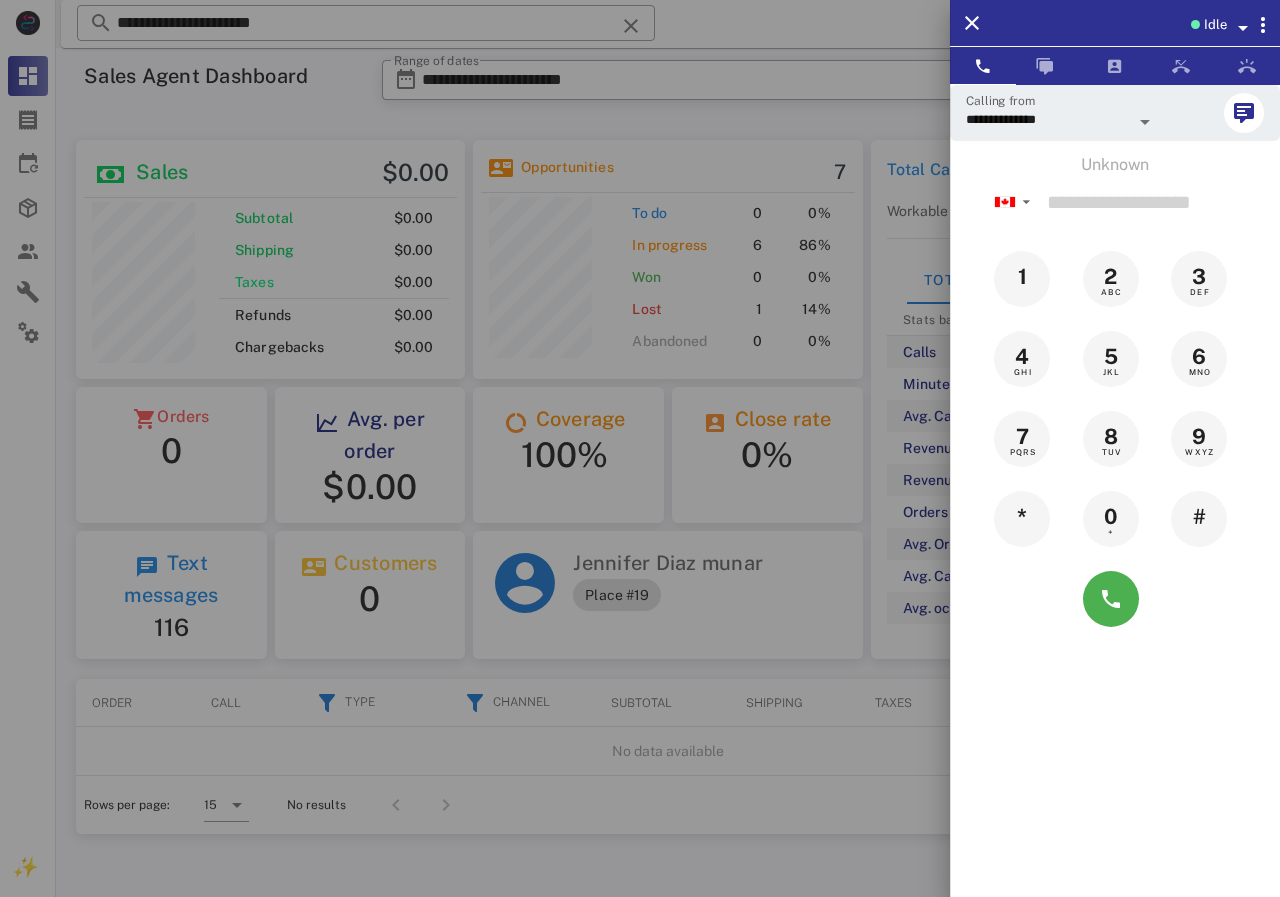 scroll, scrollTop: 0, scrollLeft: 0, axis: both 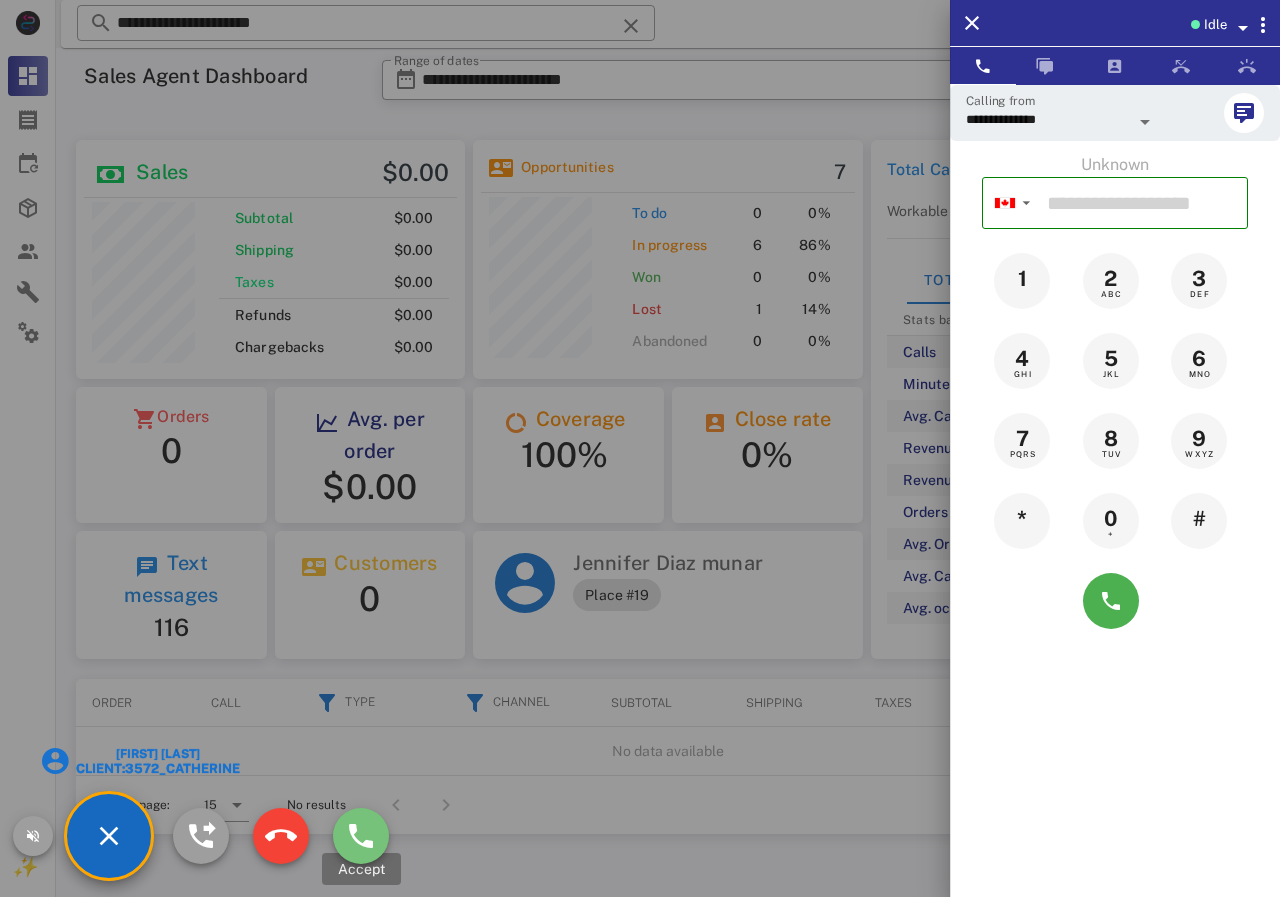 click at bounding box center [361, 836] 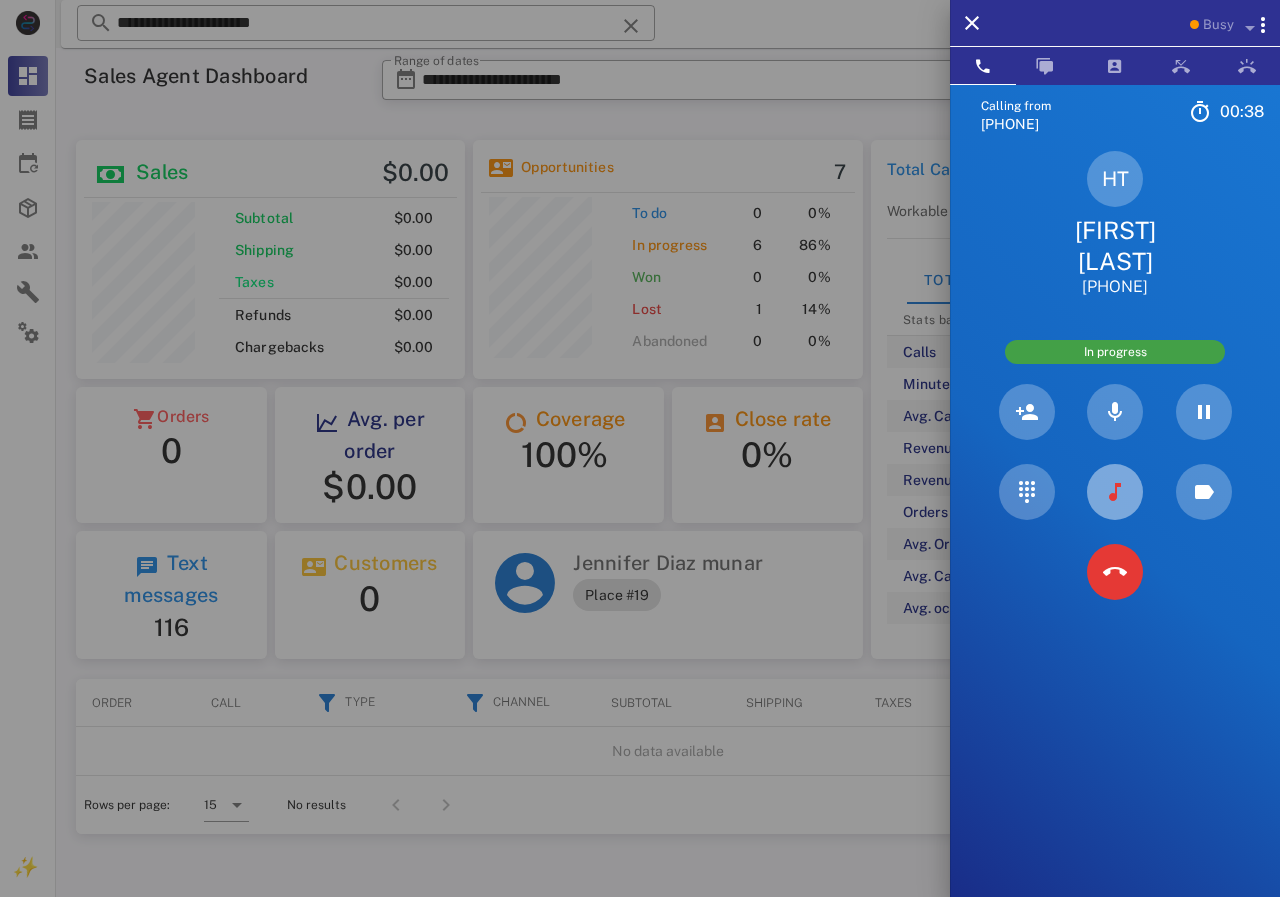 click at bounding box center [1115, 492] 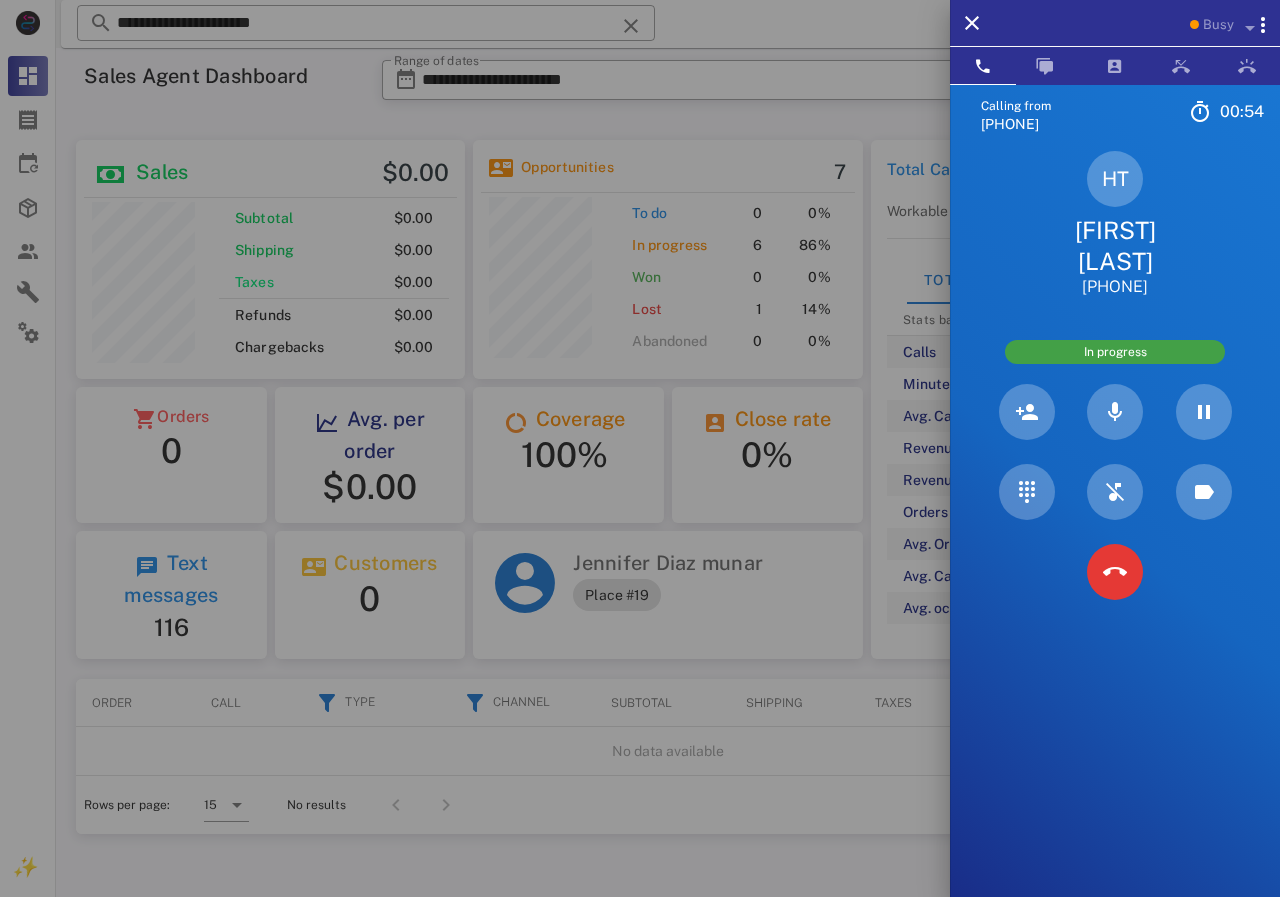 click on "[FIRST] [LAST]" at bounding box center (1115, 246) 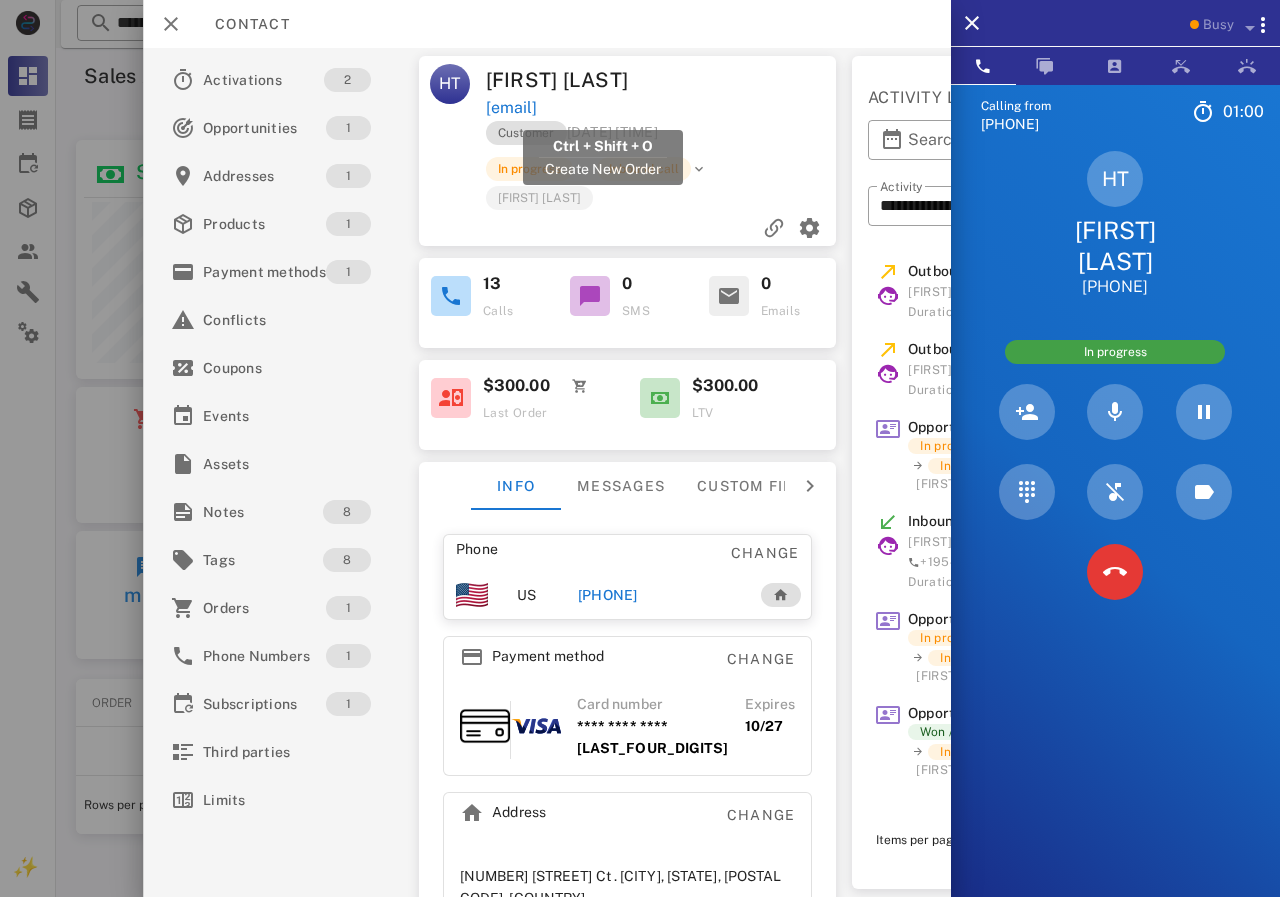 drag, startPoint x: 489, startPoint y: 111, endPoint x: 761, endPoint y: 93, distance: 272.59494 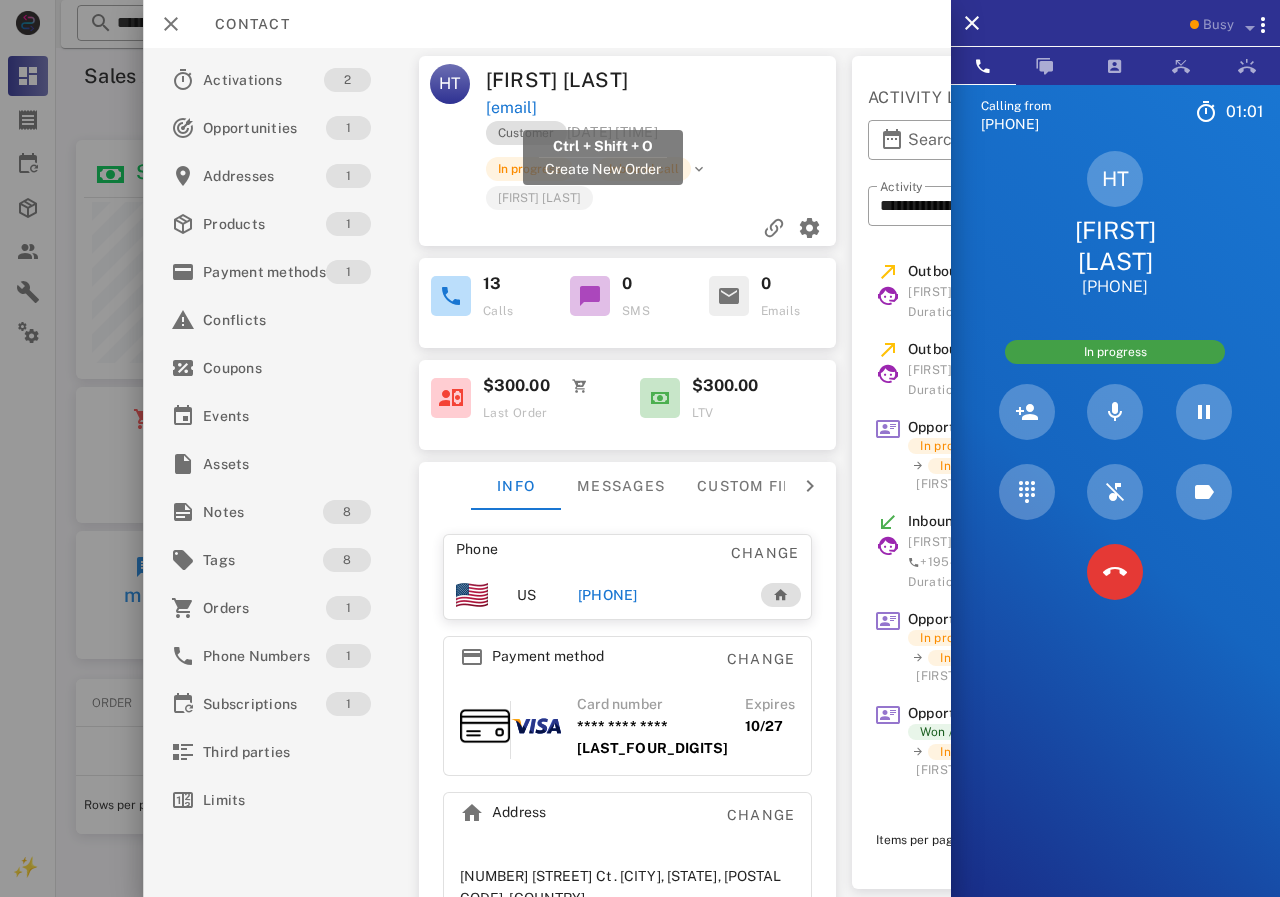 drag, startPoint x: 768, startPoint y: 113, endPoint x: 487, endPoint y: 116, distance: 281.01602 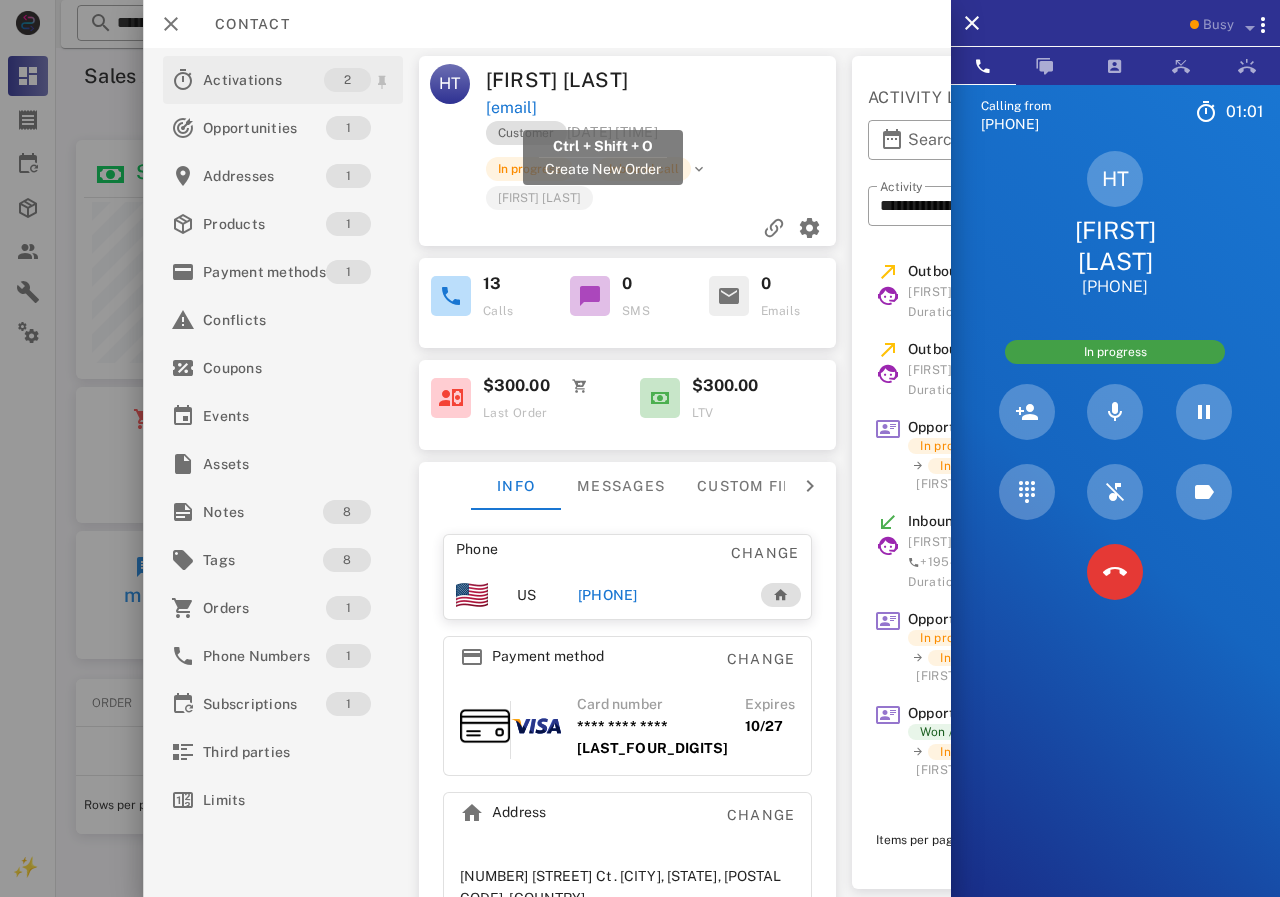 copy on "[EMAIL]" 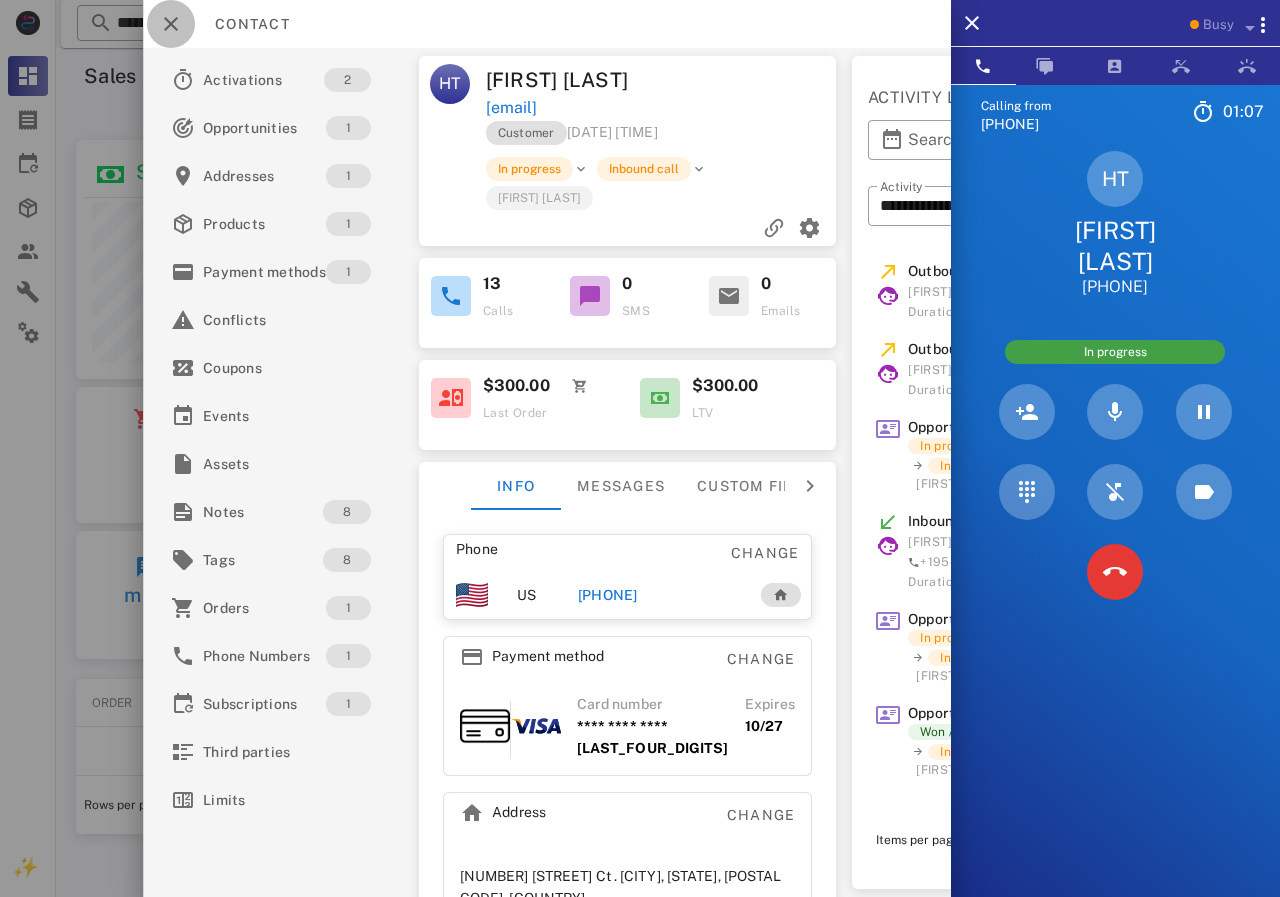 click at bounding box center [171, 24] 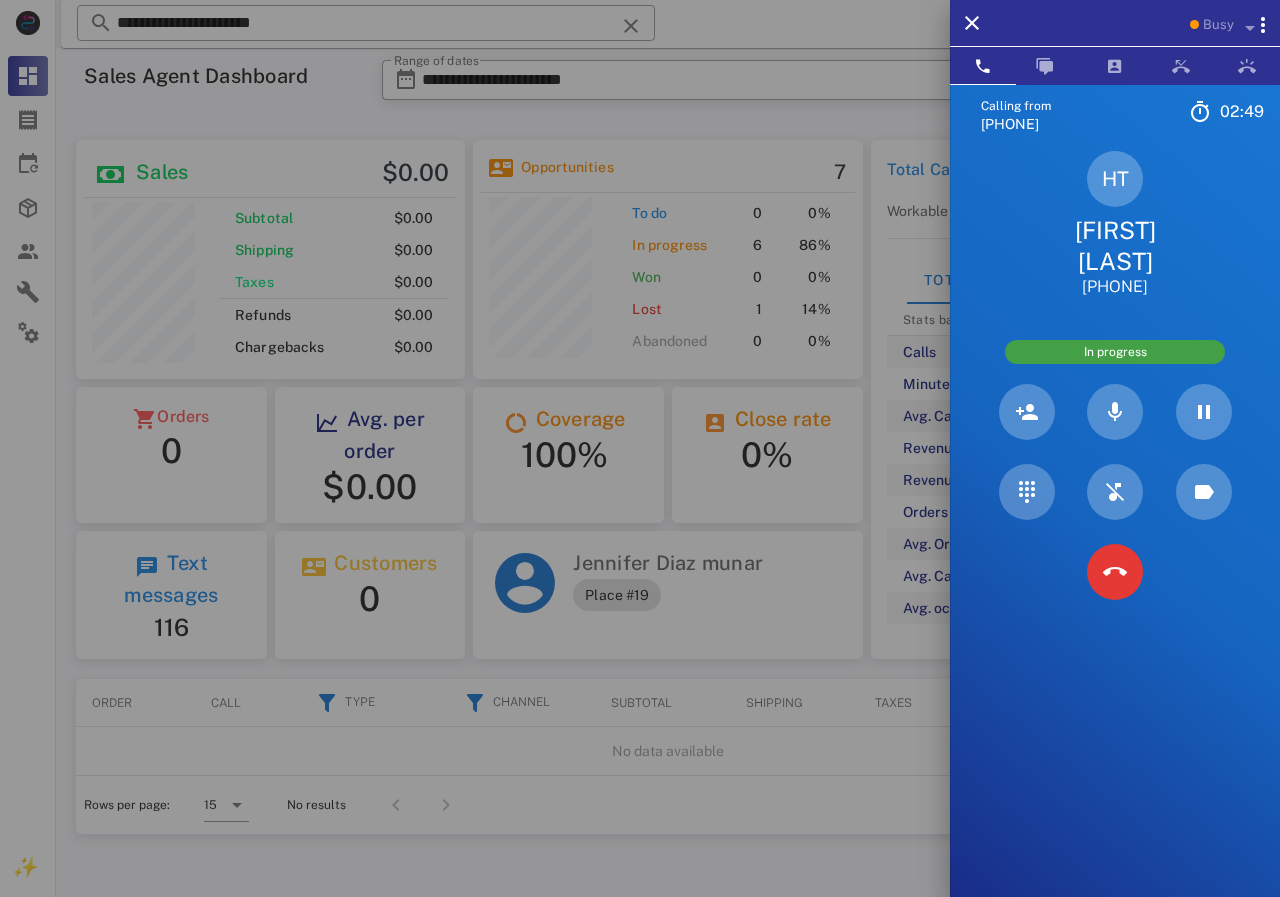 scroll, scrollTop: 999756, scrollLeft: 999611, axis: both 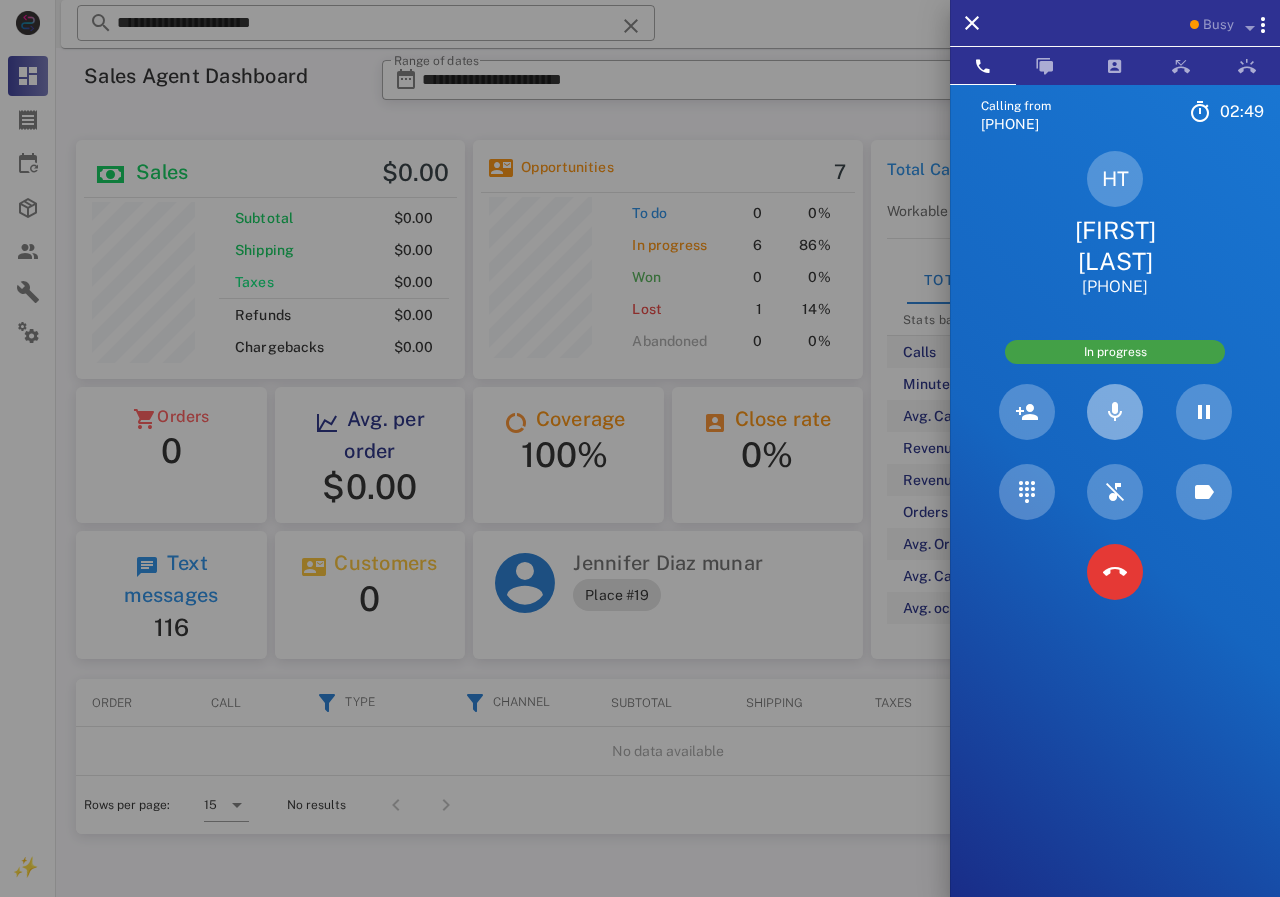 click at bounding box center [1115, 412] 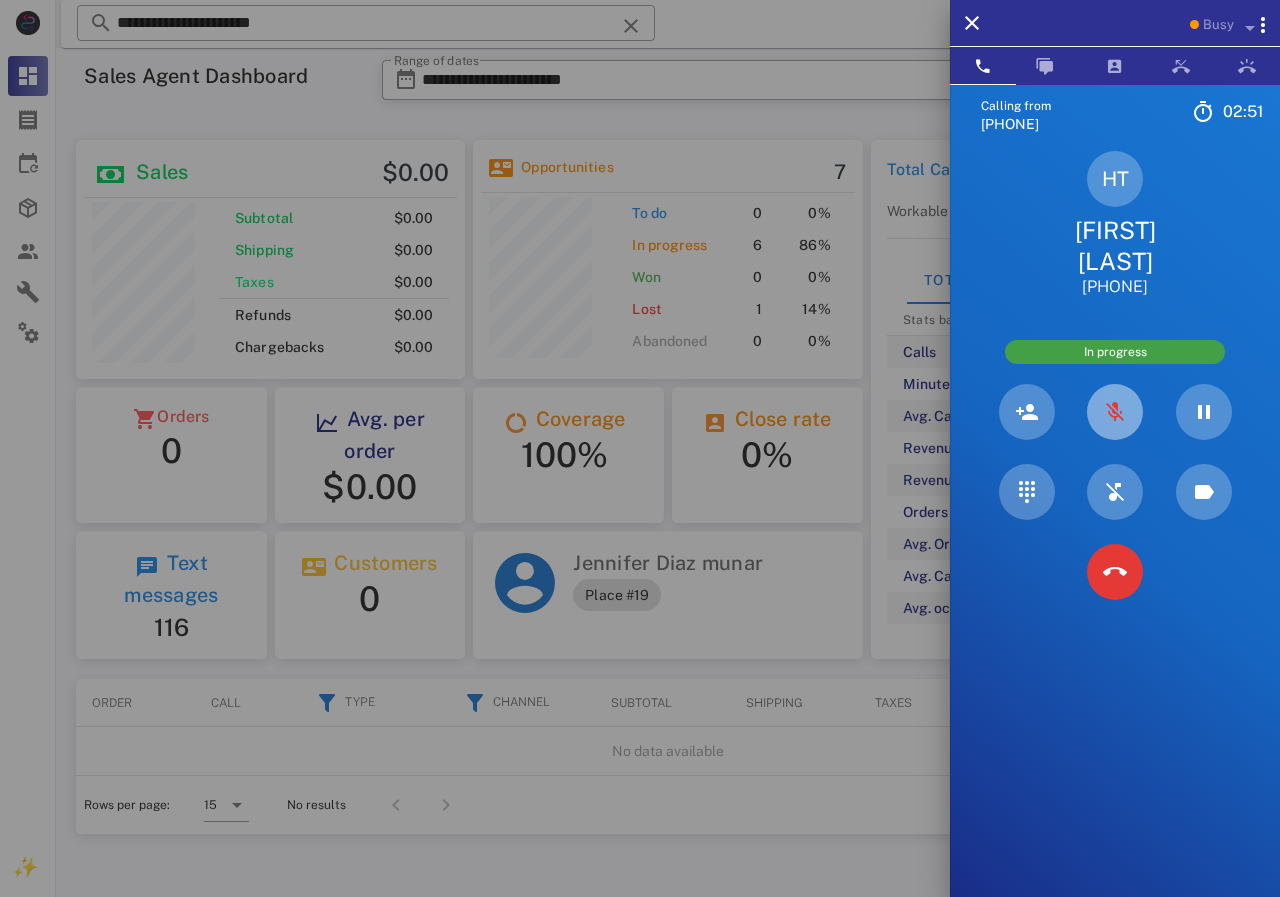 click at bounding box center (1115, 412) 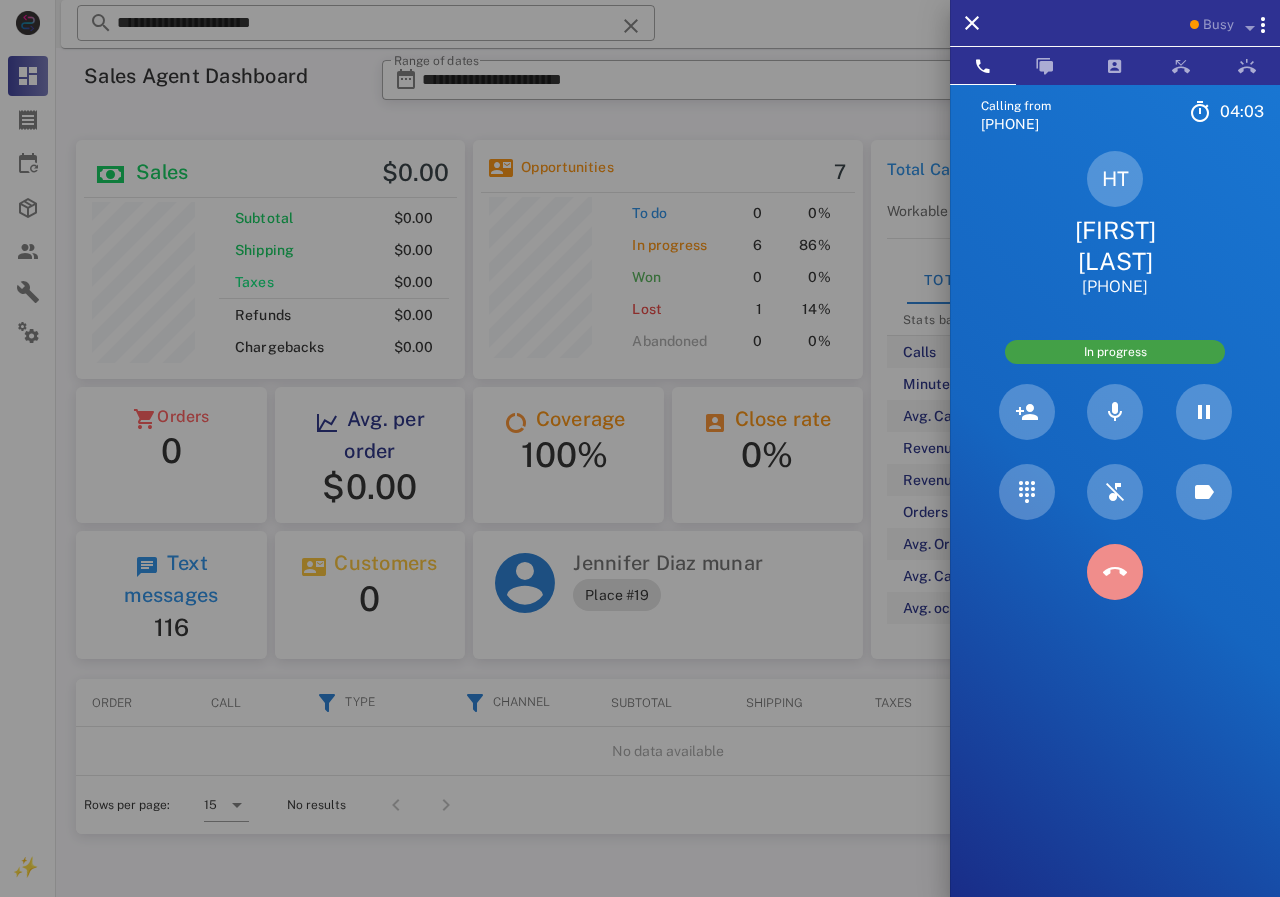 click at bounding box center [1115, 572] 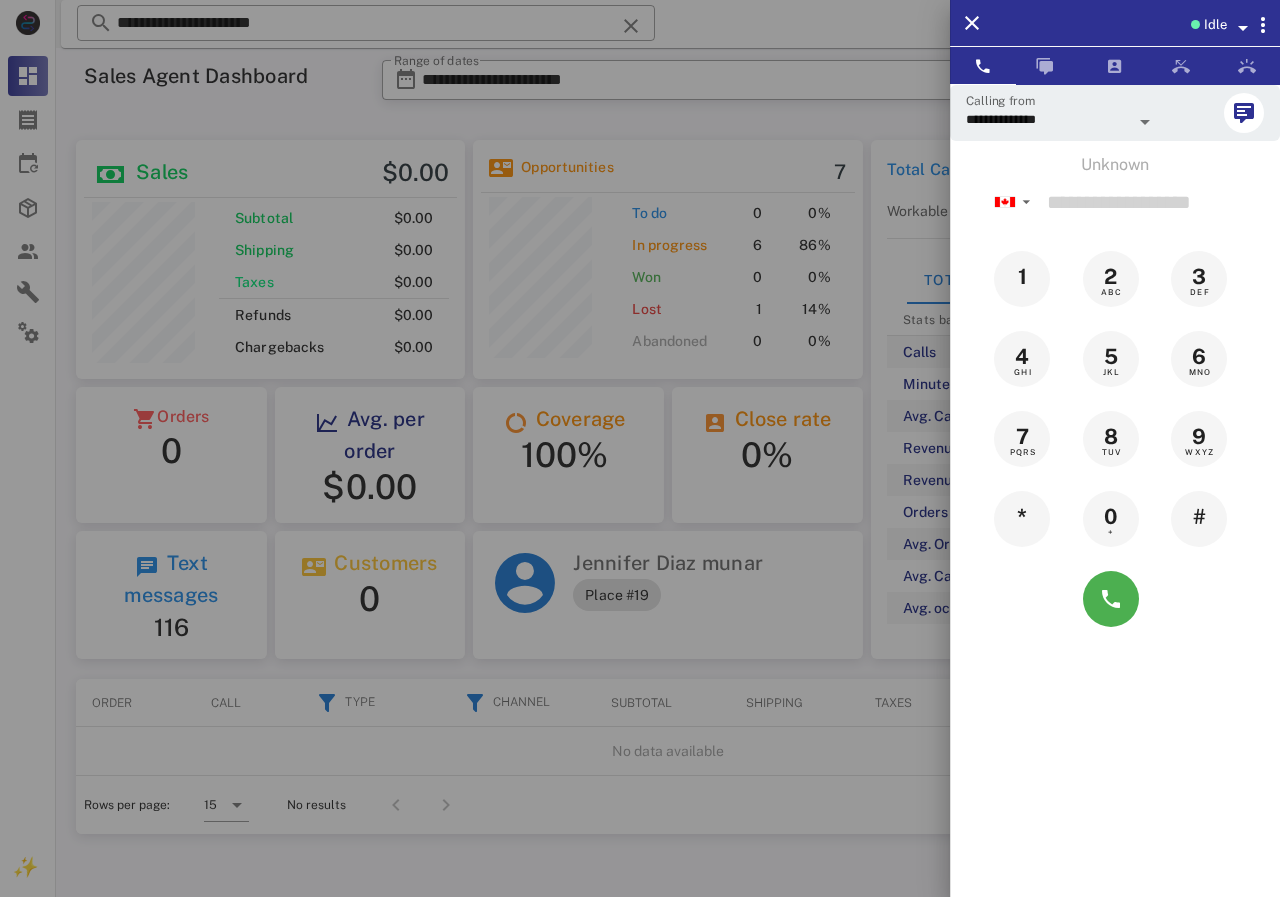 click at bounding box center [640, 448] 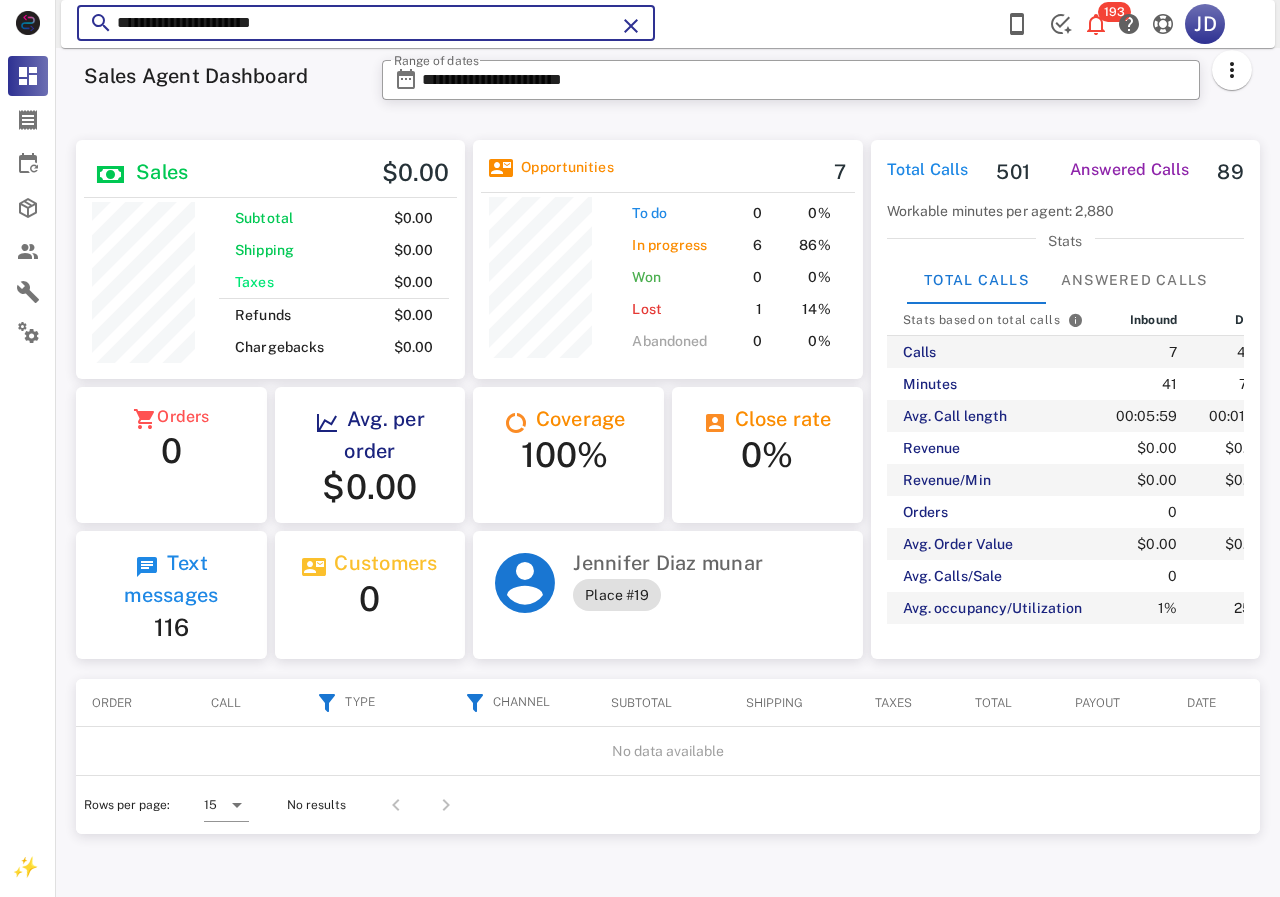 drag, startPoint x: 496, startPoint y: 29, endPoint x: 146, endPoint y: 15, distance: 350.27988 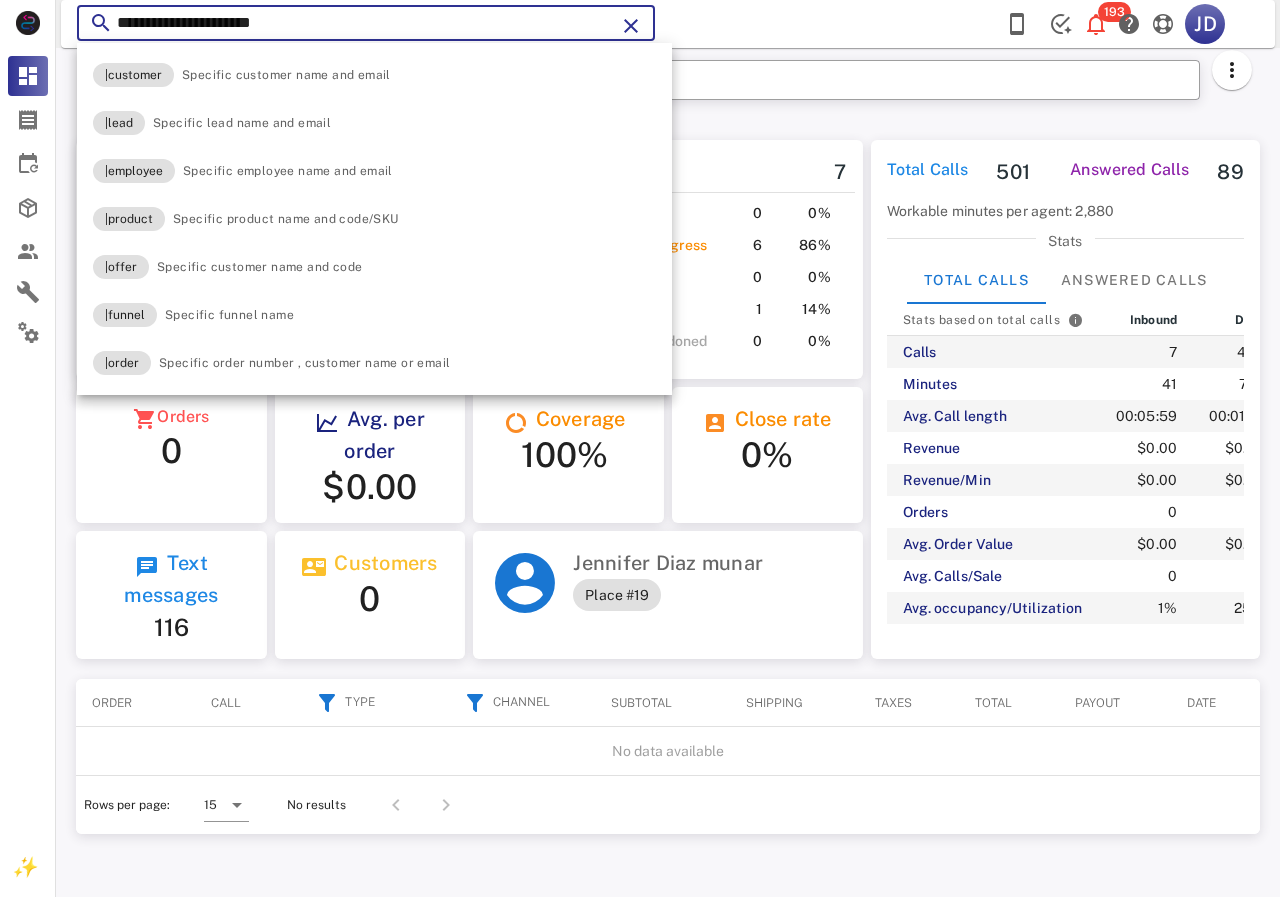 click on "**********" at bounding box center (366, 23) 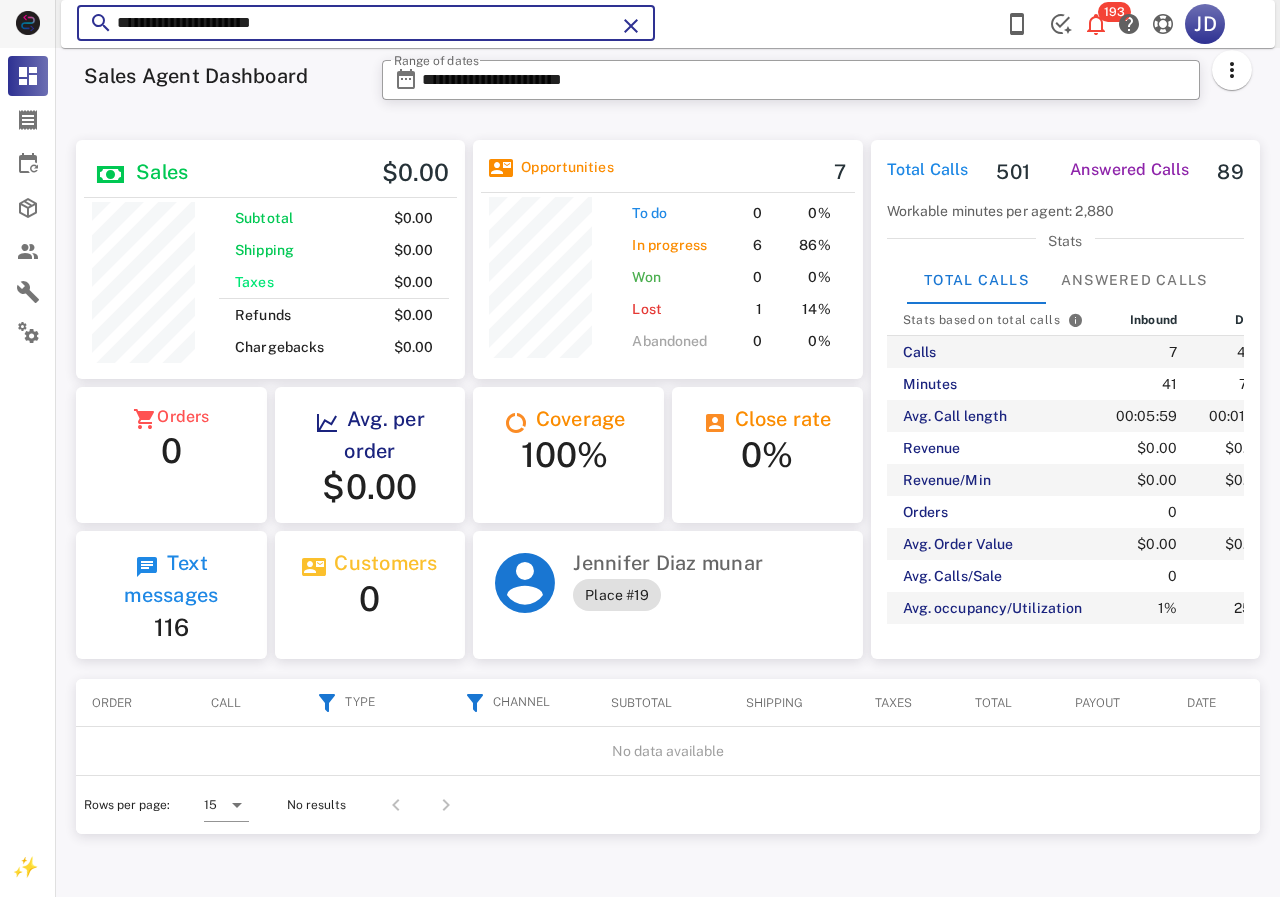 drag, startPoint x: 330, startPoint y: 18, endPoint x: 0, endPoint y: 44, distance: 331.02264 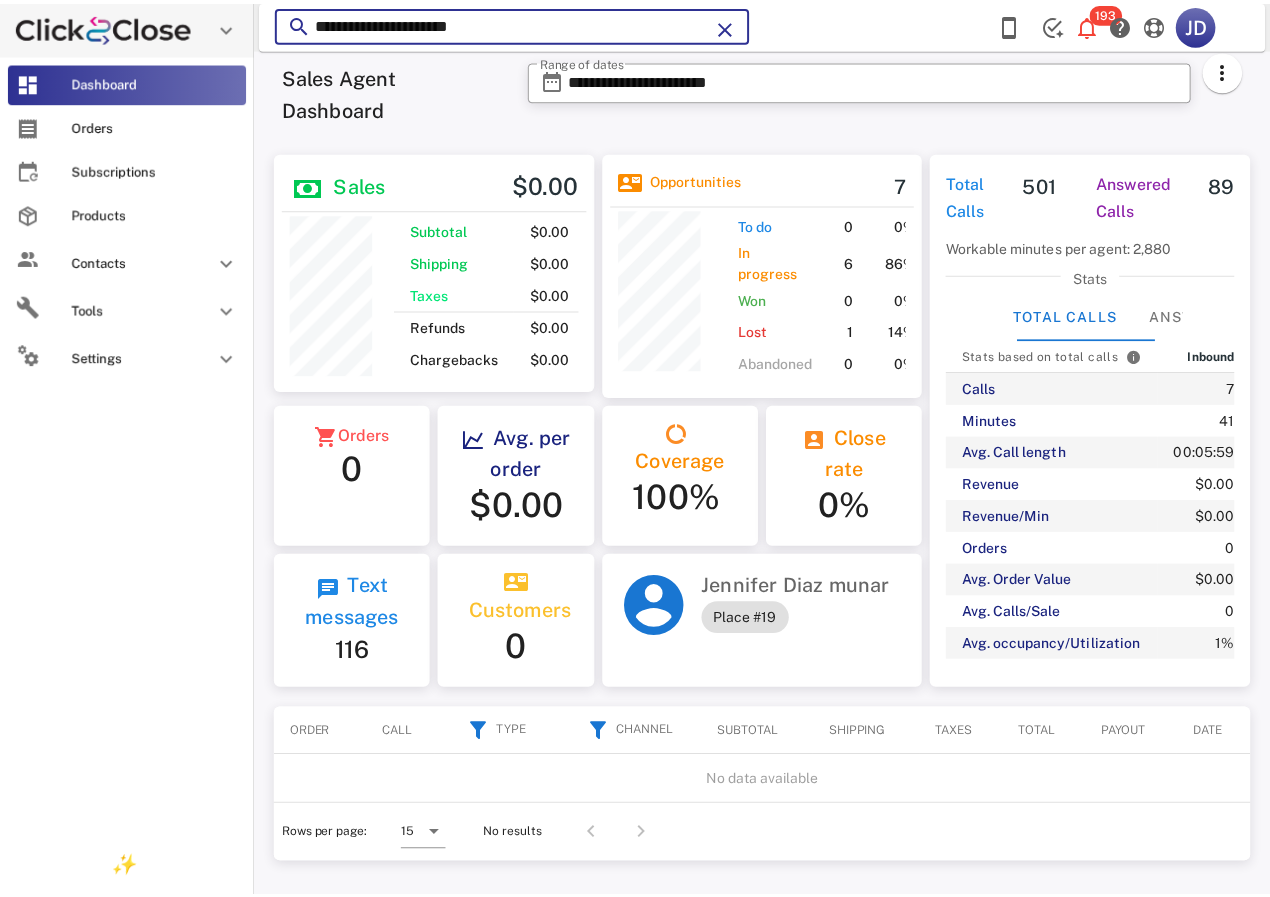 paste on "*******" 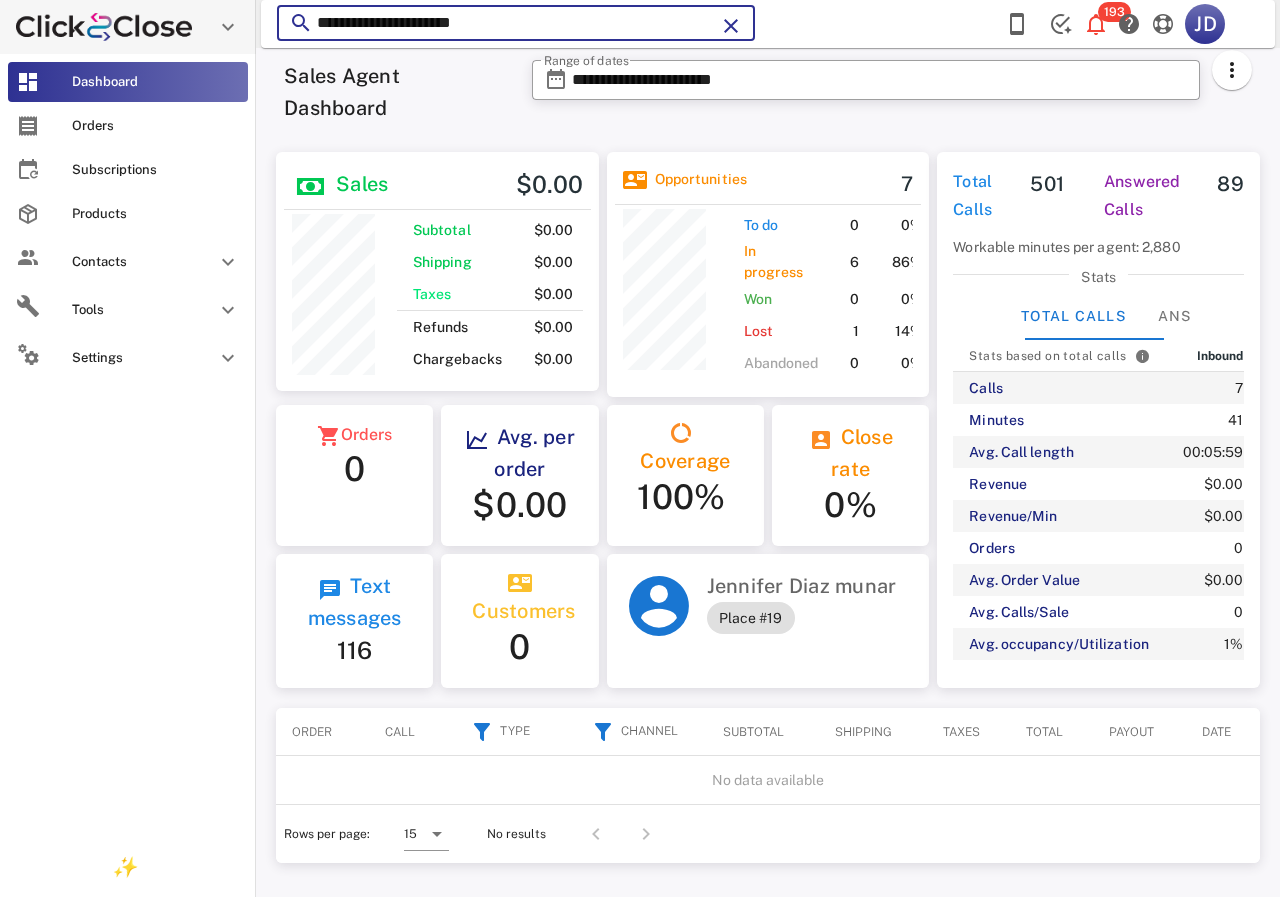 scroll, scrollTop: 250, scrollLeft: 320, axis: both 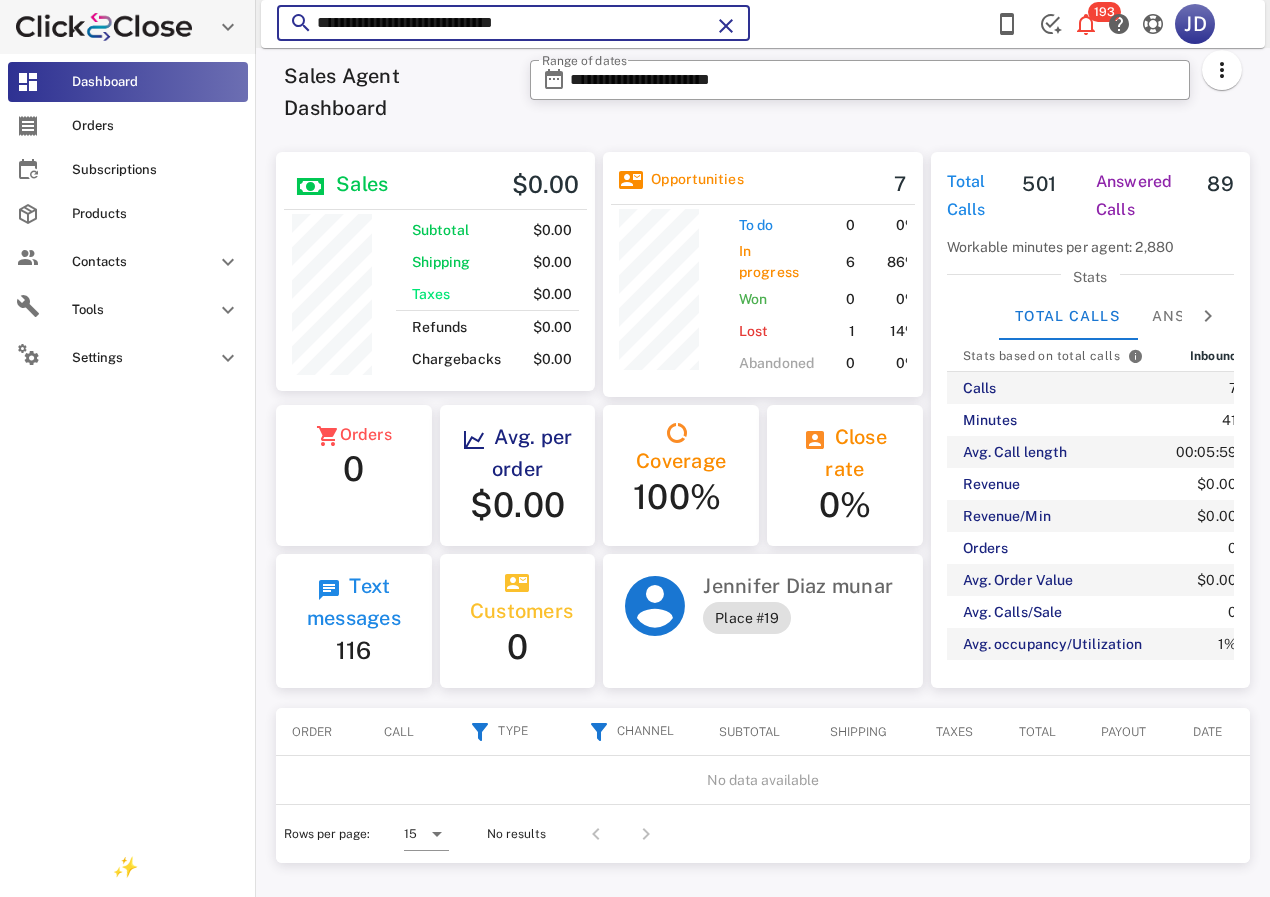 type on "**********" 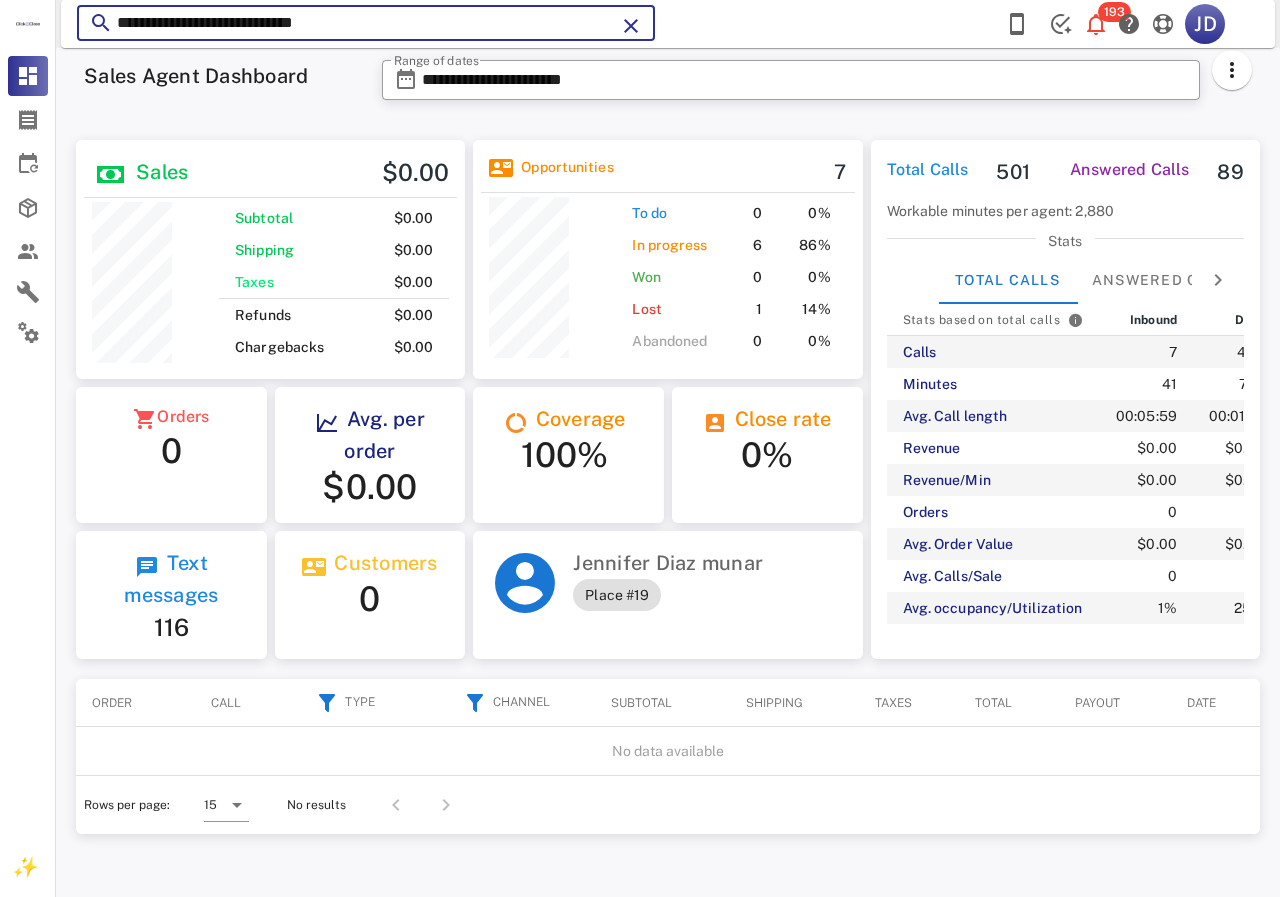 scroll, scrollTop: 999761, scrollLeft: 999611, axis: both 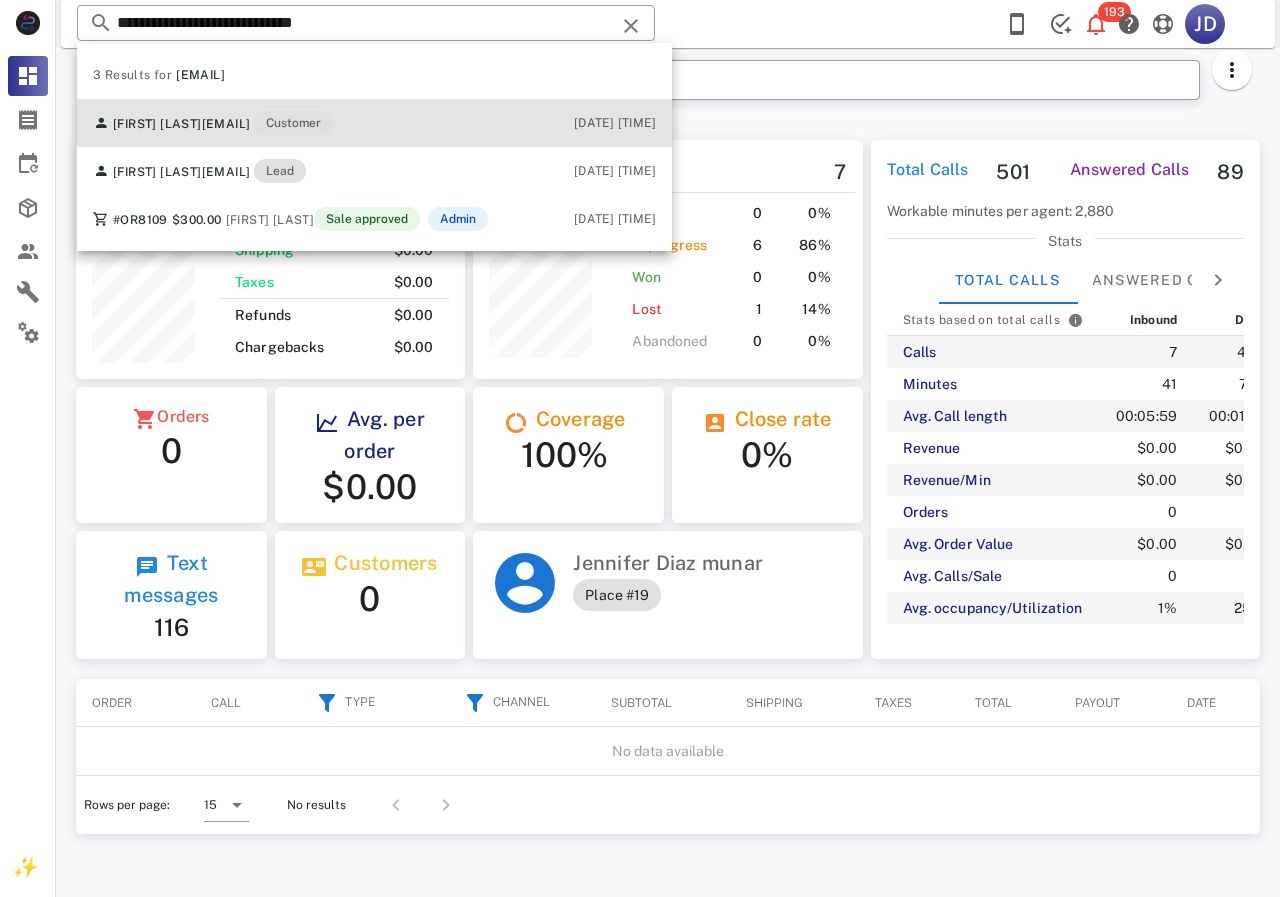 click on "[EMAIL]" at bounding box center (226, 124) 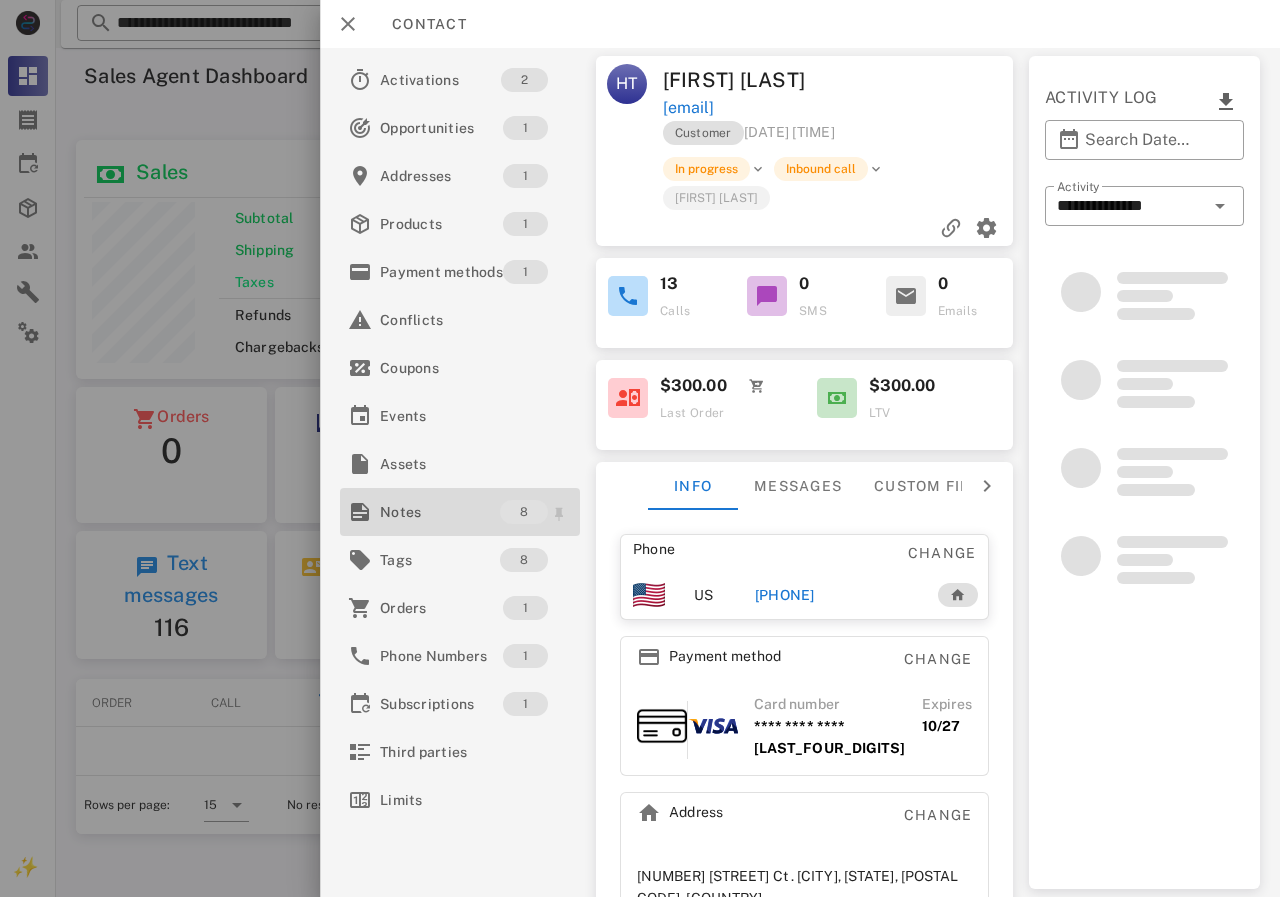 click on "Notes" at bounding box center (440, 512) 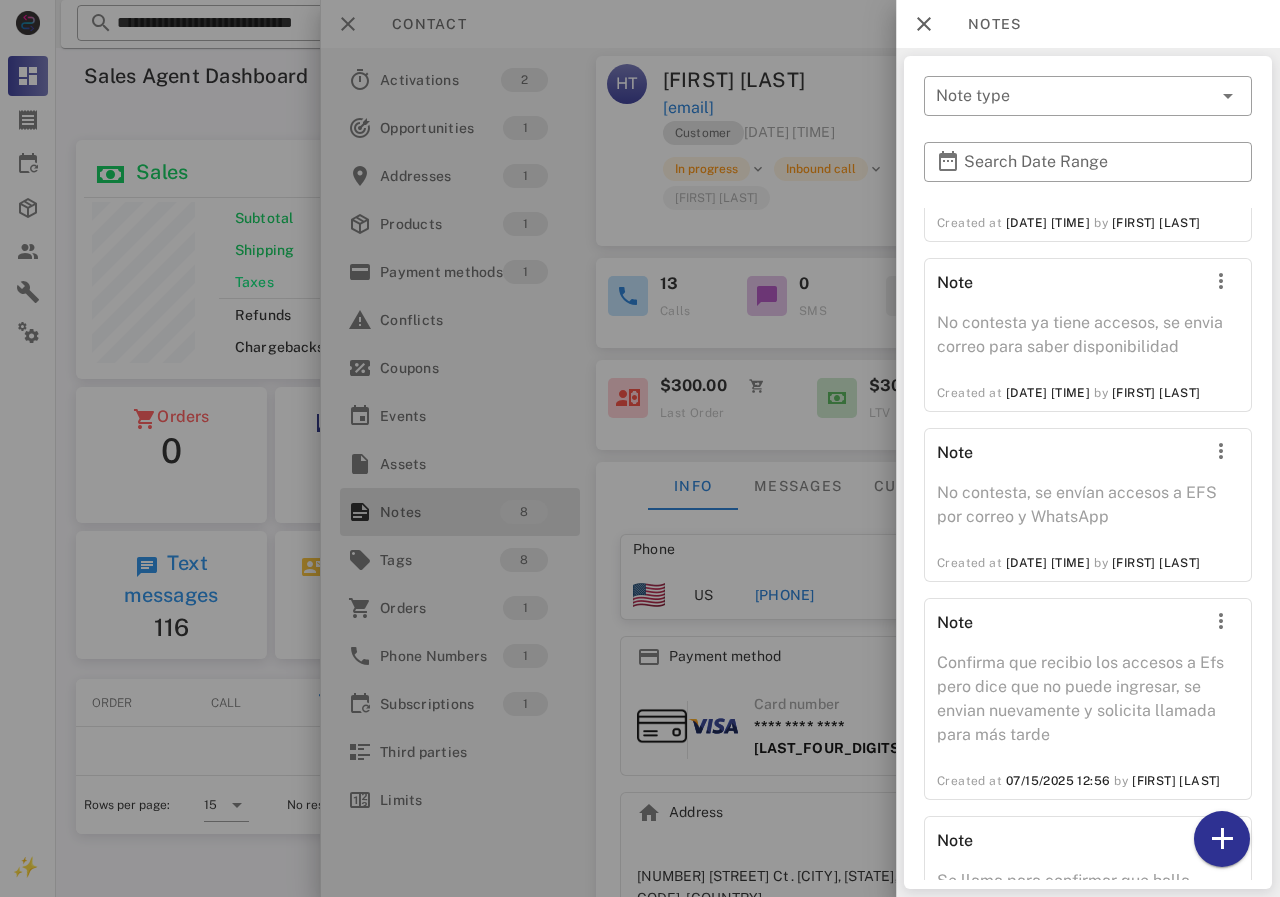scroll, scrollTop: 1031, scrollLeft: 0, axis: vertical 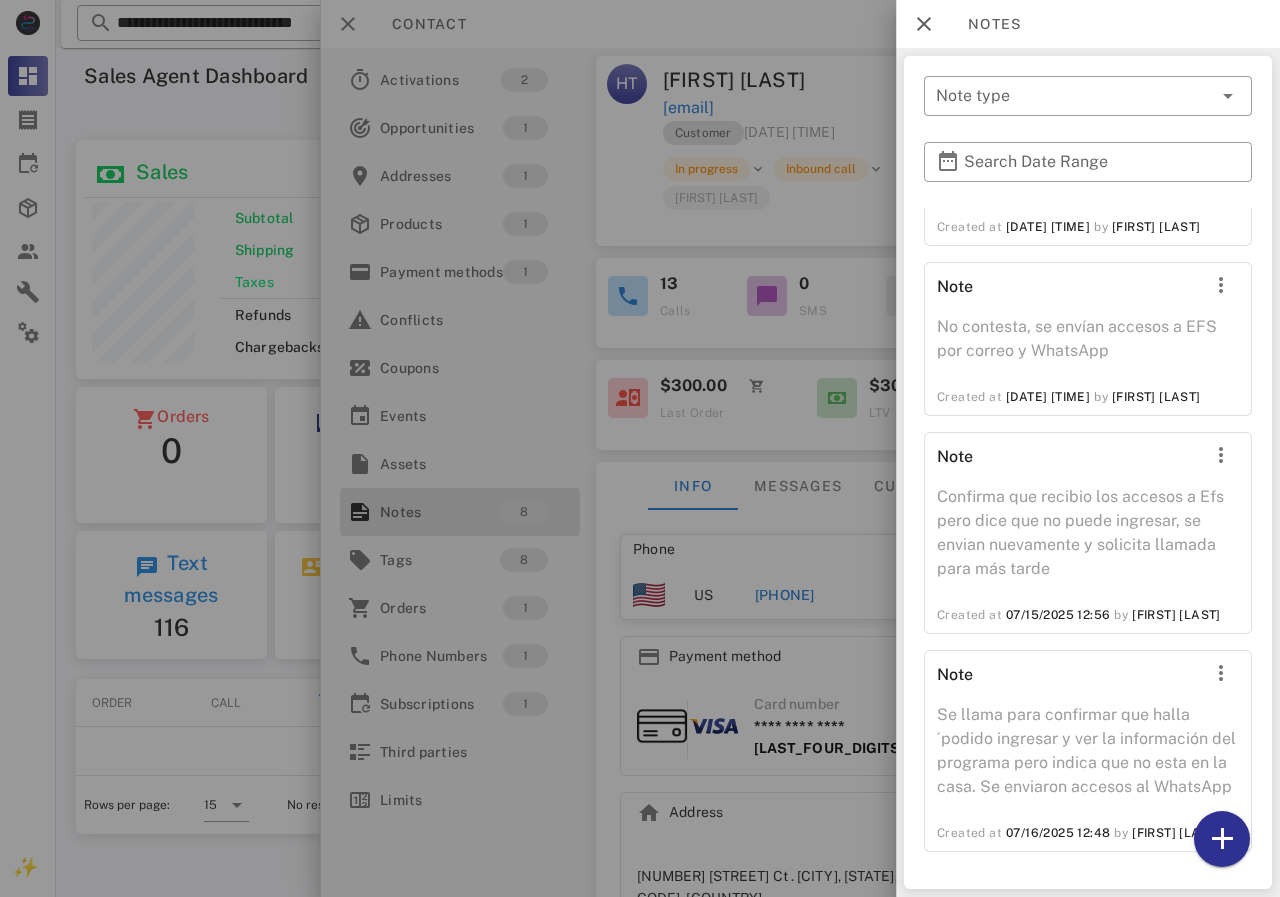 click at bounding box center (640, 448) 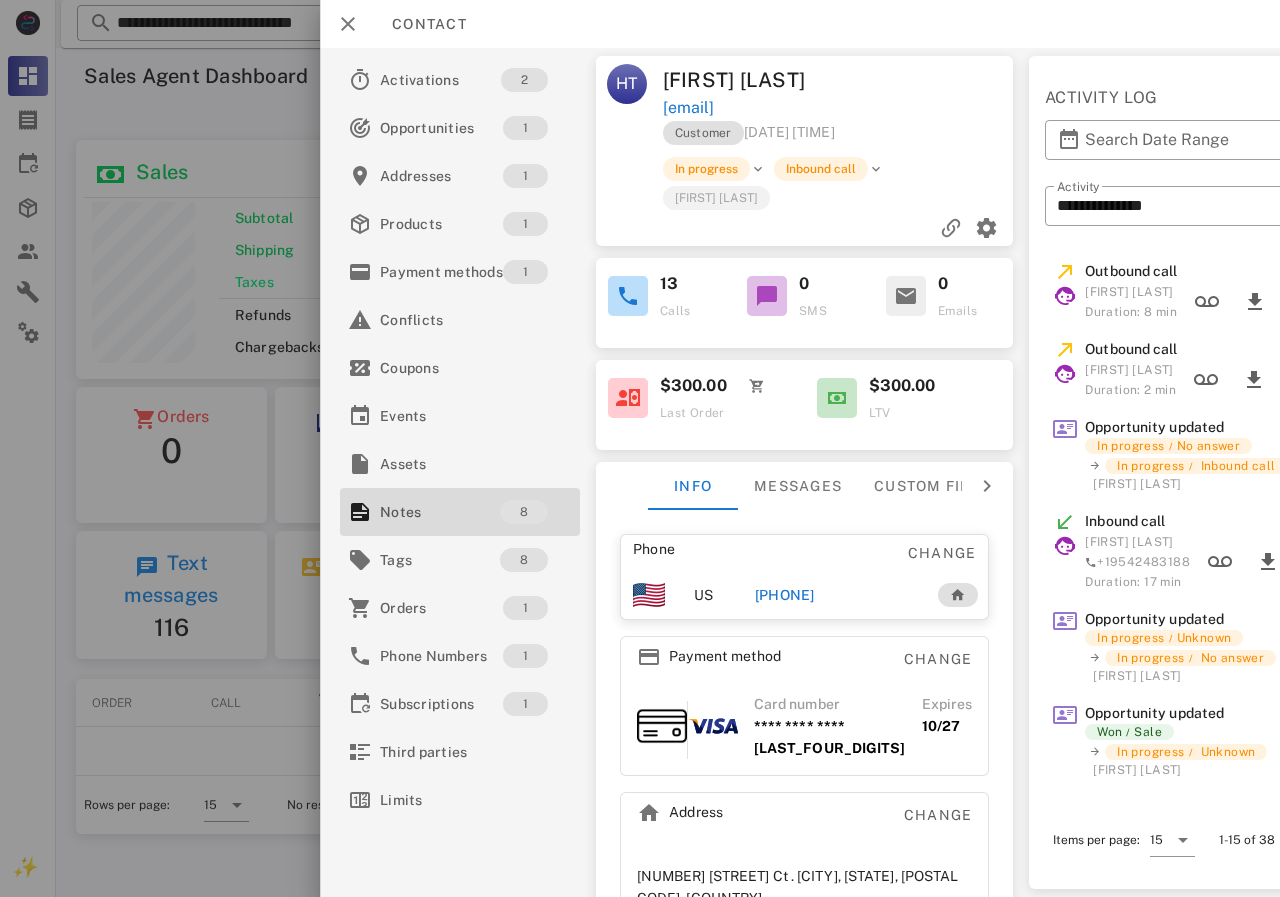 click on "[PHONE]" at bounding box center [835, 595] 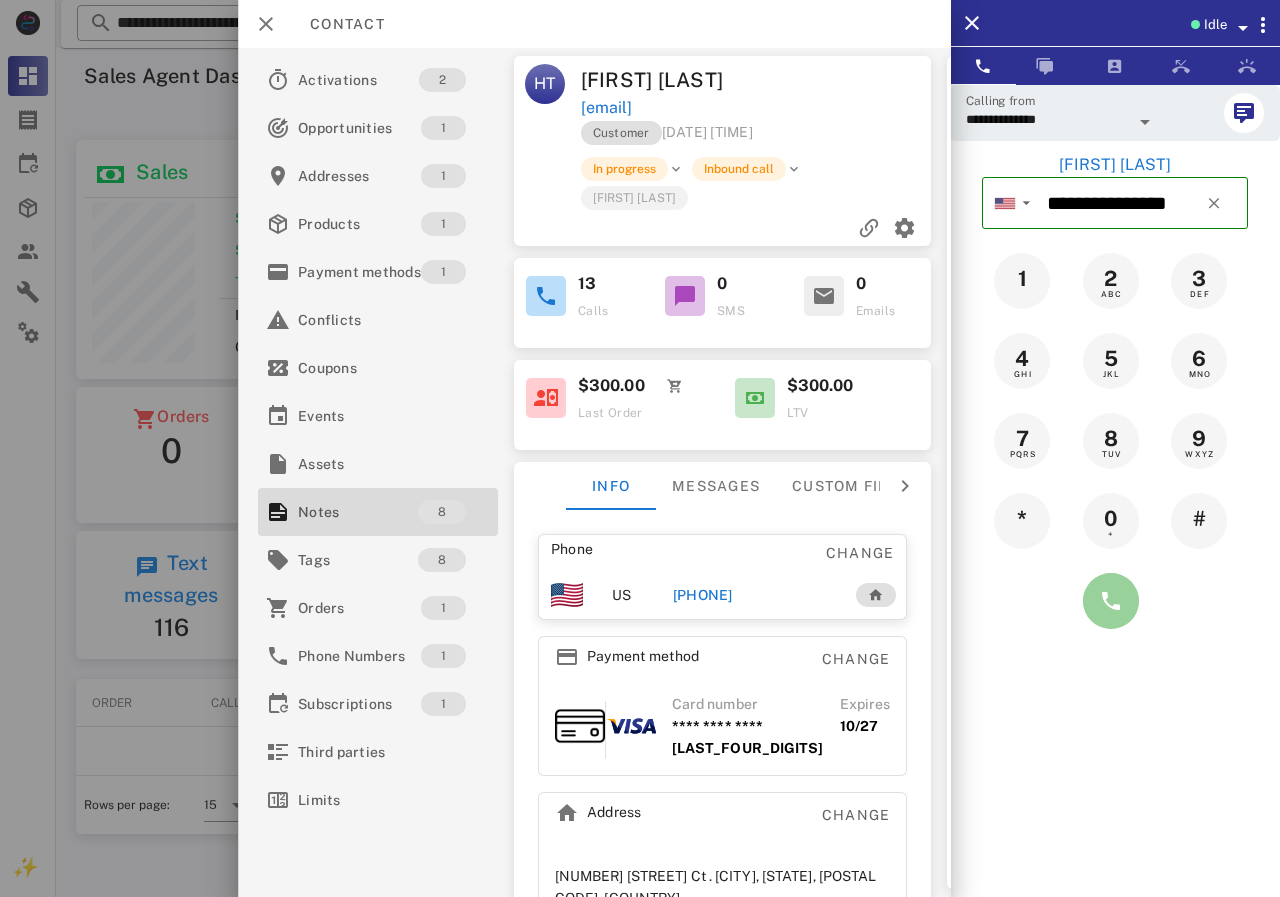 click at bounding box center (1111, 601) 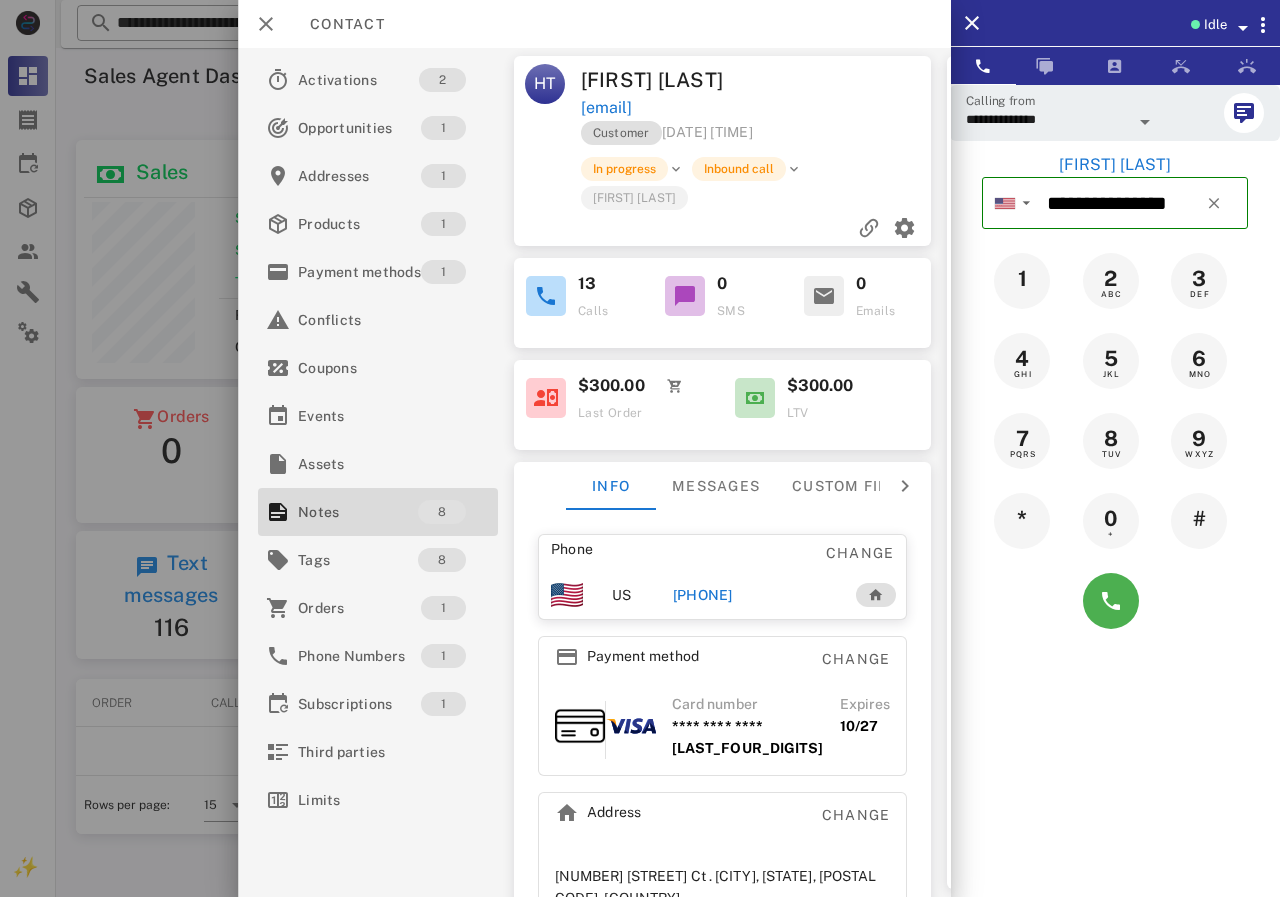 type 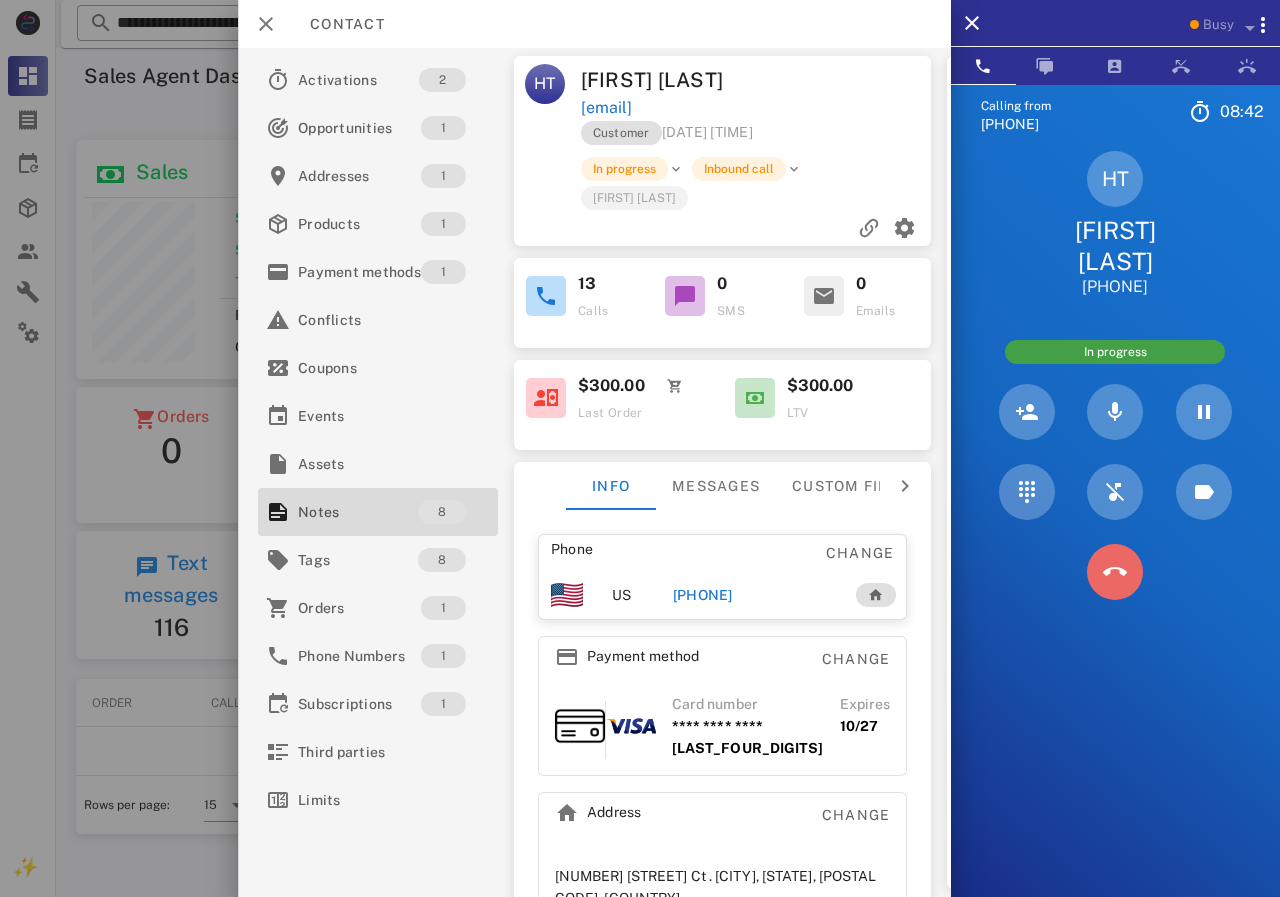 click at bounding box center (1115, 572) 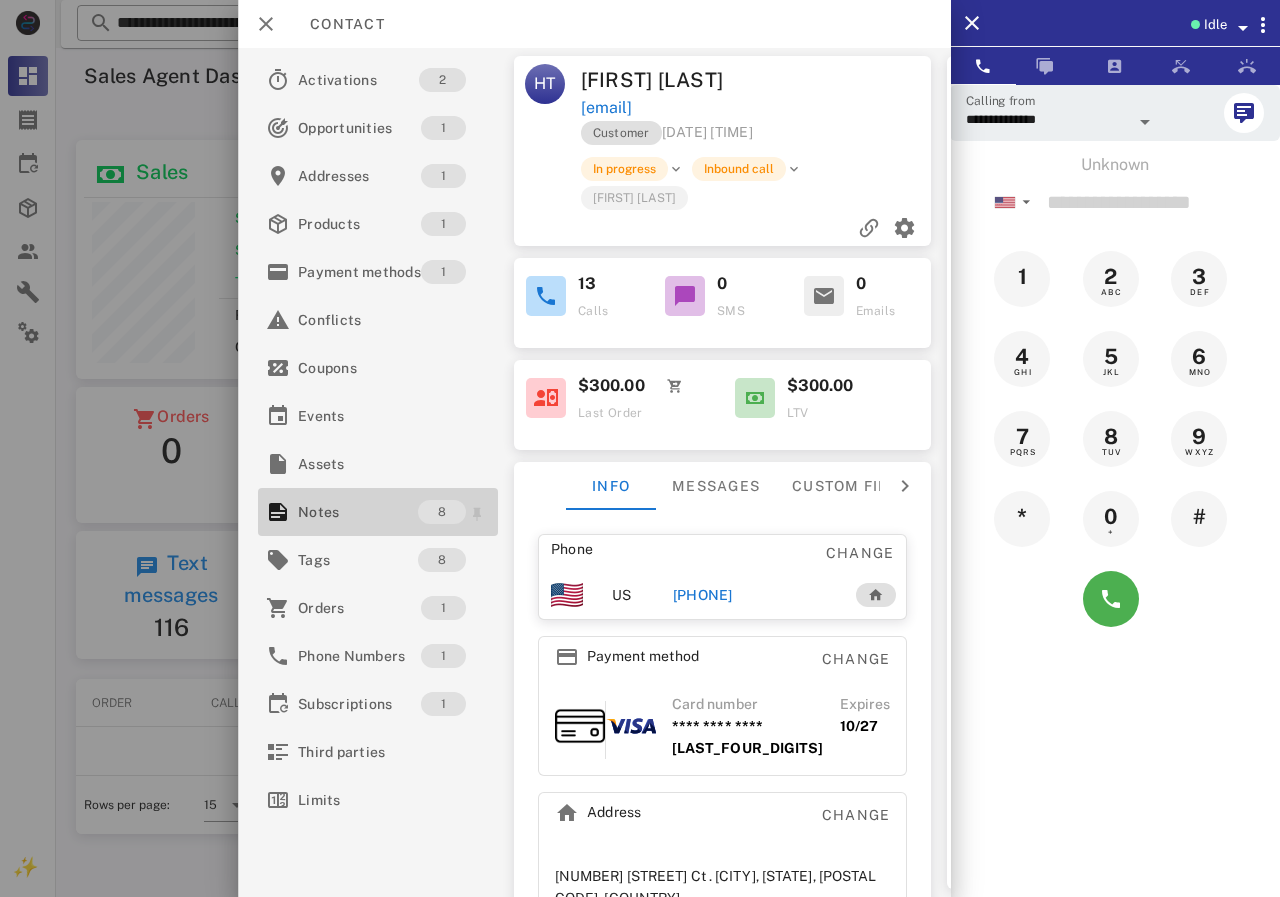 click on "Notes" at bounding box center (358, 512) 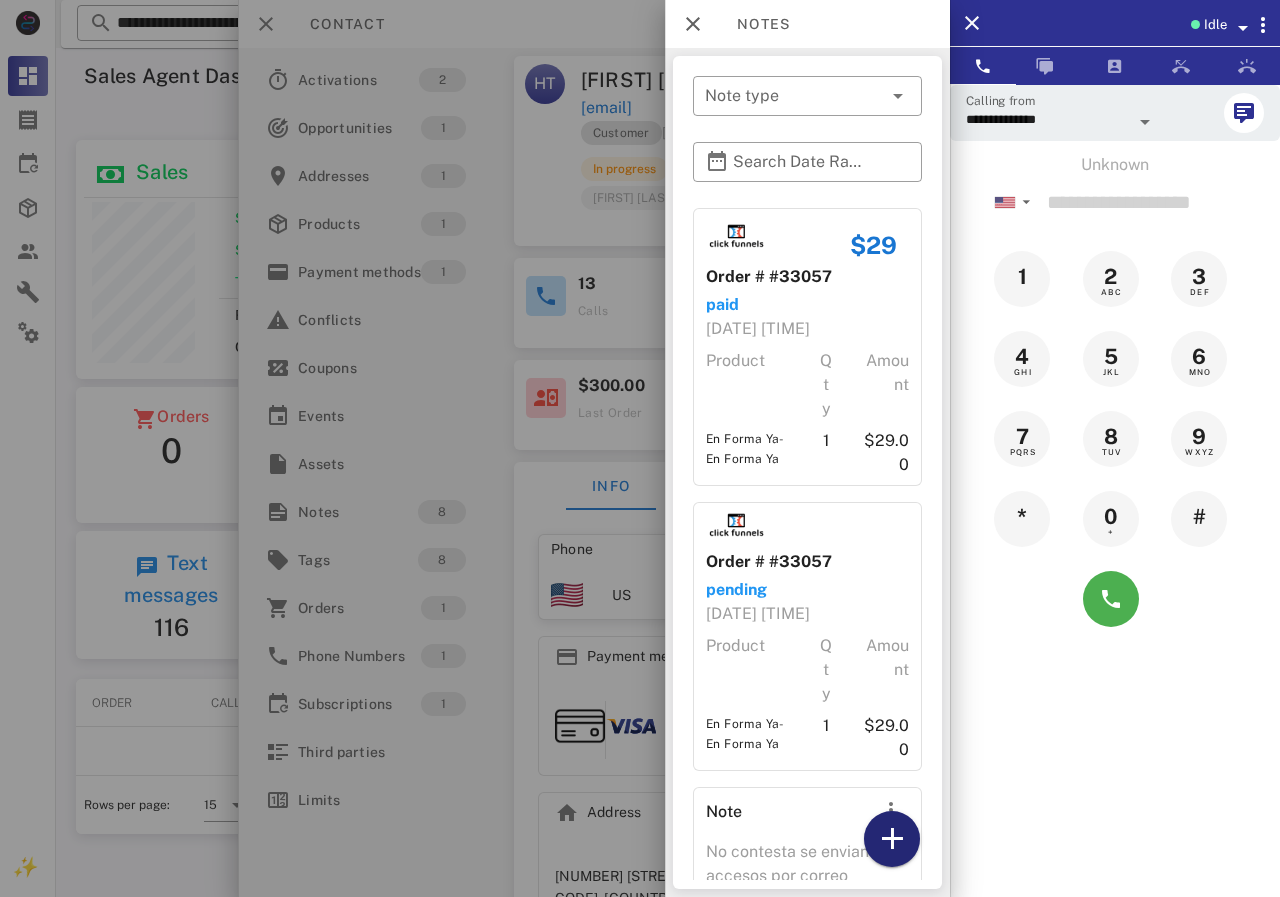 click at bounding box center [892, 839] 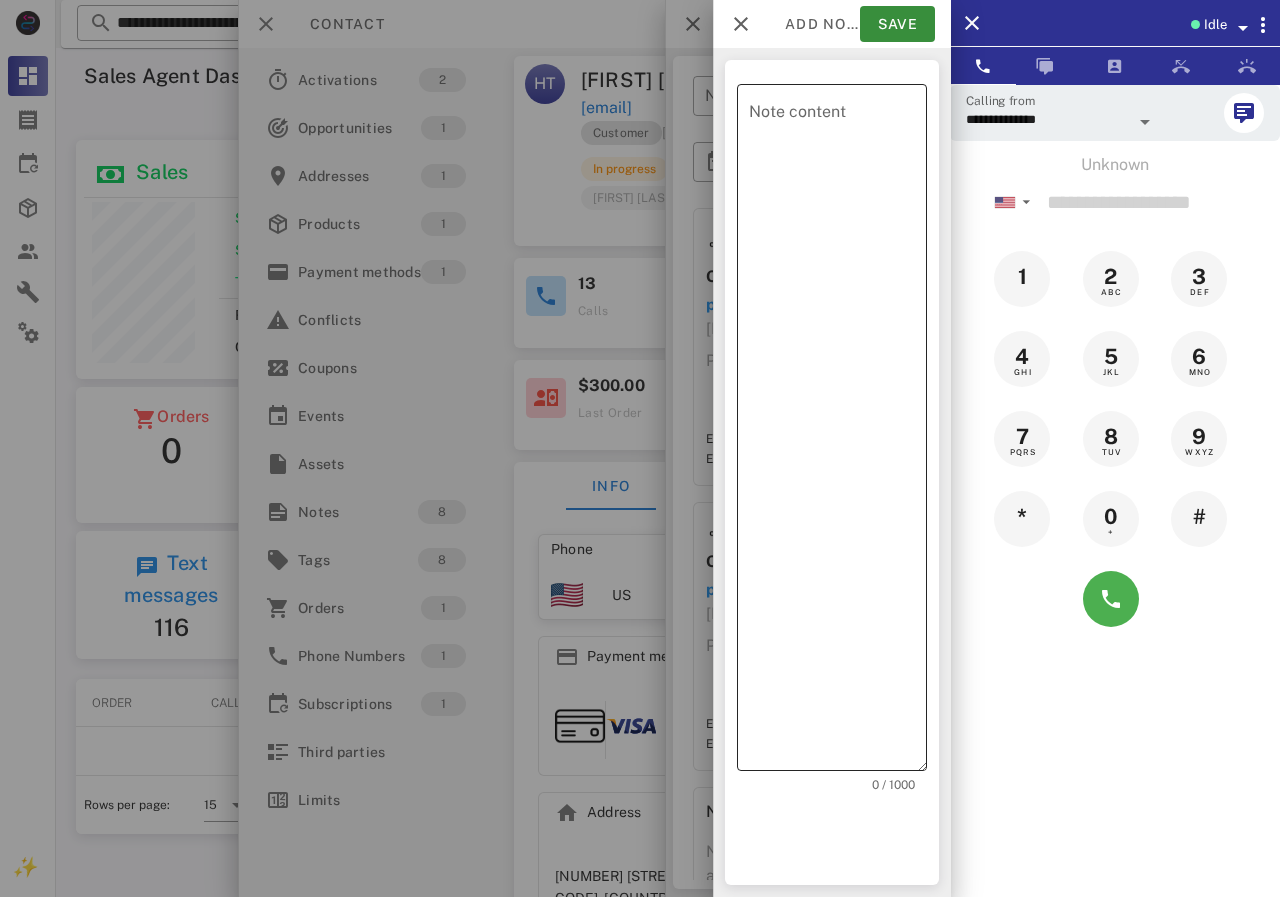 click on "Note content" at bounding box center [838, 432] 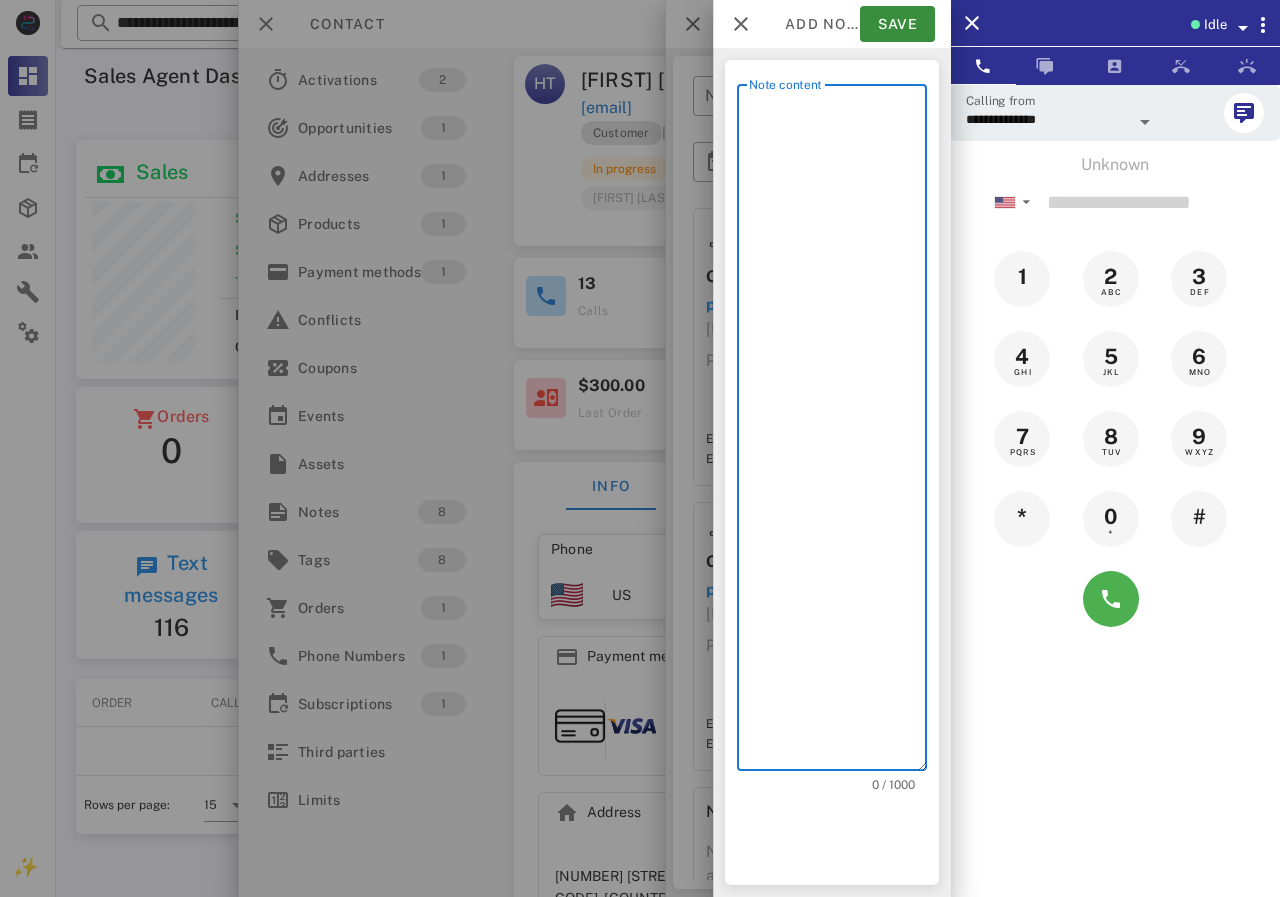 scroll, scrollTop: 240, scrollLeft: 390, axis: both 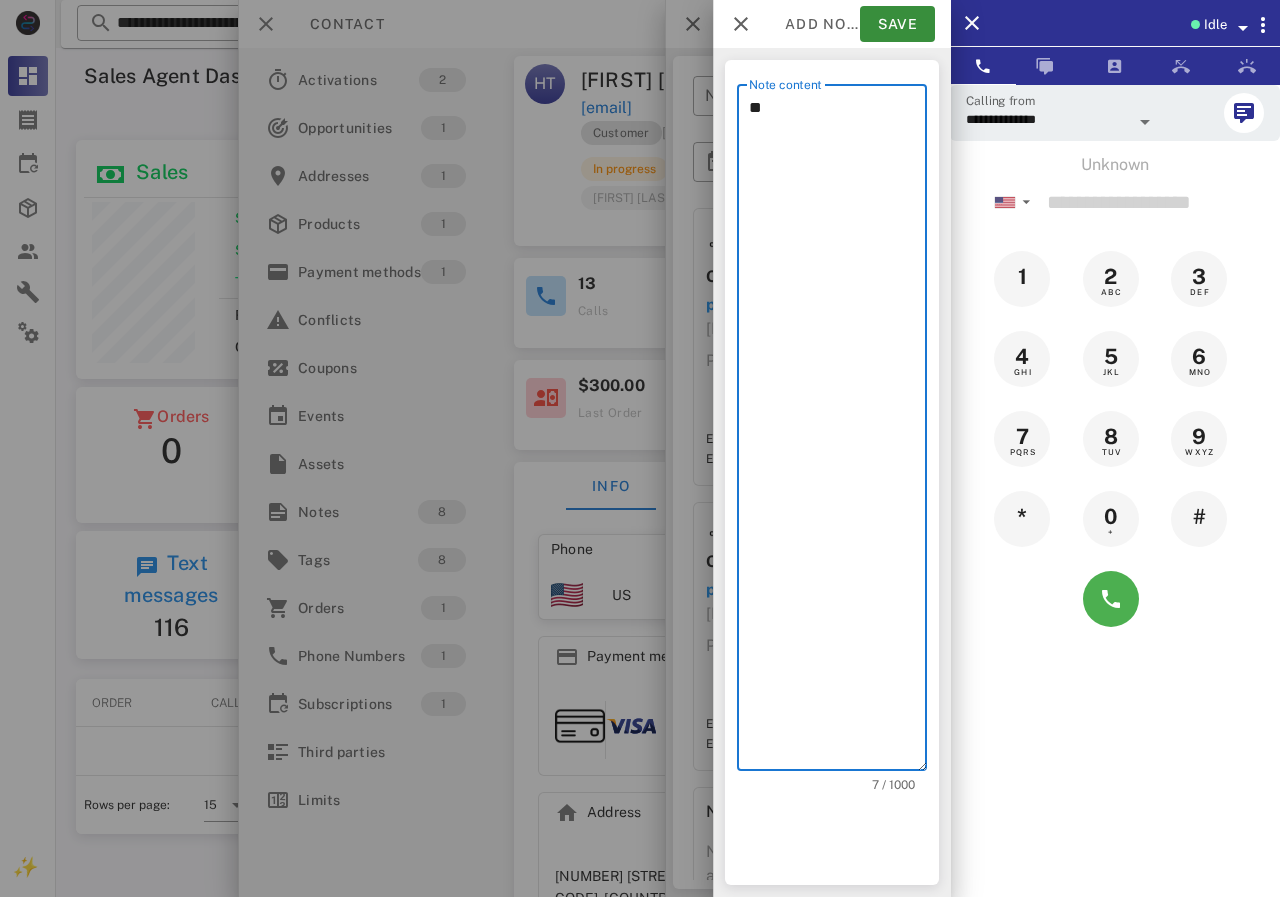 type on "*" 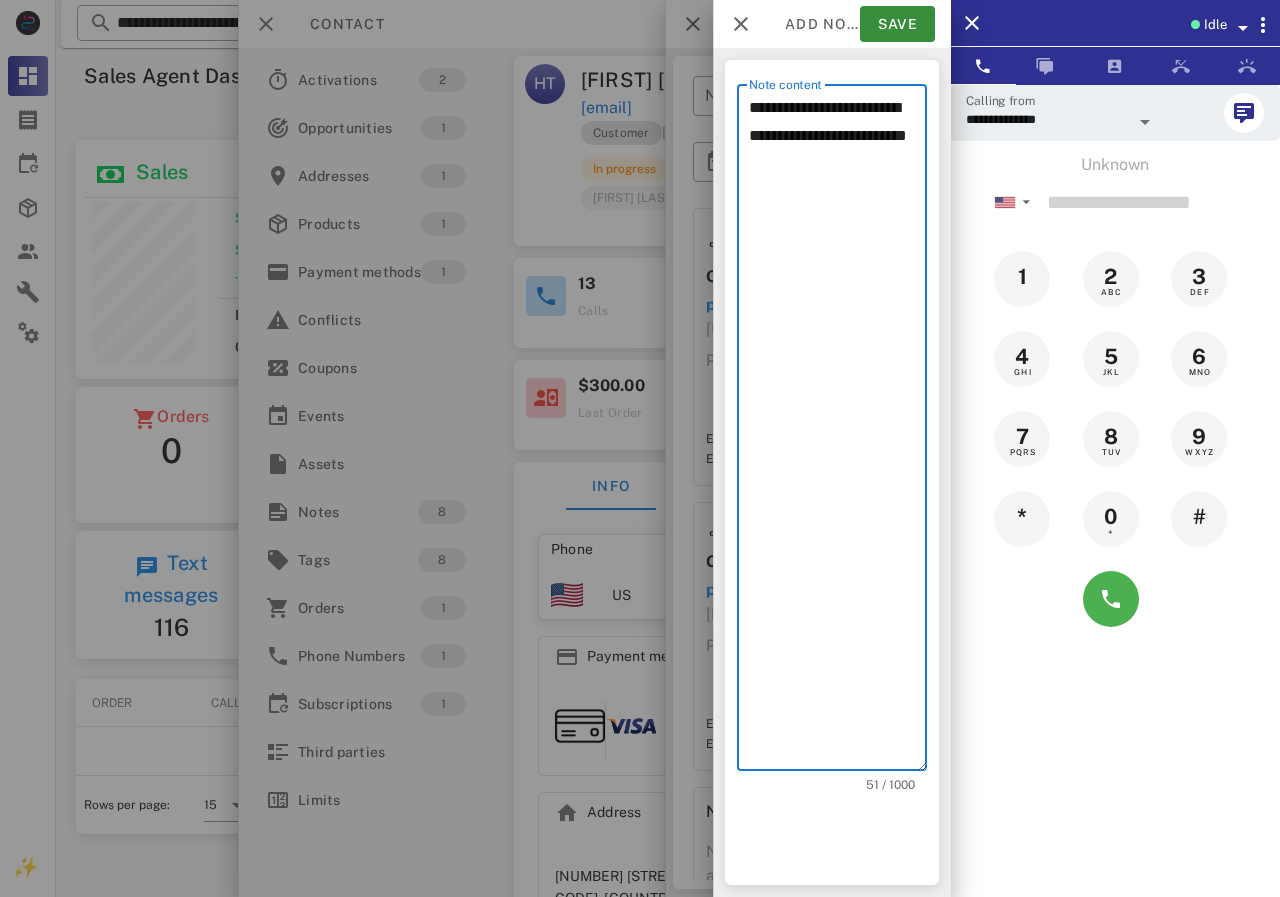 click on "**********" at bounding box center [838, 432] 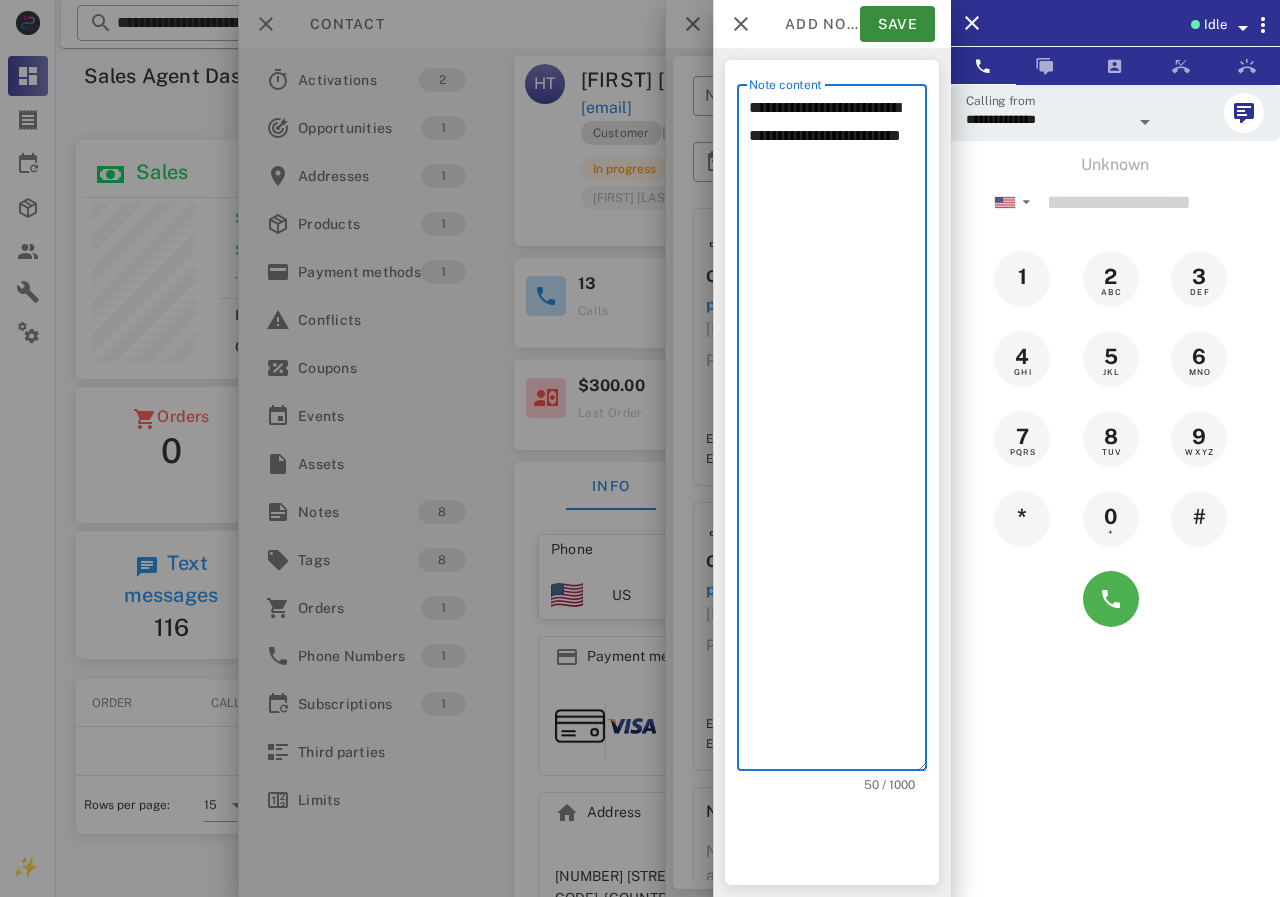 click on "**********" at bounding box center (838, 432) 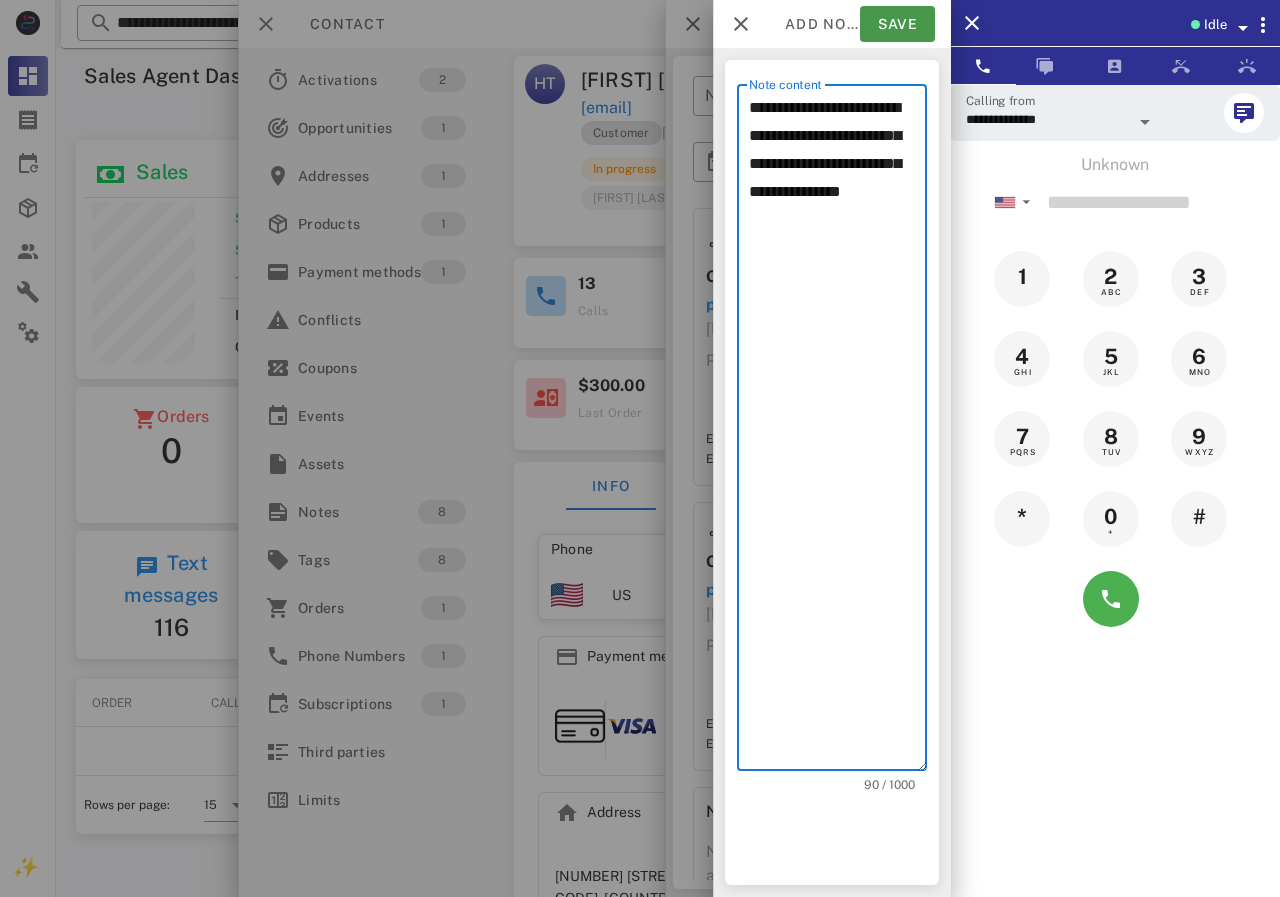 type on "**********" 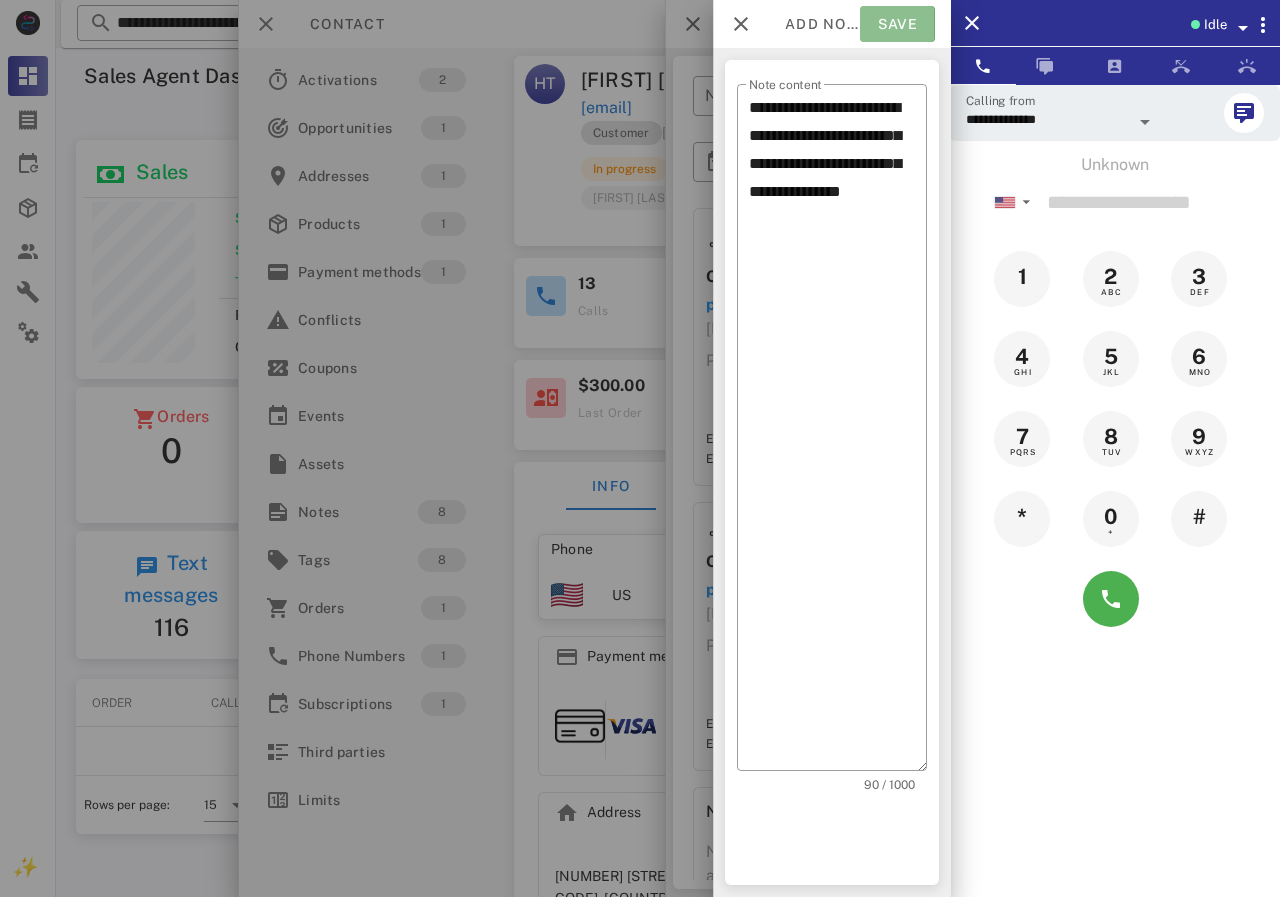 drag, startPoint x: 901, startPoint y: 28, endPoint x: 816, endPoint y: 46, distance: 86.88498 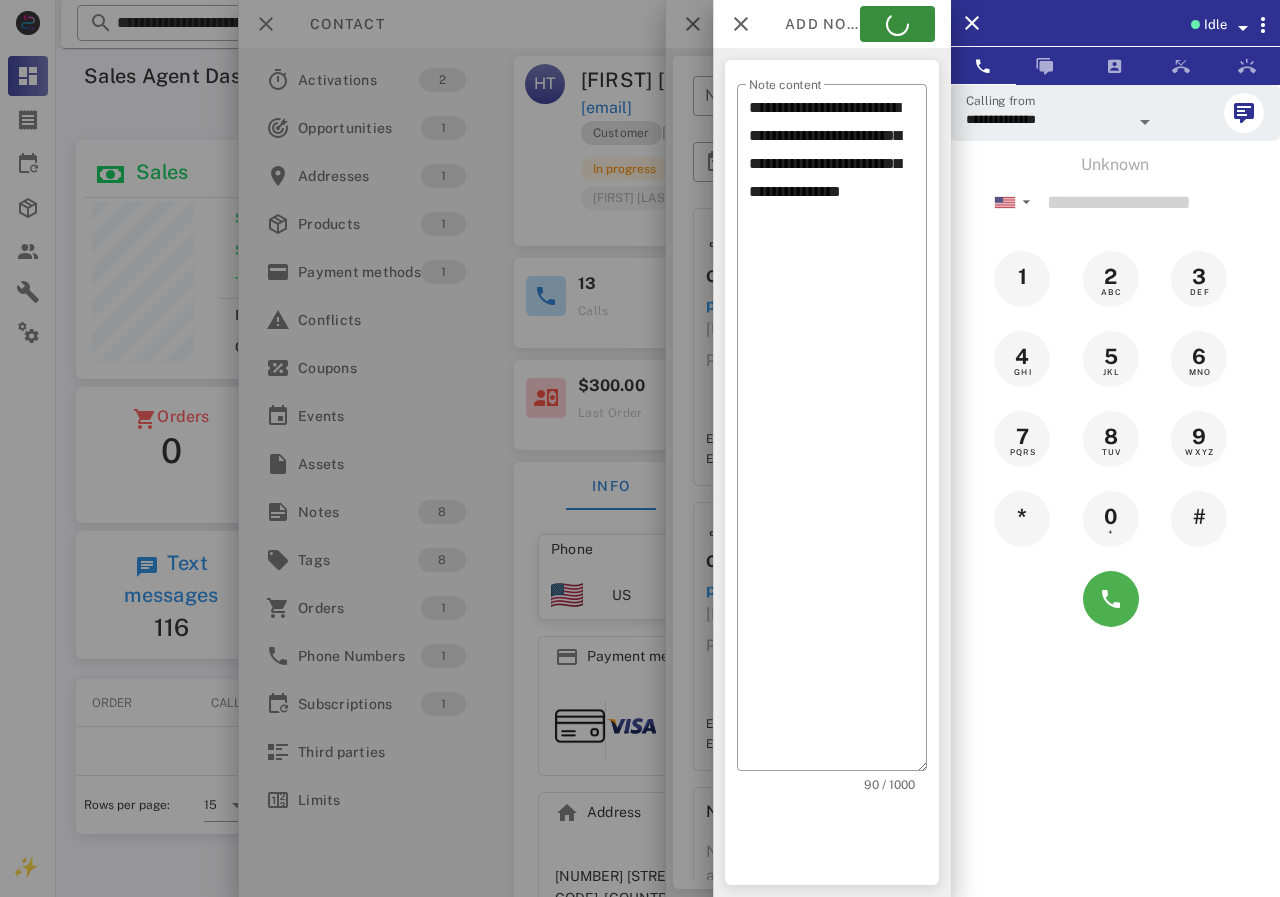 click at bounding box center [640, 448] 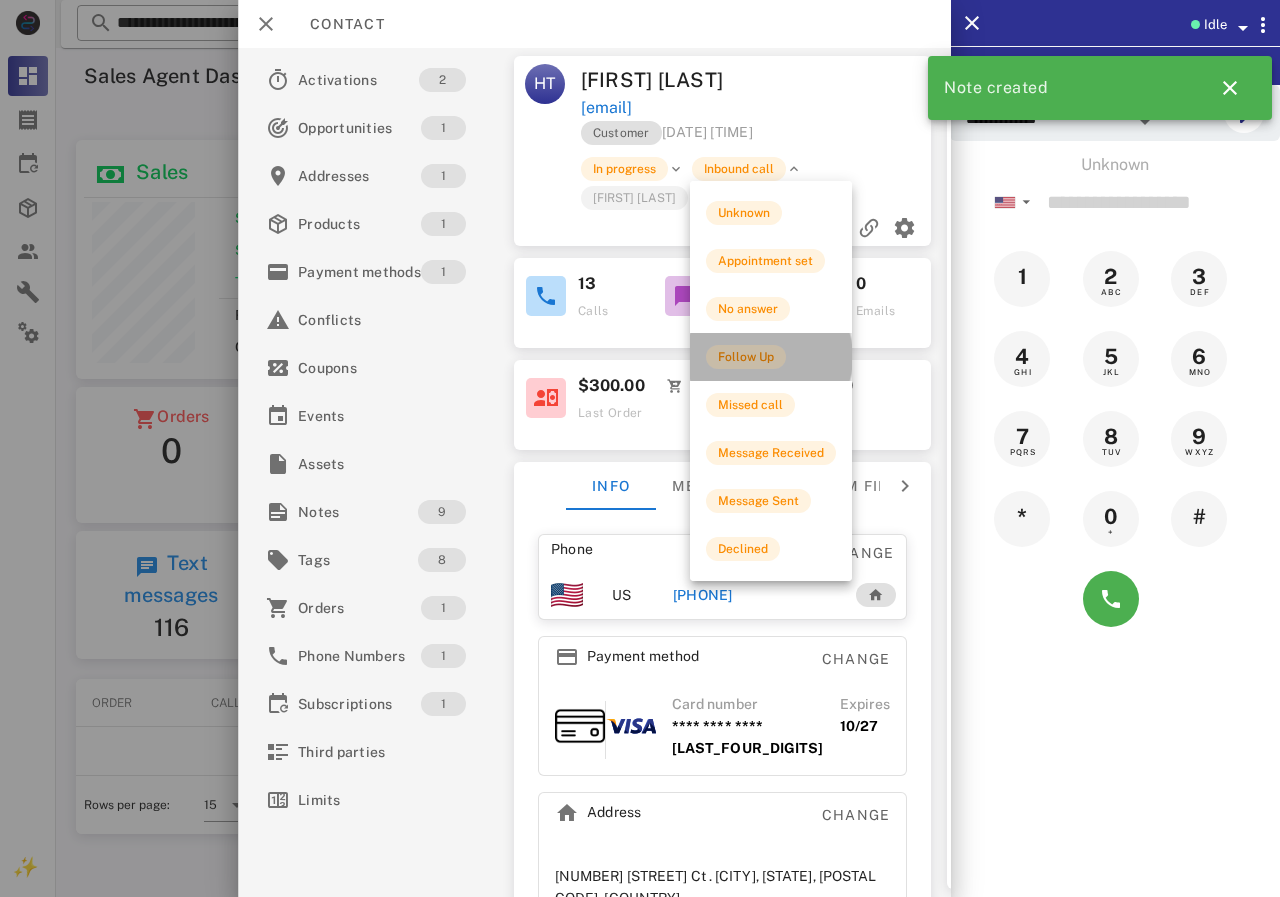 click on "Follow Up" at bounding box center [746, 357] 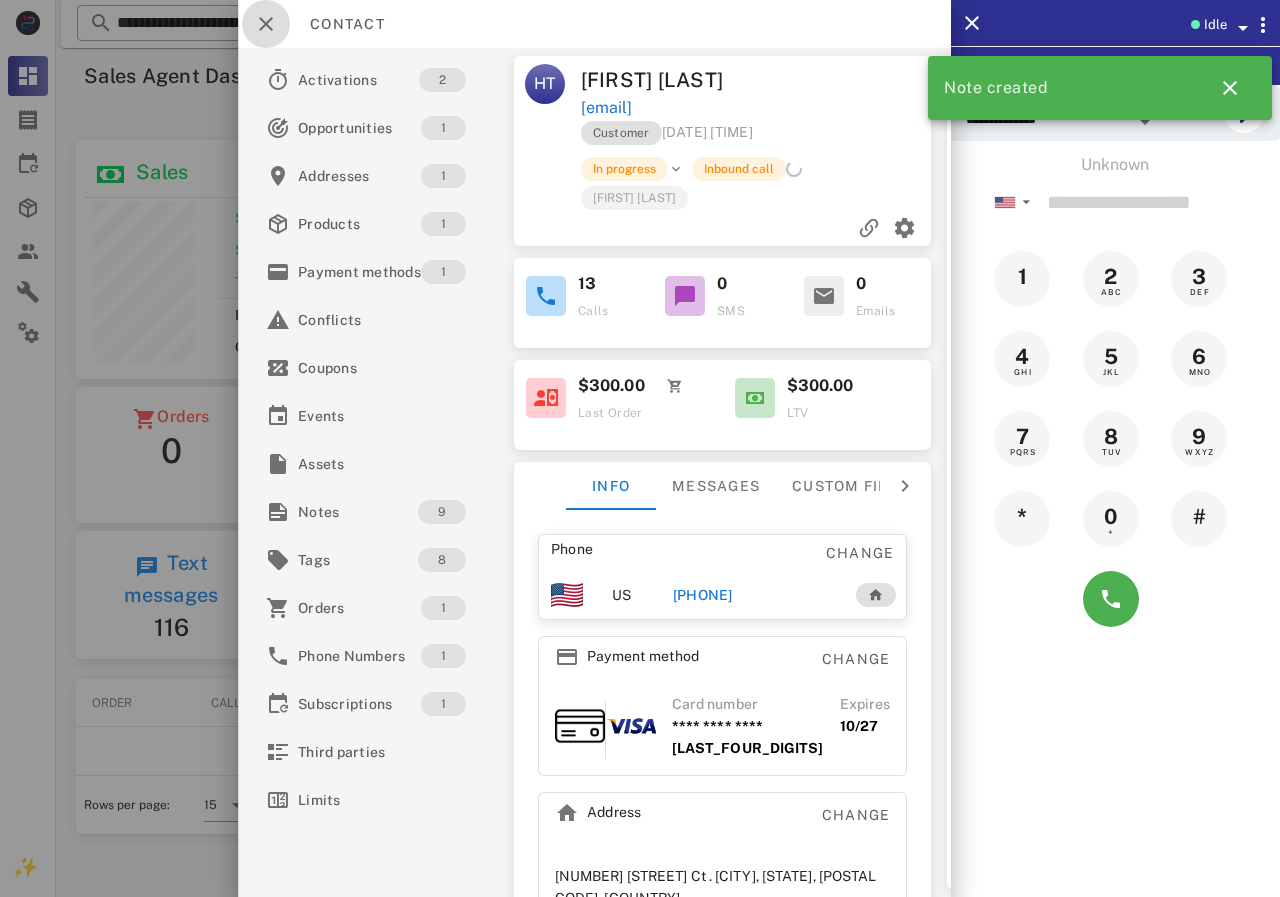 click at bounding box center (266, 24) 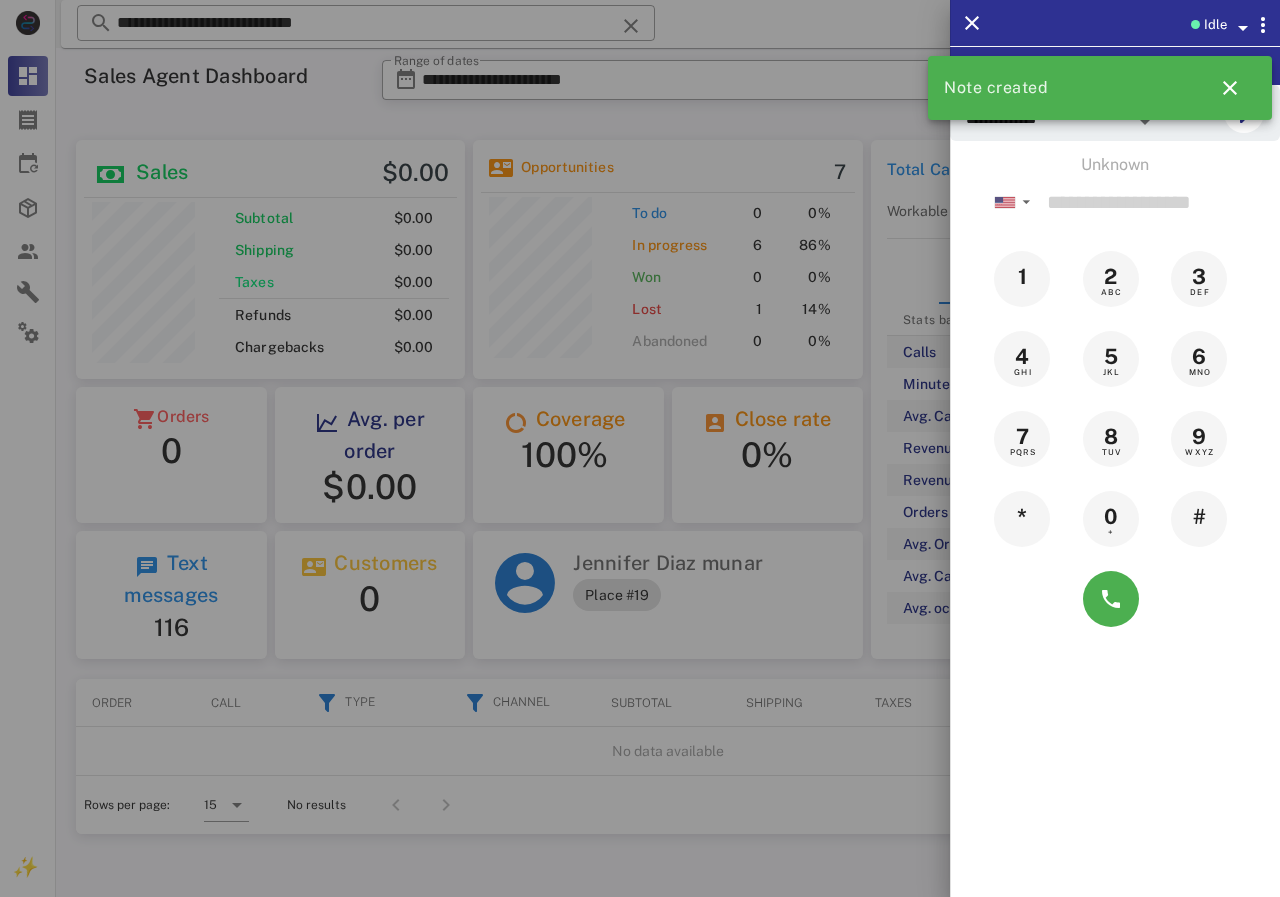click at bounding box center [640, 448] 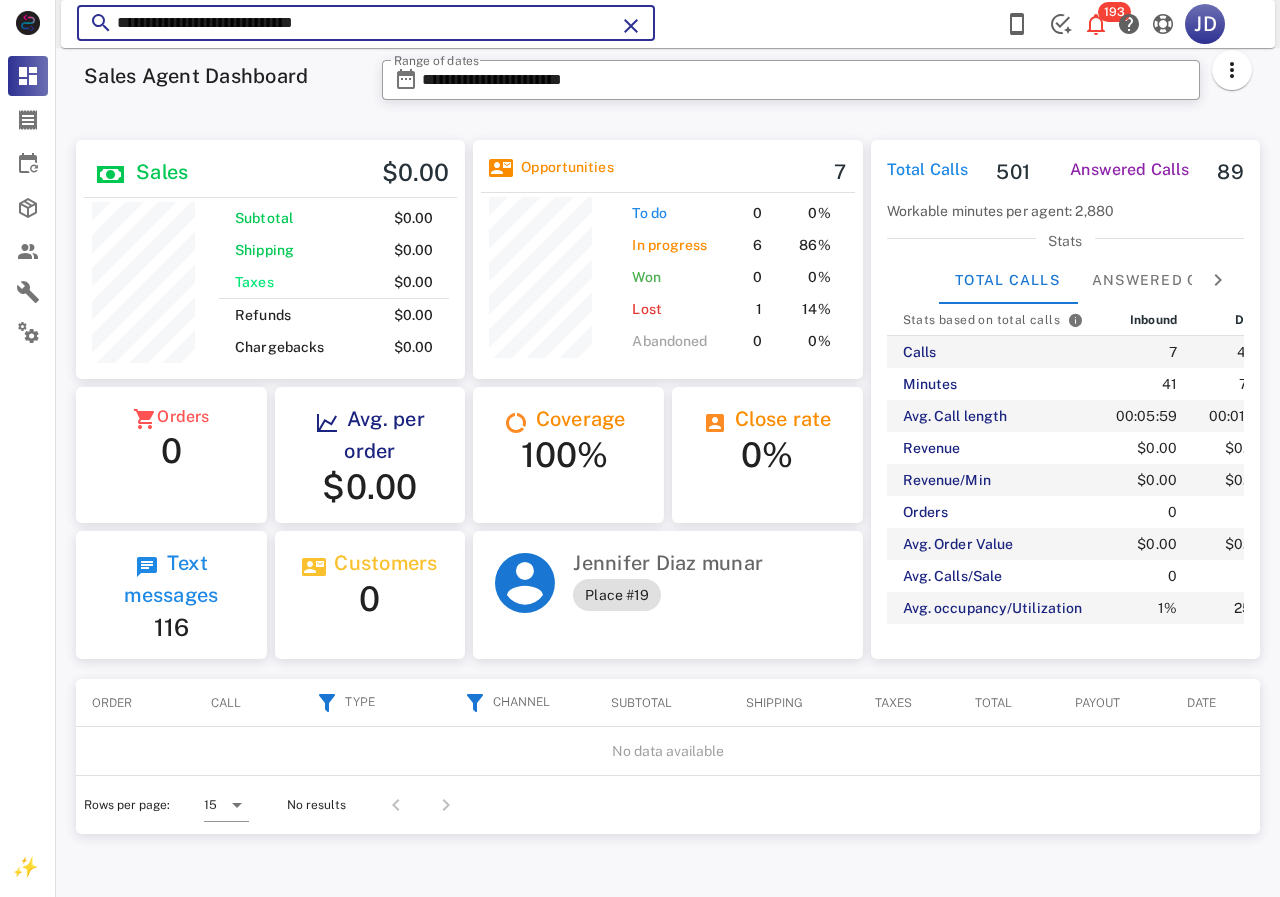 drag, startPoint x: 391, startPoint y: 23, endPoint x: 84, endPoint y: 24, distance: 307.00162 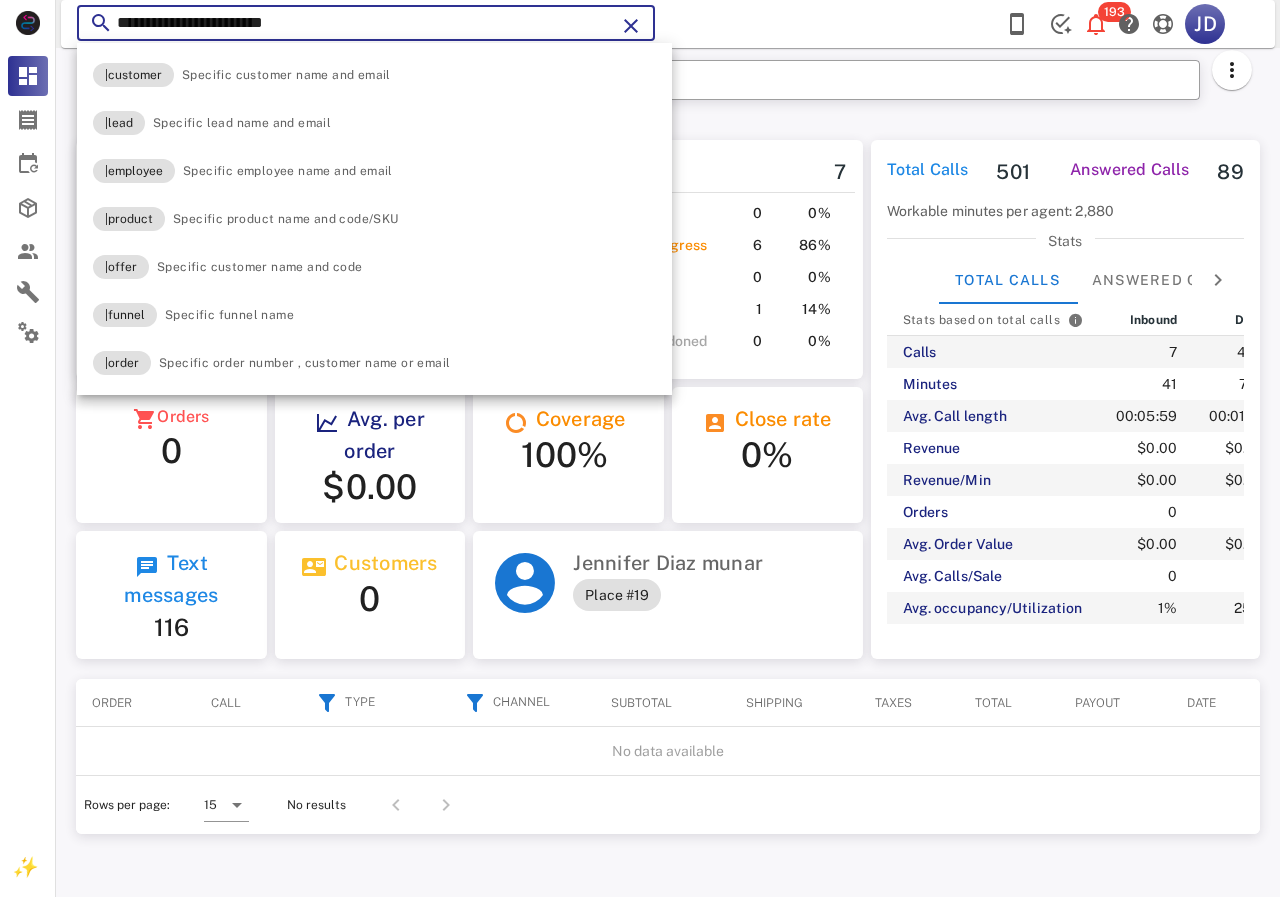 type on "**********" 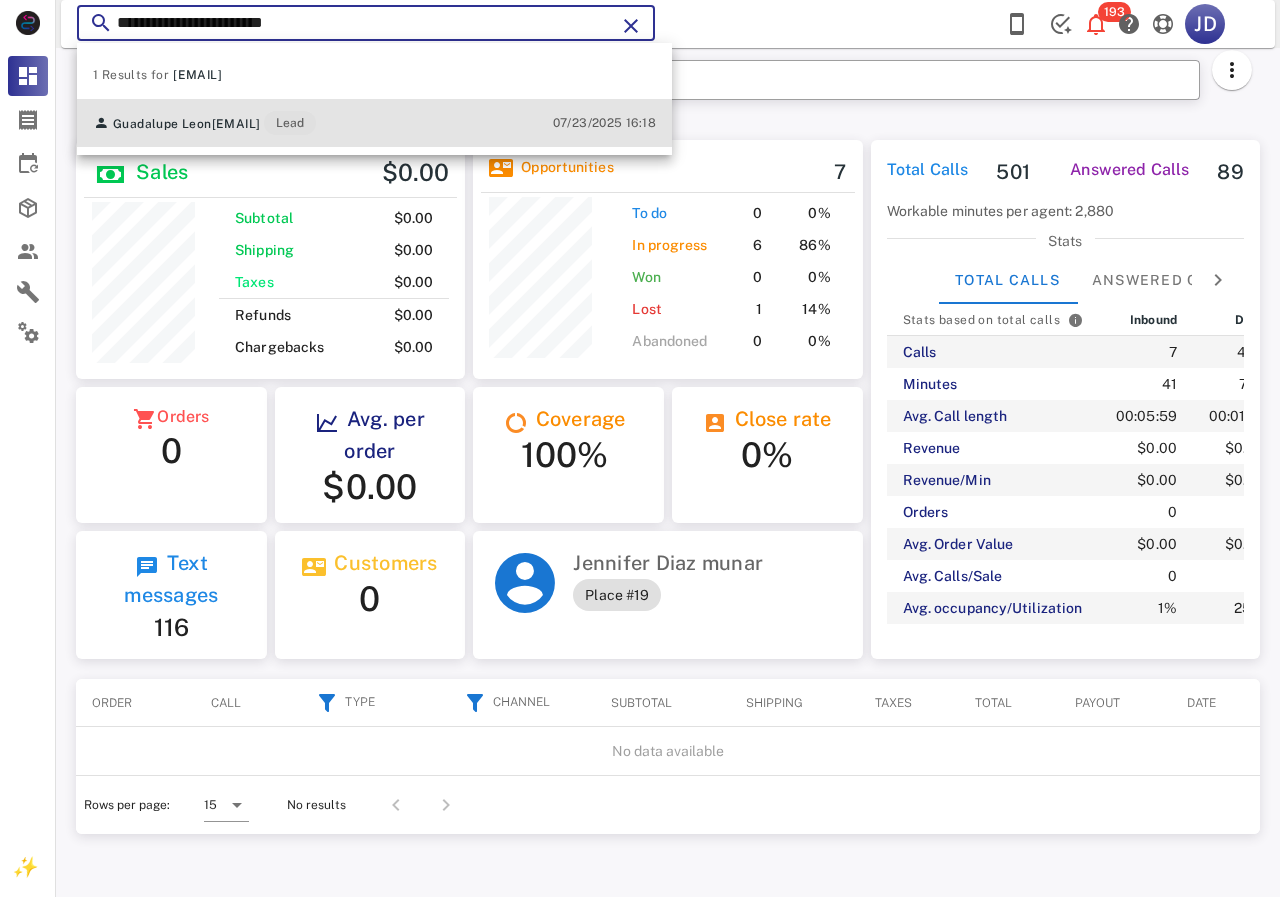 click on "Guadalupe Leon" at bounding box center (162, 124) 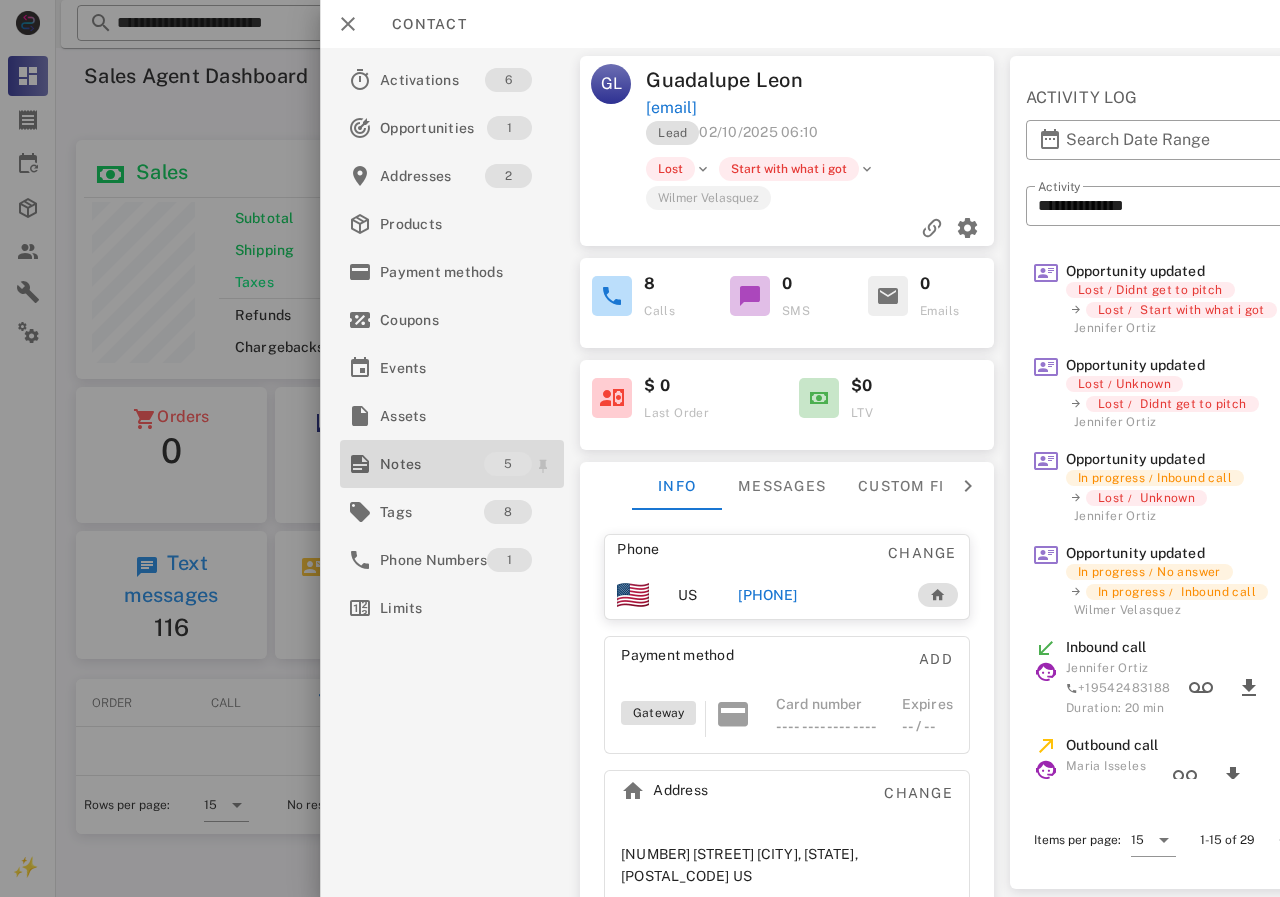 click on "Notes" at bounding box center (432, 464) 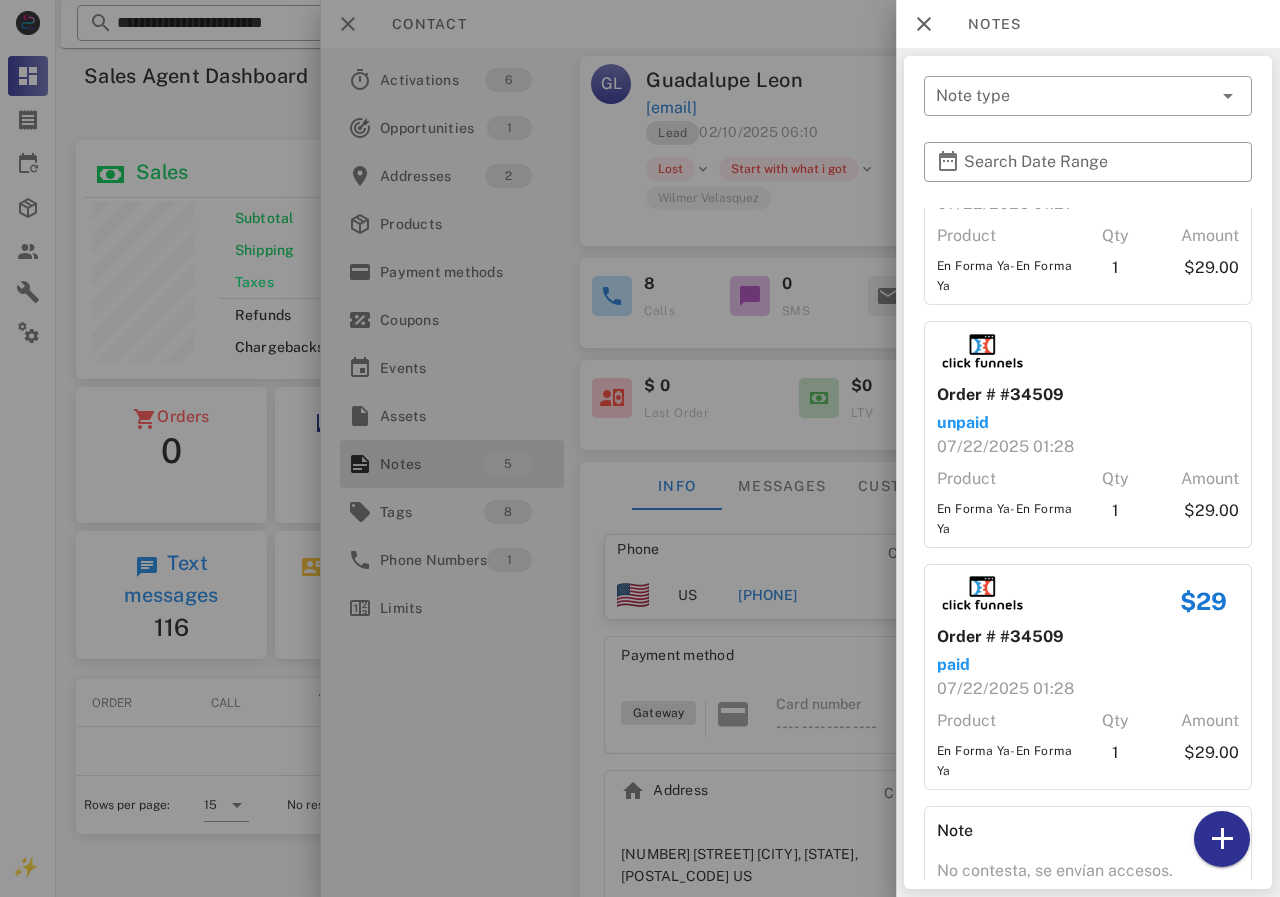 scroll, scrollTop: 356, scrollLeft: 0, axis: vertical 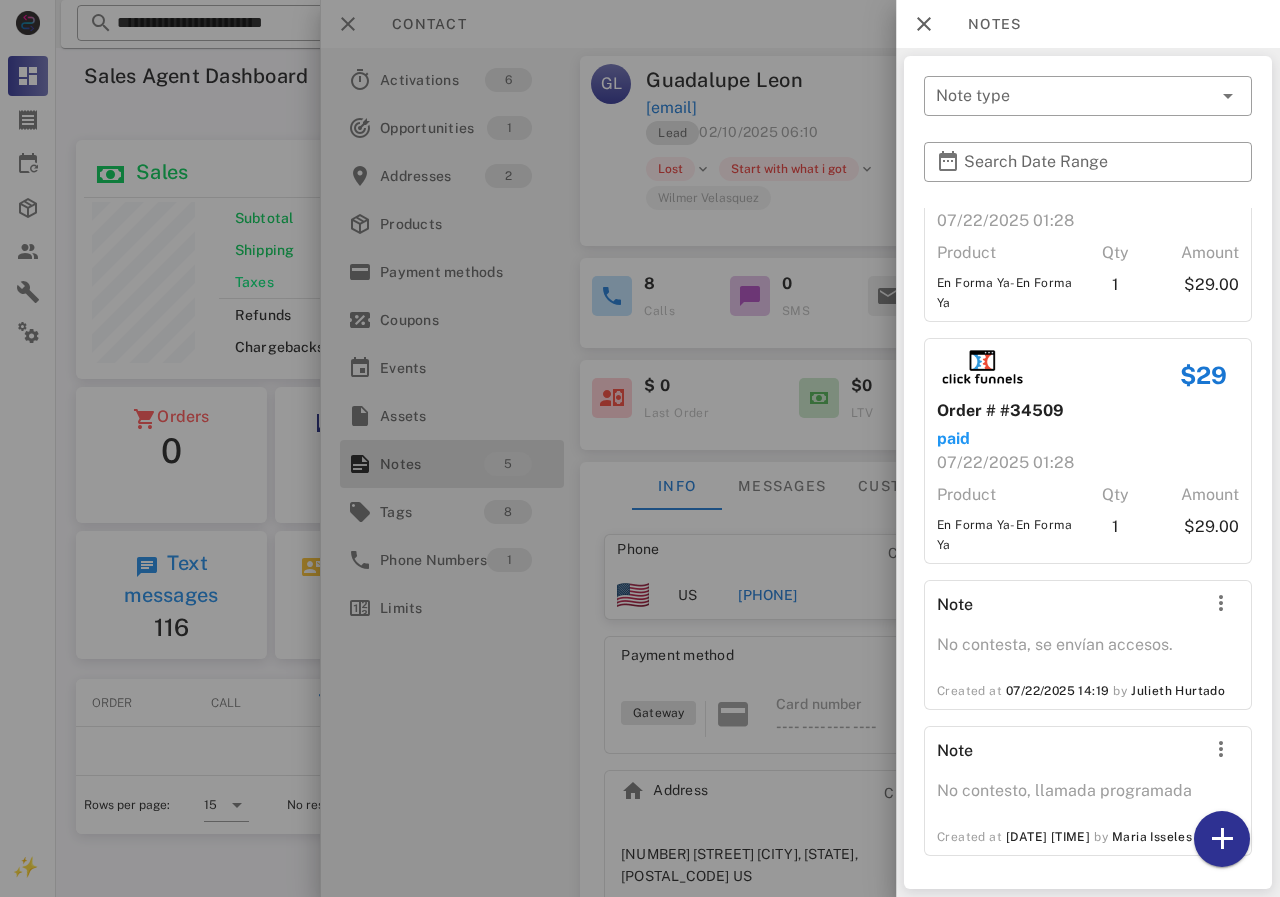 drag, startPoint x: 784, startPoint y: 541, endPoint x: 780, endPoint y: 578, distance: 37.215588 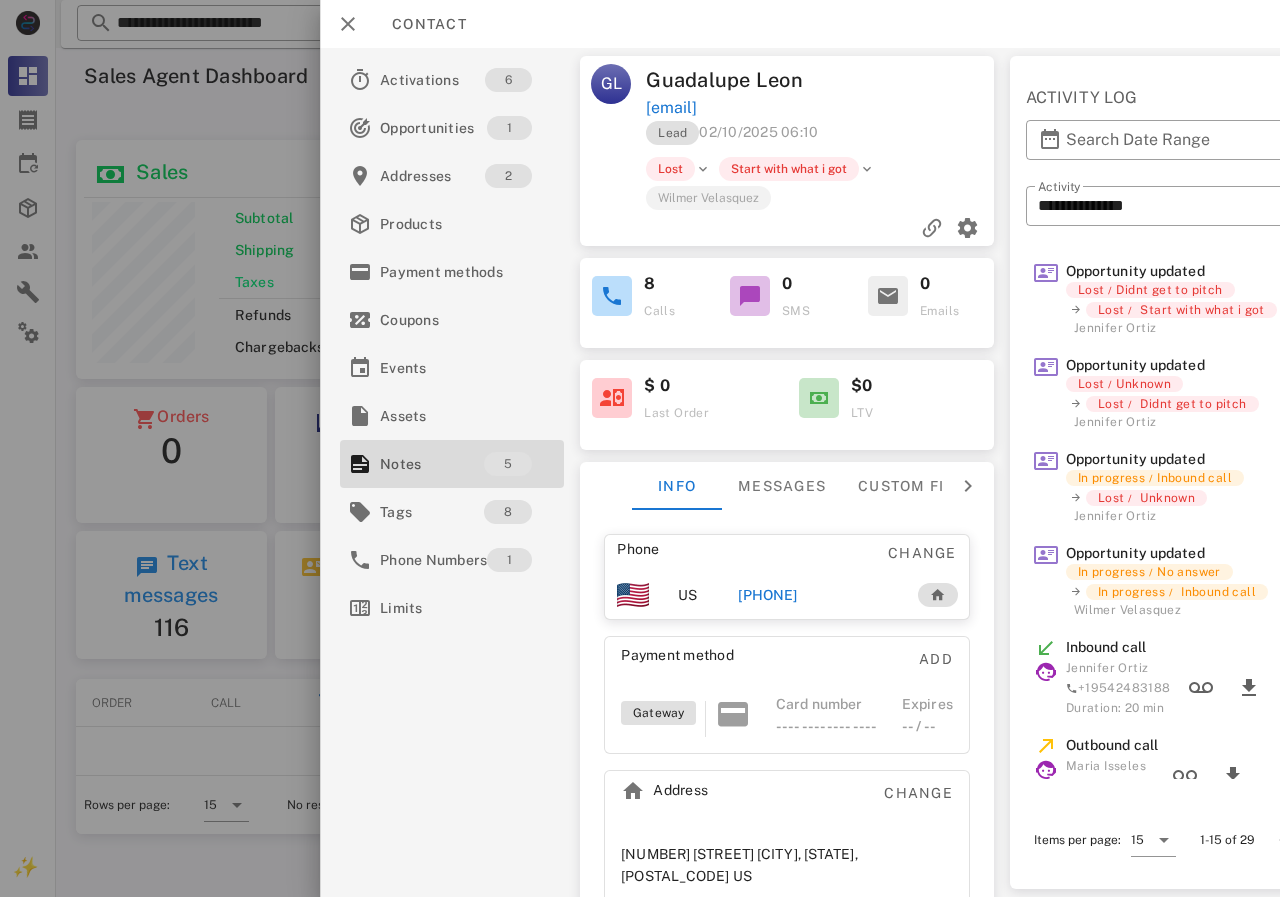click on "[PHONE]" at bounding box center (767, 595) 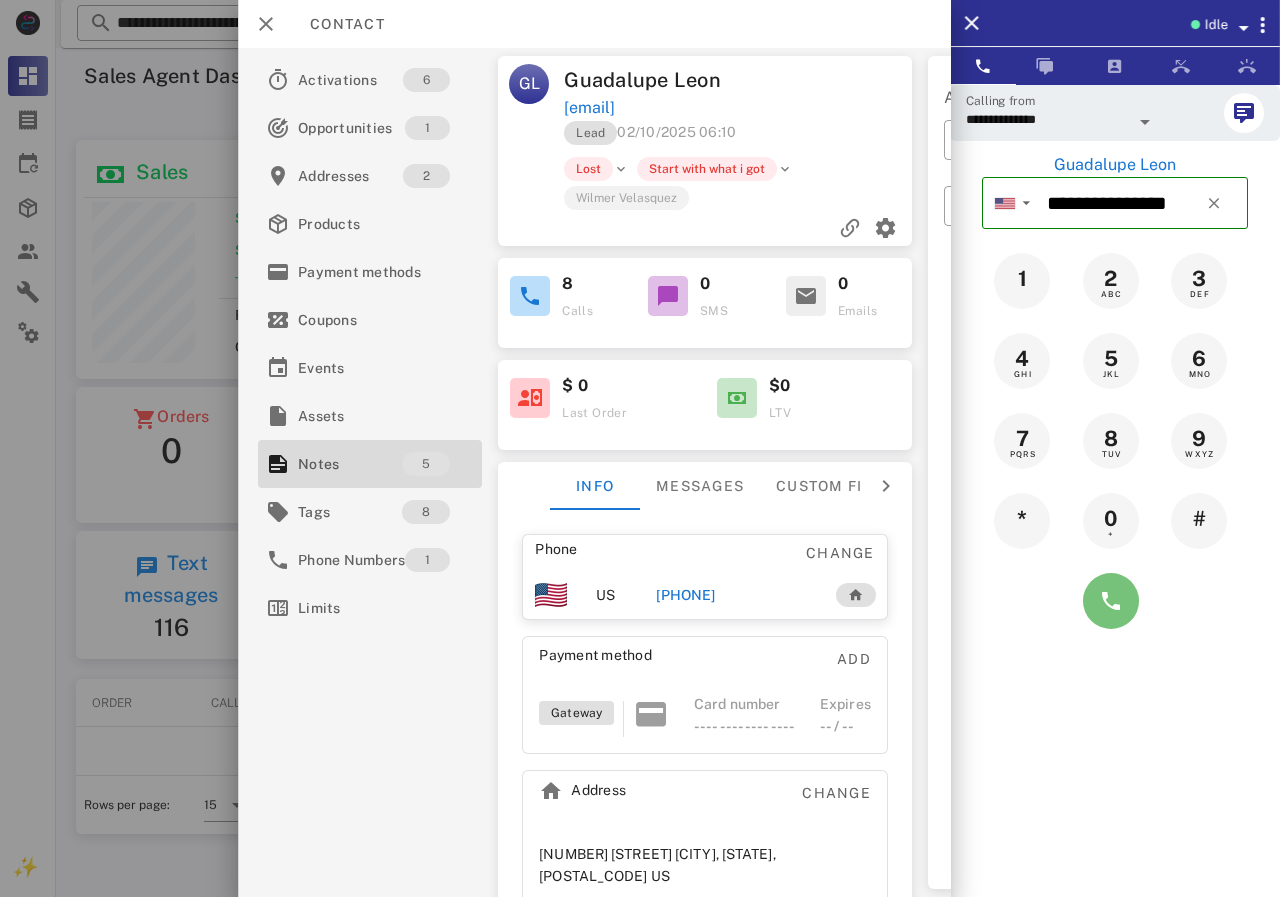 click at bounding box center [1111, 601] 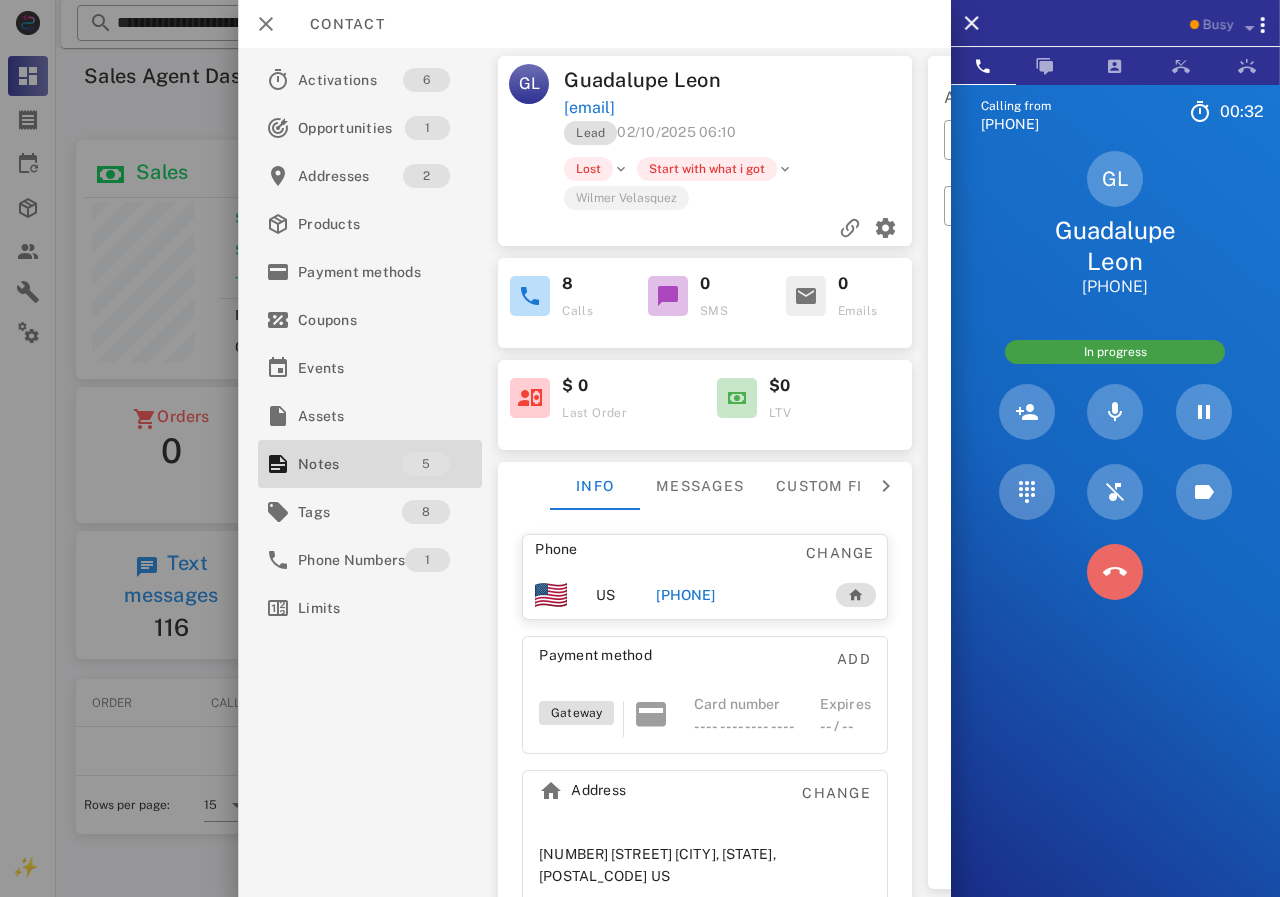 click at bounding box center (1115, 572) 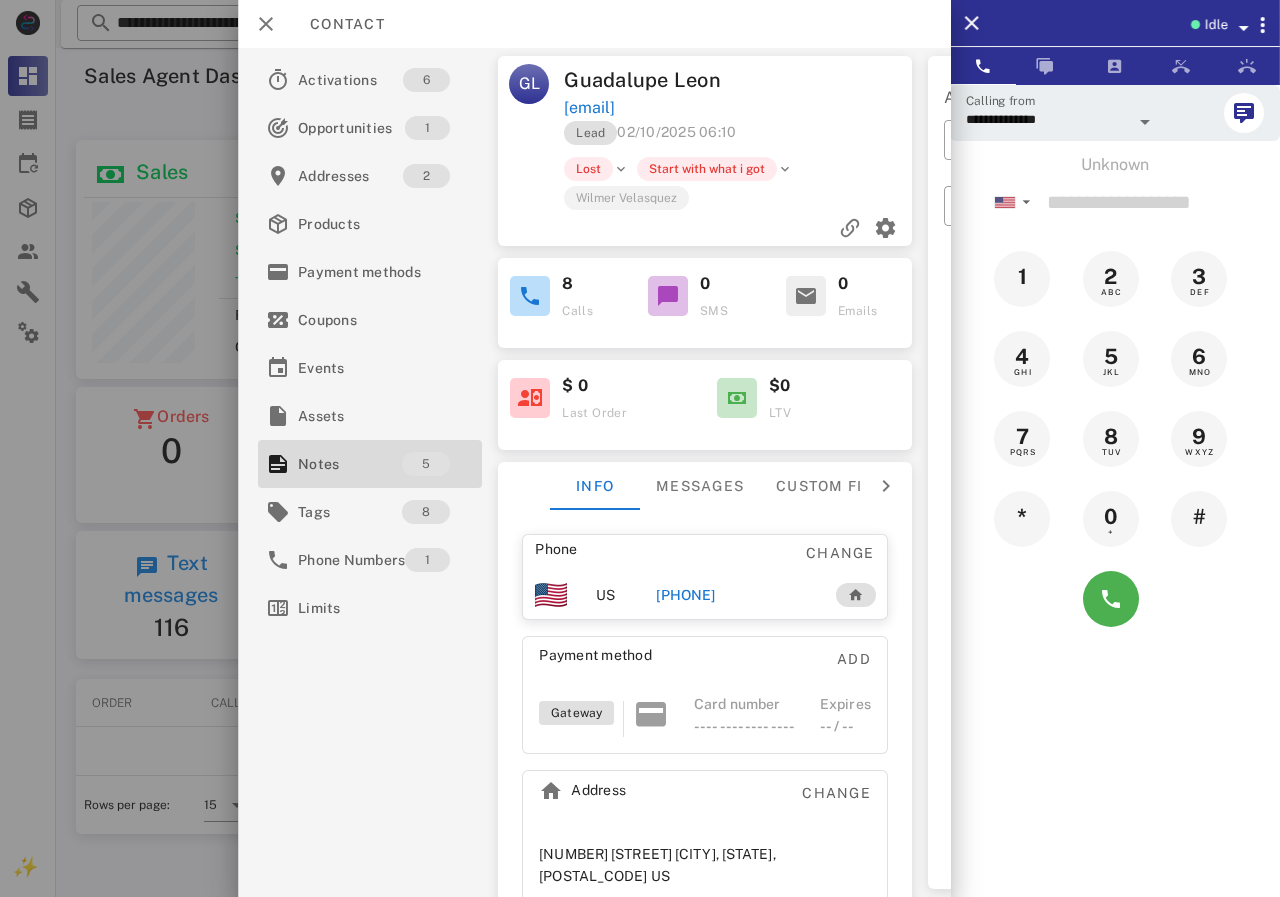 click on "[PHONE]" at bounding box center [735, 595] 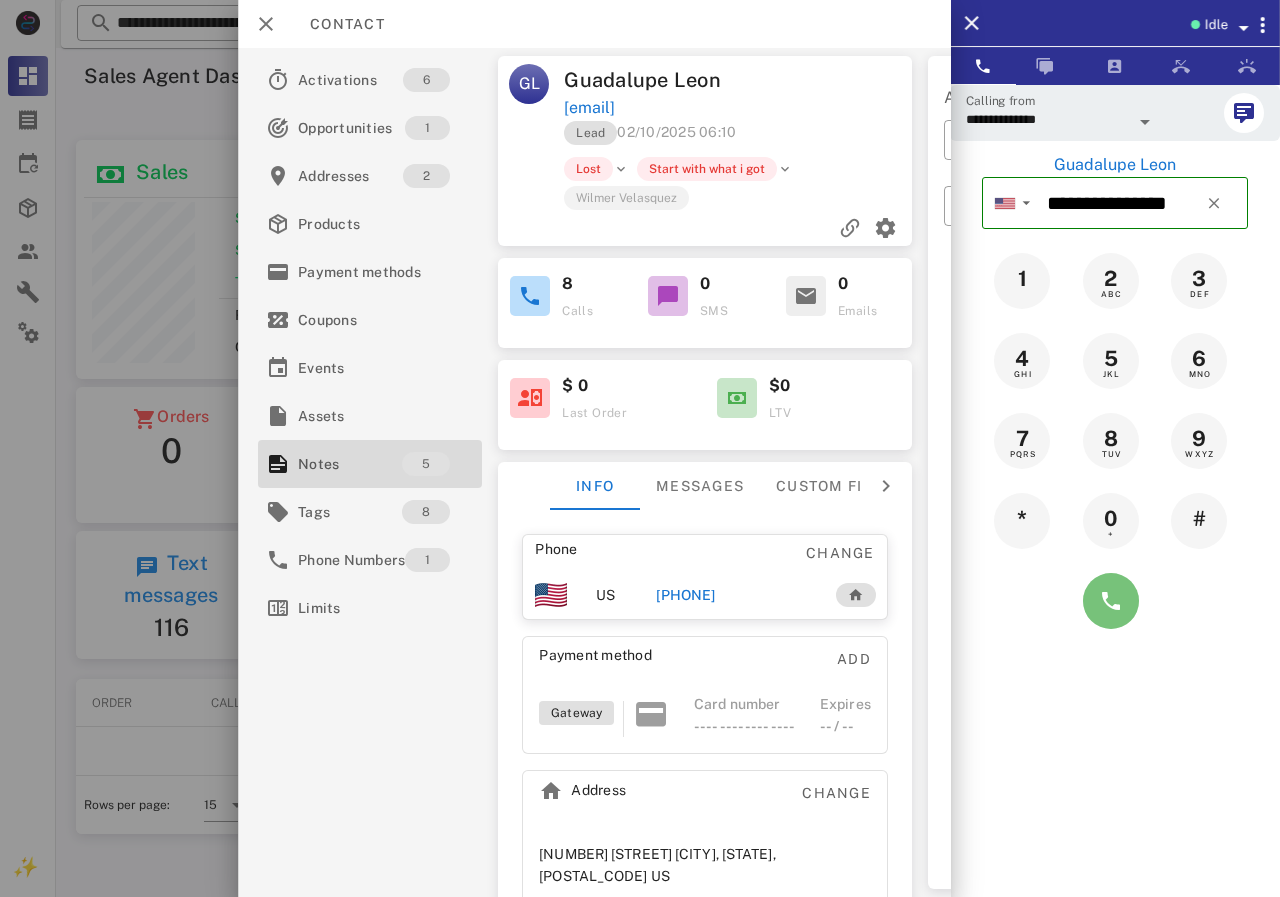 click at bounding box center (1111, 601) 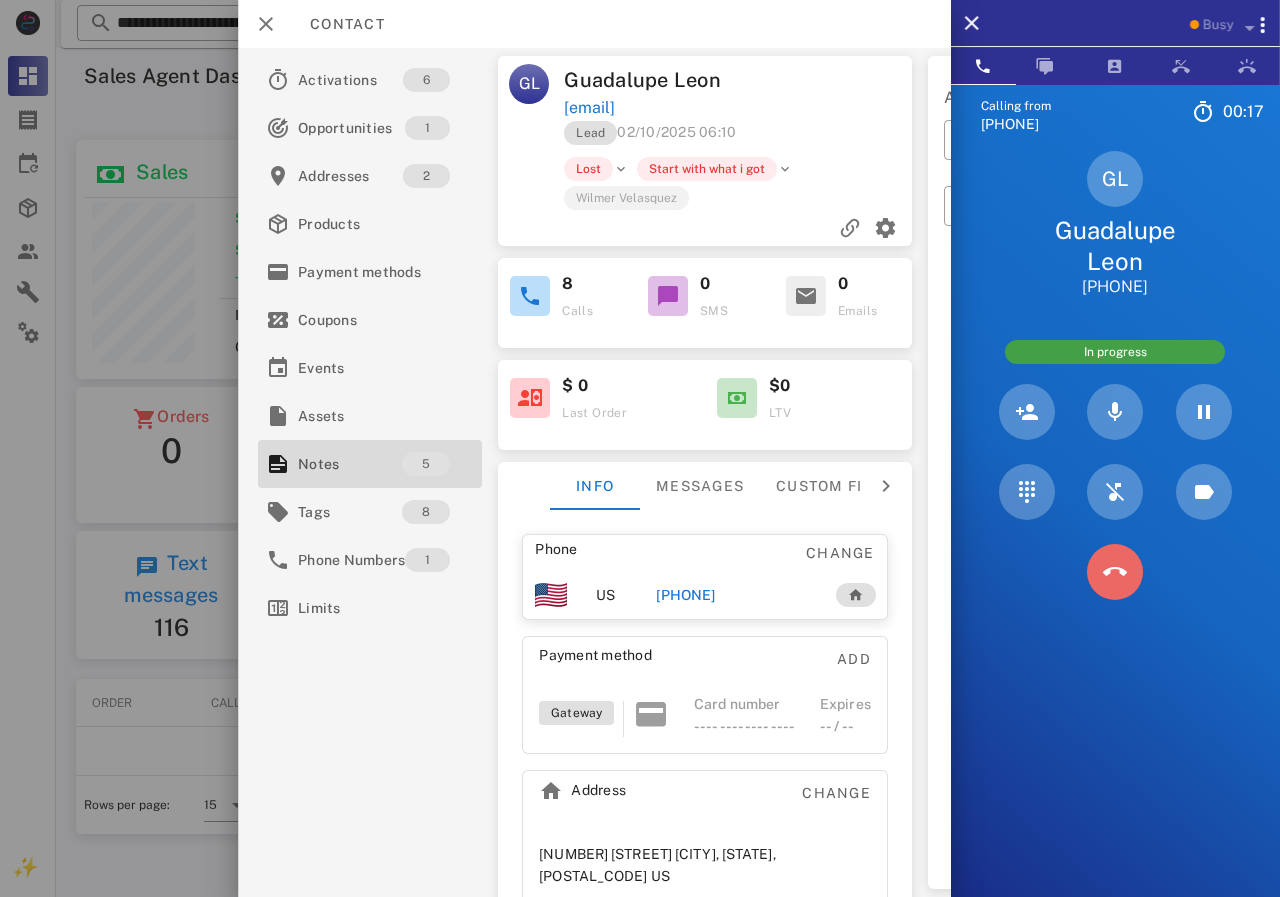 click at bounding box center (1115, 572) 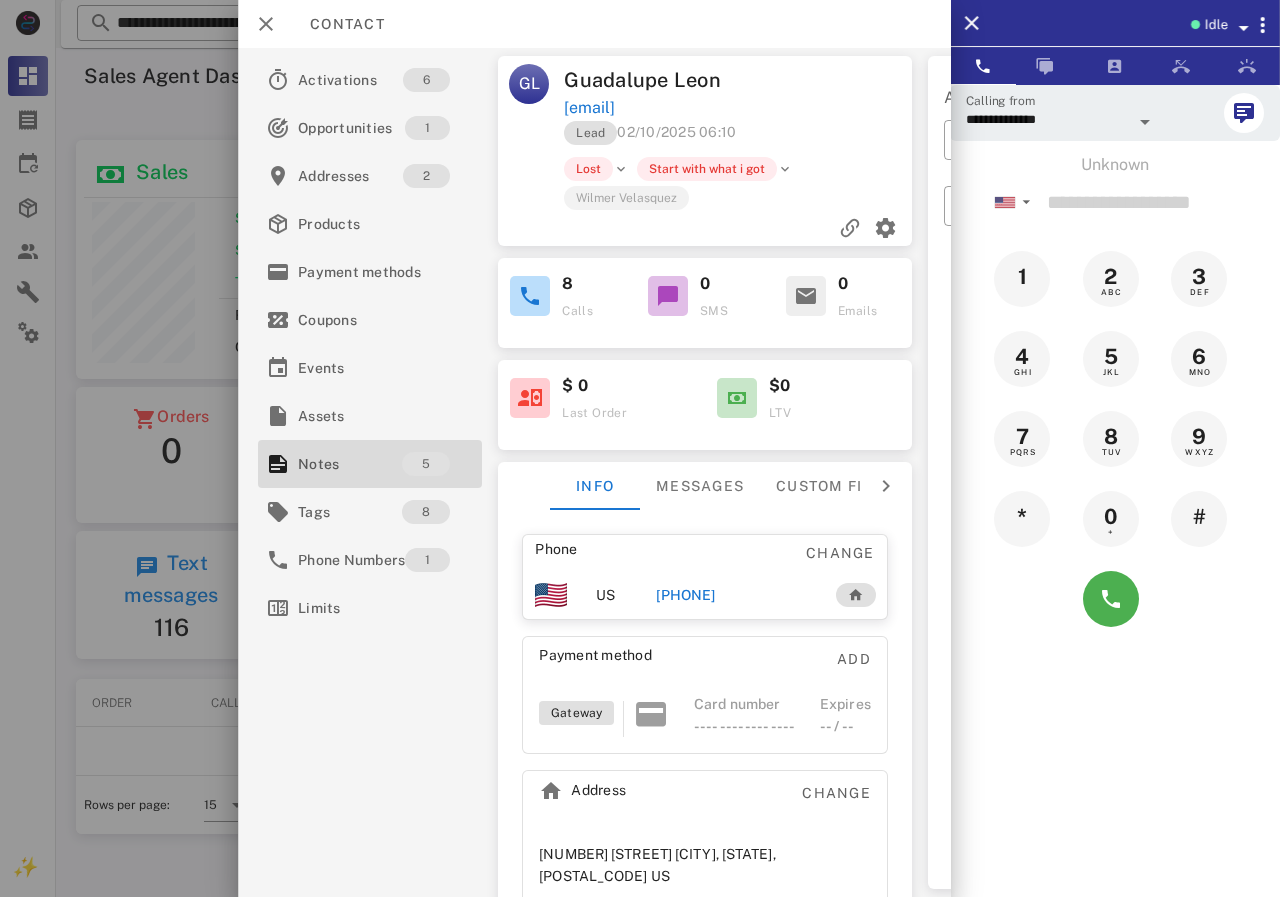 click on "[PHONE]" at bounding box center [685, 595] 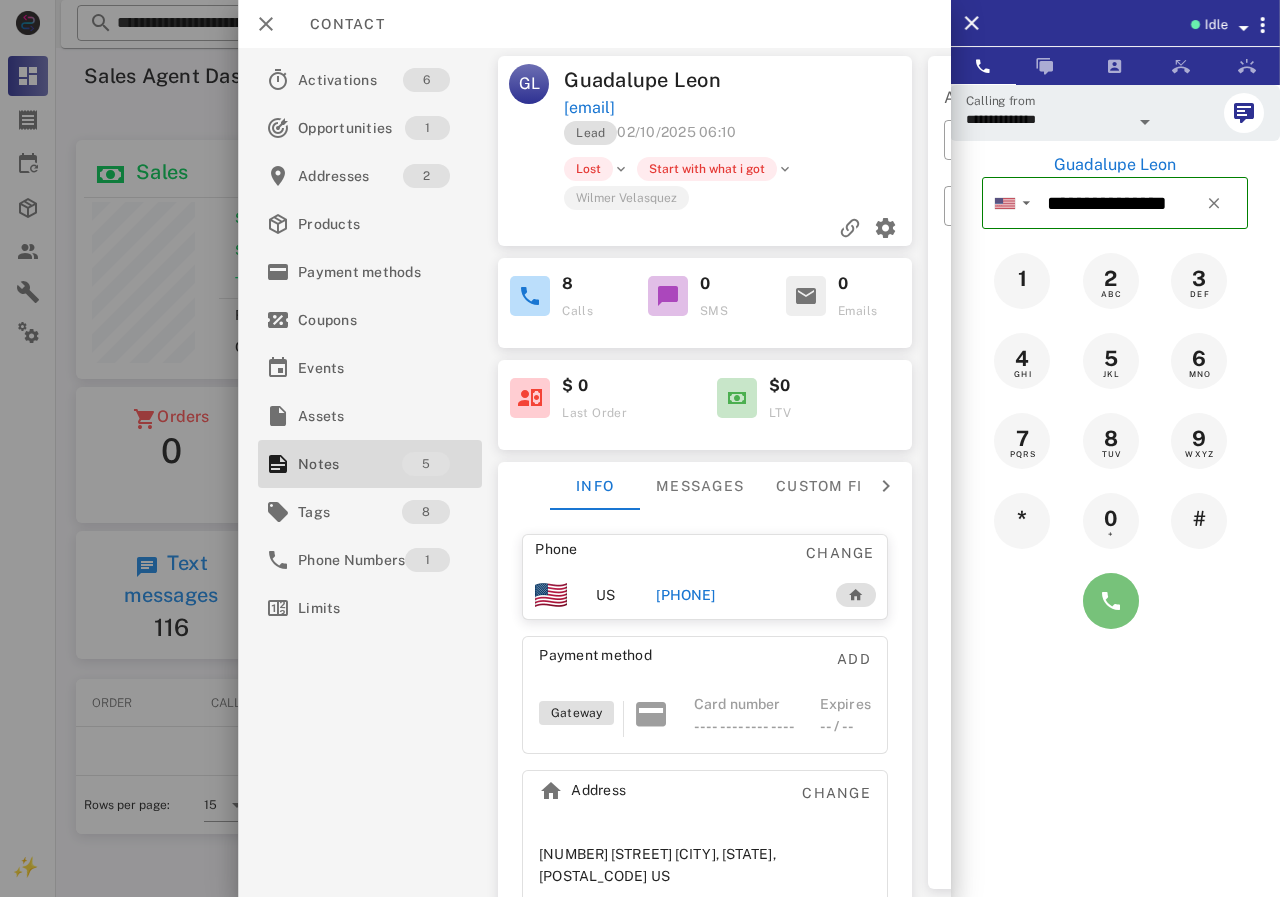 click at bounding box center (1111, 601) 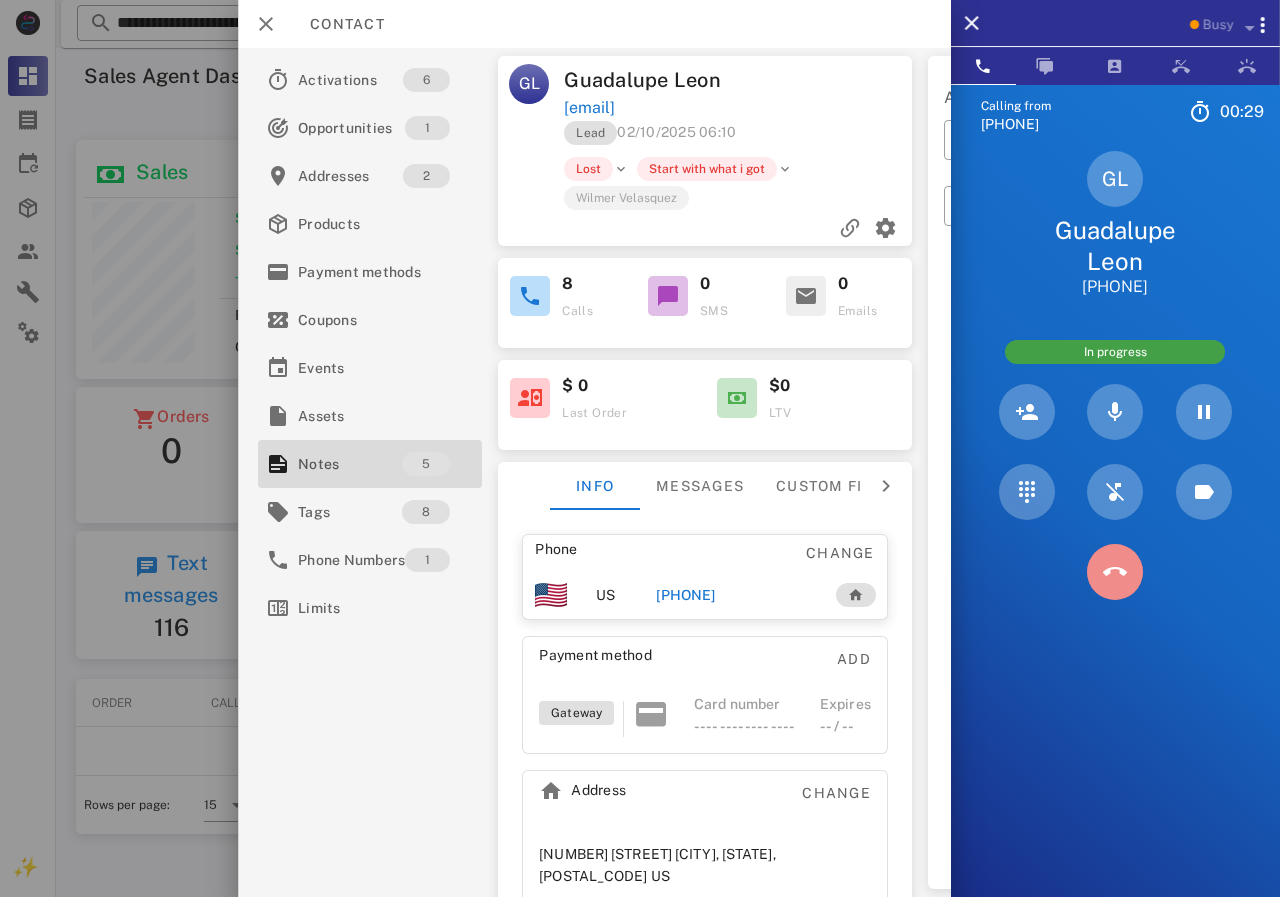 click at bounding box center [1115, 572] 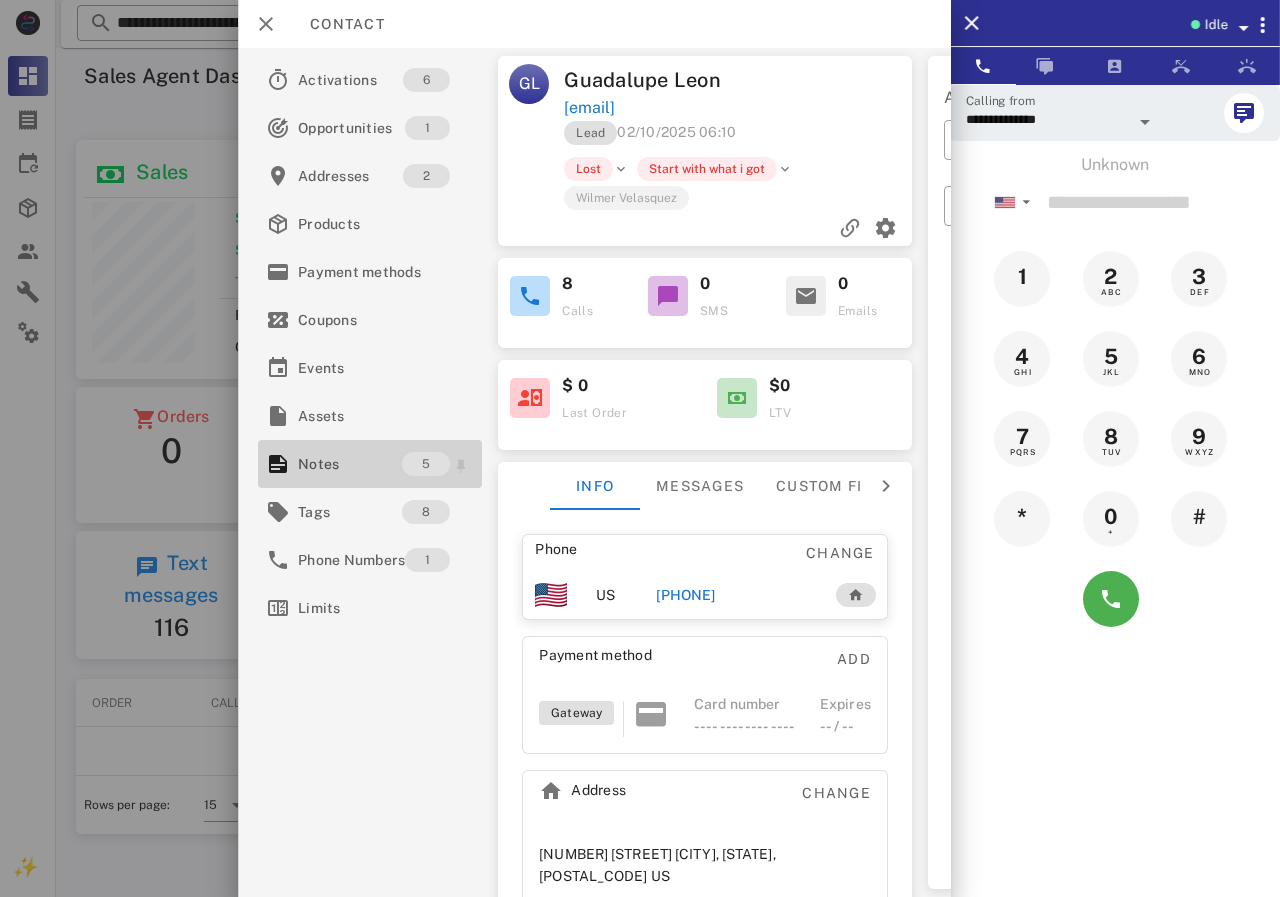 click on "Notes" at bounding box center [350, 464] 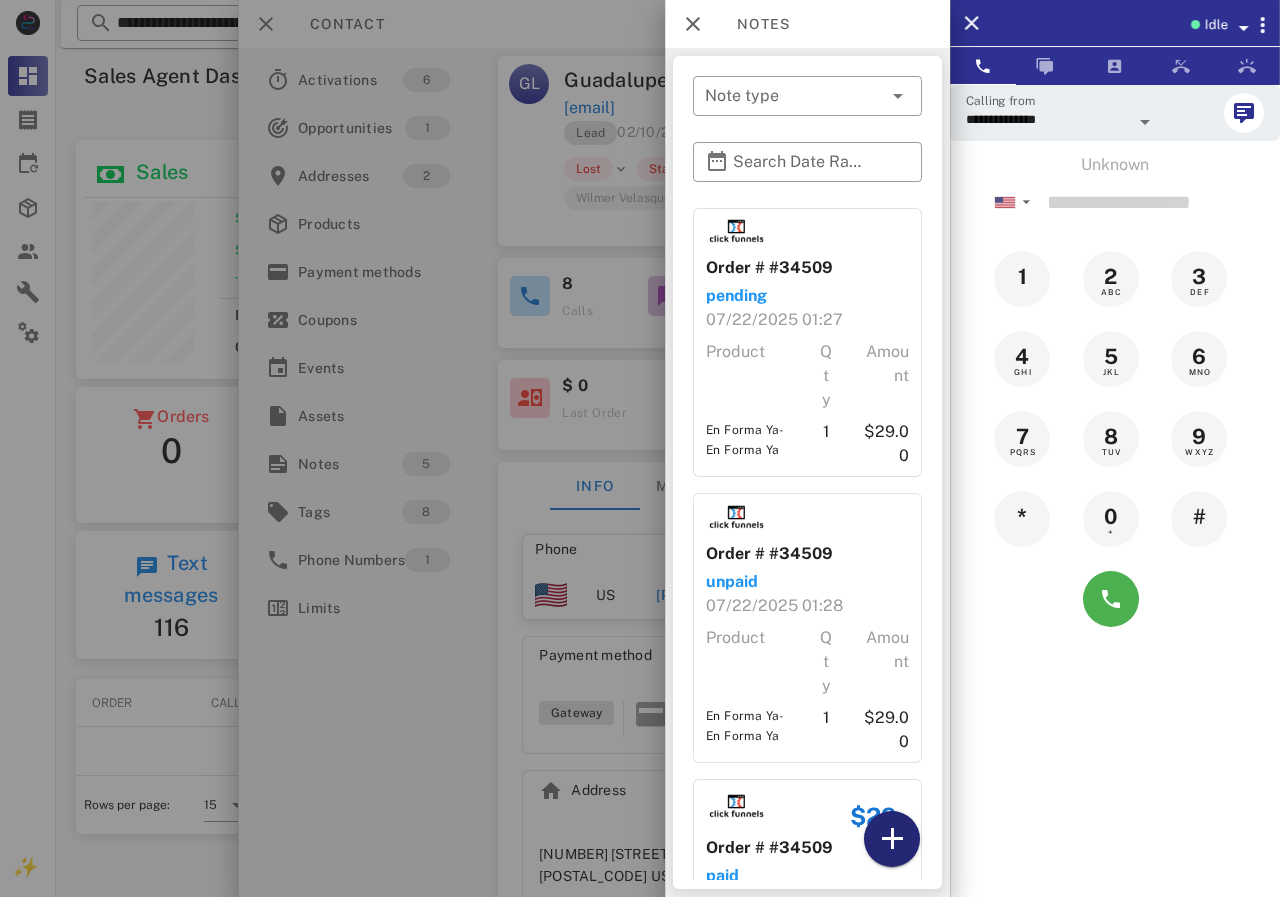 click at bounding box center (892, 839) 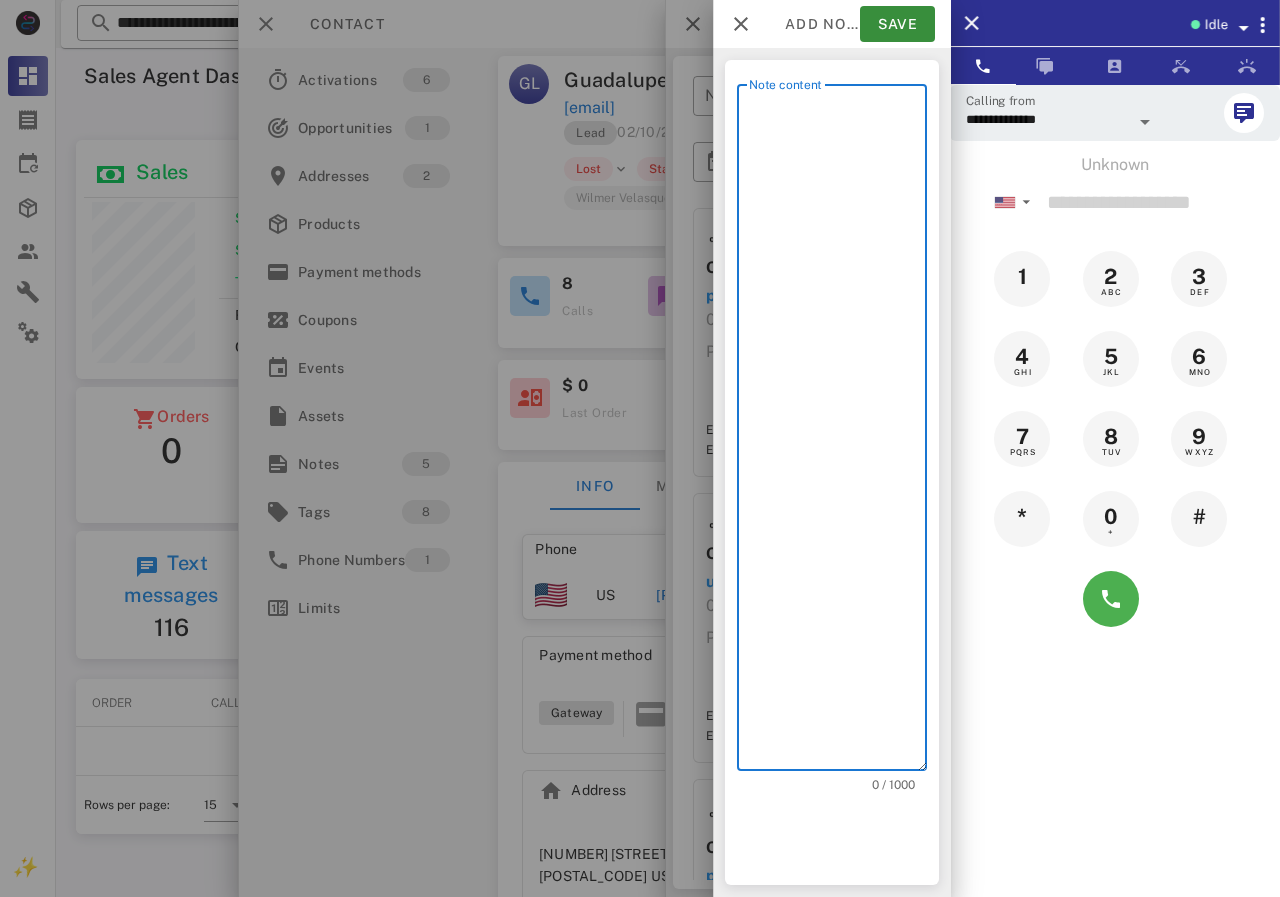 scroll, scrollTop: 240, scrollLeft: 390, axis: both 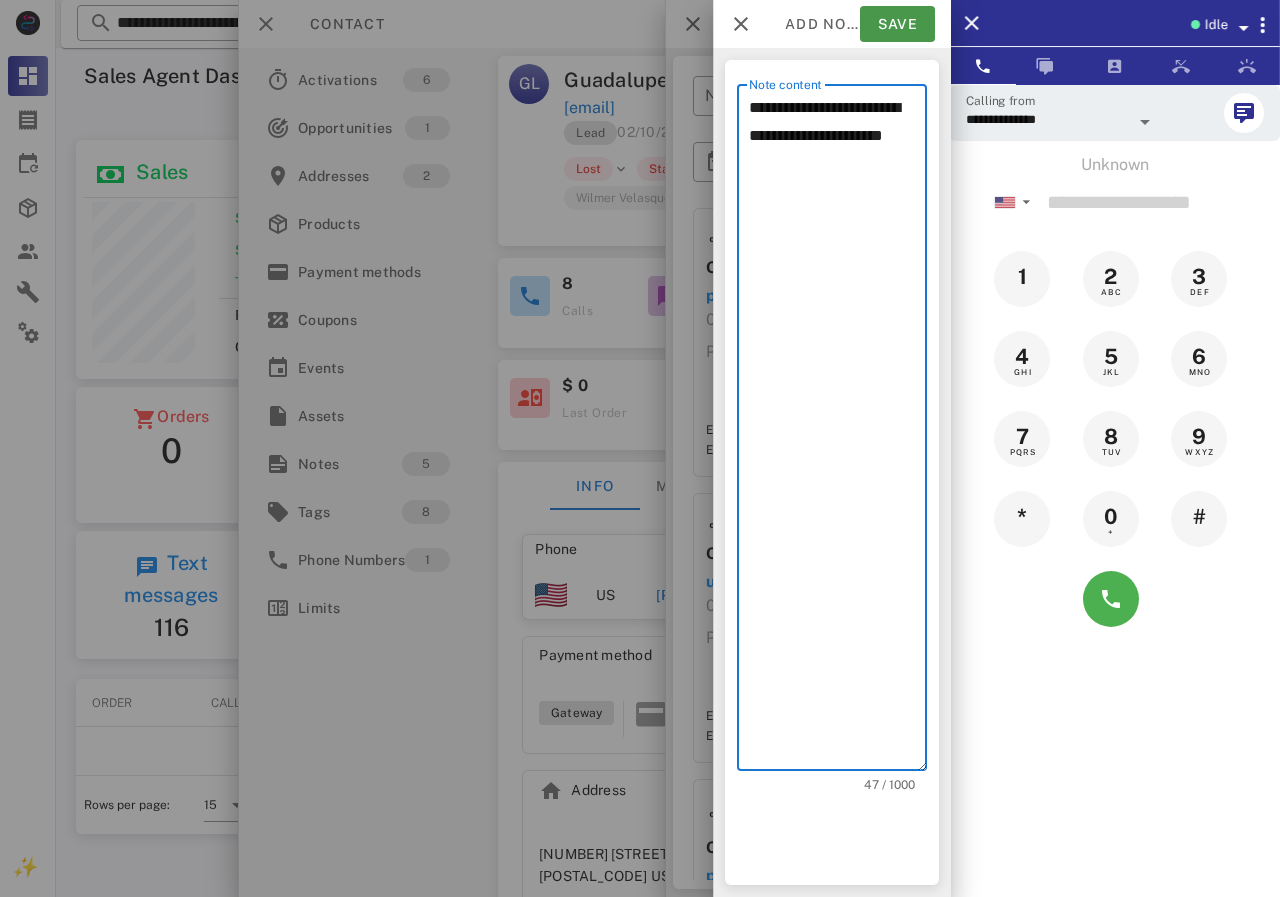 type on "**********" 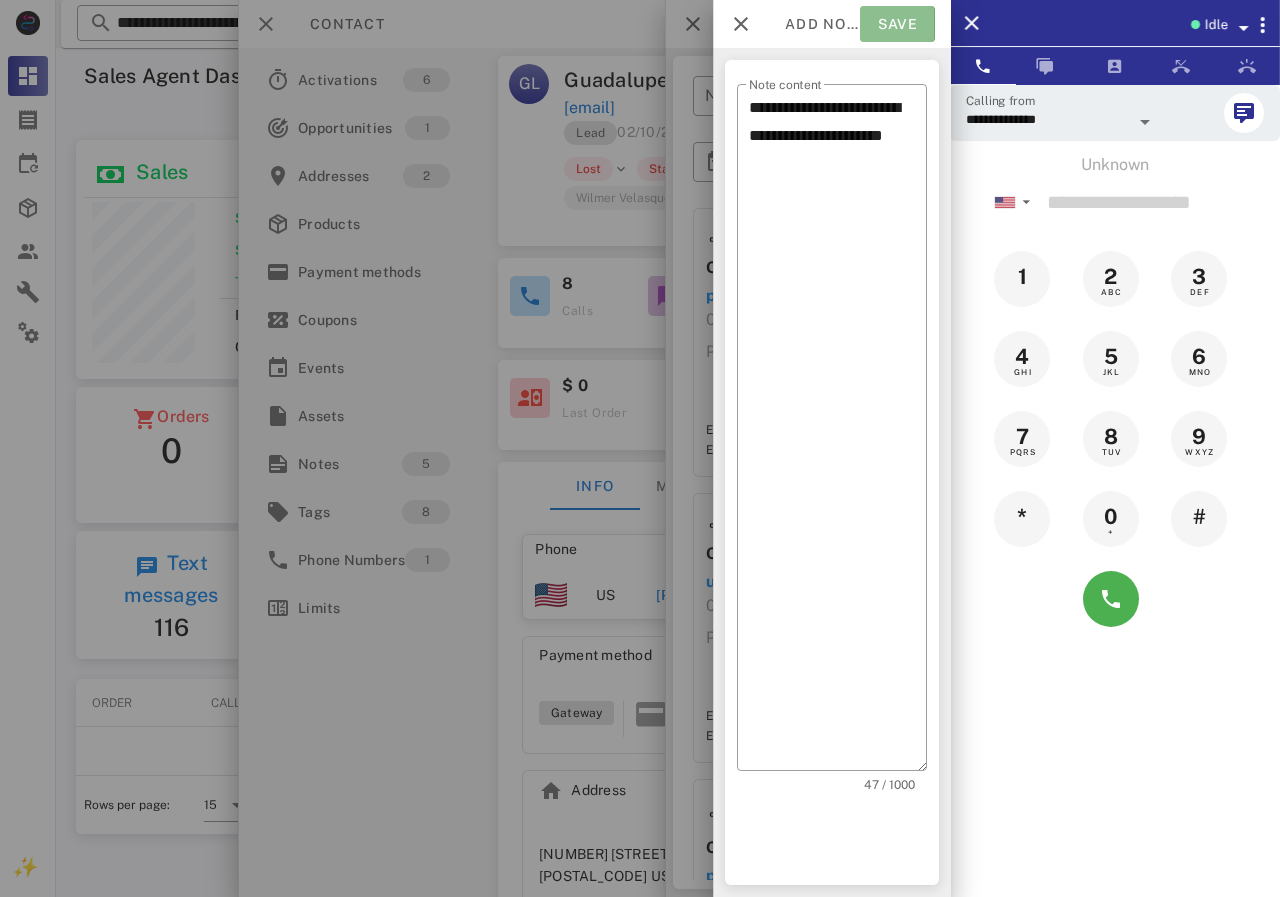 click on "Save" at bounding box center (897, 24) 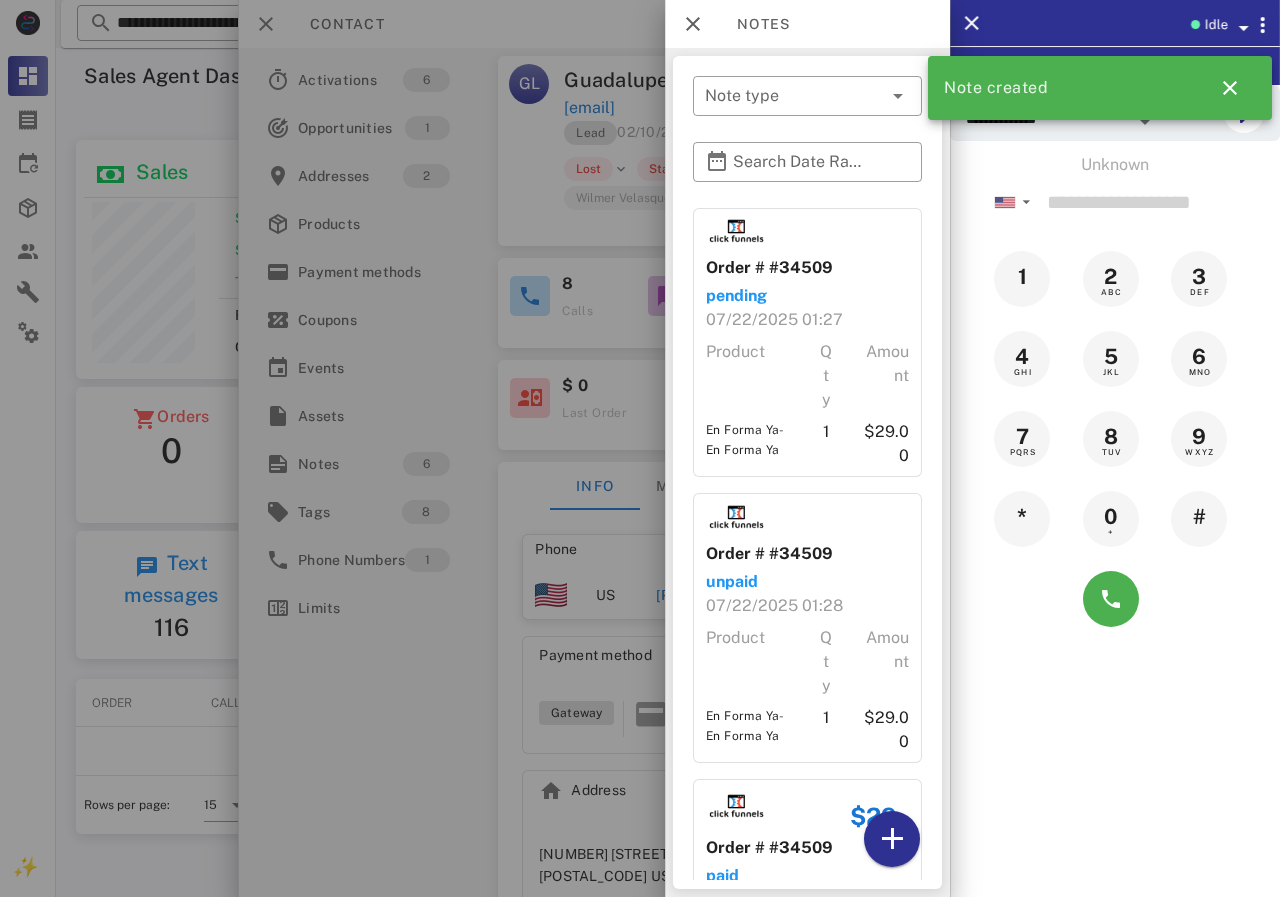 click at bounding box center [640, 448] 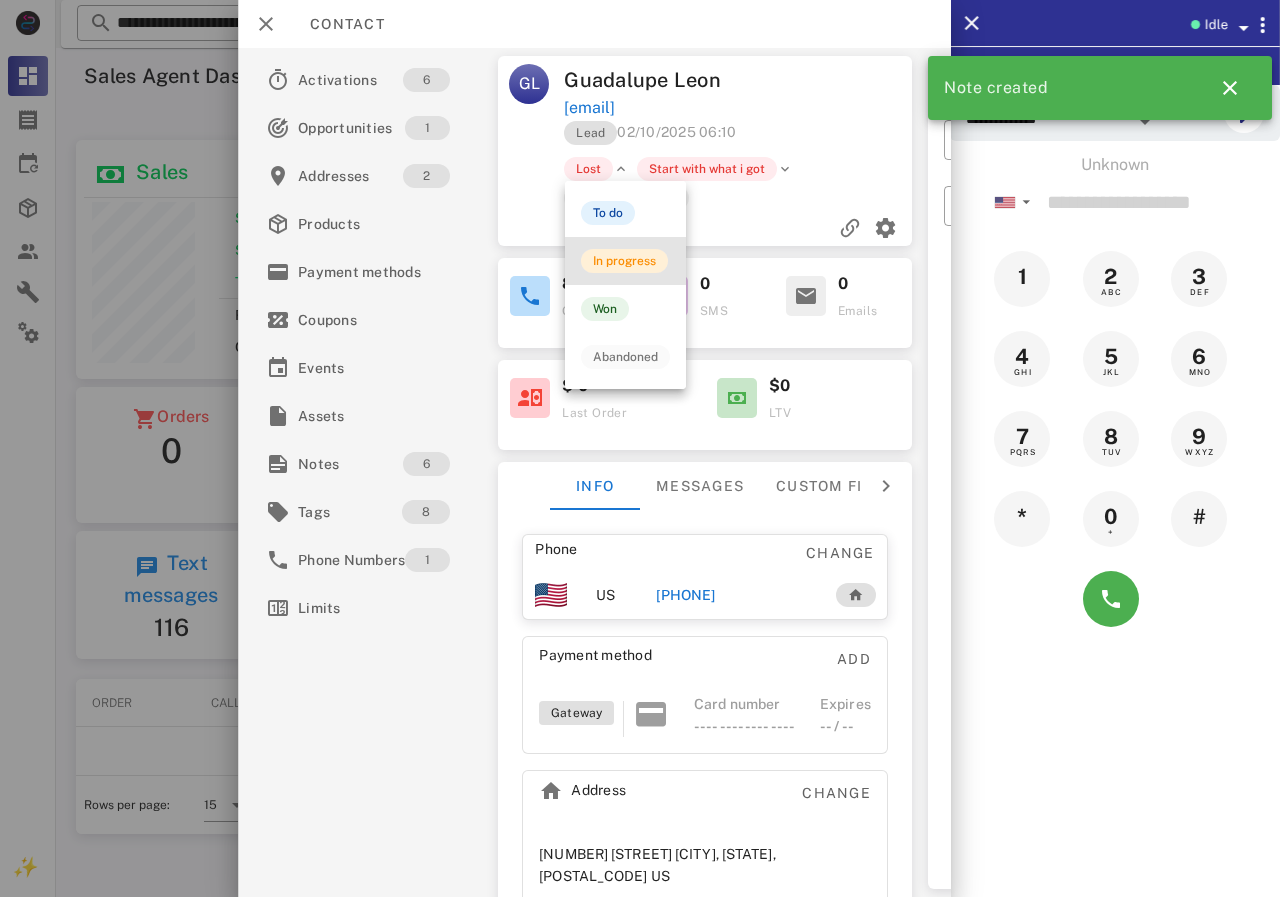 click on "In progress" at bounding box center (624, 261) 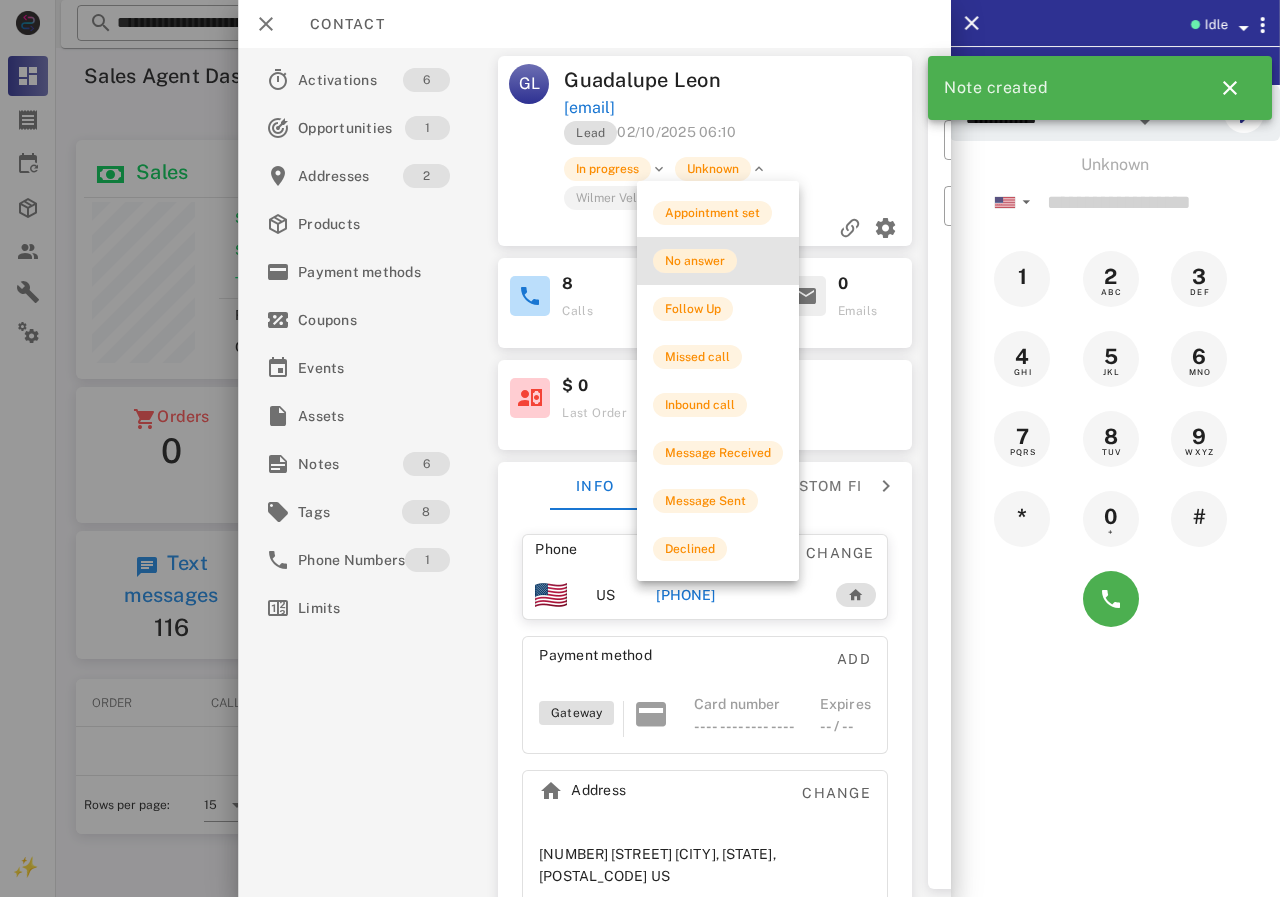 click on "No answer" at bounding box center (695, 261) 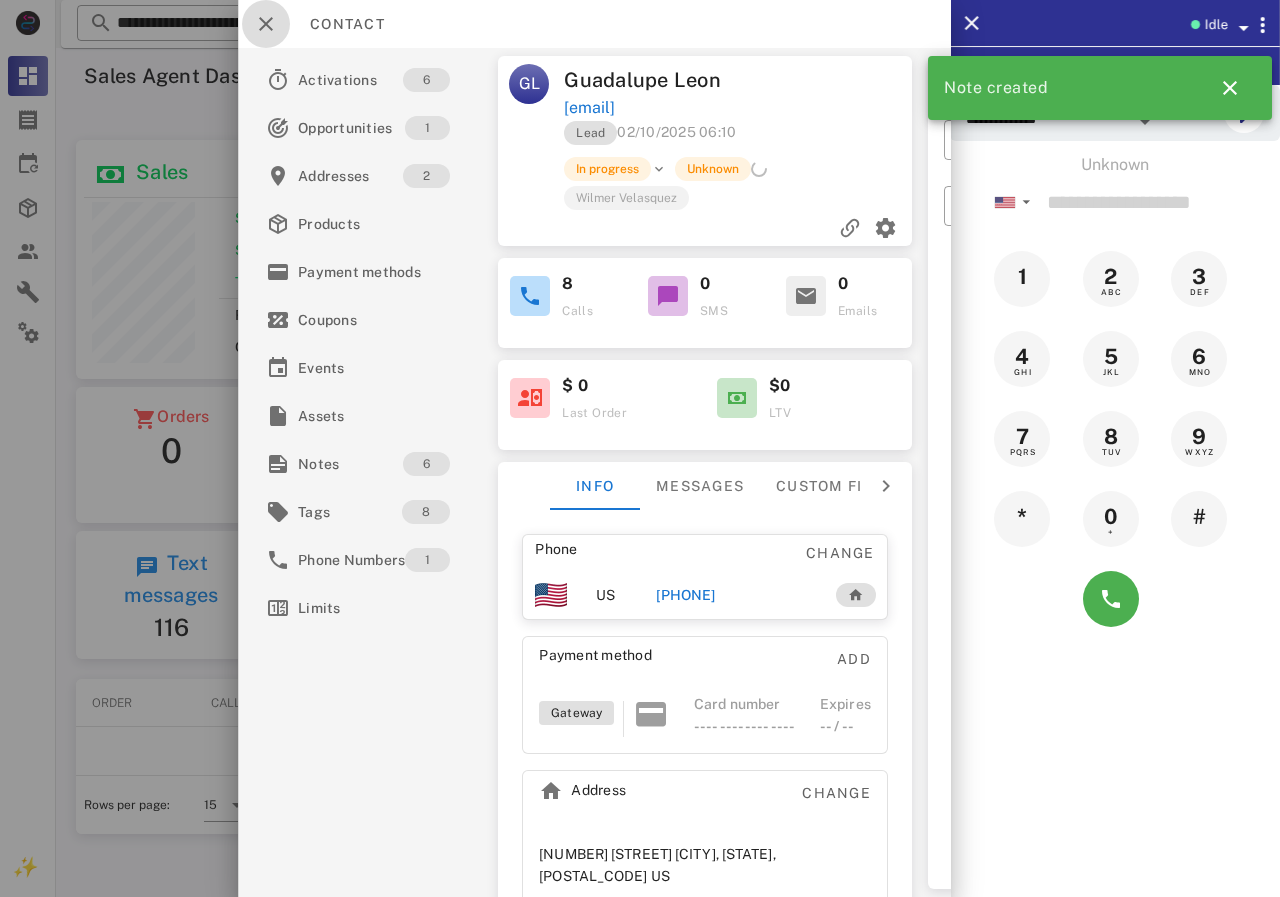 click at bounding box center [266, 24] 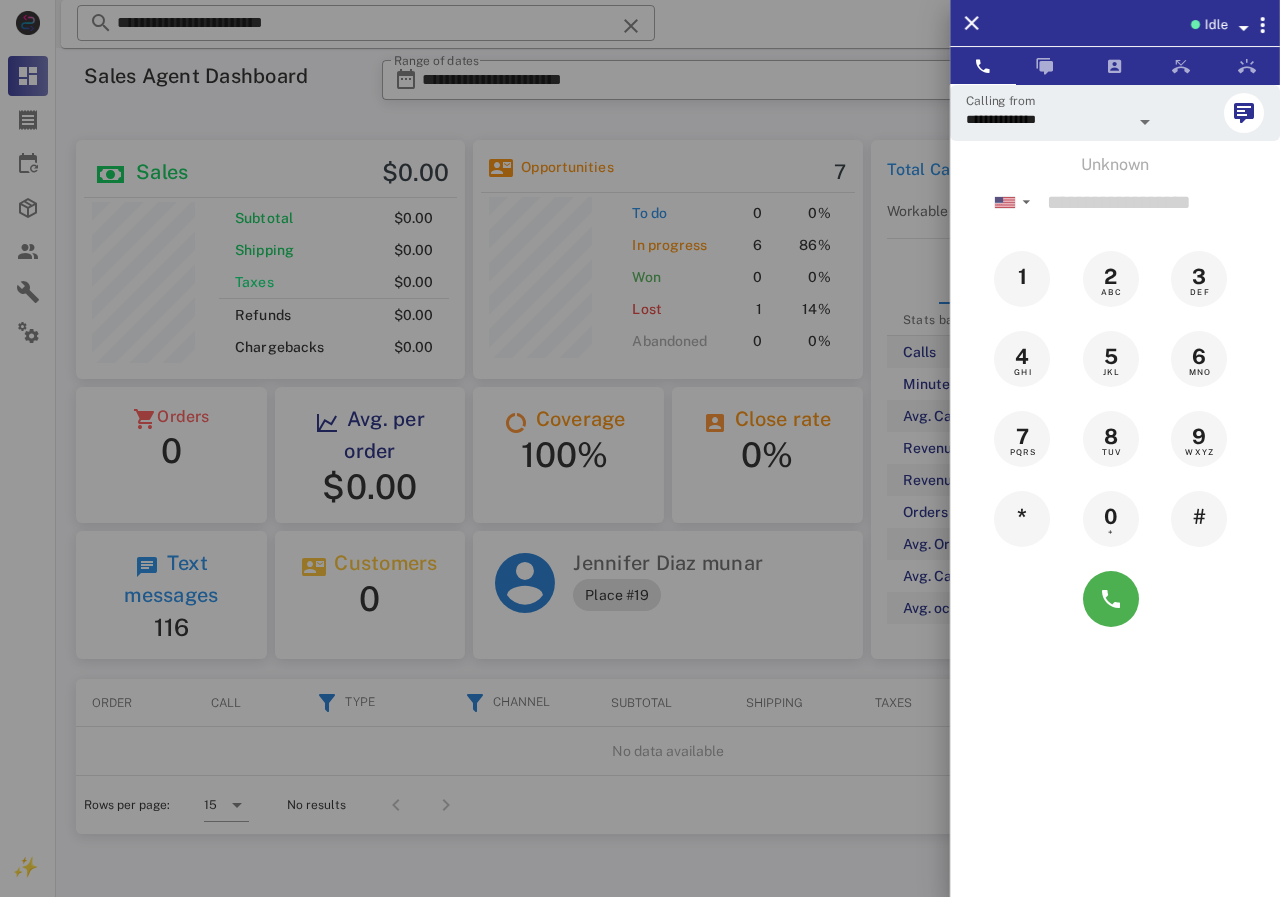 click at bounding box center [640, 448] 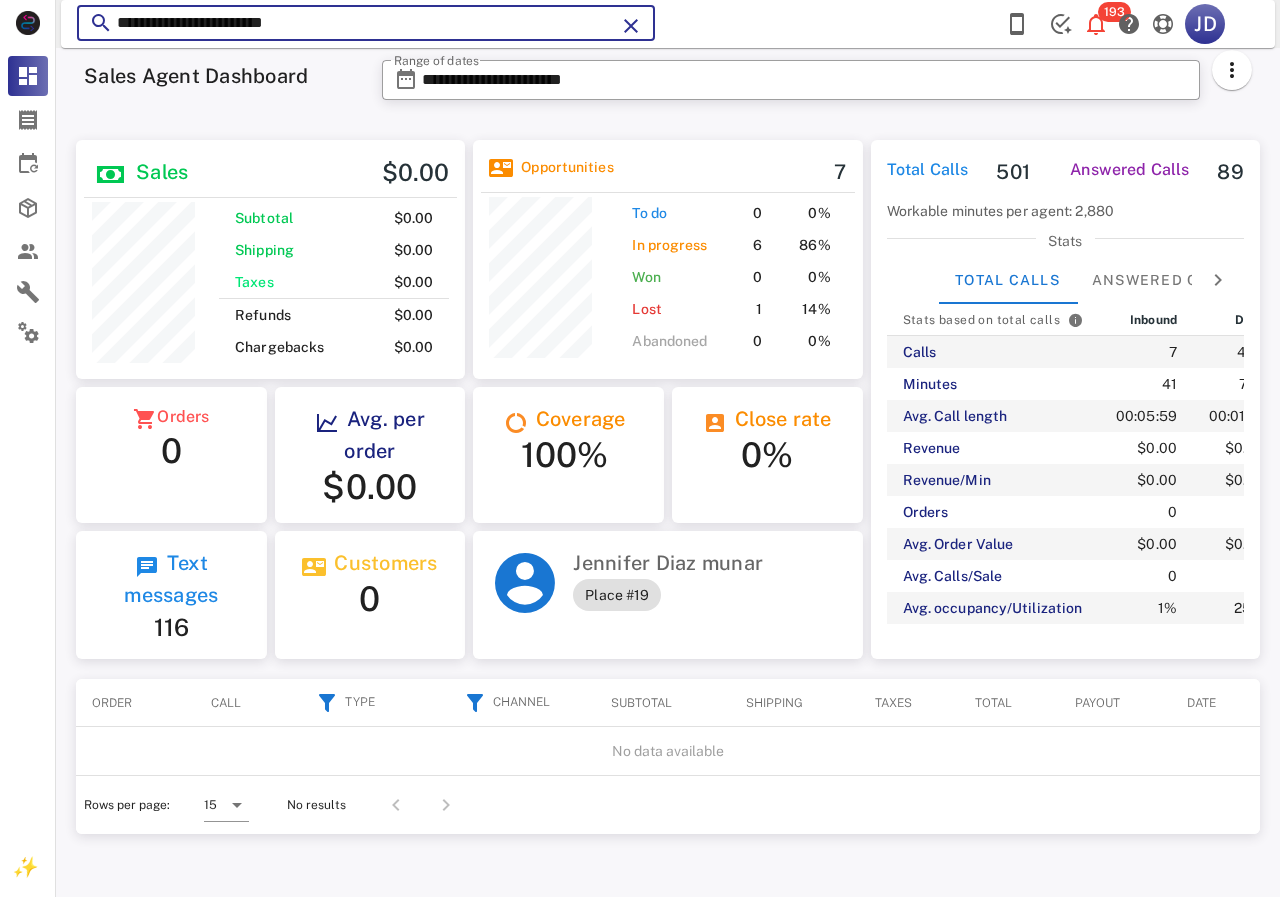 drag, startPoint x: 343, startPoint y: -3, endPoint x: 61, endPoint y: -4, distance: 282.00177 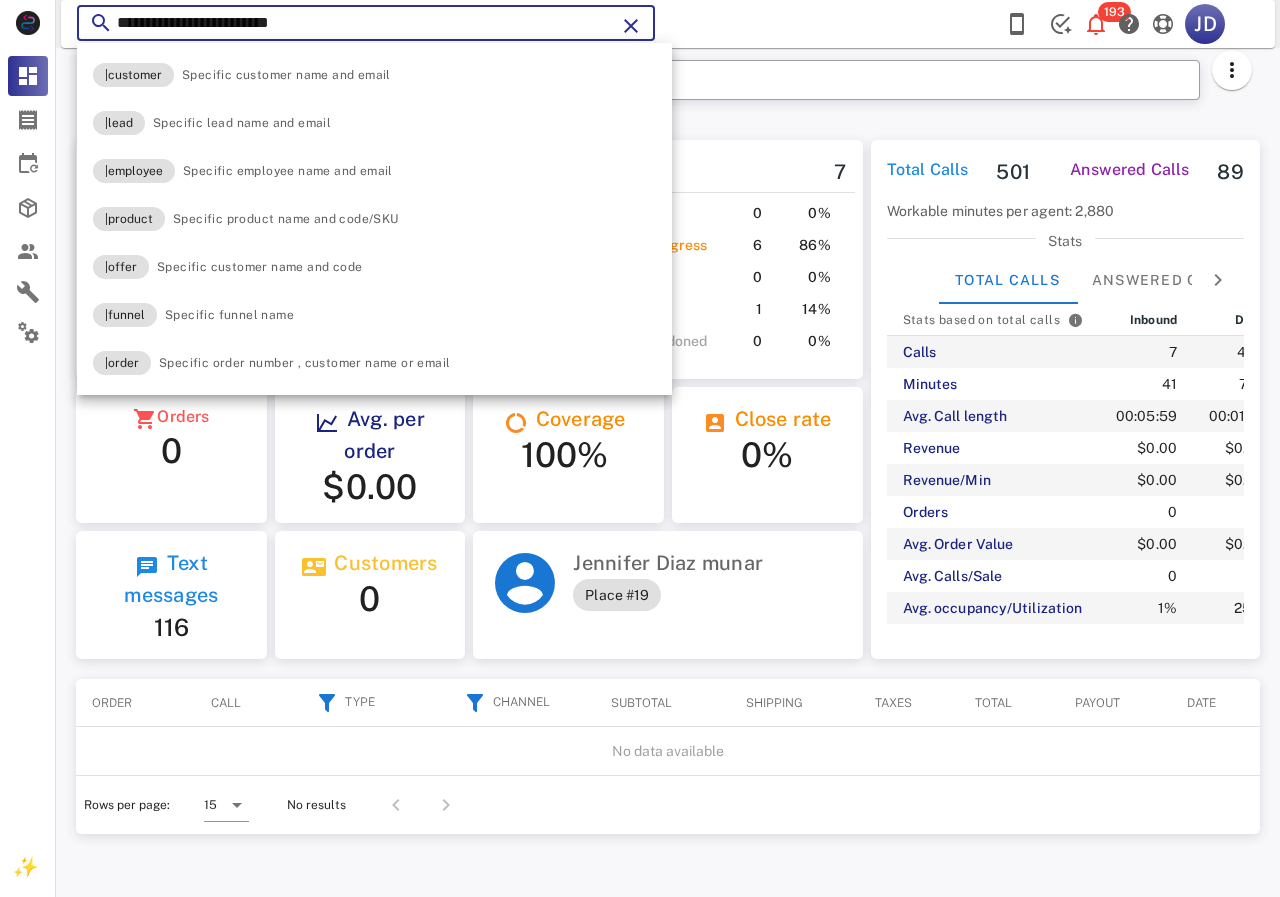 type on "**********" 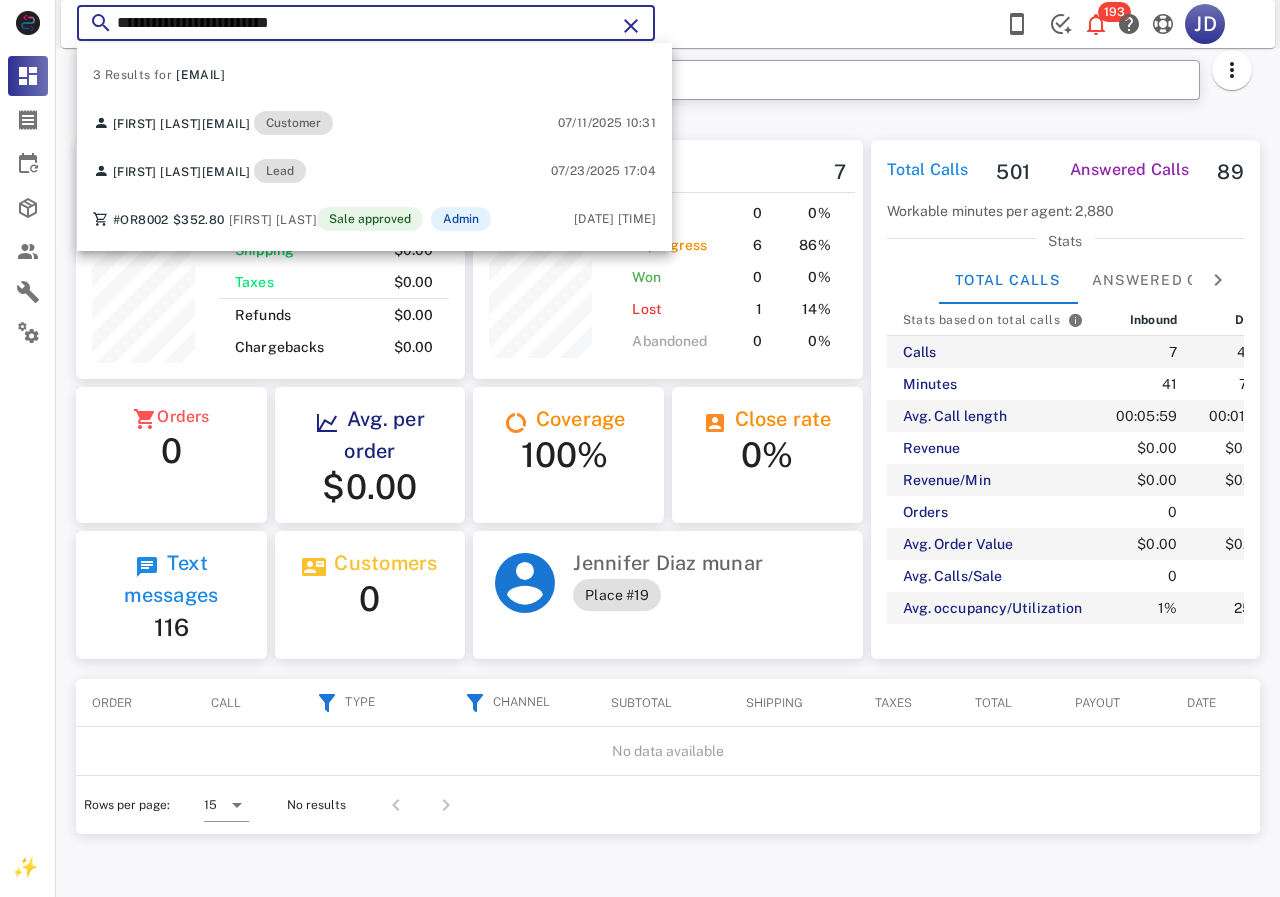 click on "**********" at bounding box center [366, 23] 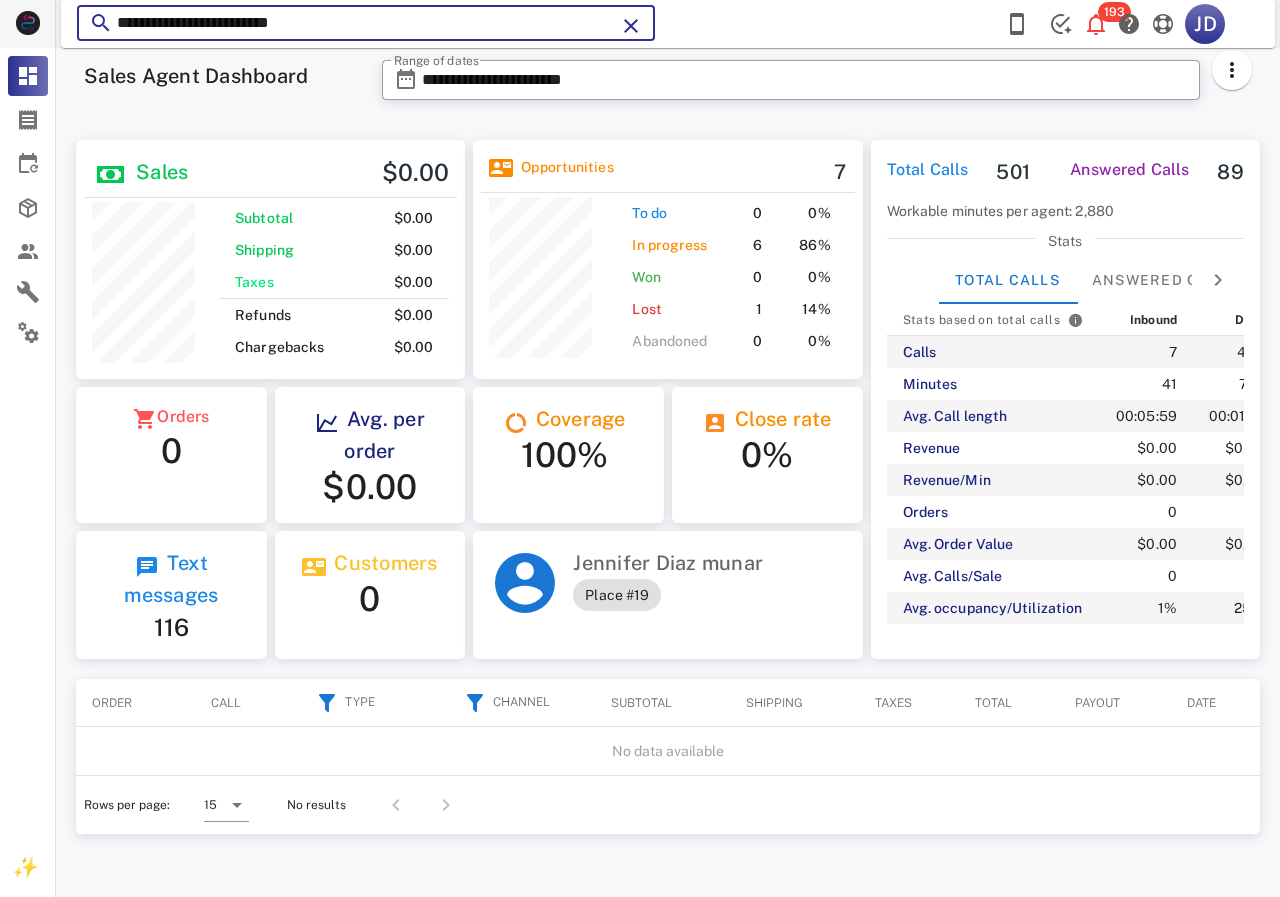 drag, startPoint x: 443, startPoint y: 23, endPoint x: 0, endPoint y: 19, distance: 443.01807 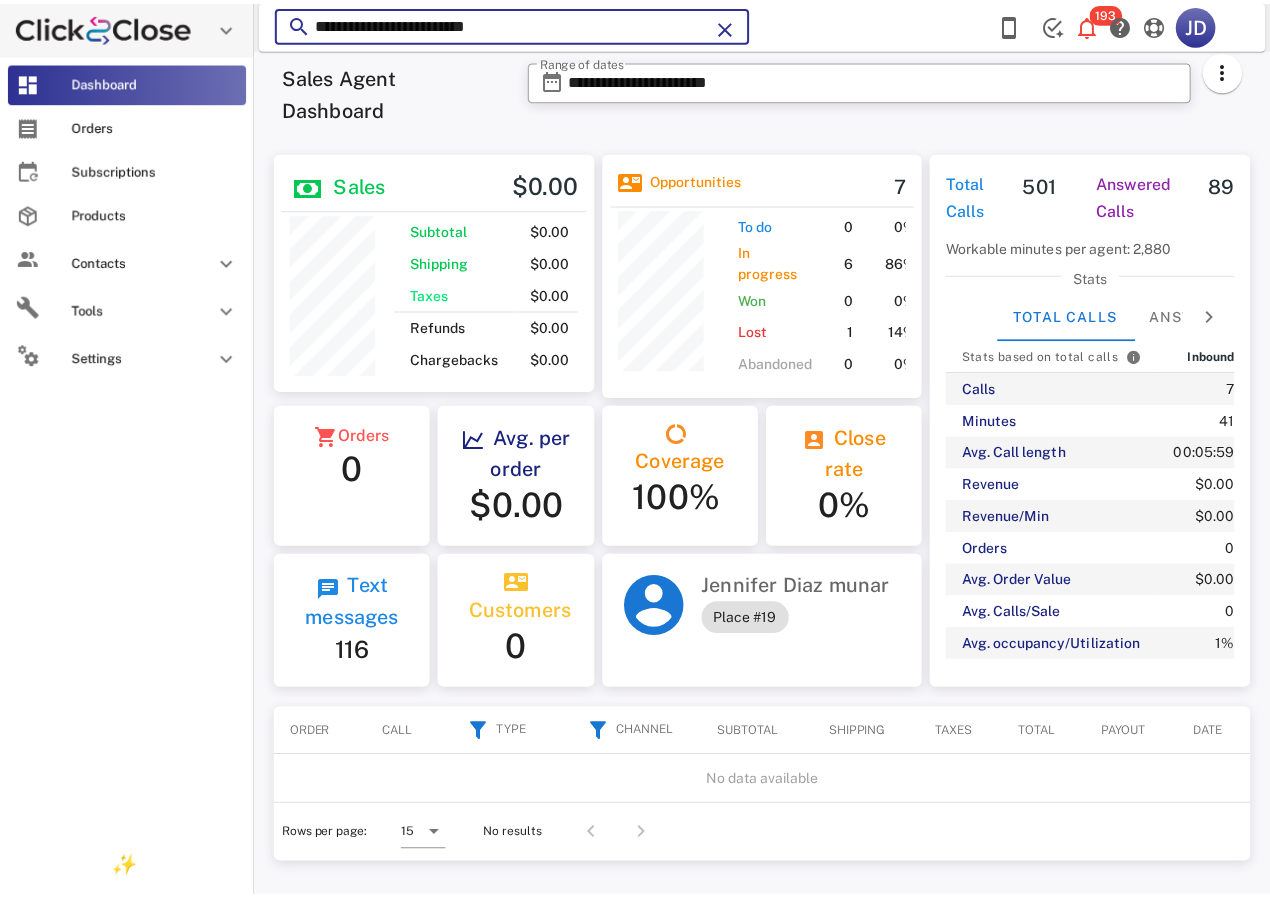 scroll, scrollTop: 250, scrollLeft: 319, axis: both 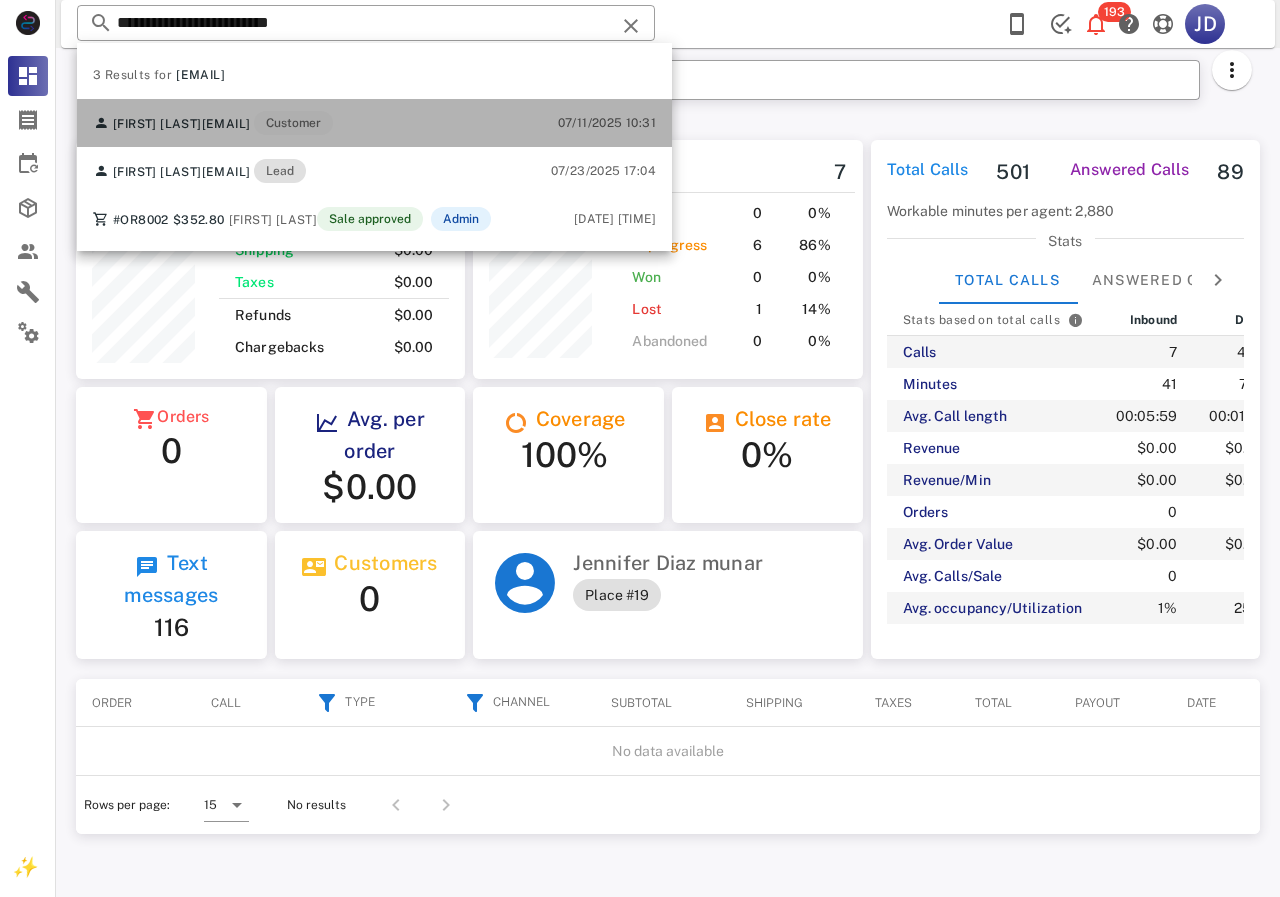 click on "[EMAIL]" at bounding box center [226, 124] 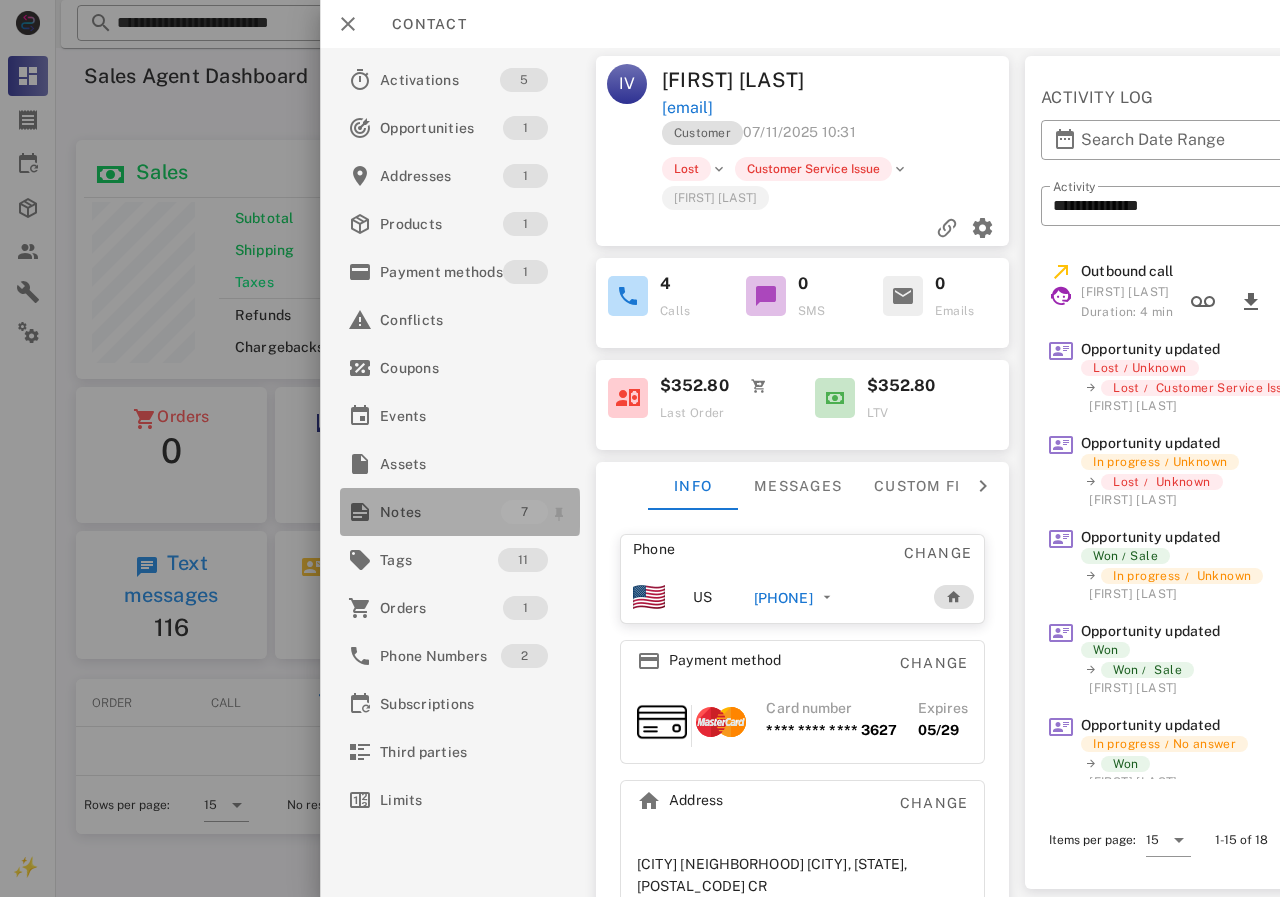 click on "Notes" at bounding box center (440, 512) 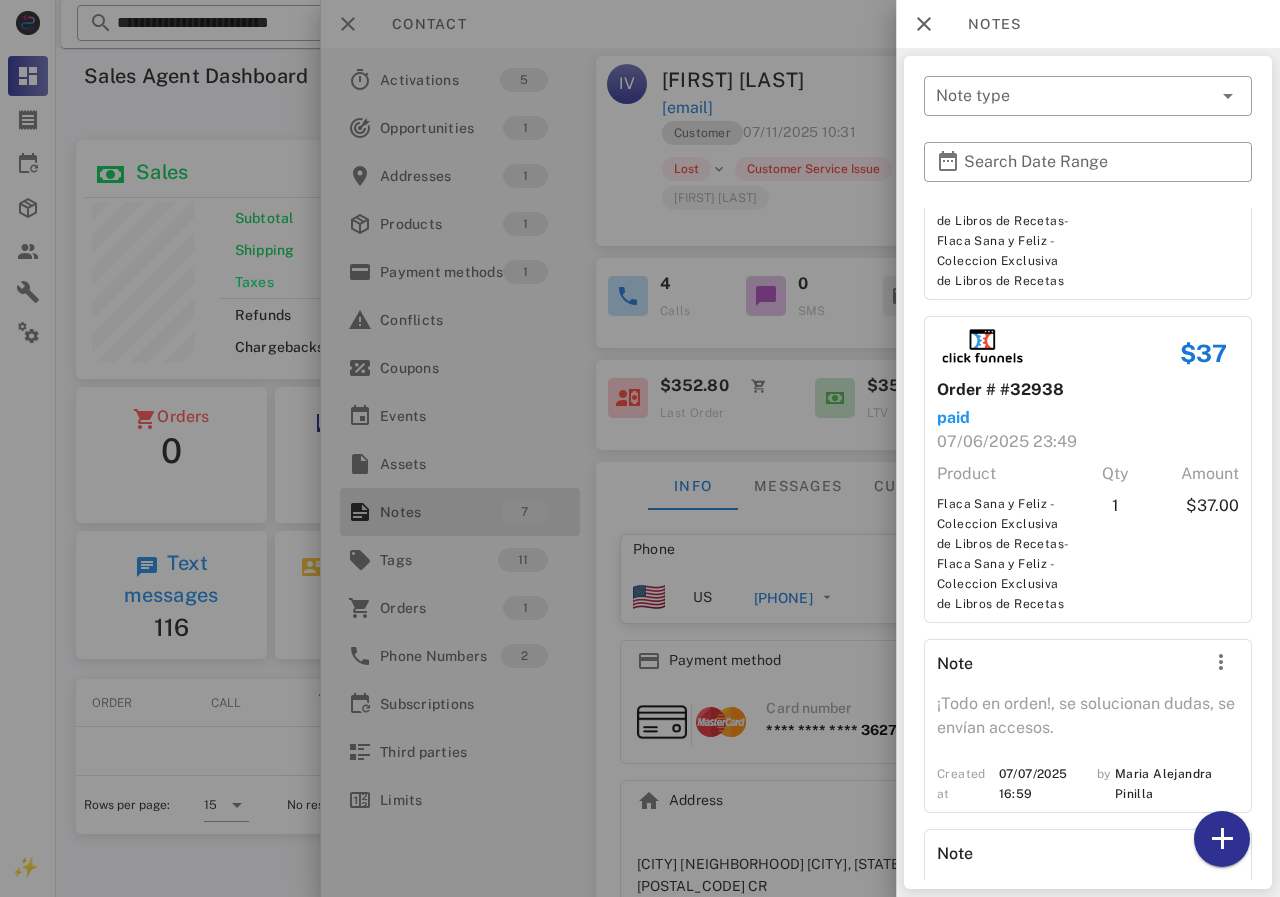 scroll, scrollTop: 1288, scrollLeft: 0, axis: vertical 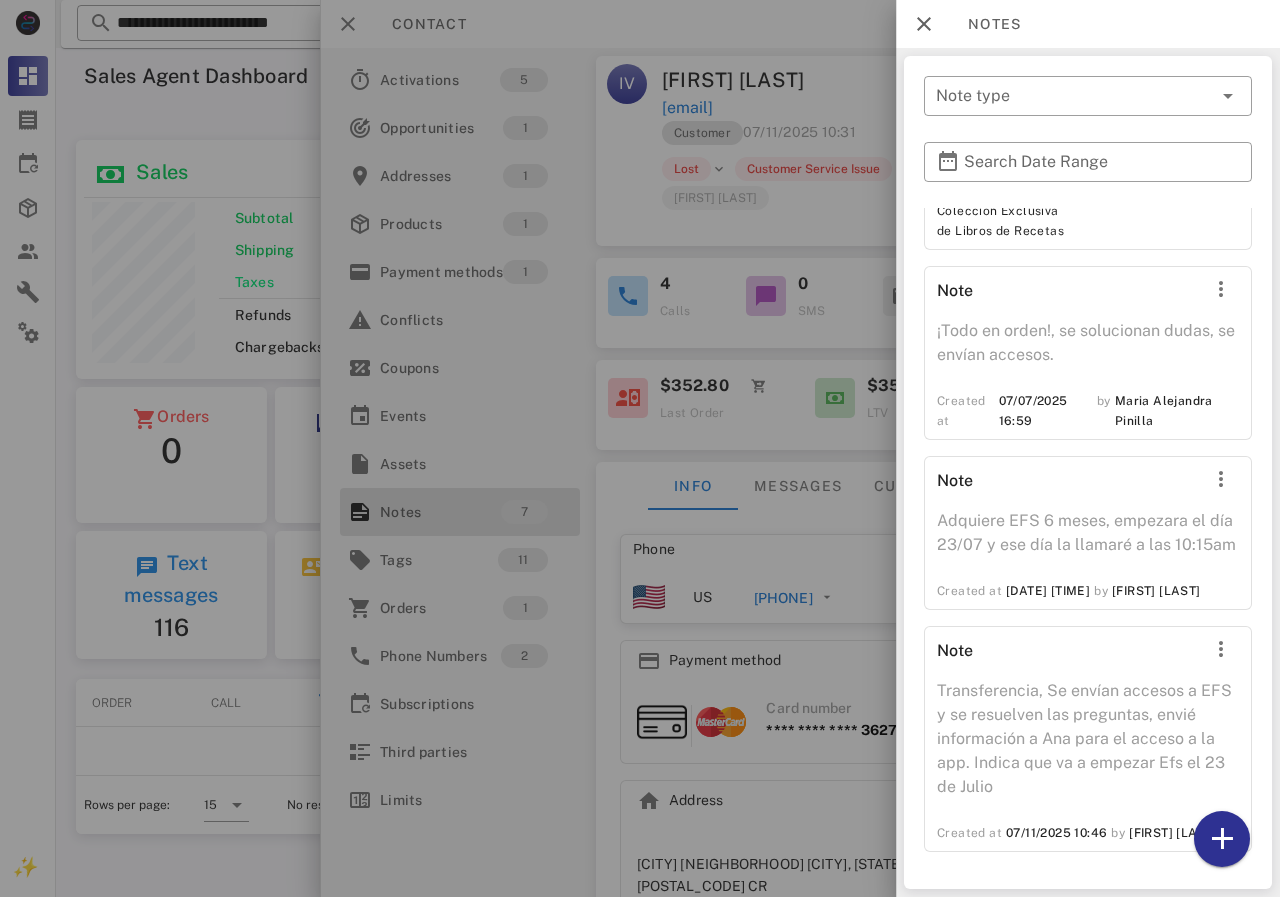 click at bounding box center [640, 448] 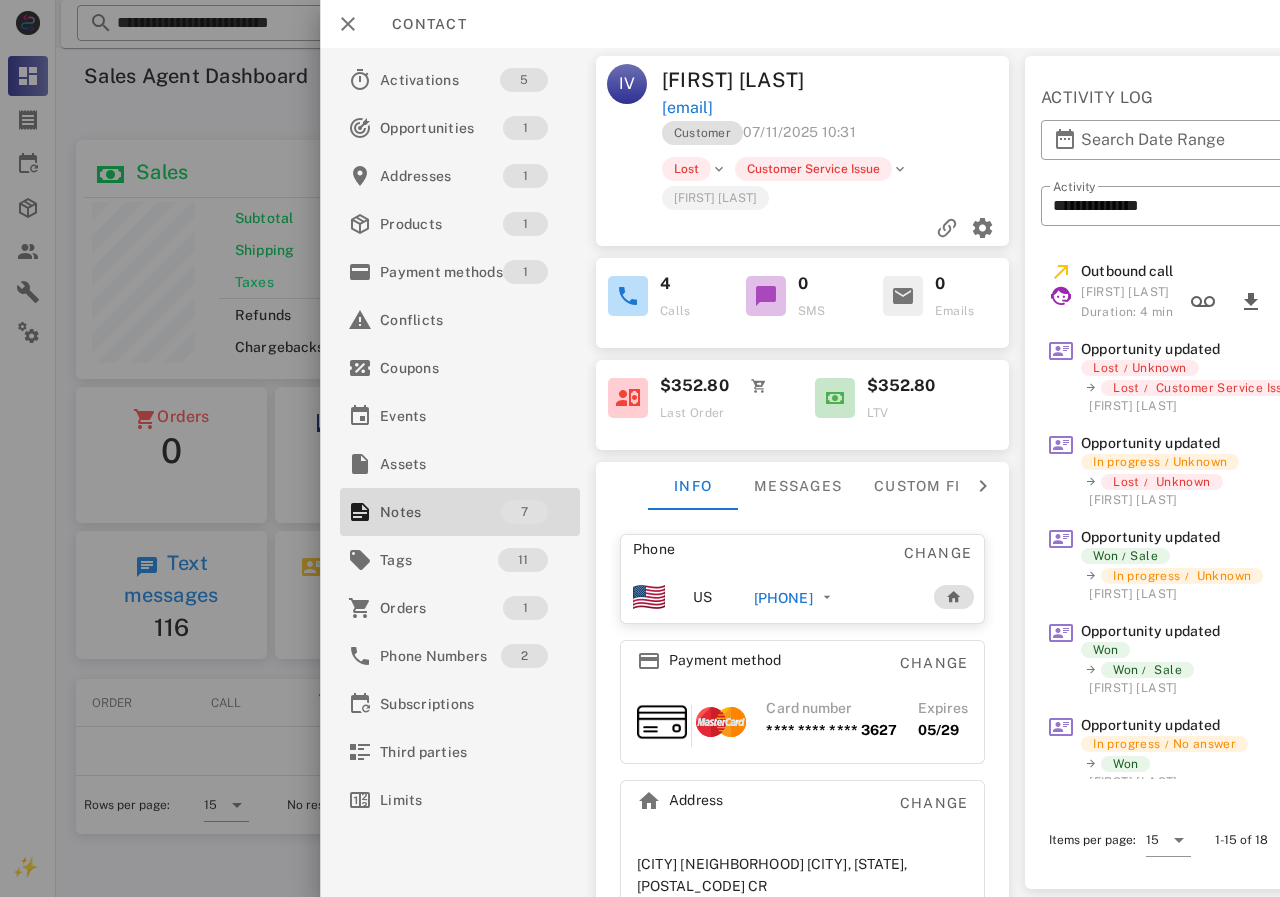 click on "[PHONE]" at bounding box center (783, 598) 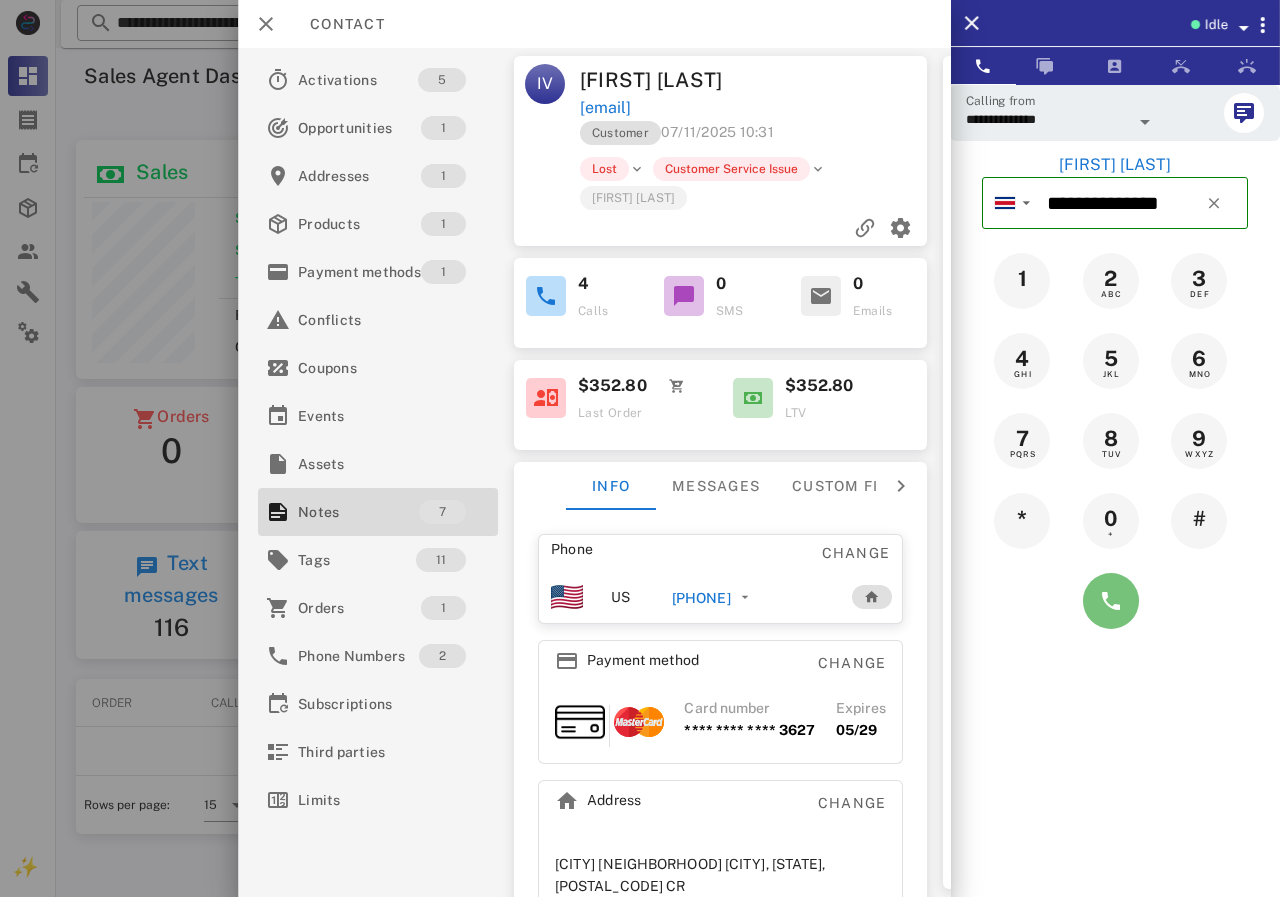 click at bounding box center (1111, 601) 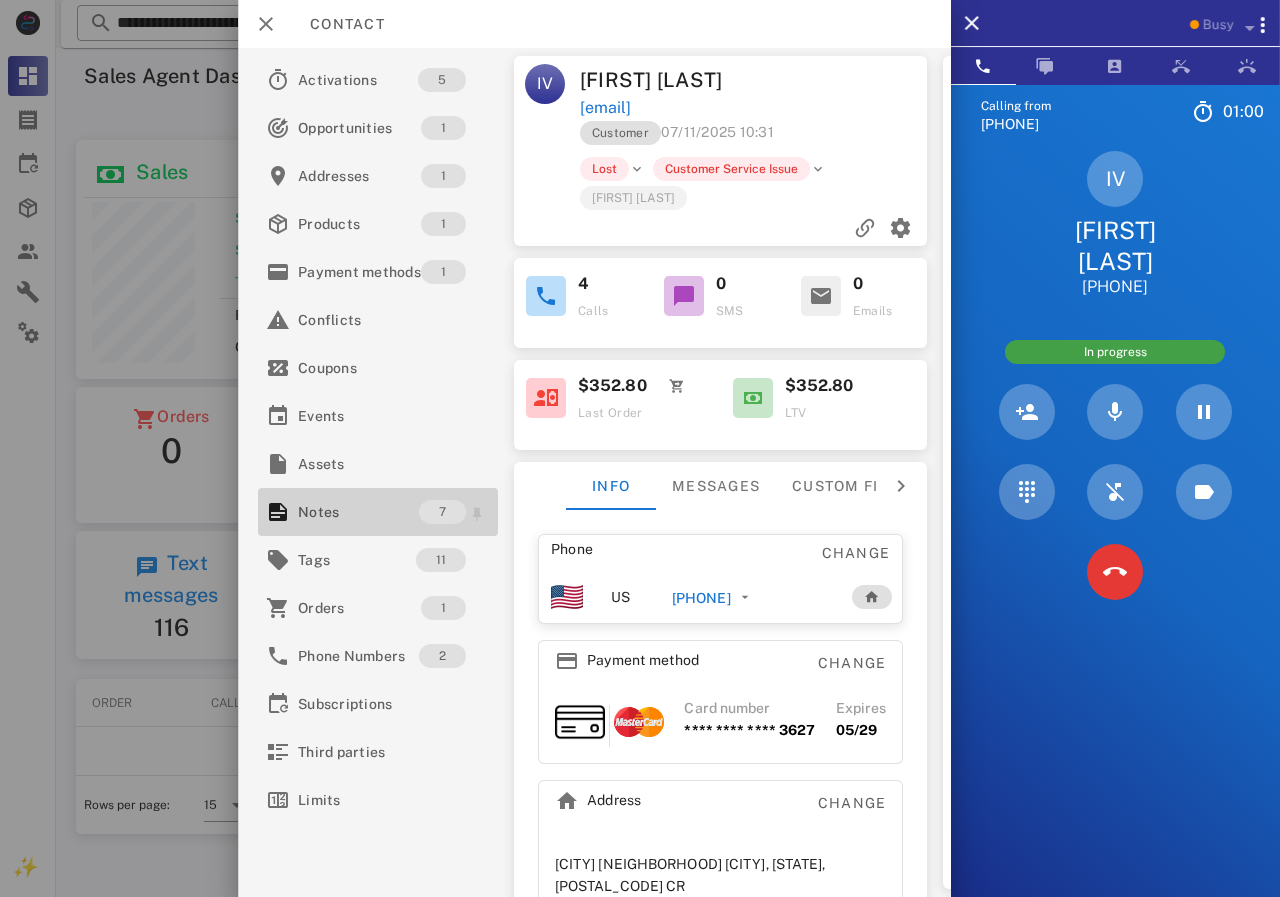 click on "Notes" at bounding box center [358, 512] 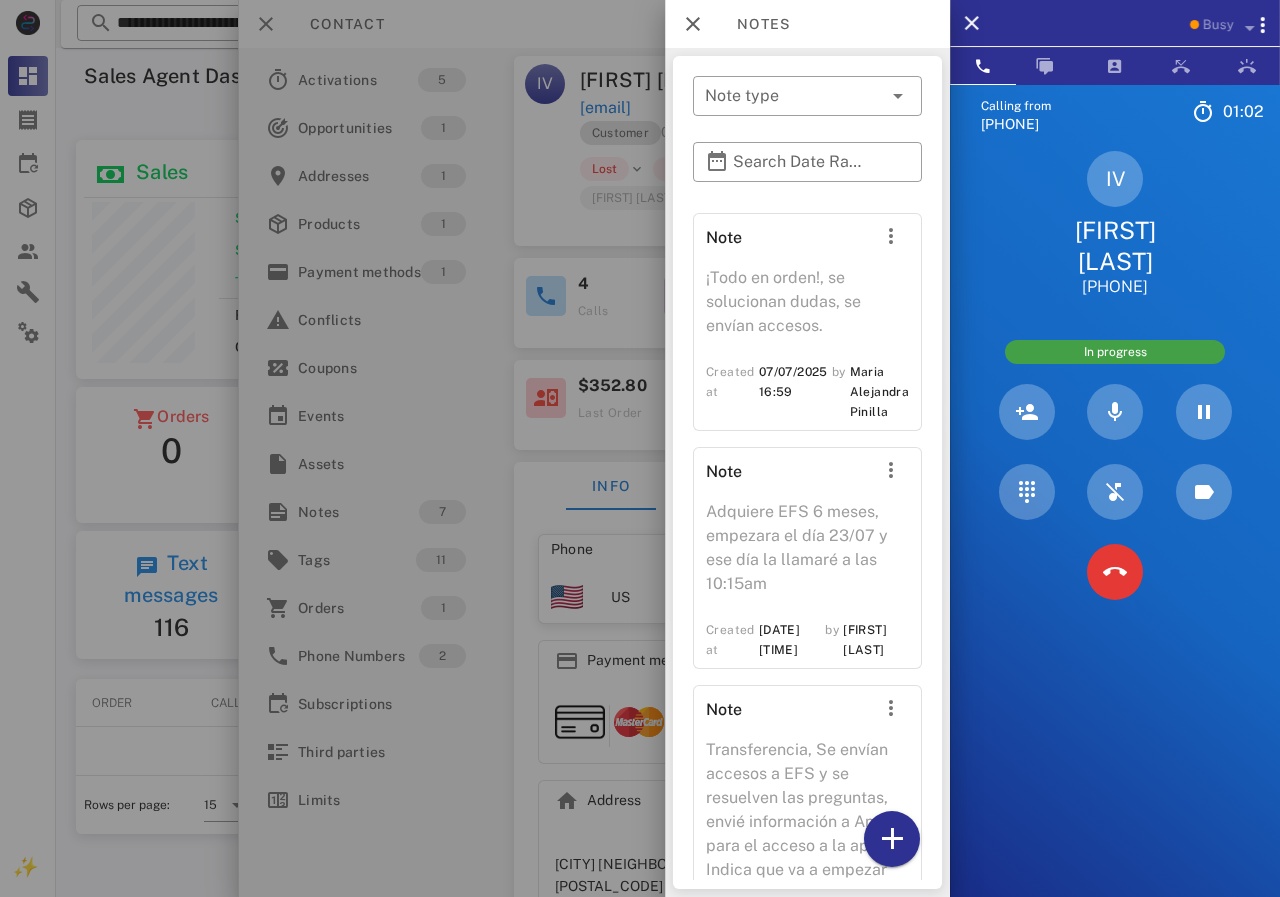 scroll, scrollTop: 2002, scrollLeft: 0, axis: vertical 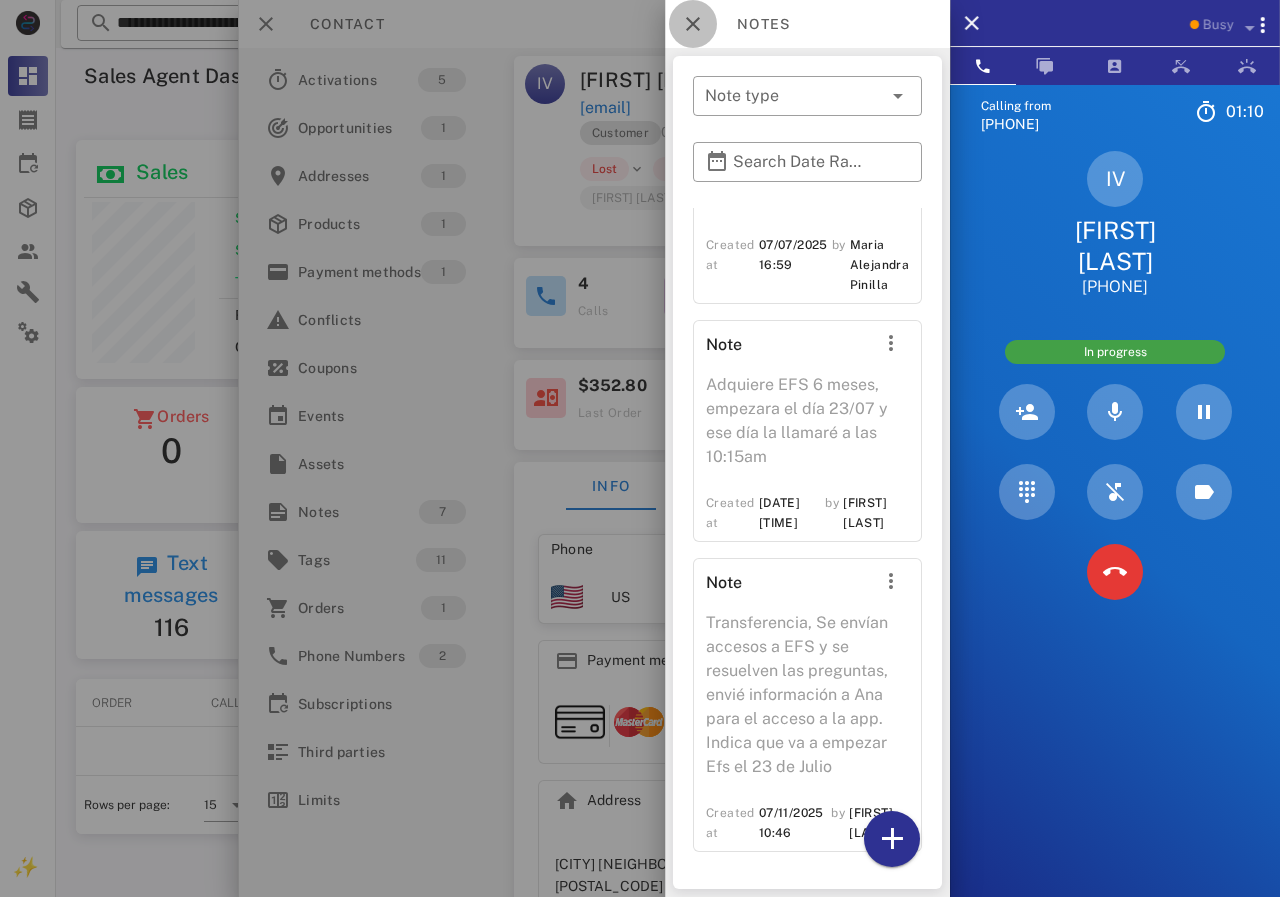 click at bounding box center (693, 24) 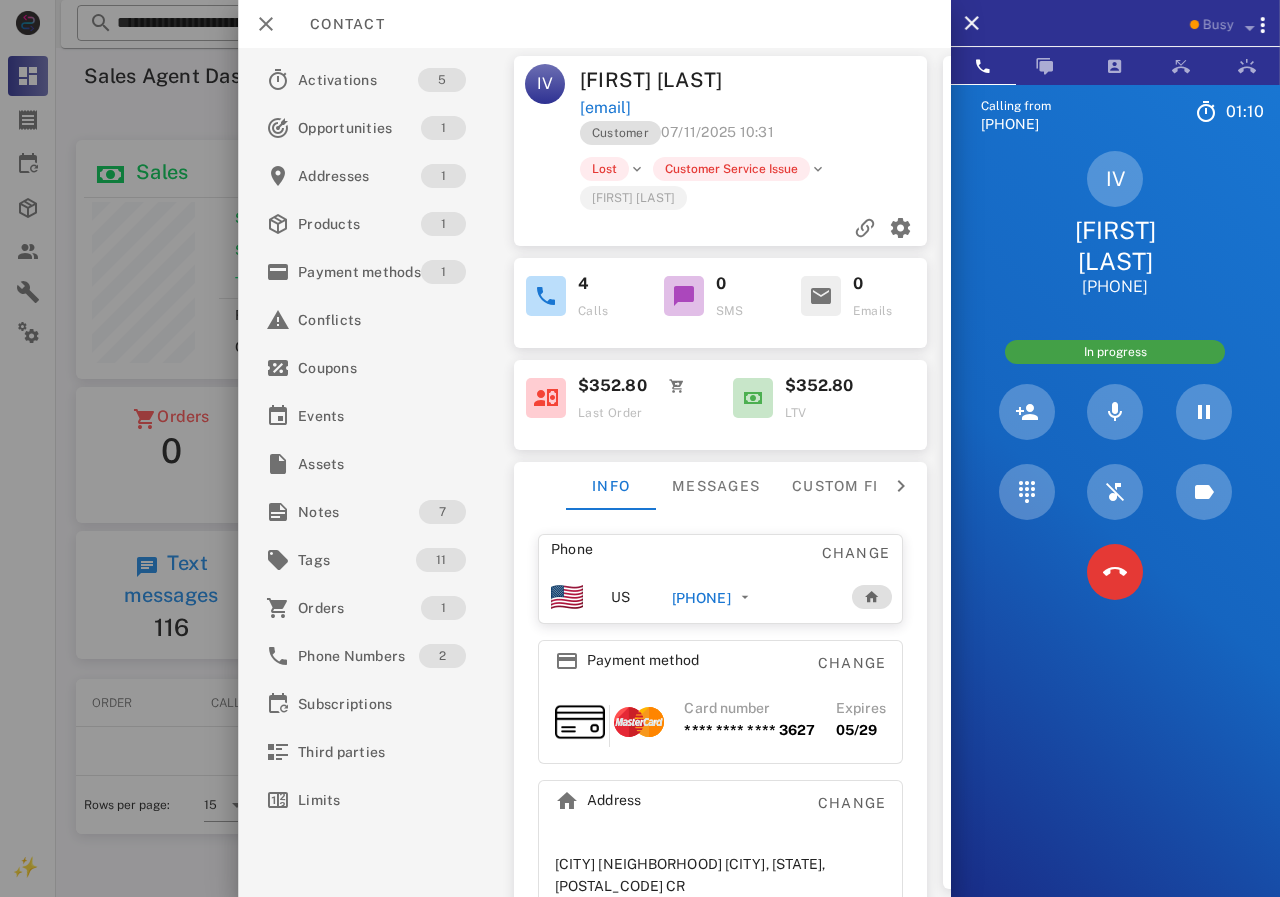 click on "Customer   [DATE] [TIME]   Lost   Customer Service Issue   [FIRST] [LAST]" at bounding box center (720, 183) 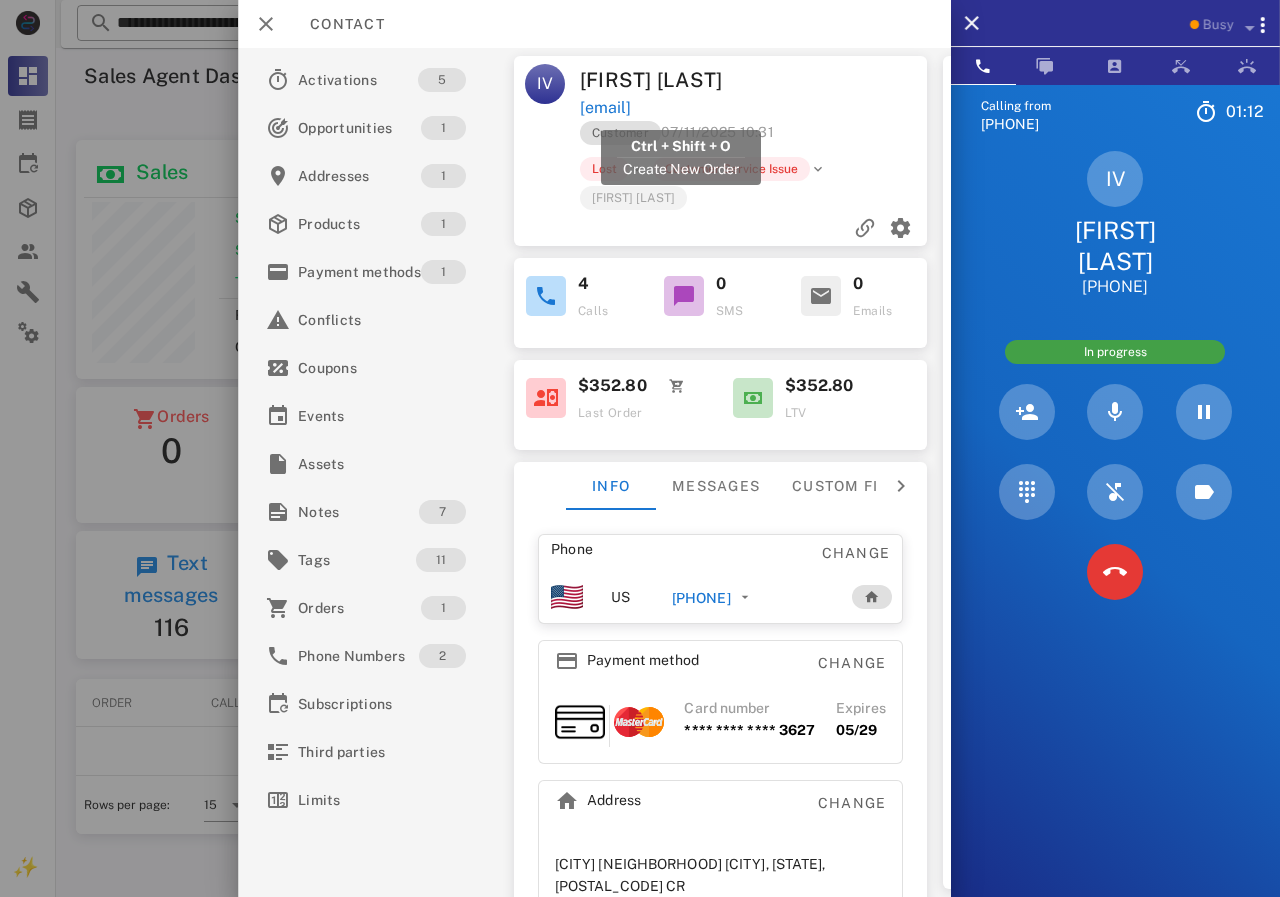 drag, startPoint x: 678, startPoint y: 100, endPoint x: 577, endPoint y: 104, distance: 101.07918 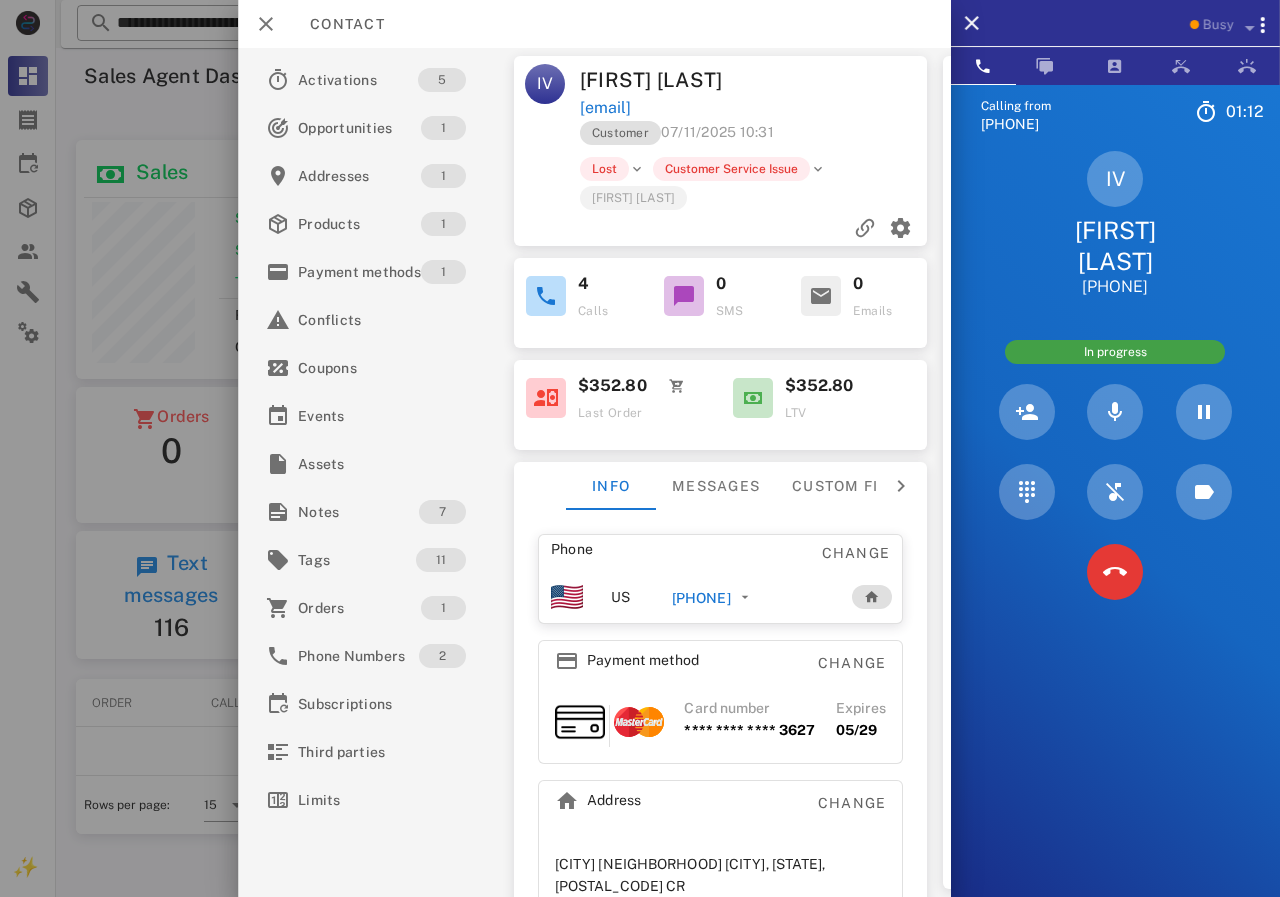 copy on "[FIRST] [LAST]  [EMAIL]" 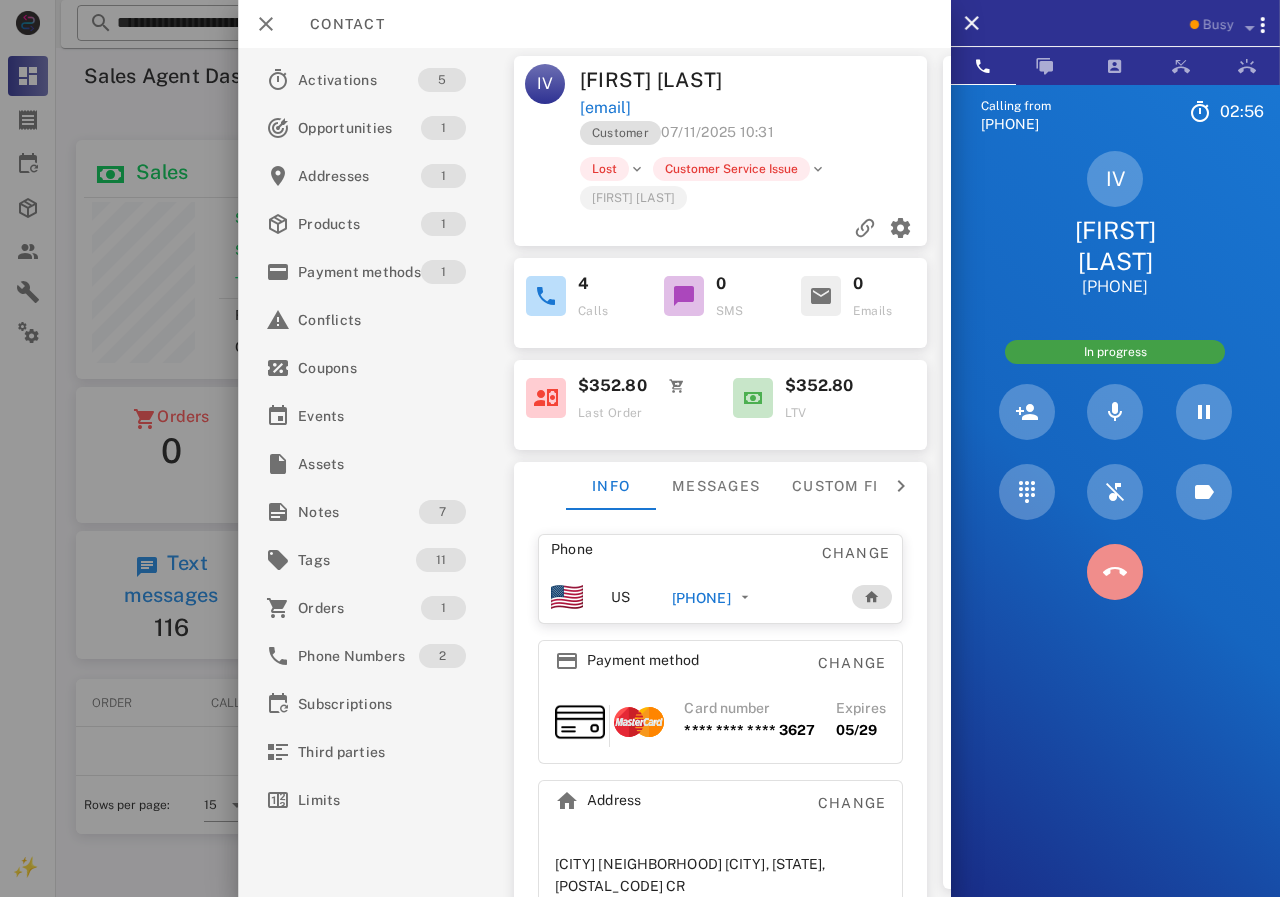 click at bounding box center (1115, 572) 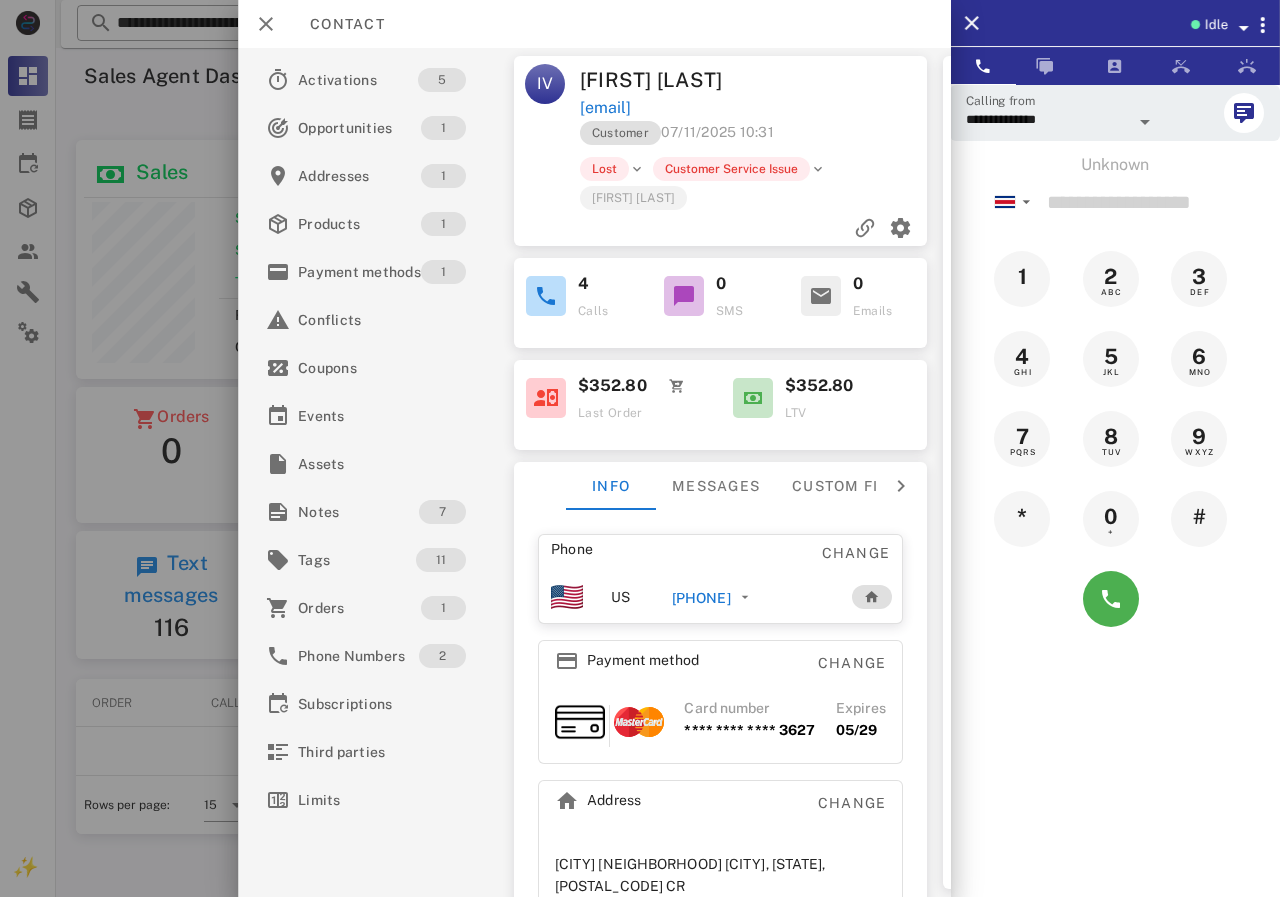click on "[PHONE]" at bounding box center [700, 598] 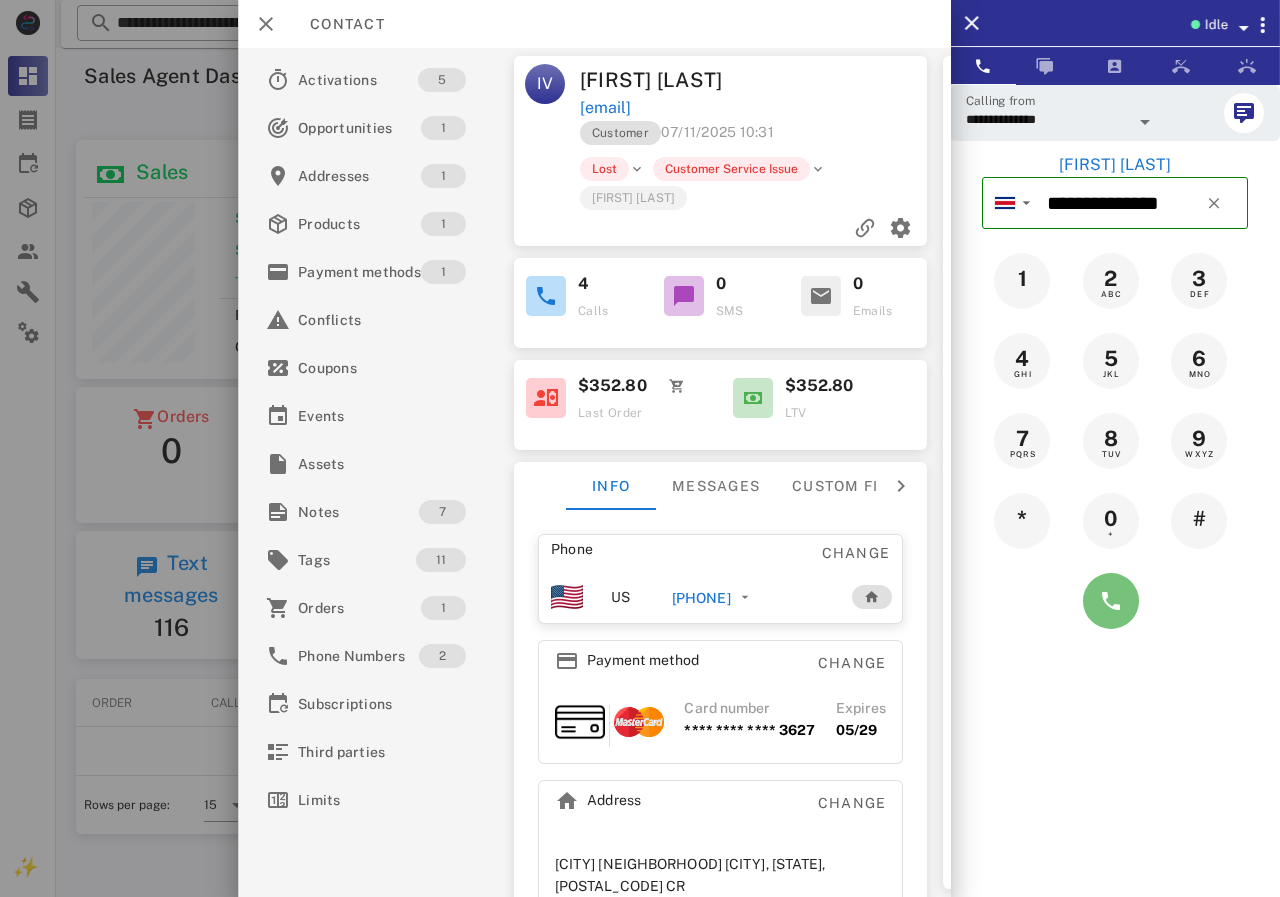 click at bounding box center [1111, 601] 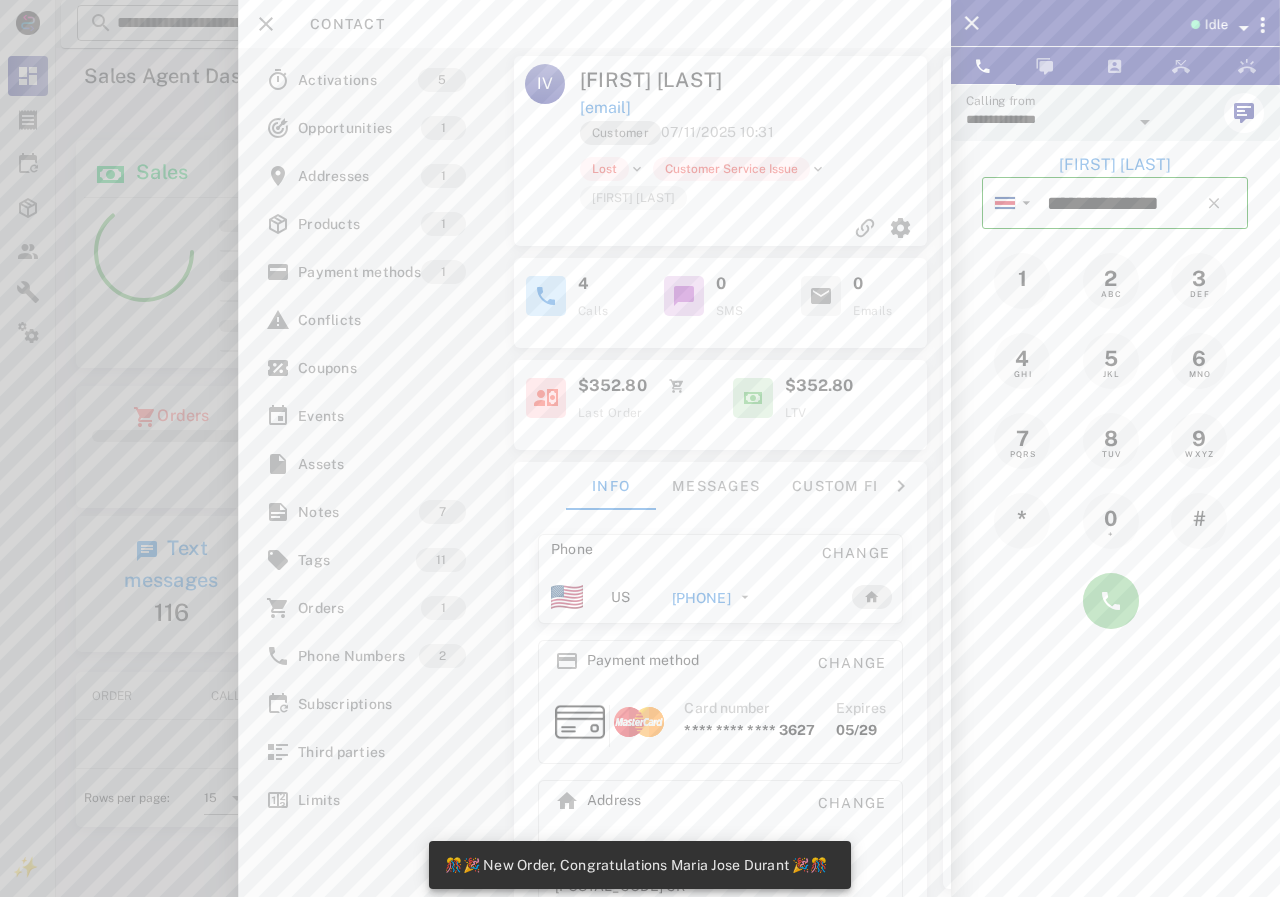 scroll, scrollTop: 999756, scrollLeft: 999611, axis: both 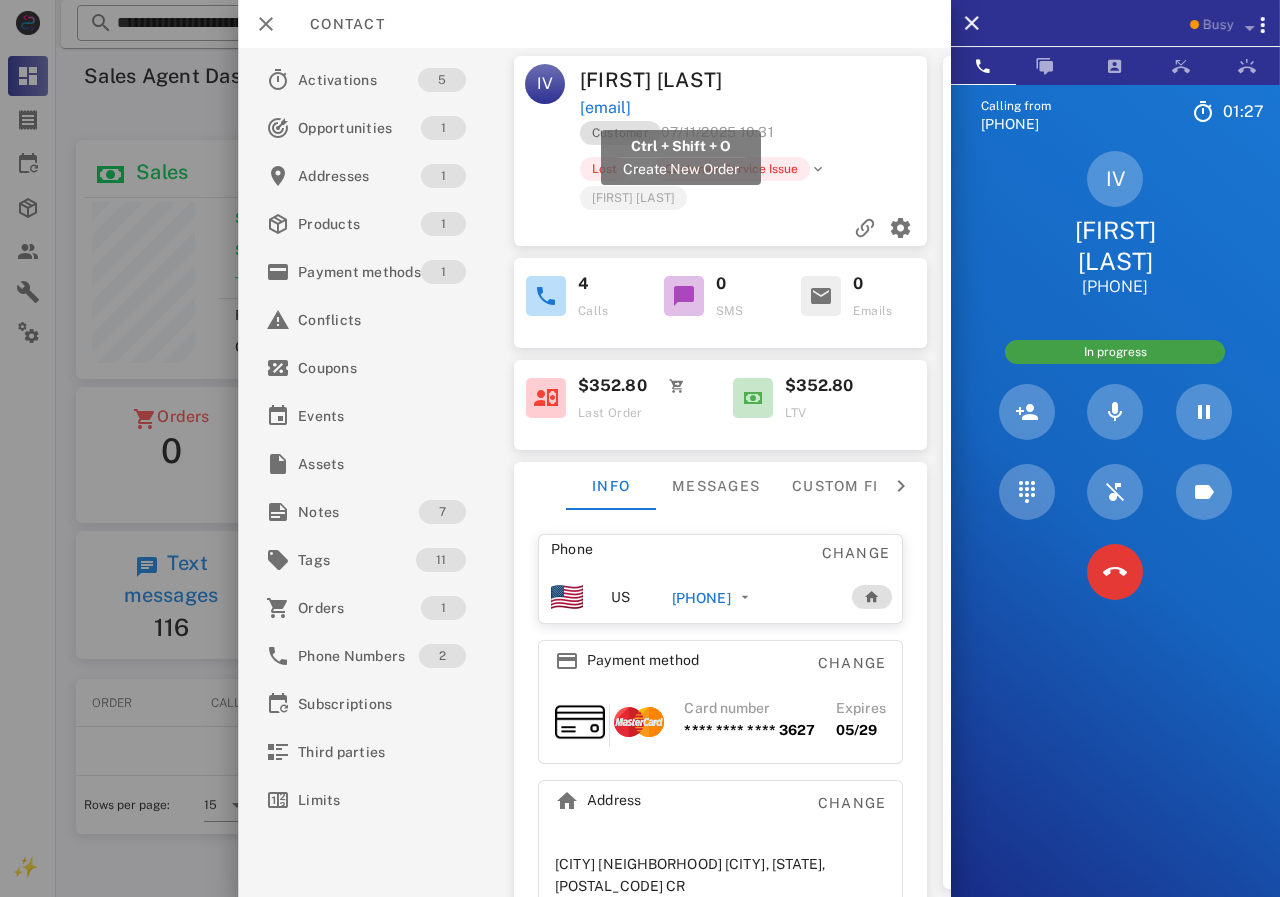 drag, startPoint x: 818, startPoint y: 104, endPoint x: 580, endPoint y: 104, distance: 238 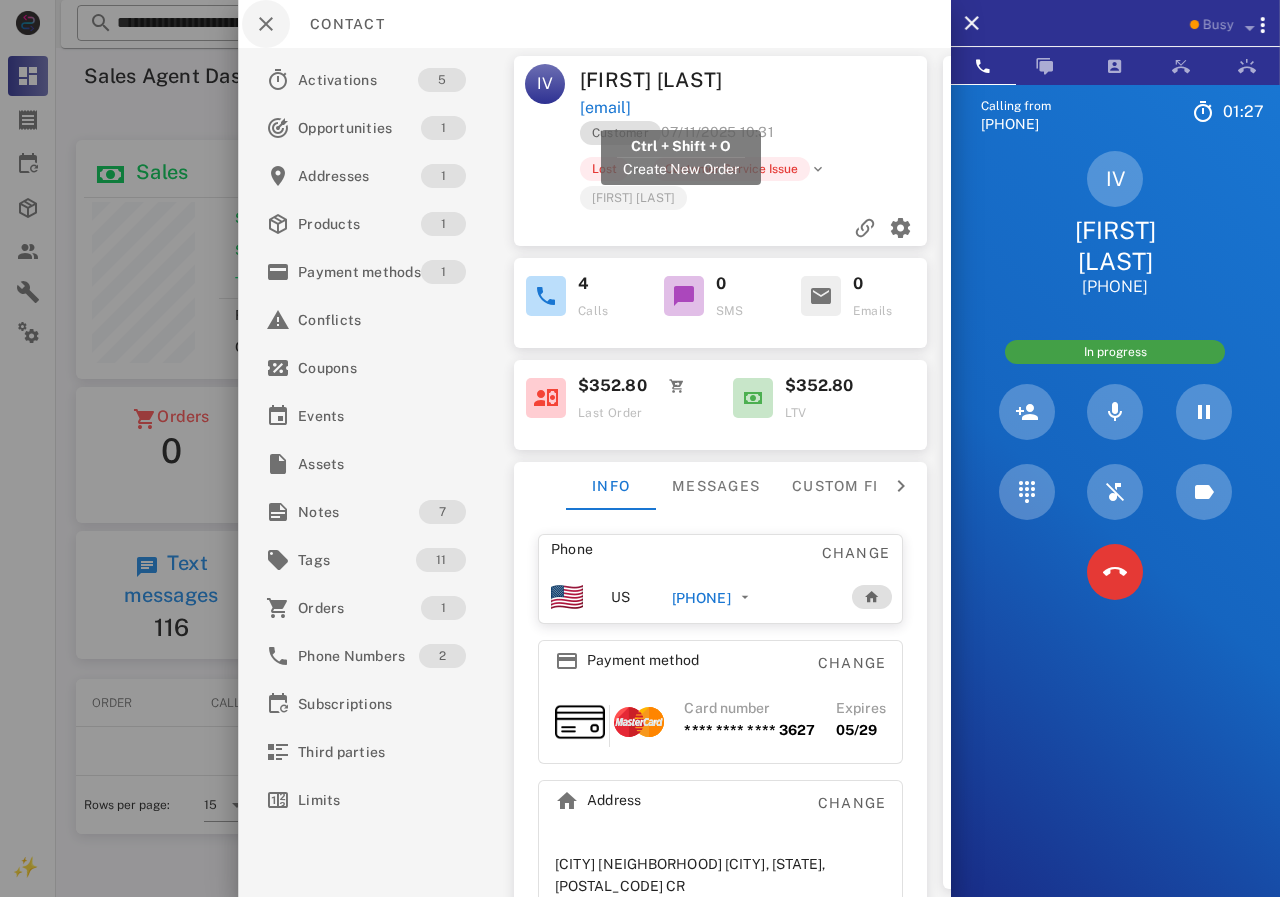copy on "[EMAIL]" 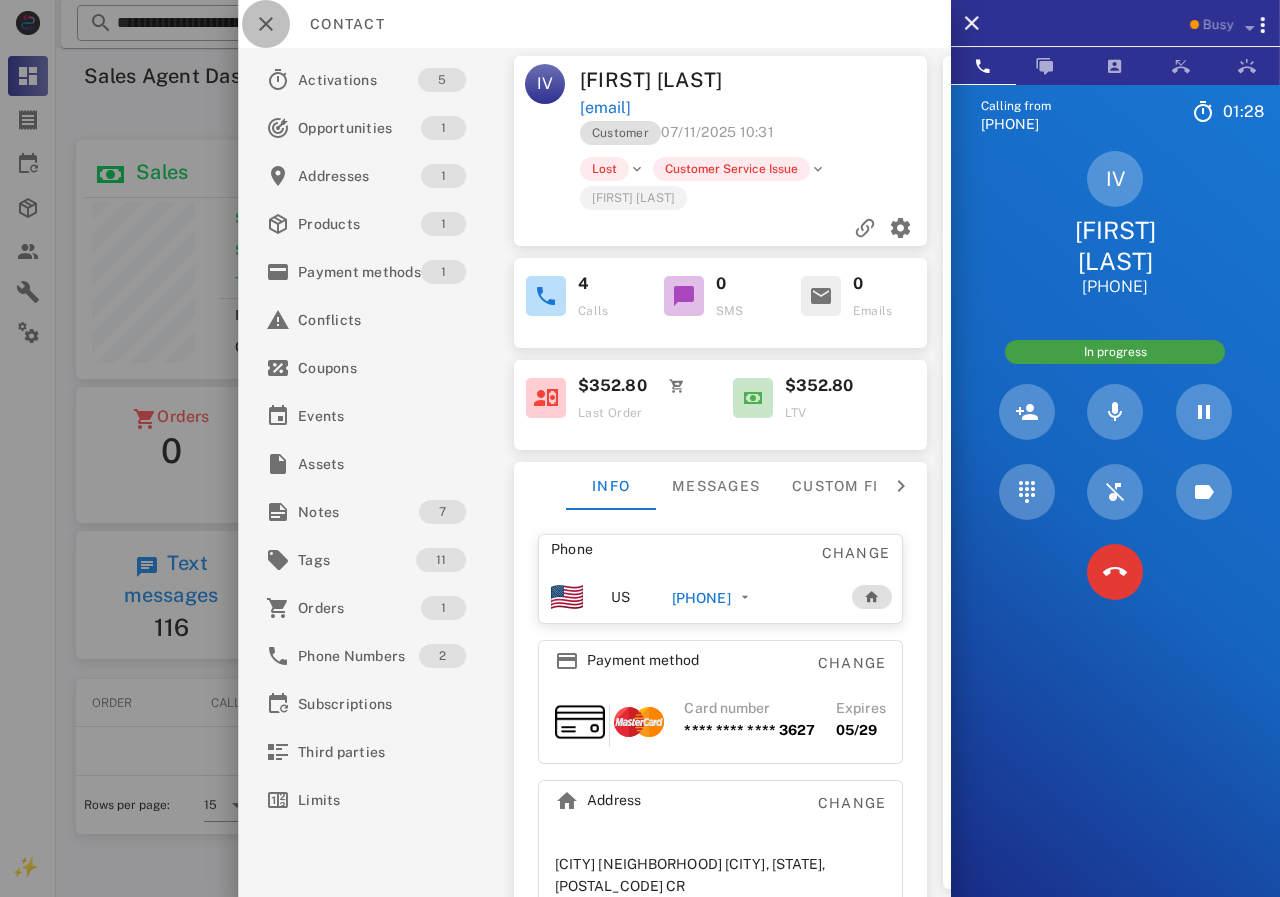 click at bounding box center [266, 24] 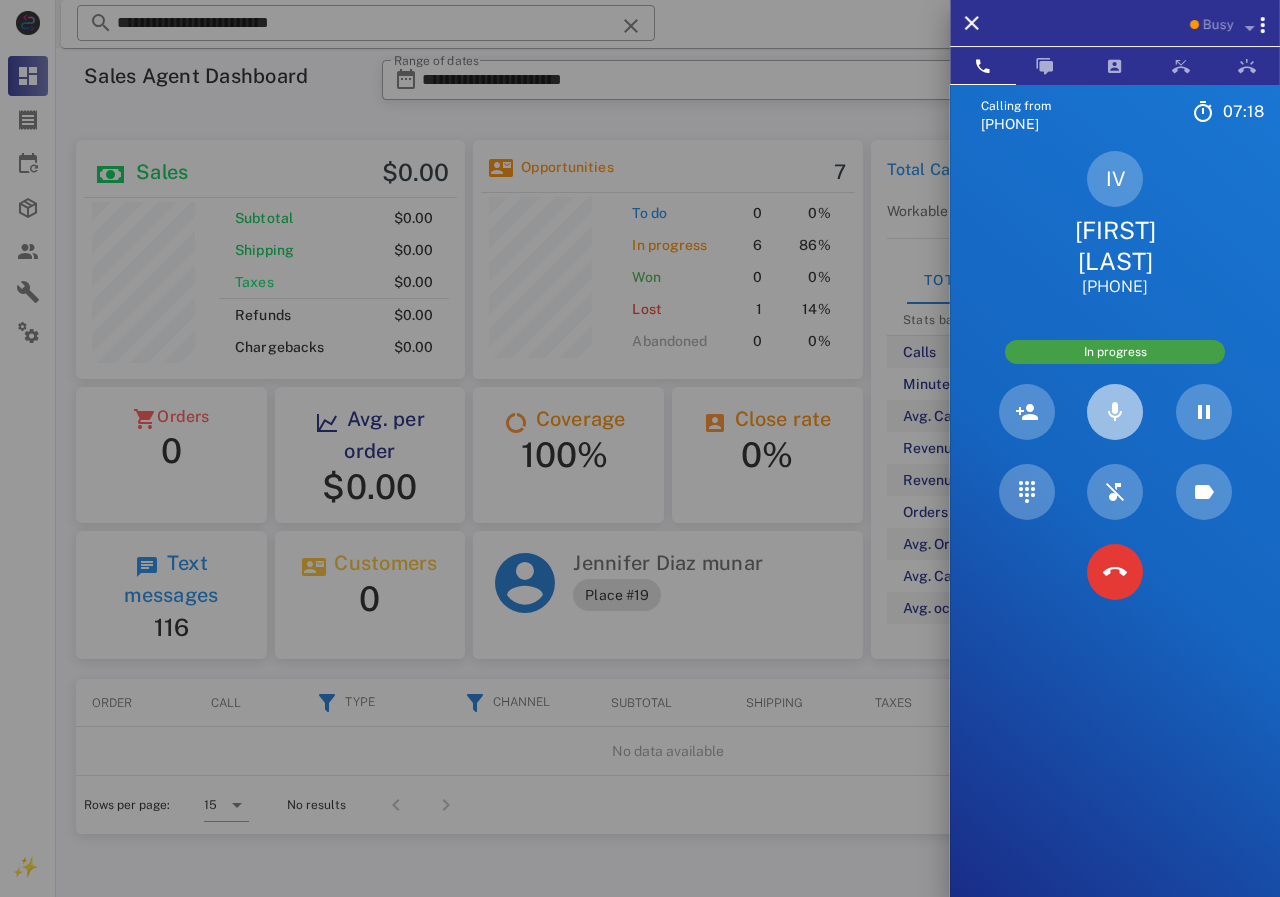 click at bounding box center (1115, 412) 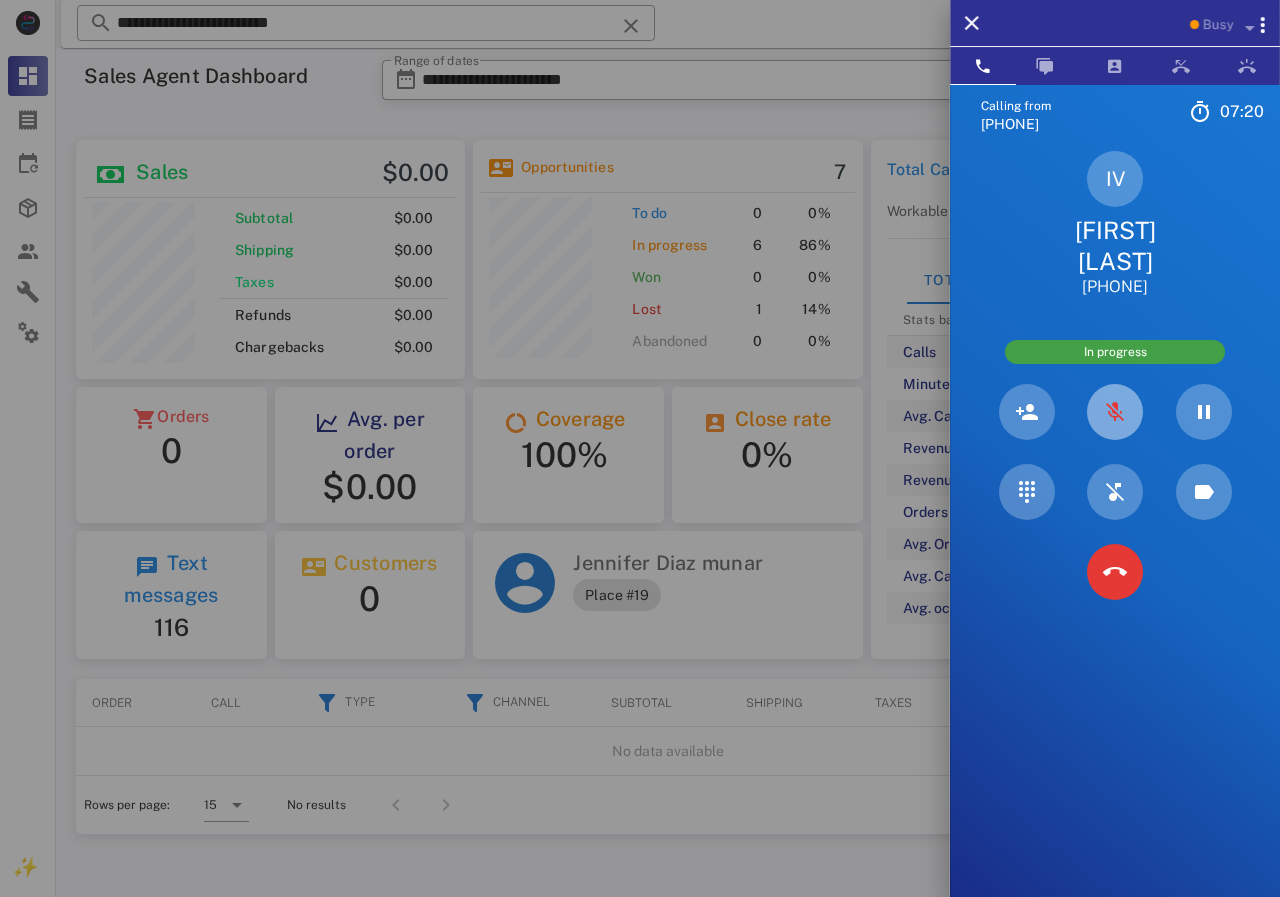 click at bounding box center [1115, 412] 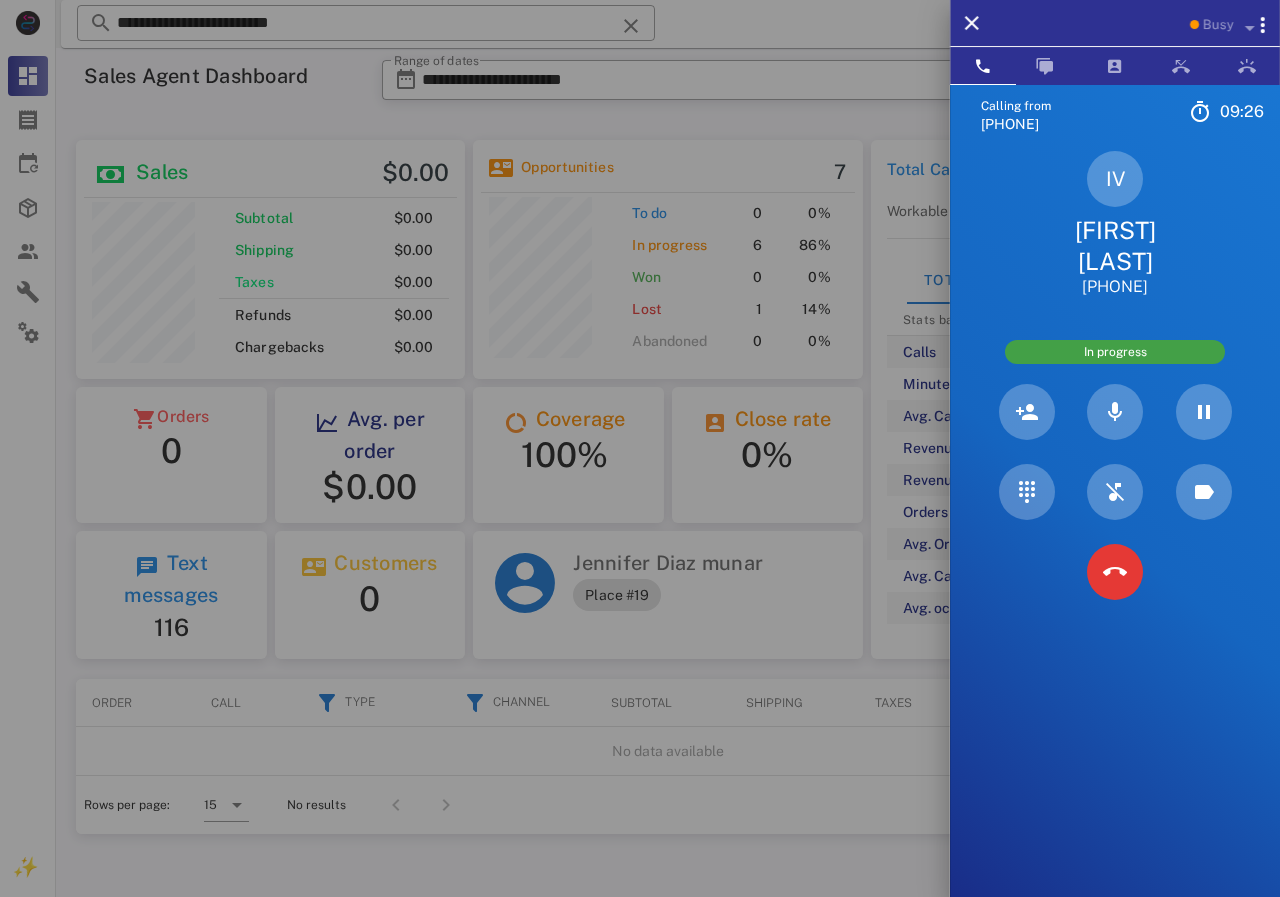 drag, startPoint x: 1117, startPoint y: 236, endPoint x: 1129, endPoint y: 250, distance: 18.439089 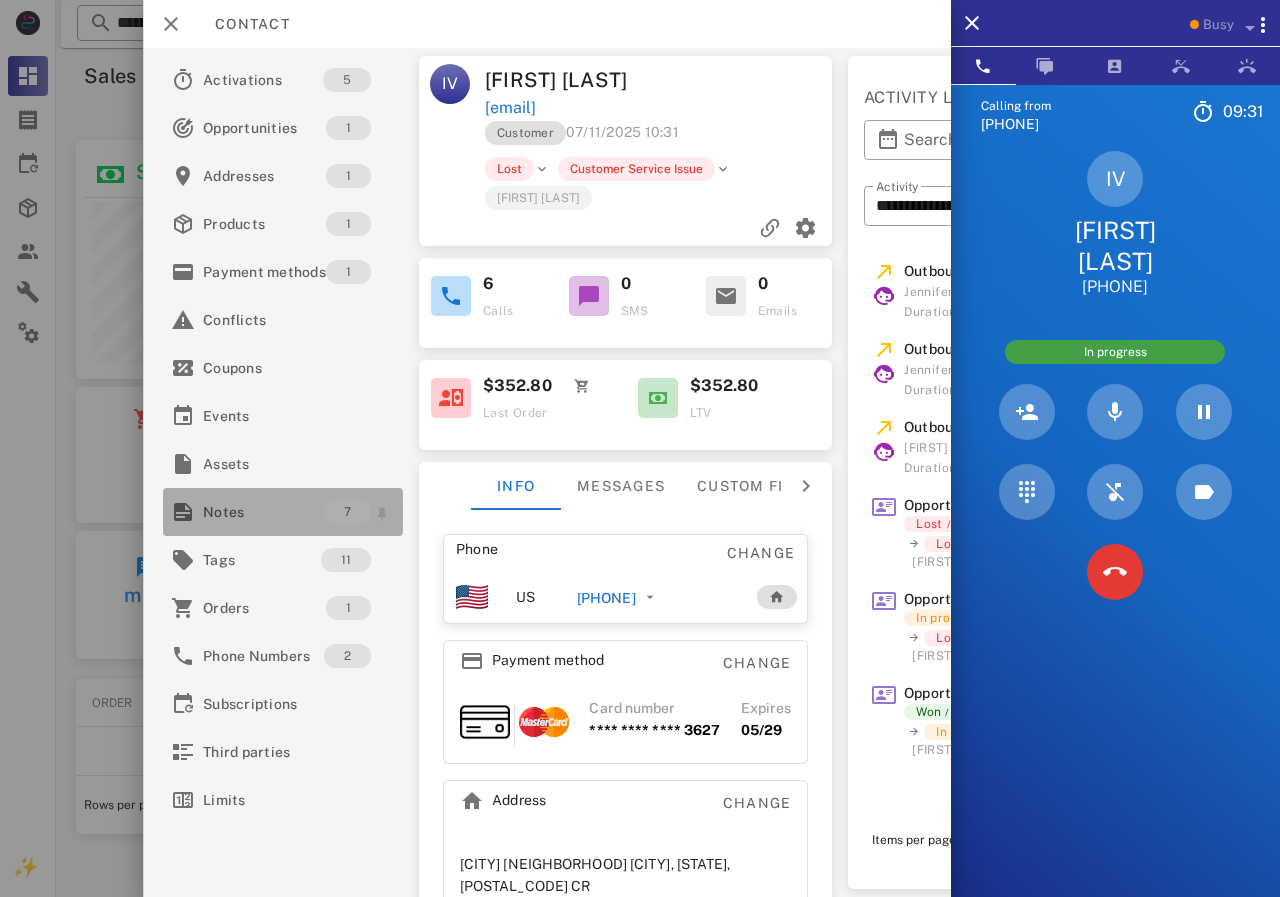 click on "Notes" at bounding box center (263, 512) 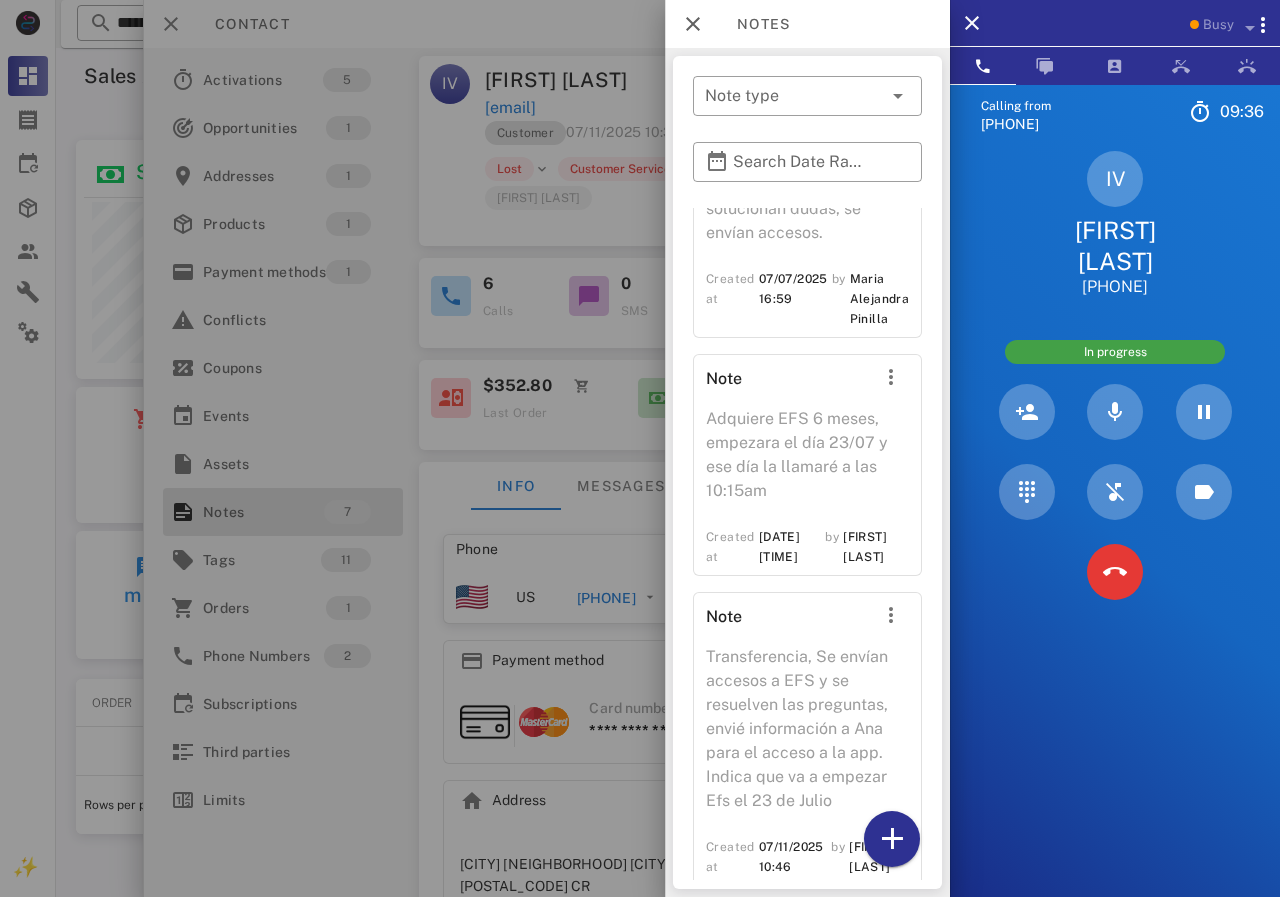 scroll, scrollTop: 2002, scrollLeft: 0, axis: vertical 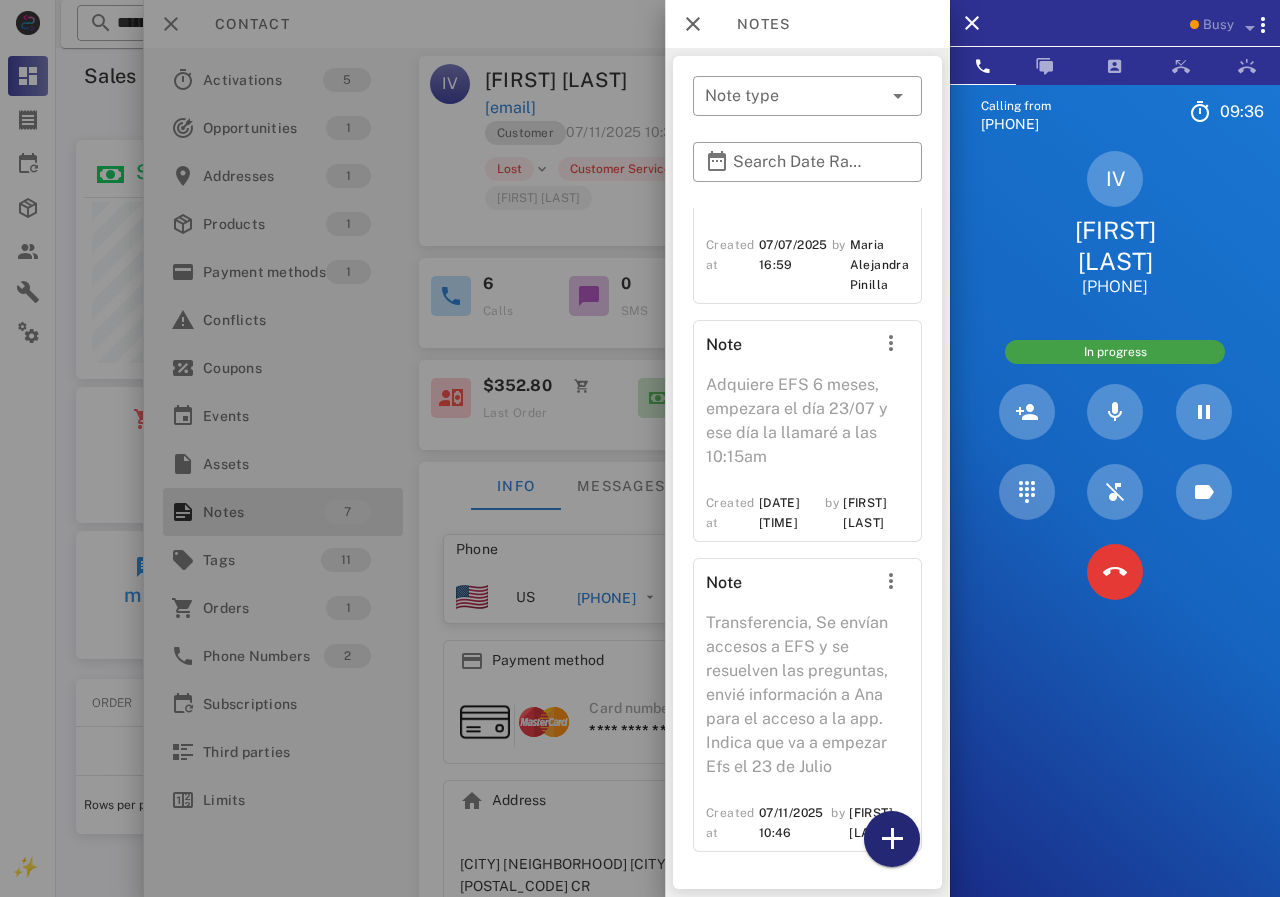 drag, startPoint x: 889, startPoint y: 837, endPoint x: 908, endPoint y: 806, distance: 36.359318 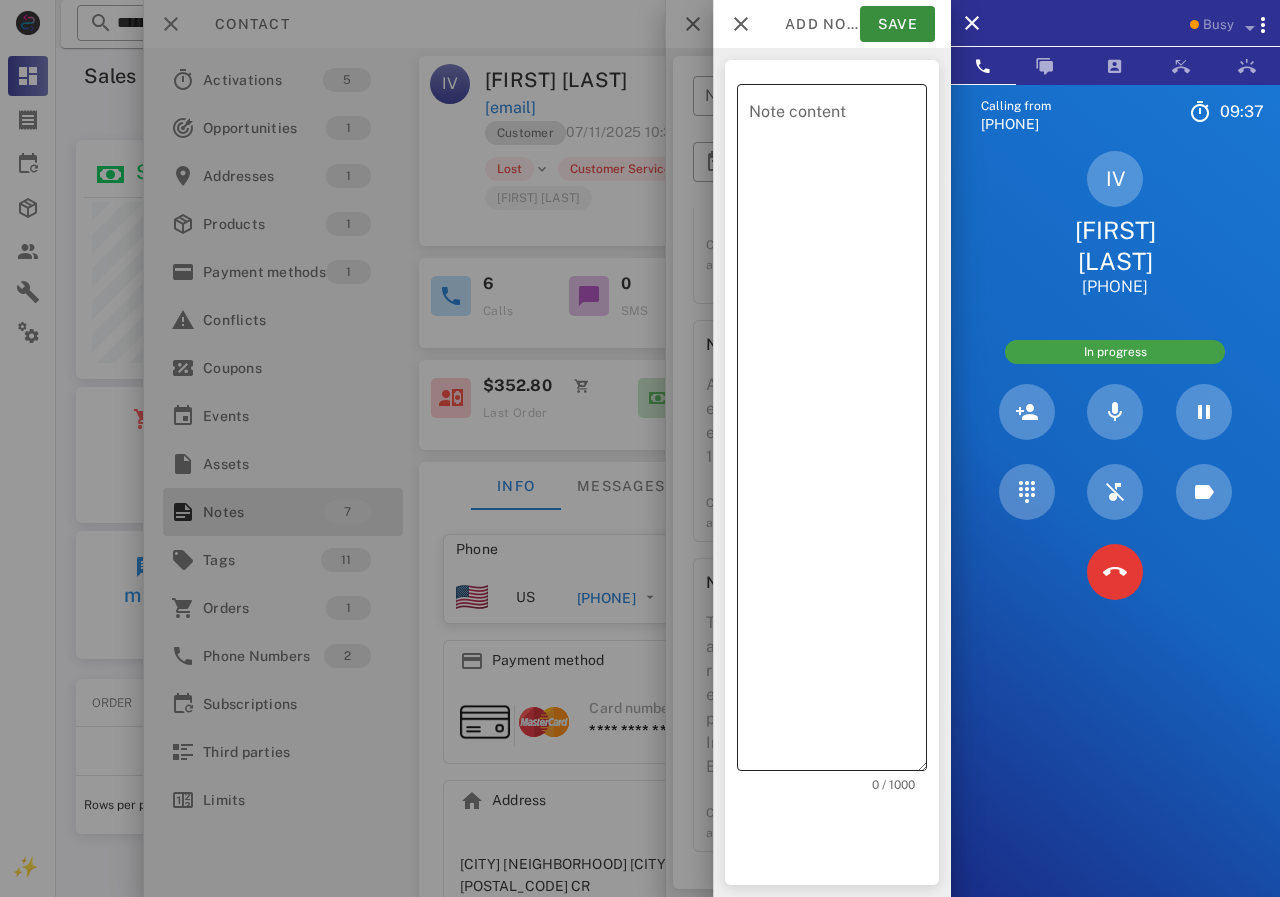 click on "Note content" at bounding box center (838, 432) 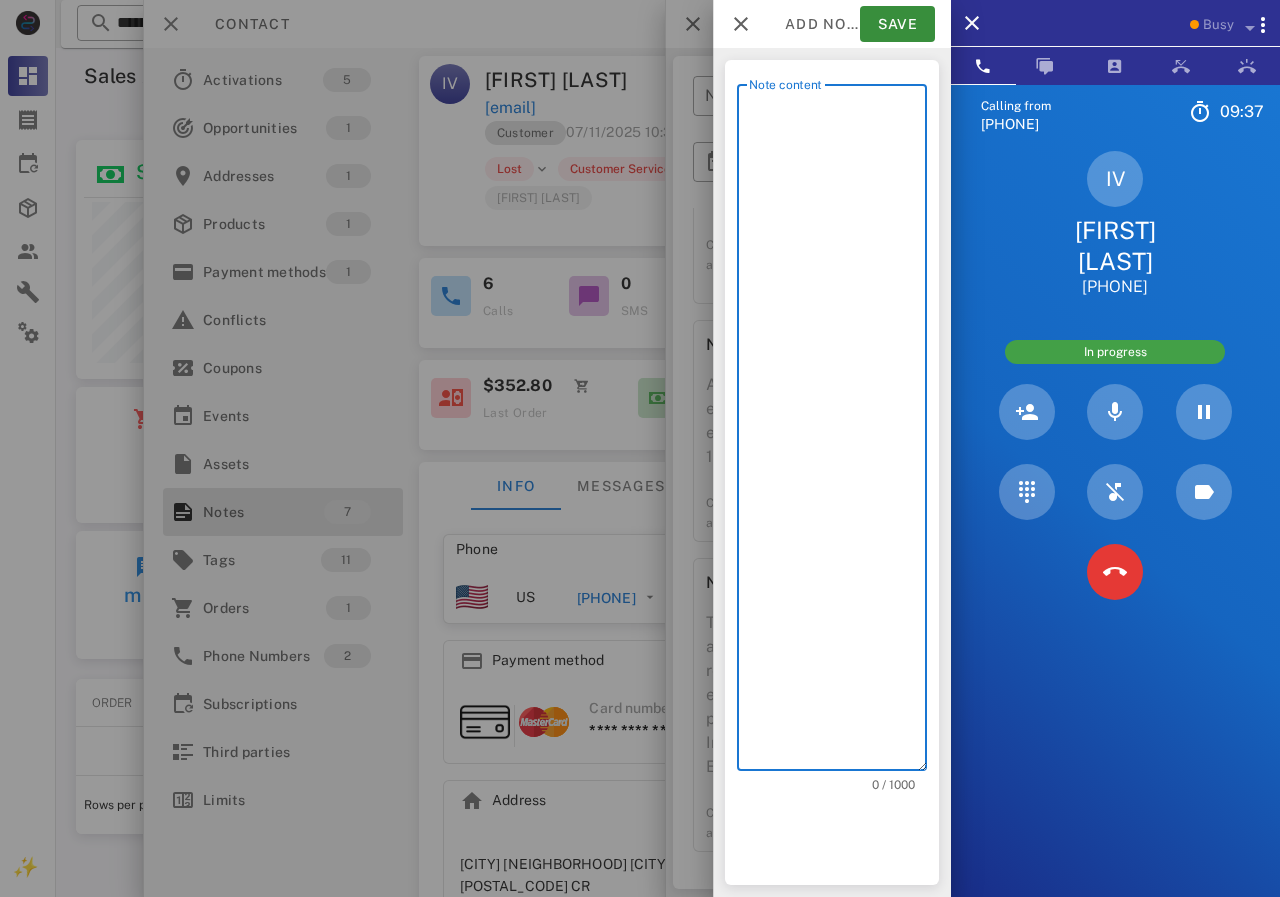 scroll, scrollTop: 240, scrollLeft: 390, axis: both 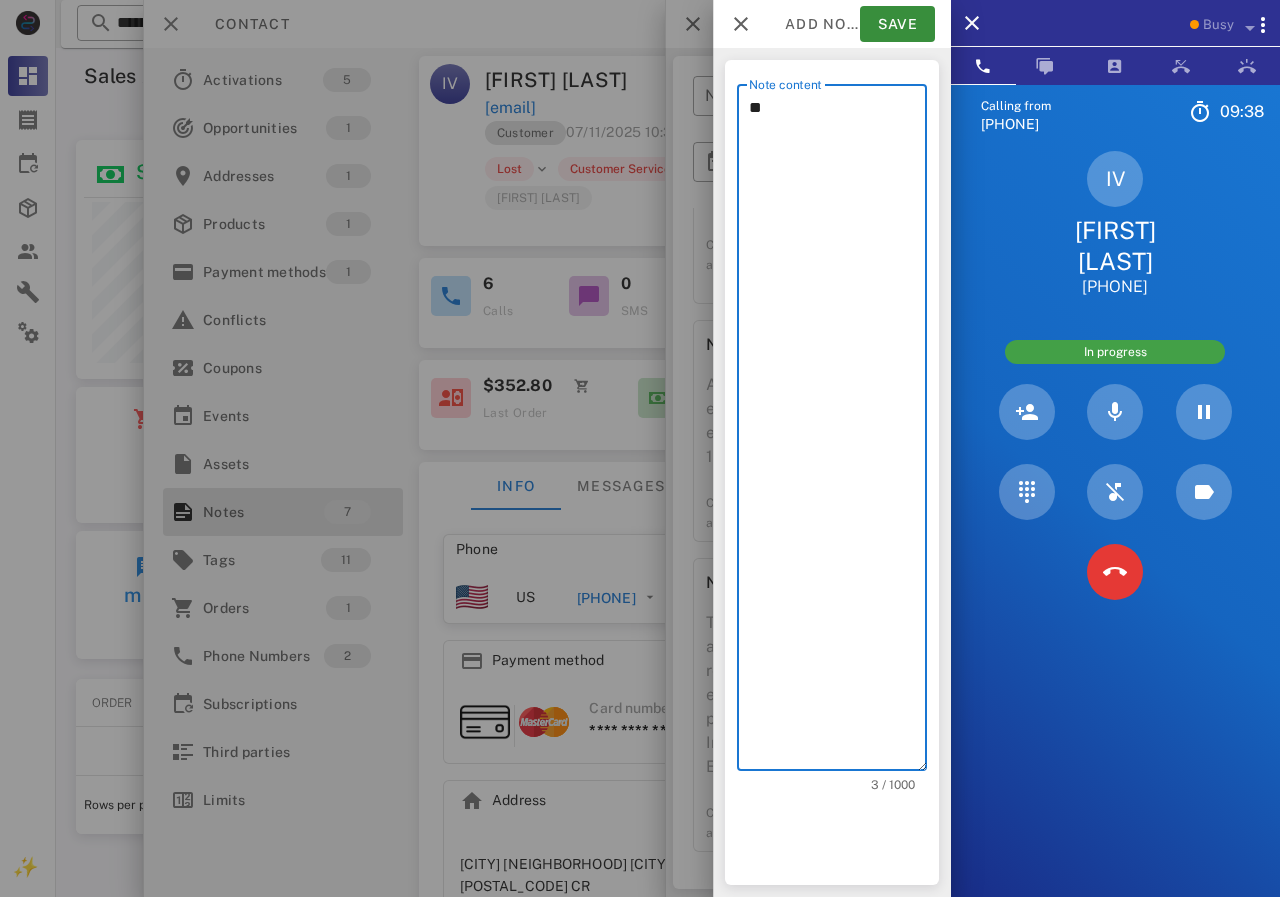 type on "*" 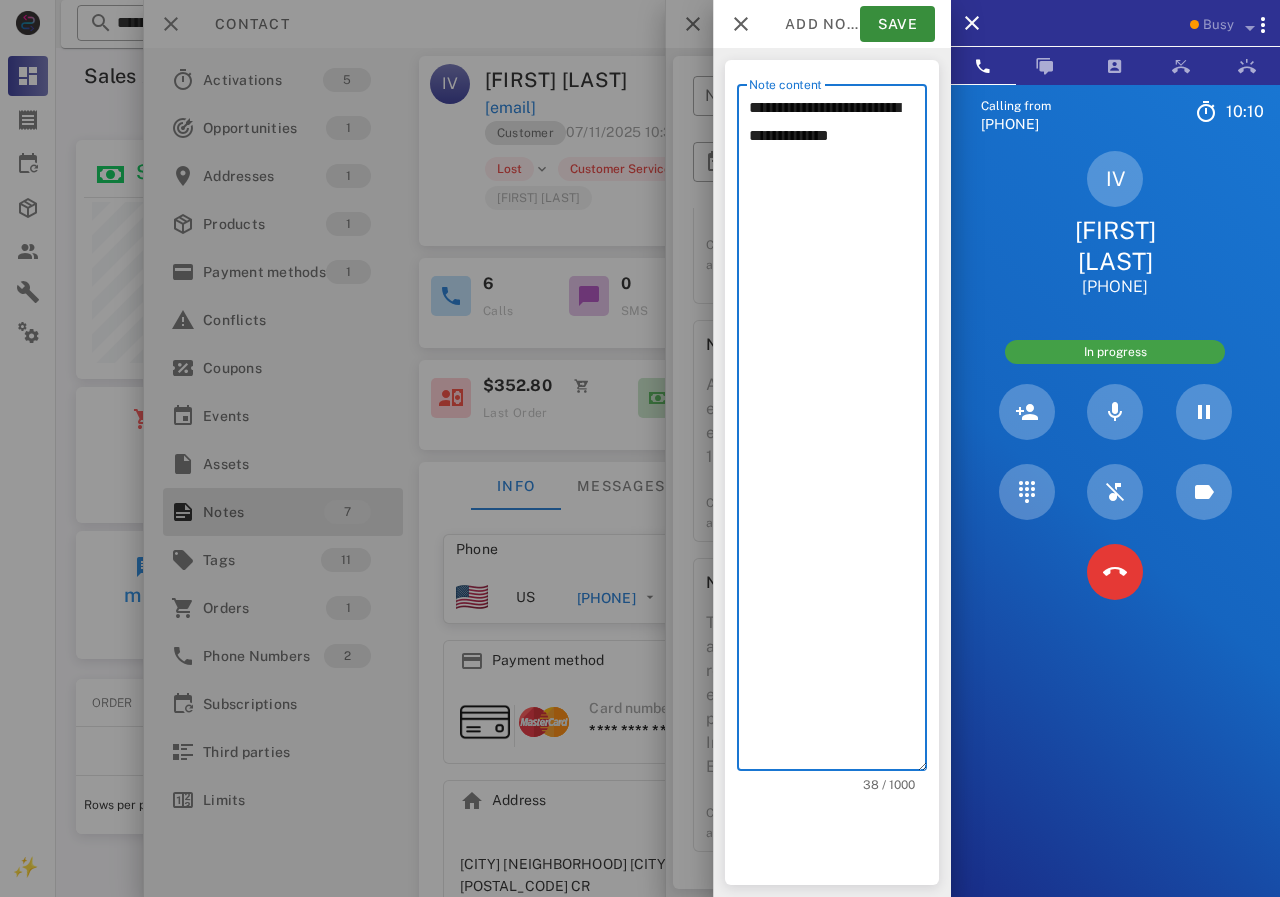 click on "**********" at bounding box center [838, 432] 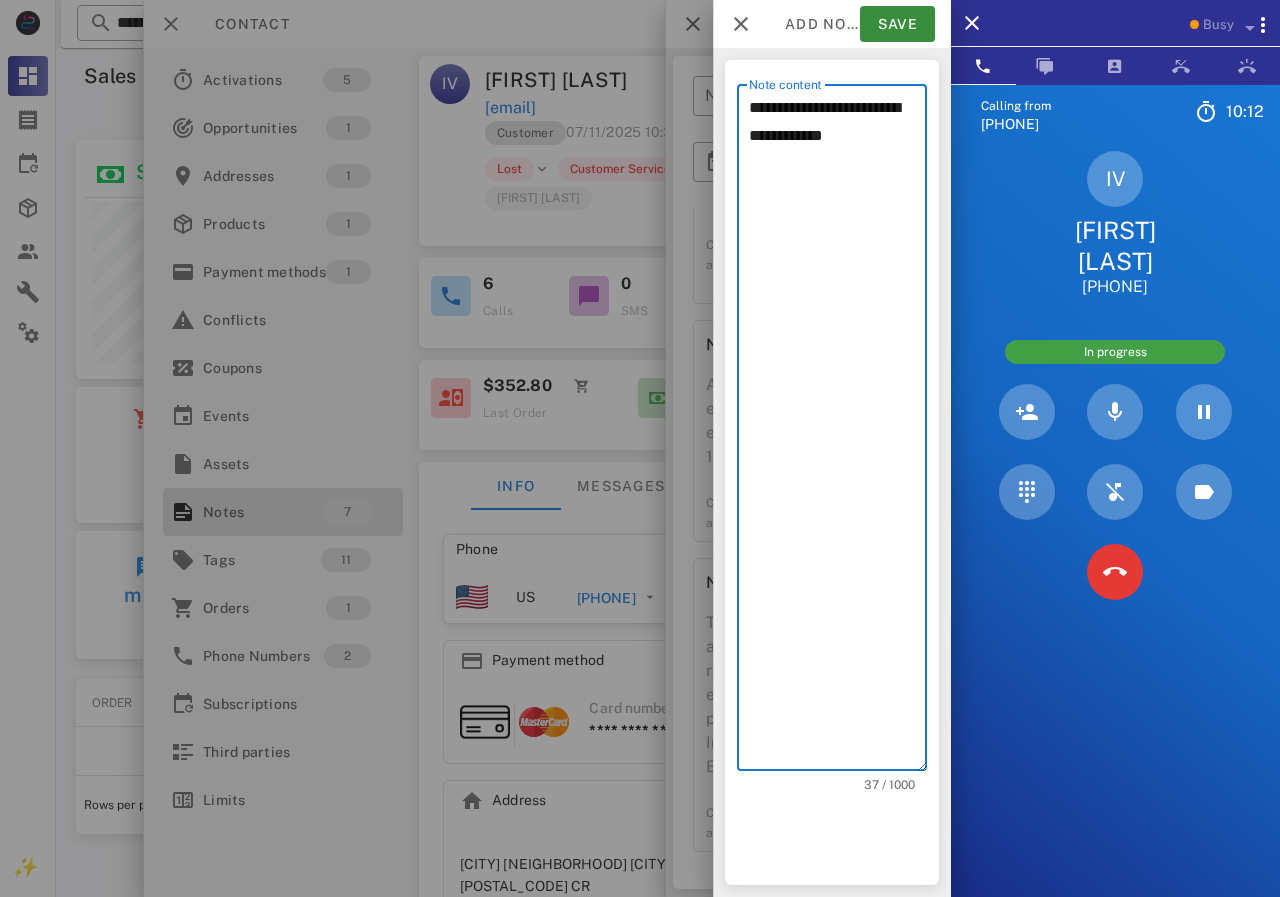 click on "**********" at bounding box center (838, 432) 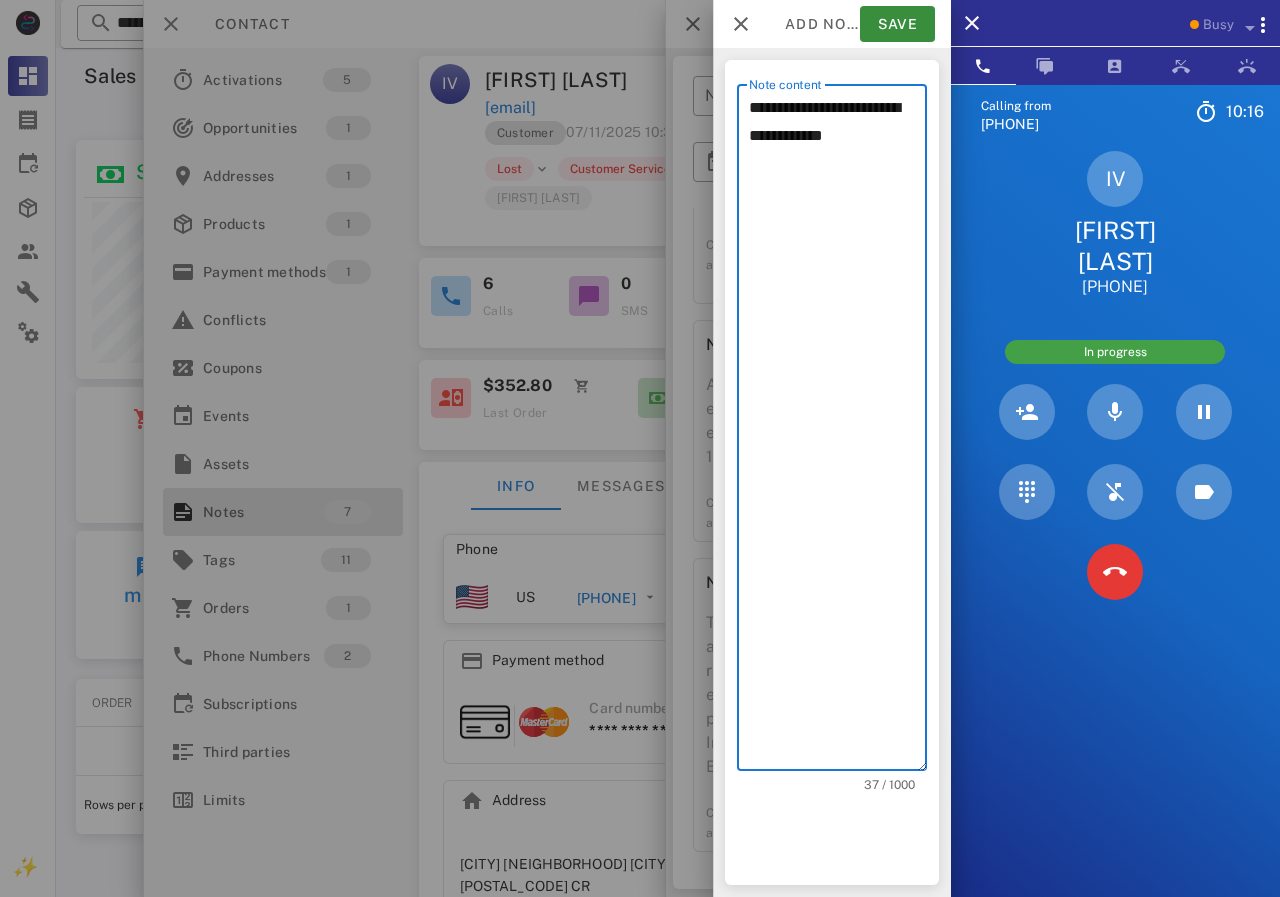 click on "**********" at bounding box center [838, 432] 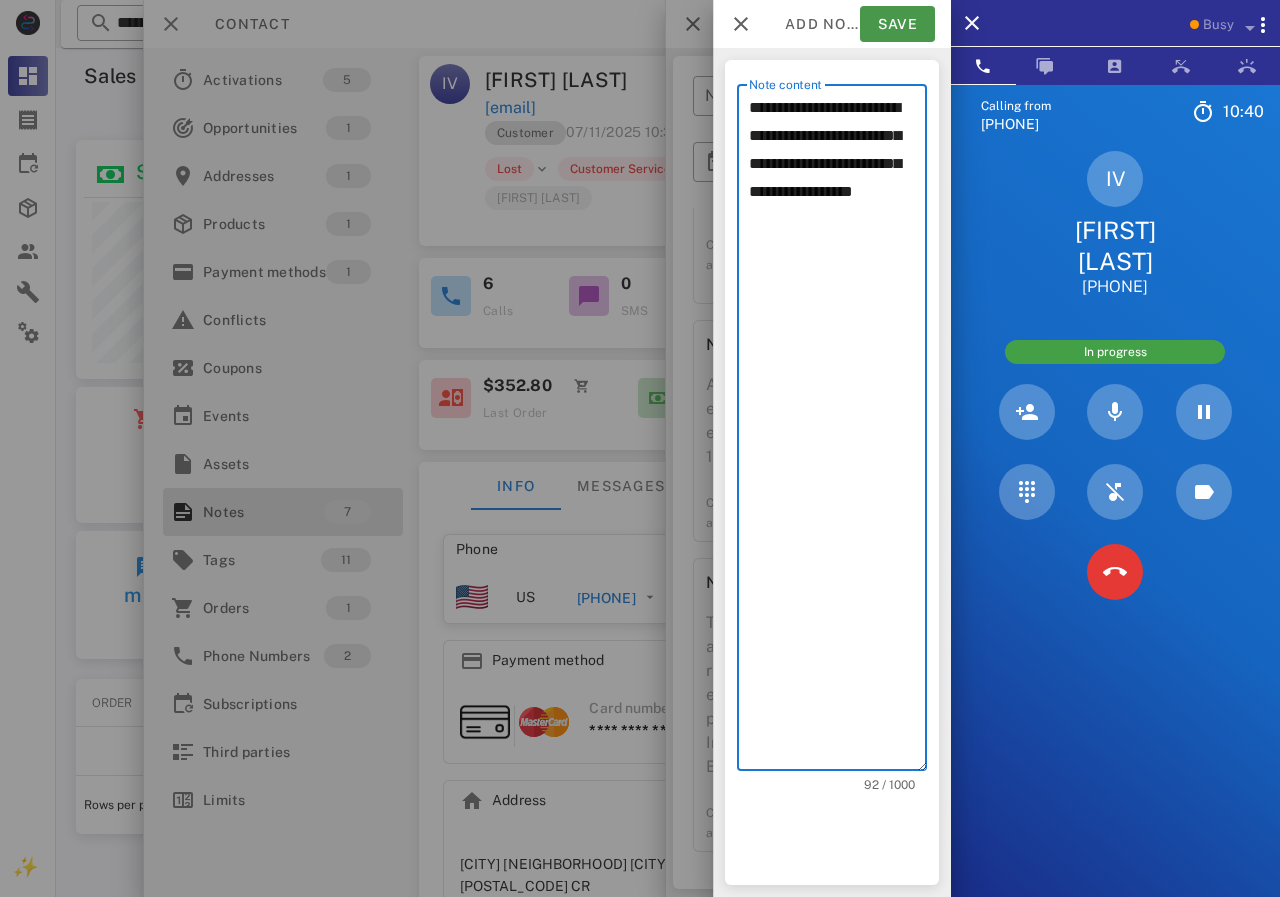 type on "**********" 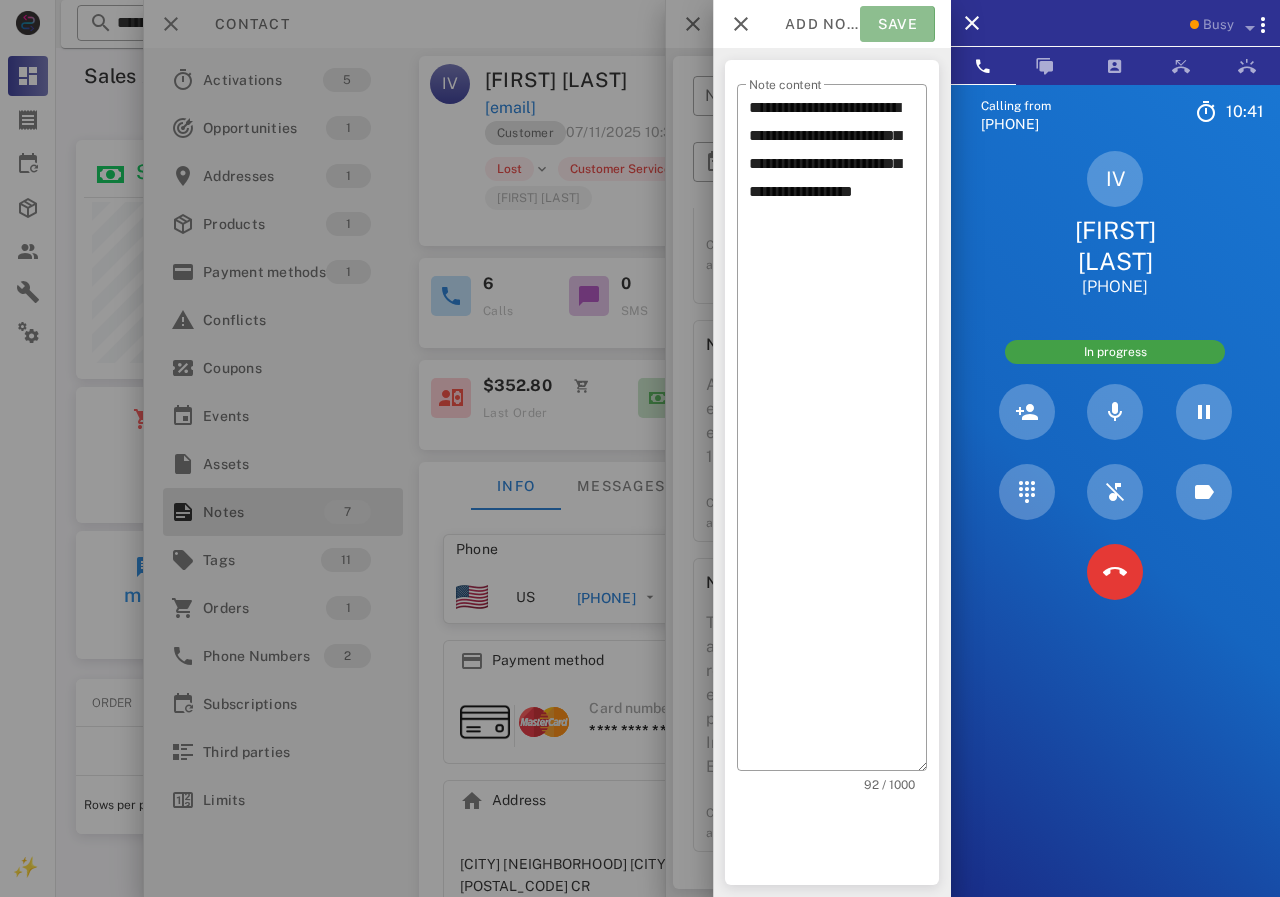 click on "Save" at bounding box center (897, 24) 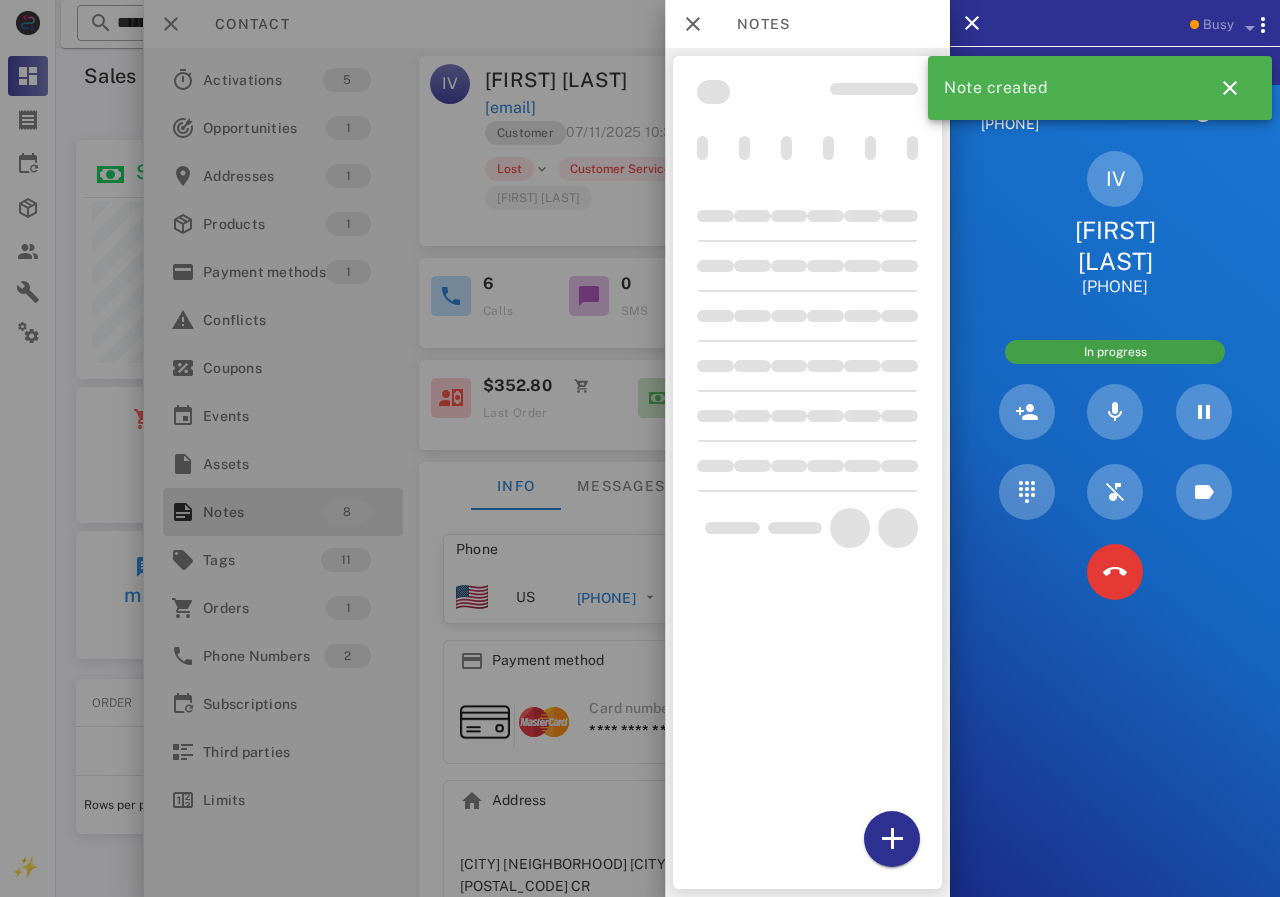 click at bounding box center (640, 448) 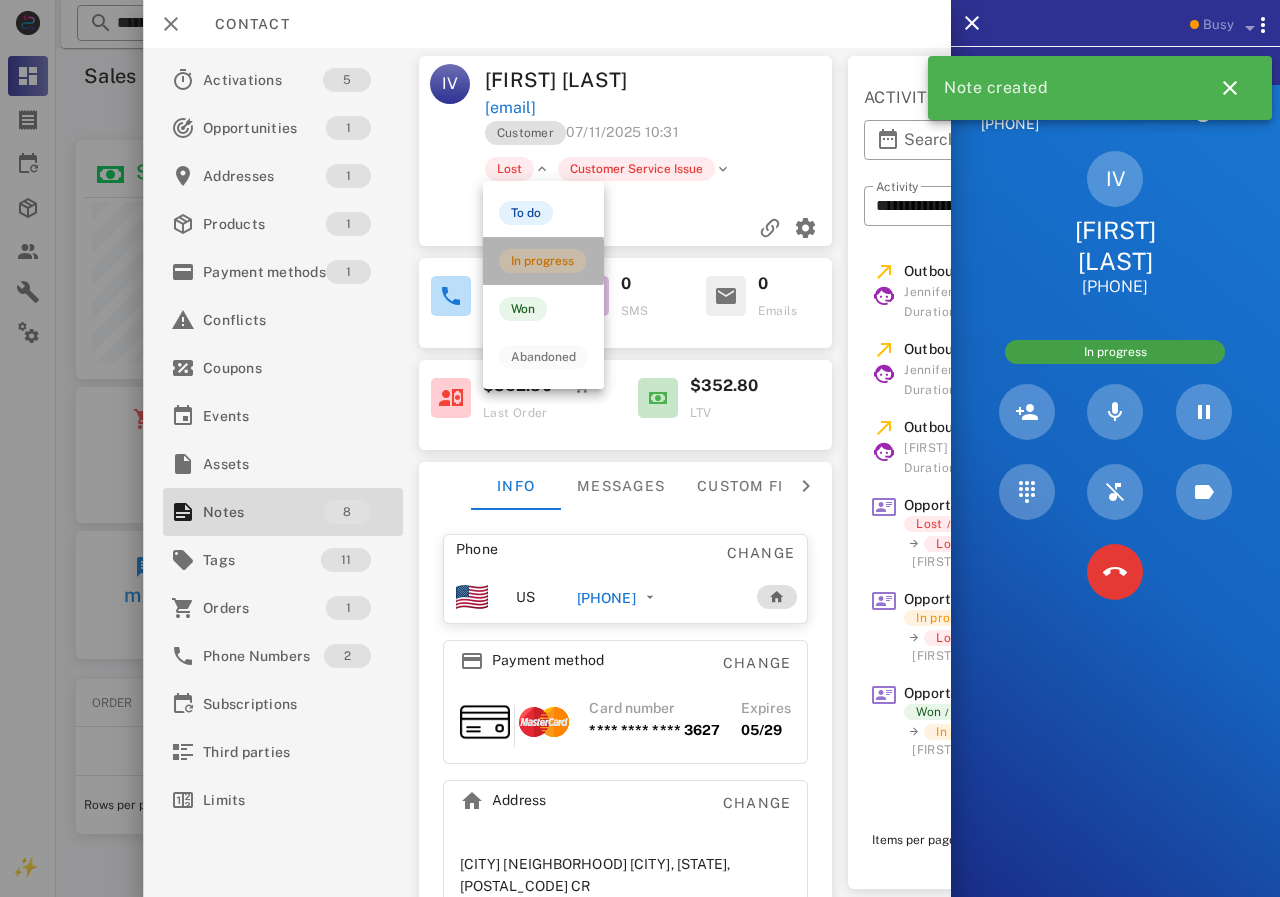 click on "In progress" at bounding box center [542, 261] 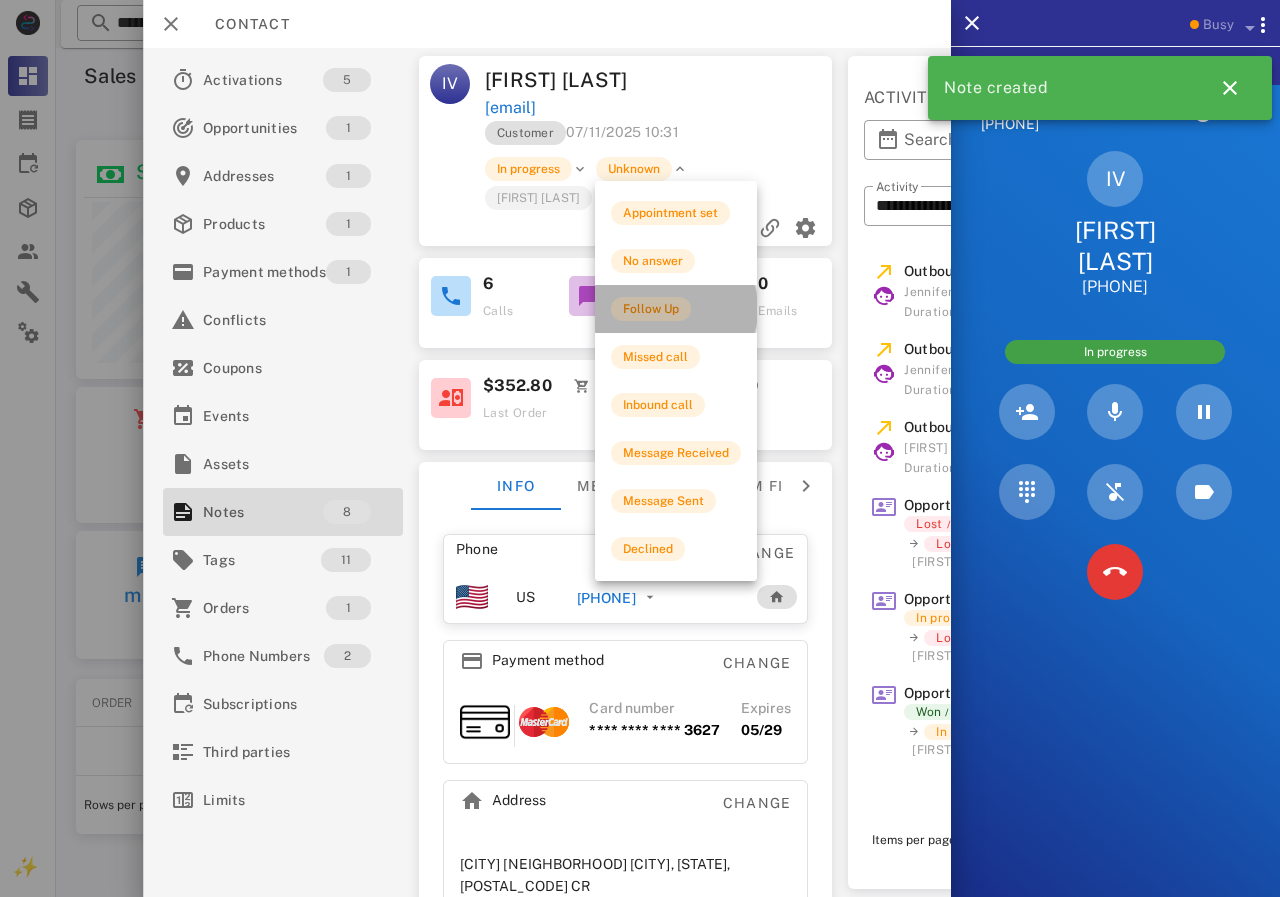 click on "Follow Up" at bounding box center (651, 309) 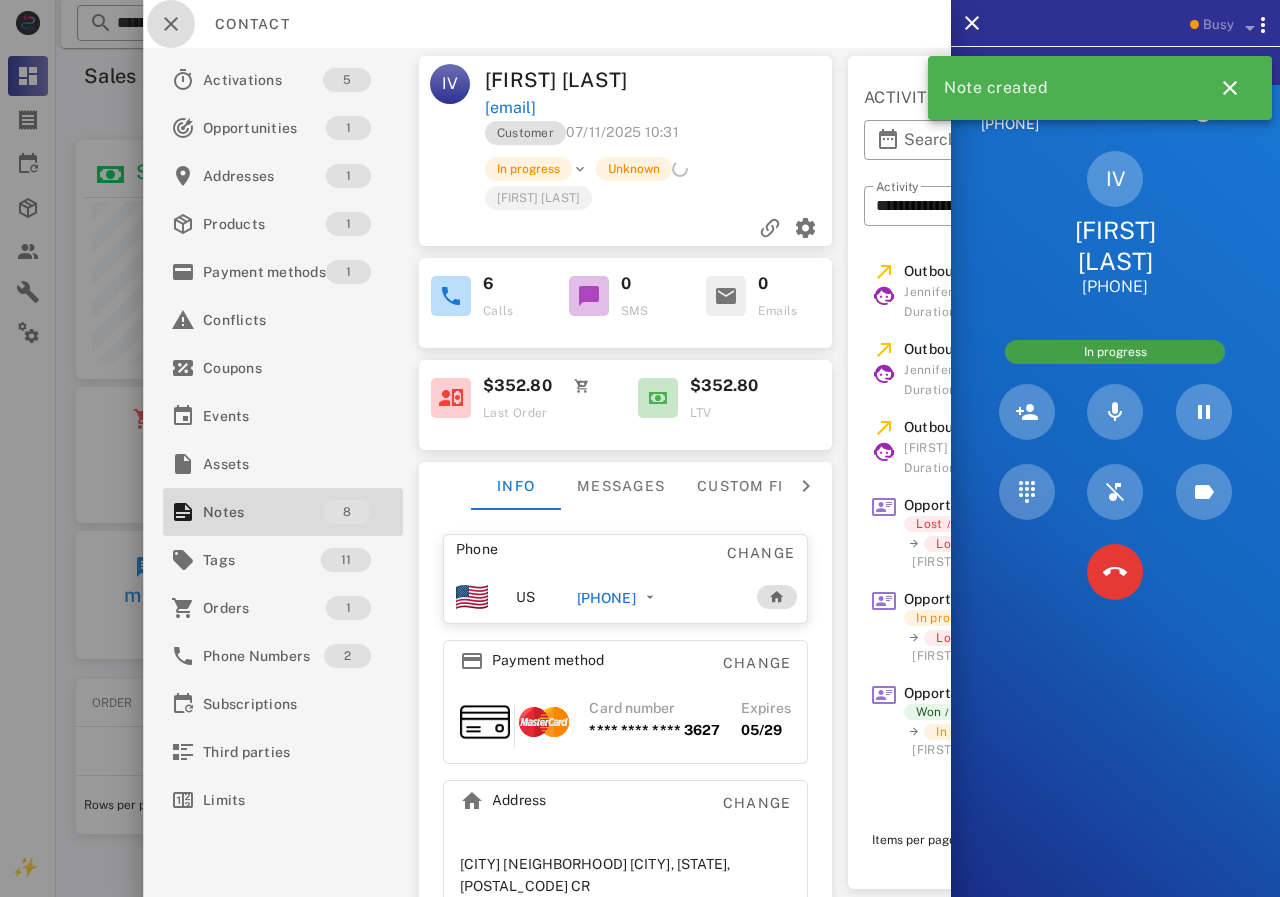 click at bounding box center (171, 24) 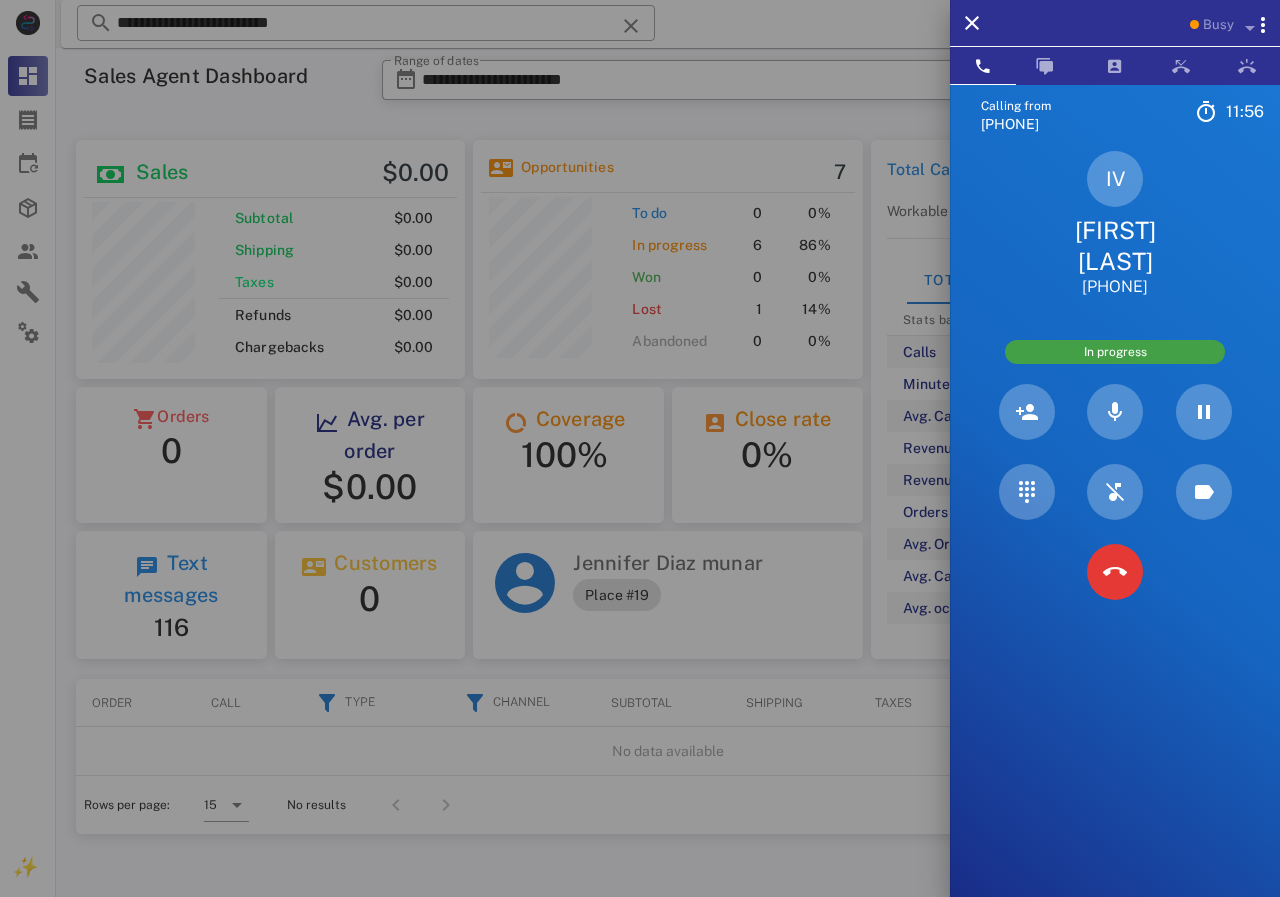 click on "[FIRST] [LAST]" at bounding box center (1115, 246) 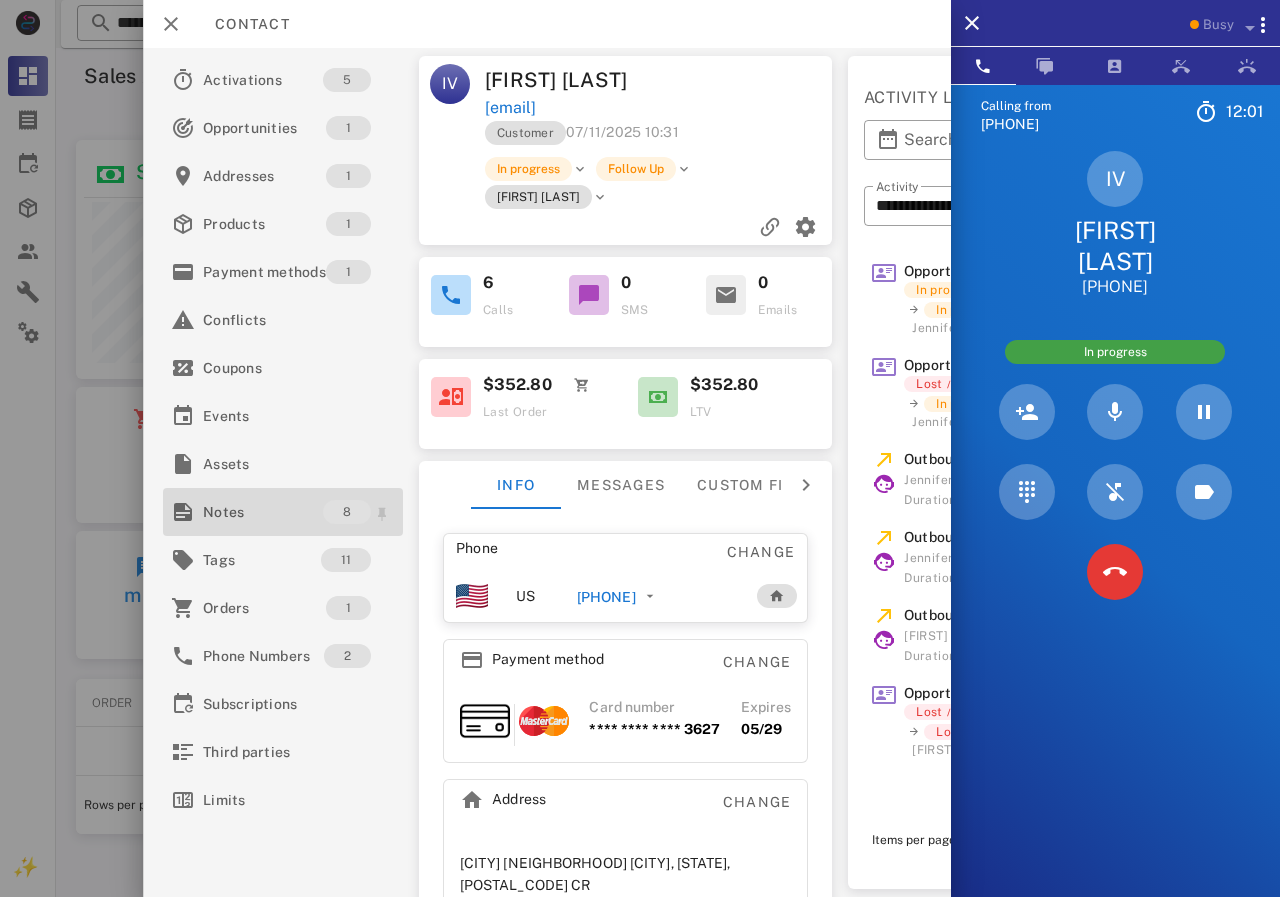 click on "Notes" at bounding box center [263, 512] 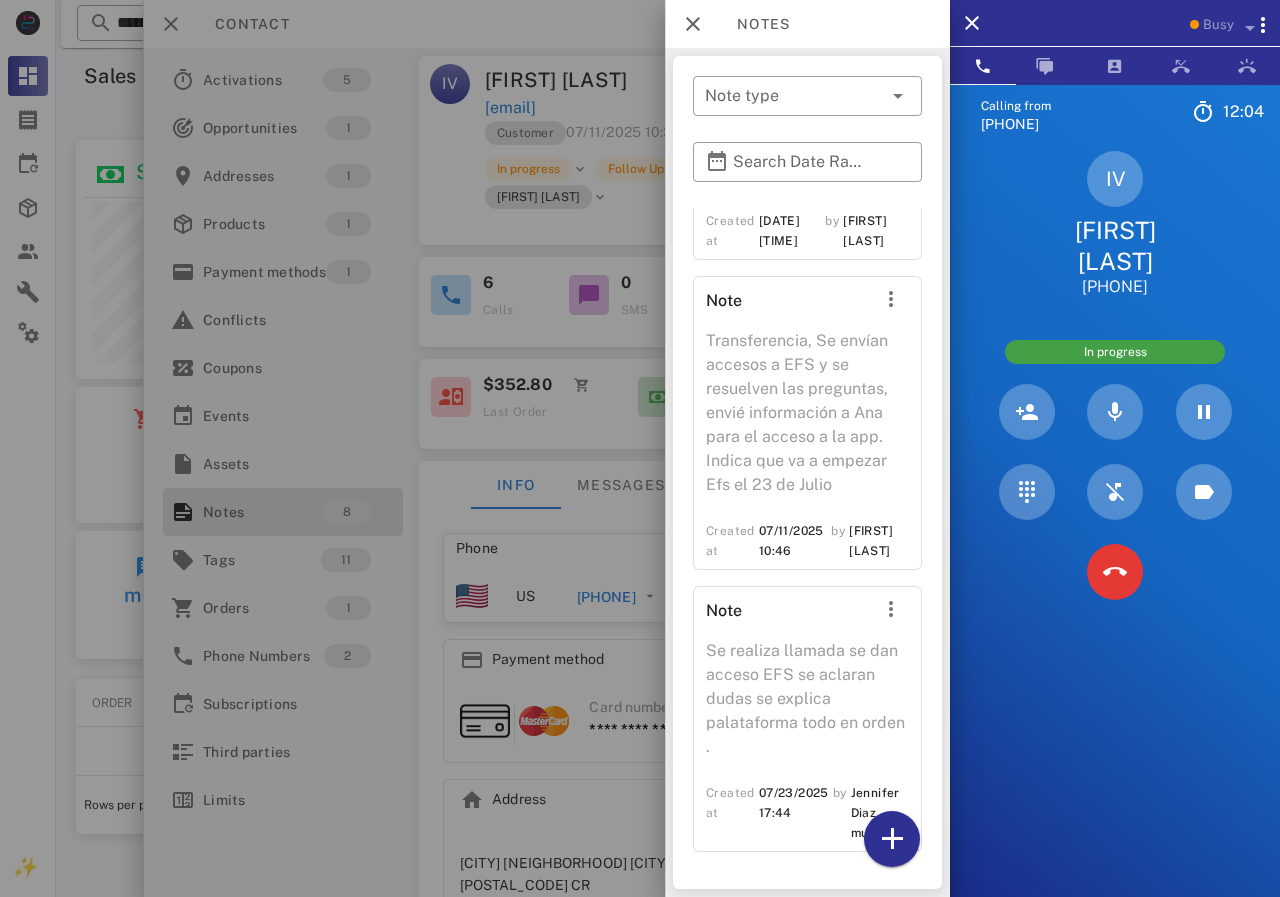 scroll, scrollTop: 2284, scrollLeft: 0, axis: vertical 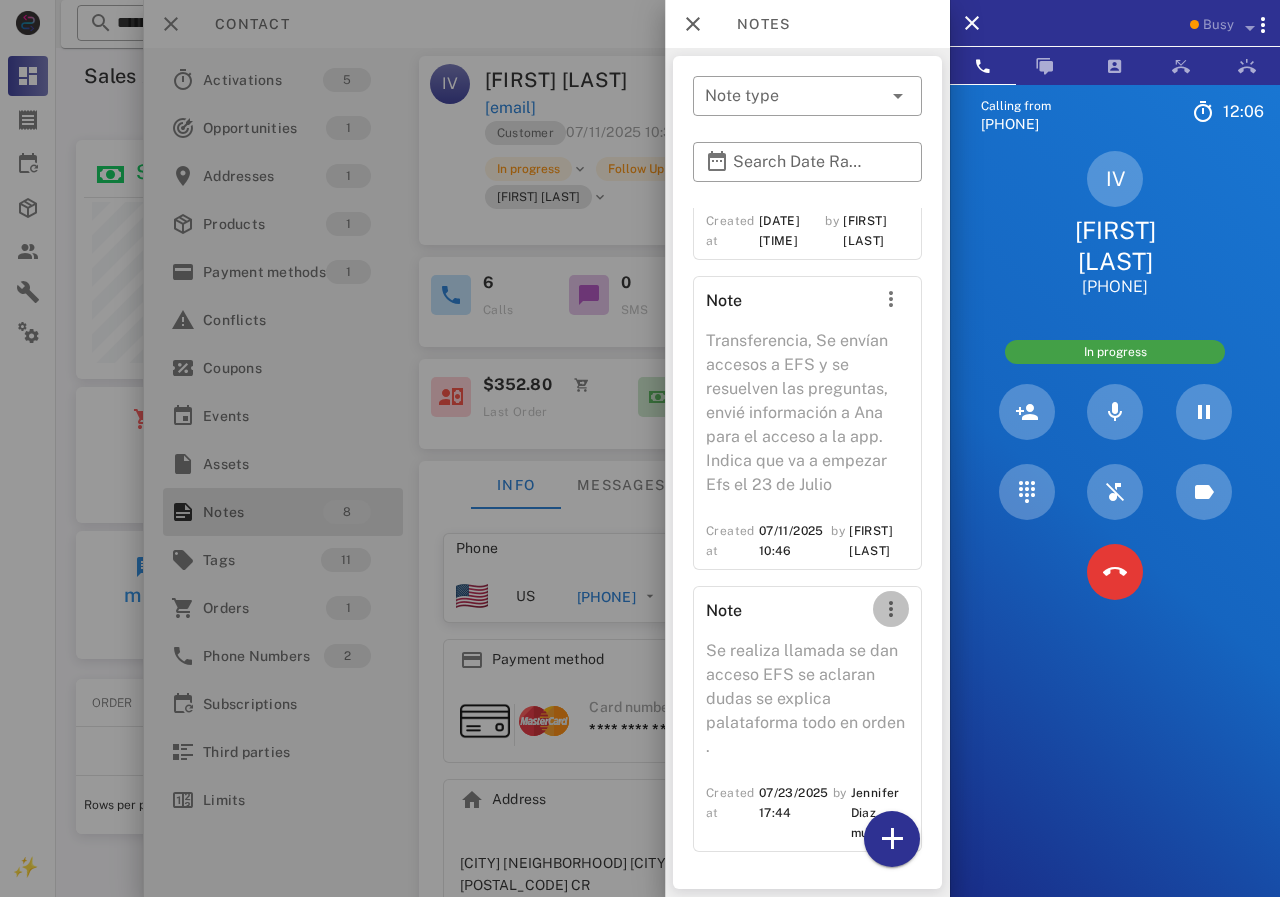click at bounding box center [891, 609] 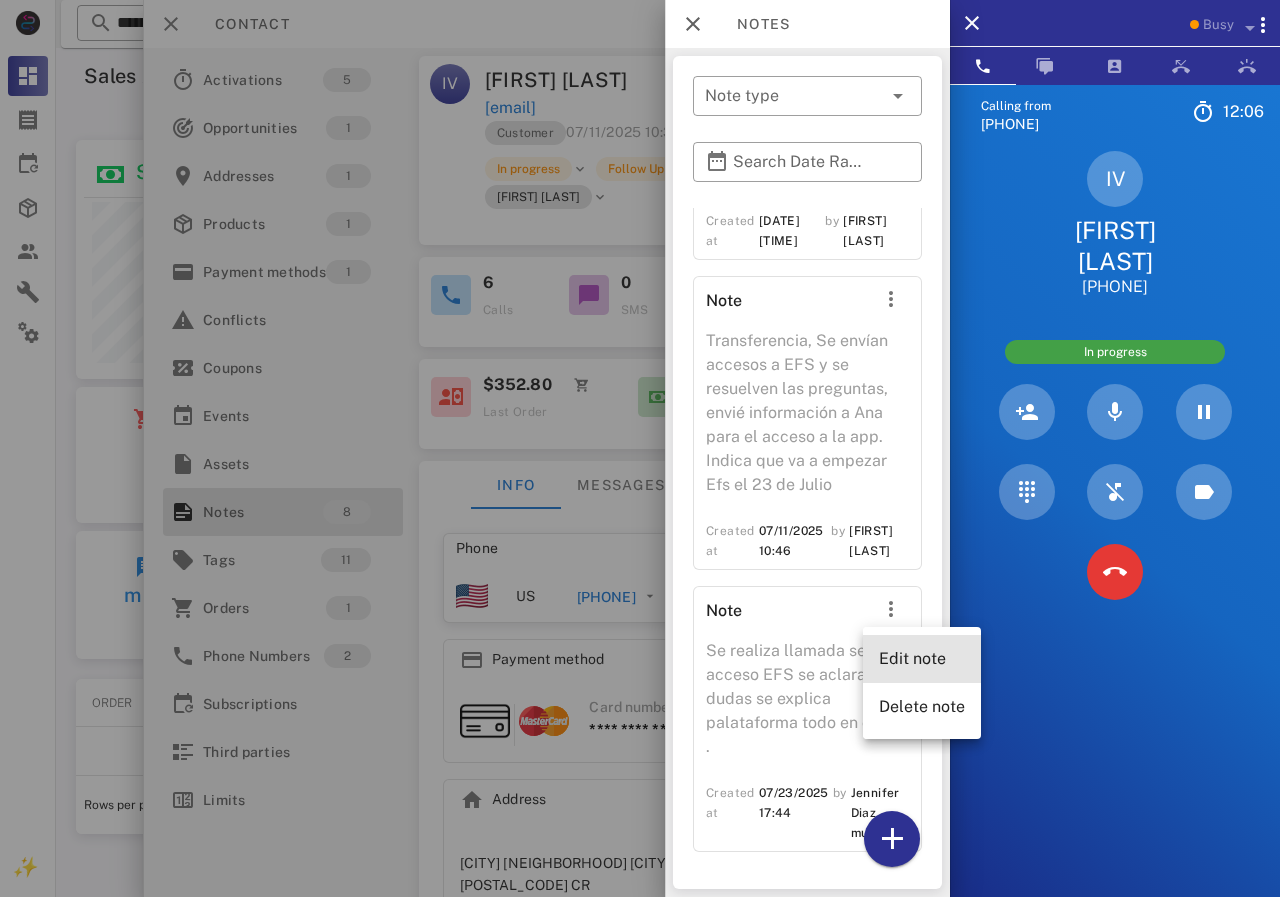 click on "Edit note" at bounding box center [922, 658] 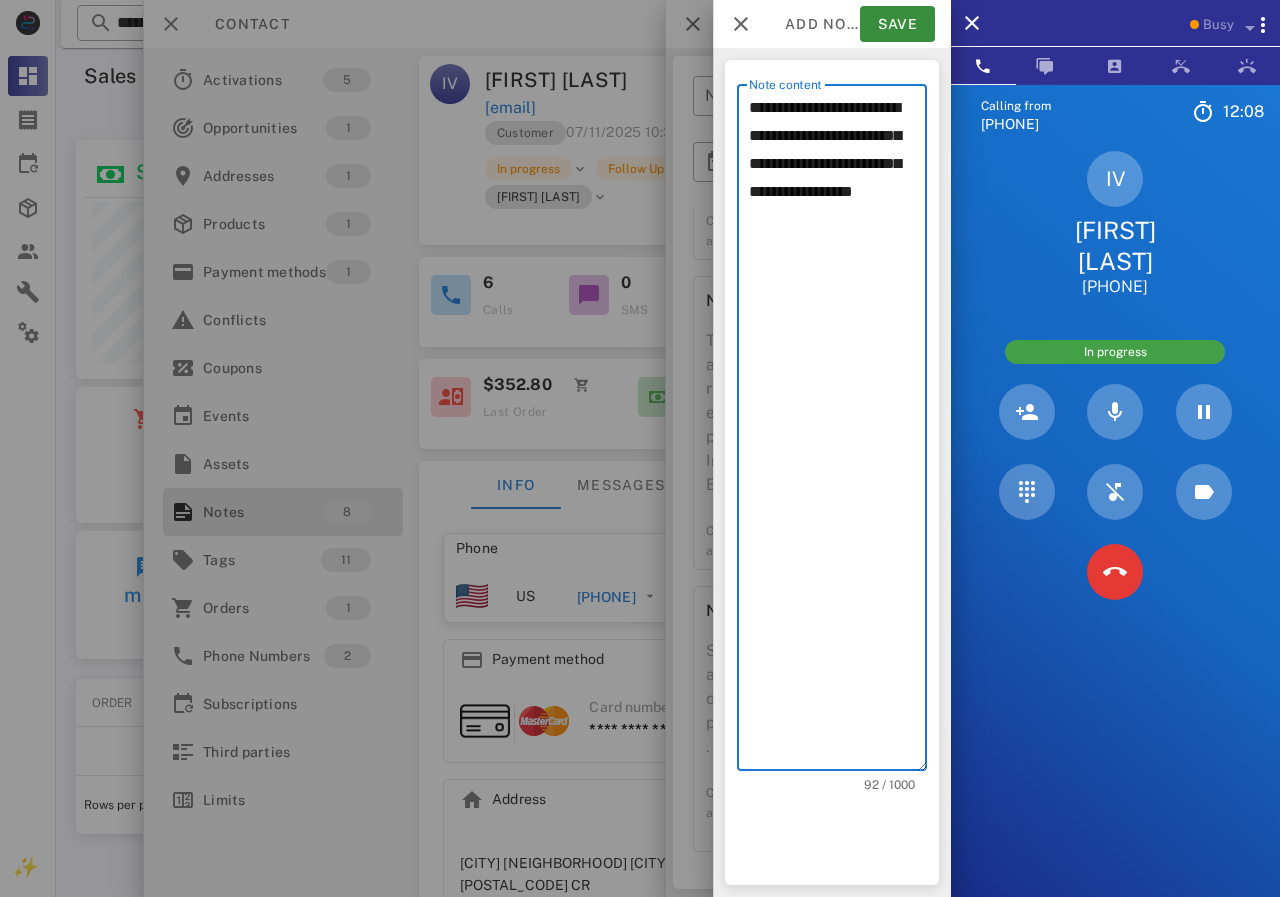 click on "**********" at bounding box center (838, 432) 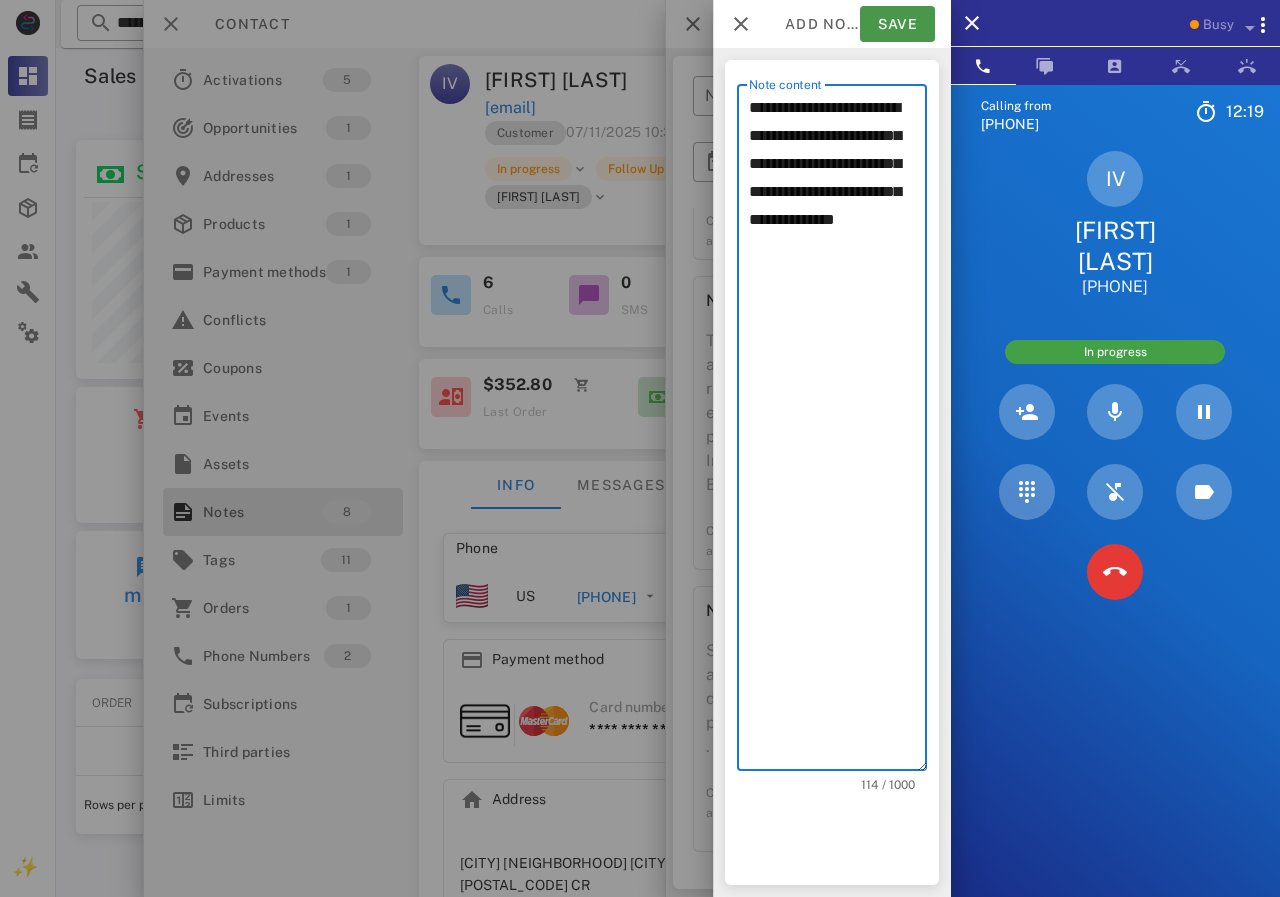 type on "**********" 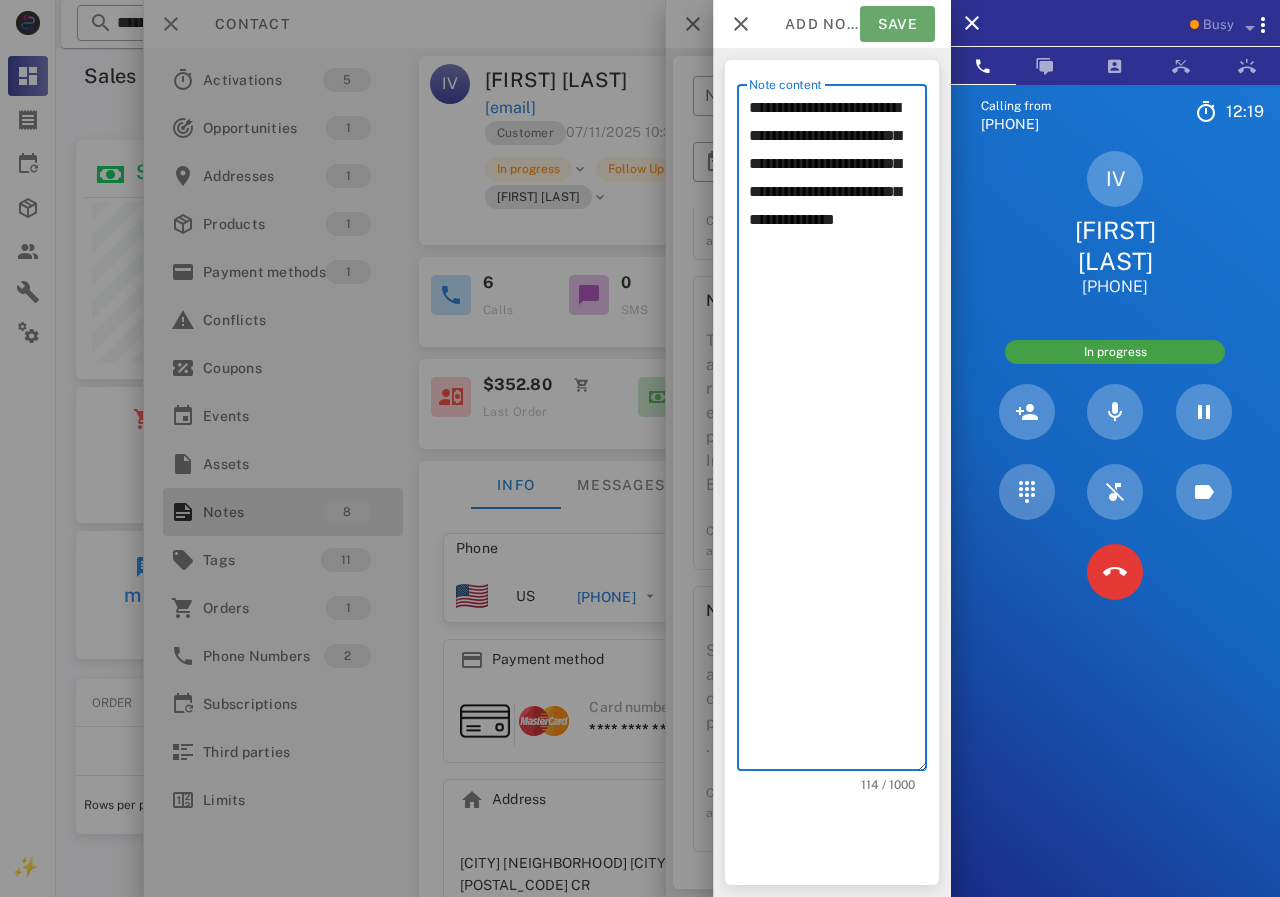 click on "Save" at bounding box center (897, 24) 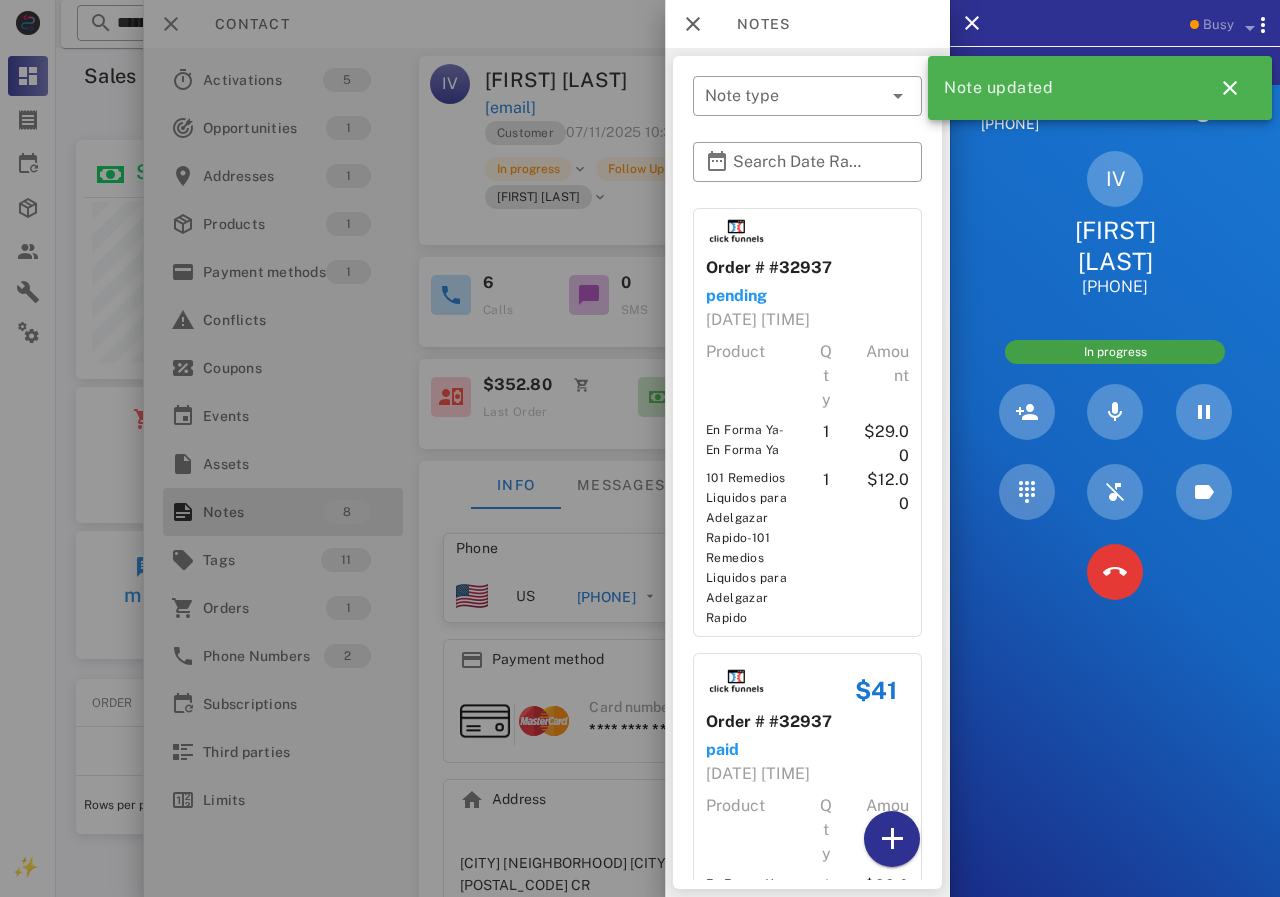 click at bounding box center [640, 448] 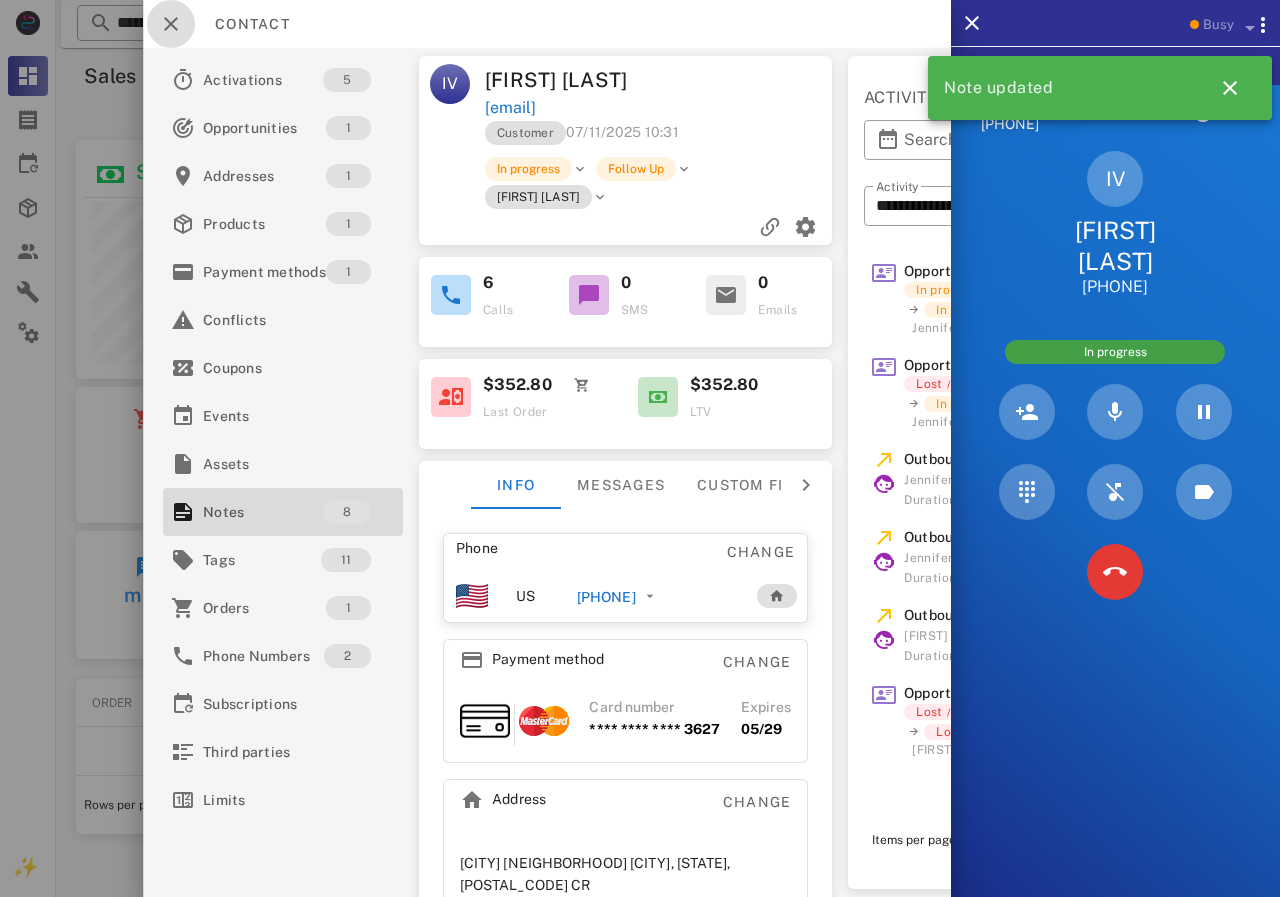 click at bounding box center (171, 24) 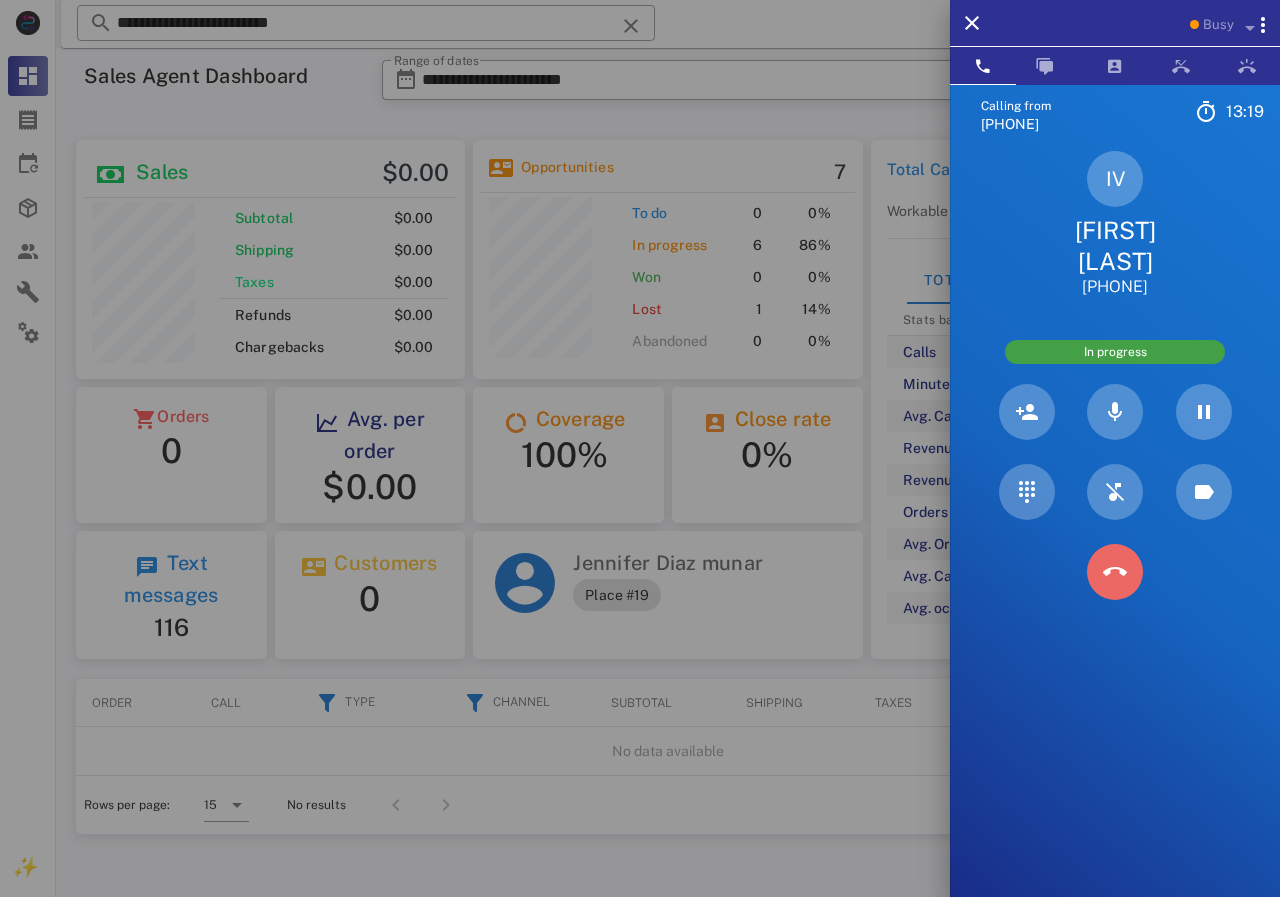 click at bounding box center (1115, 572) 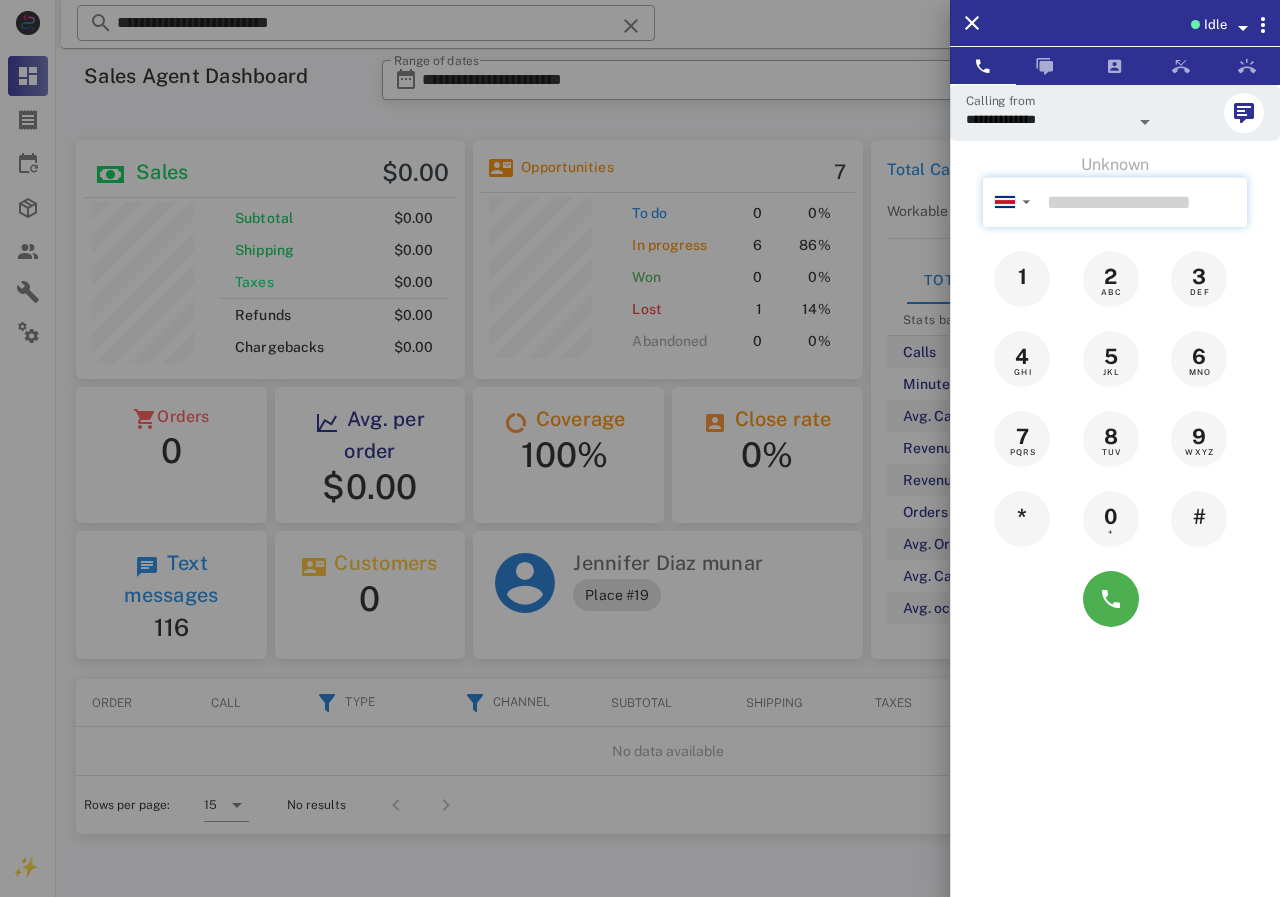 click at bounding box center [1143, 202] 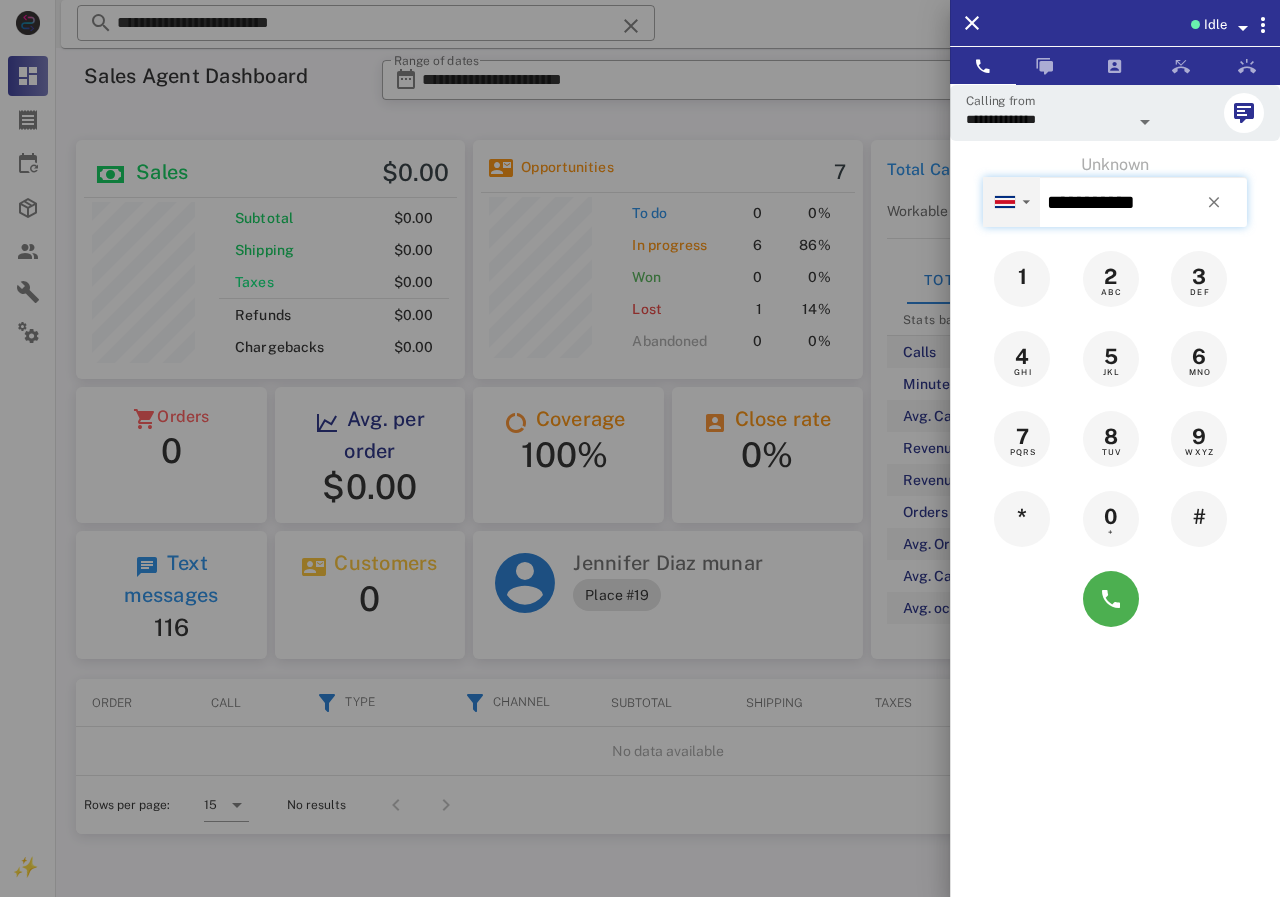 drag, startPoint x: 1012, startPoint y: 195, endPoint x: 1002, endPoint y: 238, distance: 44.14748 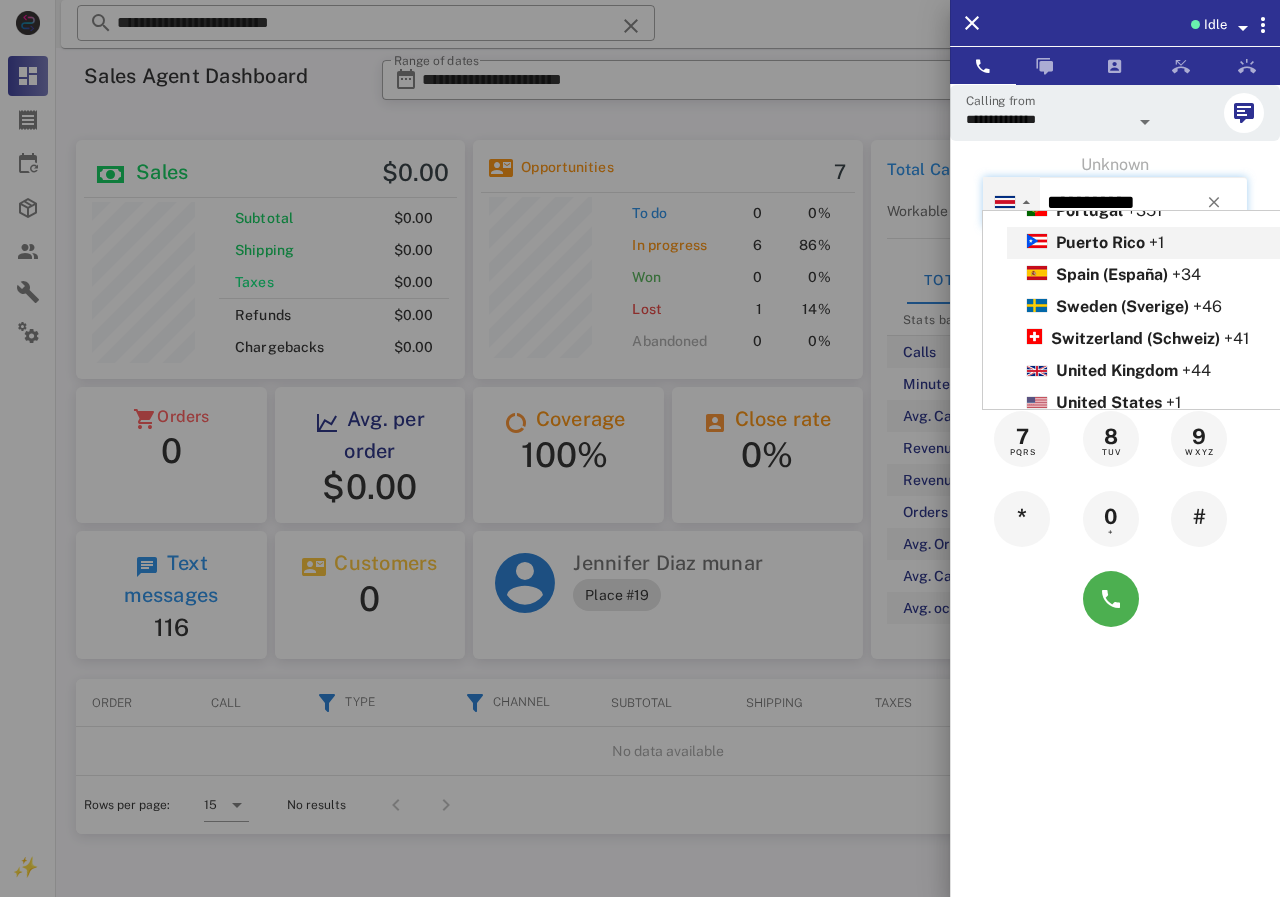 scroll, scrollTop: 1074, scrollLeft: 0, axis: vertical 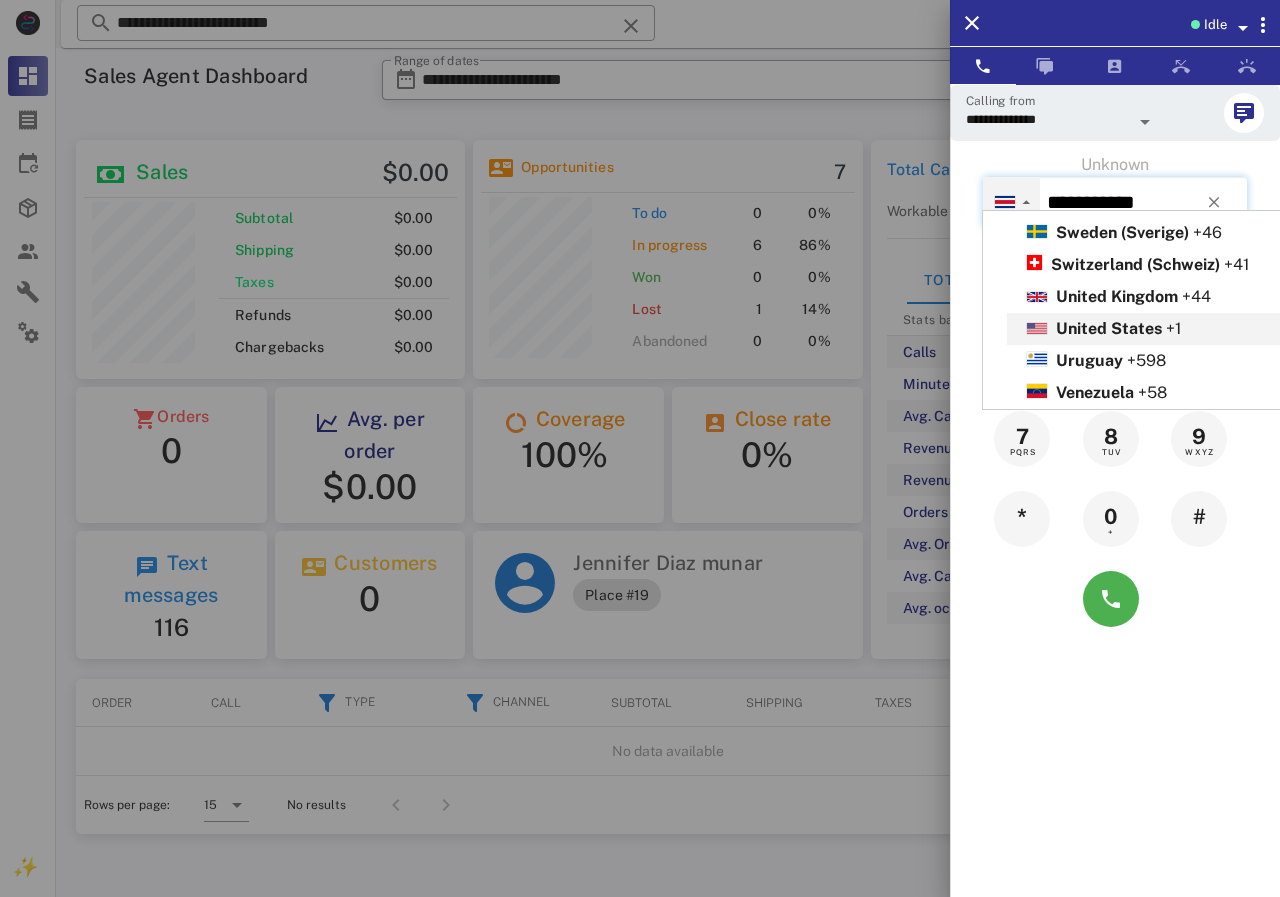 click on "United States" at bounding box center [1109, 328] 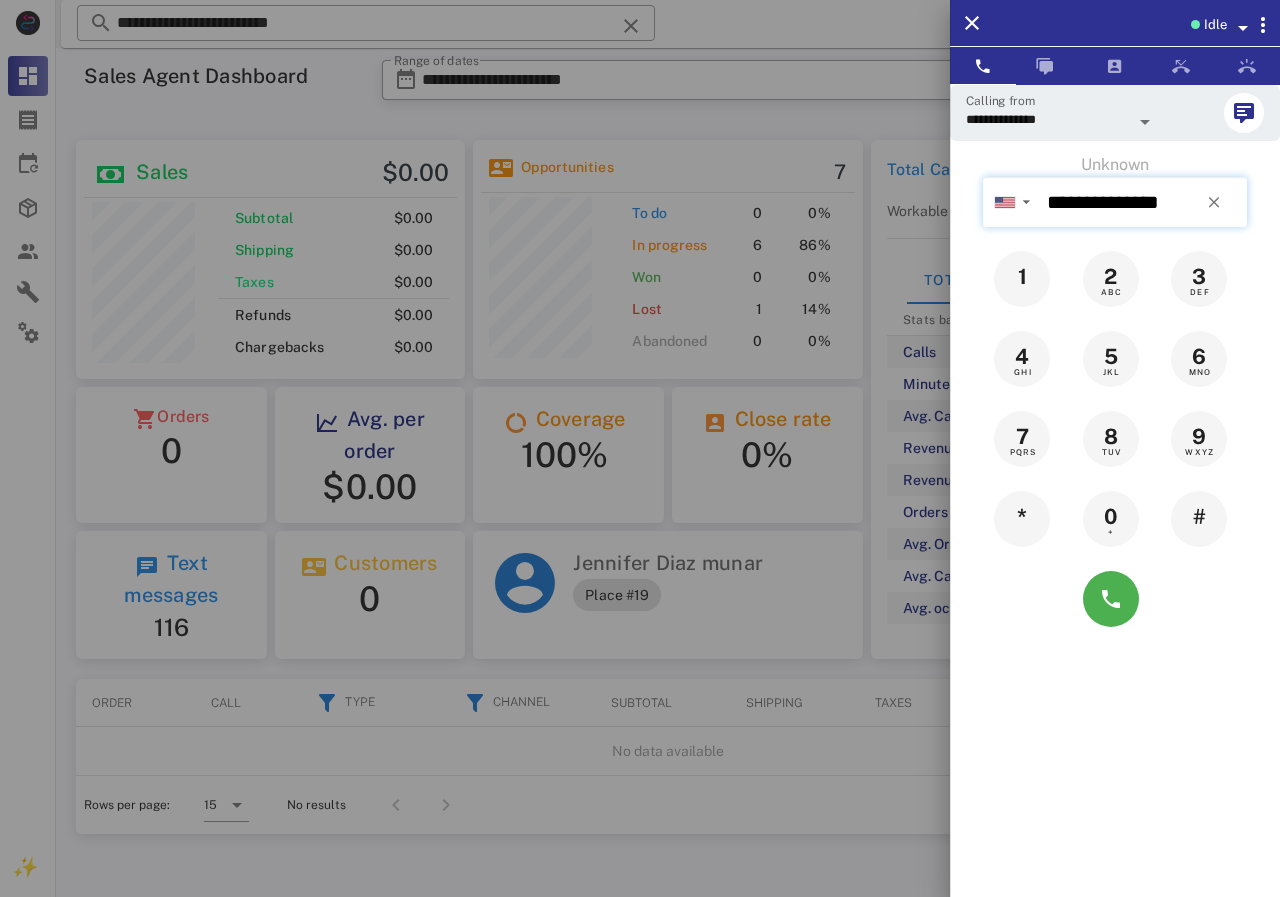 drag, startPoint x: 1184, startPoint y: 203, endPoint x: 1036, endPoint y: 203, distance: 148 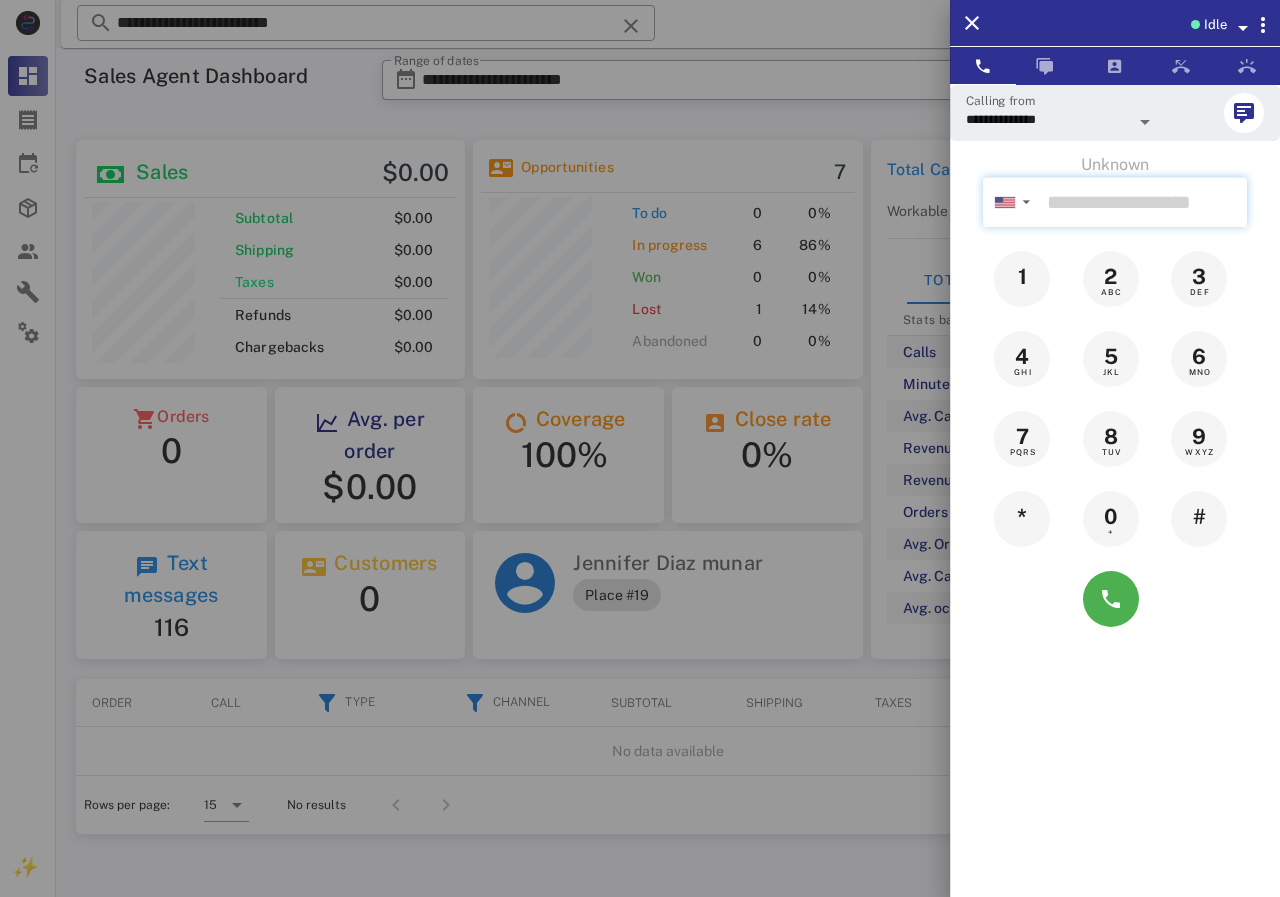paste on "**********" 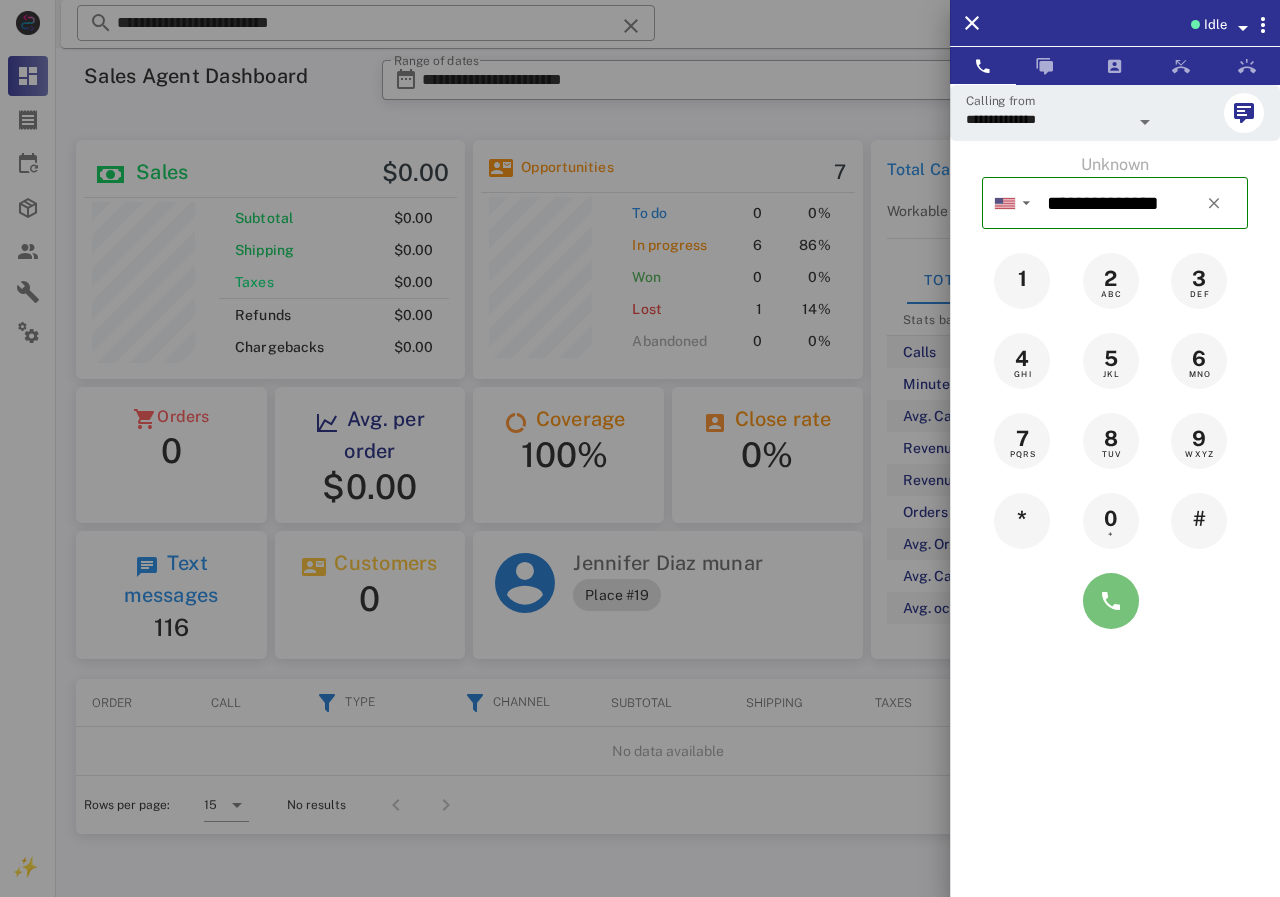 click at bounding box center [1111, 601] 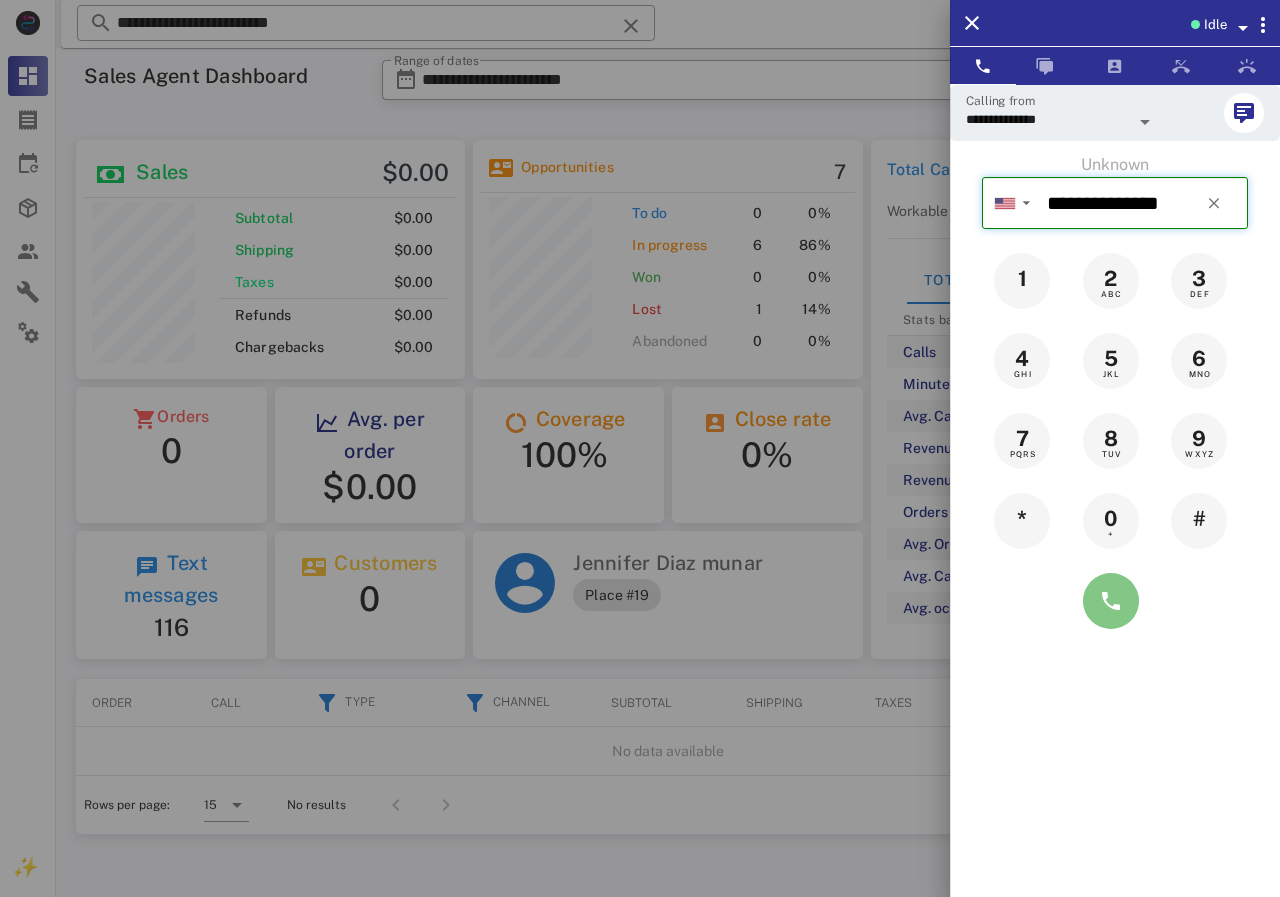 type on "**********" 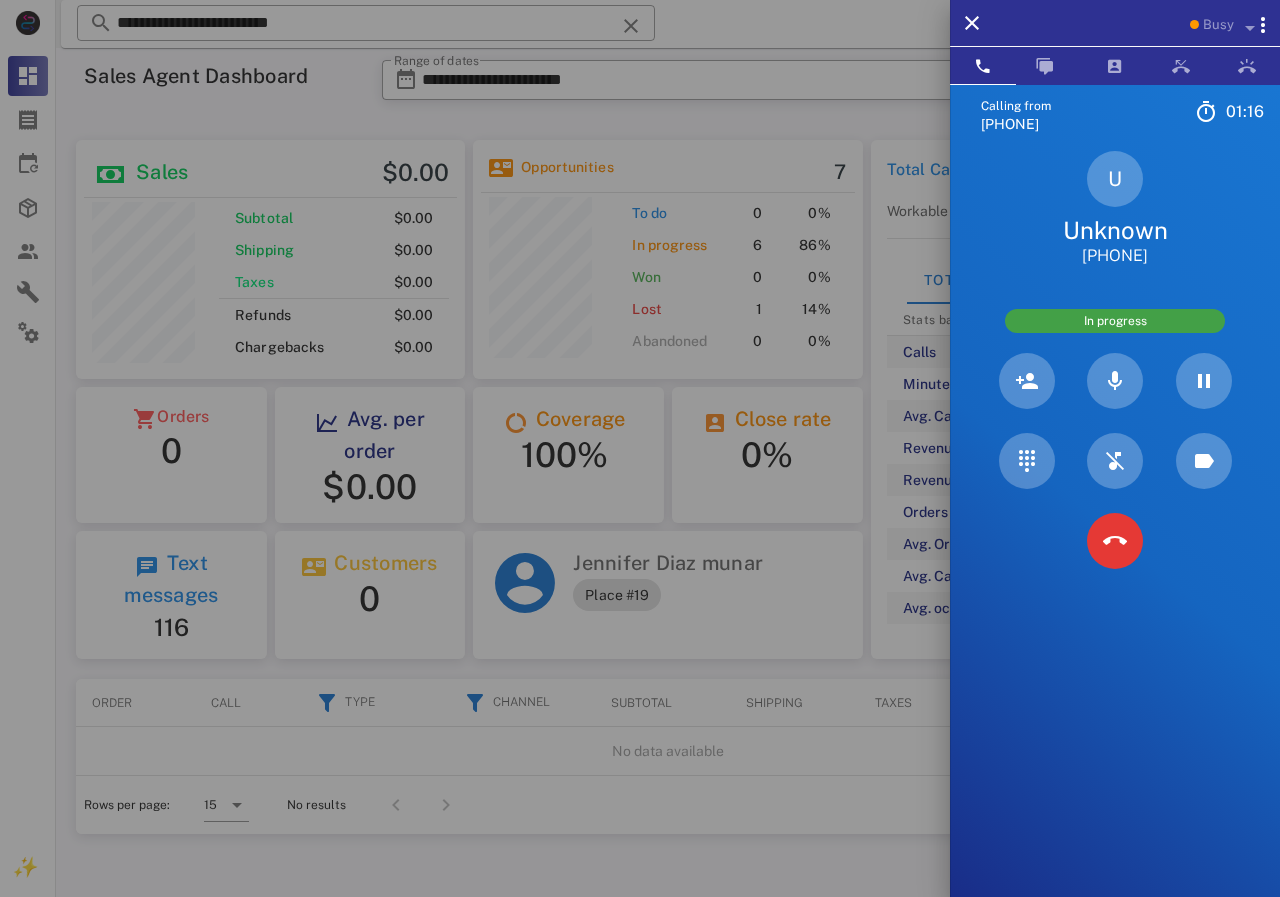 click at bounding box center [640, 448] 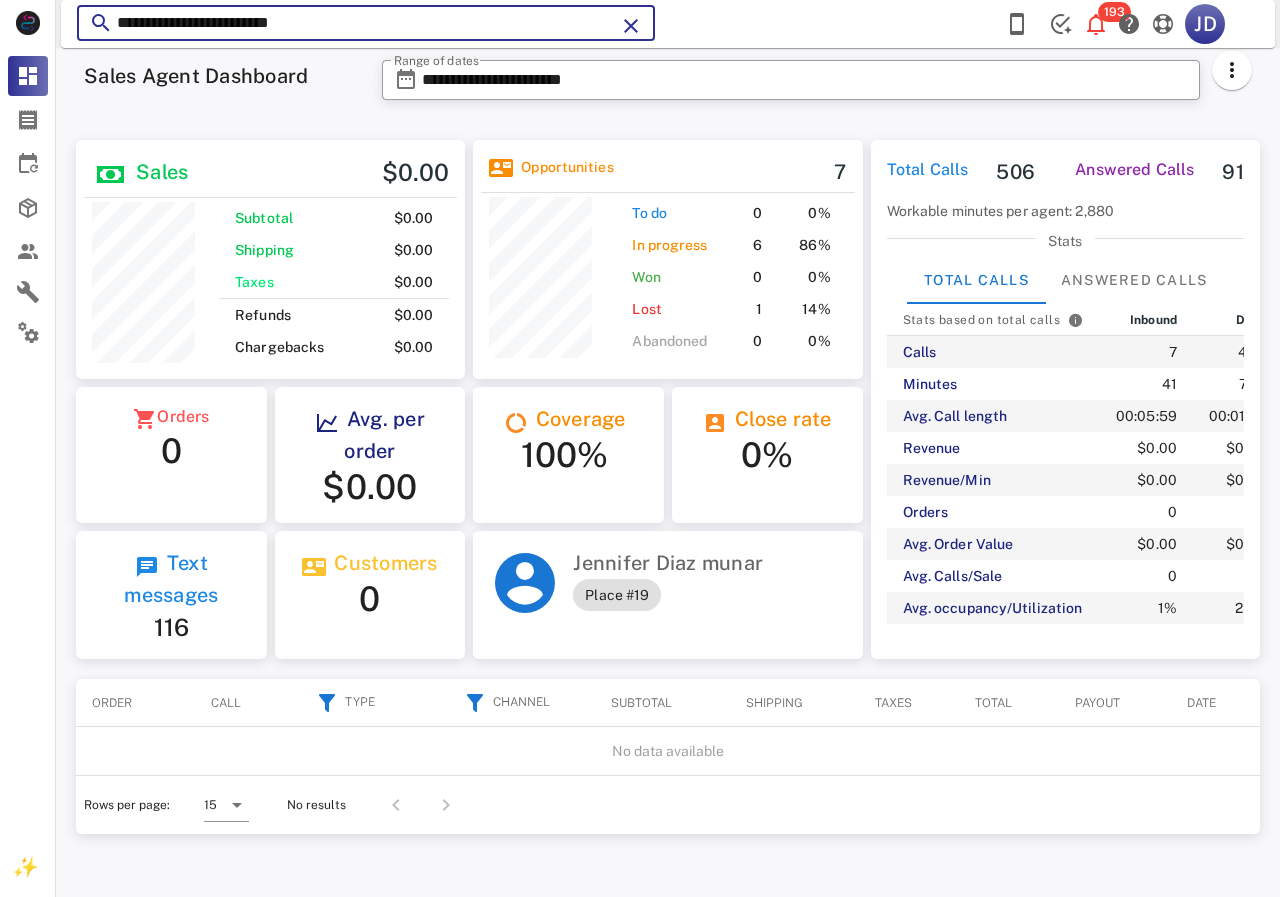drag, startPoint x: 399, startPoint y: 13, endPoint x: 82, endPoint y: 13, distance: 317 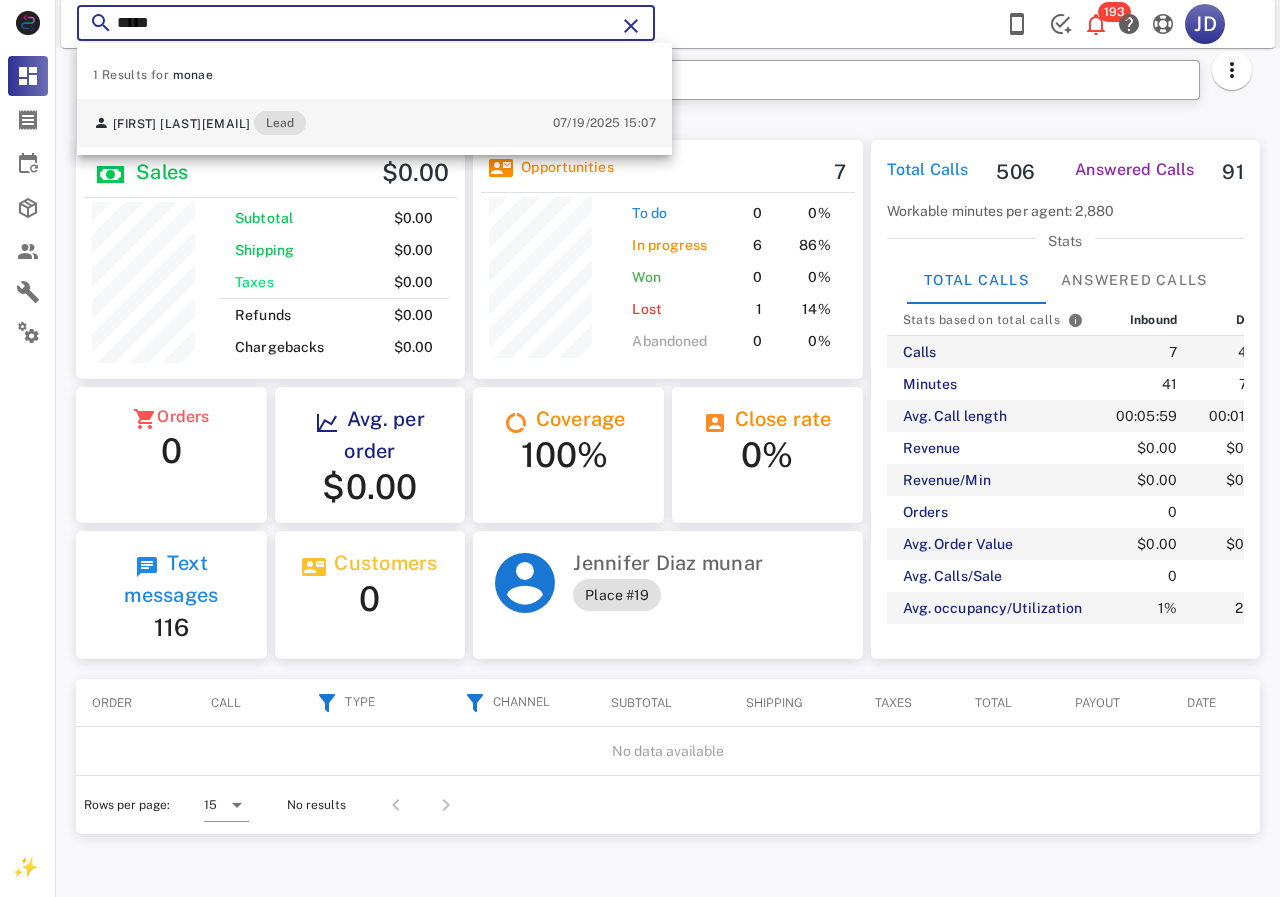 type on "*****" 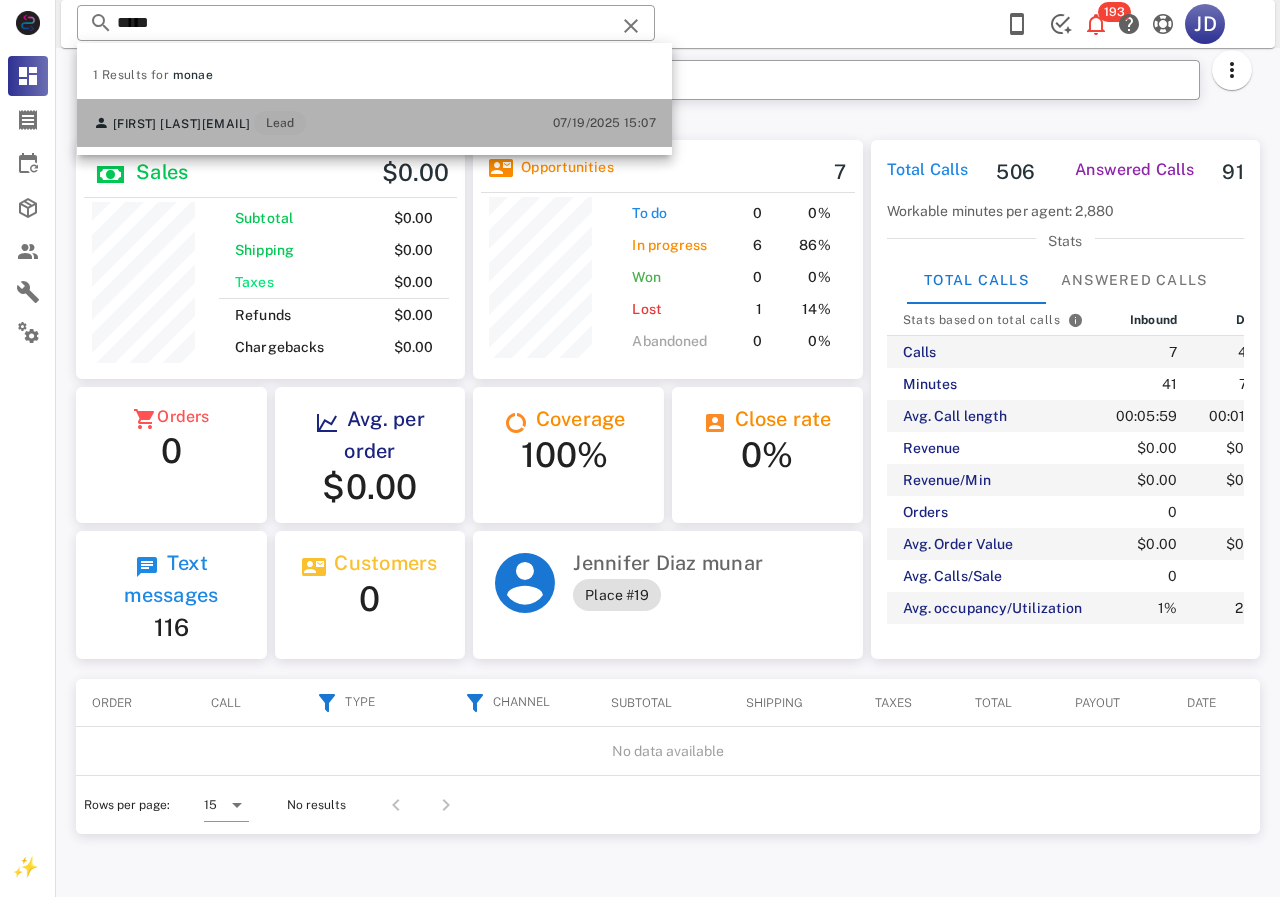 click on "[FIRST] [LAST]  [EMAIL]   Lead" at bounding box center (199, 123) 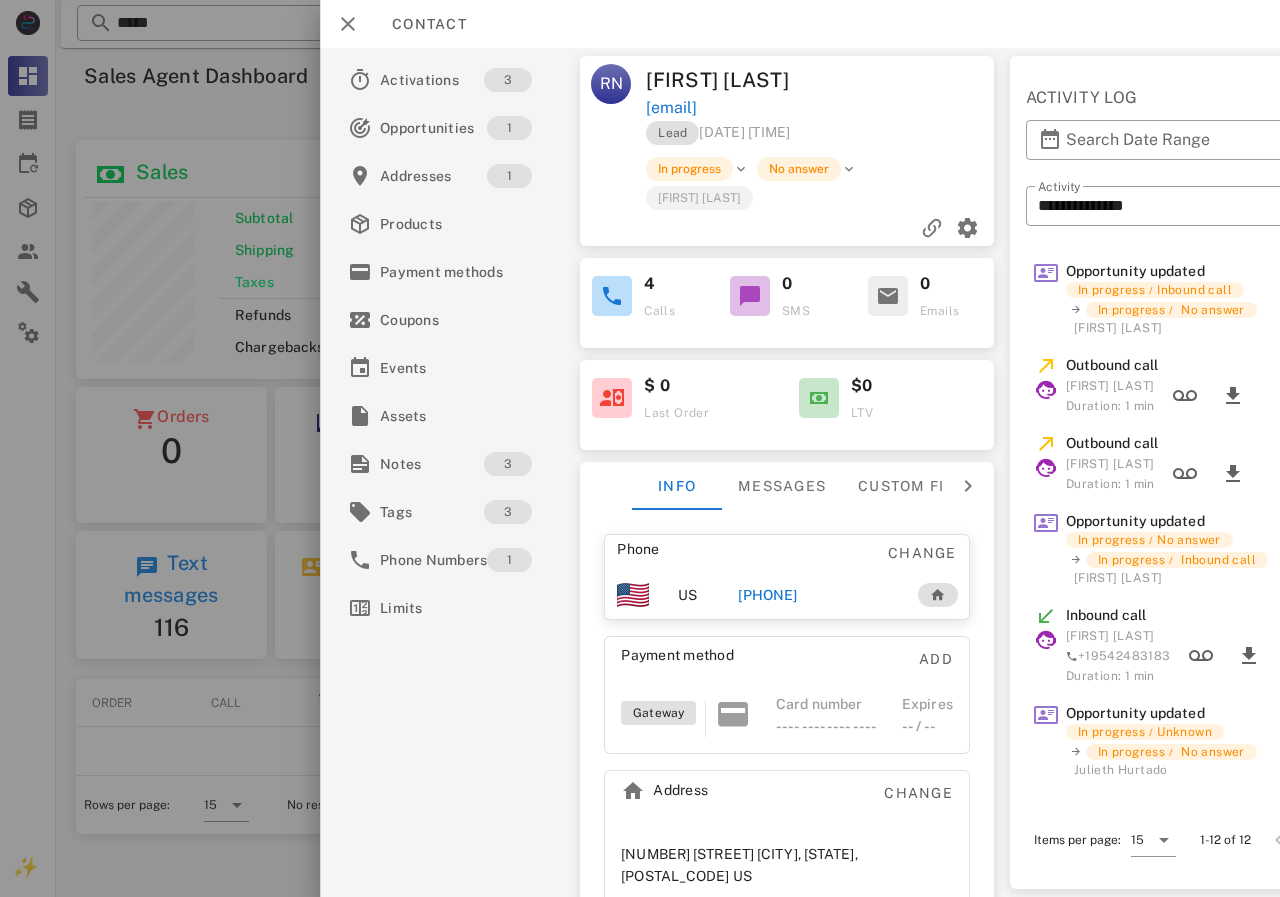 drag, startPoint x: 811, startPoint y: 597, endPoint x: 847, endPoint y: 590, distance: 36.67424 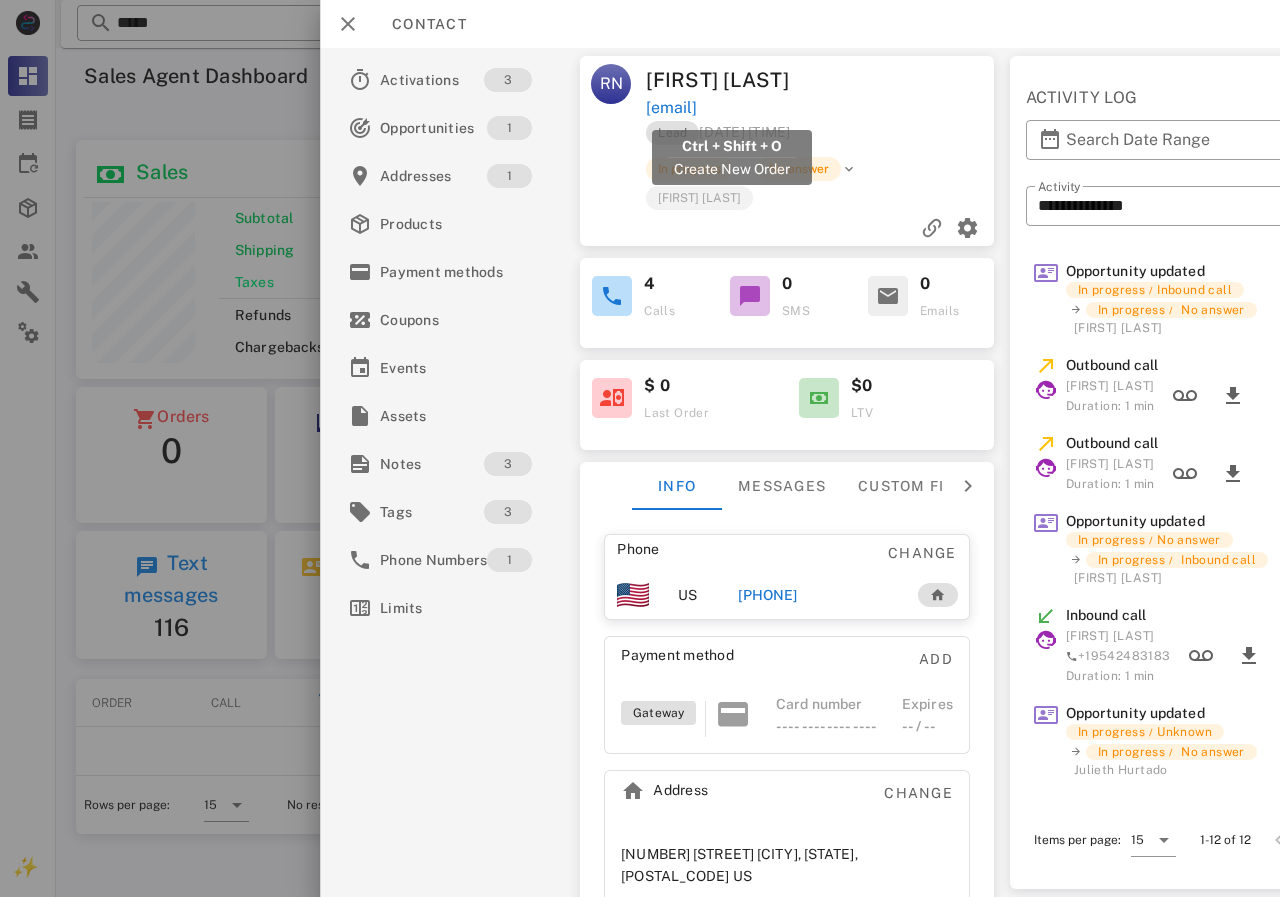 drag, startPoint x: 868, startPoint y: 120, endPoint x: 745, endPoint y: 119, distance: 123.00407 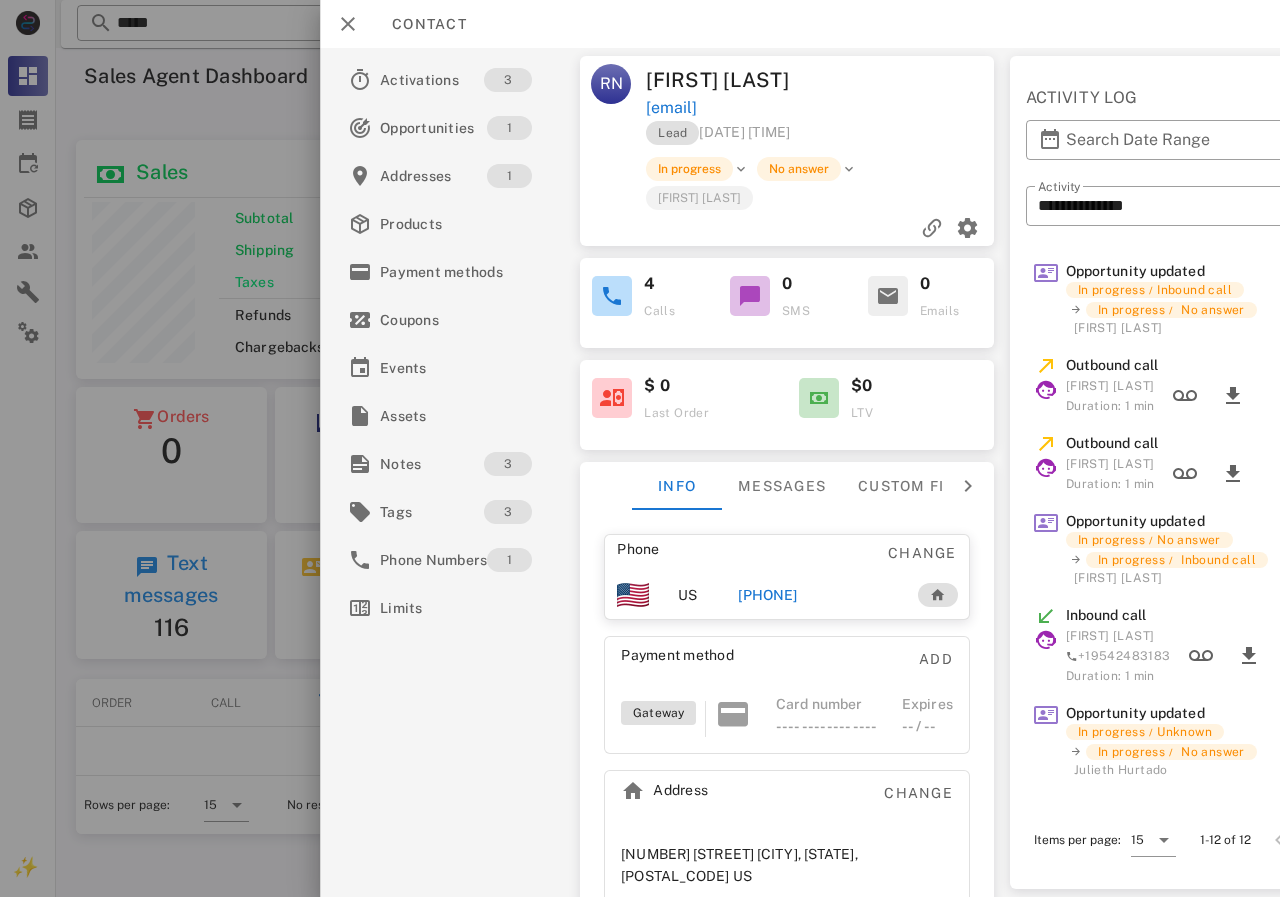 click on "Lead   [DATE] [TIME]" at bounding box center [821, 138] 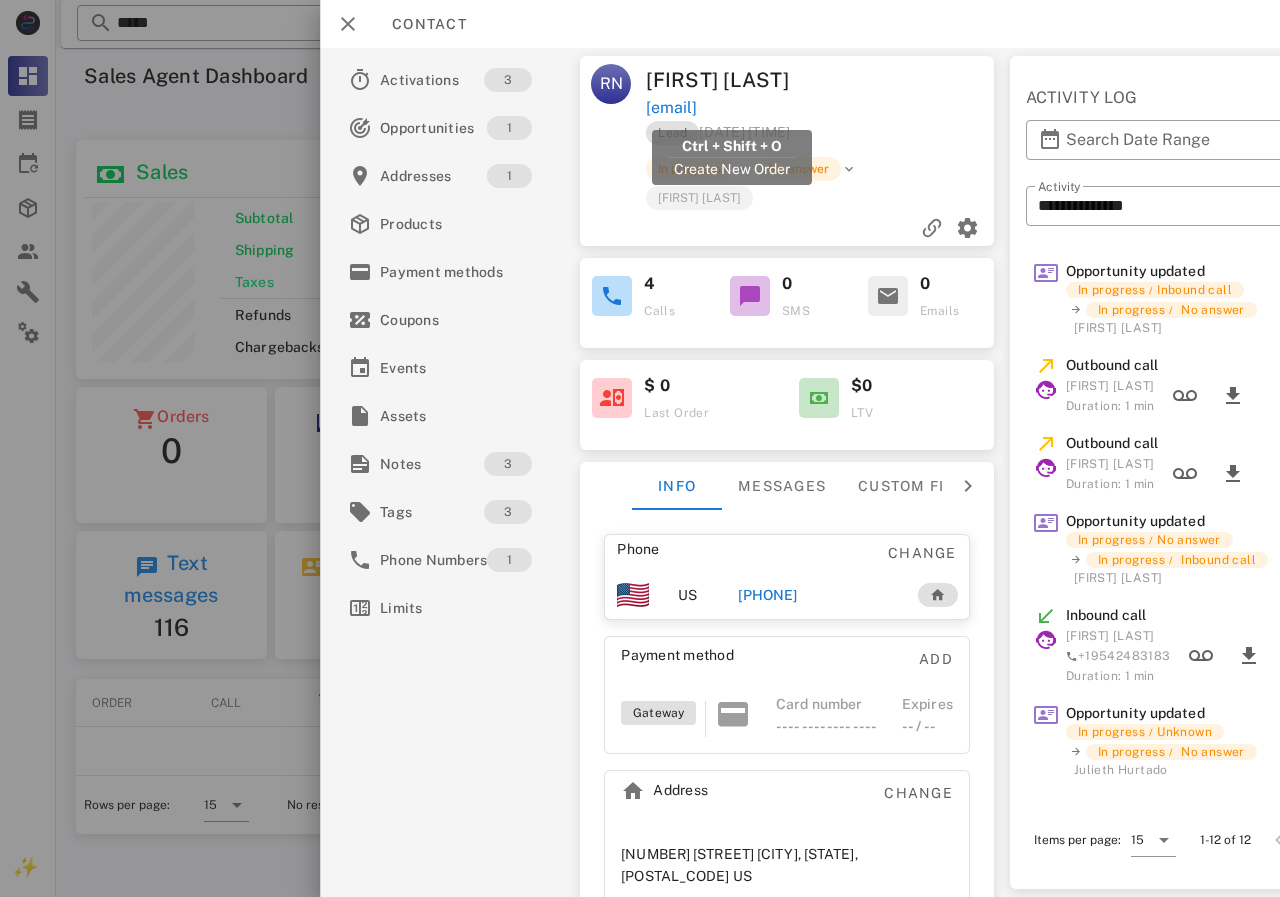 drag, startPoint x: 823, startPoint y: 113, endPoint x: 649, endPoint y: 108, distance: 174.07182 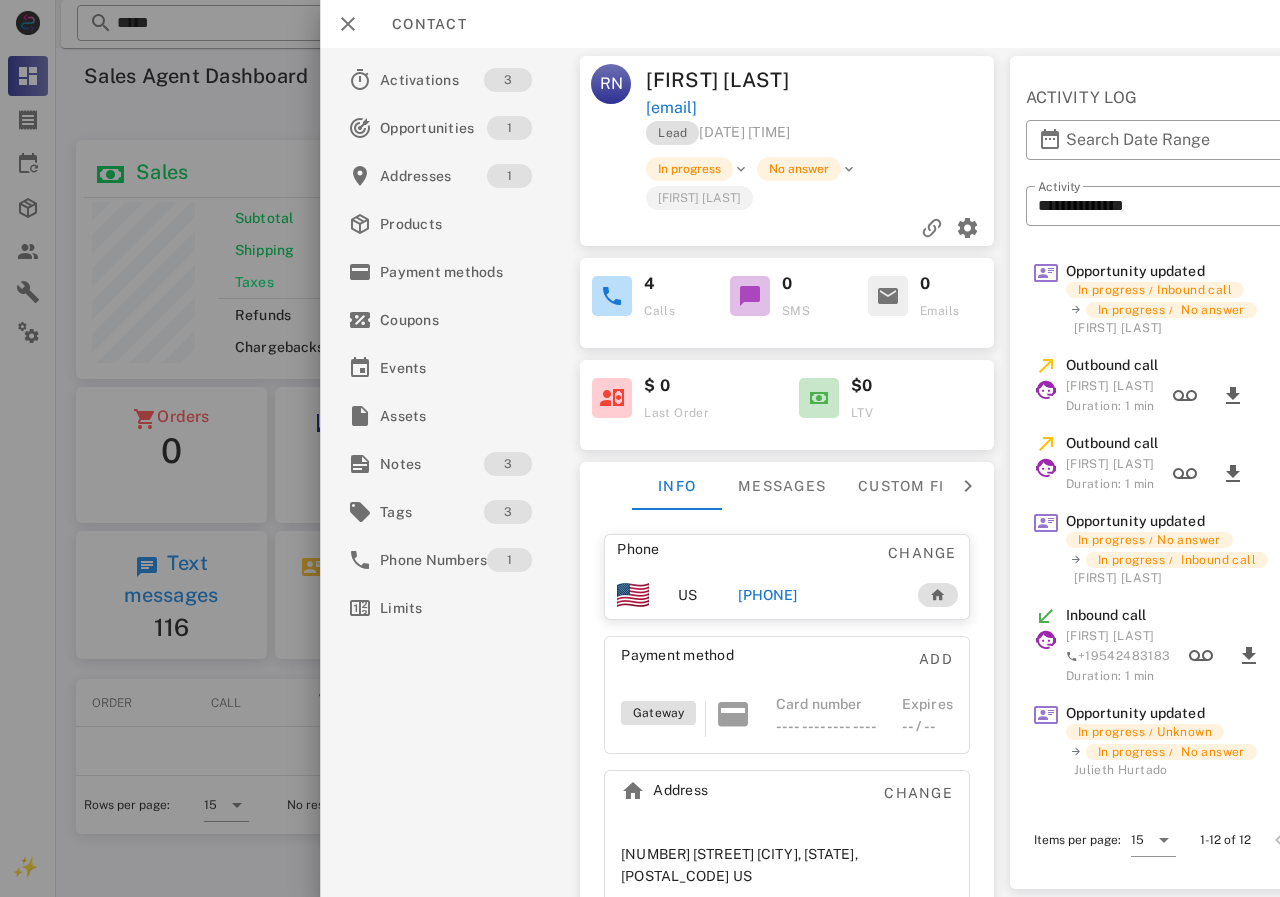 copy on "[EMAIL]" 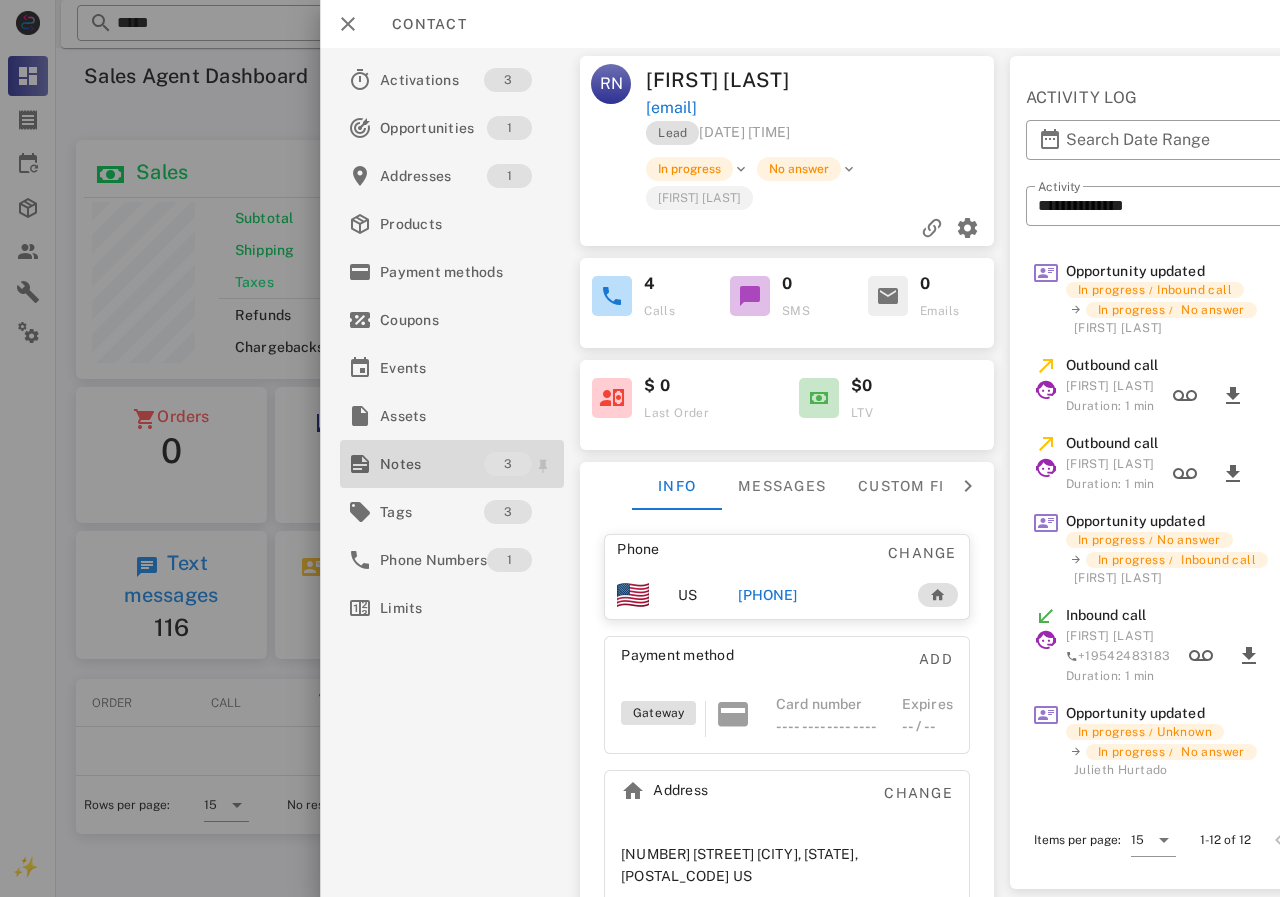 click on "Notes" at bounding box center [432, 464] 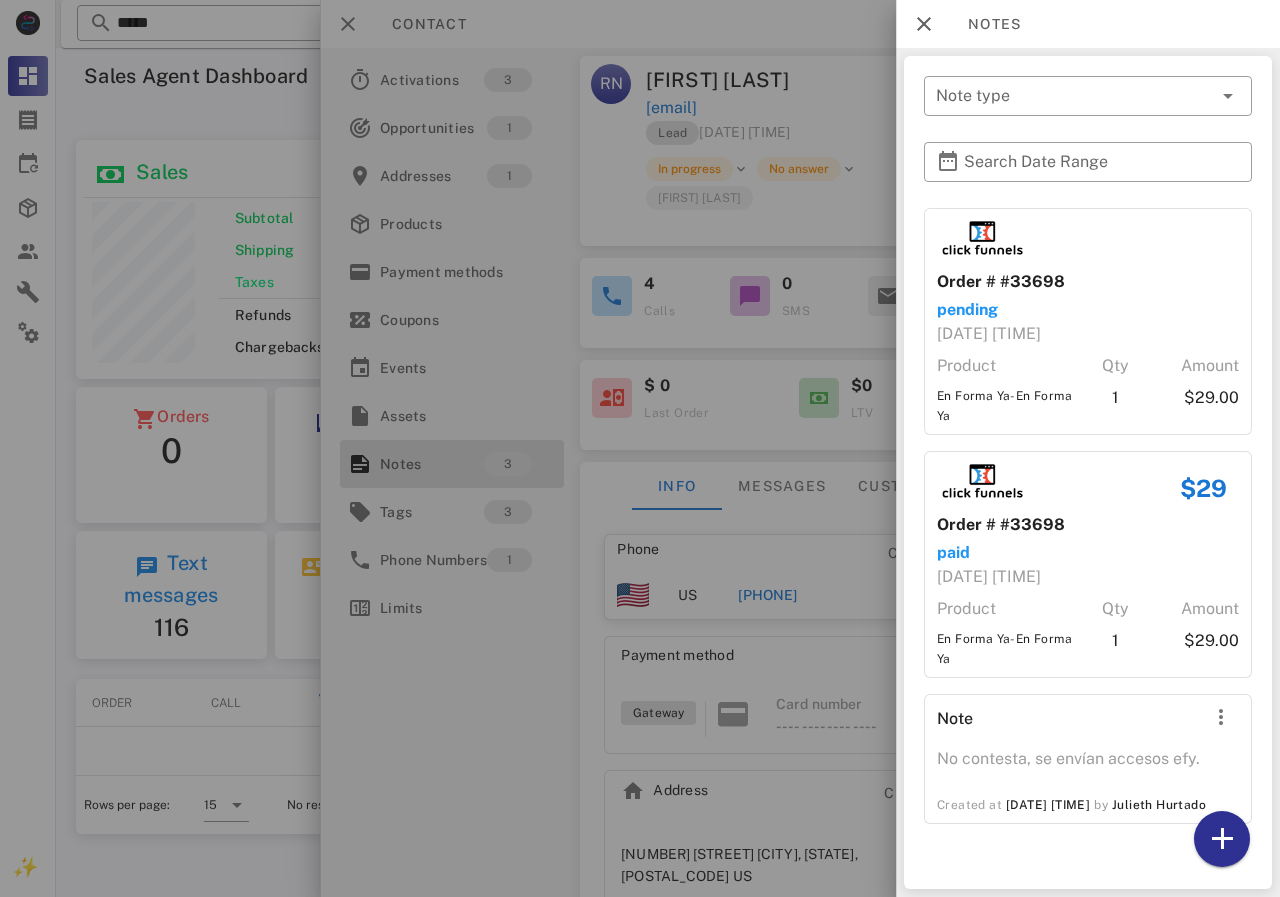 click at bounding box center [640, 448] 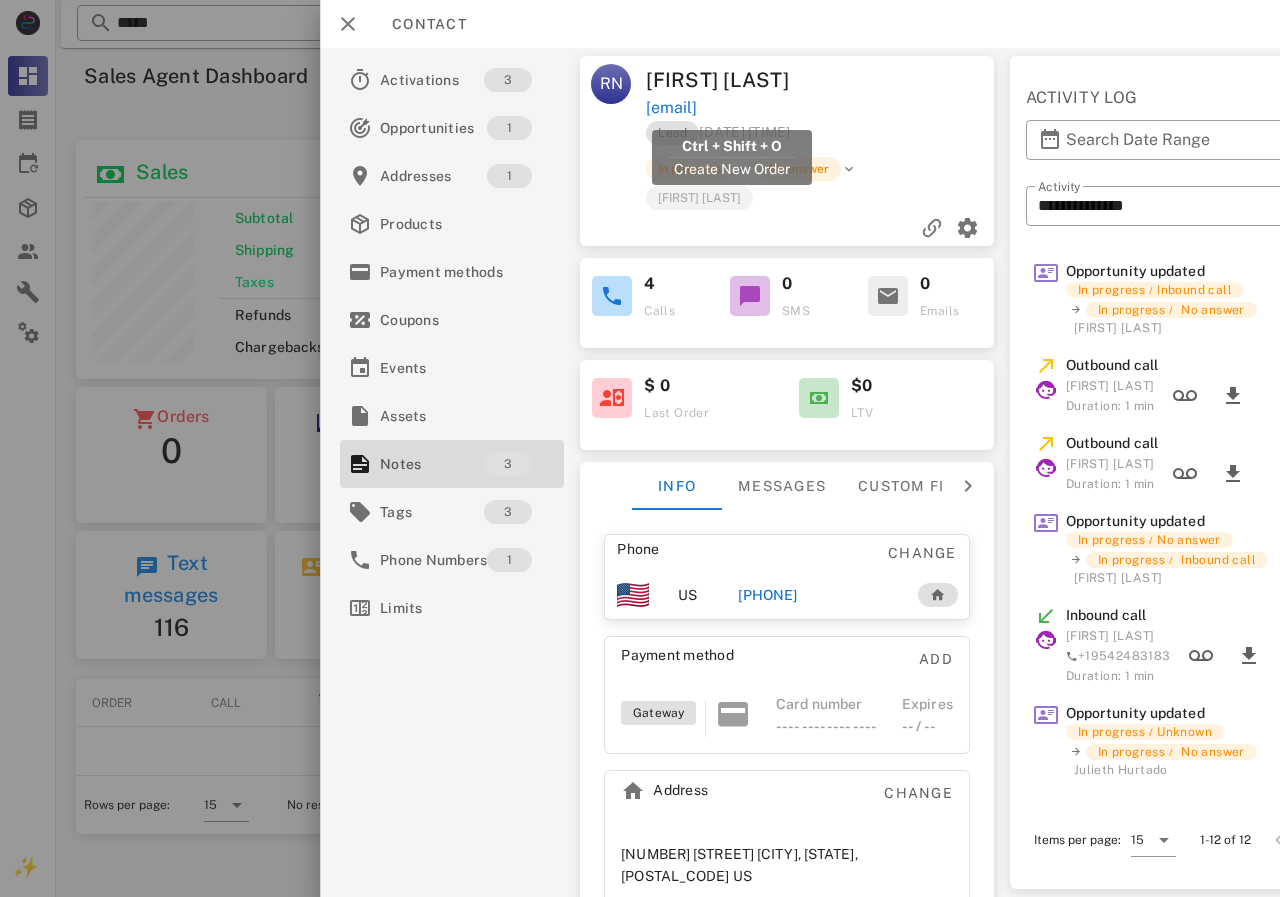 drag, startPoint x: 739, startPoint y: 106, endPoint x: 650, endPoint y: 103, distance: 89.050545 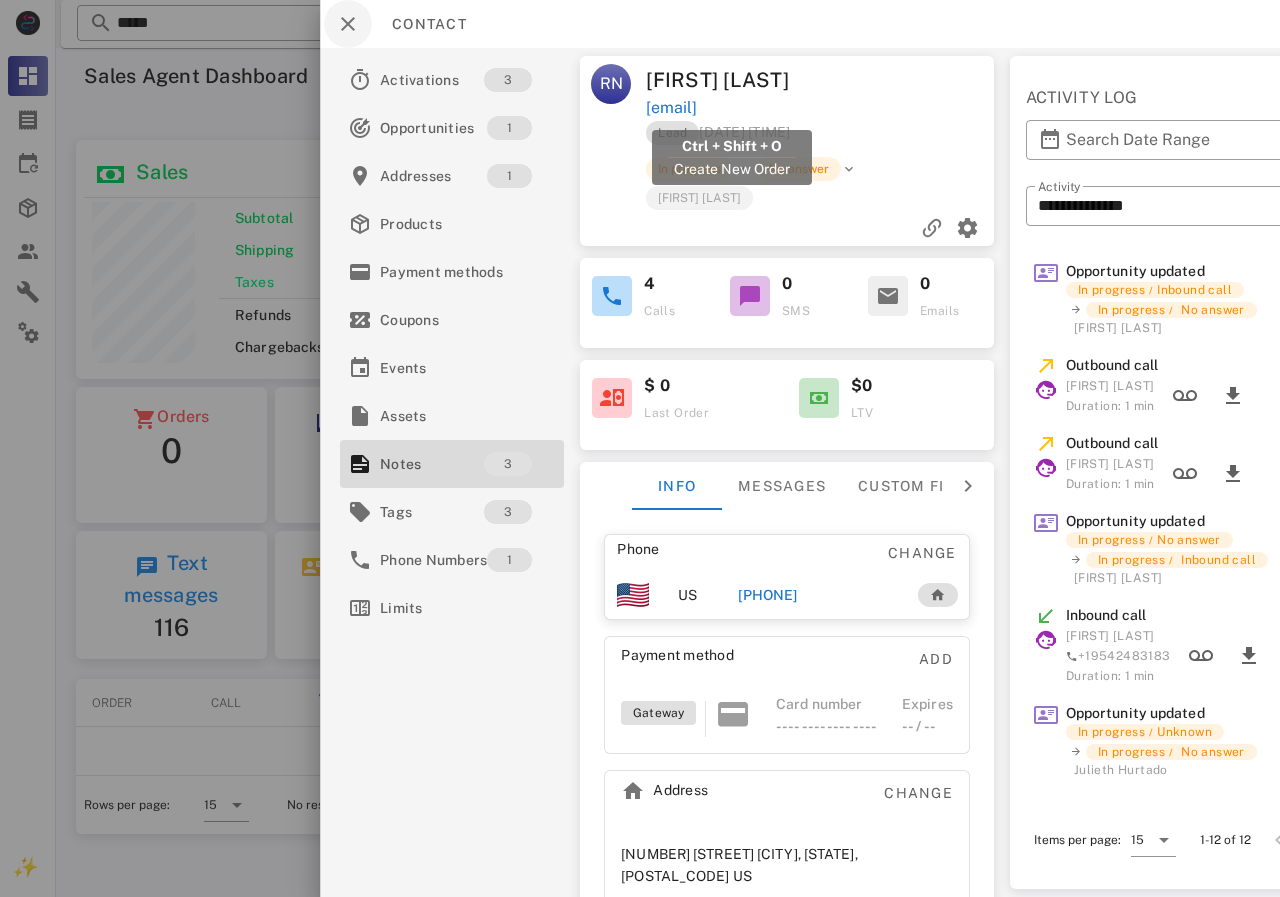 copy on "[EMAIL]" 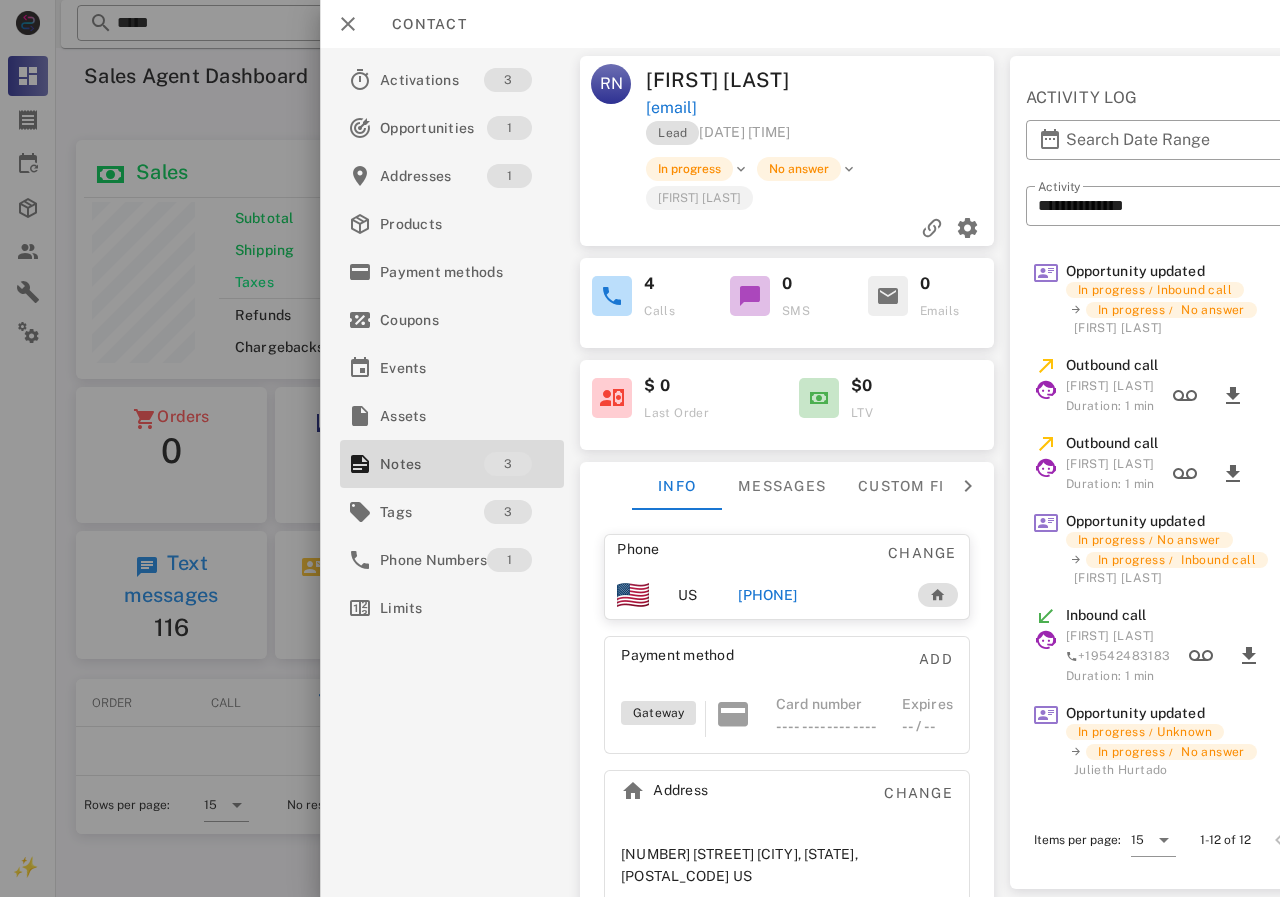 click on "Lead   [DATE] [TIME]" at bounding box center (821, 138) 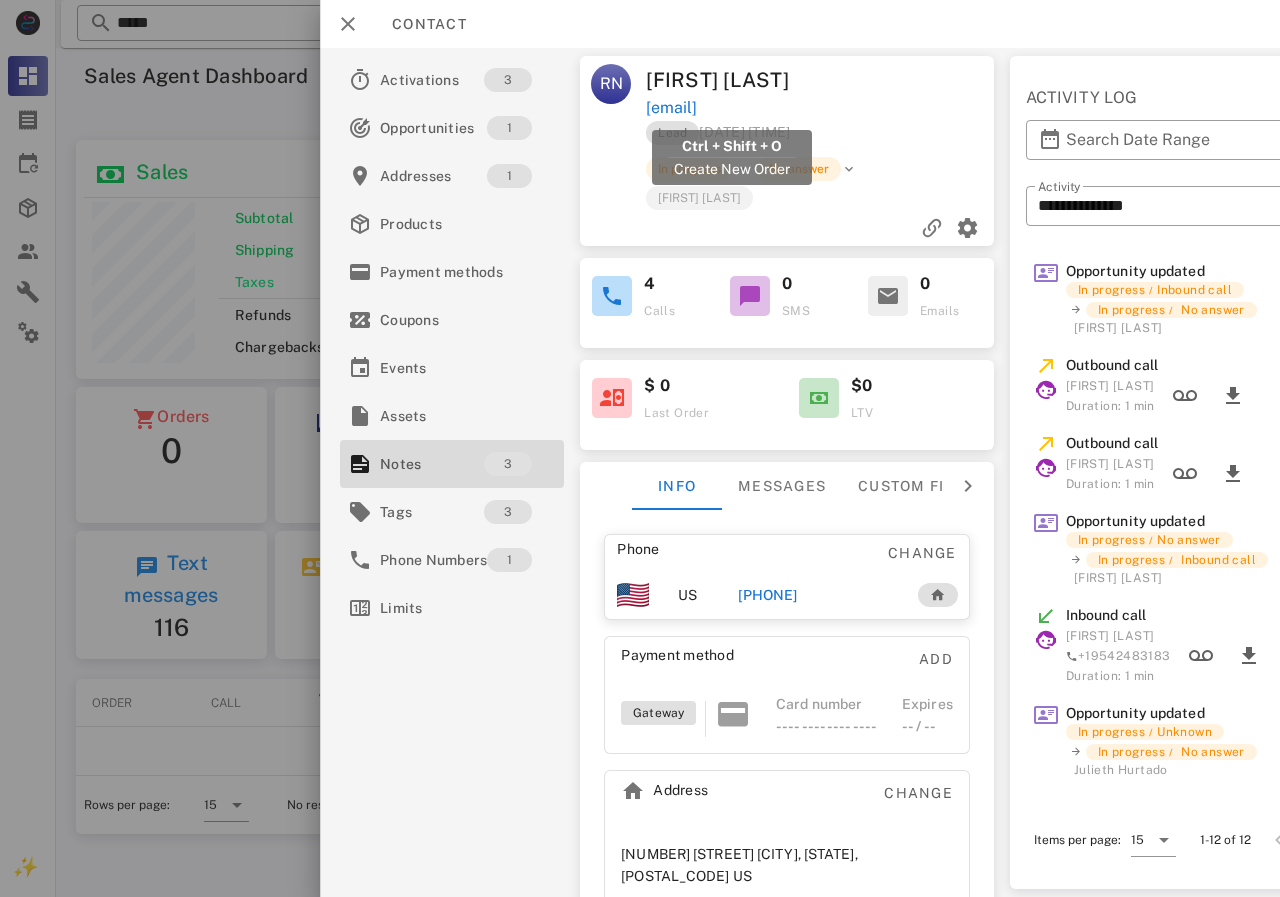 drag, startPoint x: 856, startPoint y: 109, endPoint x: 655, endPoint y: 105, distance: 201.0398 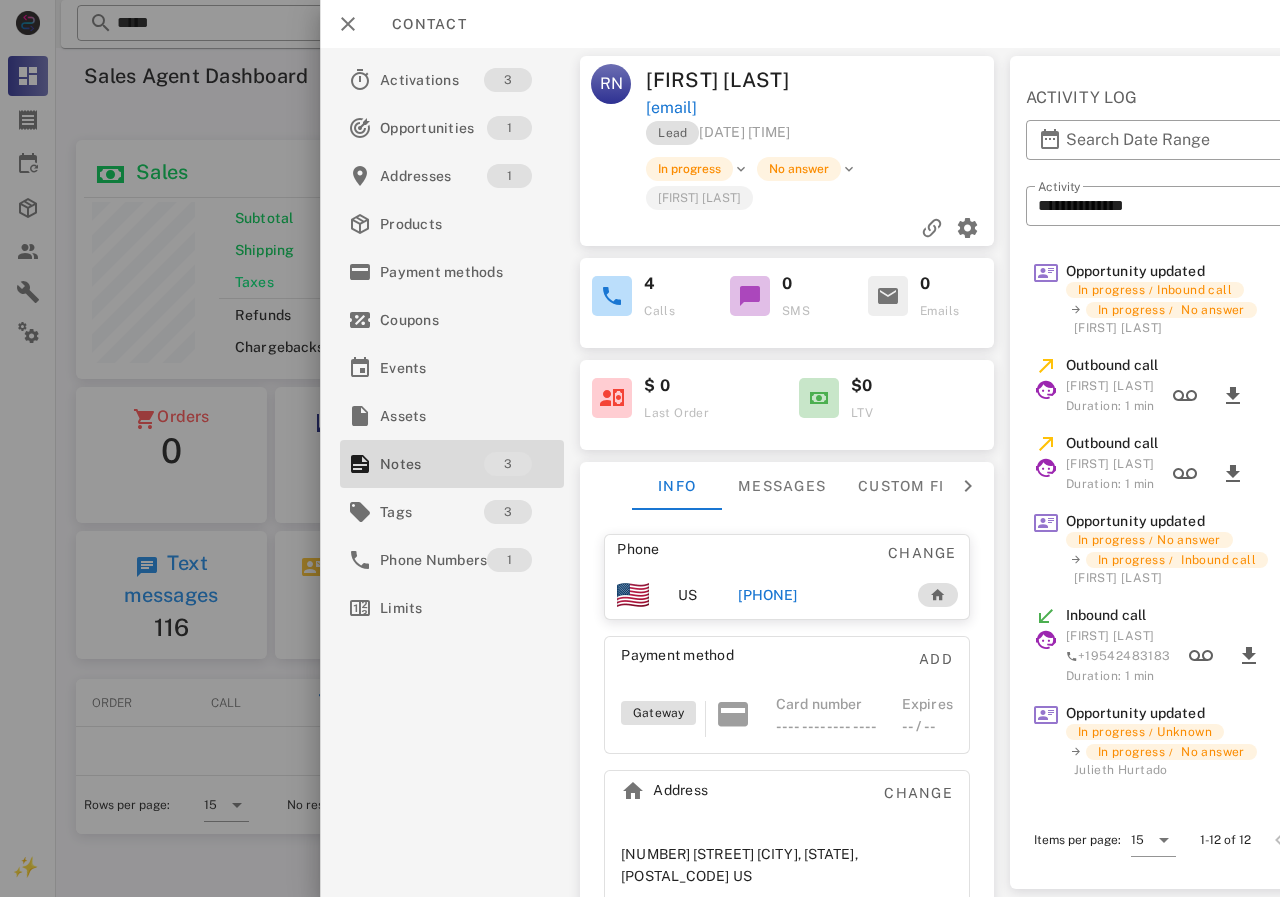 click on "[EMAIL]" at bounding box center [821, 108] 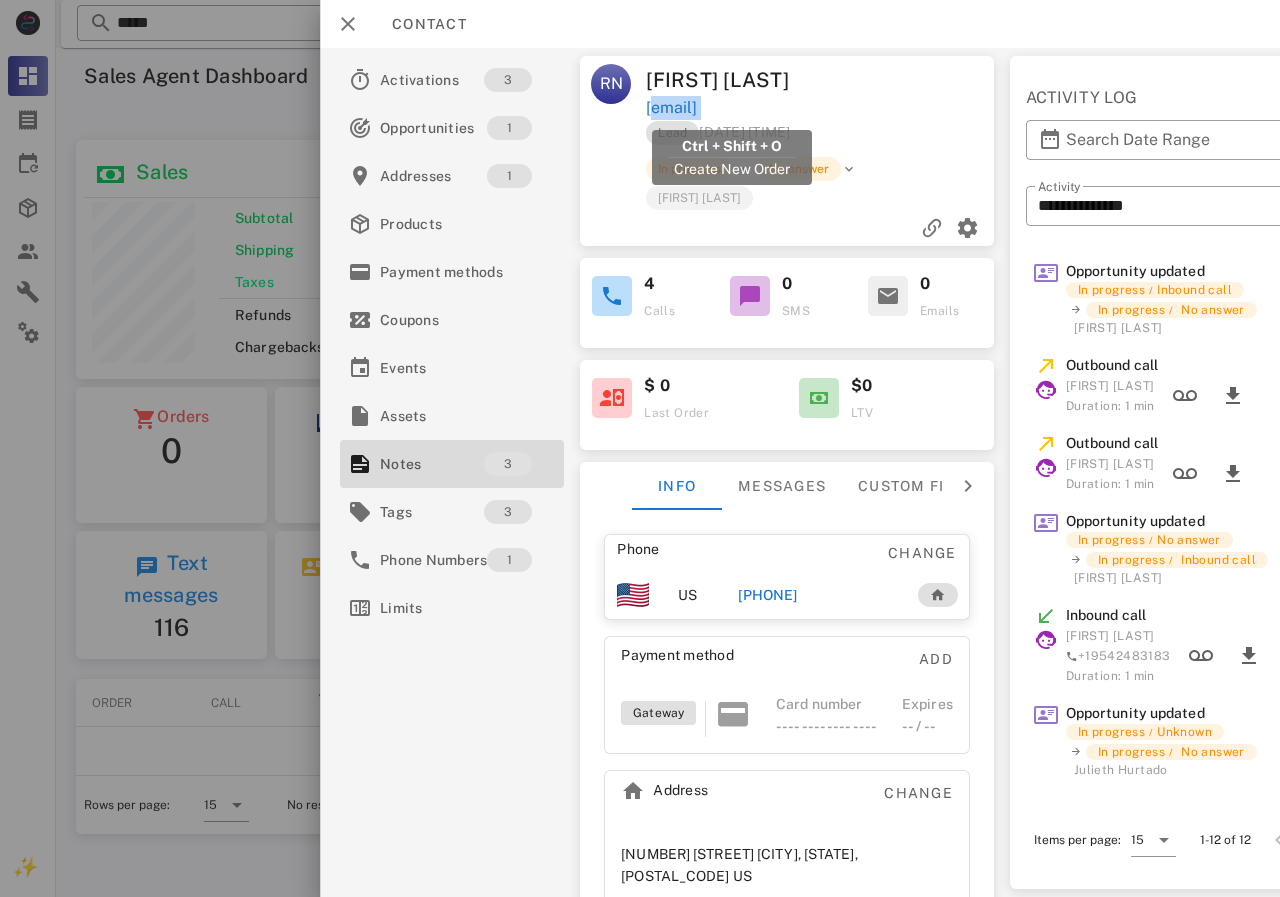 drag, startPoint x: 874, startPoint y: 109, endPoint x: 655, endPoint y: 109, distance: 219 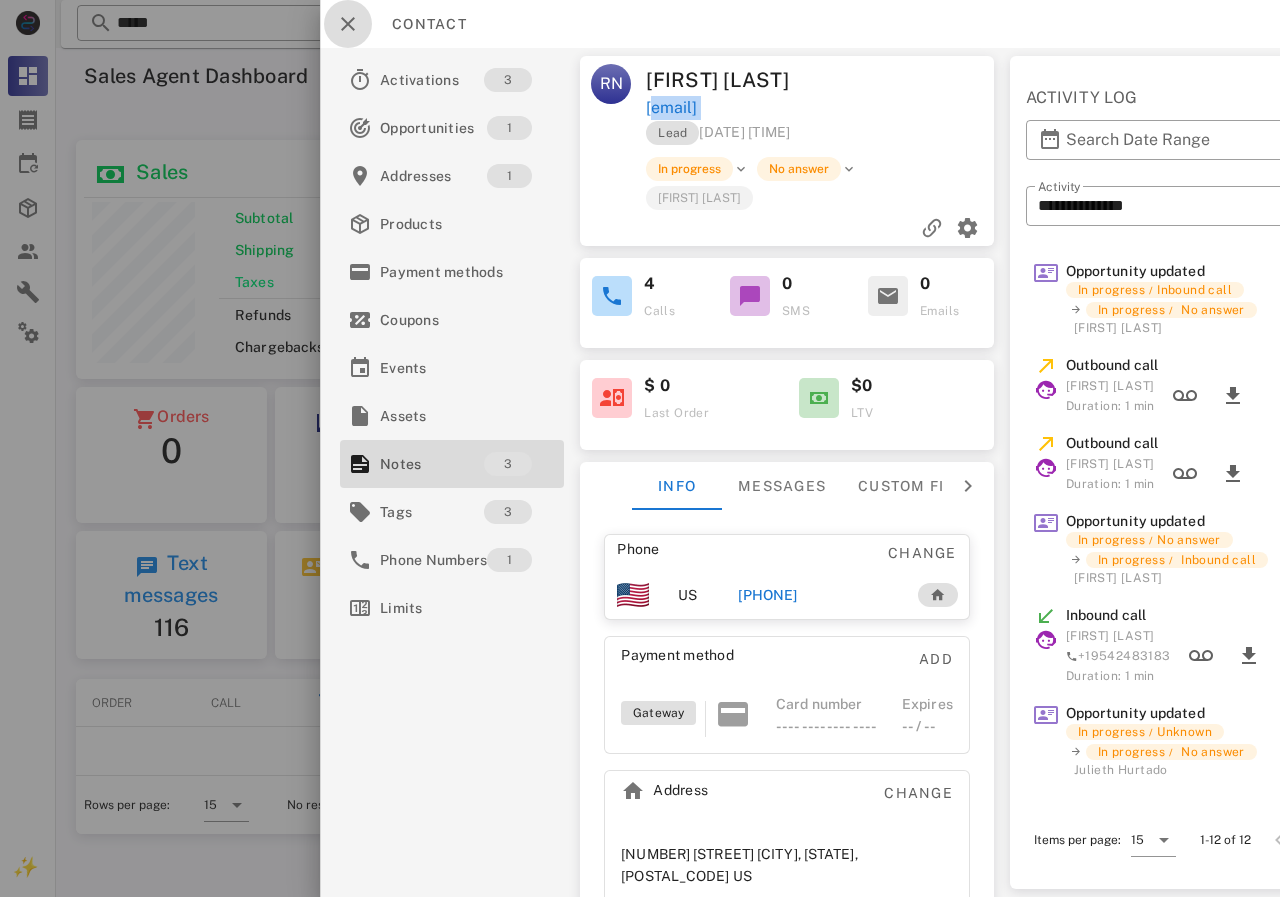 click at bounding box center [348, 24] 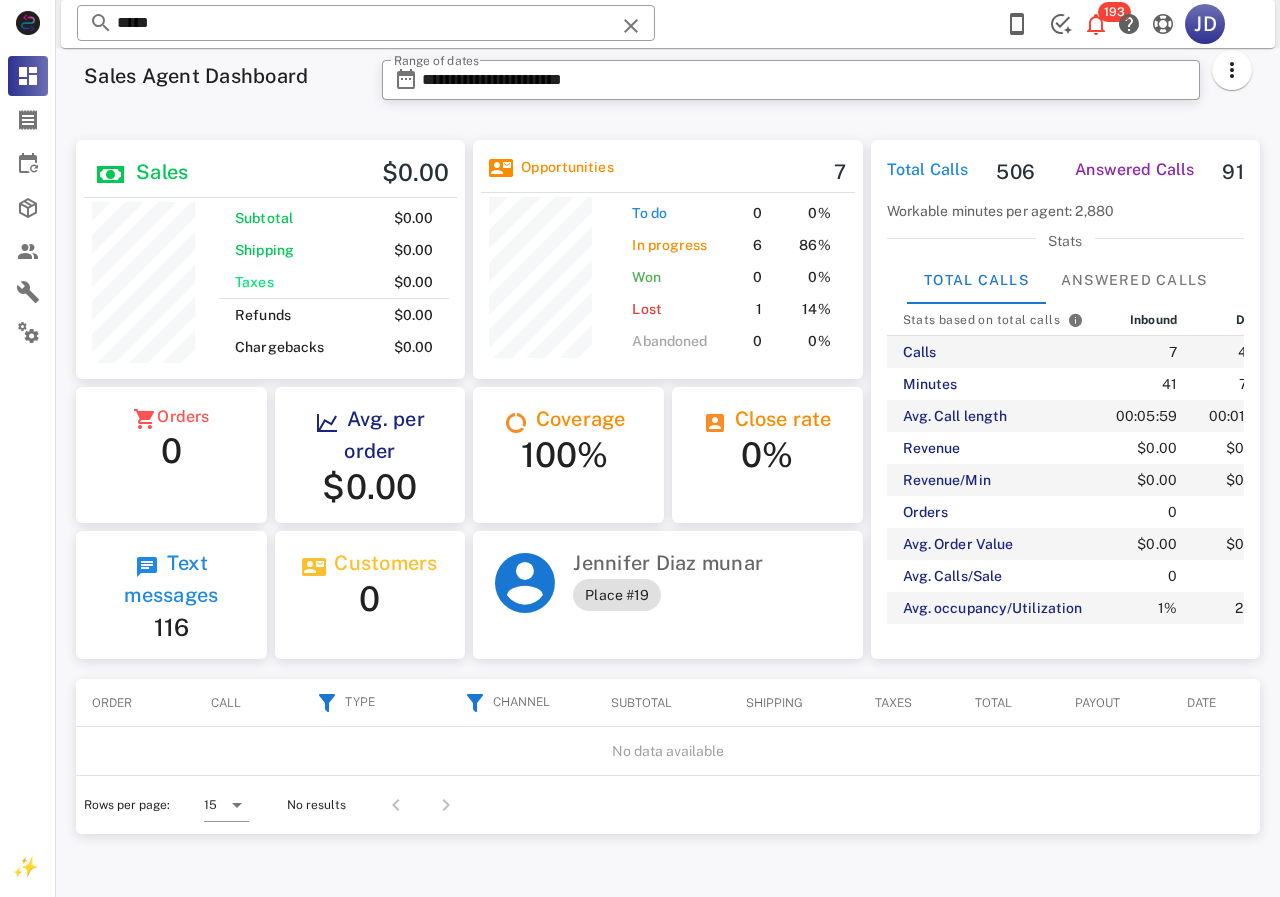drag, startPoint x: 997, startPoint y: 8, endPoint x: 1106, endPoint y: 139, distance: 170.41713 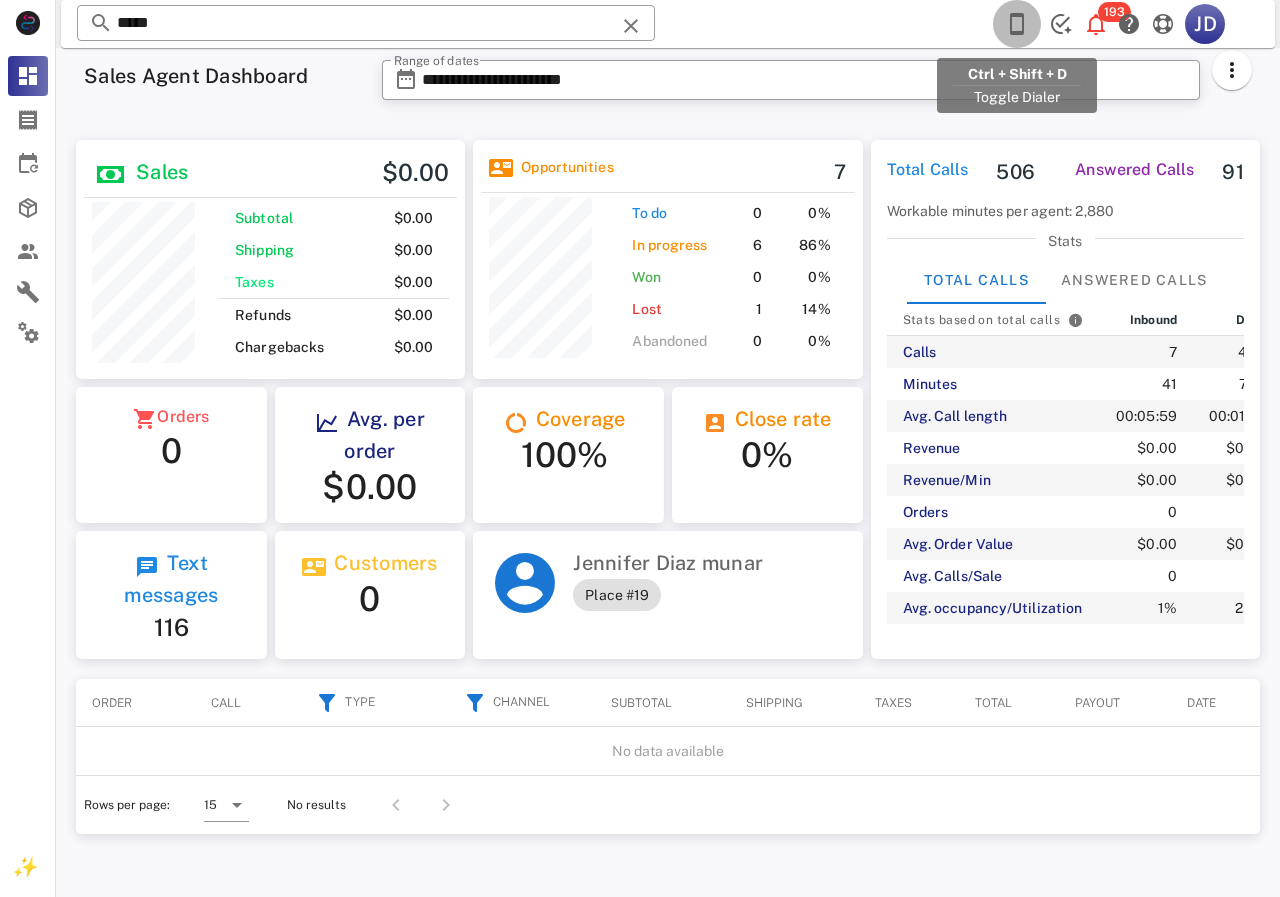 click at bounding box center (1017, 24) 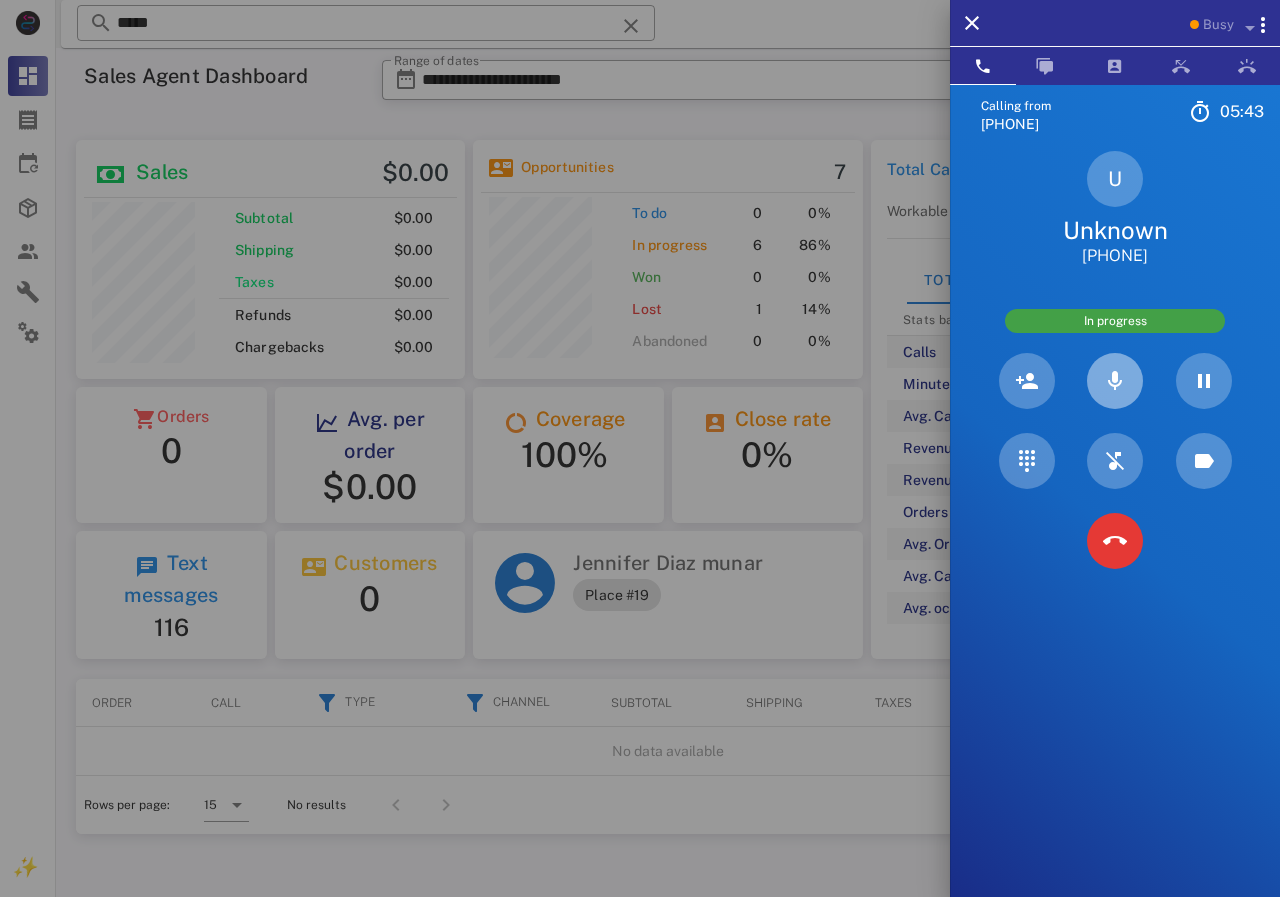 click at bounding box center (1115, 381) 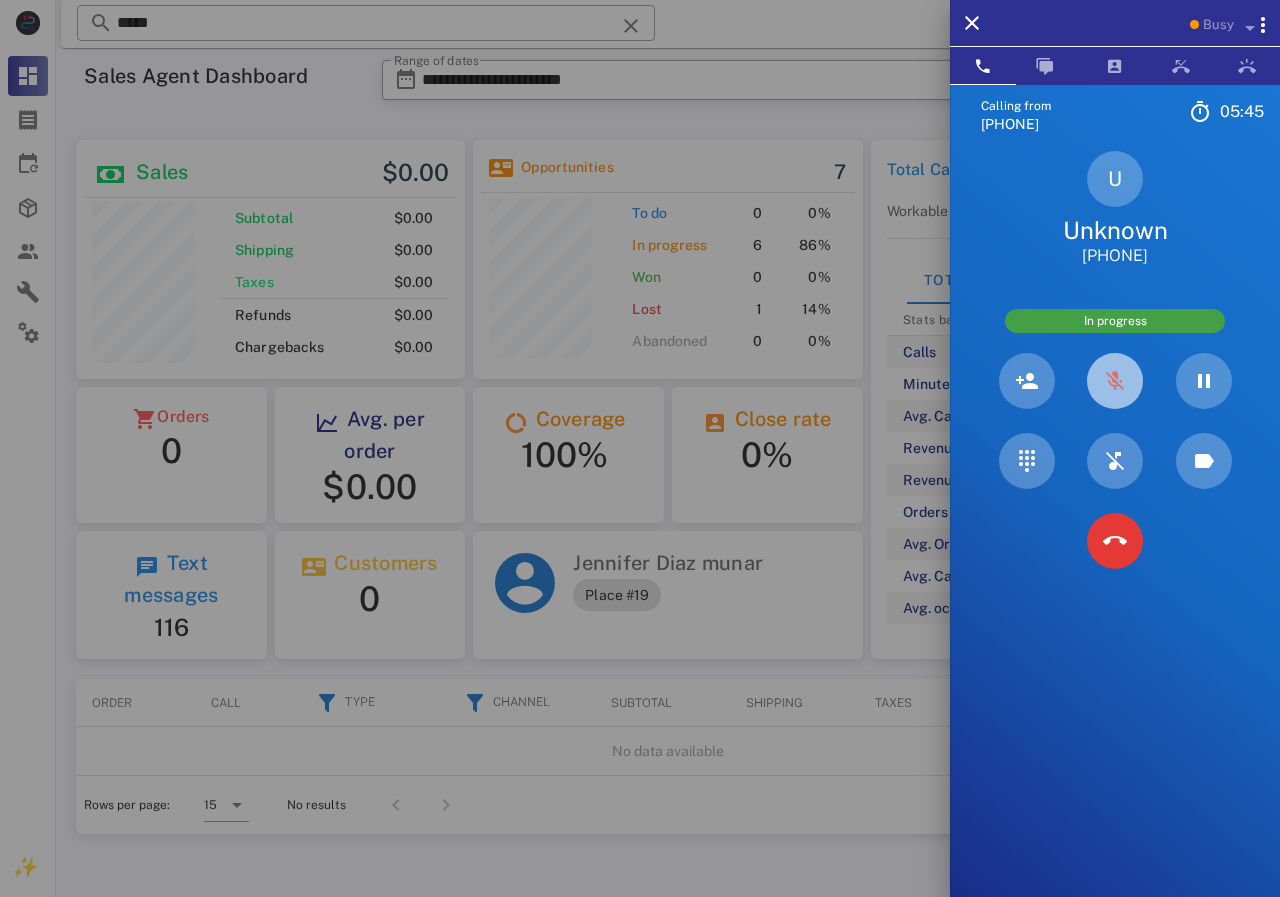 click at bounding box center (1115, 381) 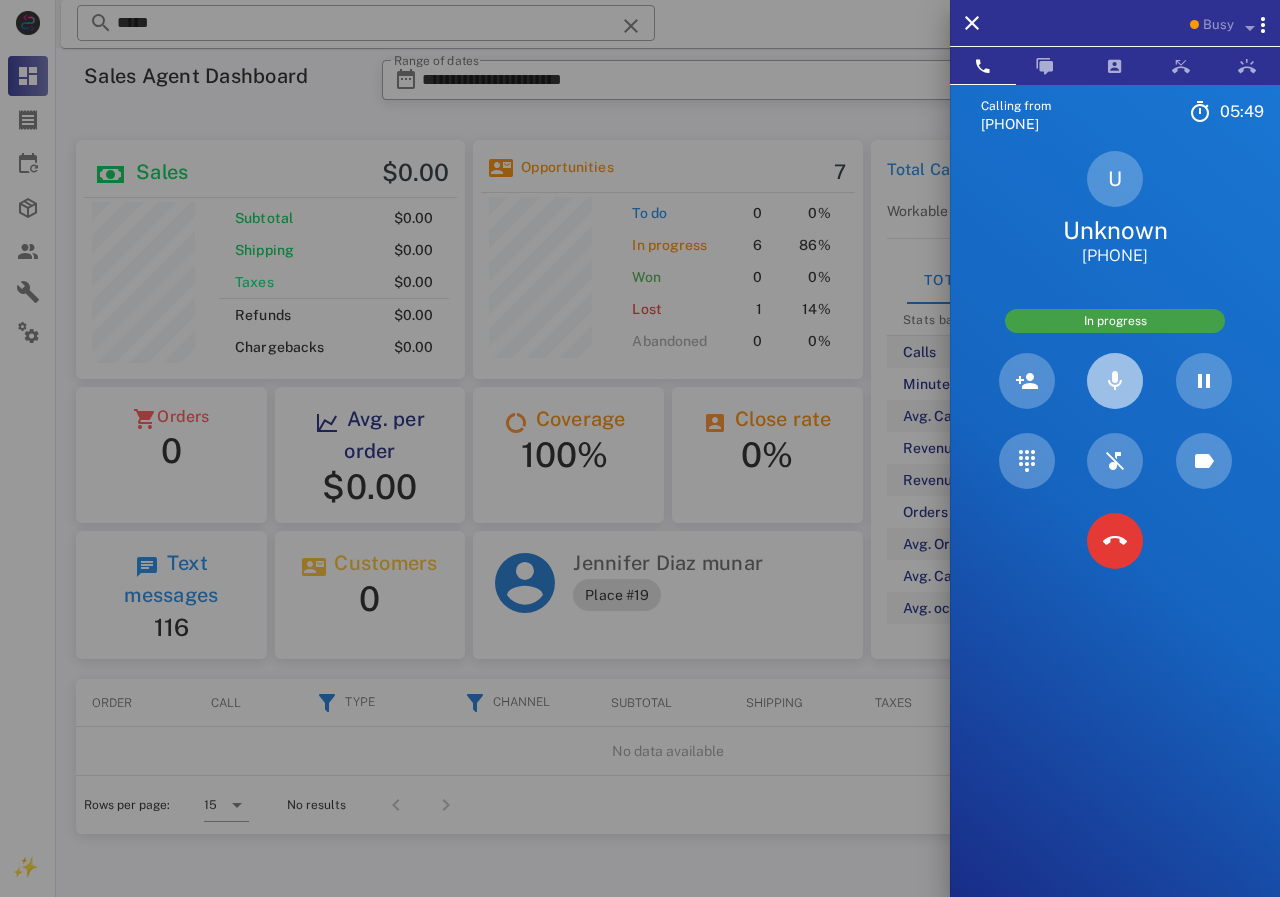 click at bounding box center (1115, 381) 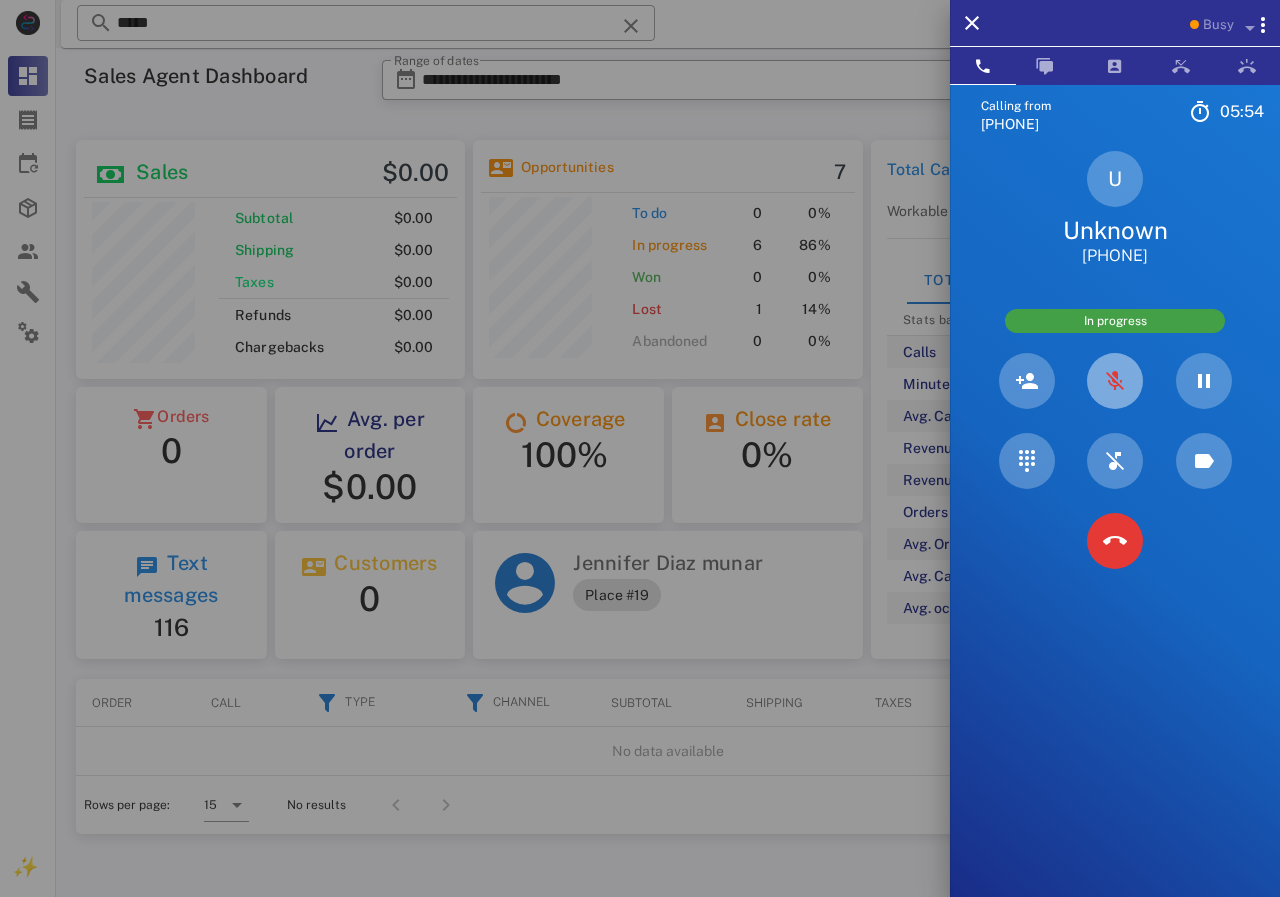 click at bounding box center [1115, 381] 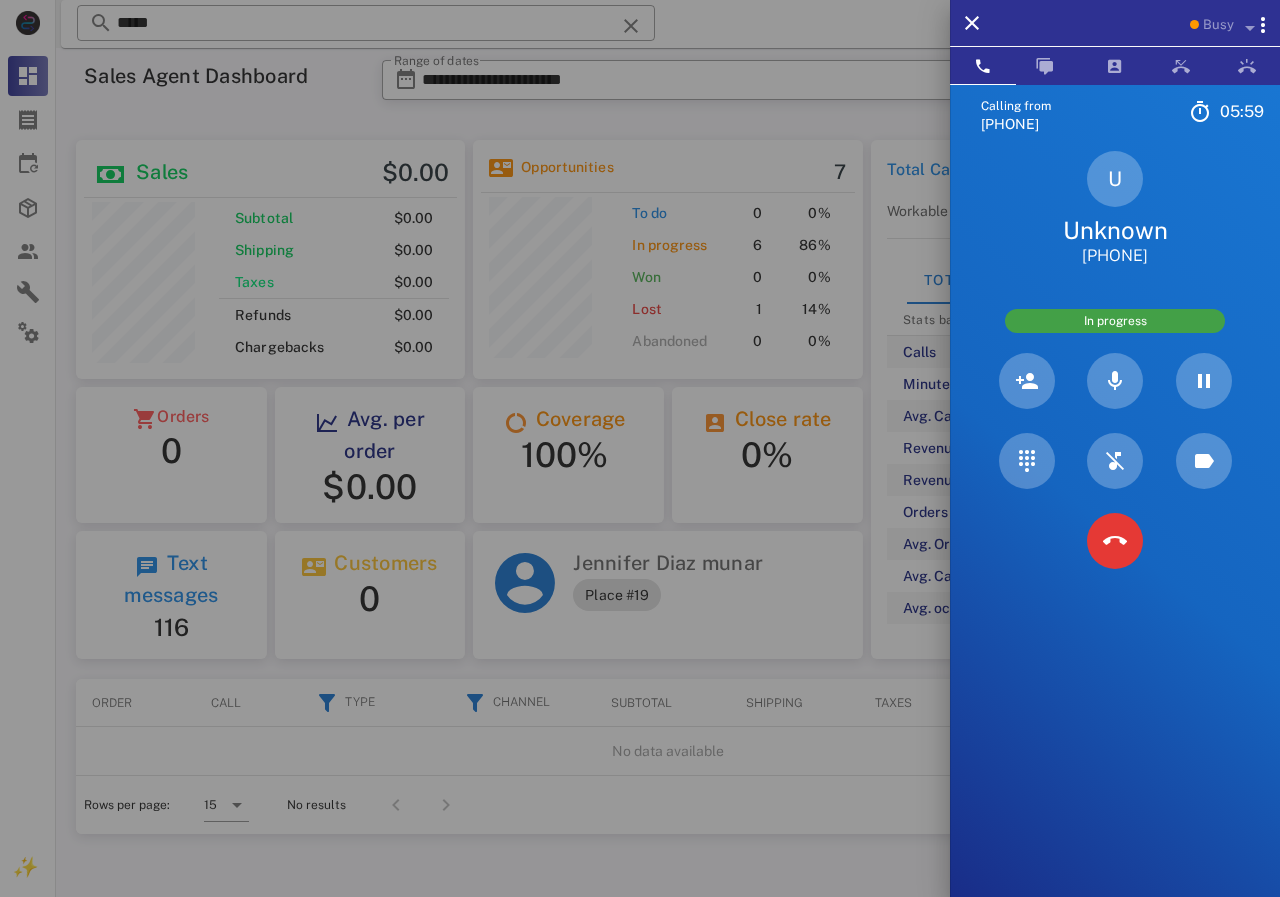 click at bounding box center (640, 448) 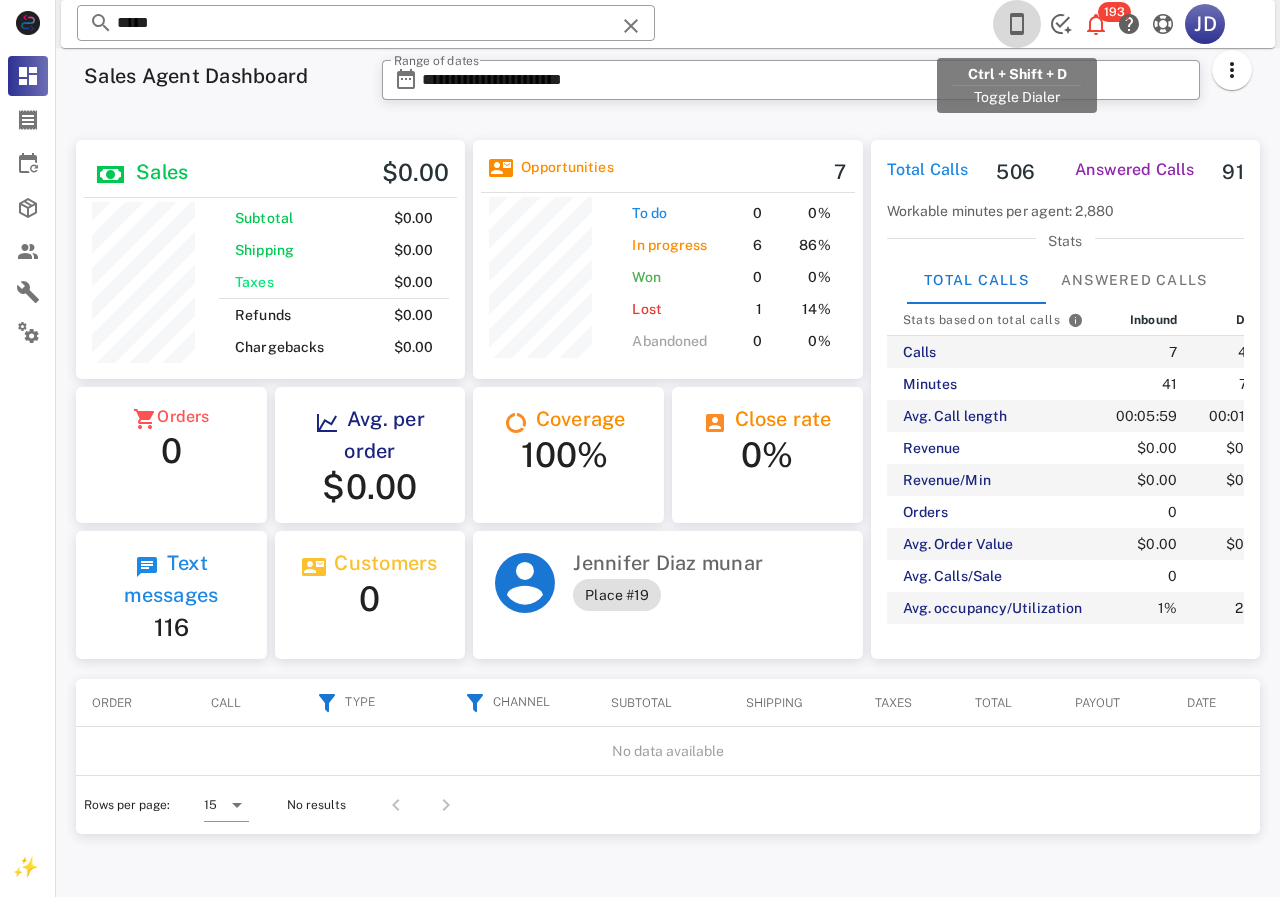 click at bounding box center (1017, 24) 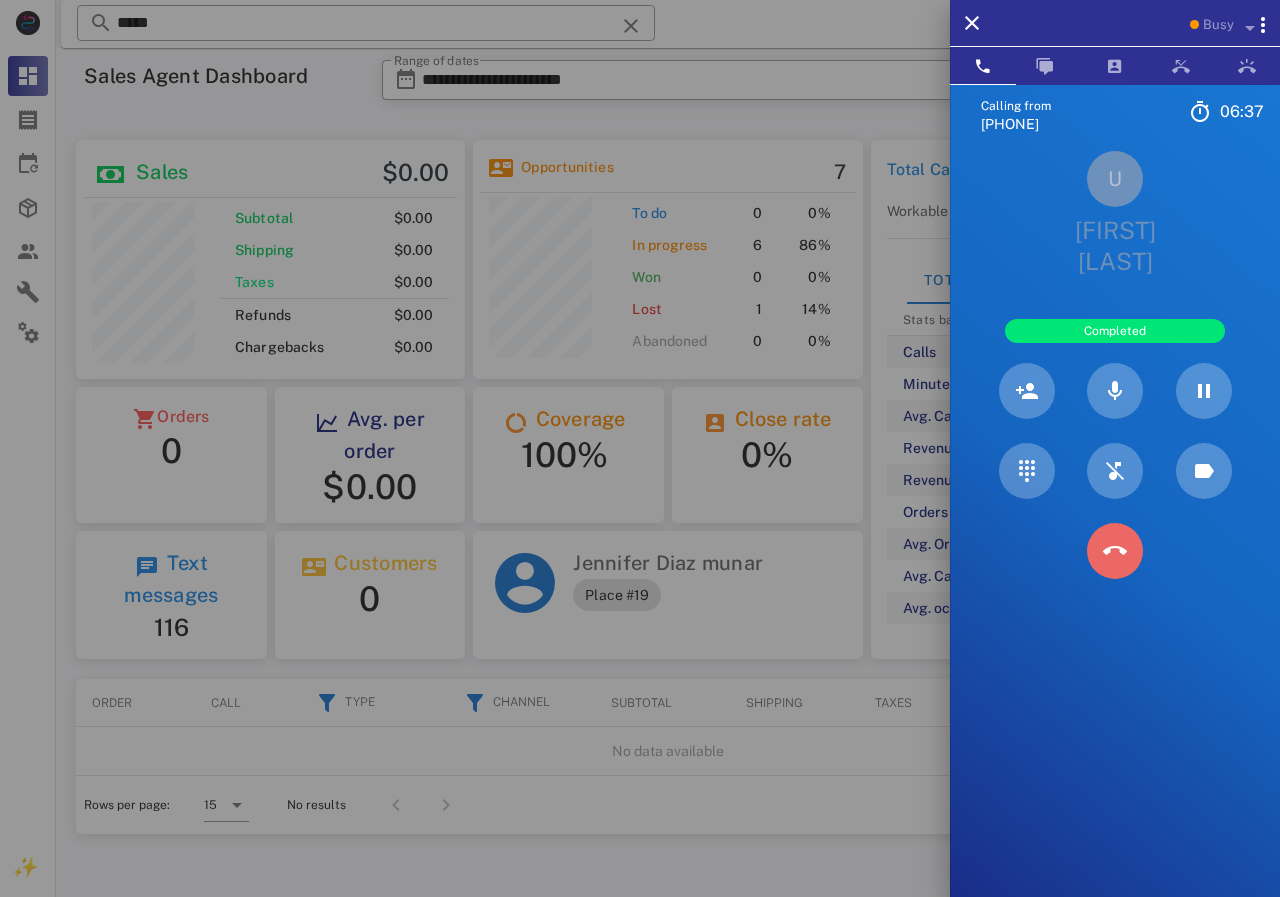 click at bounding box center (1115, 551) 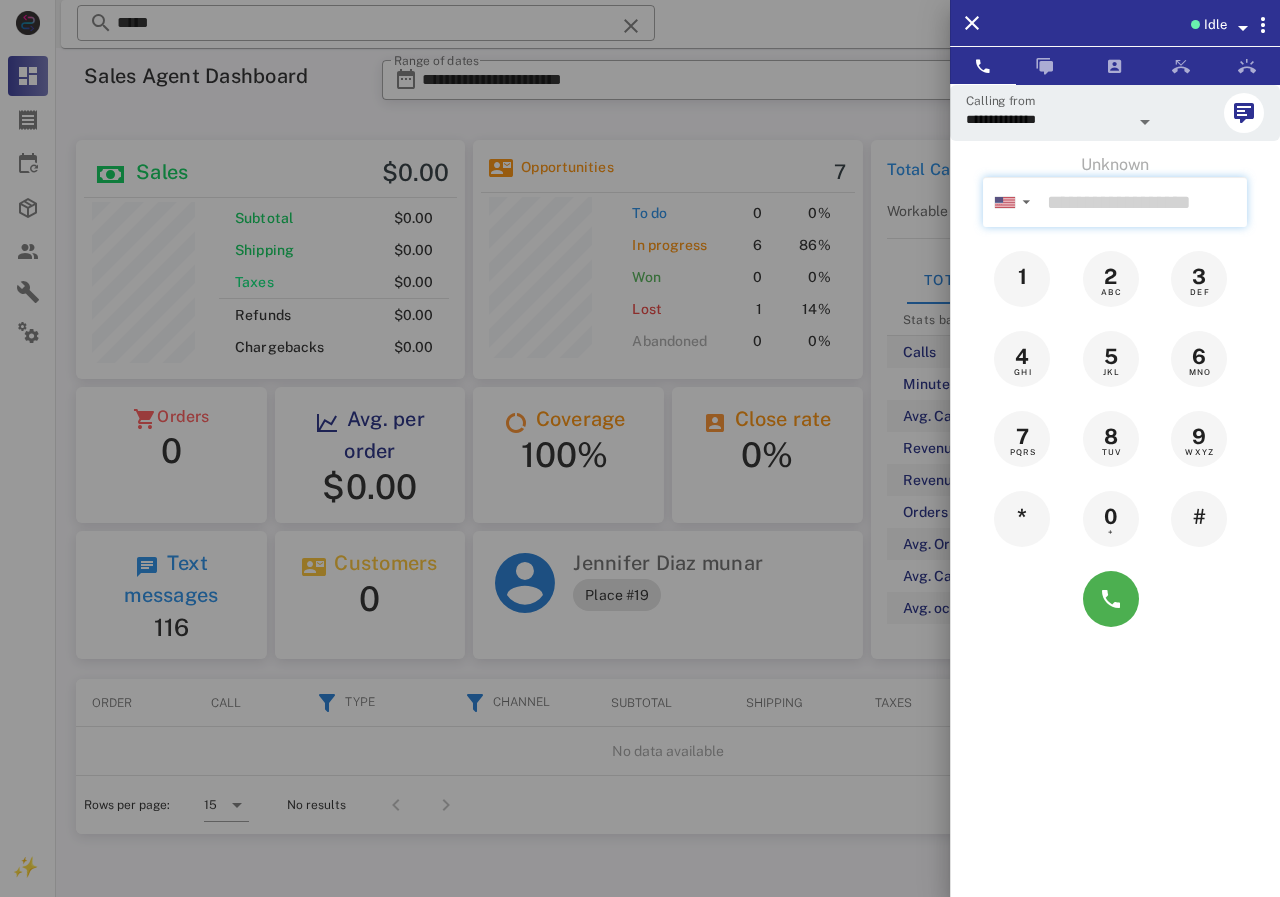 click at bounding box center [1143, 202] 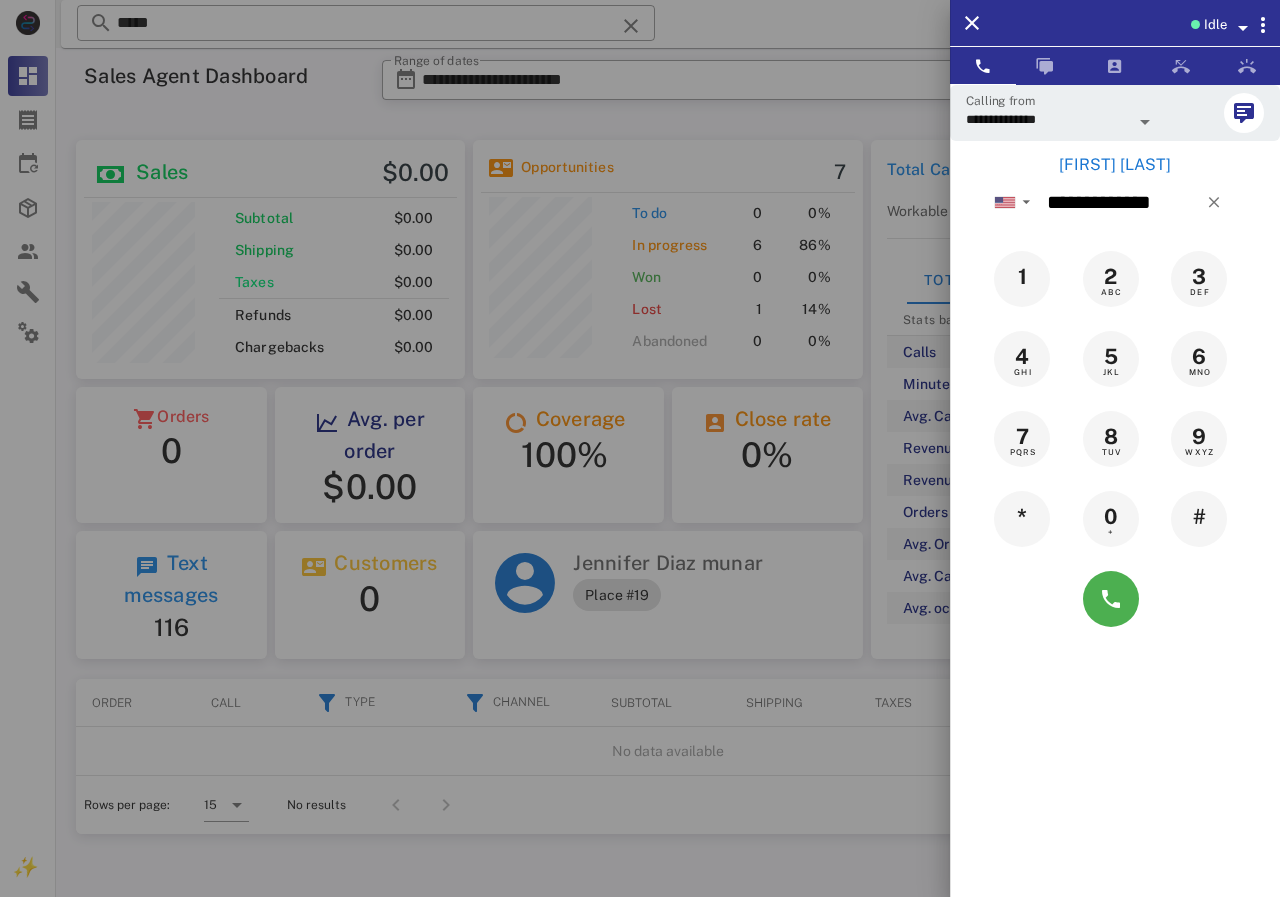 click on "[FIRST] [LAST]" at bounding box center (1115, 165) 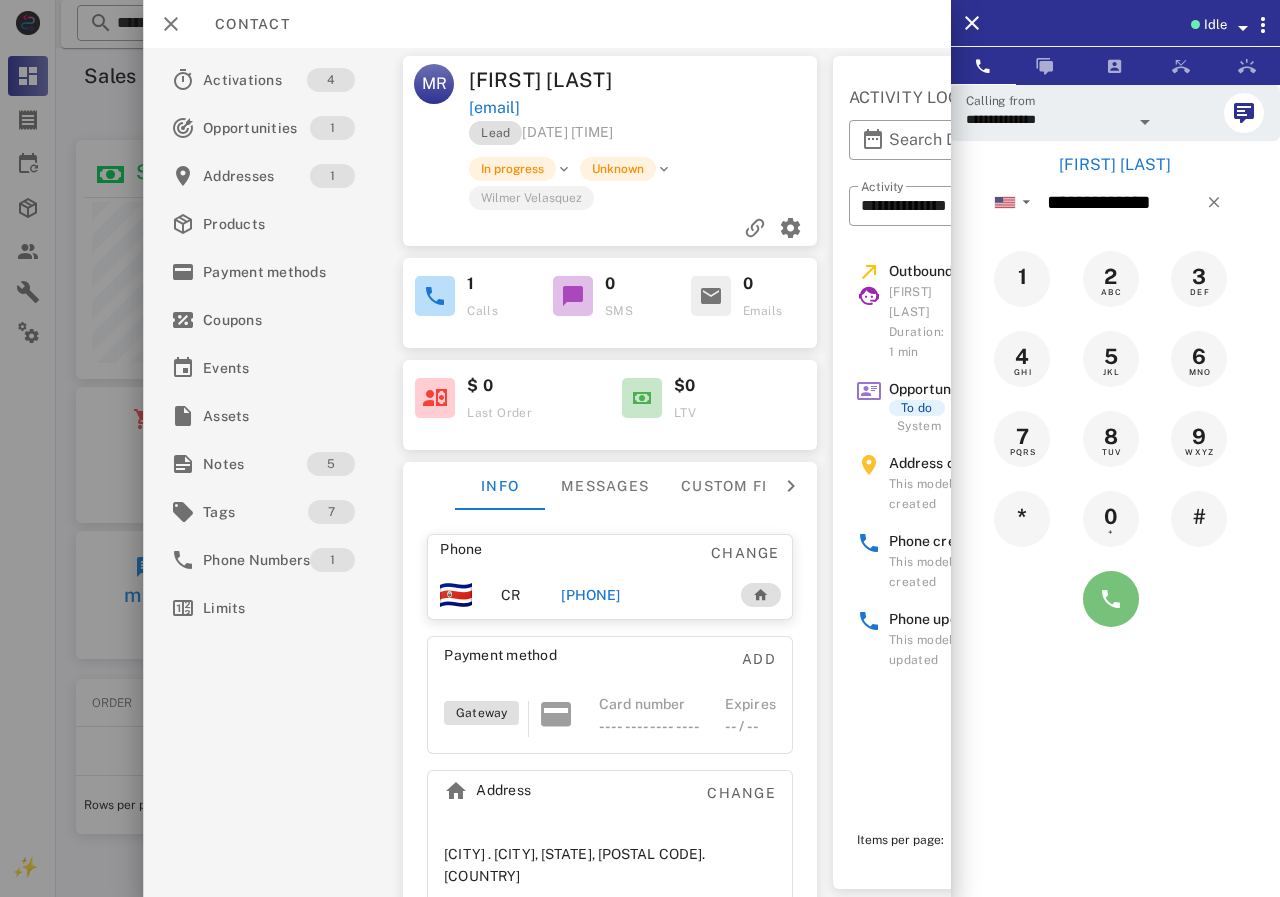 click at bounding box center (1111, 599) 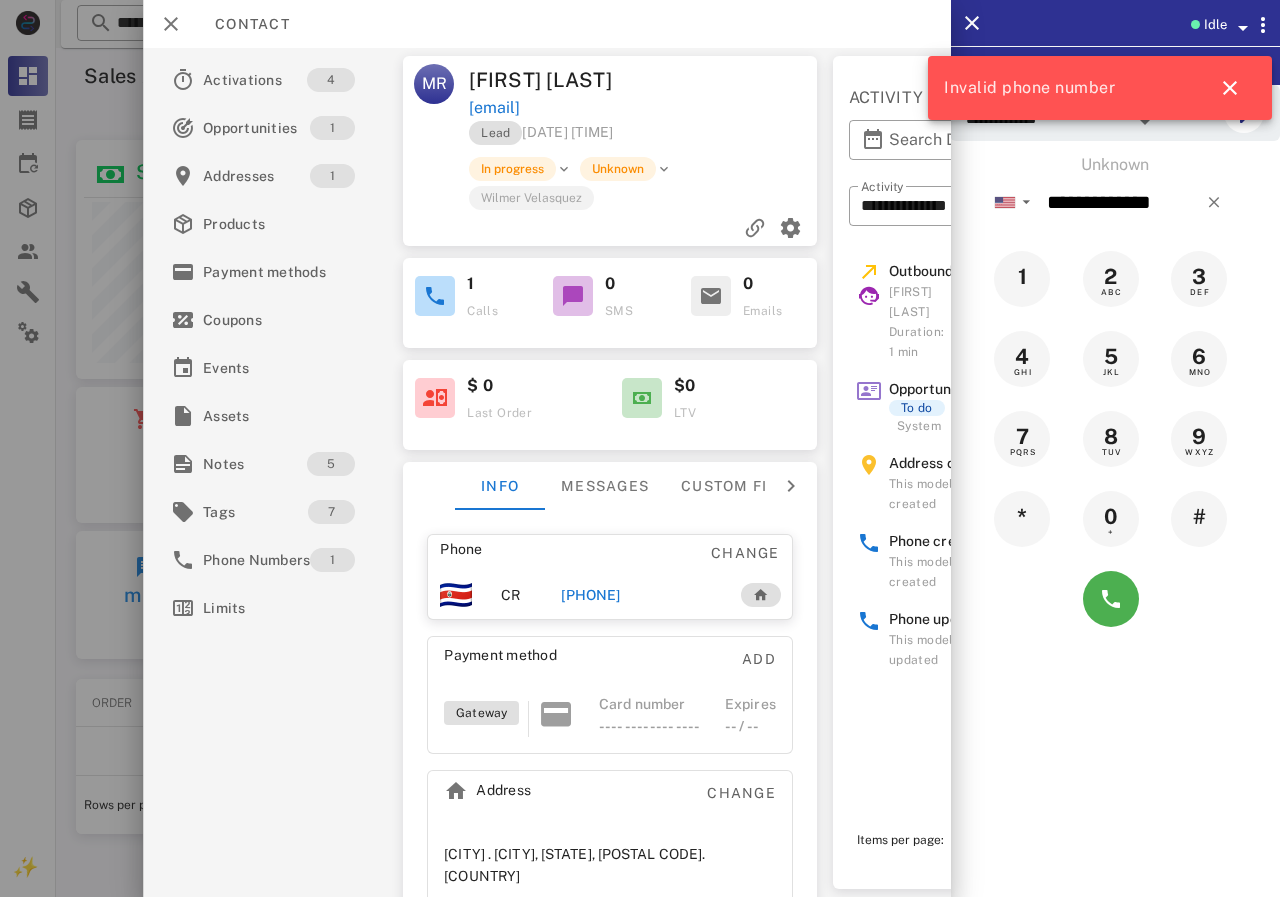 click on "[PHONE]" at bounding box center (590, 595) 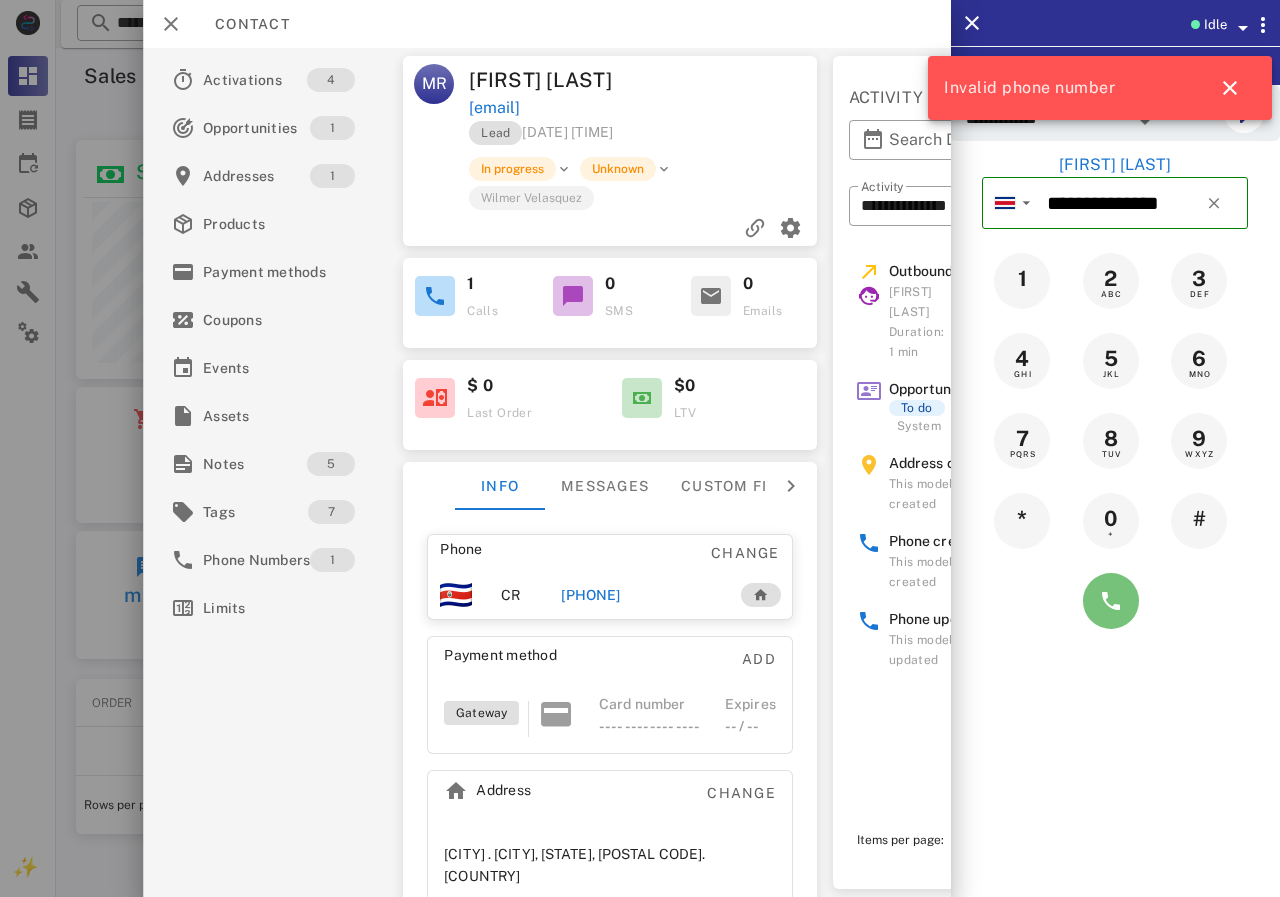 click at bounding box center [1111, 601] 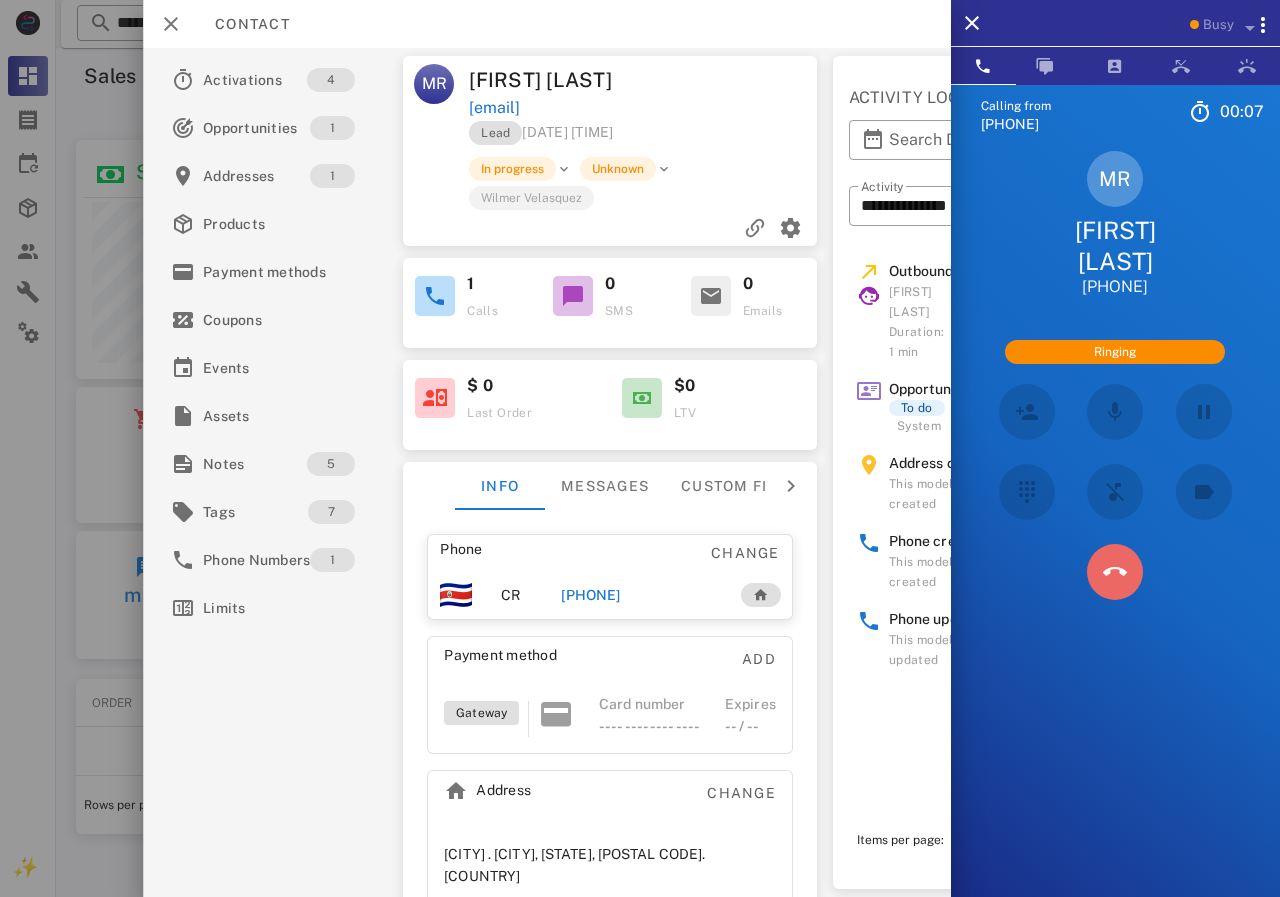 click at bounding box center (1115, 572) 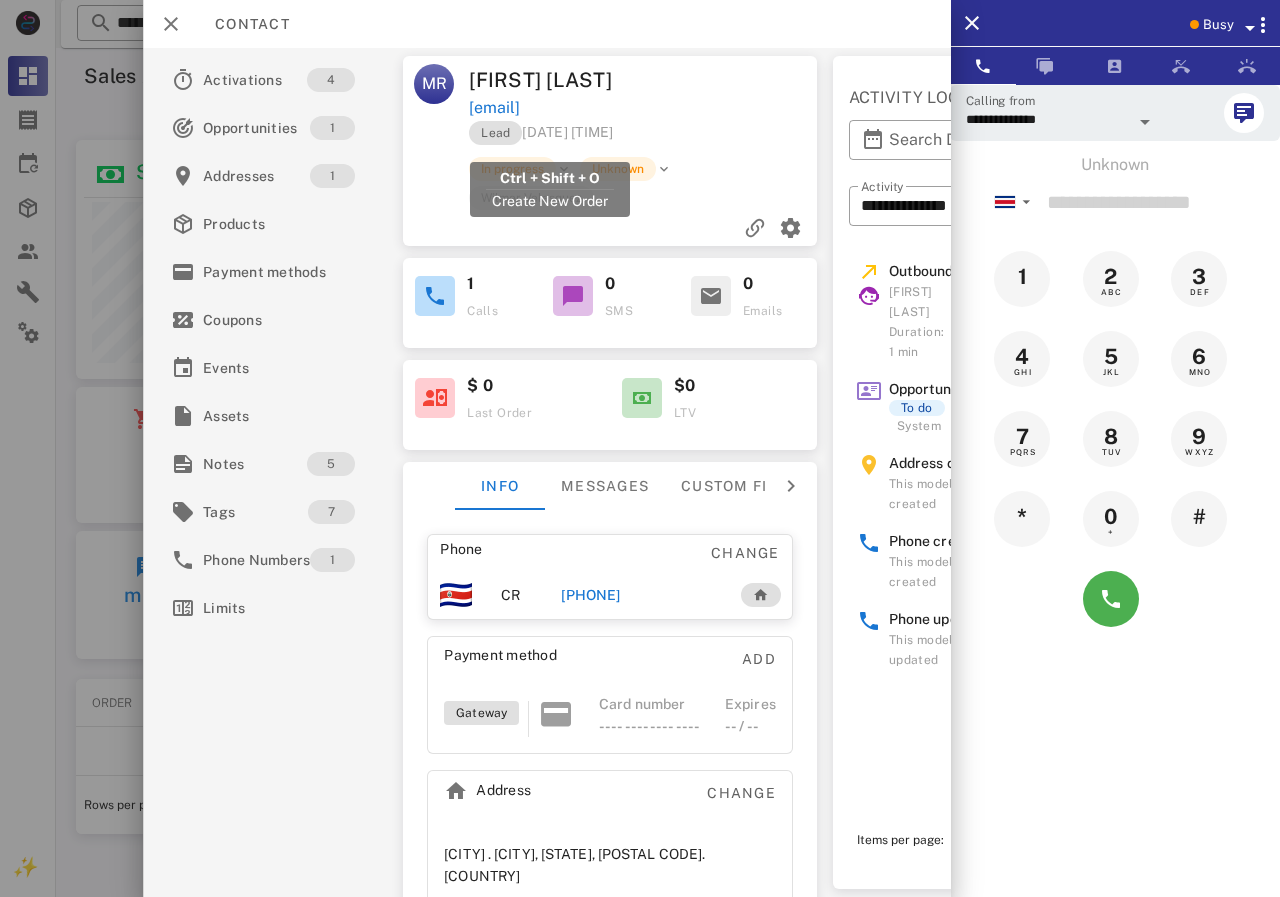 drag, startPoint x: 667, startPoint y: 141, endPoint x: 473, endPoint y: 143, distance: 194.01031 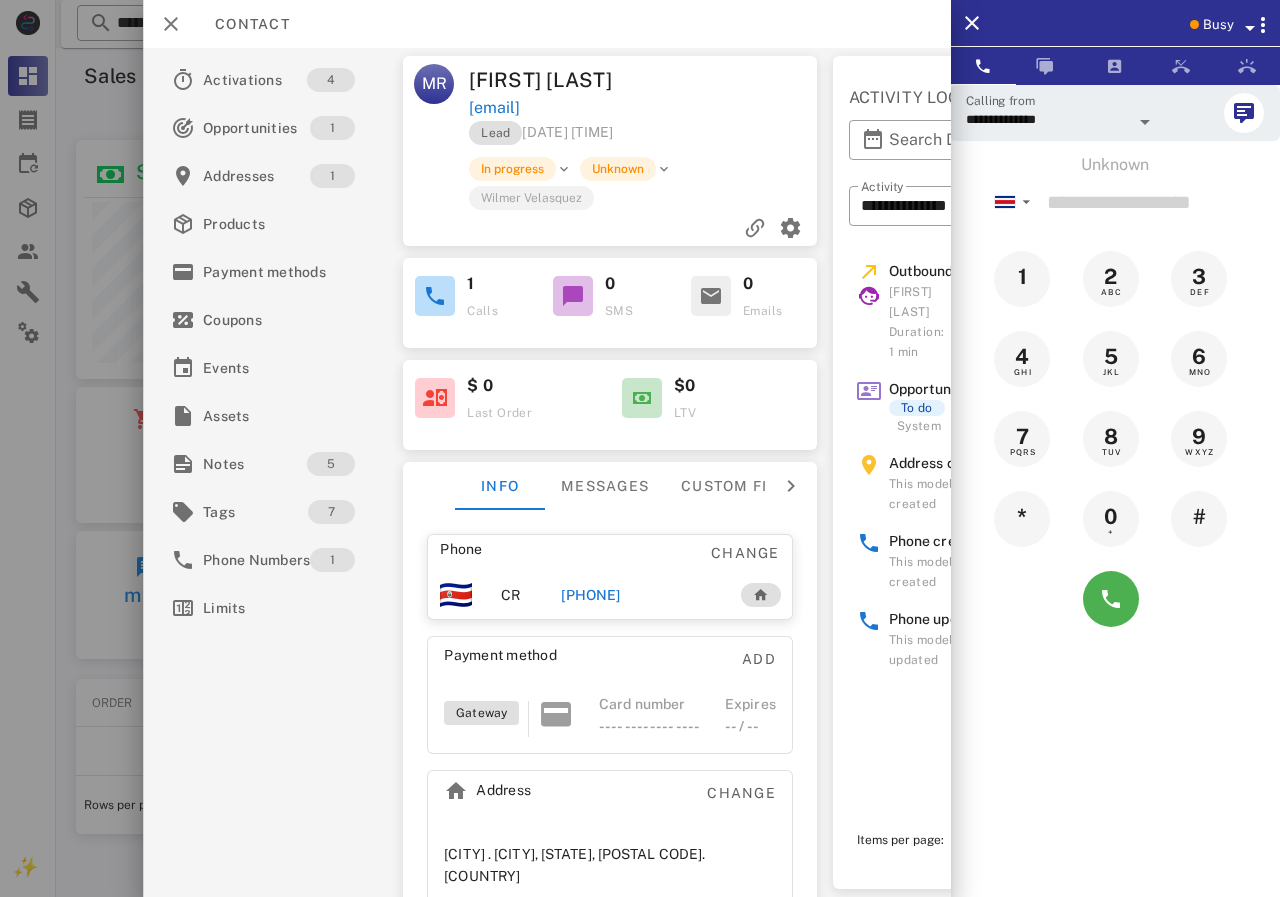 click on "[PHONE]" at bounding box center (590, 595) 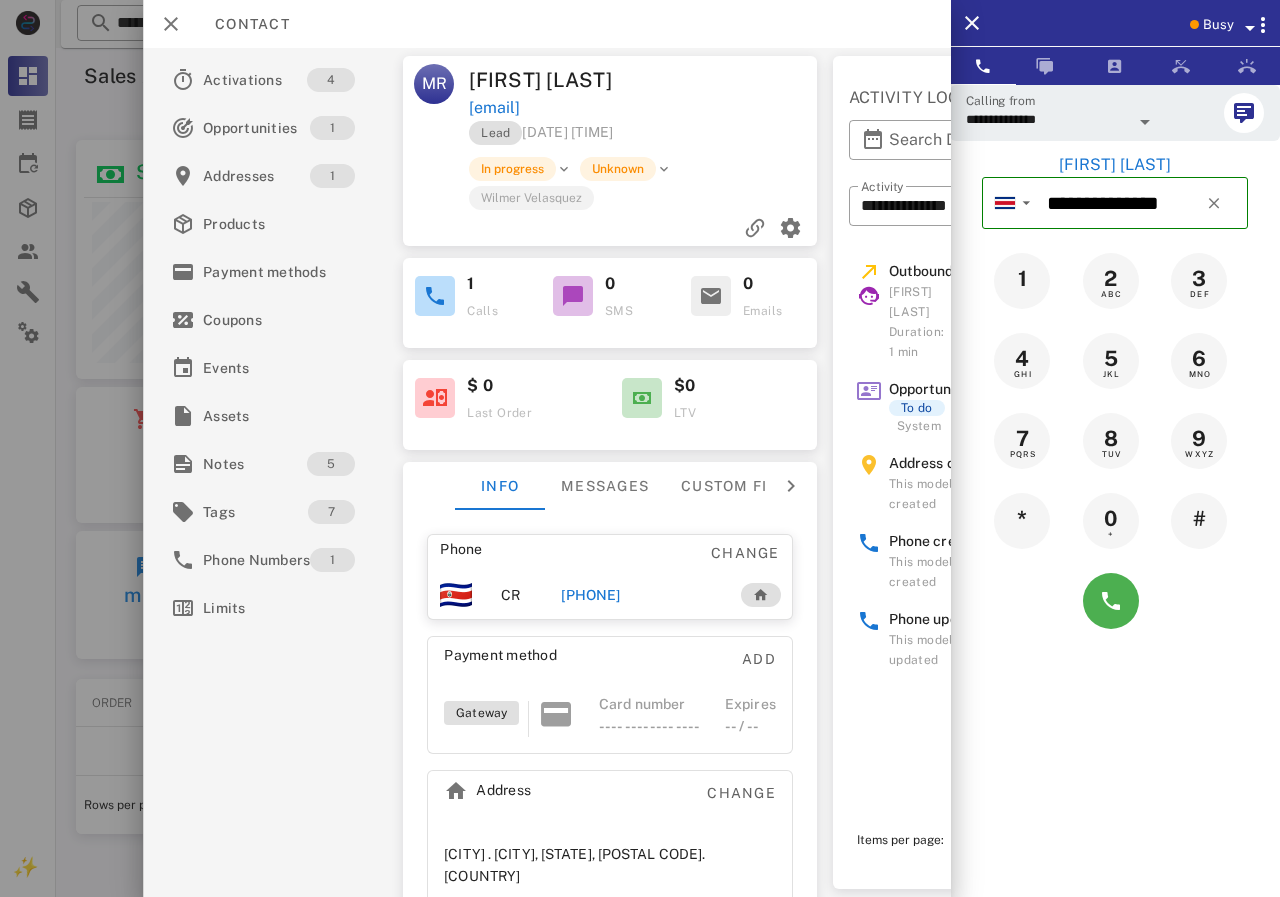 click on "[PHONE]" at bounding box center [590, 595] 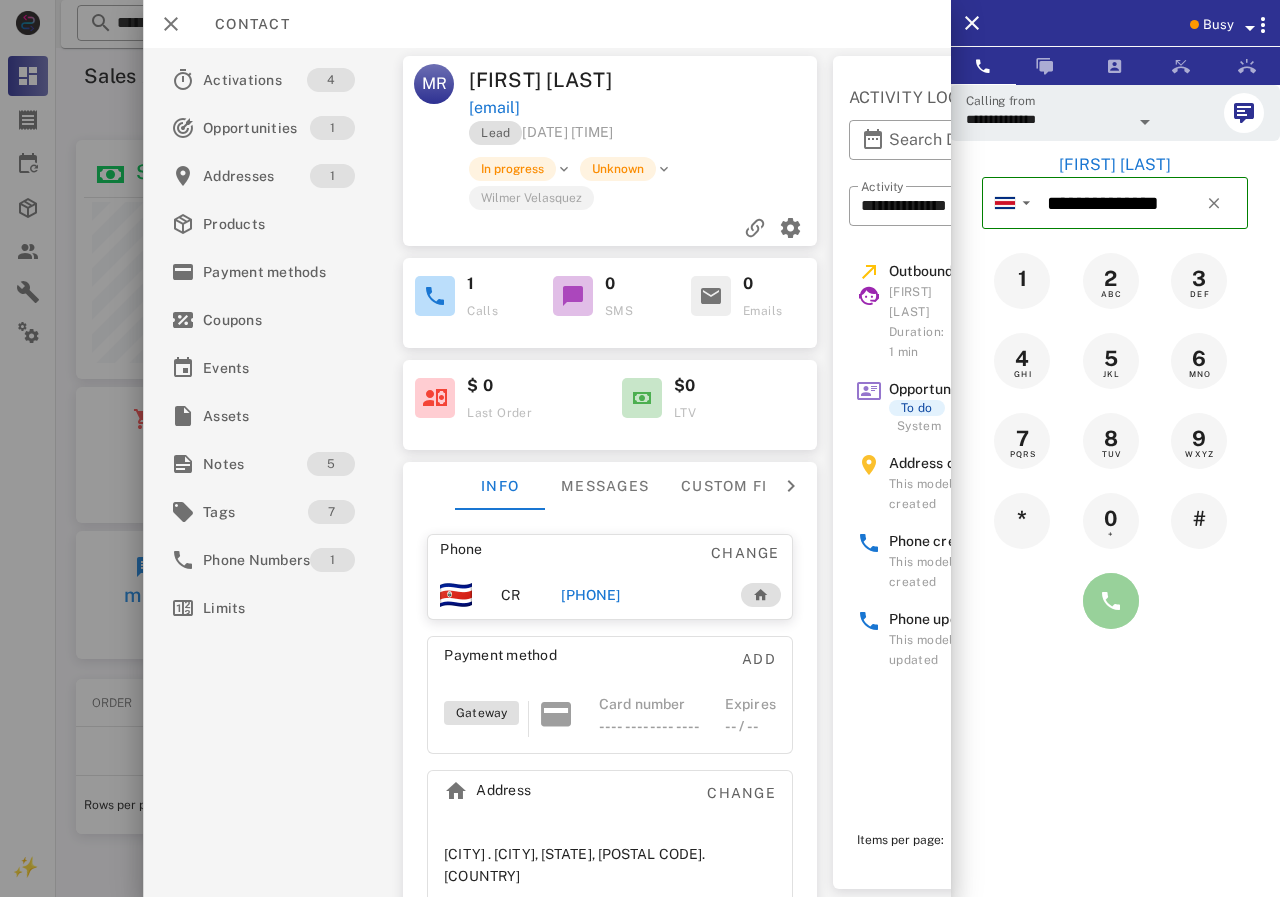 click at bounding box center (1111, 601) 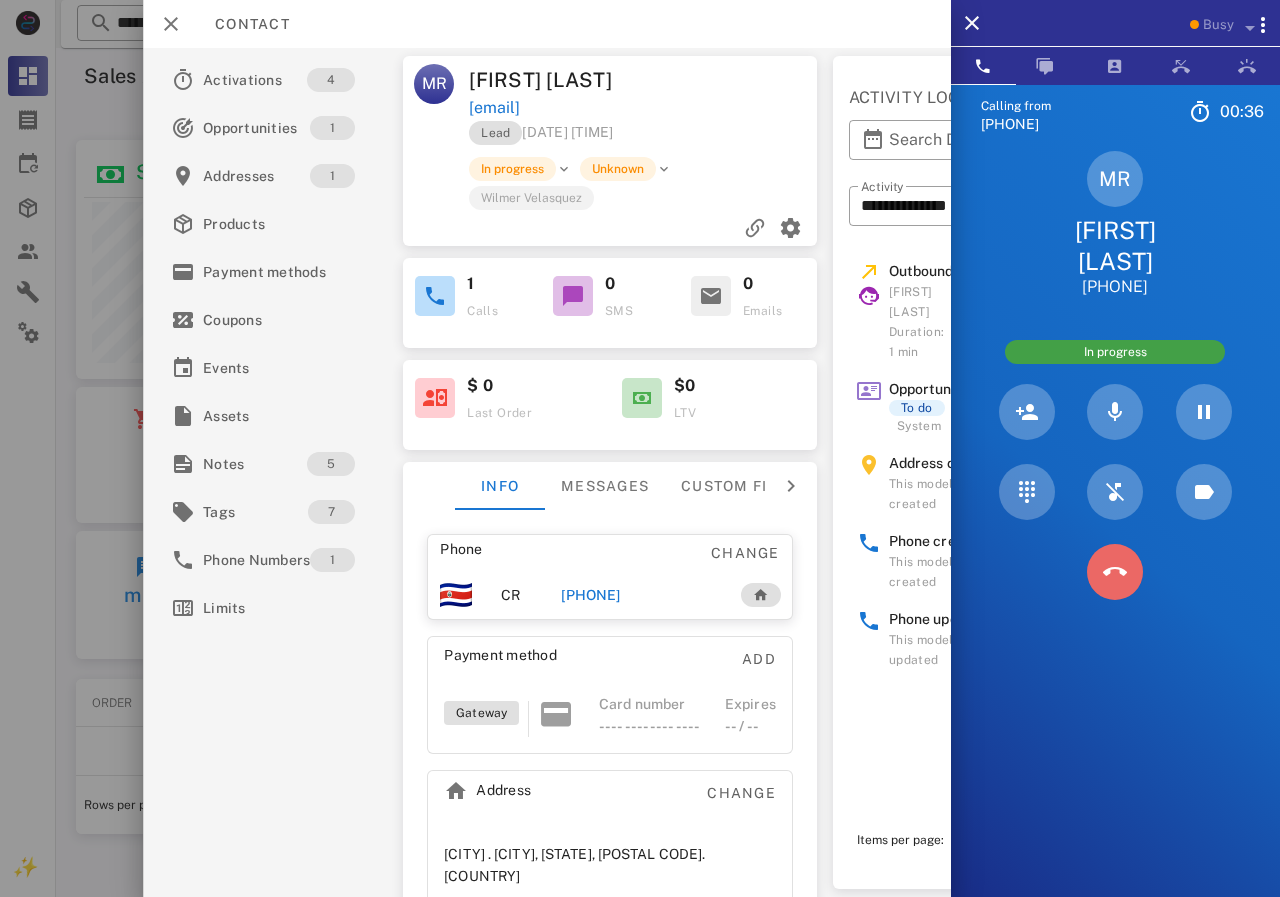 click at bounding box center (1115, 572) 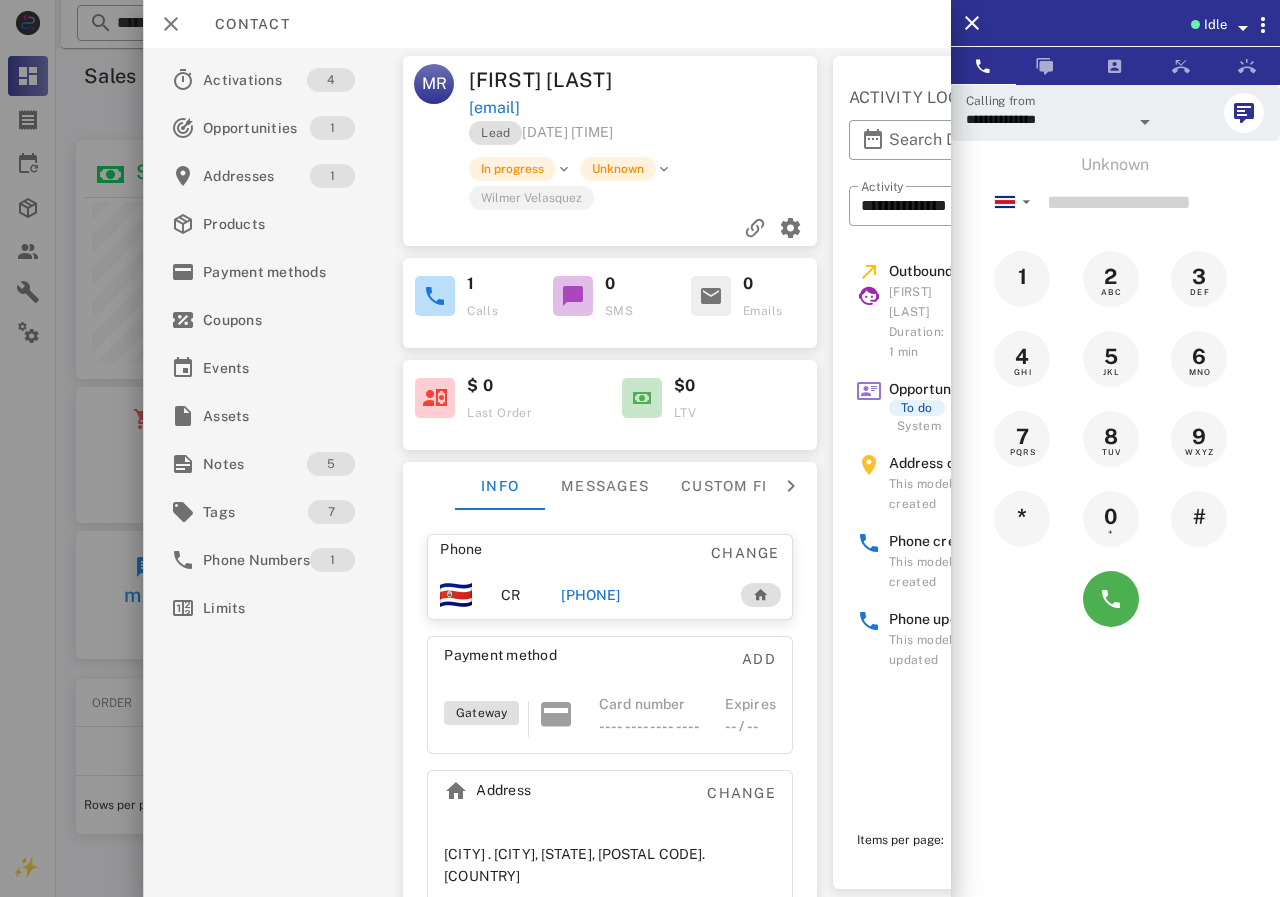 click on "[PHONE]" at bounding box center [590, 595] 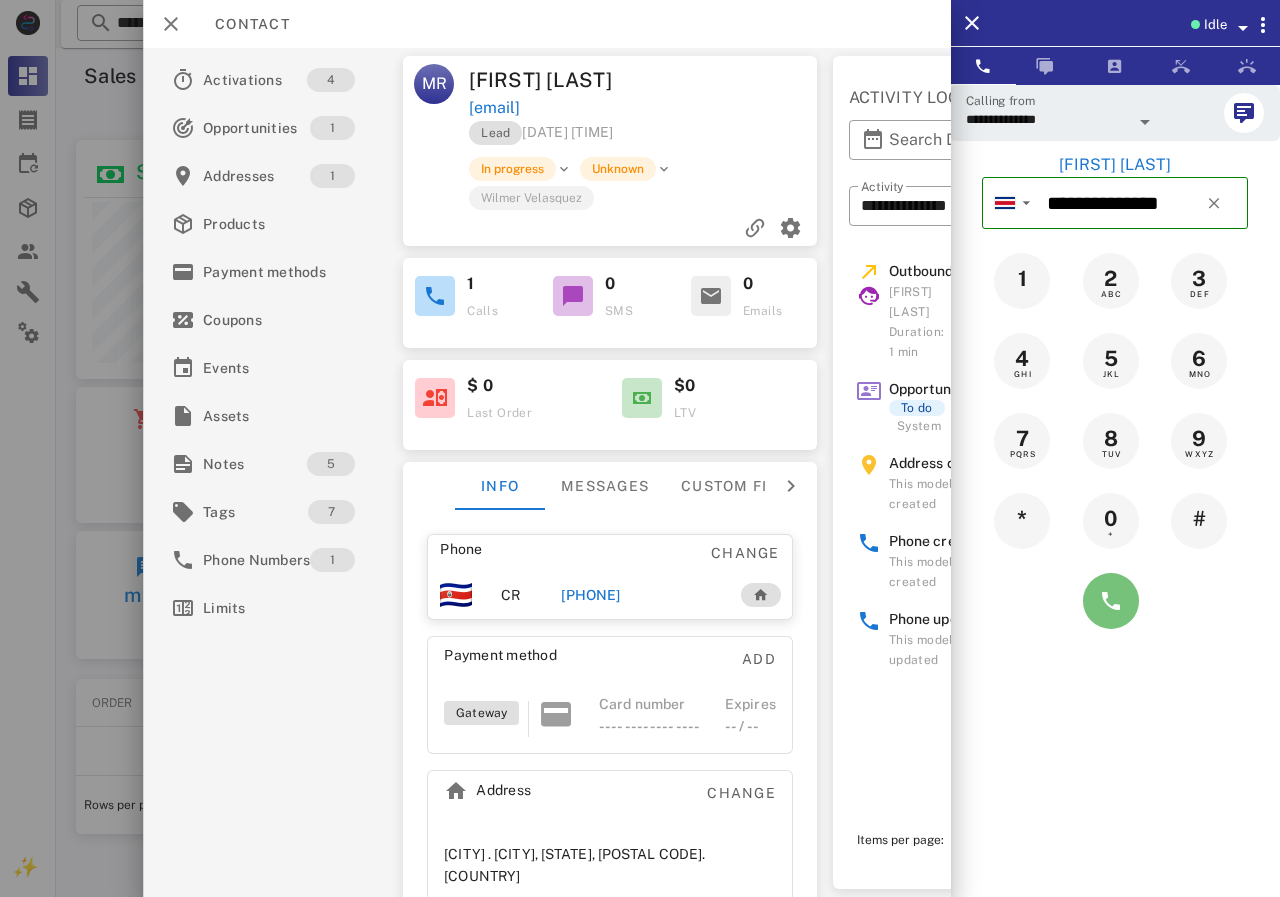 click at bounding box center (1111, 601) 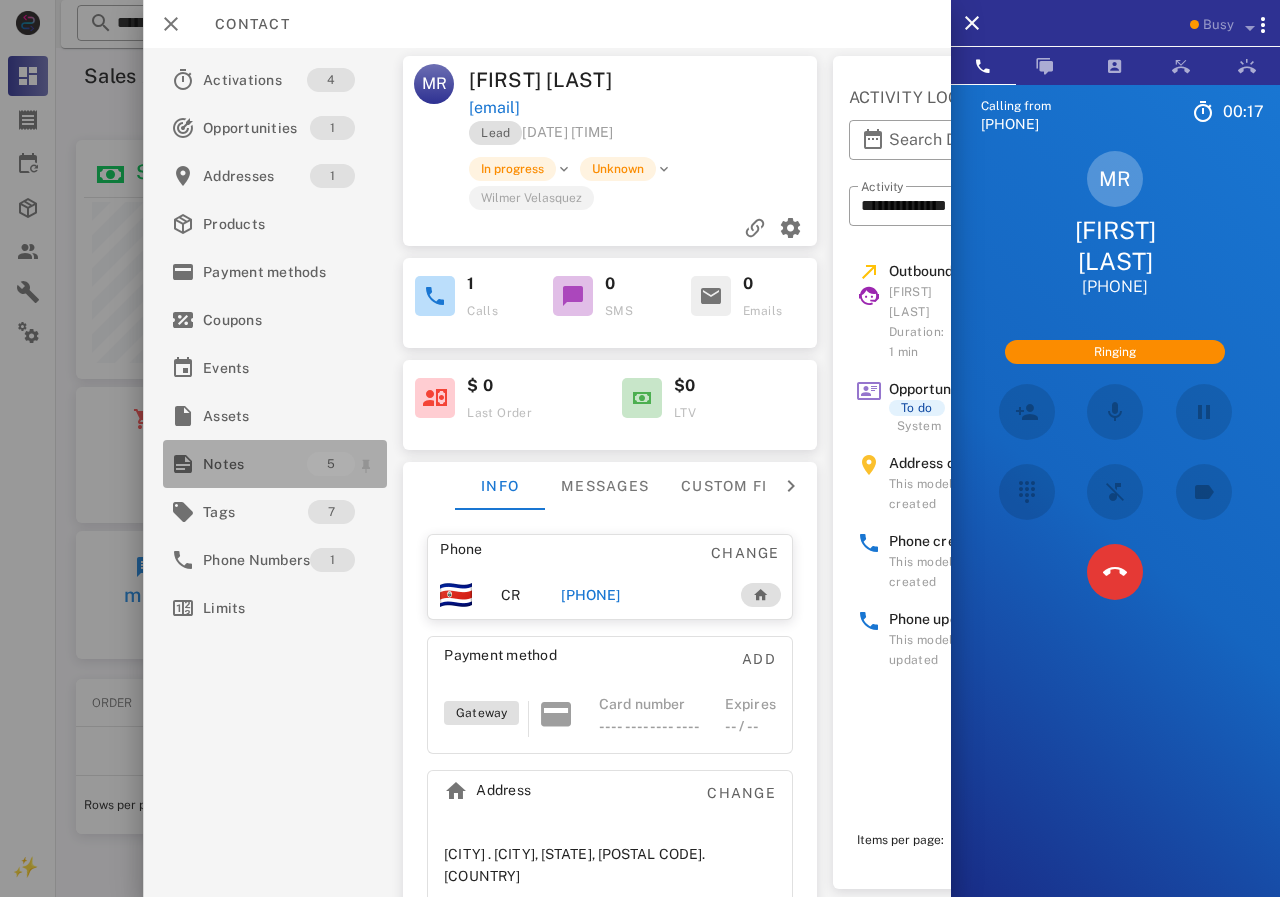 click on "Notes" at bounding box center [255, 464] 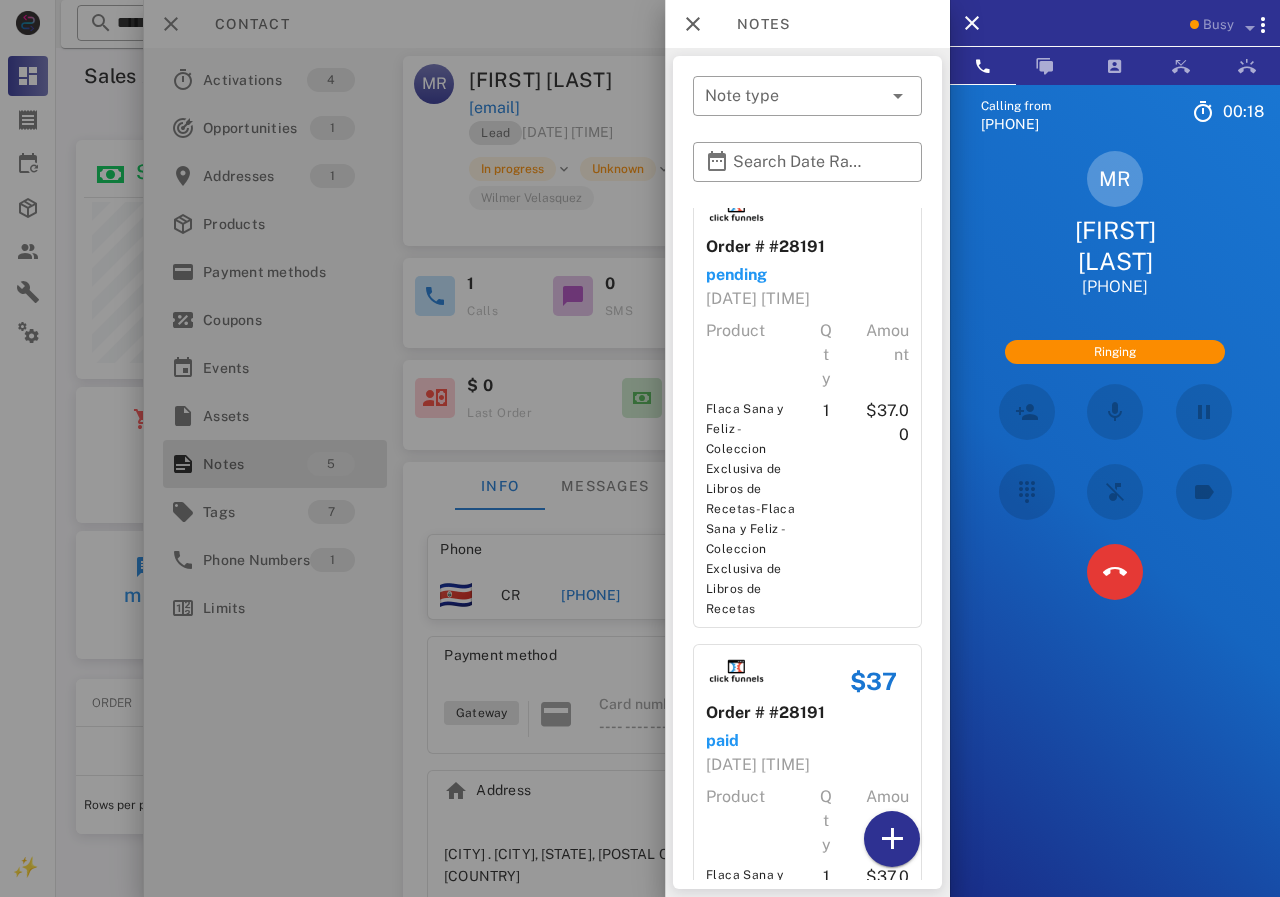 scroll, scrollTop: 1070, scrollLeft: 0, axis: vertical 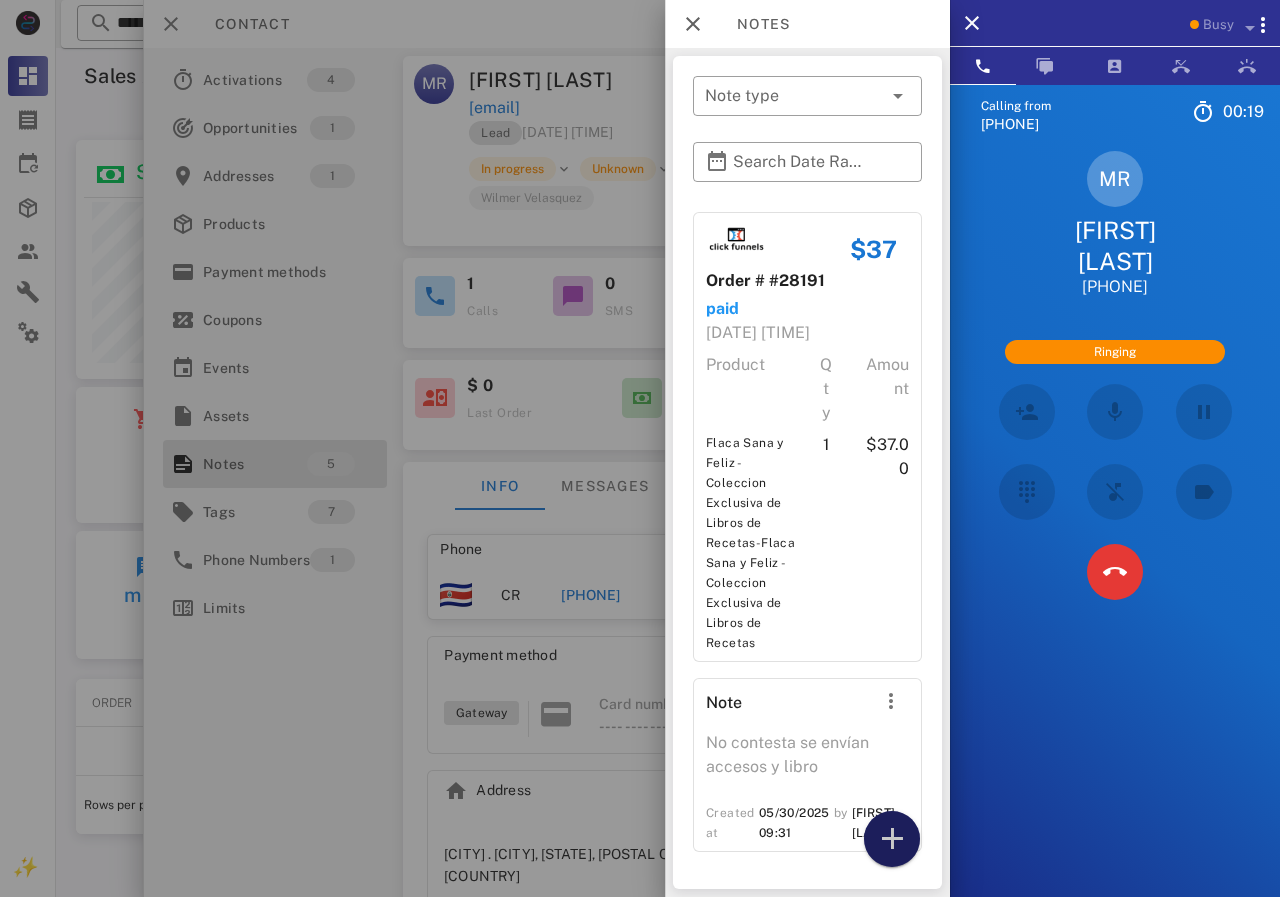 click at bounding box center [892, 839] 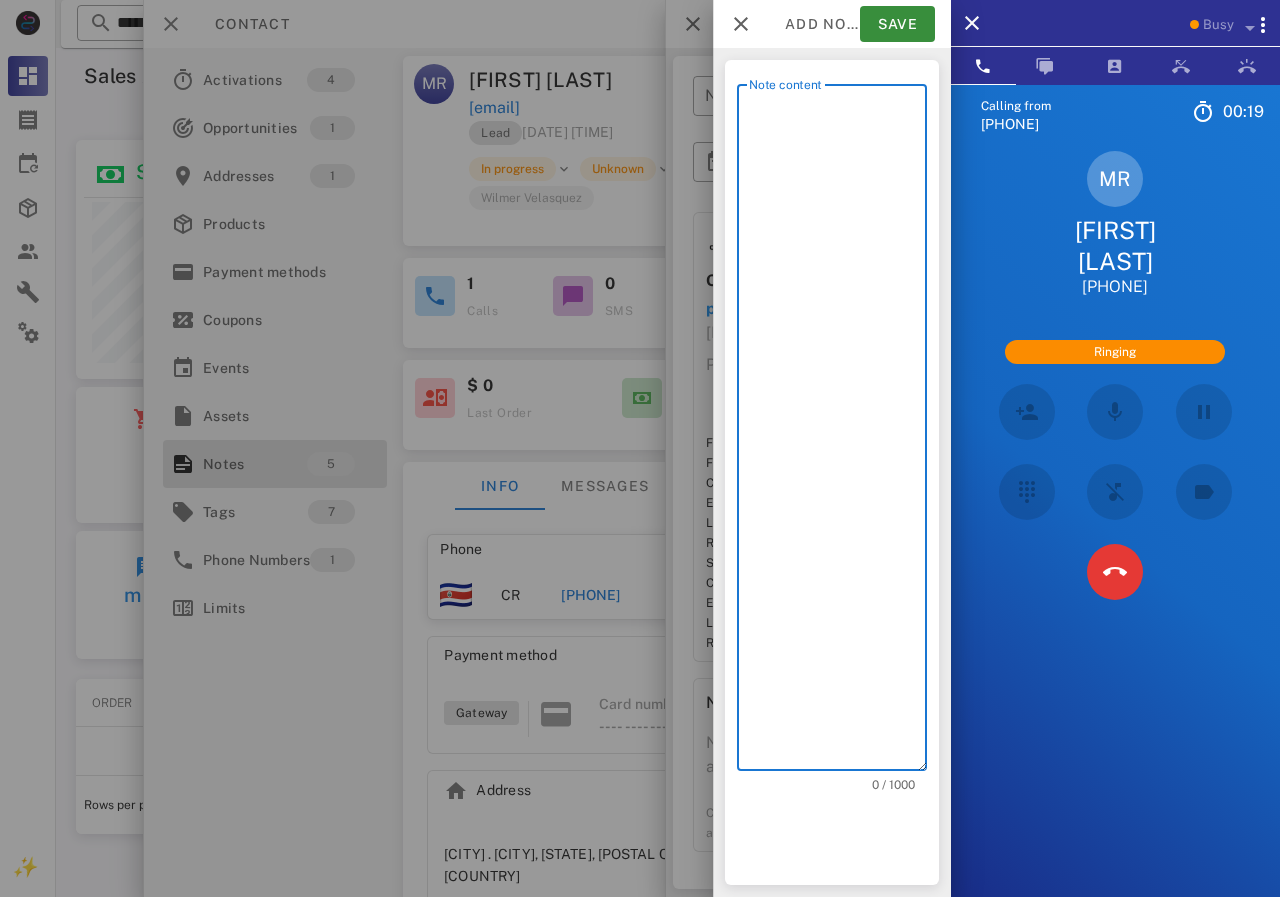 click on "Note content" at bounding box center [838, 432] 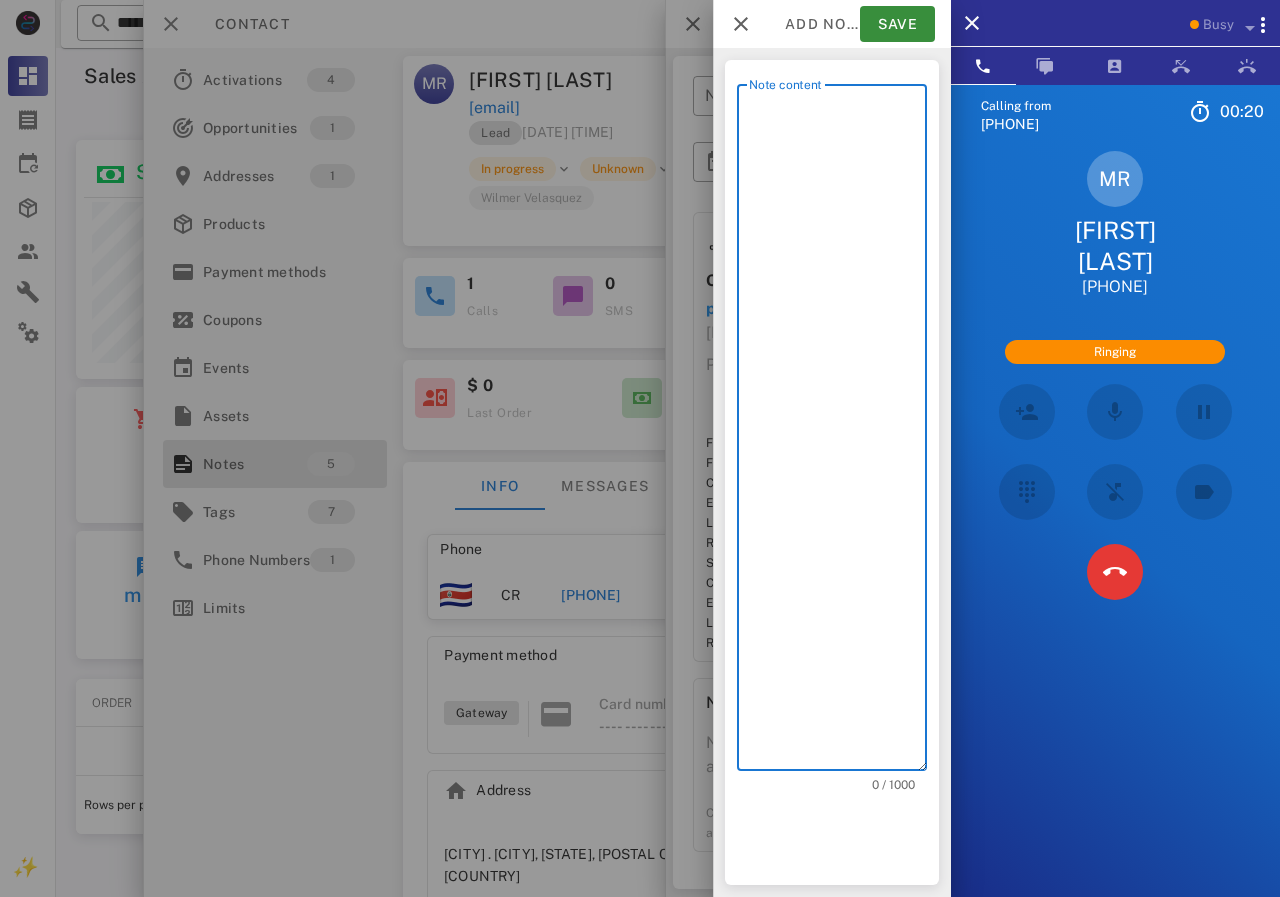 scroll, scrollTop: 240, scrollLeft: 390, axis: both 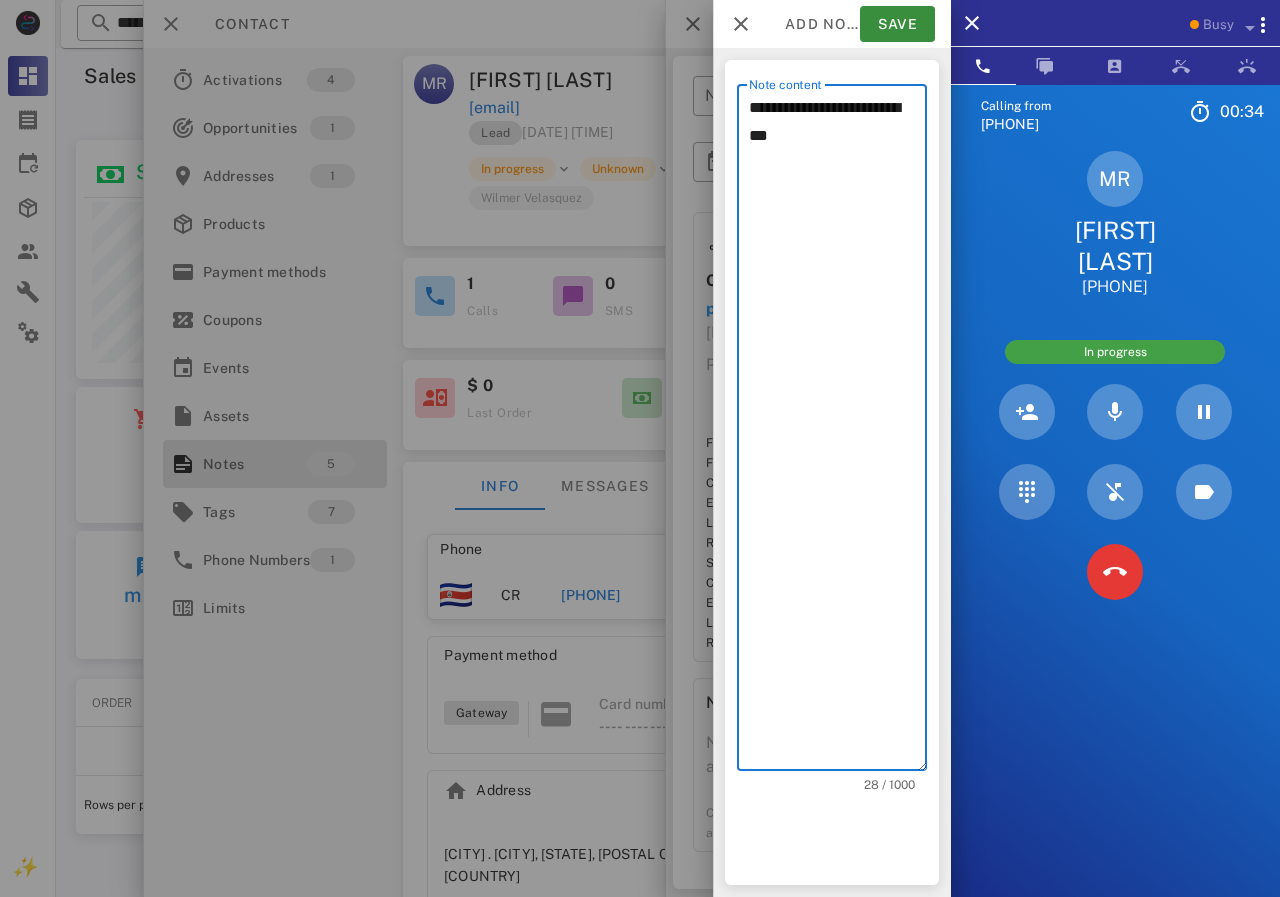 type on "**********" 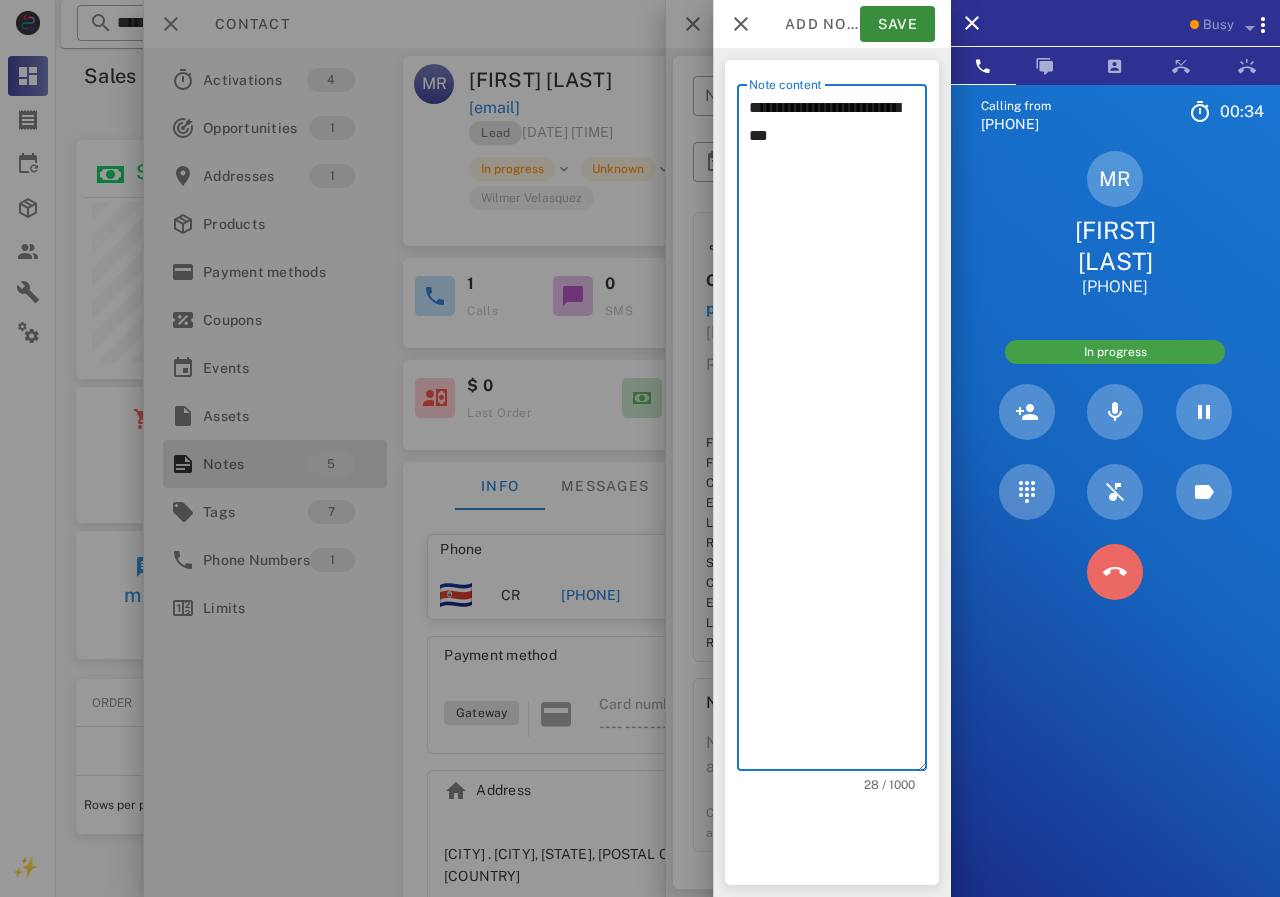 click at bounding box center [1115, 572] 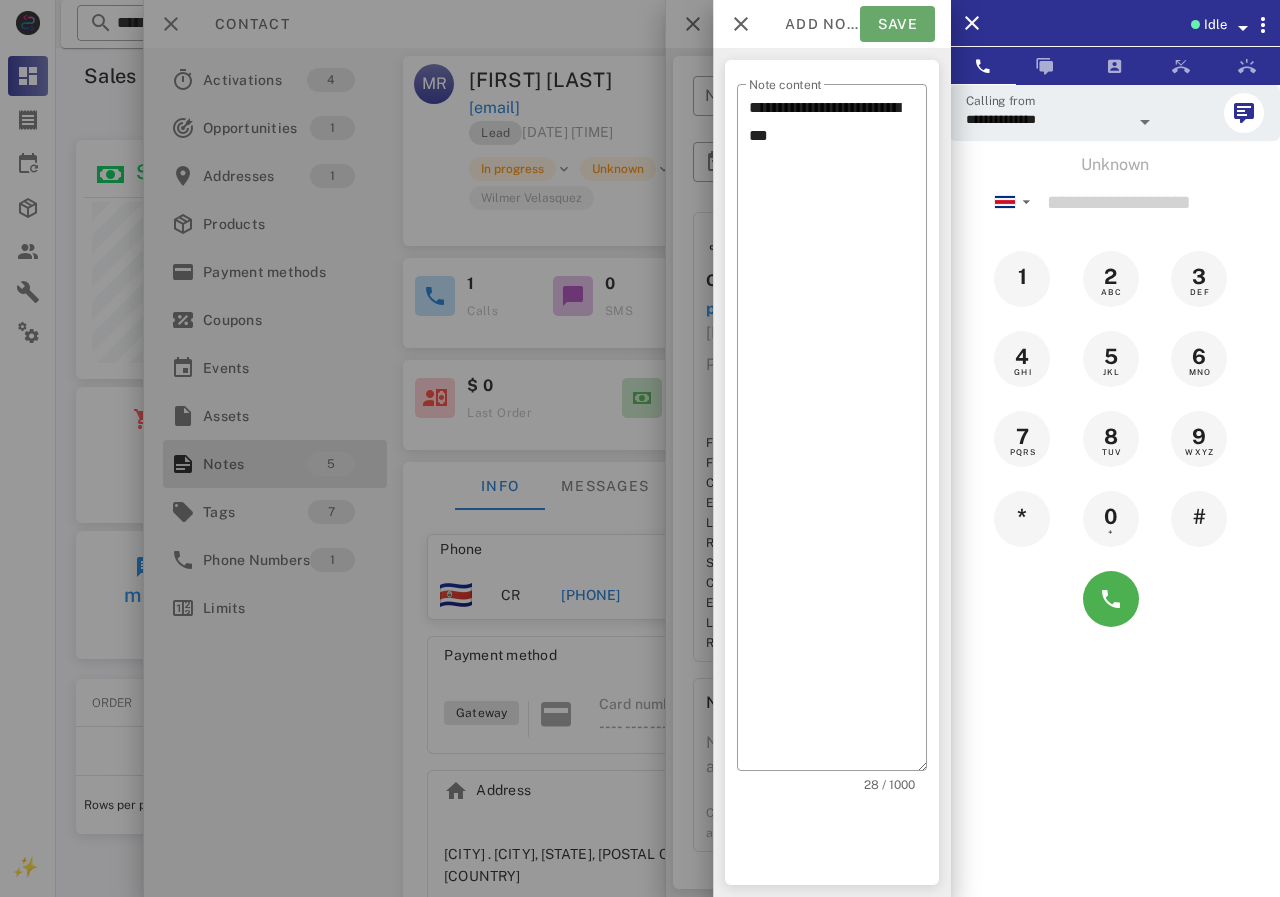 click on "Save" at bounding box center (897, 24) 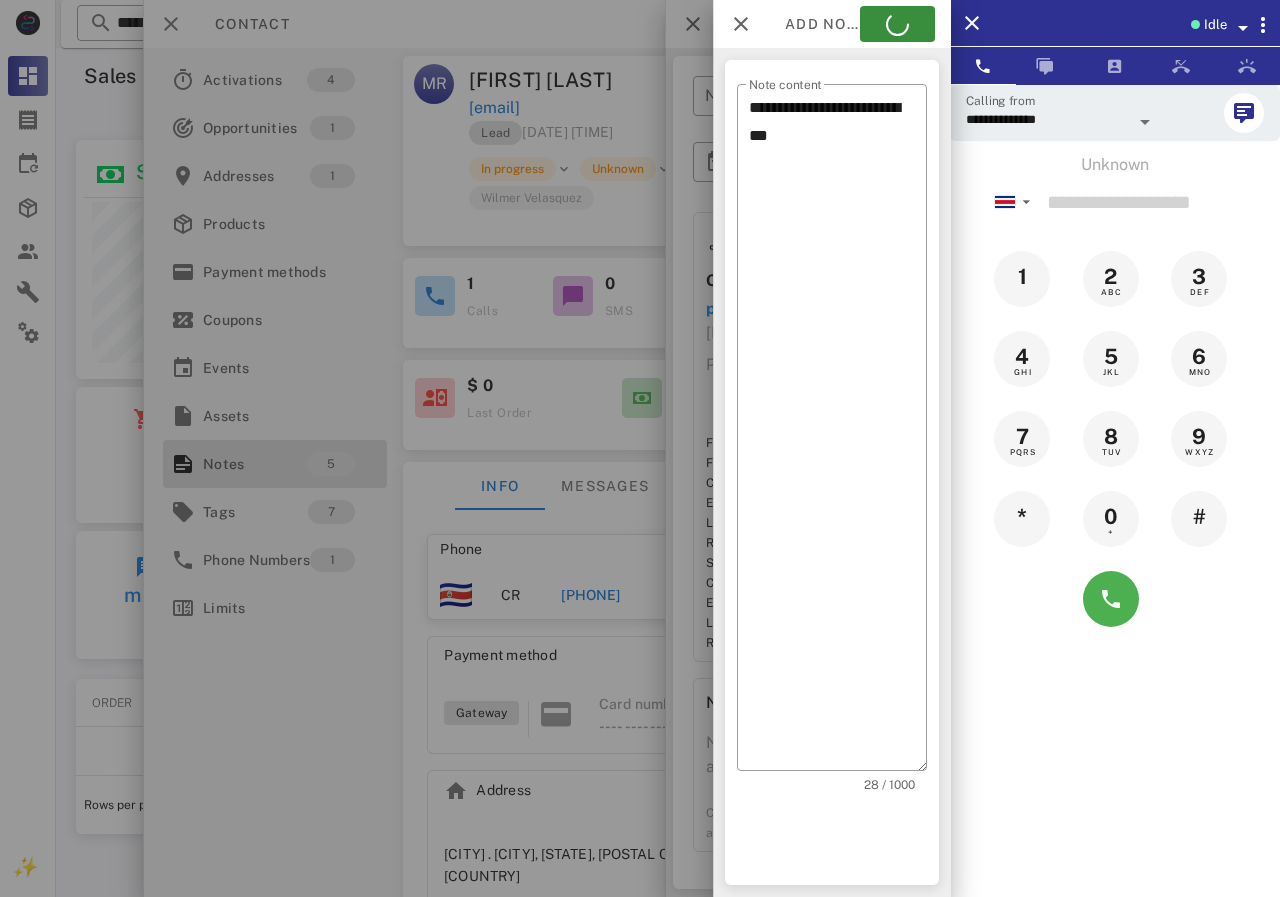 click at bounding box center (640, 448) 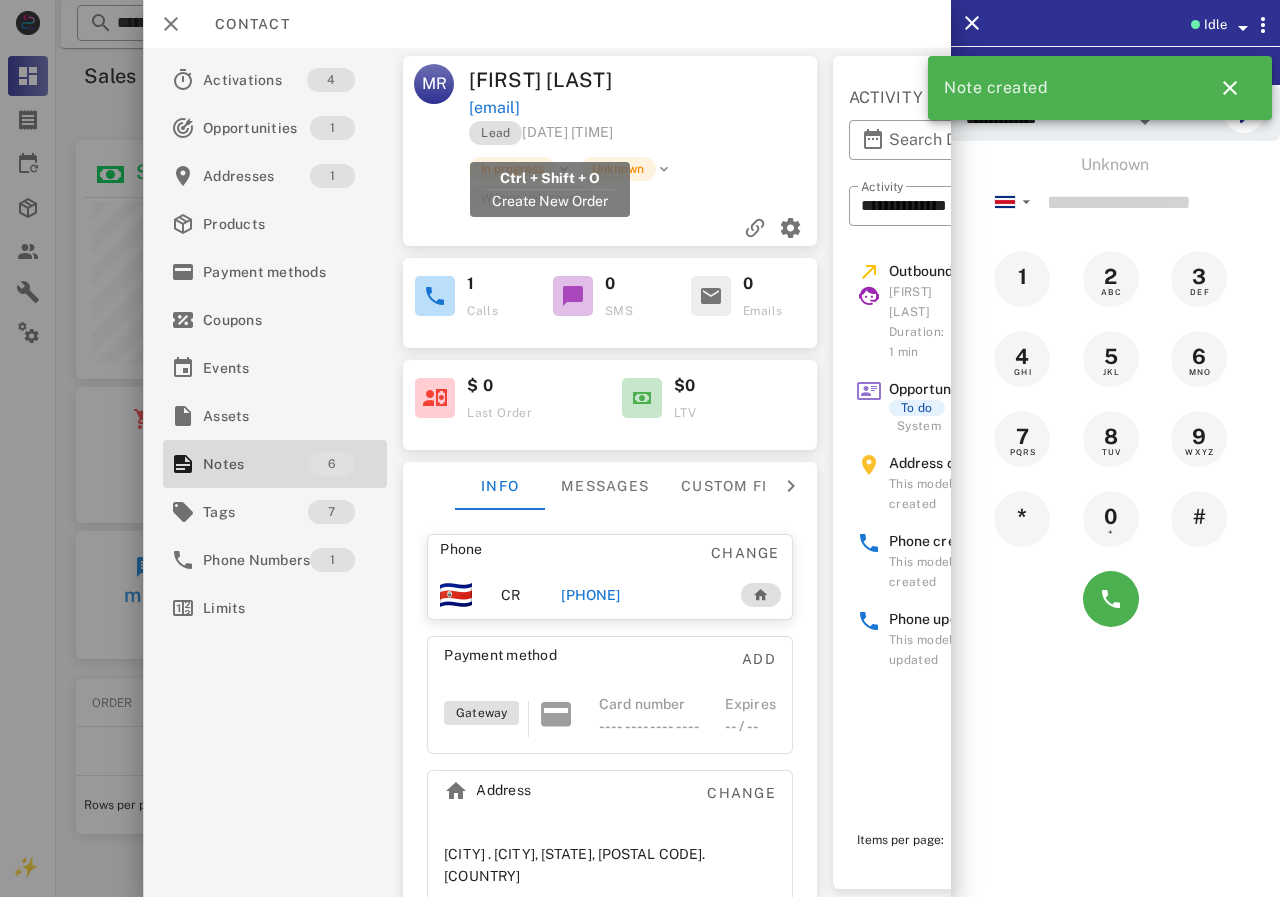 drag, startPoint x: 584, startPoint y: 137, endPoint x: 473, endPoint y: 137, distance: 111 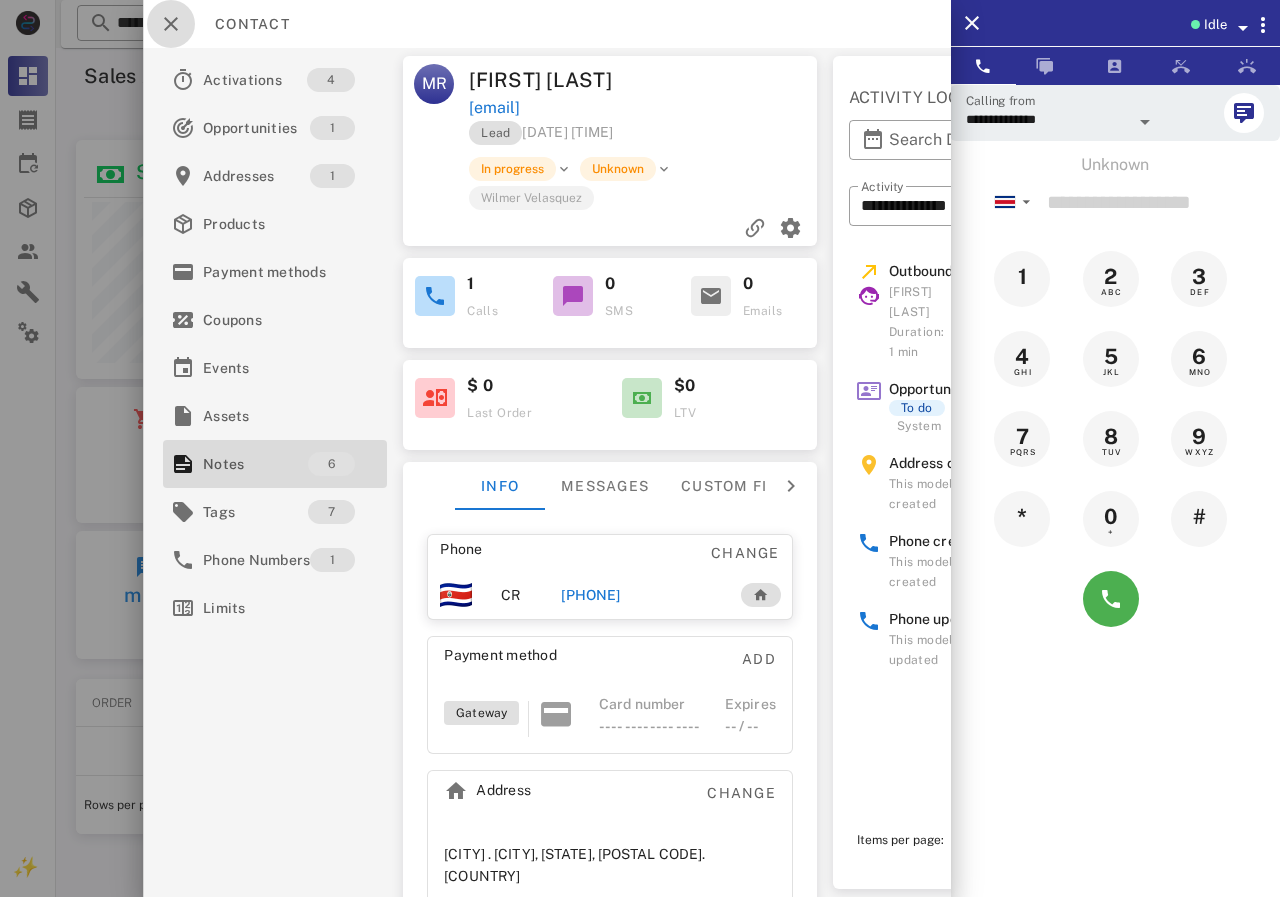 click at bounding box center (171, 24) 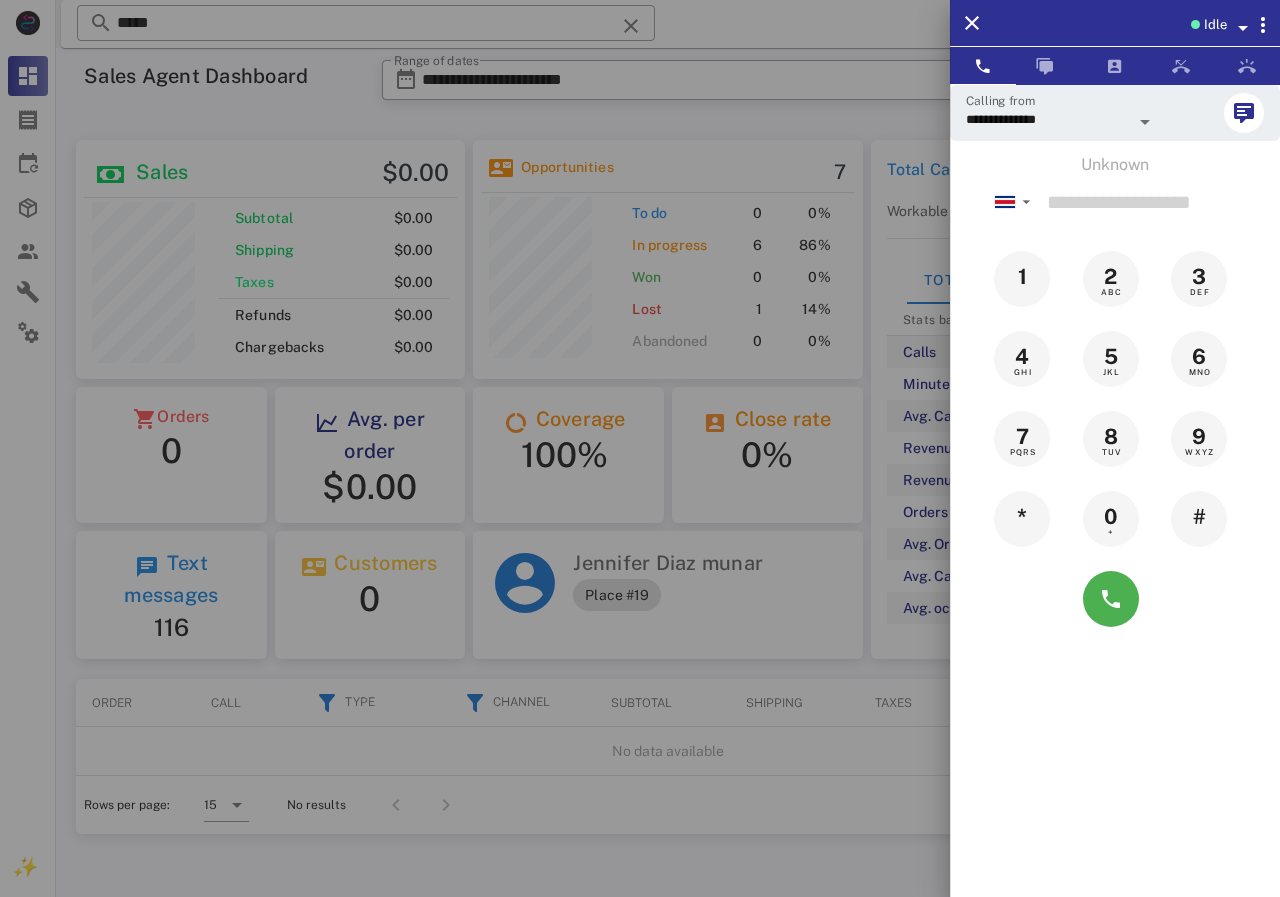click at bounding box center (640, 448) 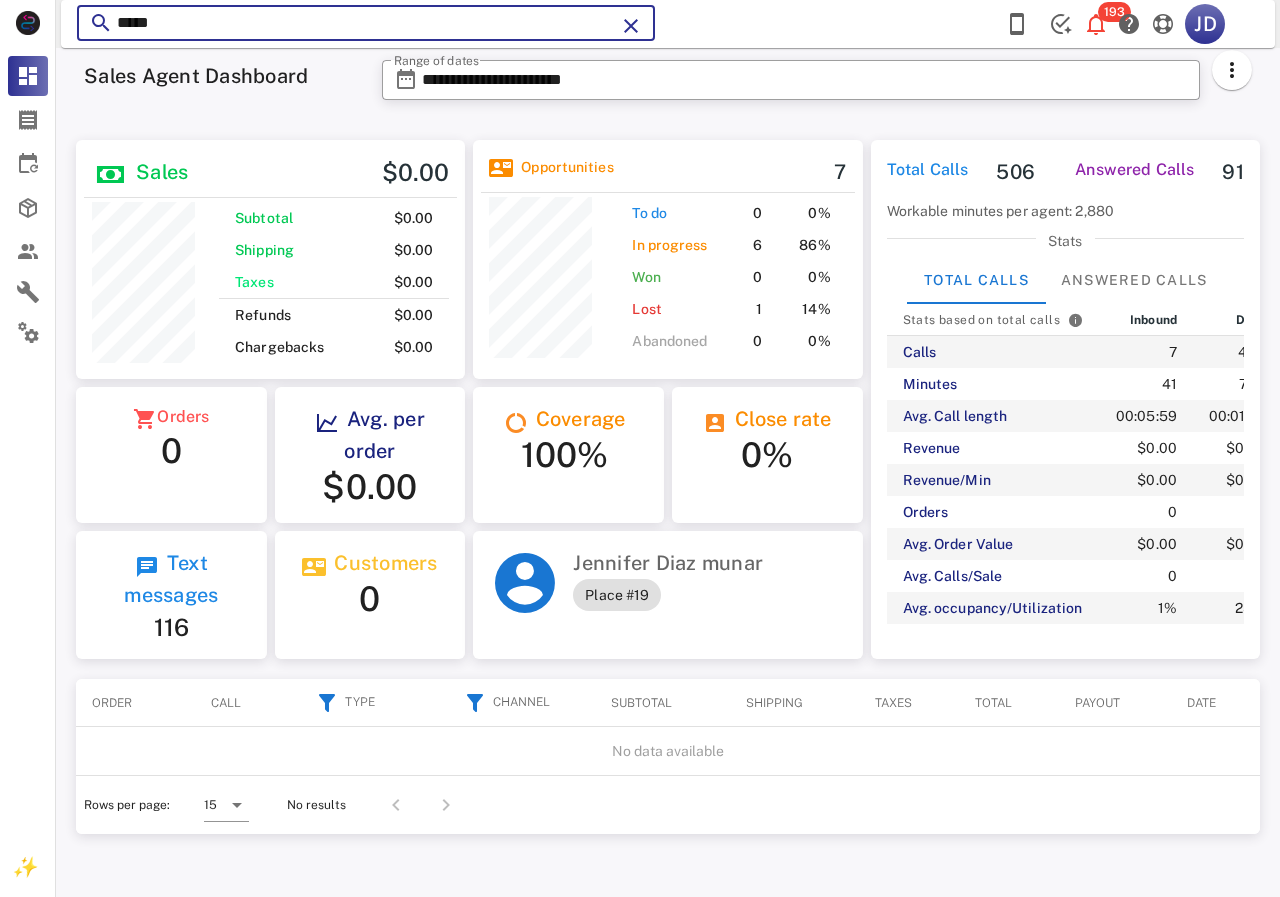 drag, startPoint x: 497, startPoint y: 32, endPoint x: 78, endPoint y: 37, distance: 419.02985 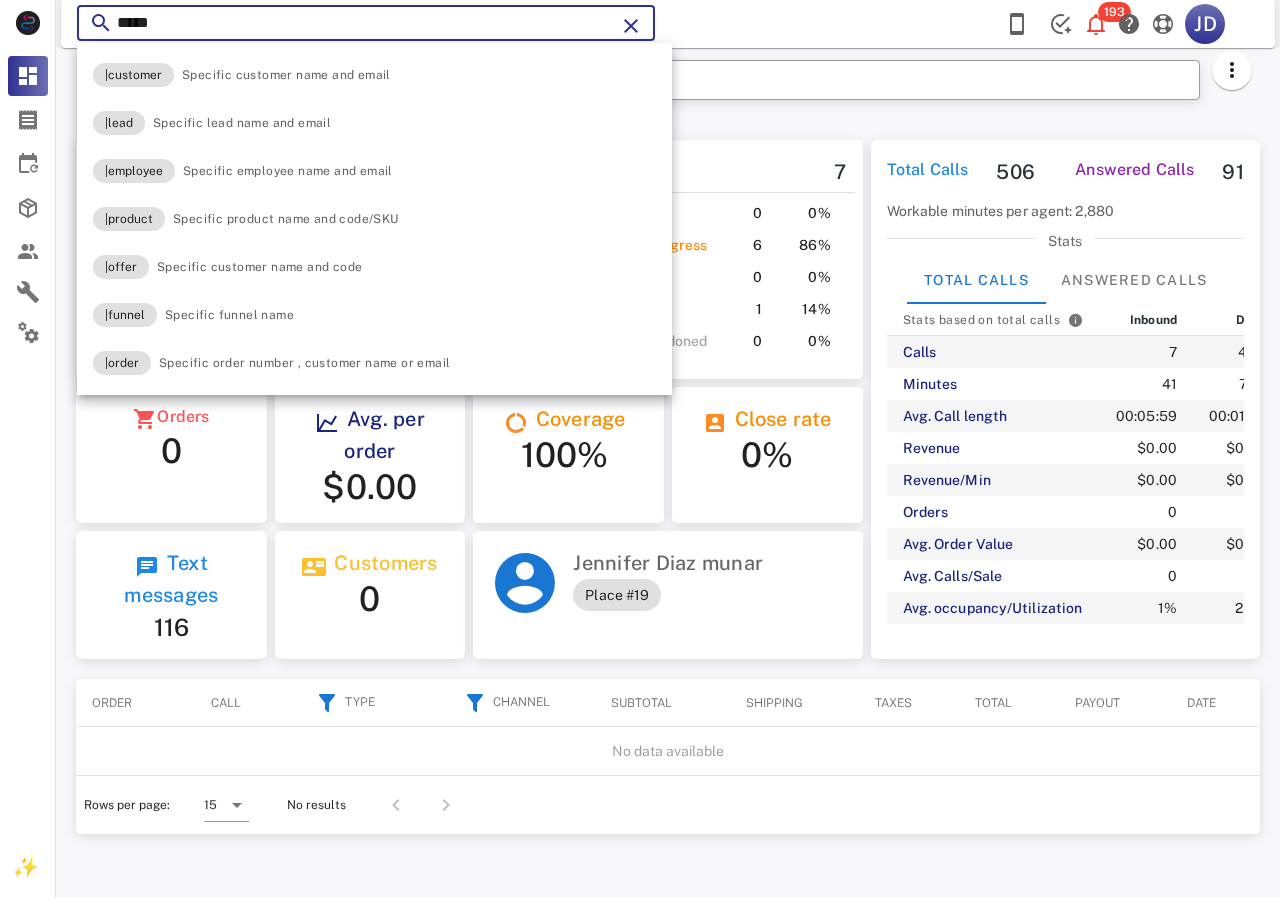 paste on "**********" 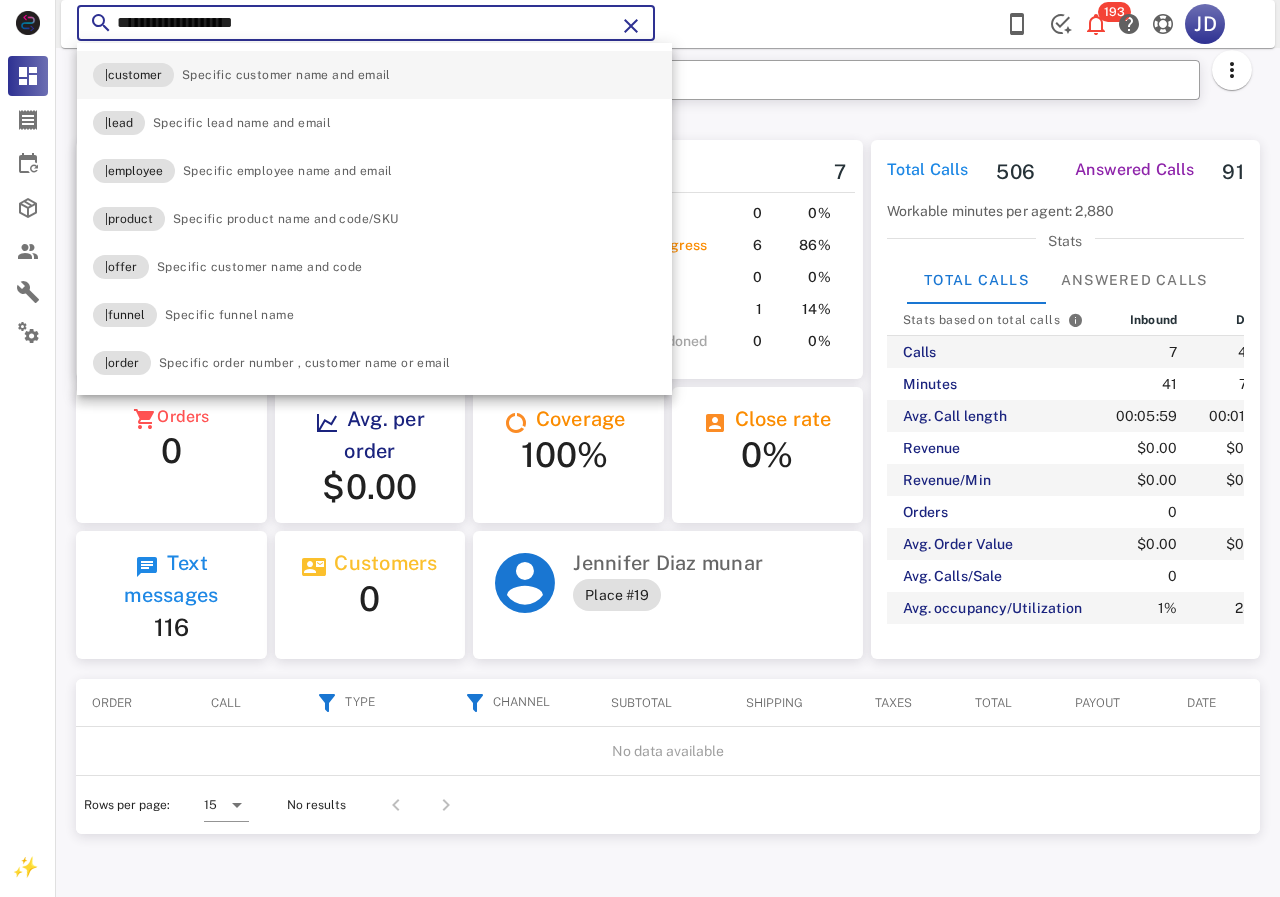 type on "**********" 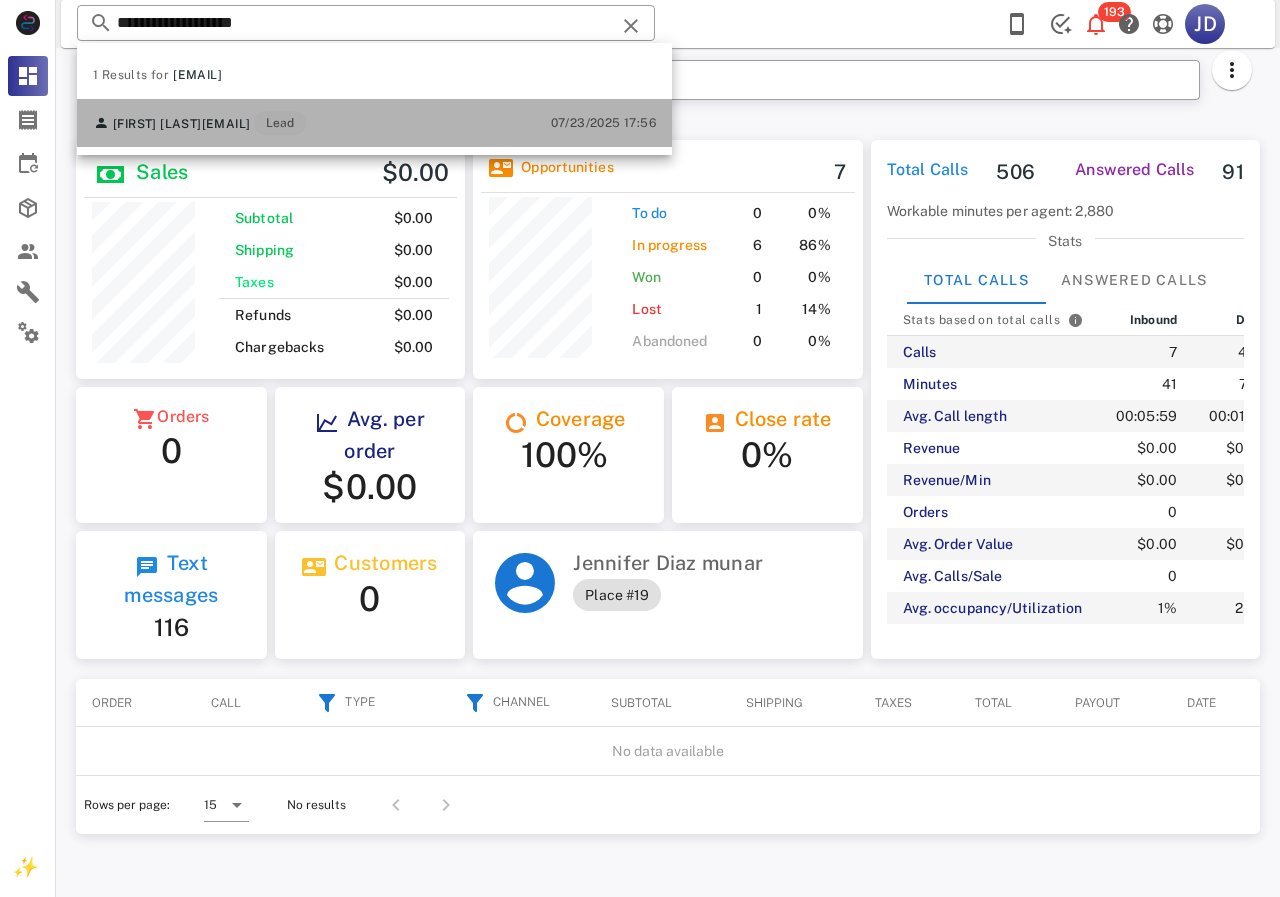 click on "[FIRST] [LAST]   [EMAIL]   Lead" at bounding box center (199, 123) 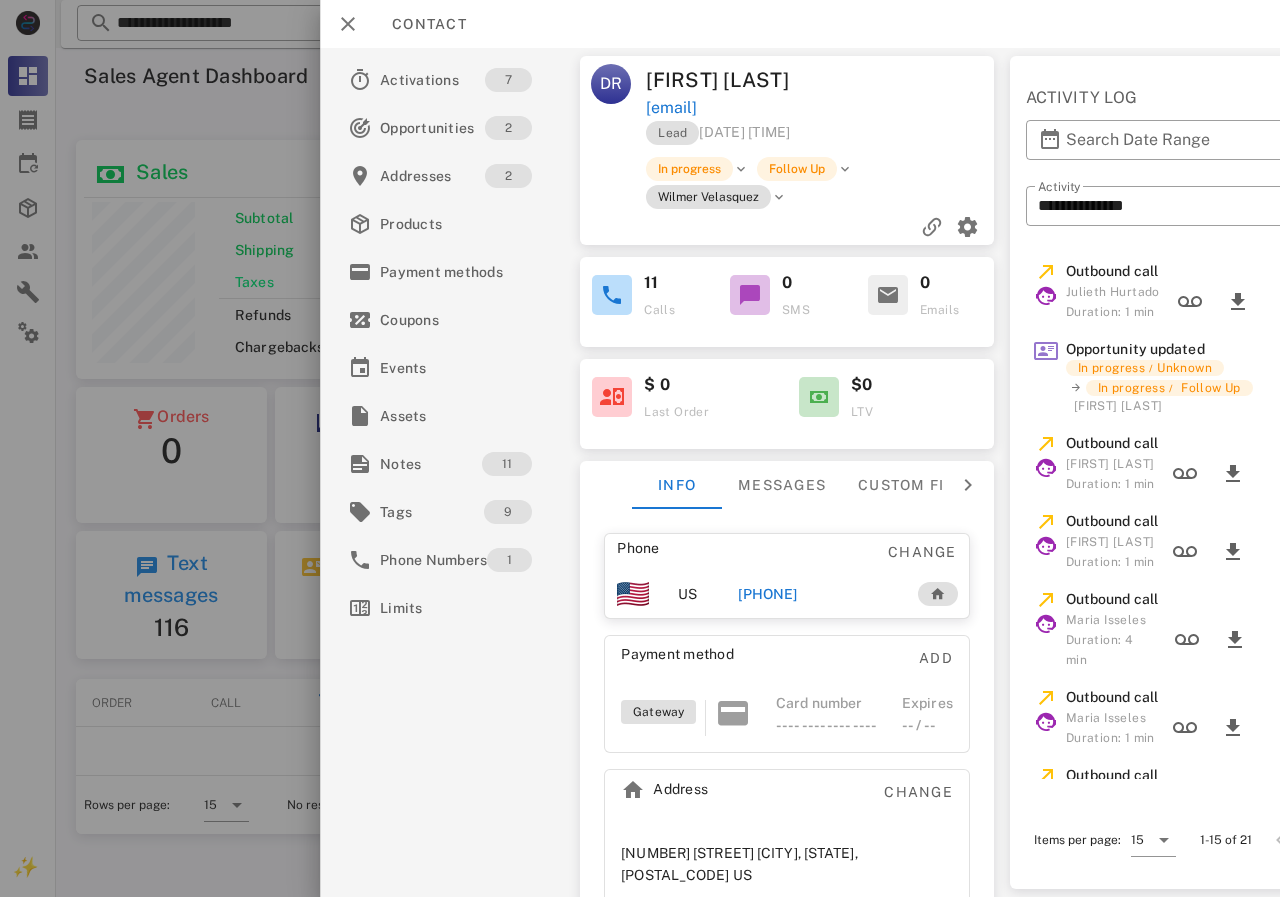 click on "[PHONE]" at bounding box center (767, 594) 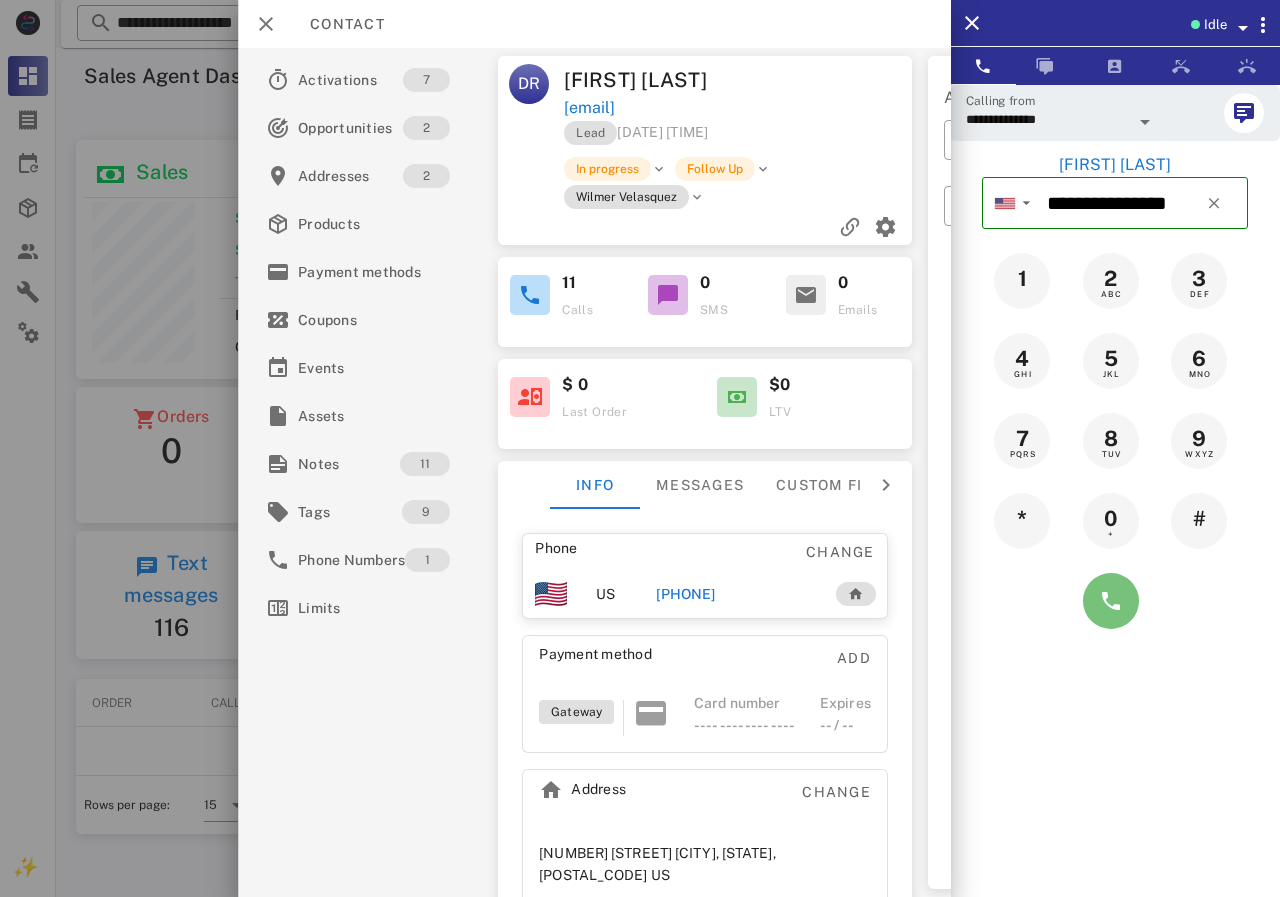 click at bounding box center [1111, 601] 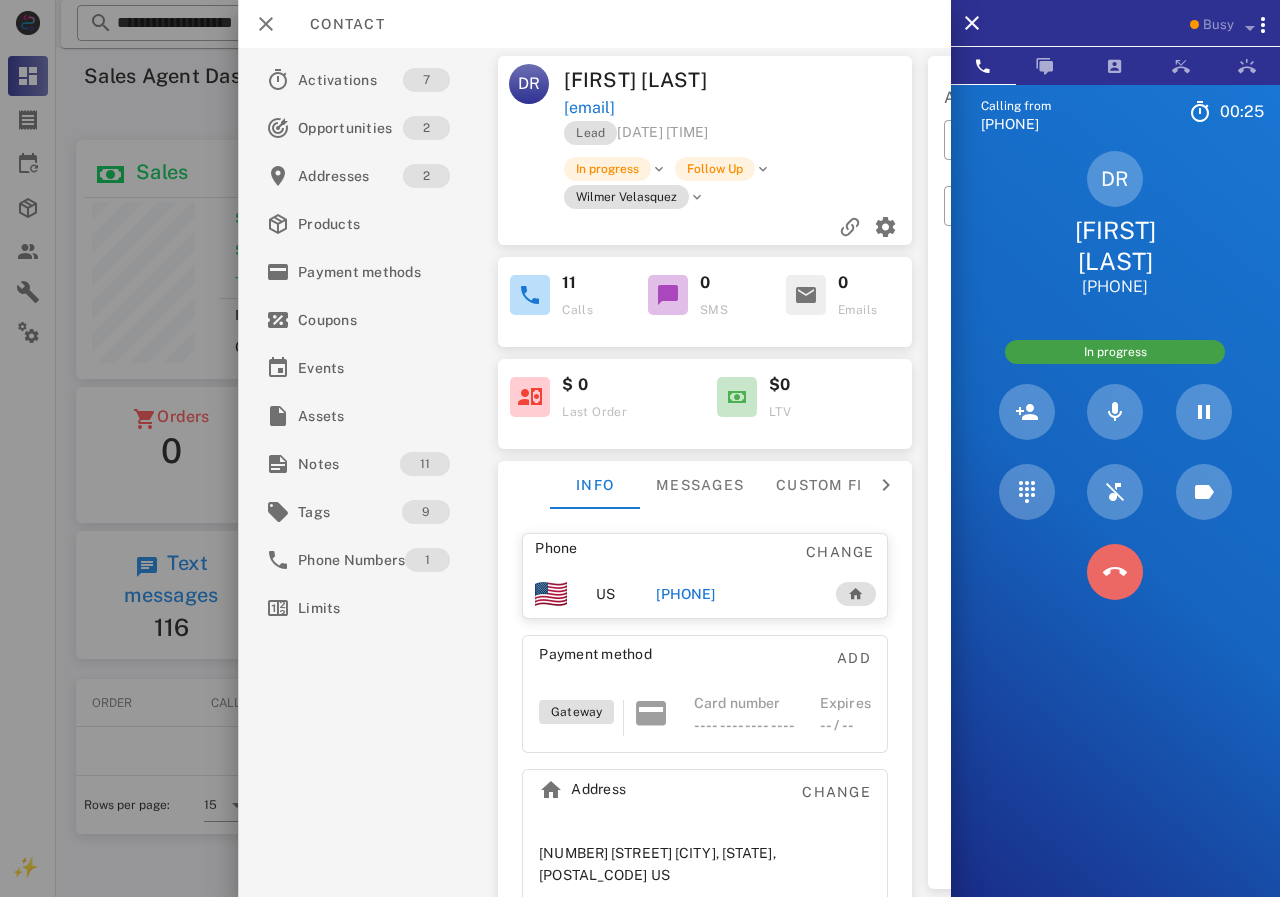 click at bounding box center (1115, 572) 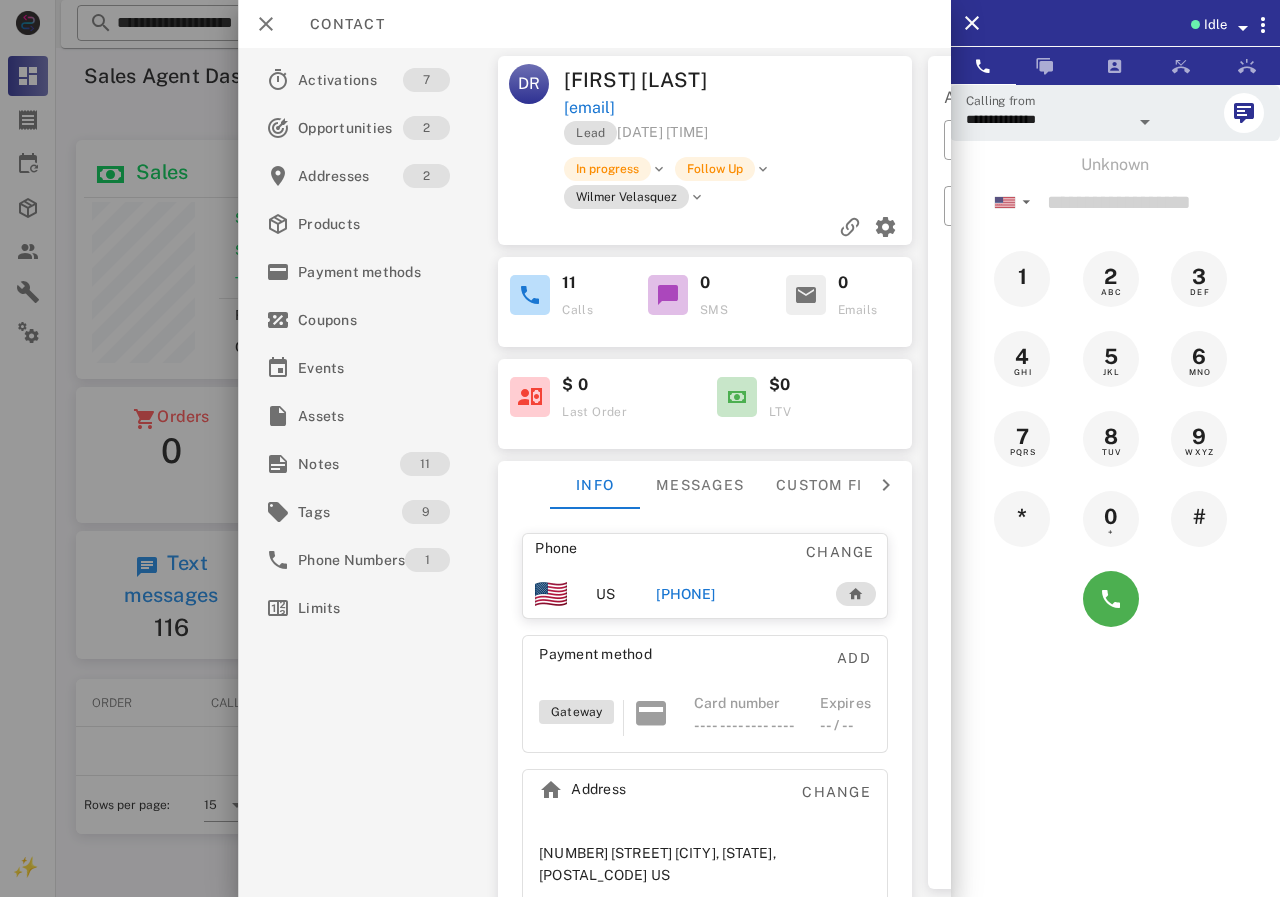 click on "[PHONE]" at bounding box center [685, 594] 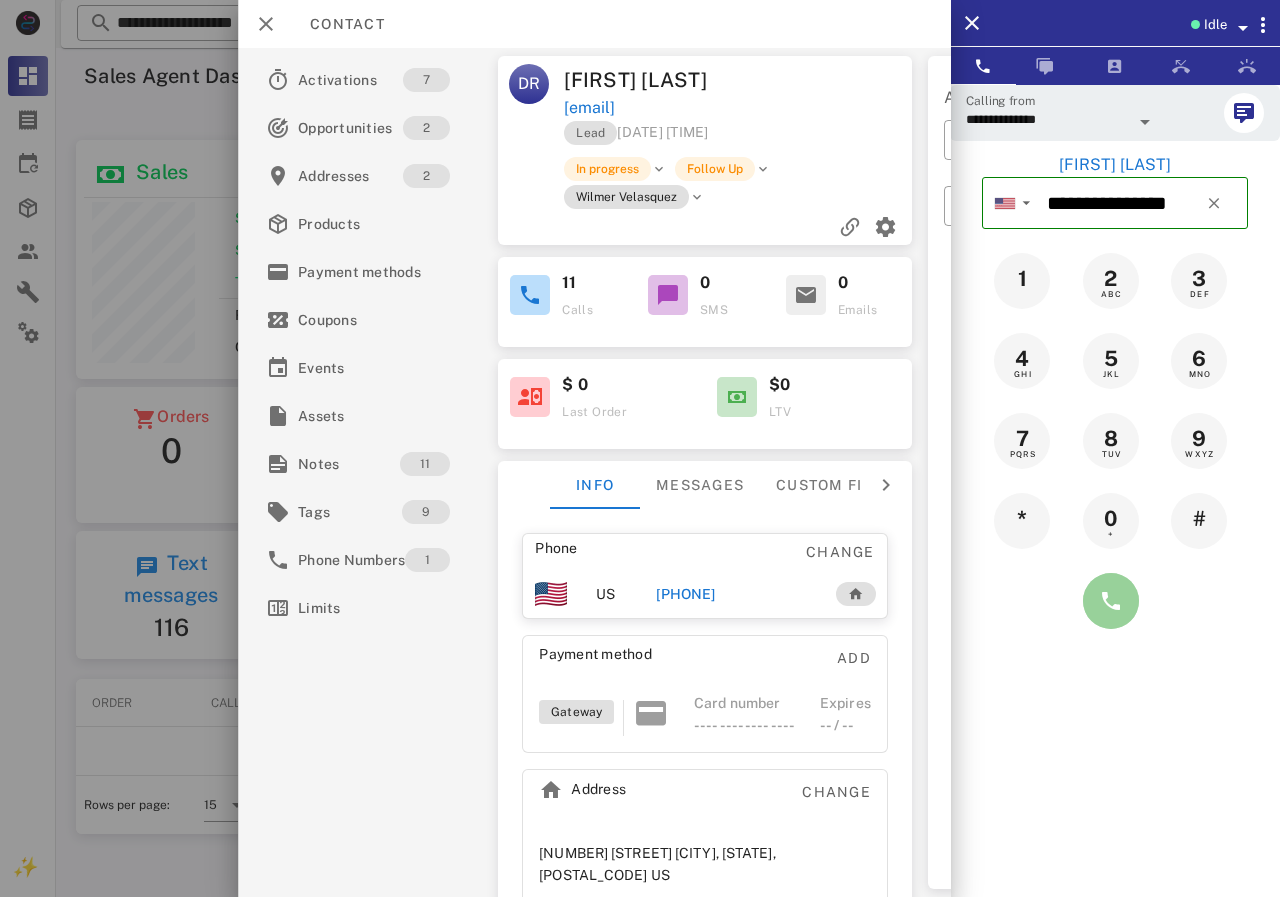 click at bounding box center [1111, 601] 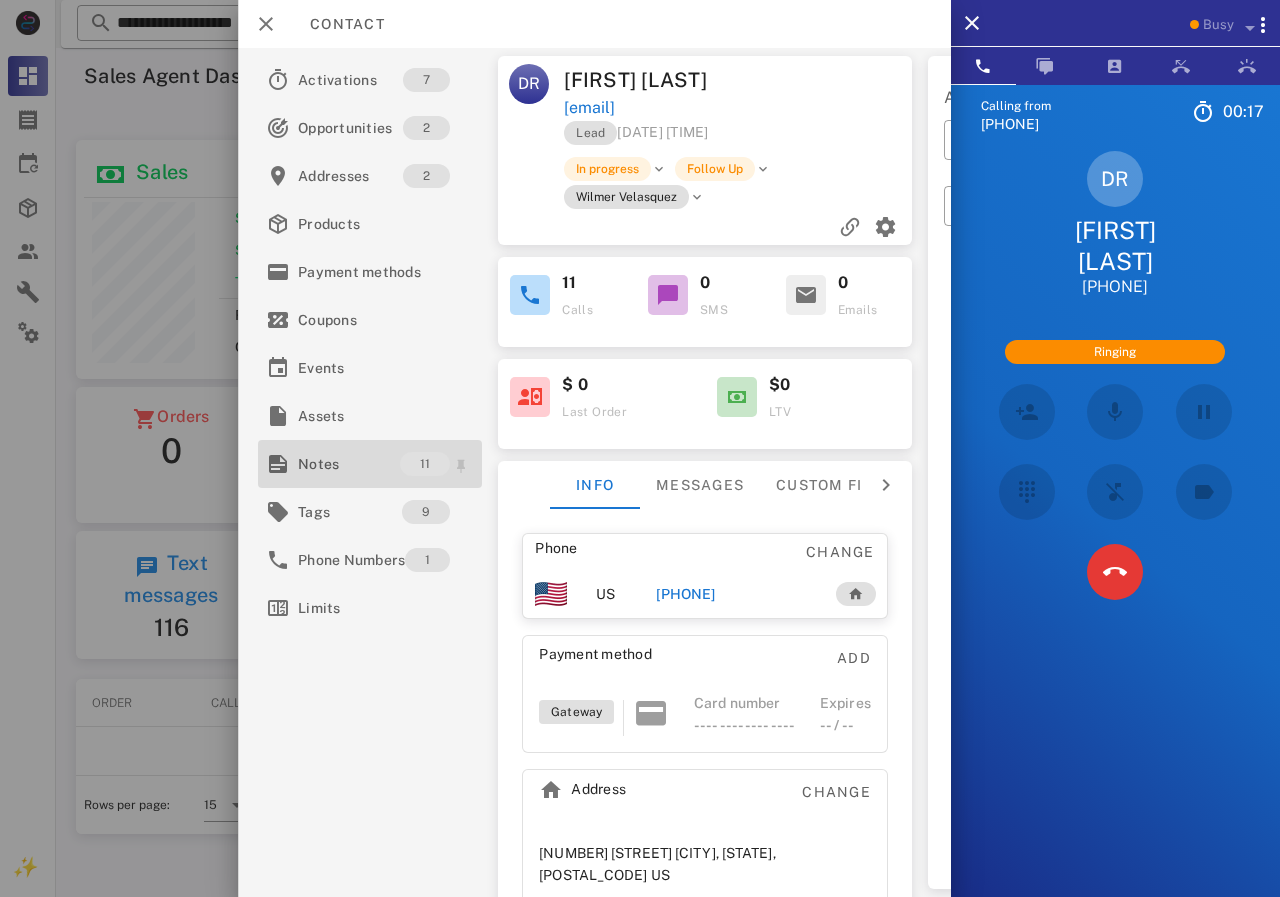 click on "Notes" at bounding box center [349, 464] 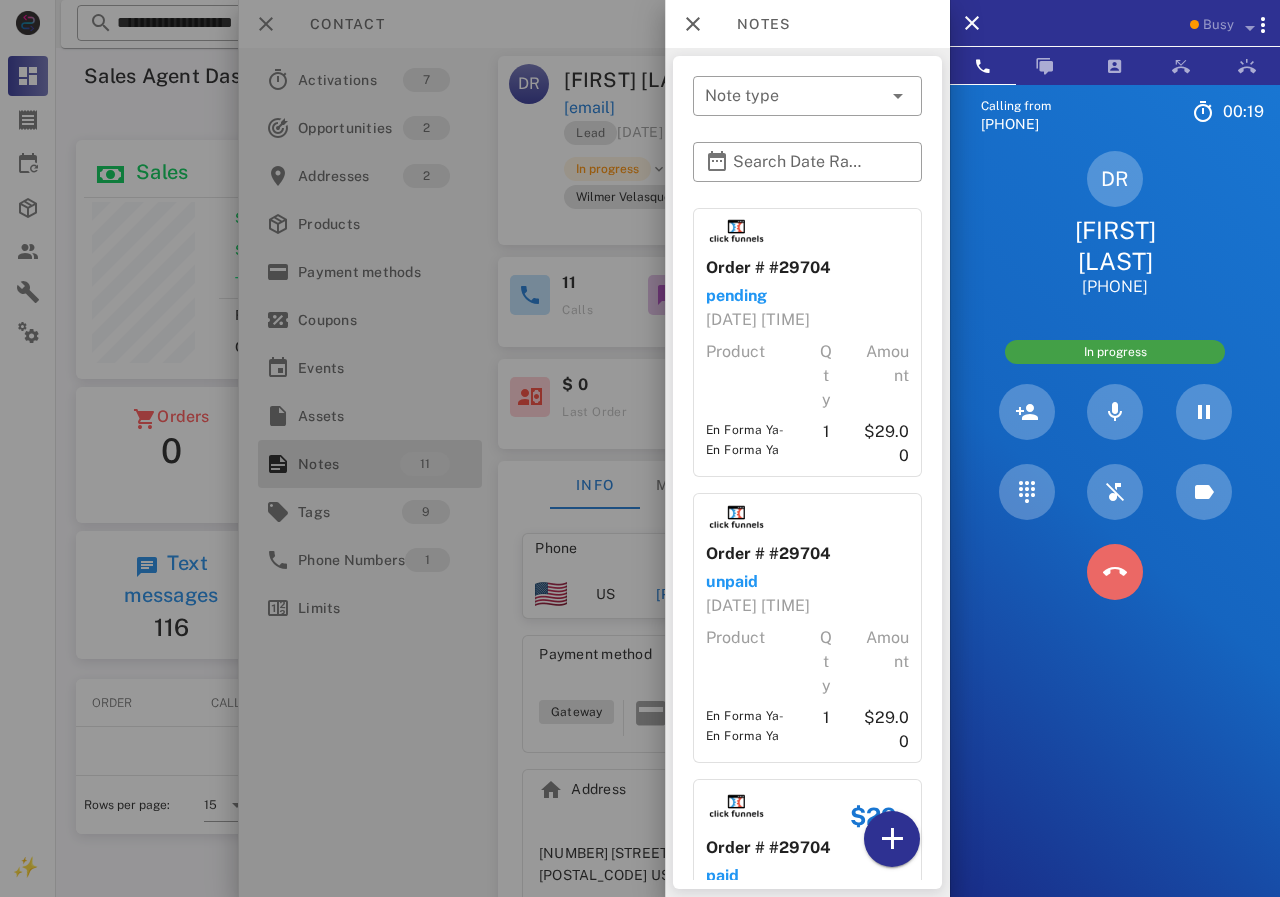 click at bounding box center [1115, 572] 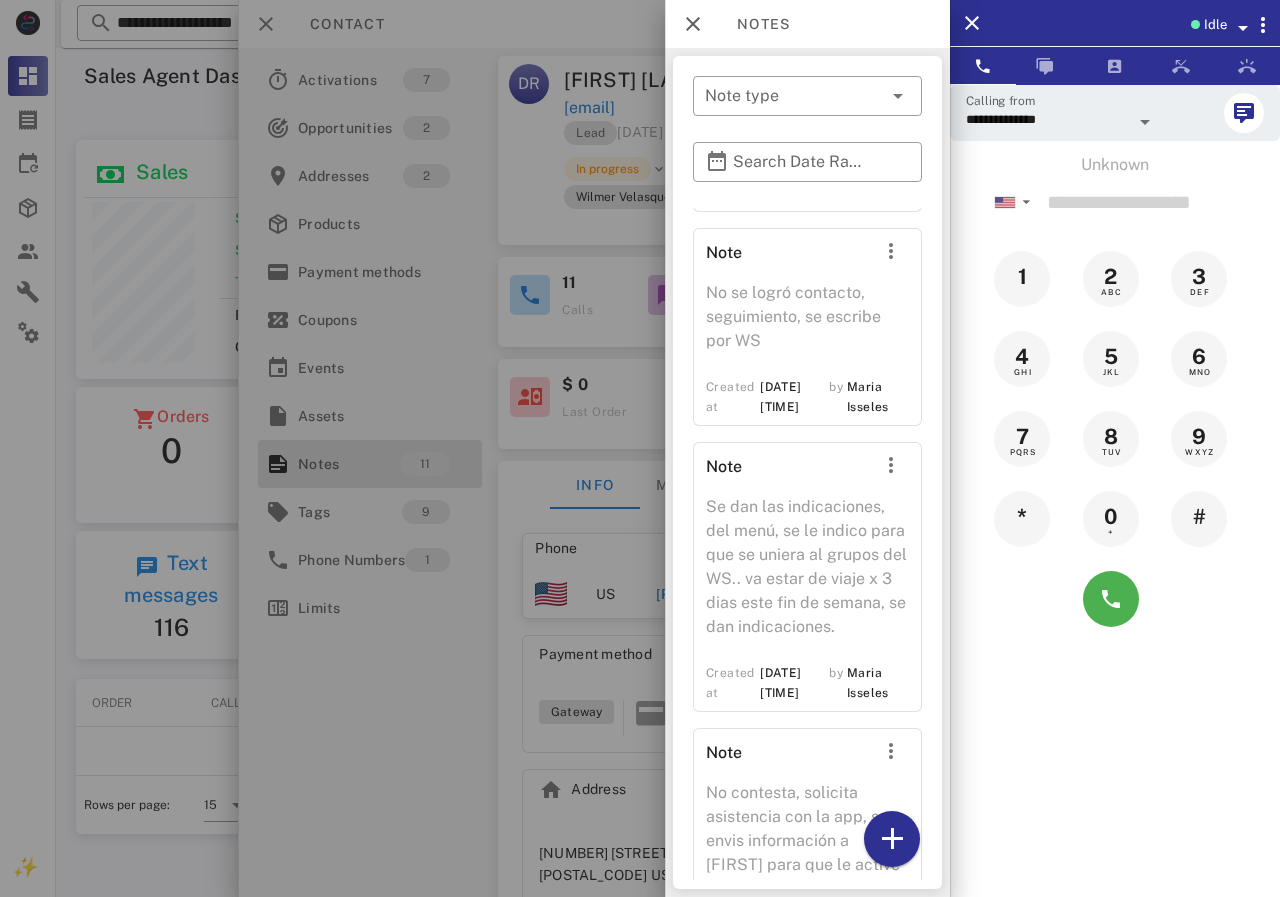 scroll, scrollTop: 2444, scrollLeft: 0, axis: vertical 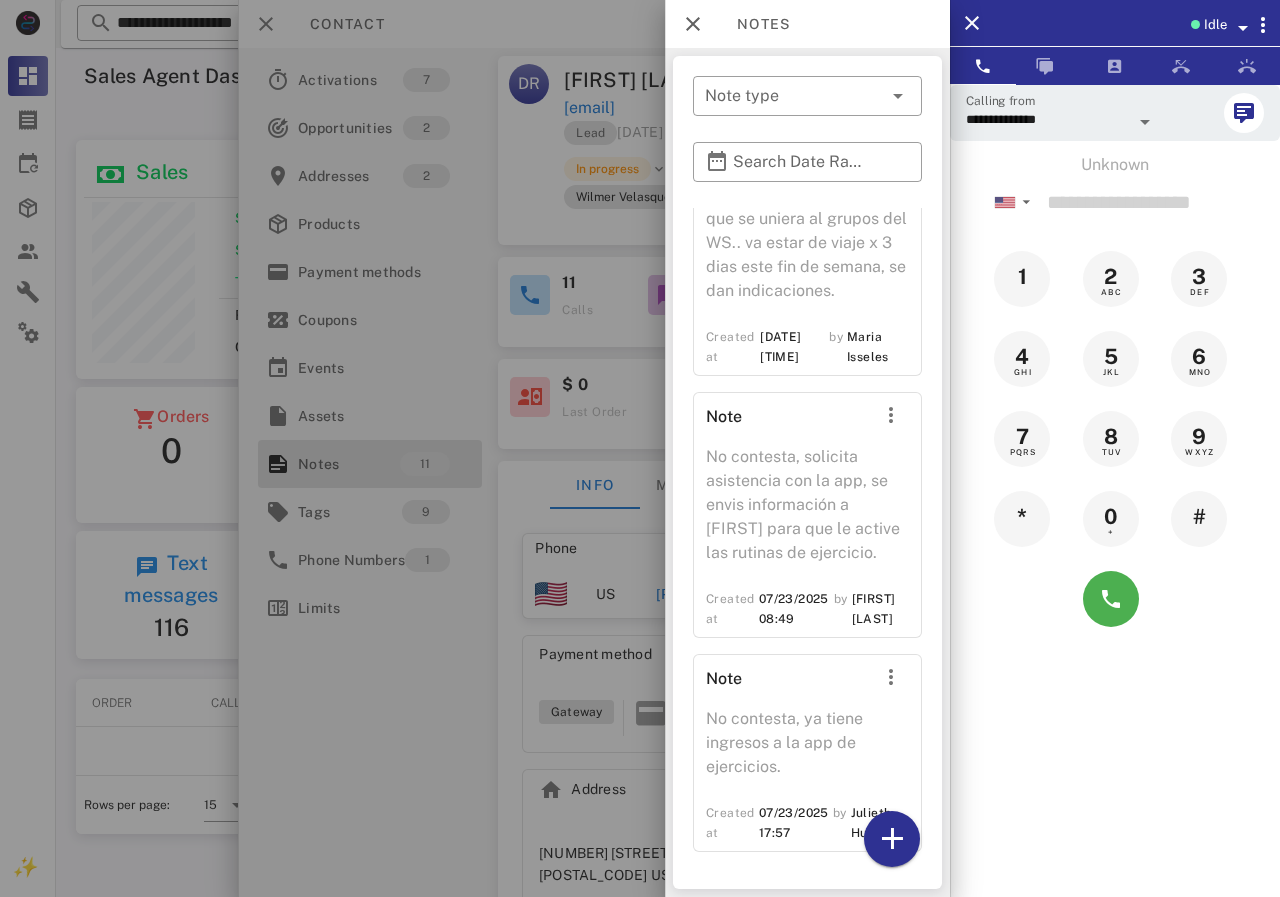 click at bounding box center (640, 448) 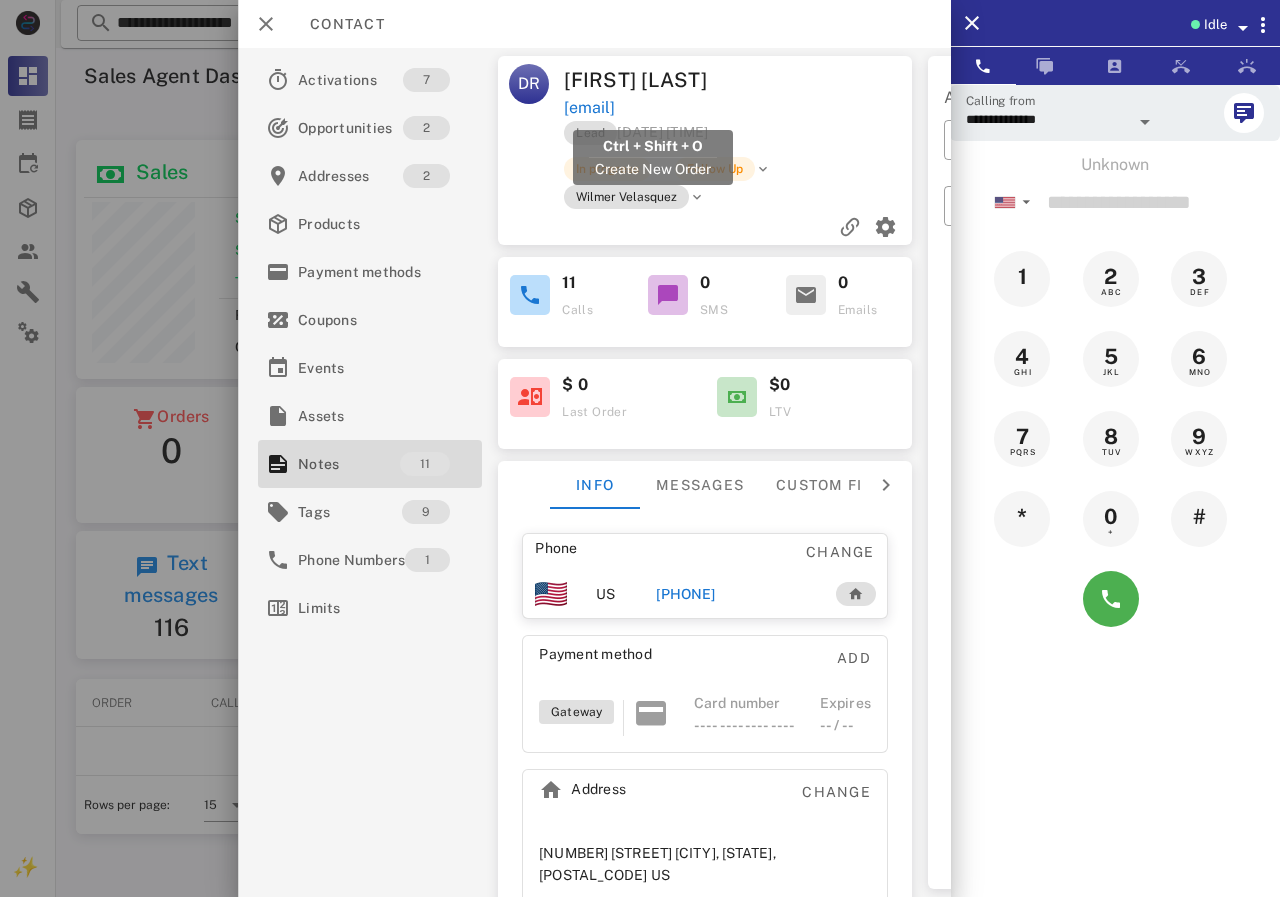 drag, startPoint x: 766, startPoint y: 104, endPoint x: 567, endPoint y: 106, distance: 199.01006 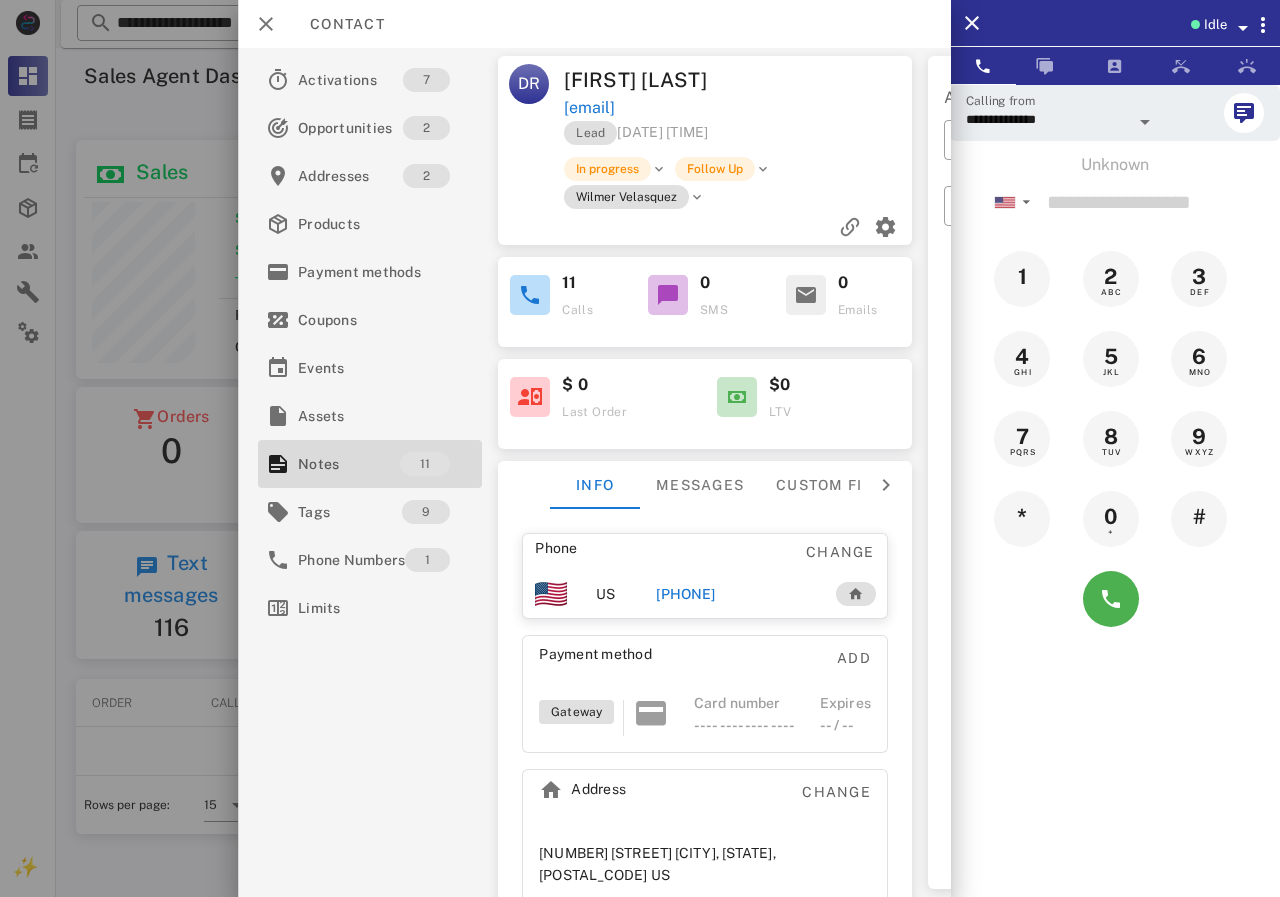 click on "[PHONE]" at bounding box center [685, 594] 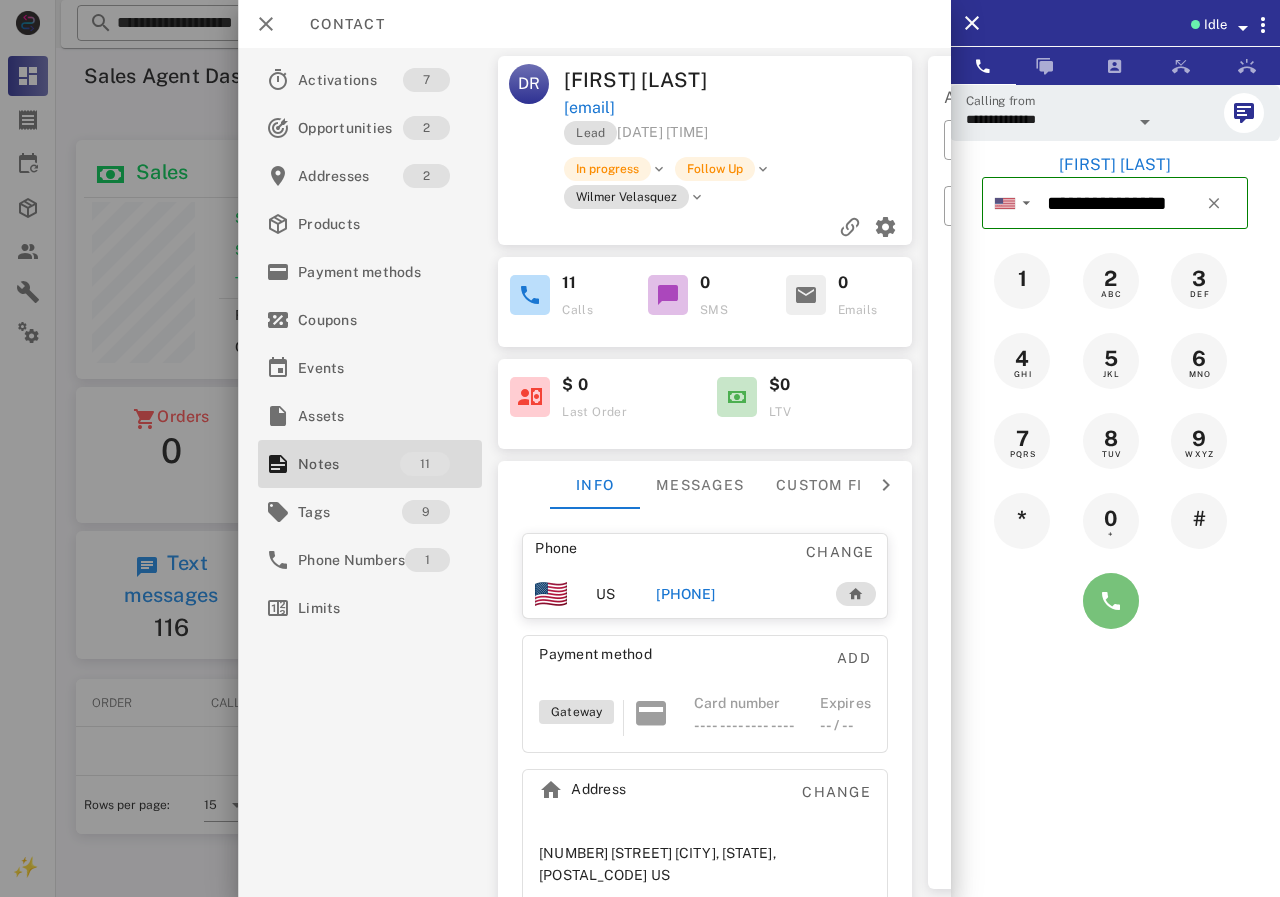 click at bounding box center [1111, 601] 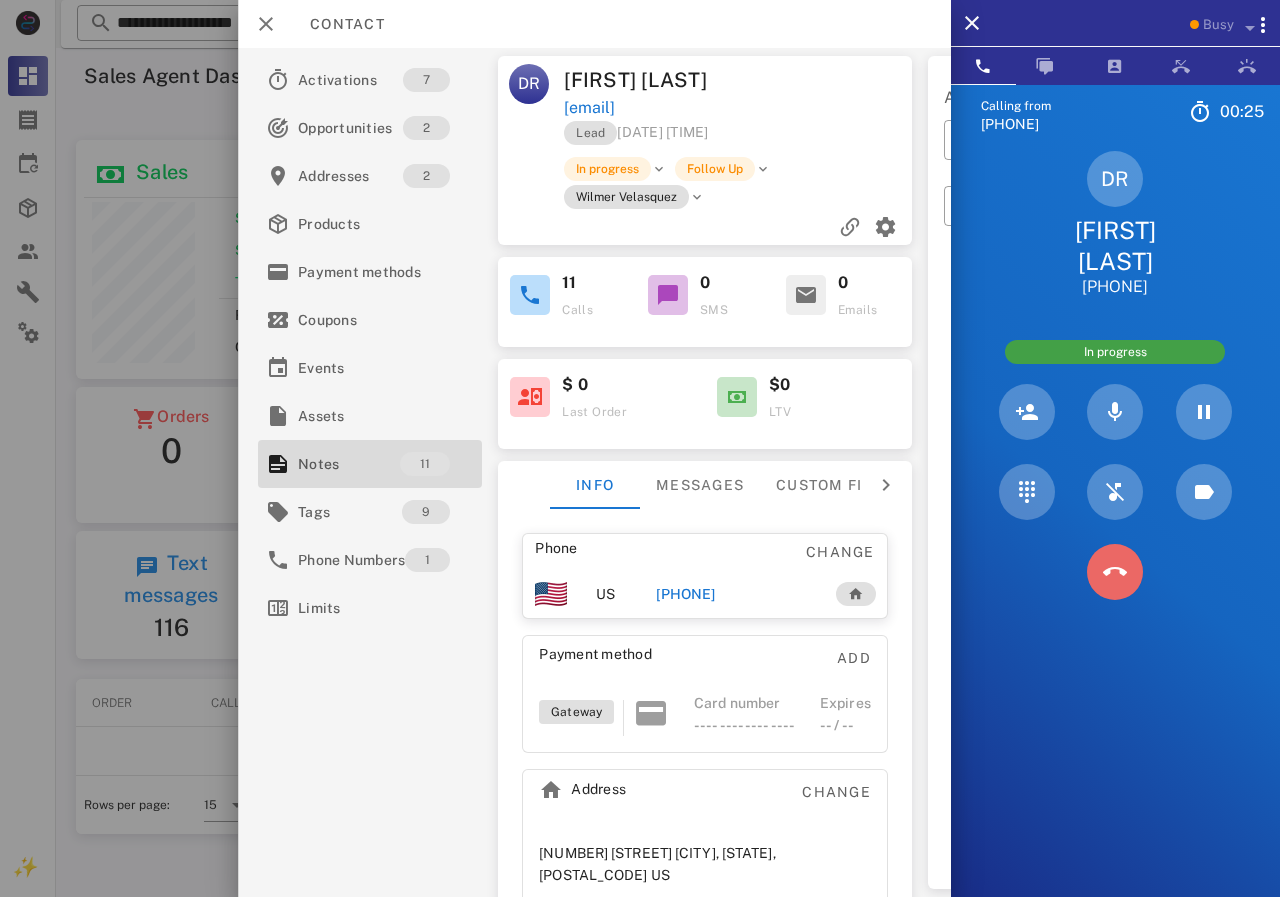 click at bounding box center (1115, 572) 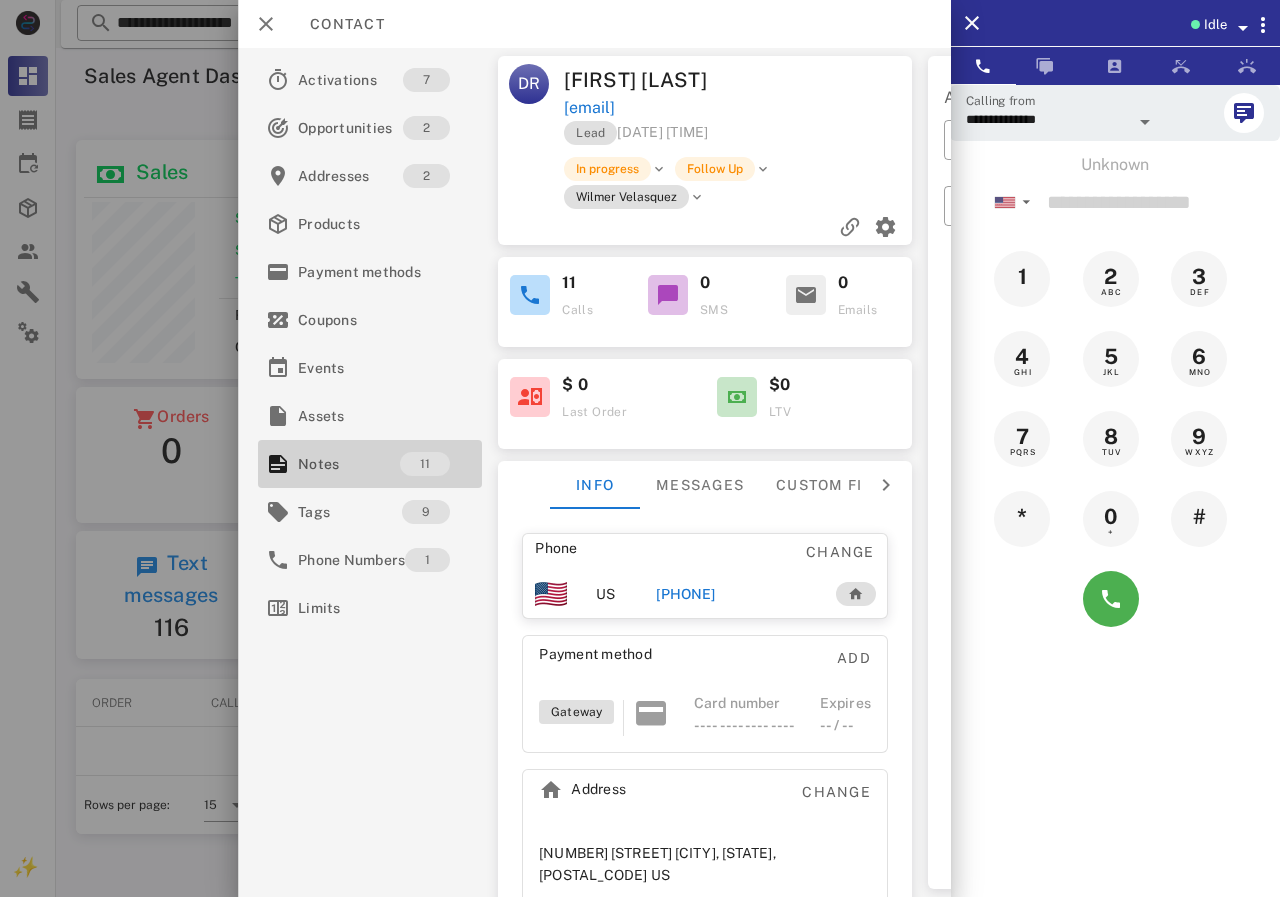 click on "Notes" at bounding box center (349, 464) 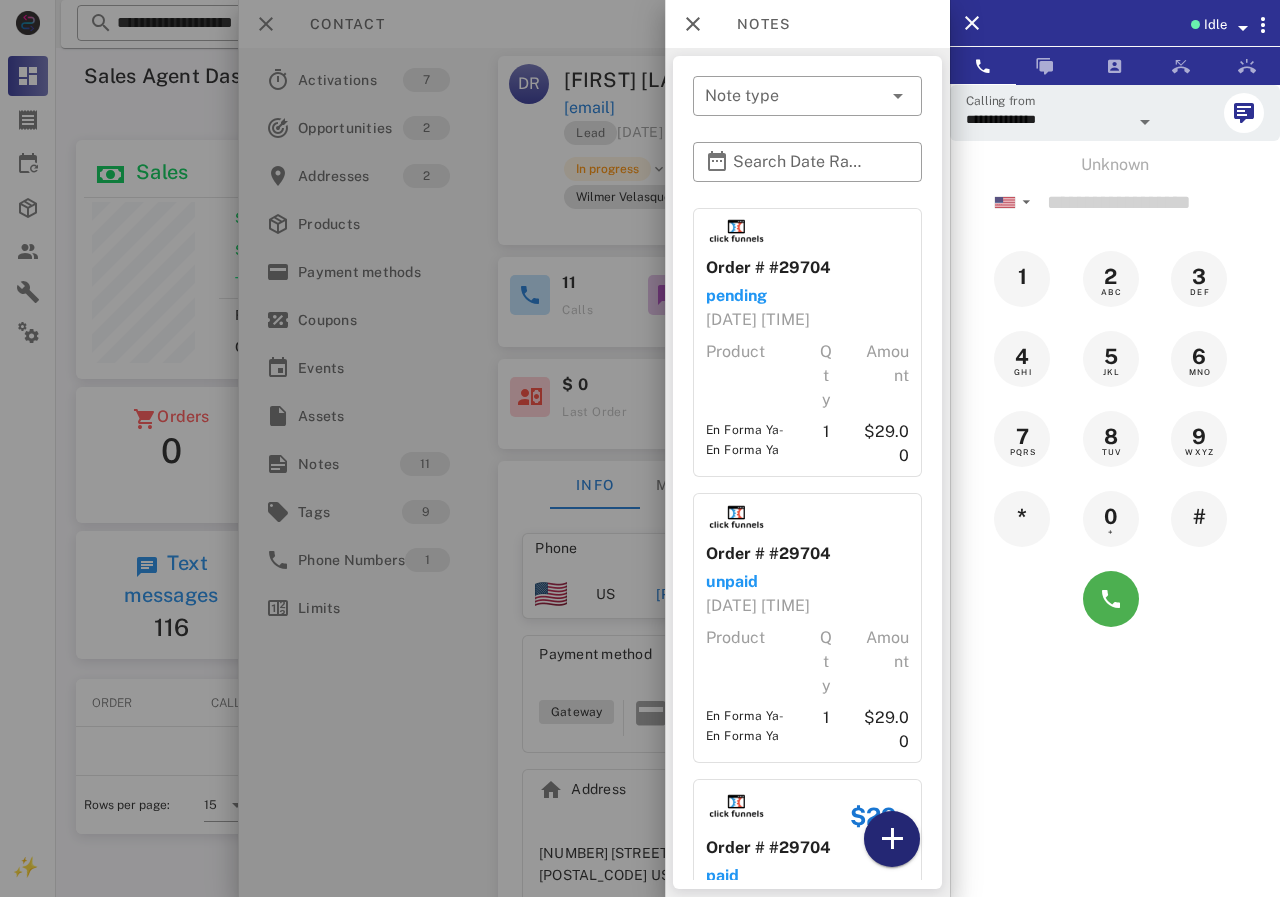 click at bounding box center (892, 839) 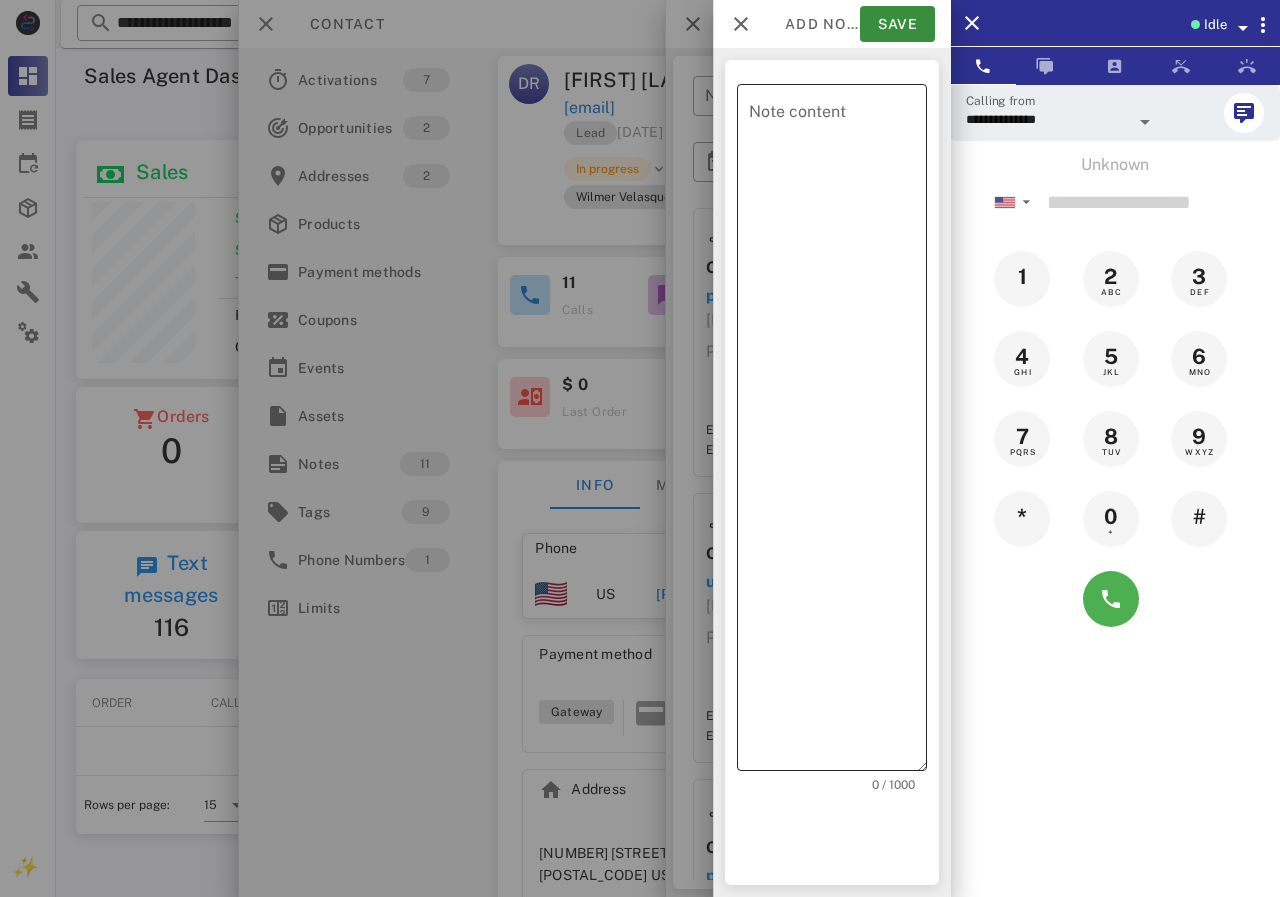 click on "Note content" at bounding box center (838, 432) 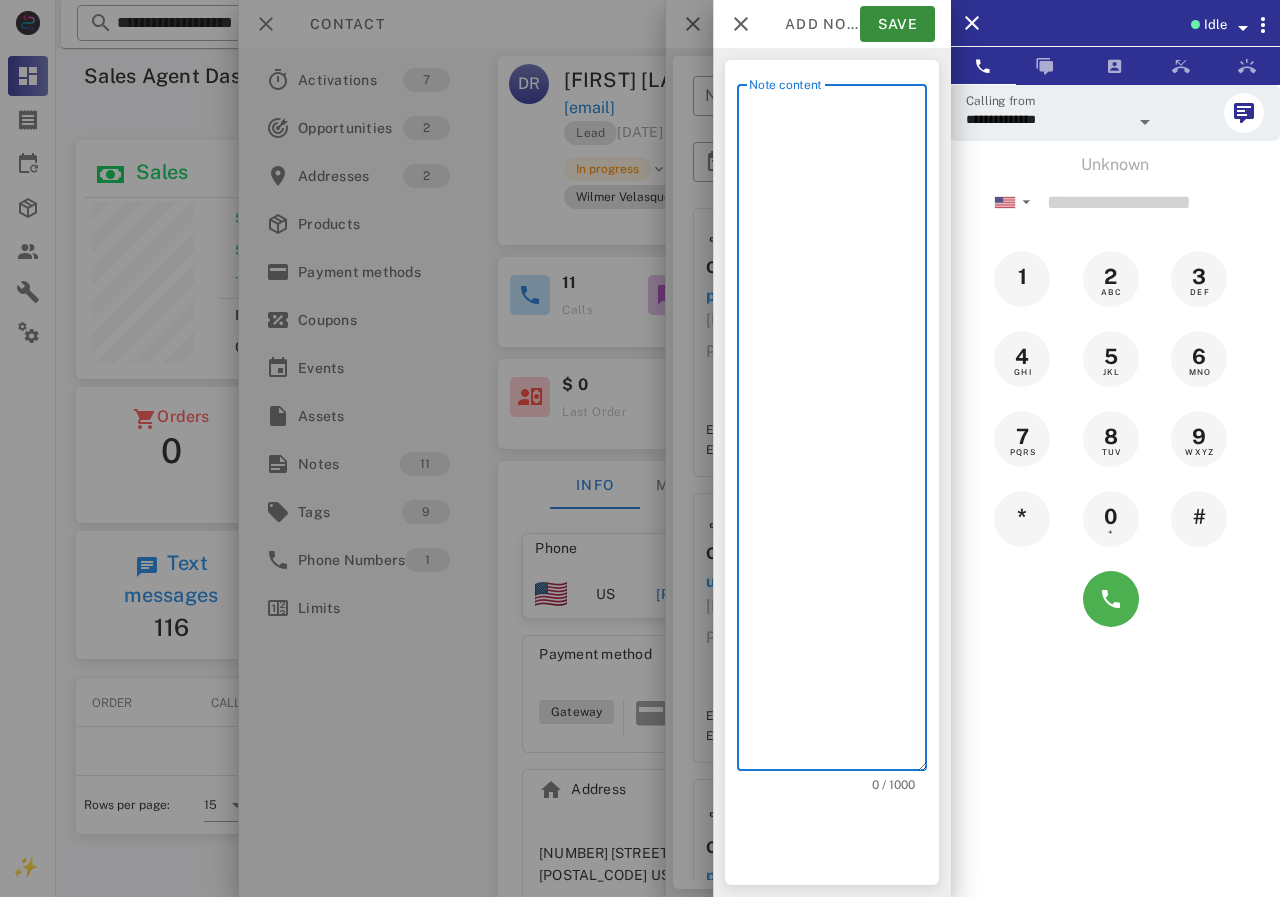 scroll, scrollTop: 240, scrollLeft: 390, axis: both 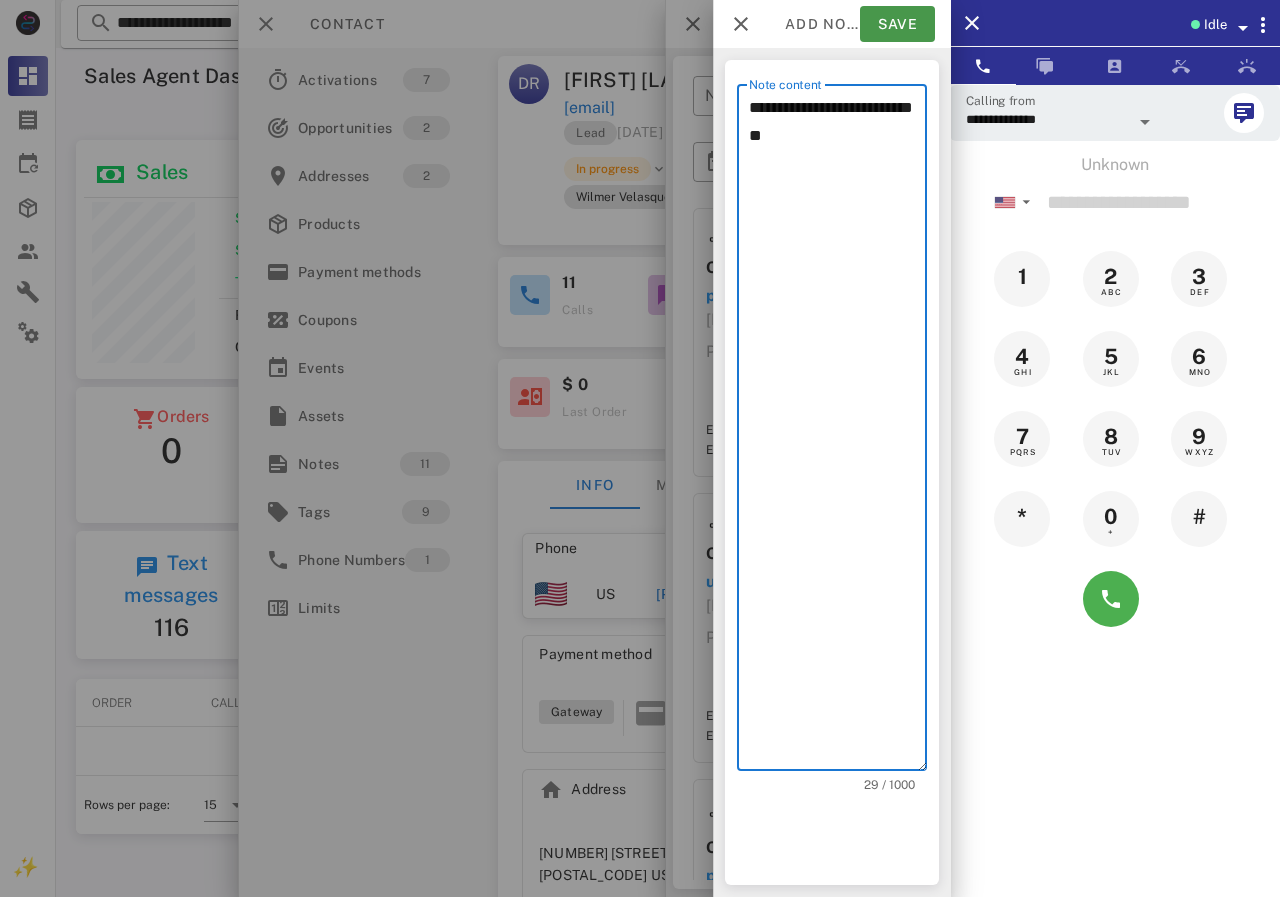 type on "**********" 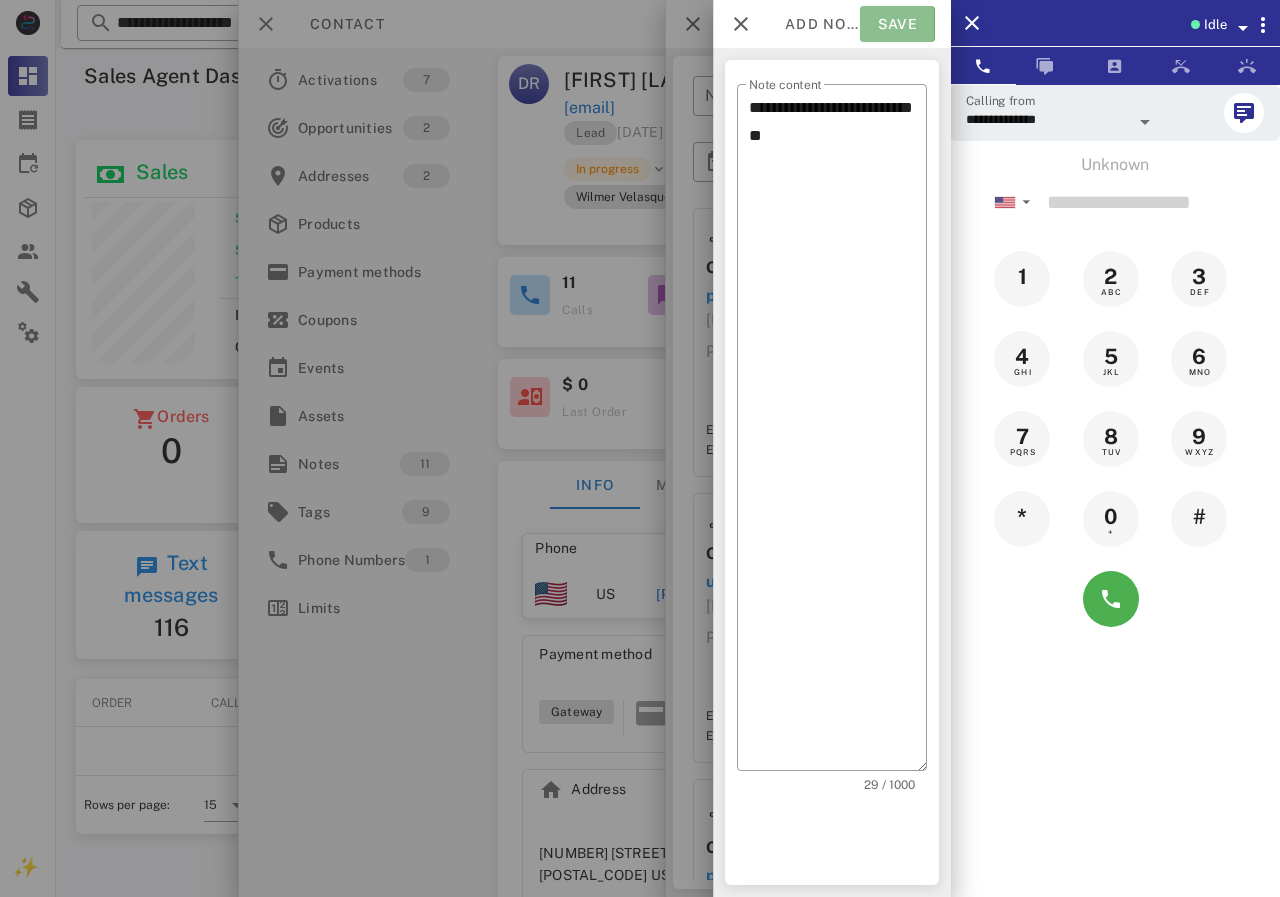 click on "Save" at bounding box center [897, 24] 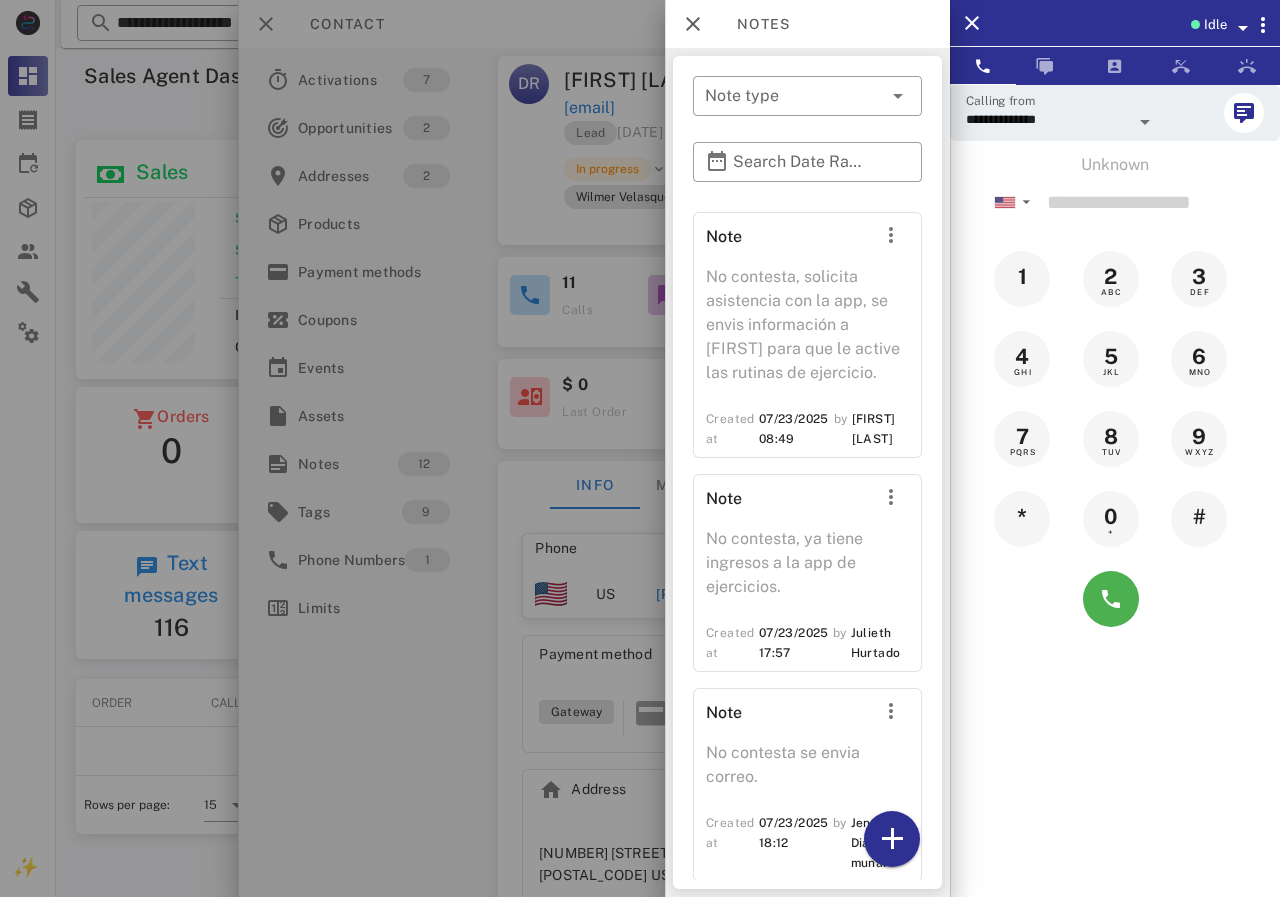 scroll, scrollTop: 2654, scrollLeft: 0, axis: vertical 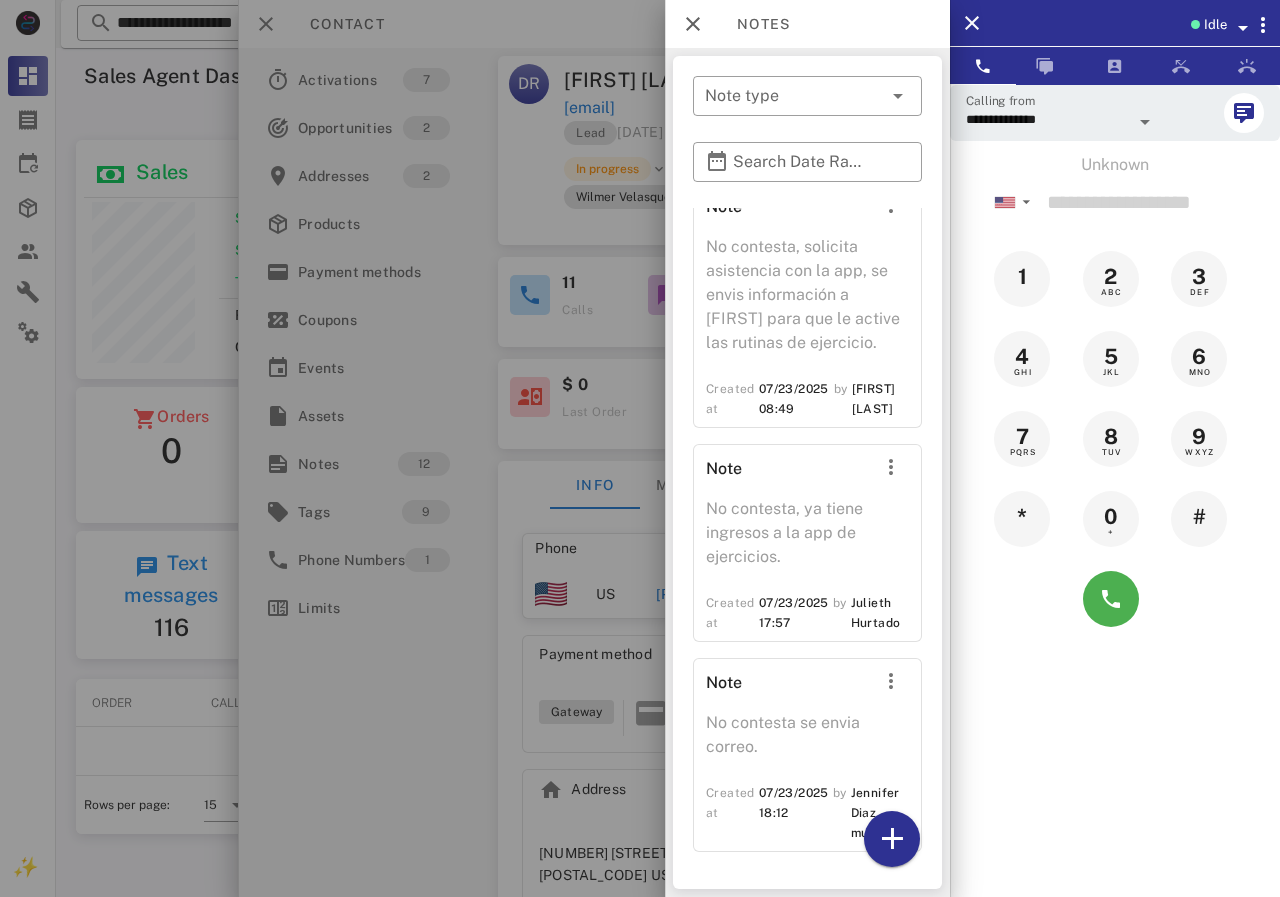 click at bounding box center [640, 448] 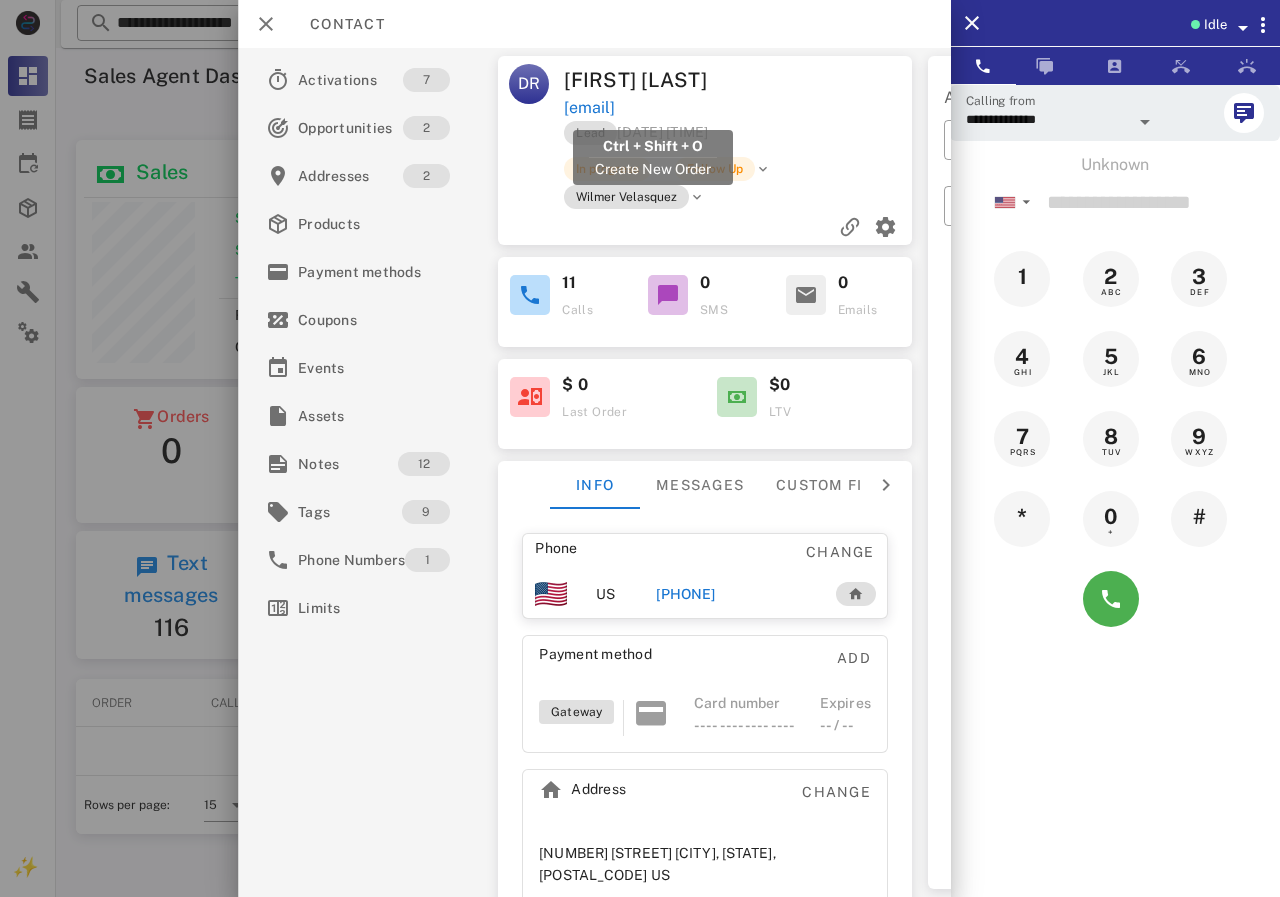 drag, startPoint x: 771, startPoint y: 102, endPoint x: 569, endPoint y: 103, distance: 202.00247 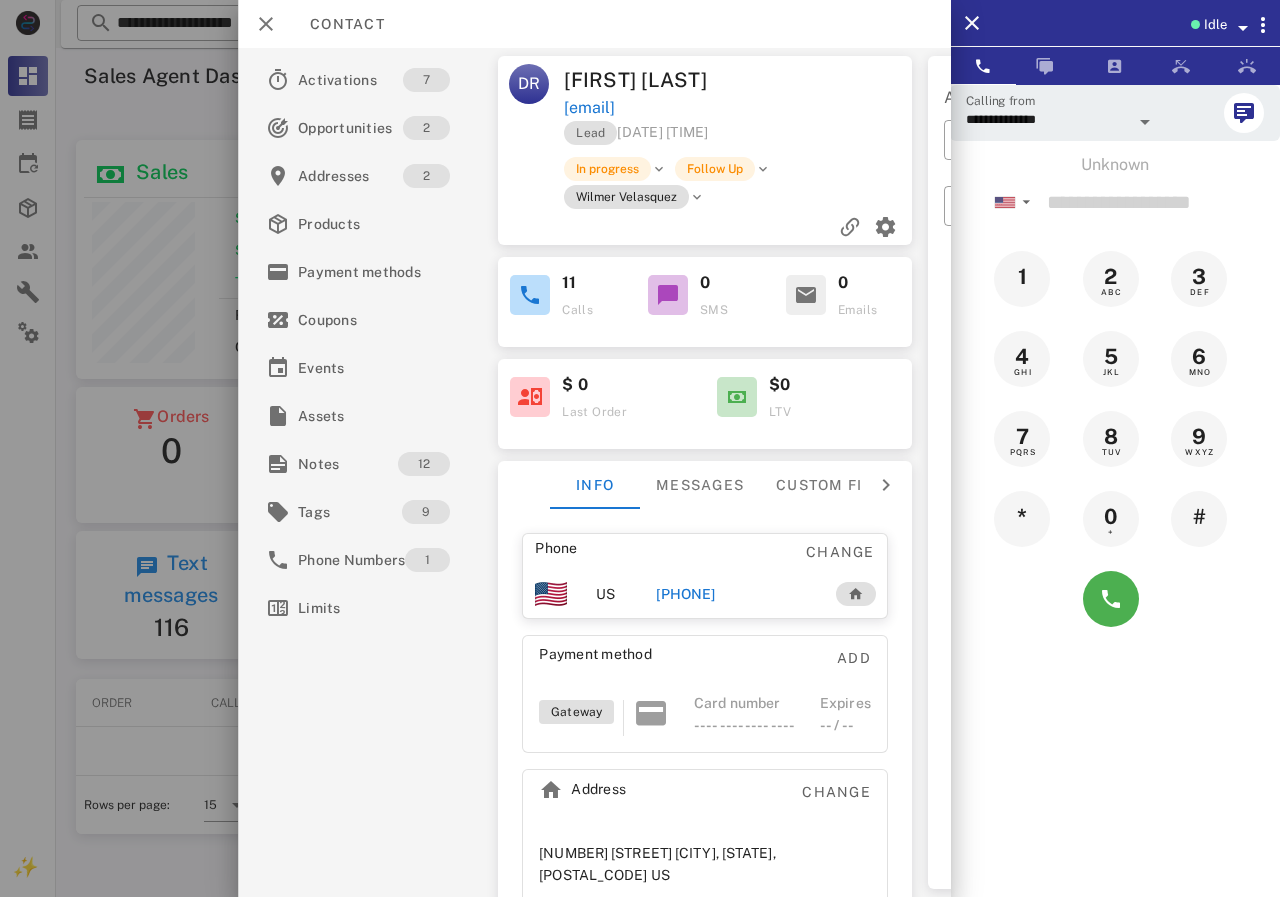 copy on "[EMAIL]" 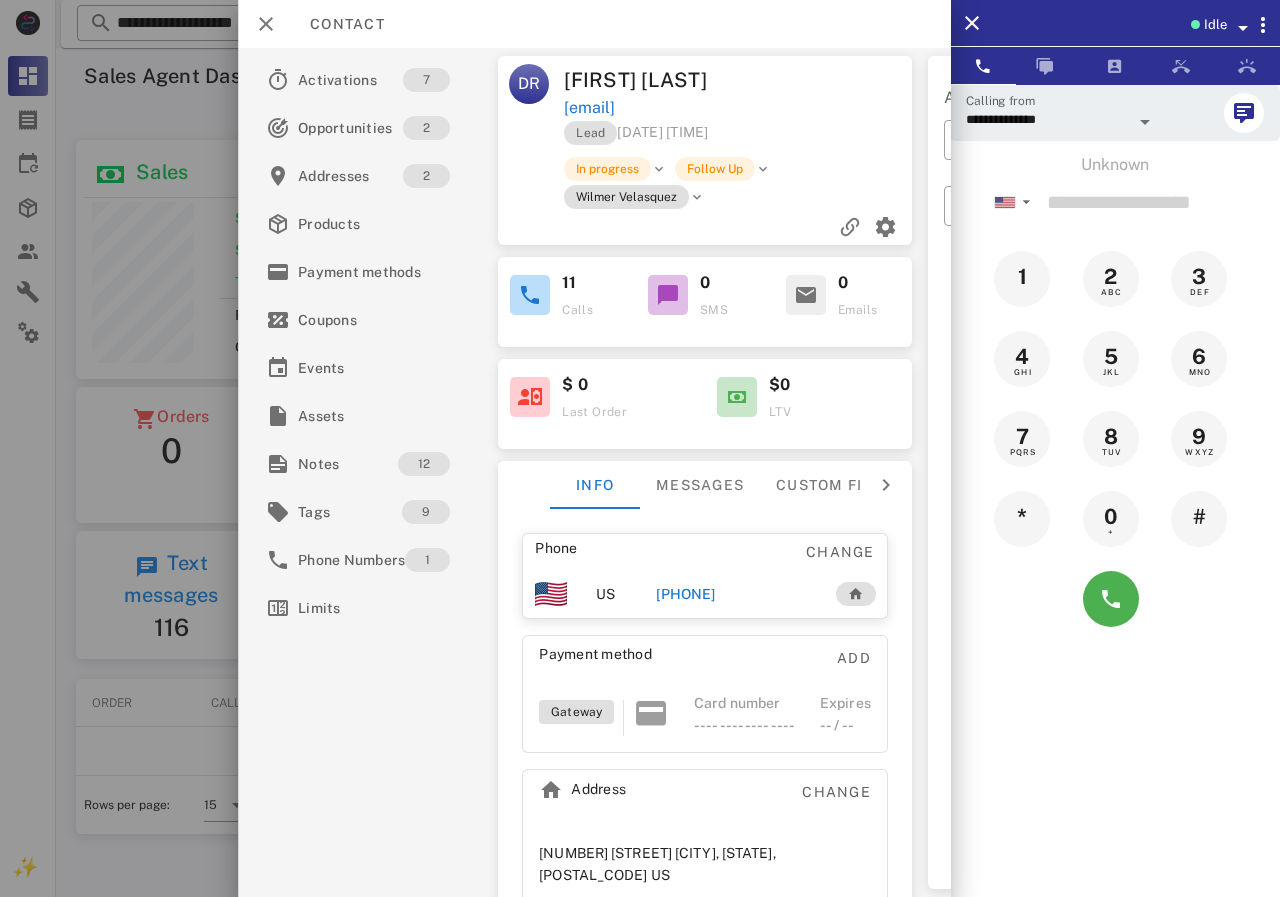 scroll, scrollTop: 999756, scrollLeft: 999611, axis: both 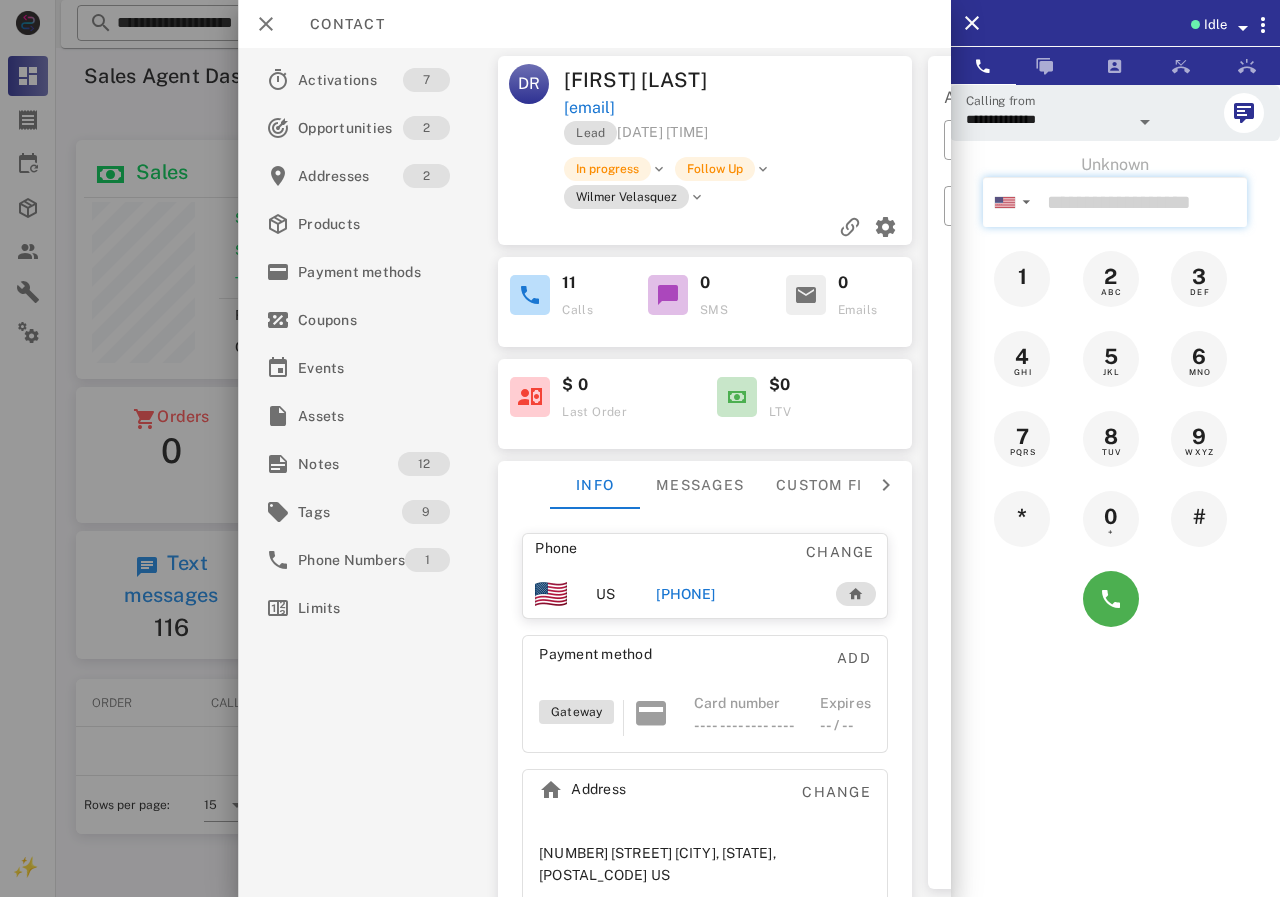 click at bounding box center (1143, 202) 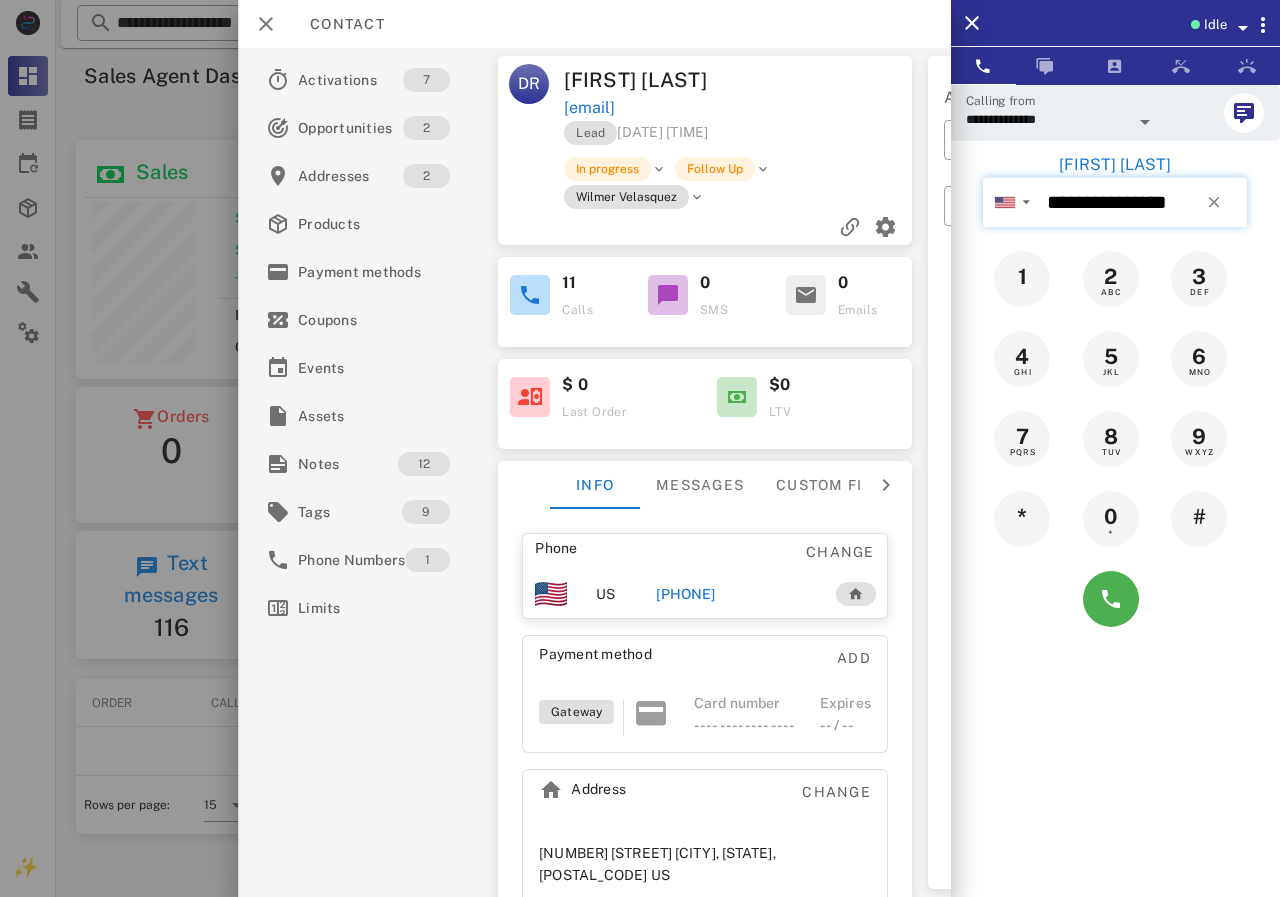 type on "**********" 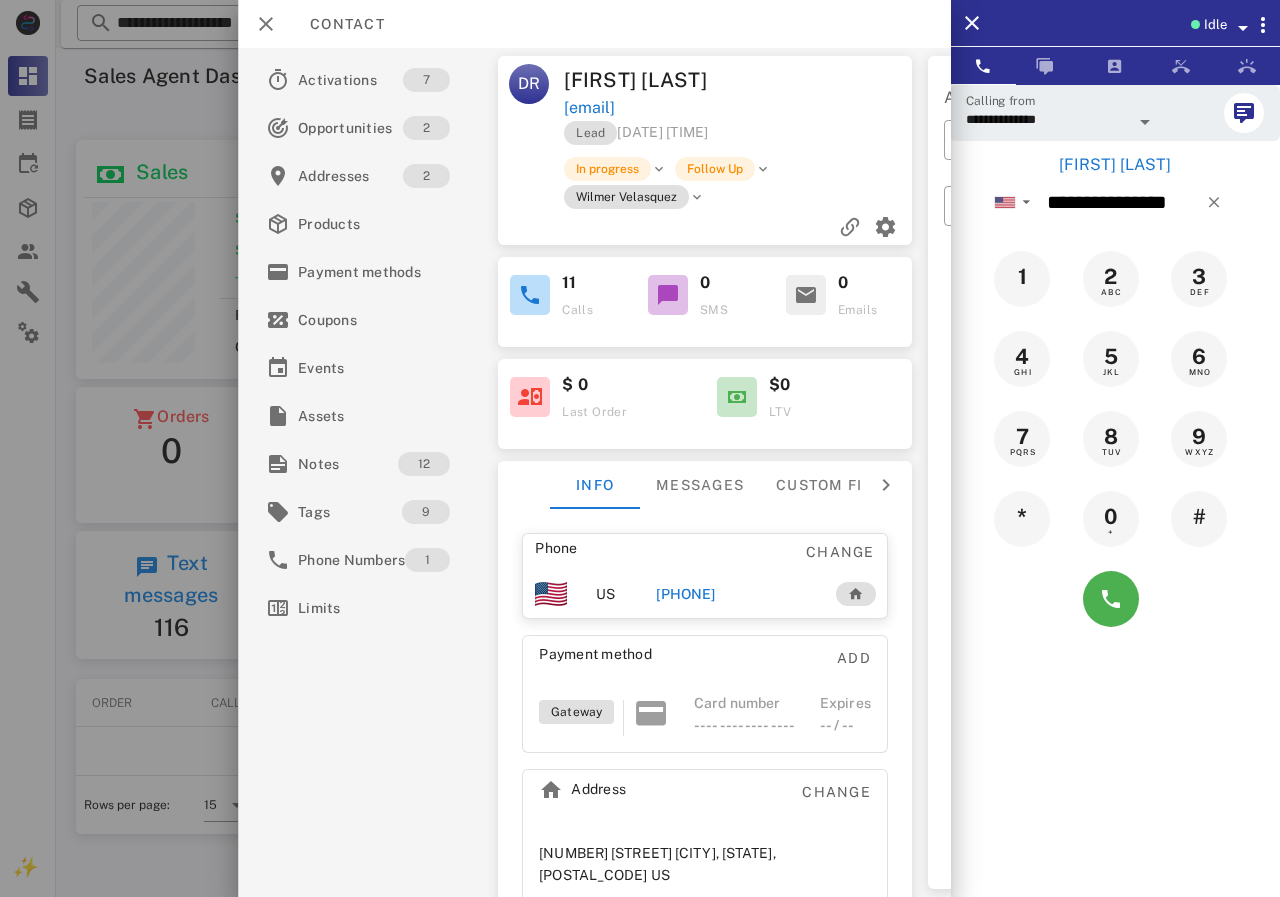 click on "[FIRST] [LAST]" at bounding box center [1115, 165] 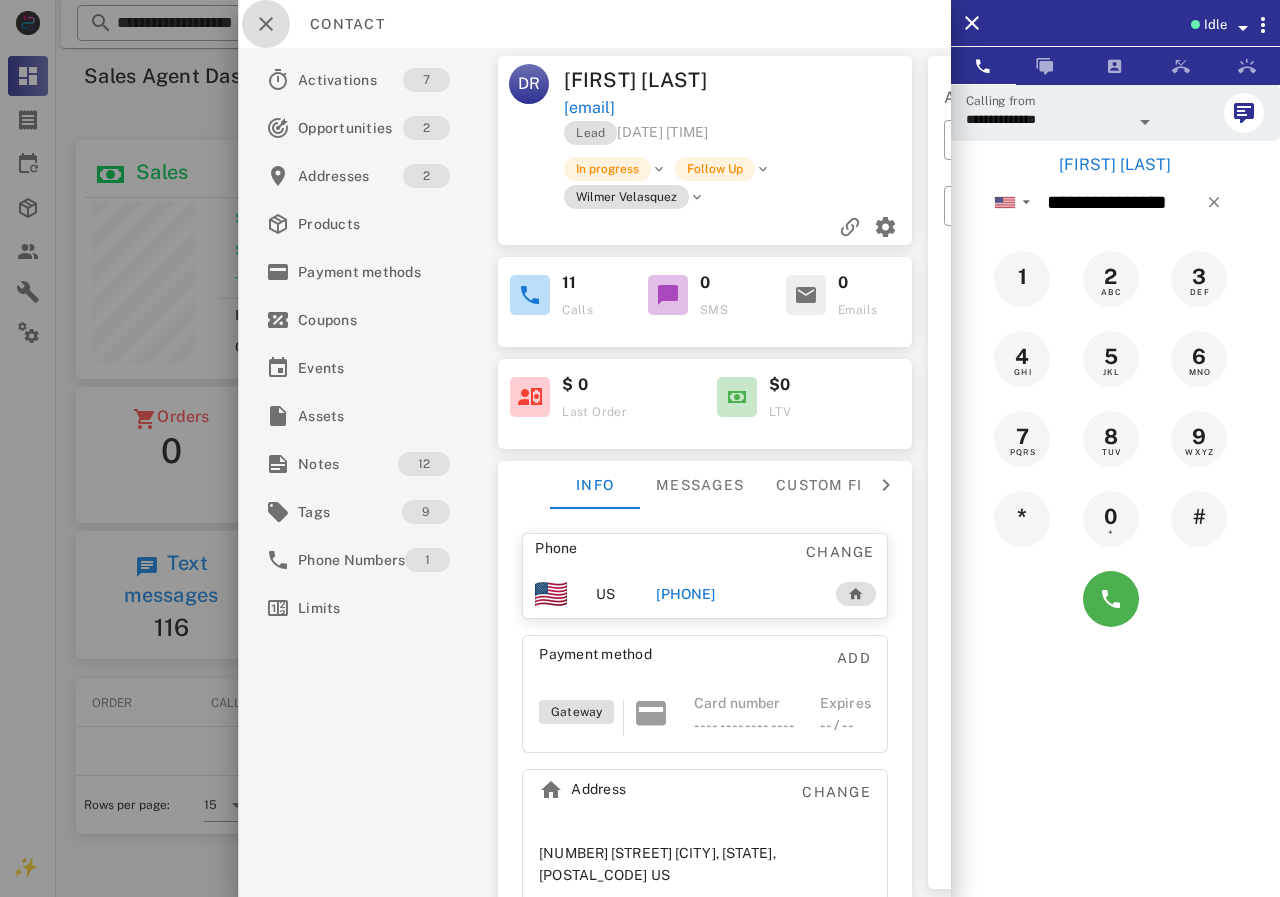 click at bounding box center (266, 24) 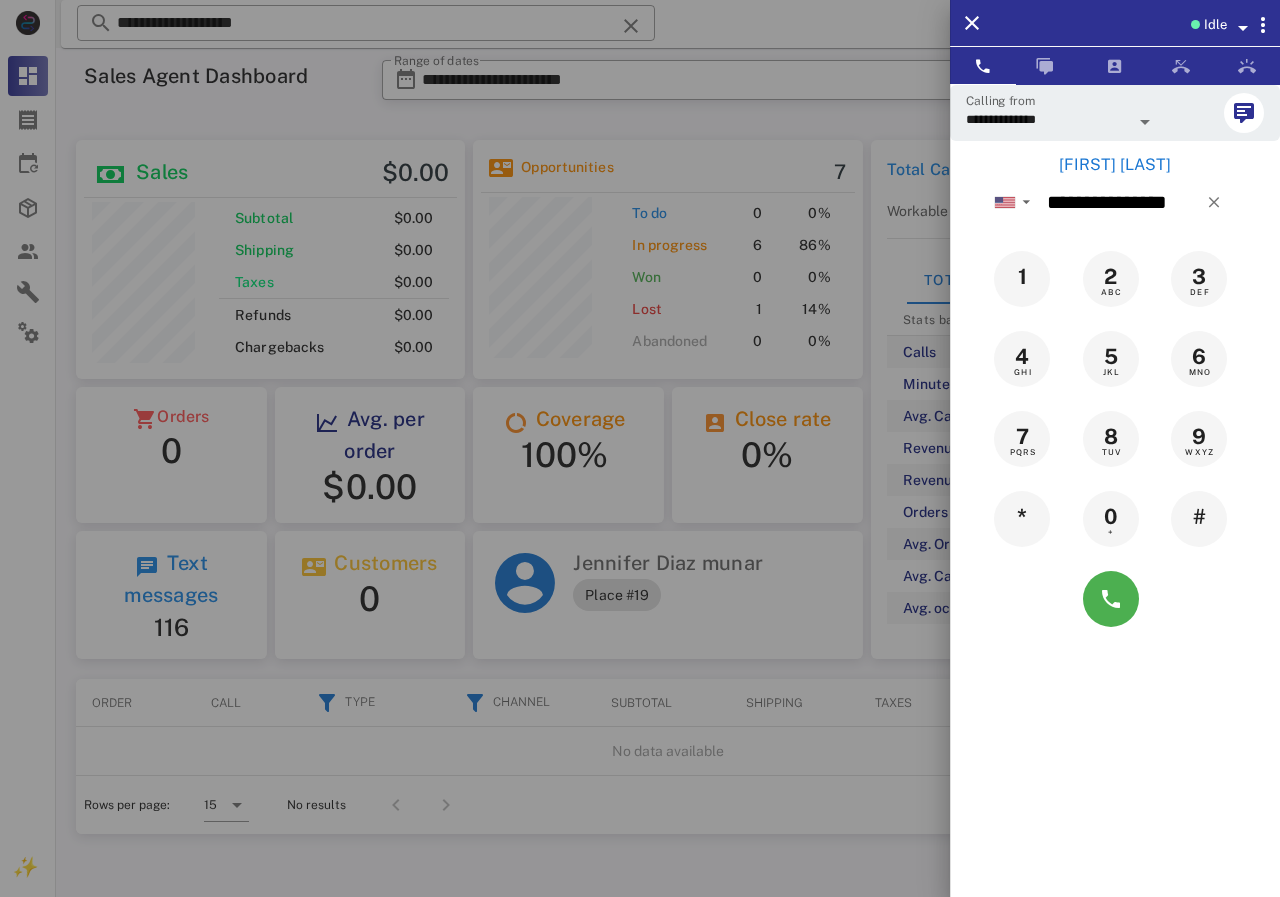 click on "[FIRST] [LAST]" at bounding box center [1115, 165] 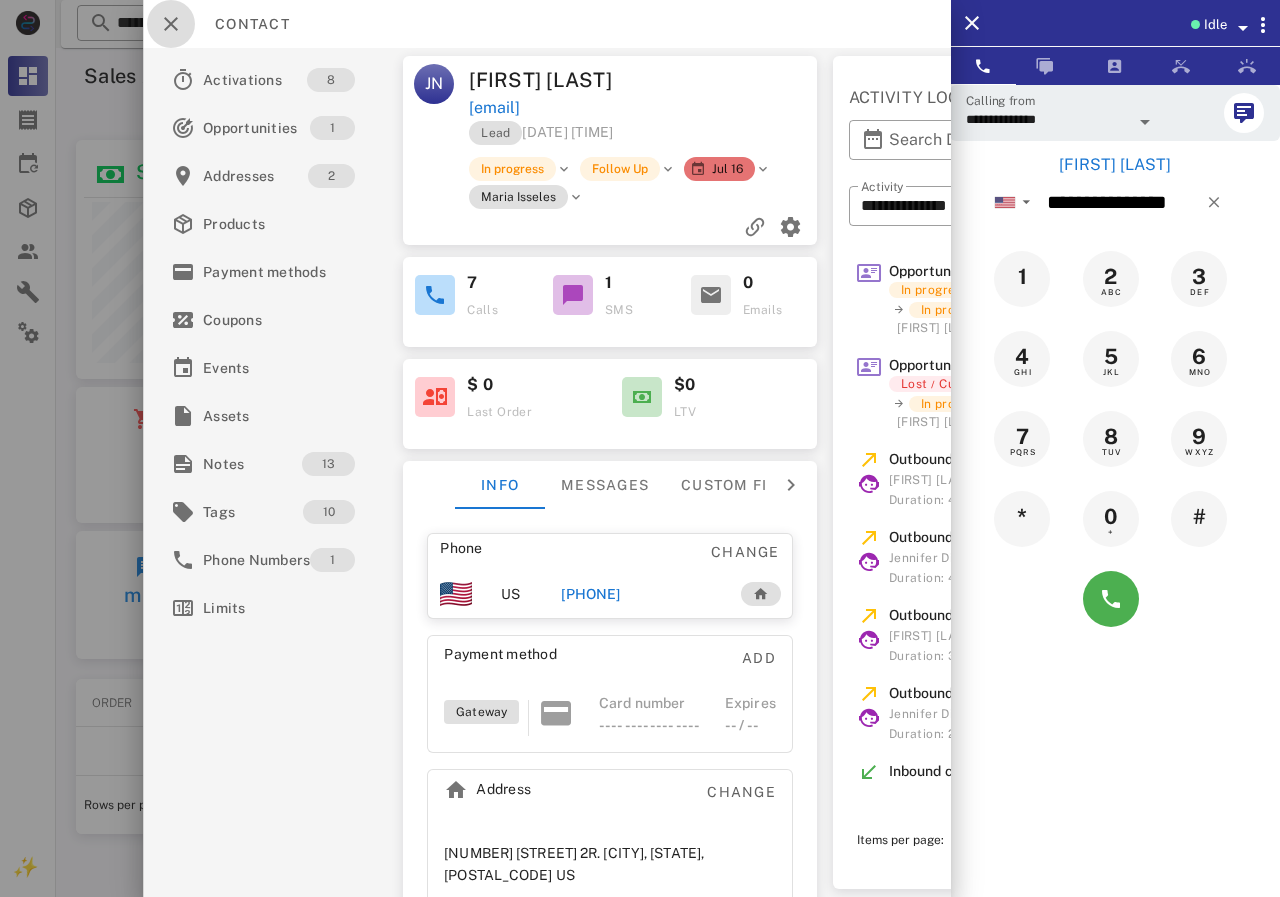drag, startPoint x: 169, startPoint y: 20, endPoint x: 375, endPoint y: 52, distance: 208.47063 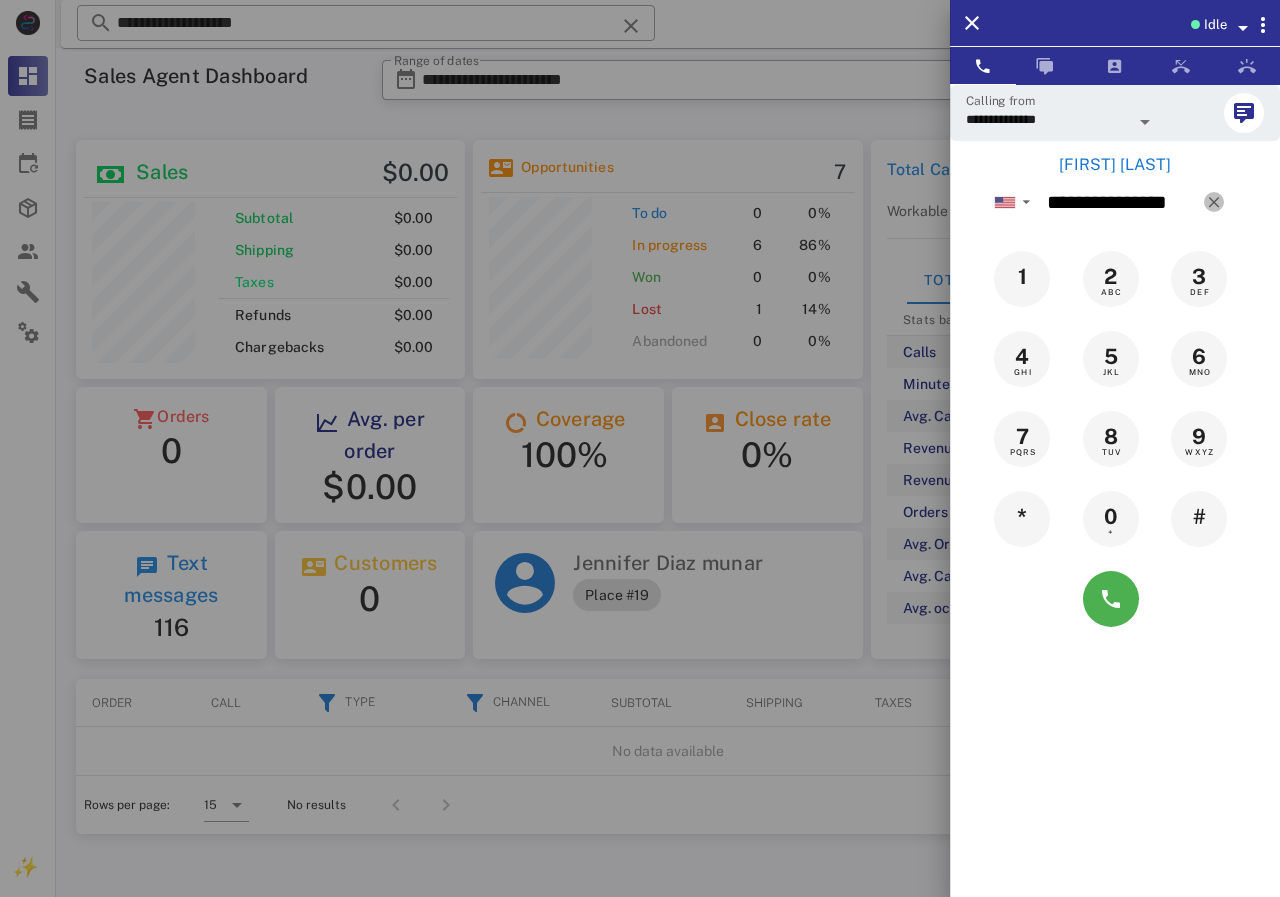 click at bounding box center (1214, 202) 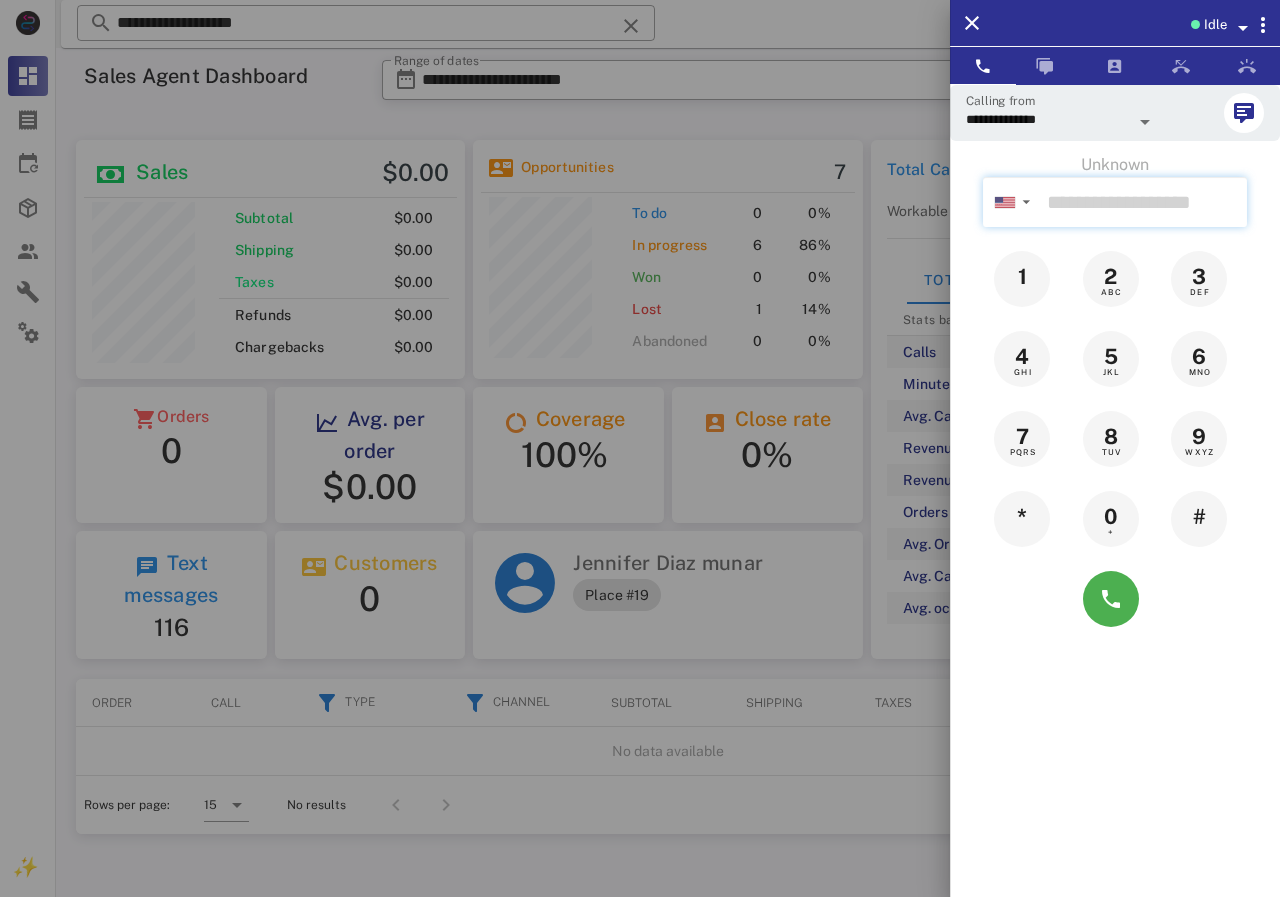 click at bounding box center (1143, 202) 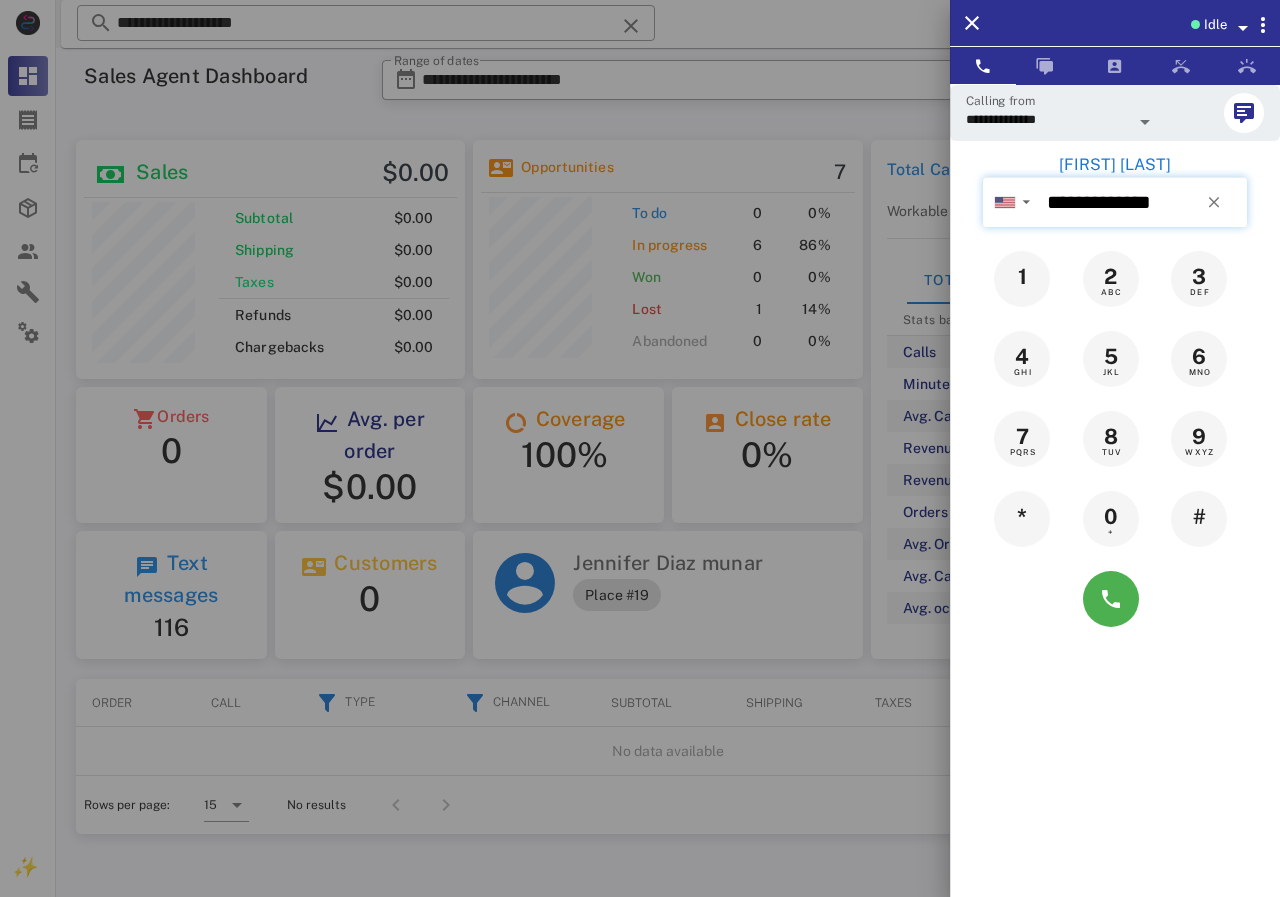 type on "**********" 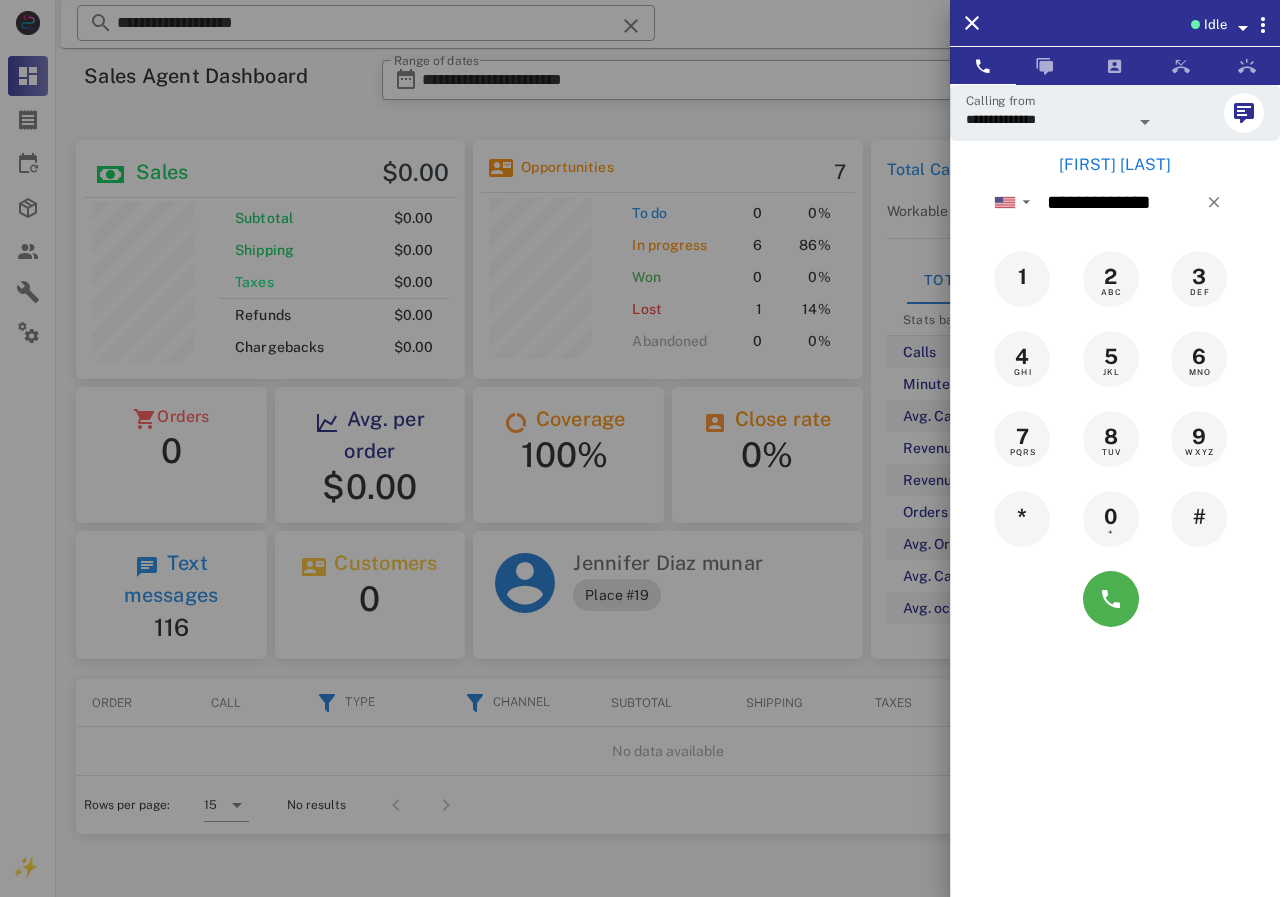 click on "[FIRST] [LAST]" at bounding box center (1115, 165) 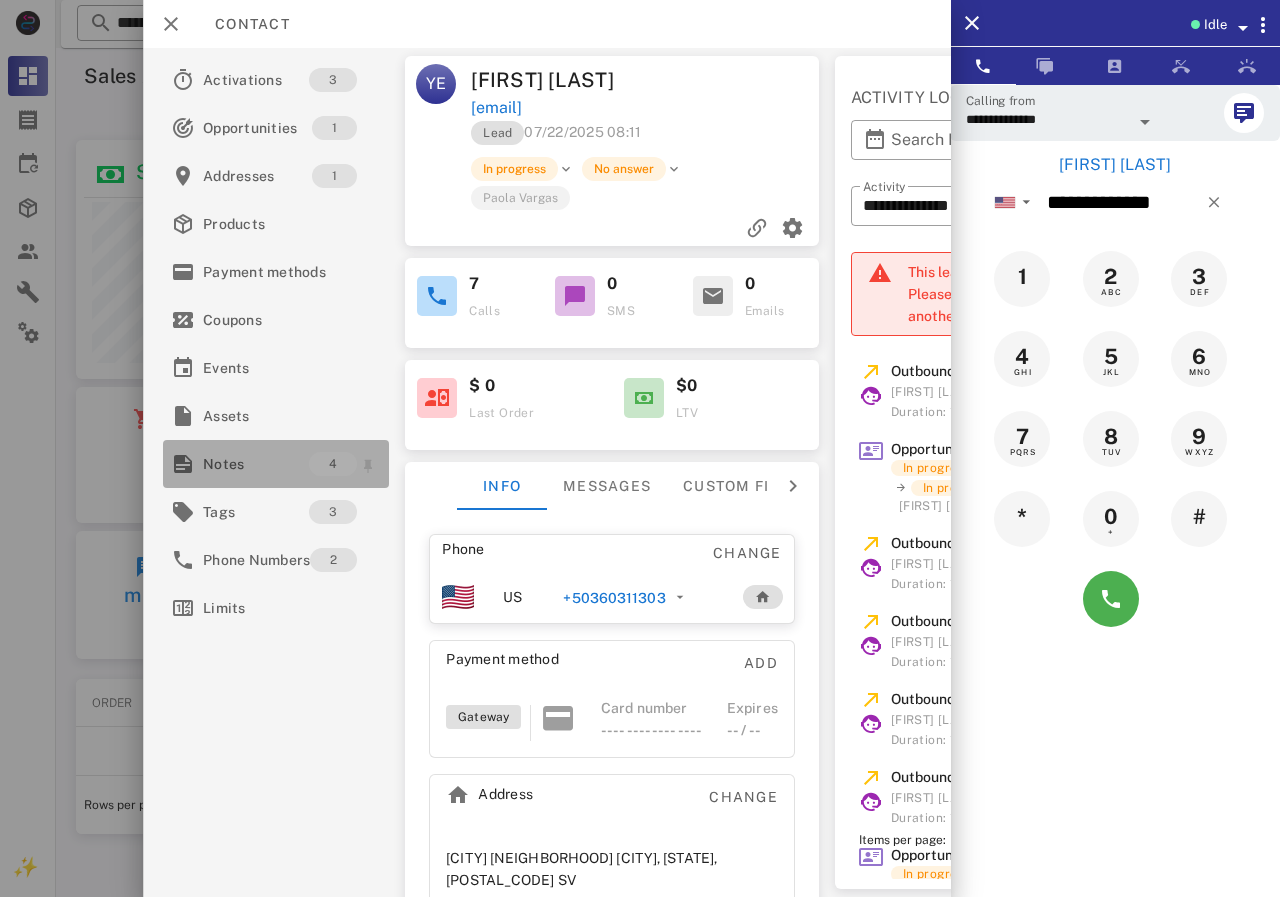 click on "Notes" at bounding box center (256, 464) 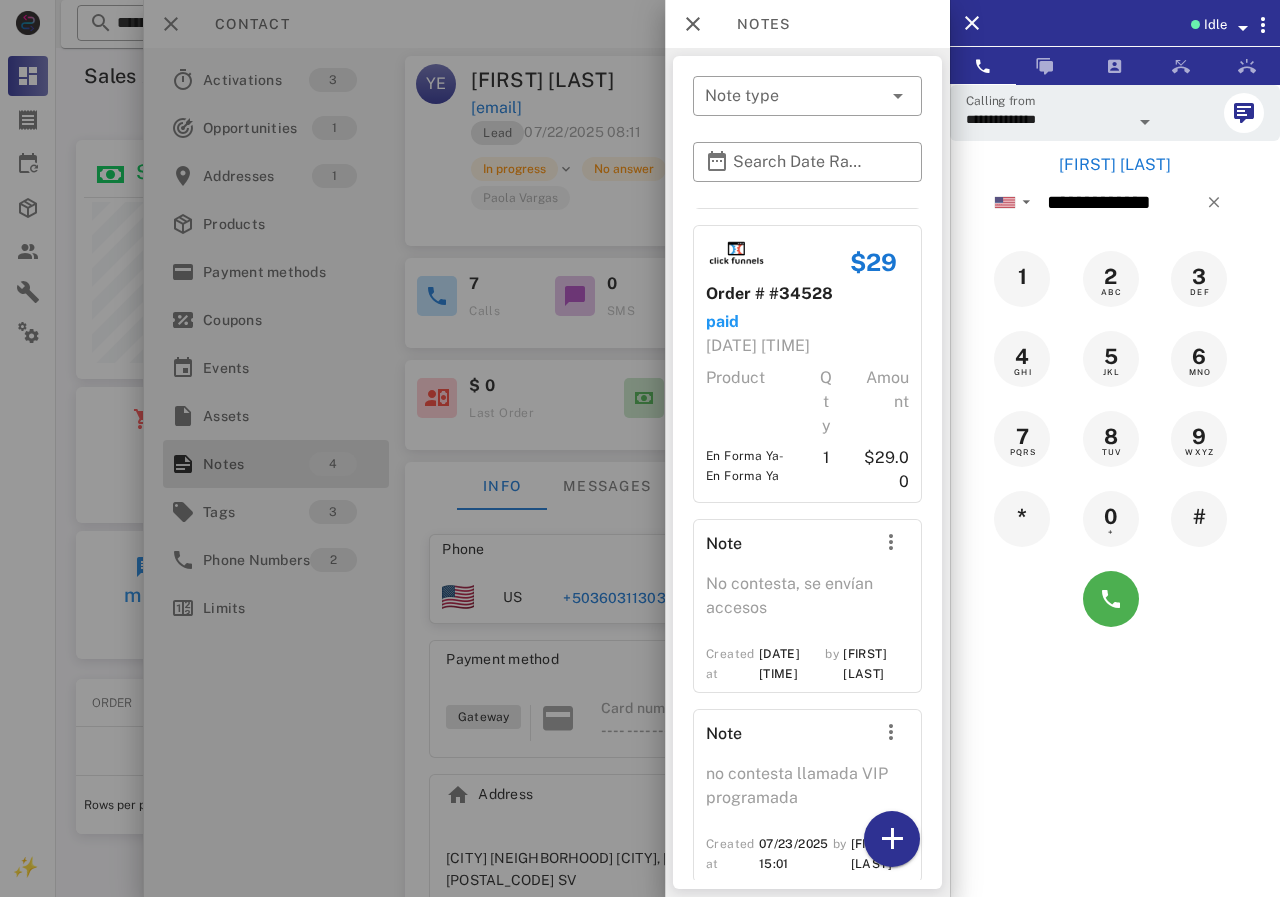scroll, scrollTop: 318, scrollLeft: 0, axis: vertical 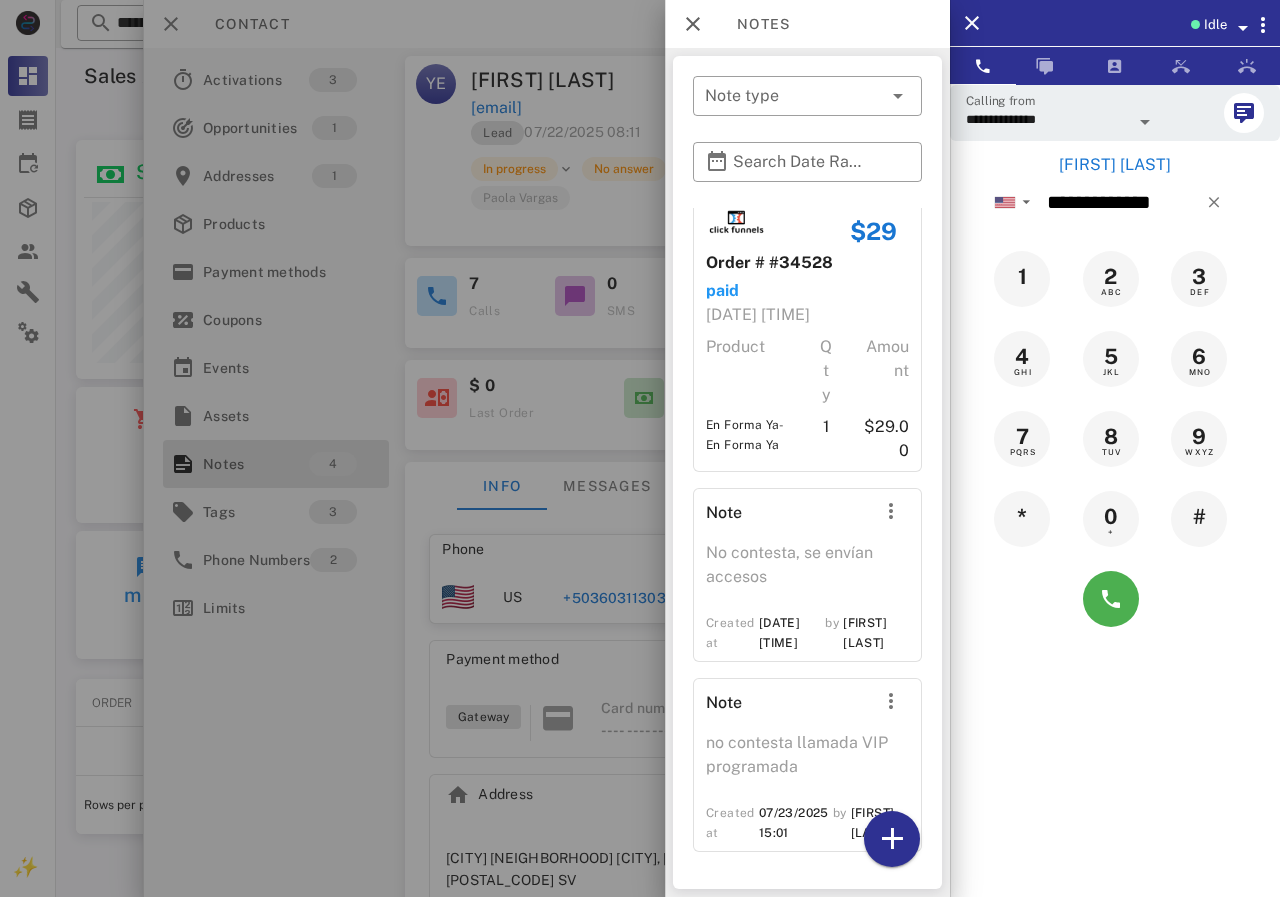 drag, startPoint x: 526, startPoint y: 427, endPoint x: 1212, endPoint y: 128, distance: 748.32947 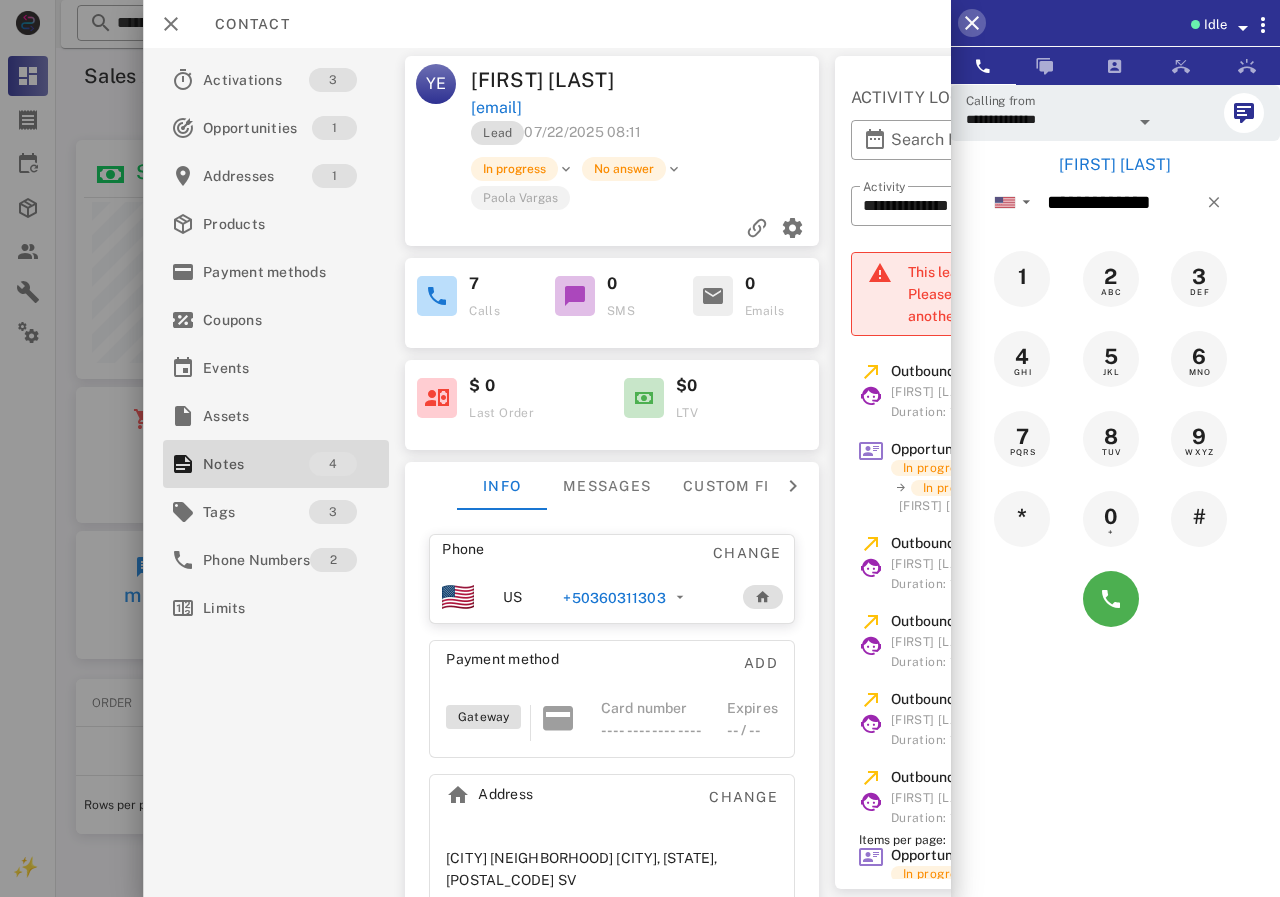 click at bounding box center [972, 23] 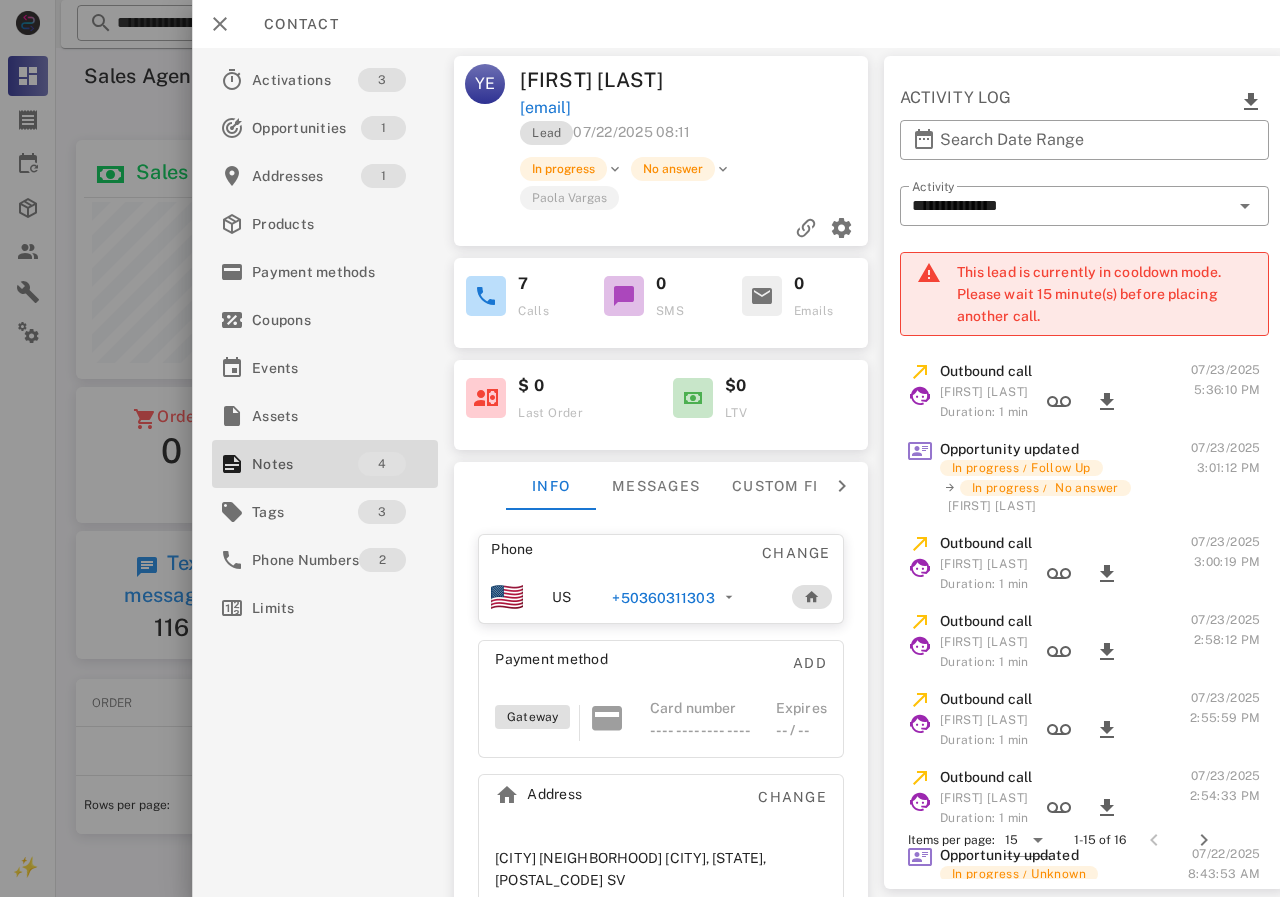 click on "+50360311303" at bounding box center (663, 598) 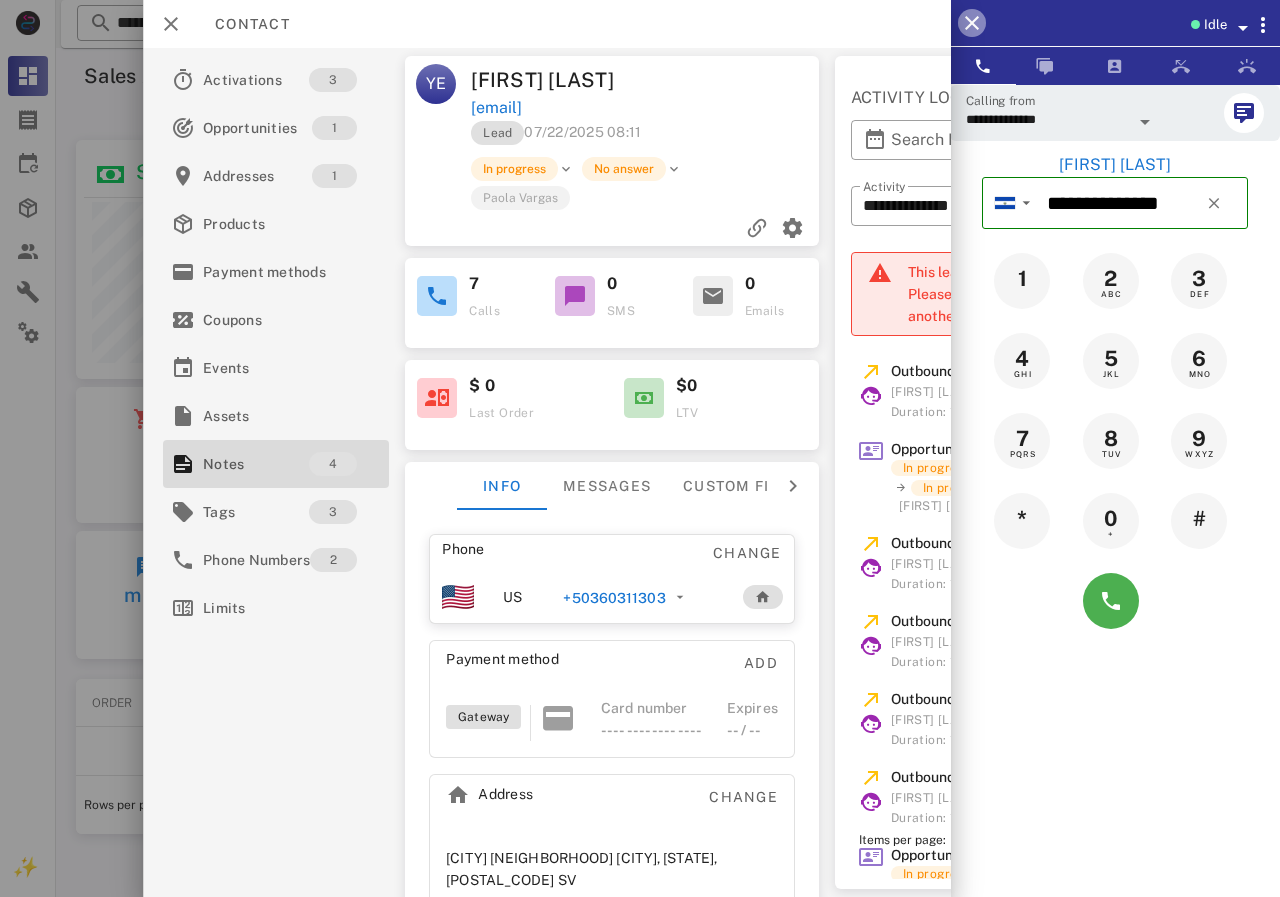 click at bounding box center (972, 23) 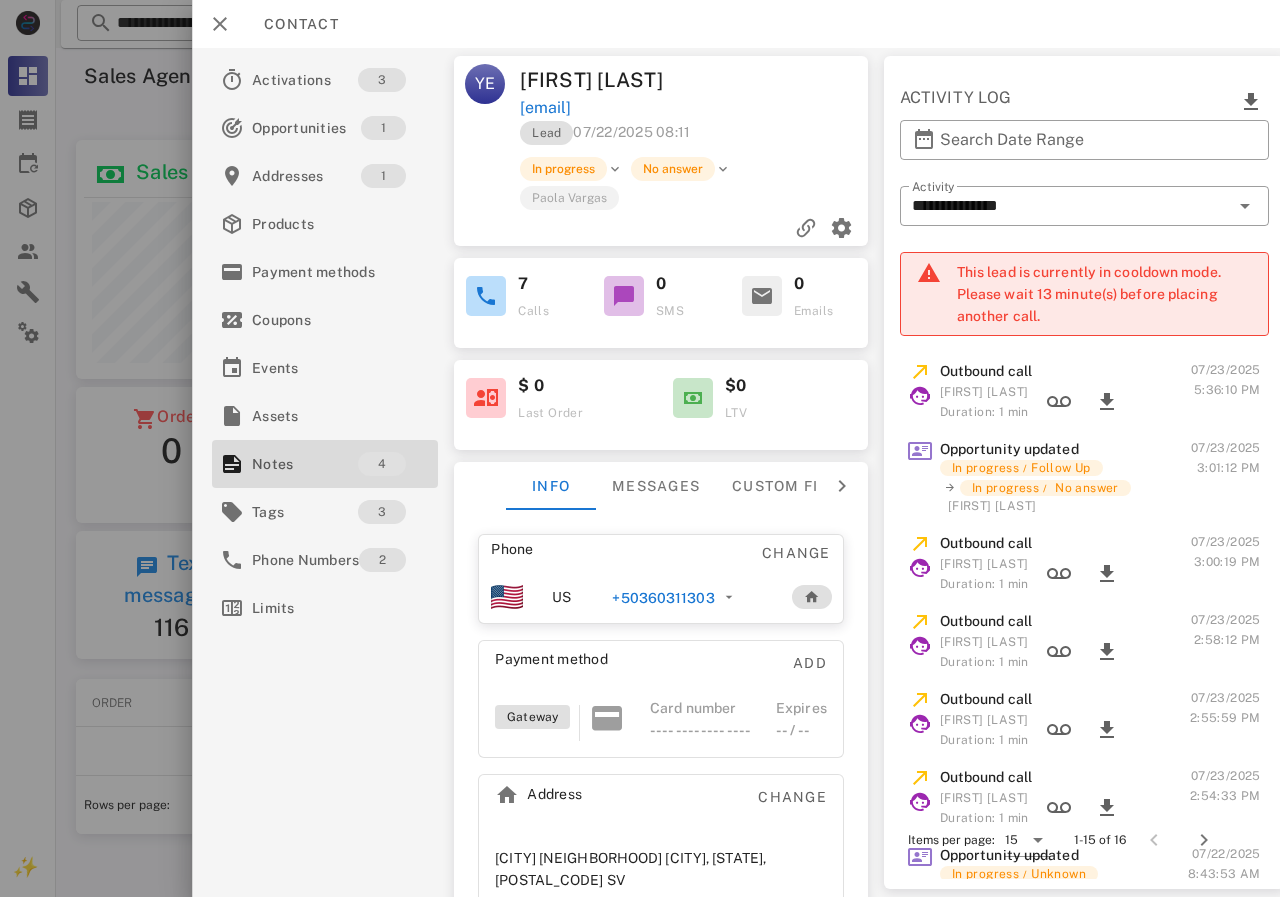 click on "**********" at bounding box center (1084, 475) 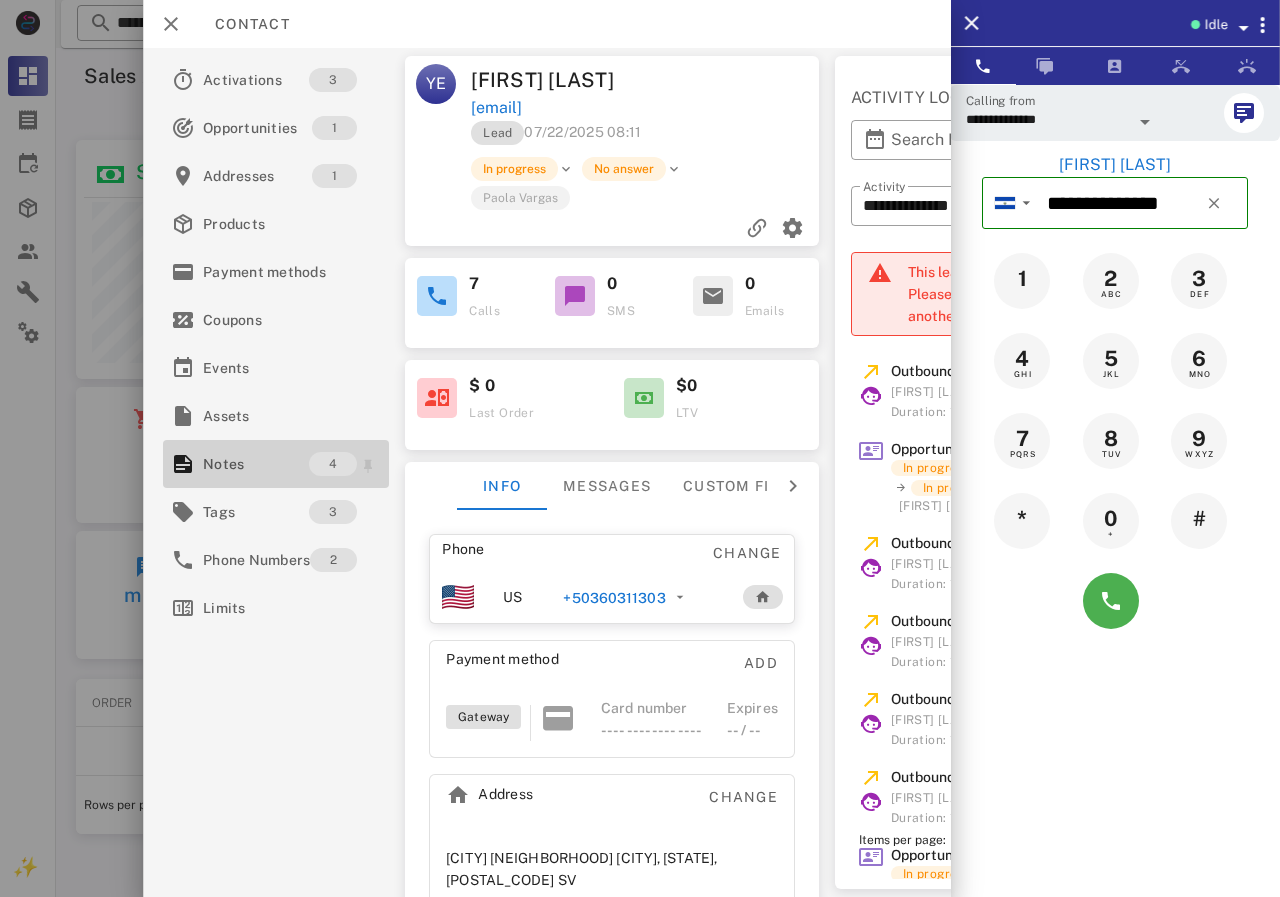 click on "Notes" at bounding box center (256, 464) 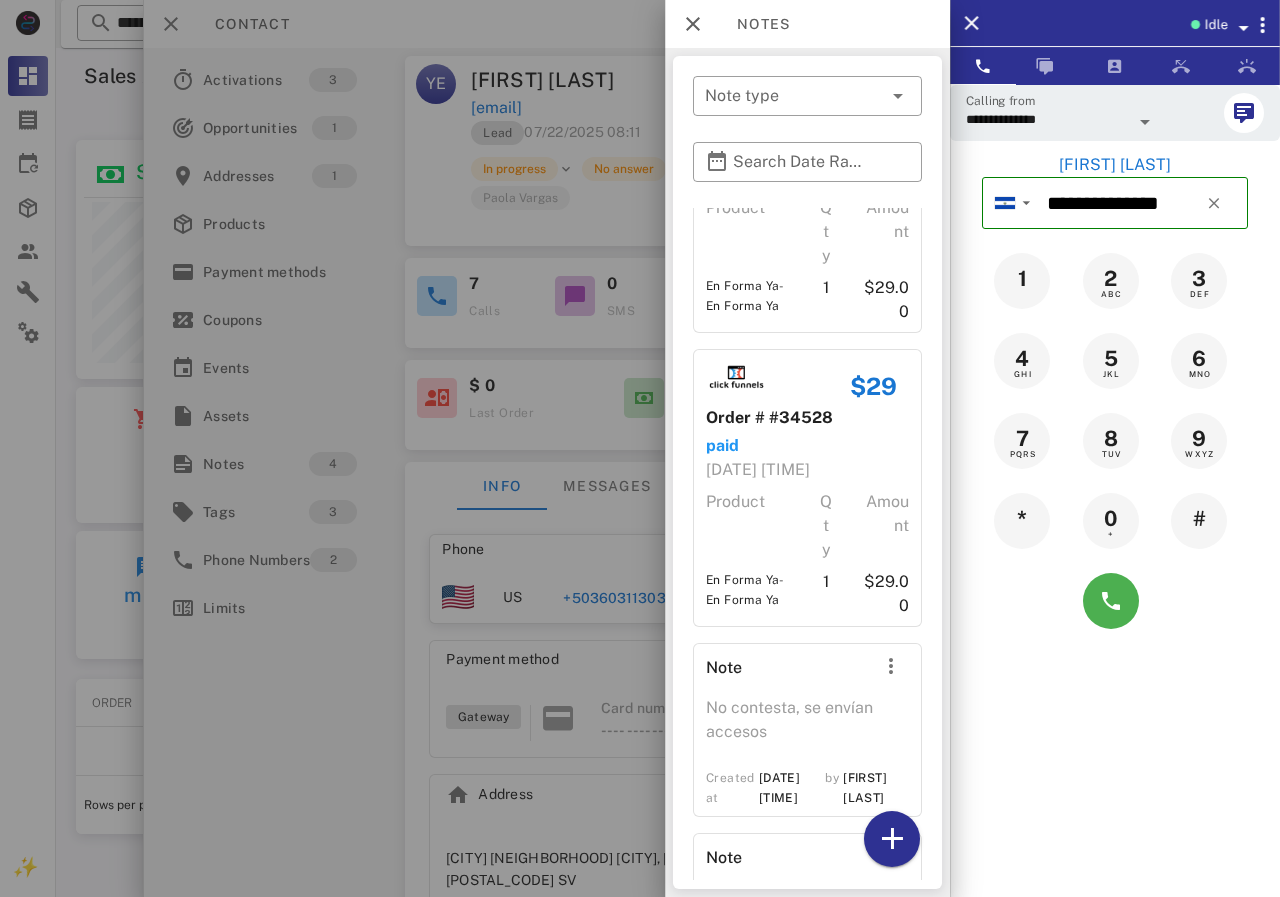 scroll, scrollTop: 0, scrollLeft: 0, axis: both 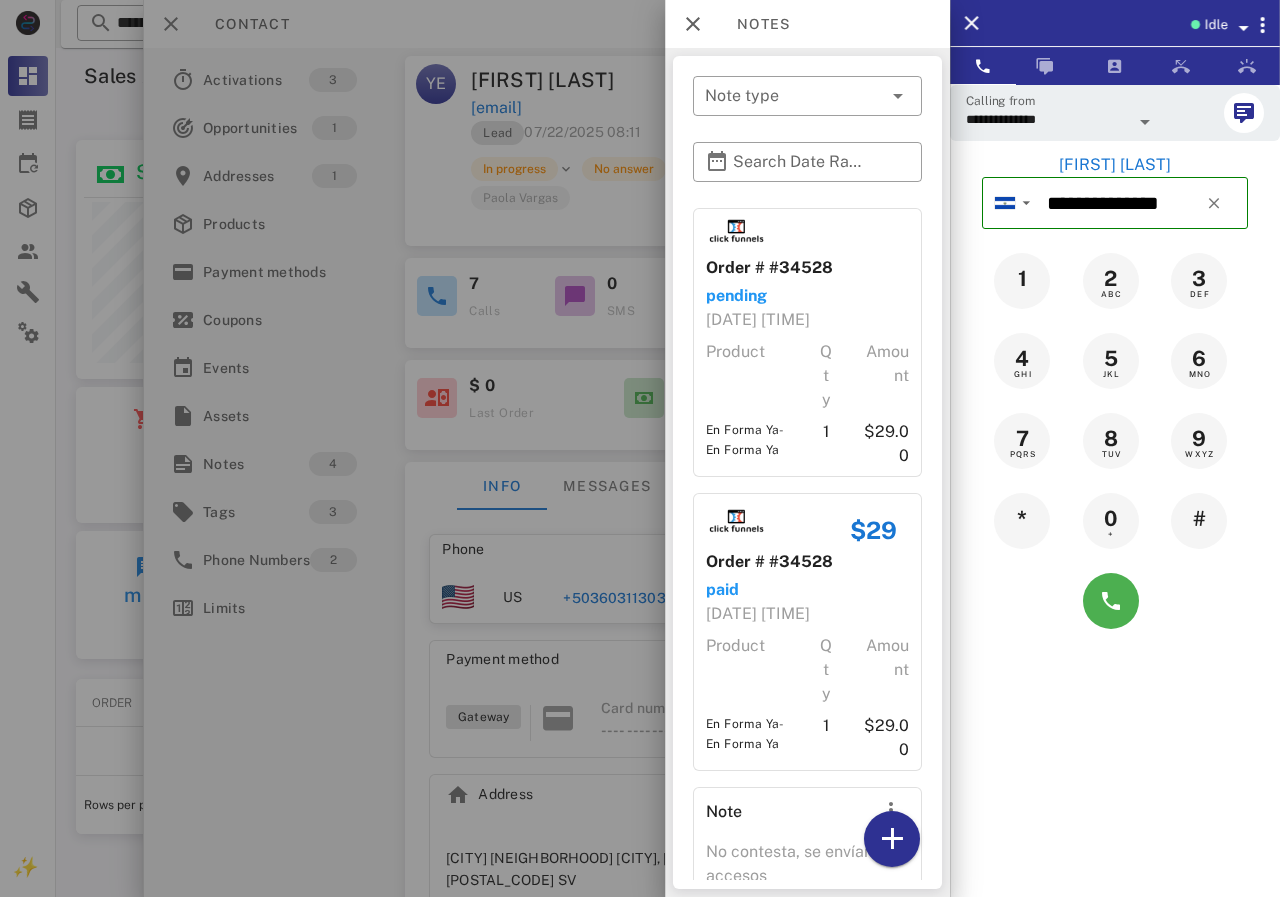 click at bounding box center [640, 448] 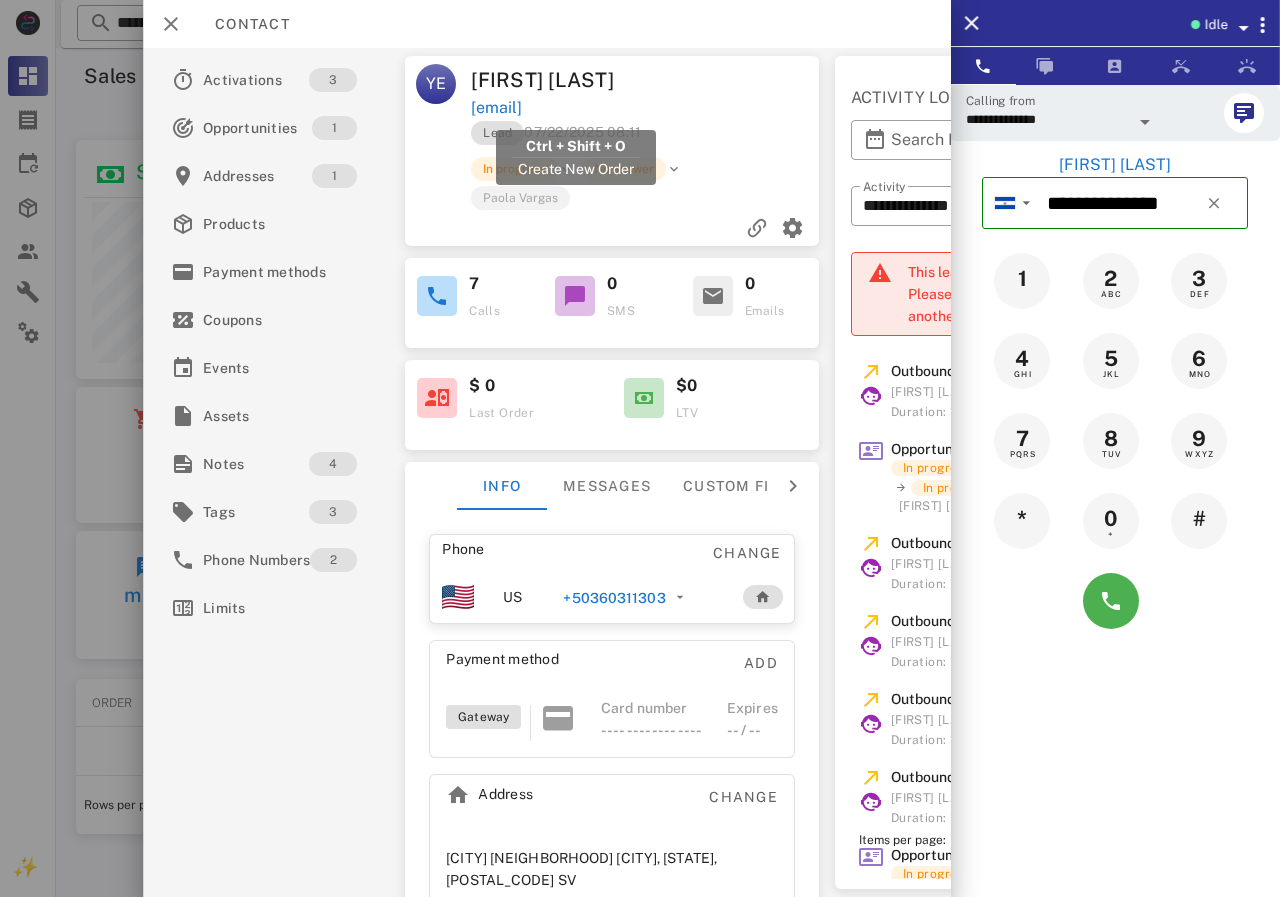 drag, startPoint x: 693, startPoint y: 115, endPoint x: 474, endPoint y: 119, distance: 219.03653 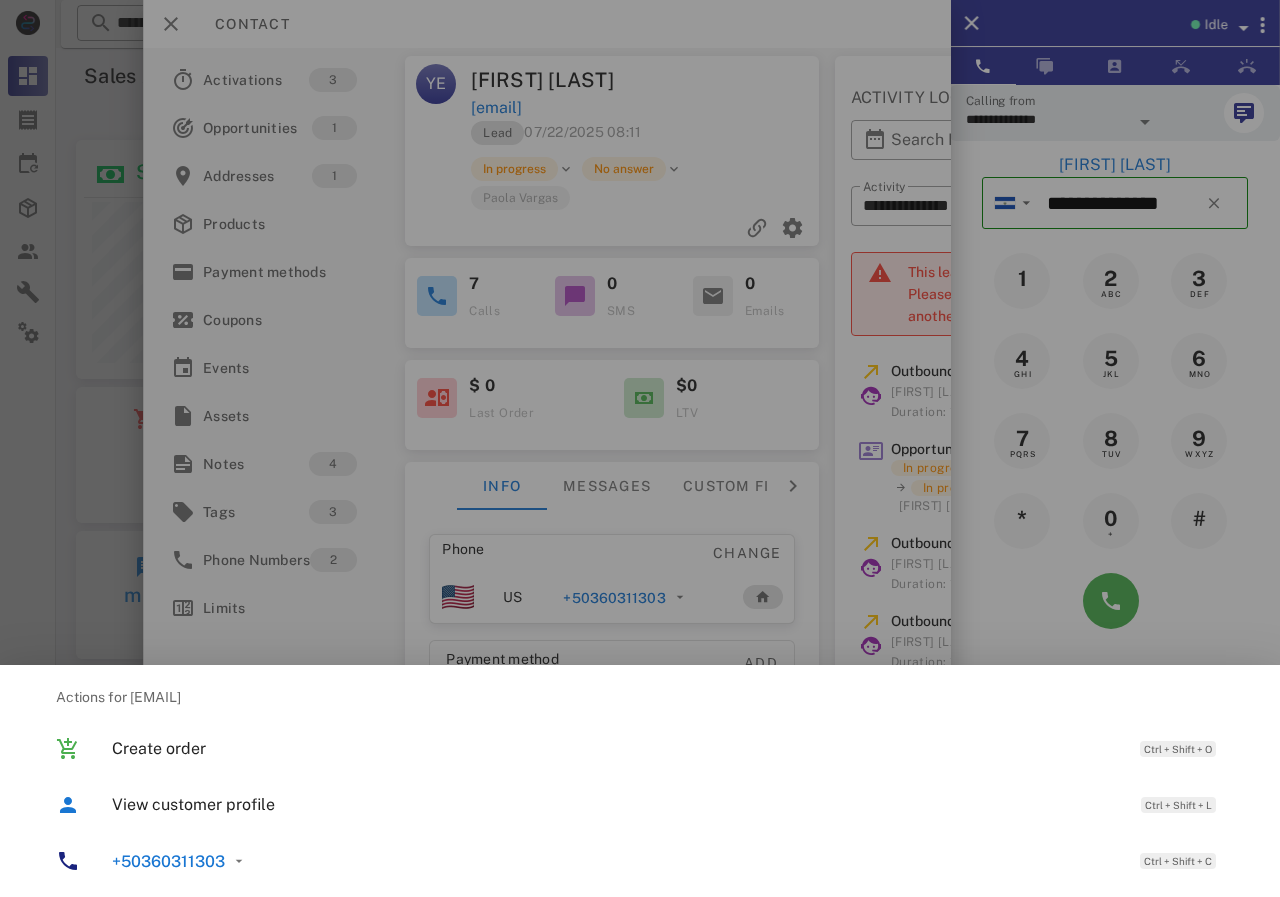 drag, startPoint x: 619, startPoint y: 101, endPoint x: 610, endPoint y: 134, distance: 34.20526 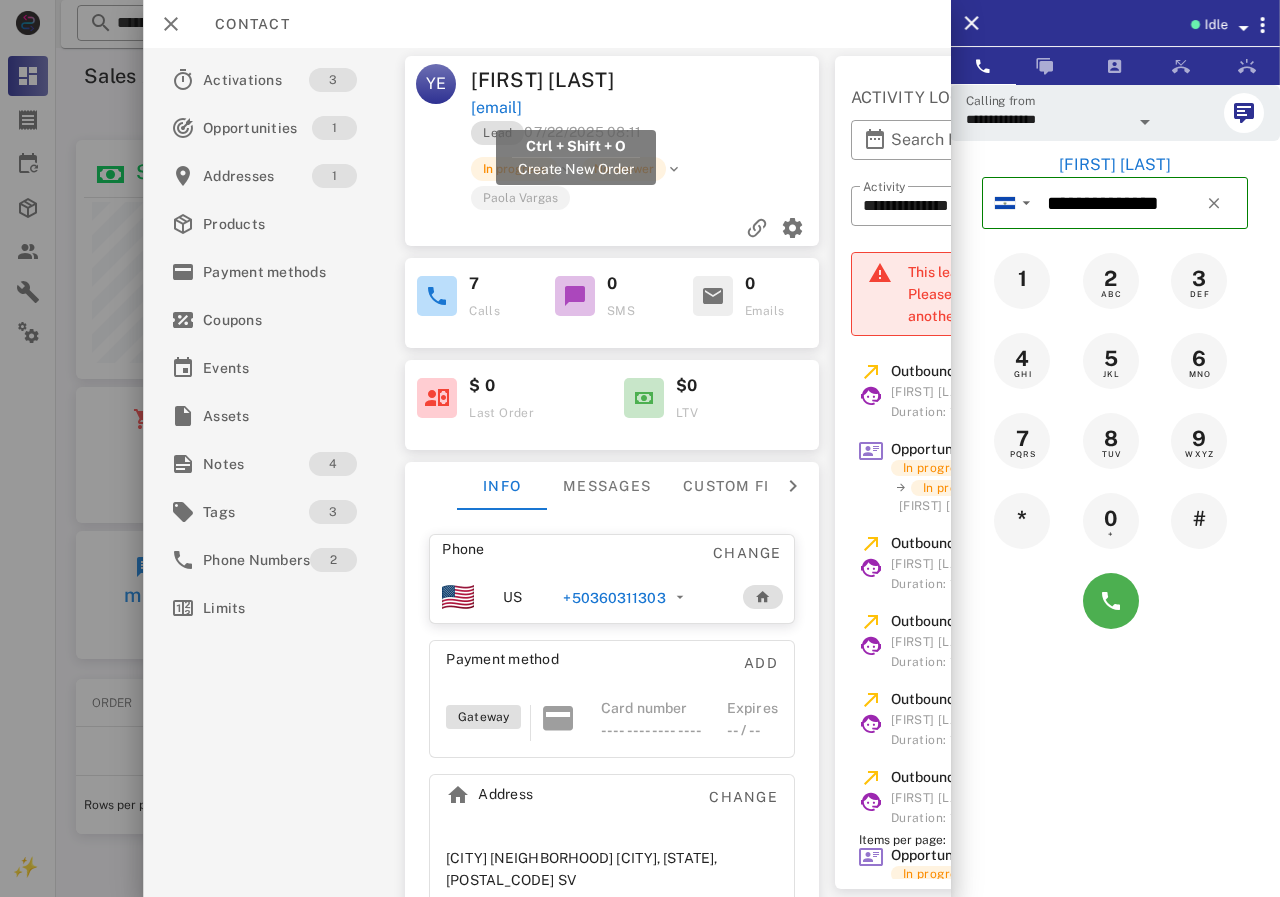 drag, startPoint x: 685, startPoint y: 100, endPoint x: 476, endPoint y: 105, distance: 209.0598 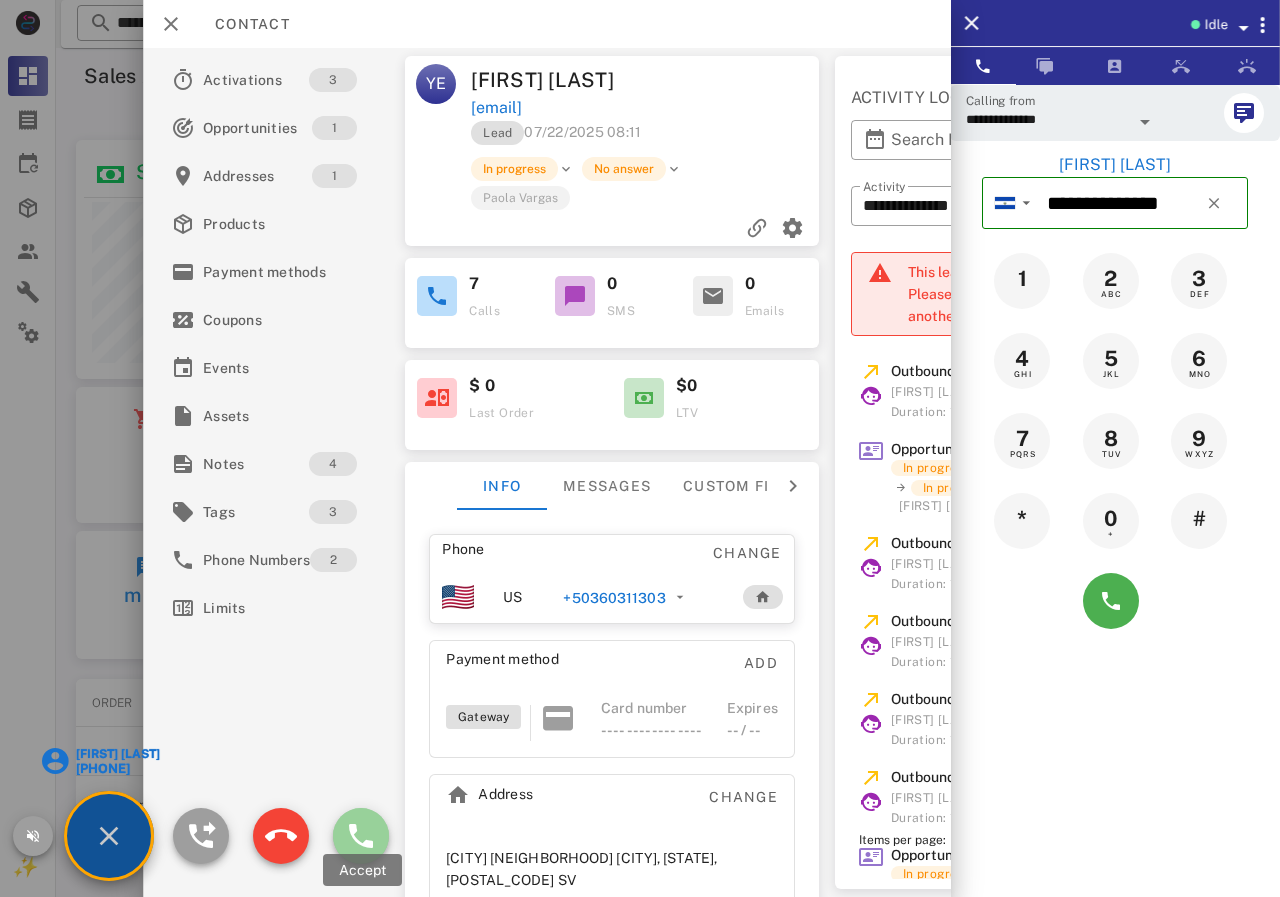 click at bounding box center [361, 836] 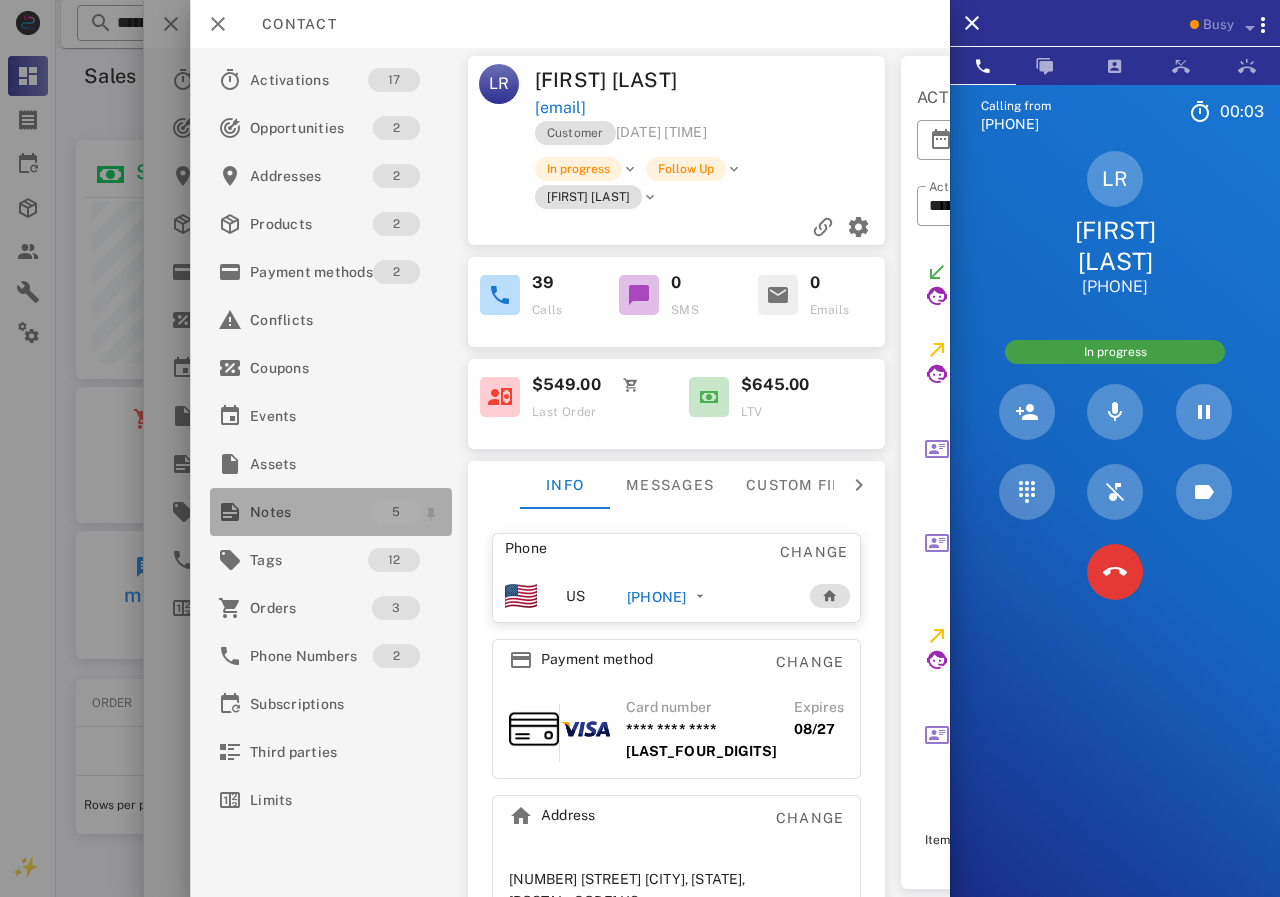 click on "Notes" at bounding box center (311, 512) 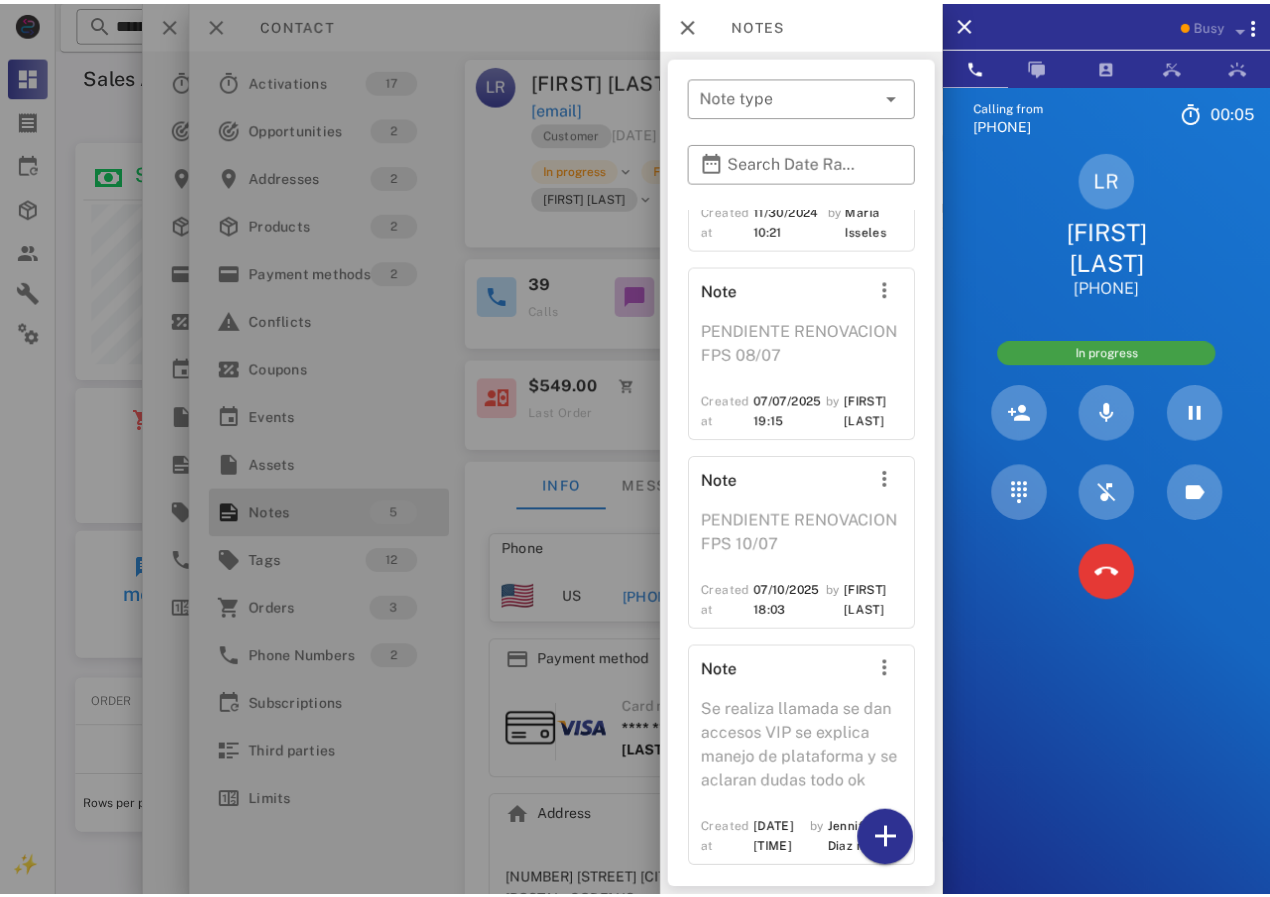scroll, scrollTop: 474, scrollLeft: 0, axis: vertical 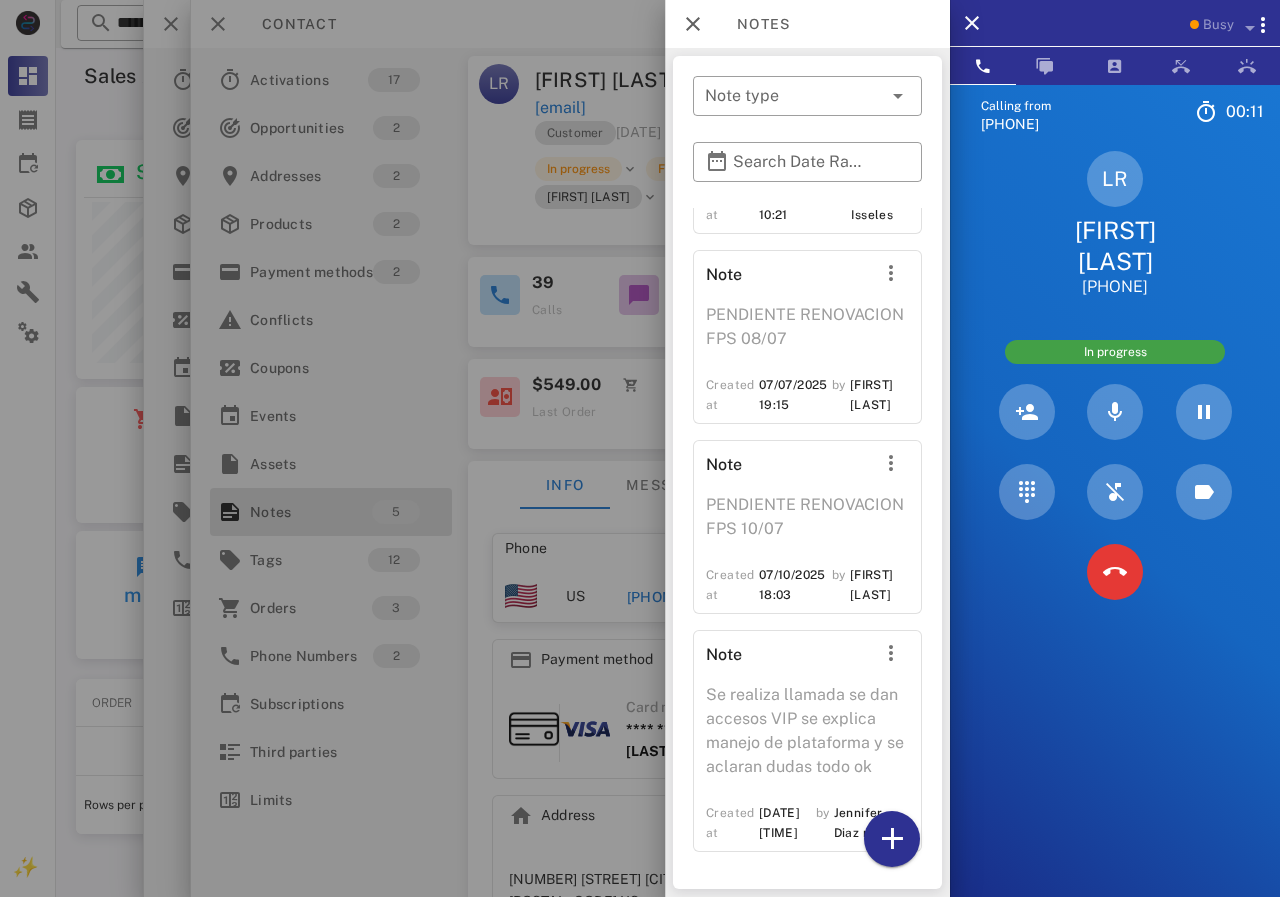 click at bounding box center [640, 448] 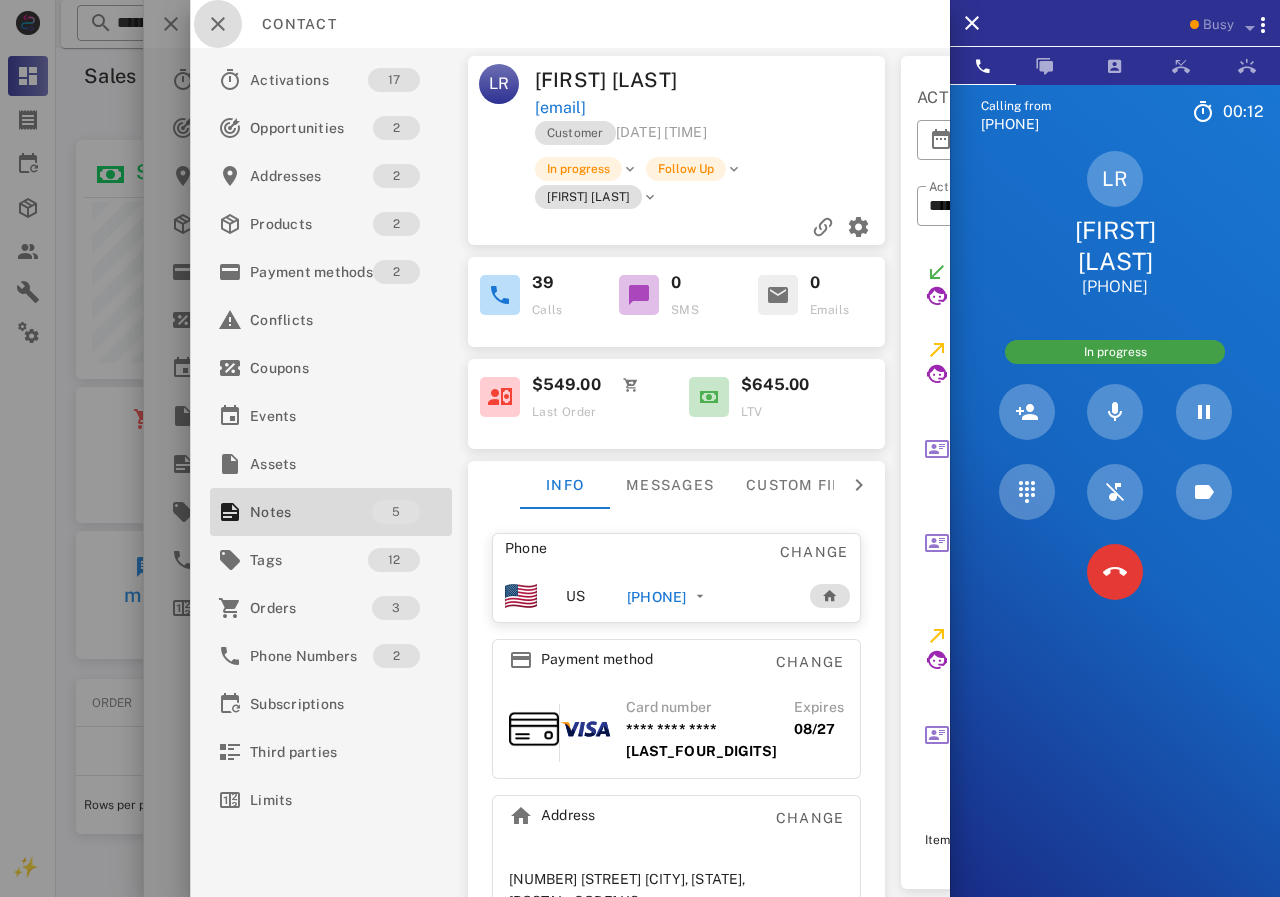 click at bounding box center (218, 24) 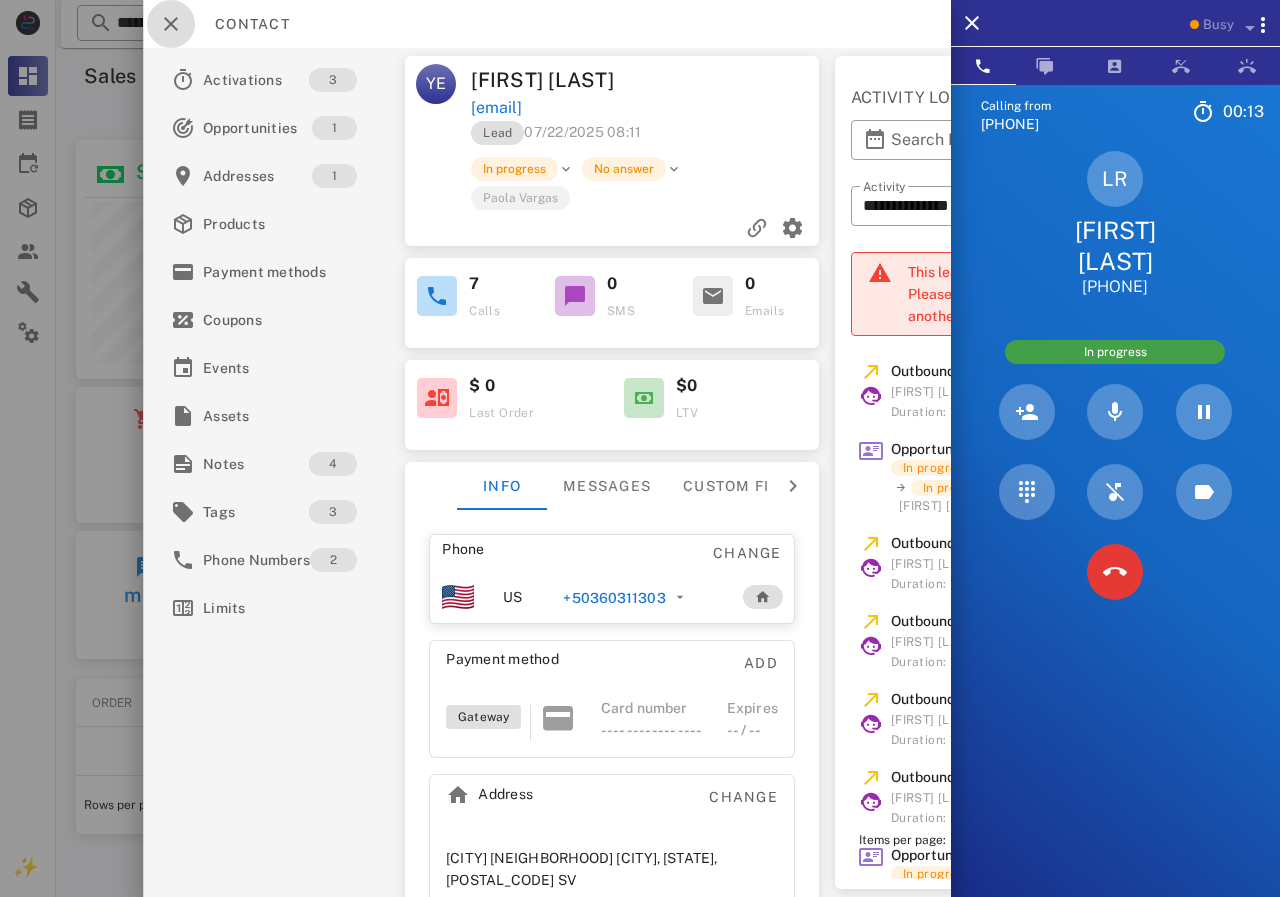 click at bounding box center (171, 24) 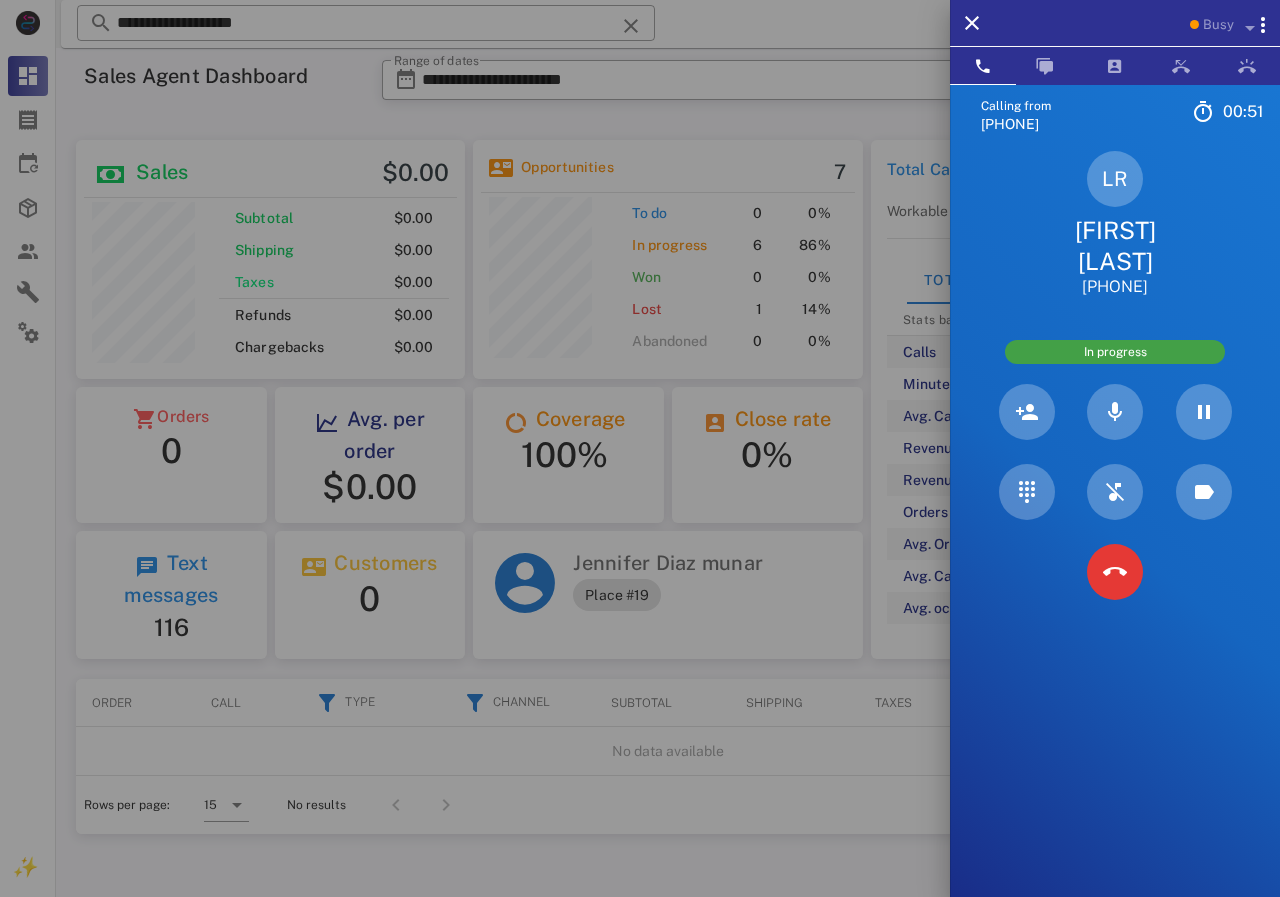 click on "[FIRST] [LAST]" at bounding box center (1115, 246) 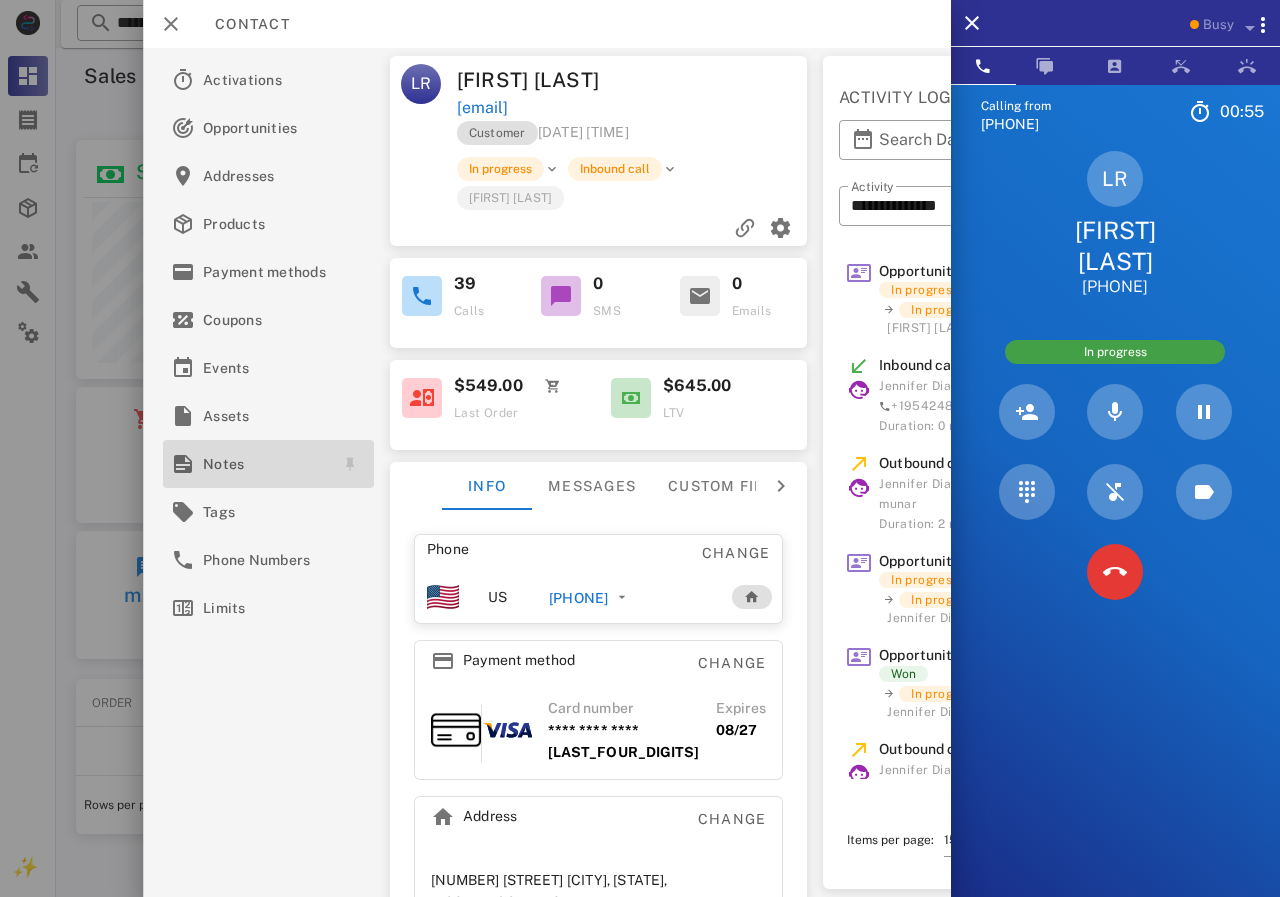 click on "Notes" at bounding box center (264, 464) 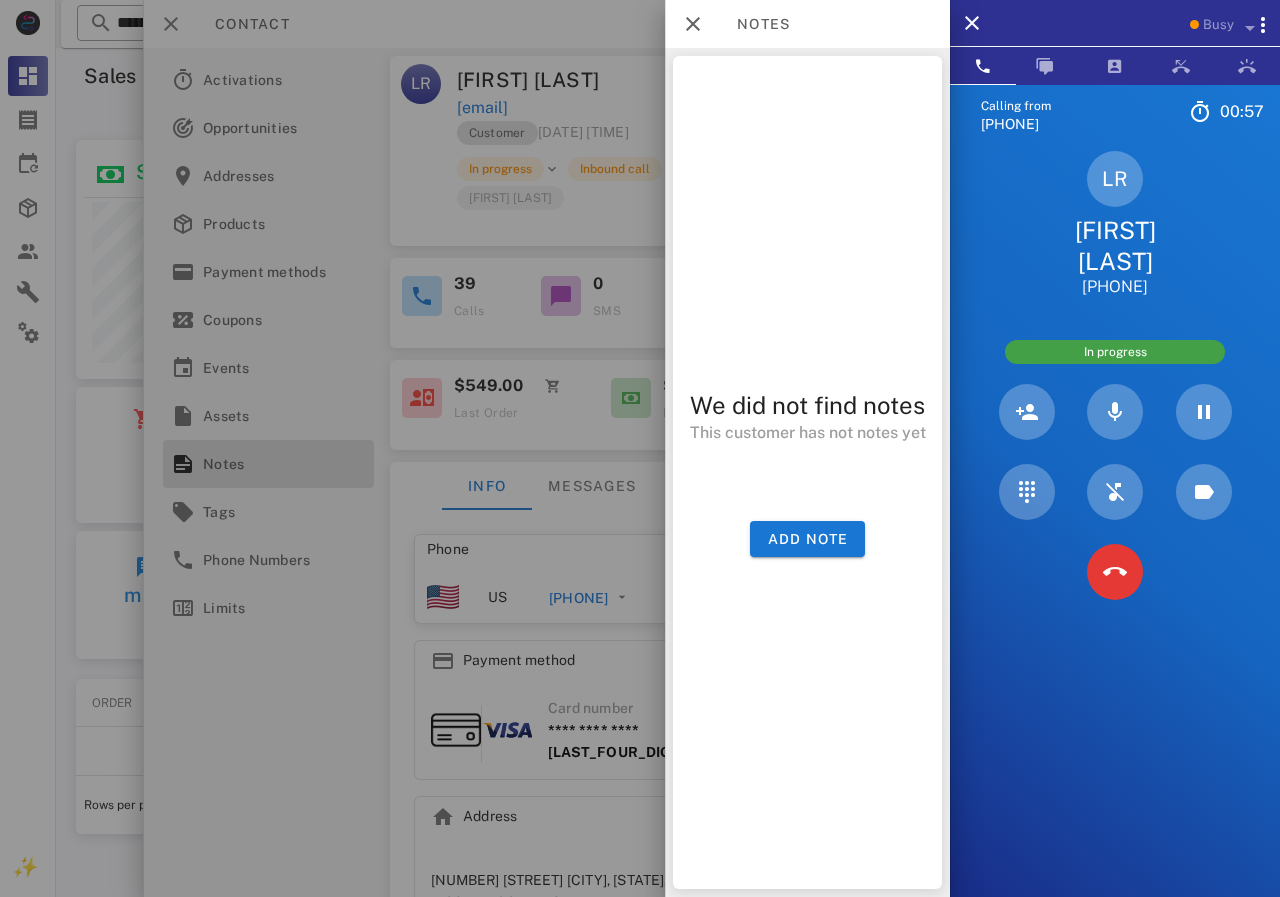 click at bounding box center (640, 448) 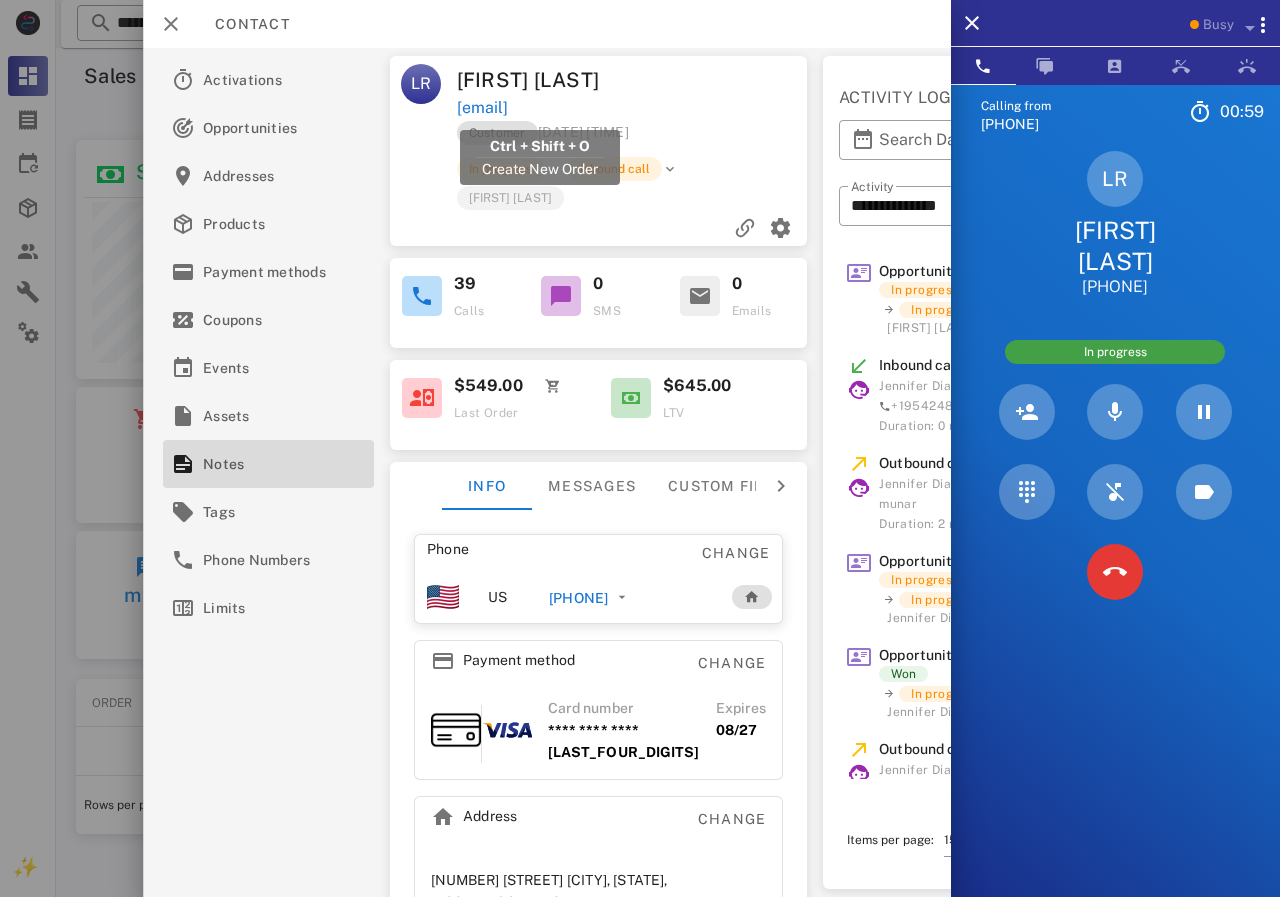 drag, startPoint x: 588, startPoint y: 113, endPoint x: 456, endPoint y: 108, distance: 132.09467 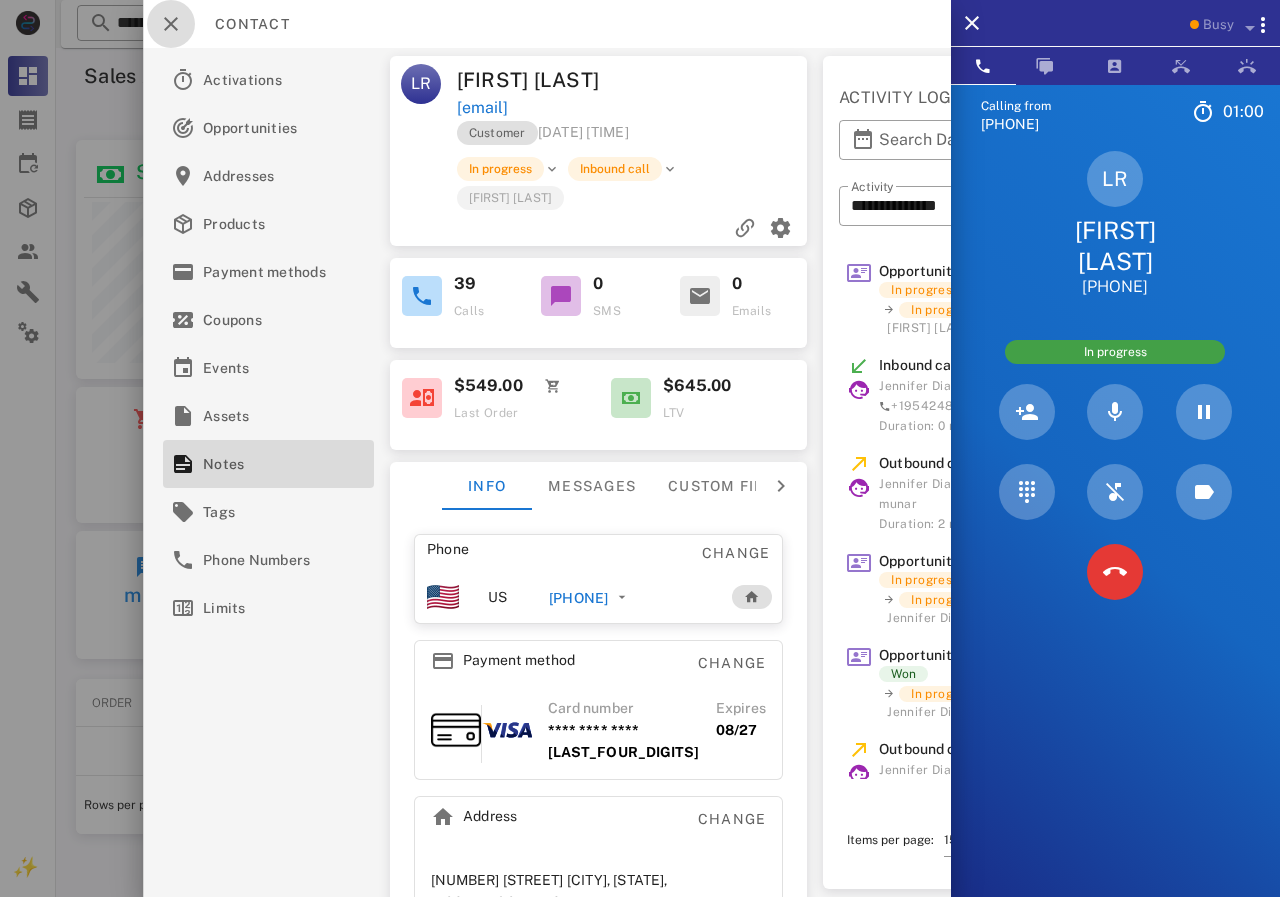 click at bounding box center (171, 24) 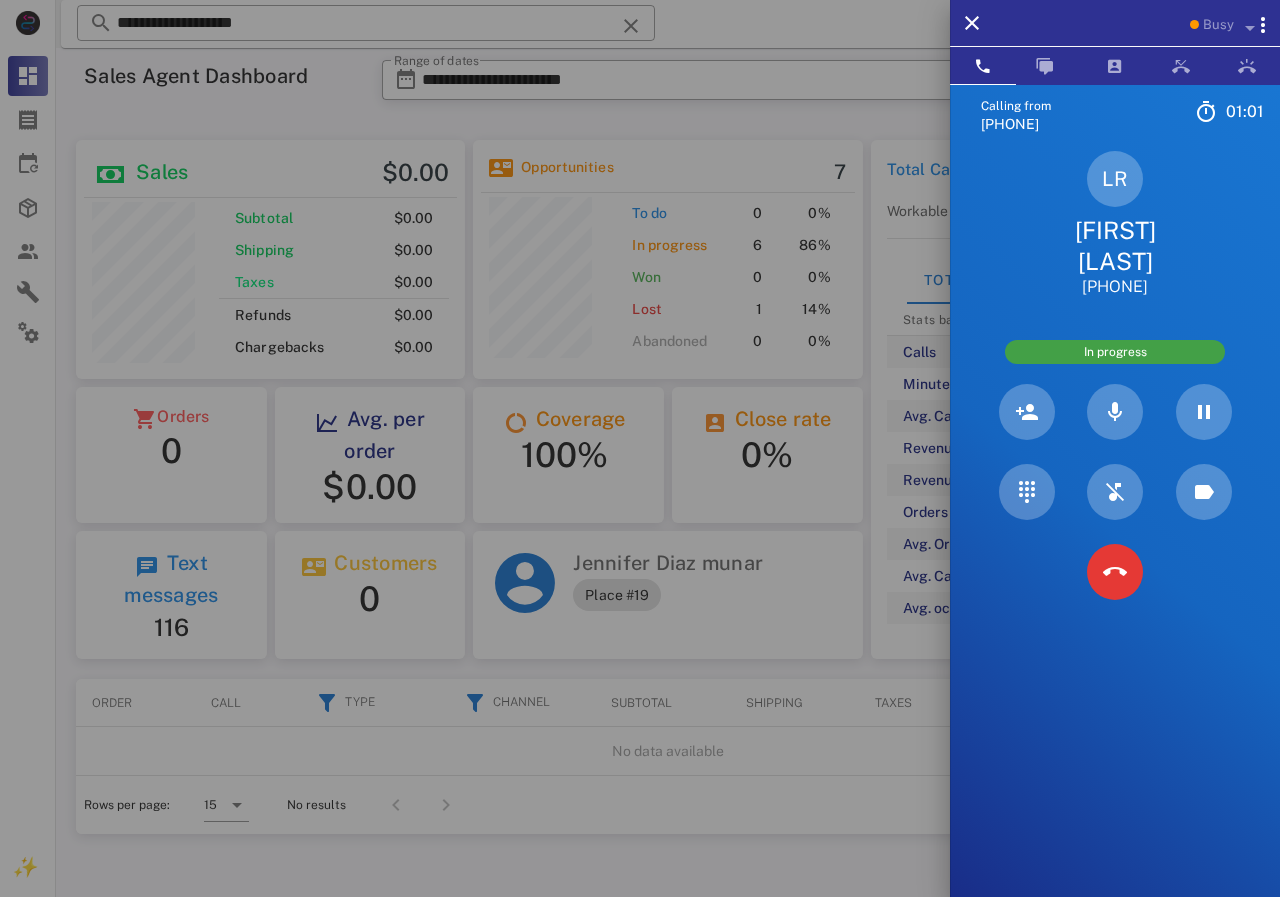 click at bounding box center [640, 448] 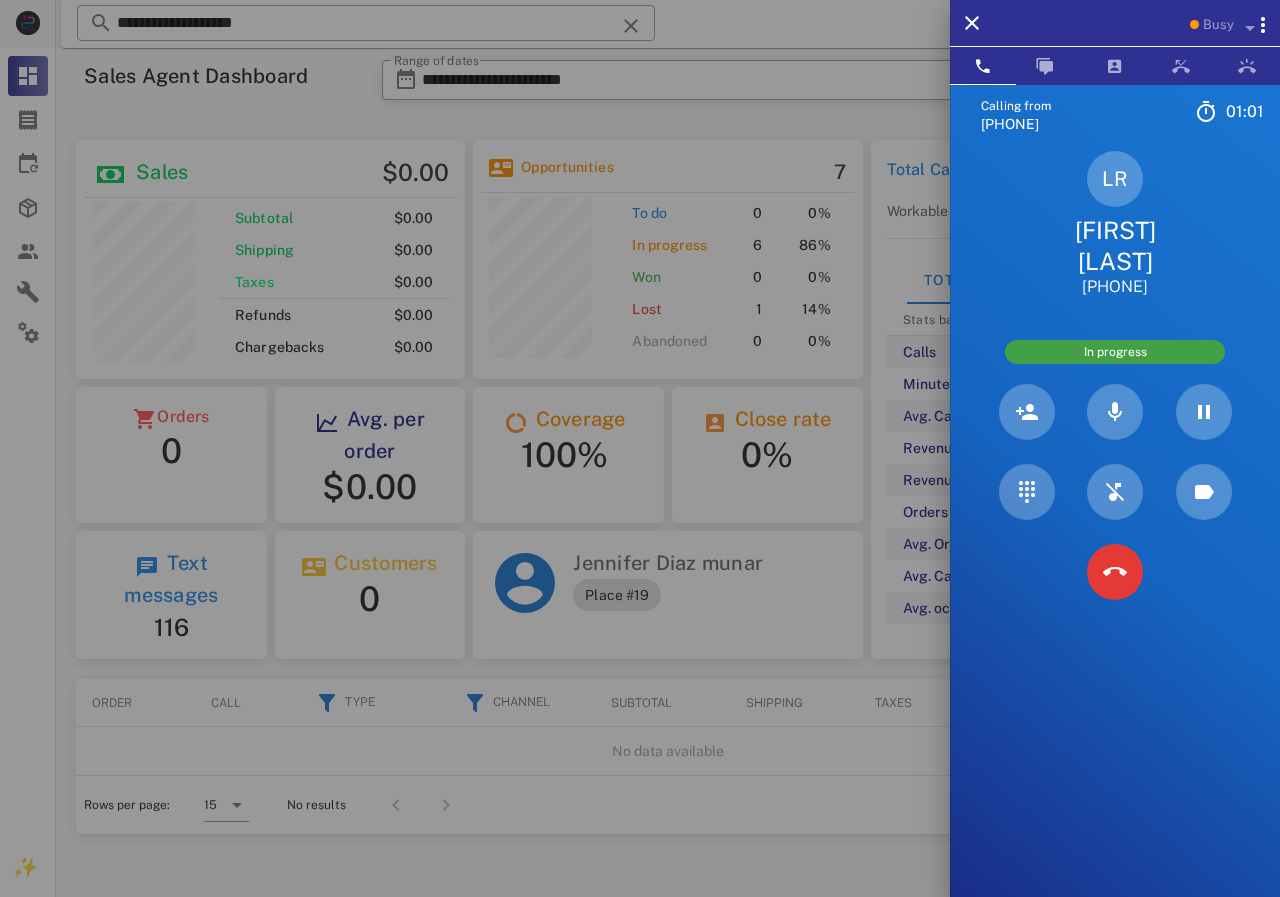 click on "[TIME]  Unknown      ▼     Andorra
+376
Argentina
+54
Aruba
+297
Australia
+61
Belgium (België)
+32
Bolivia
+591
Brazil (Brasil)
+55
Canada
+1
Chile
+56
Colombia
+57
Costa Rica
+506
Dominican Republic (República Dominicana)
+1
Ecuador
+593
El Salvador
+503
France
+33
Germany (Deutschland)
+49
Guadeloupe
+590
Guatemala
+502
Honduras
+504
Iceland (Ísland)
+354
India (भारत)
+91
Israel (‫ישראל‬‎)
+972
Italy (Italia)     Japan (日本)" at bounding box center (668, 472) 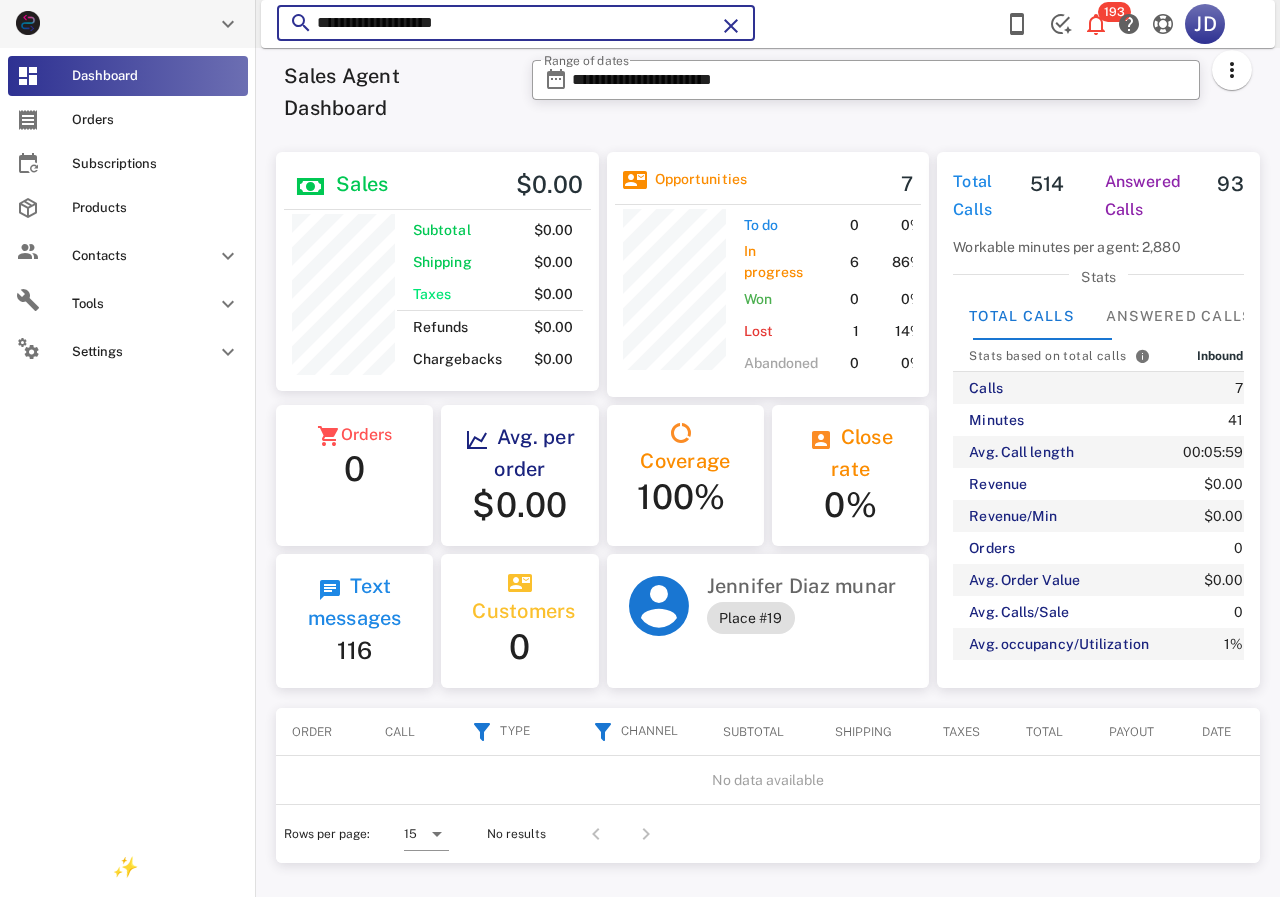 paste on "**" 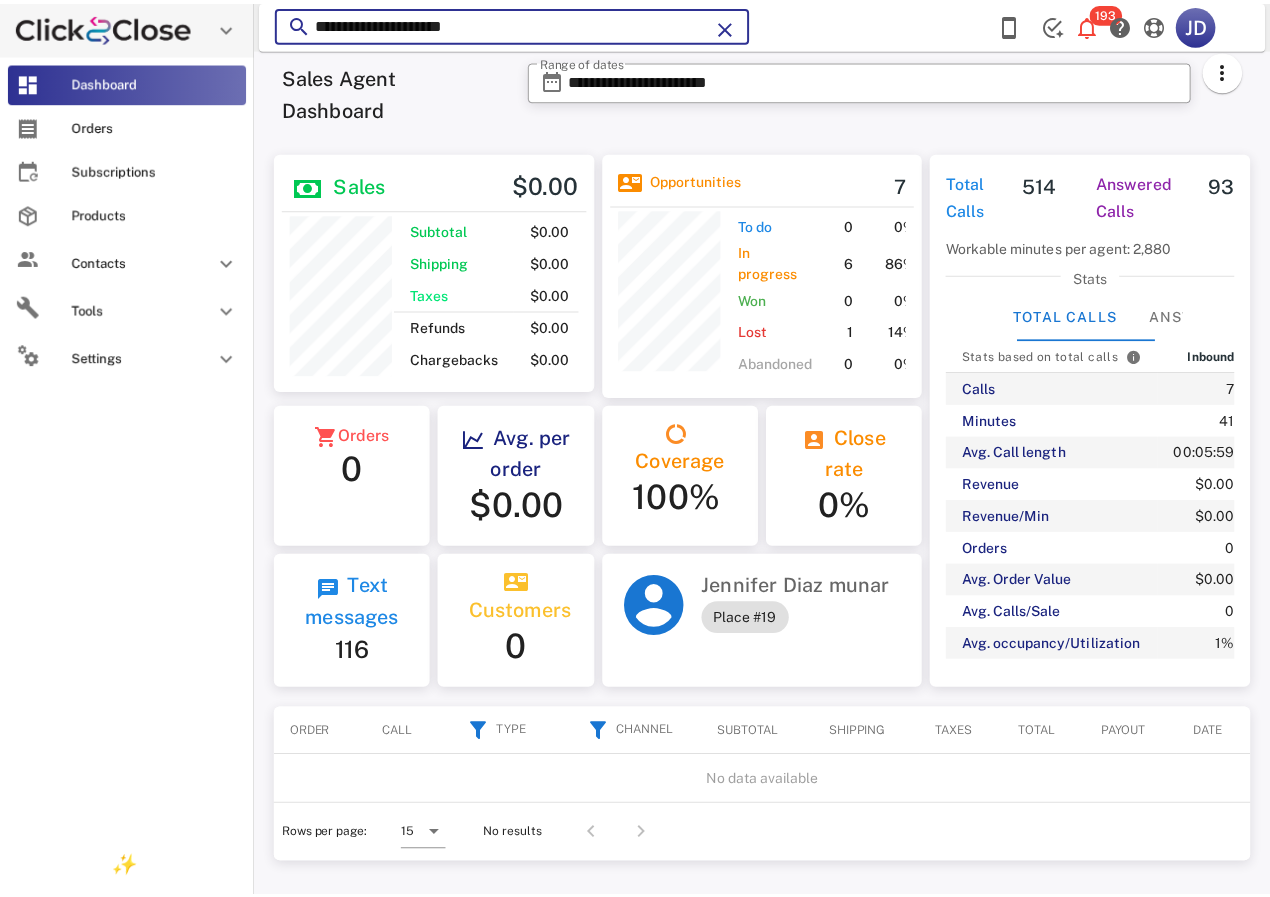 scroll, scrollTop: 250, scrollLeft: 320, axis: both 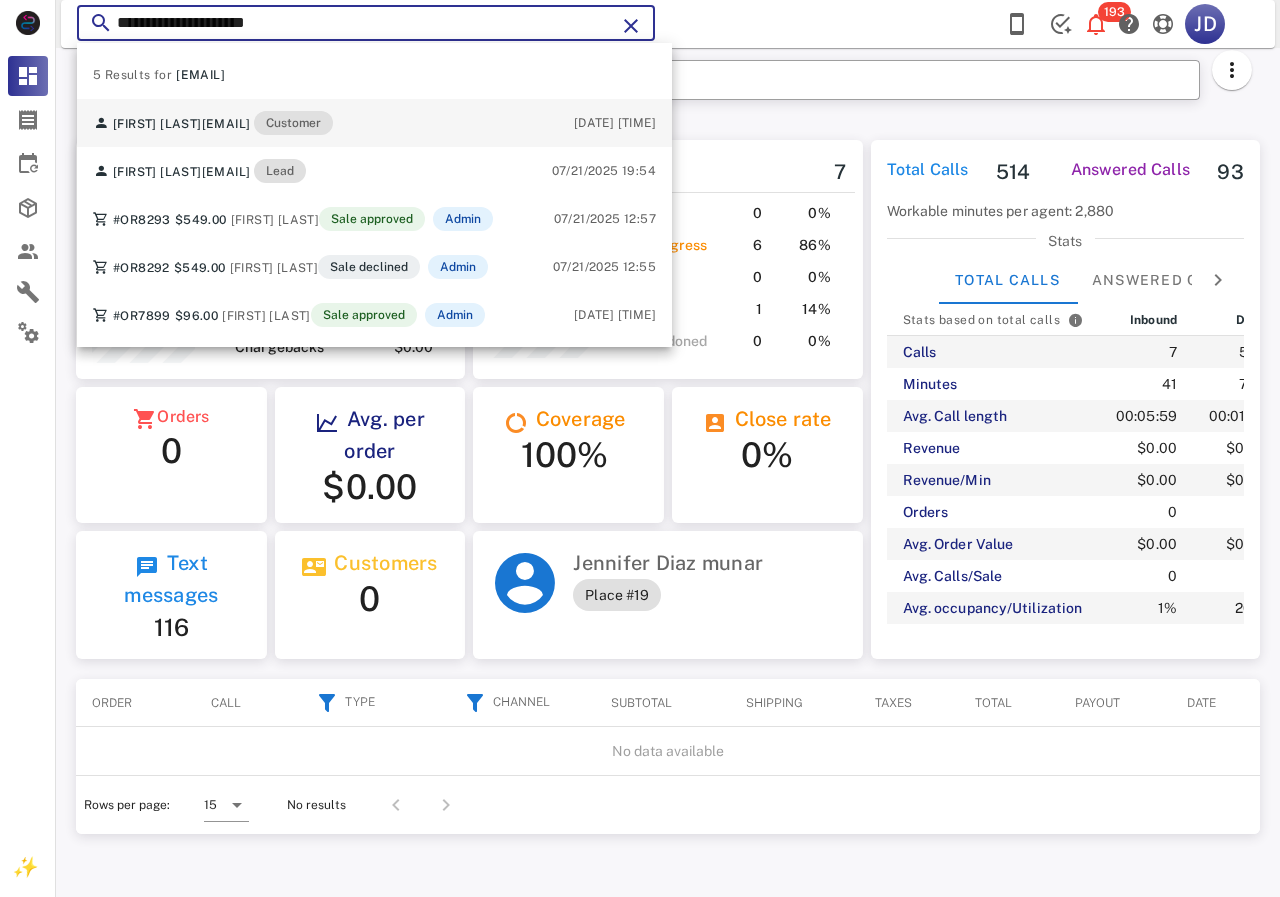 type on "**********" 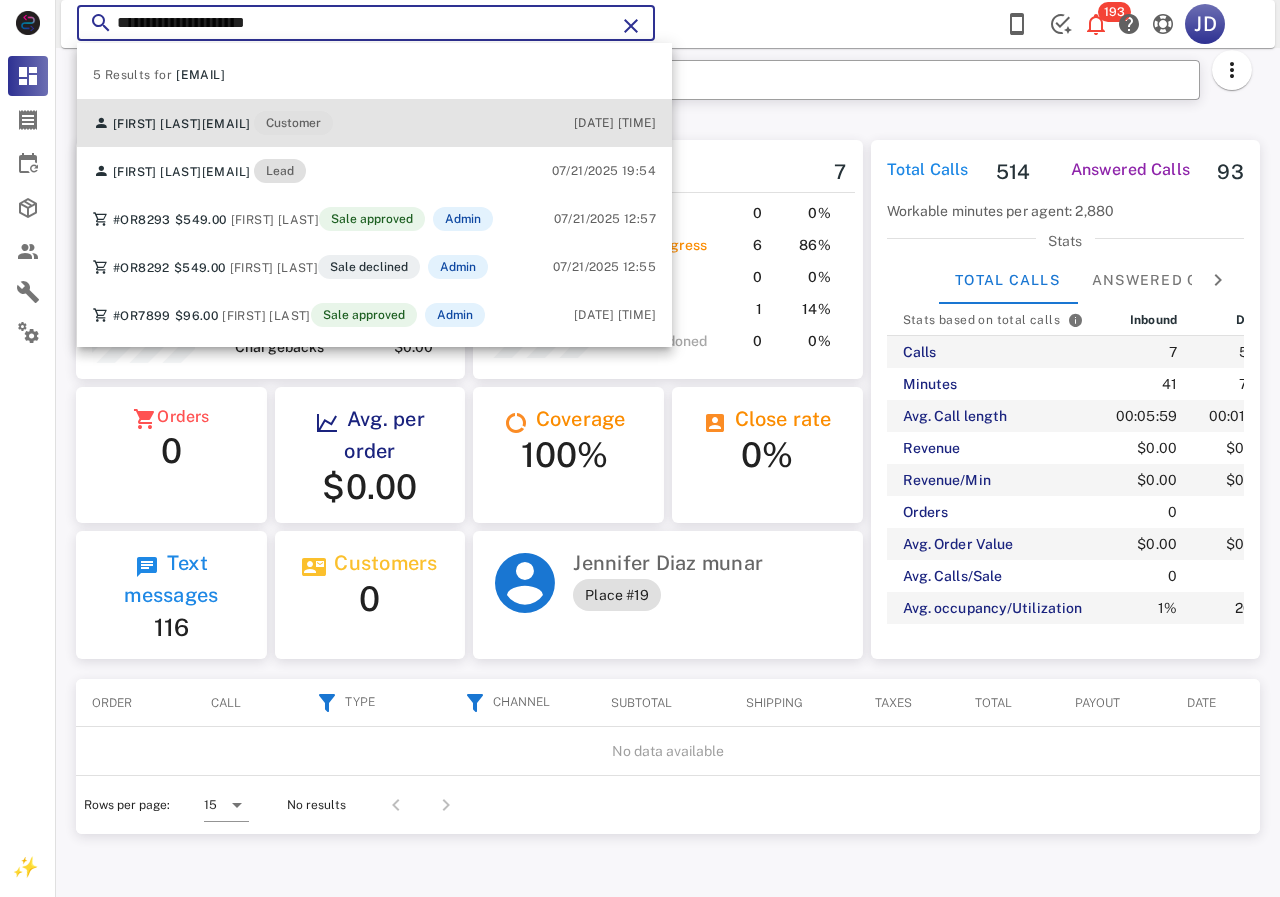 click on "[EMAIL]" at bounding box center (226, 124) 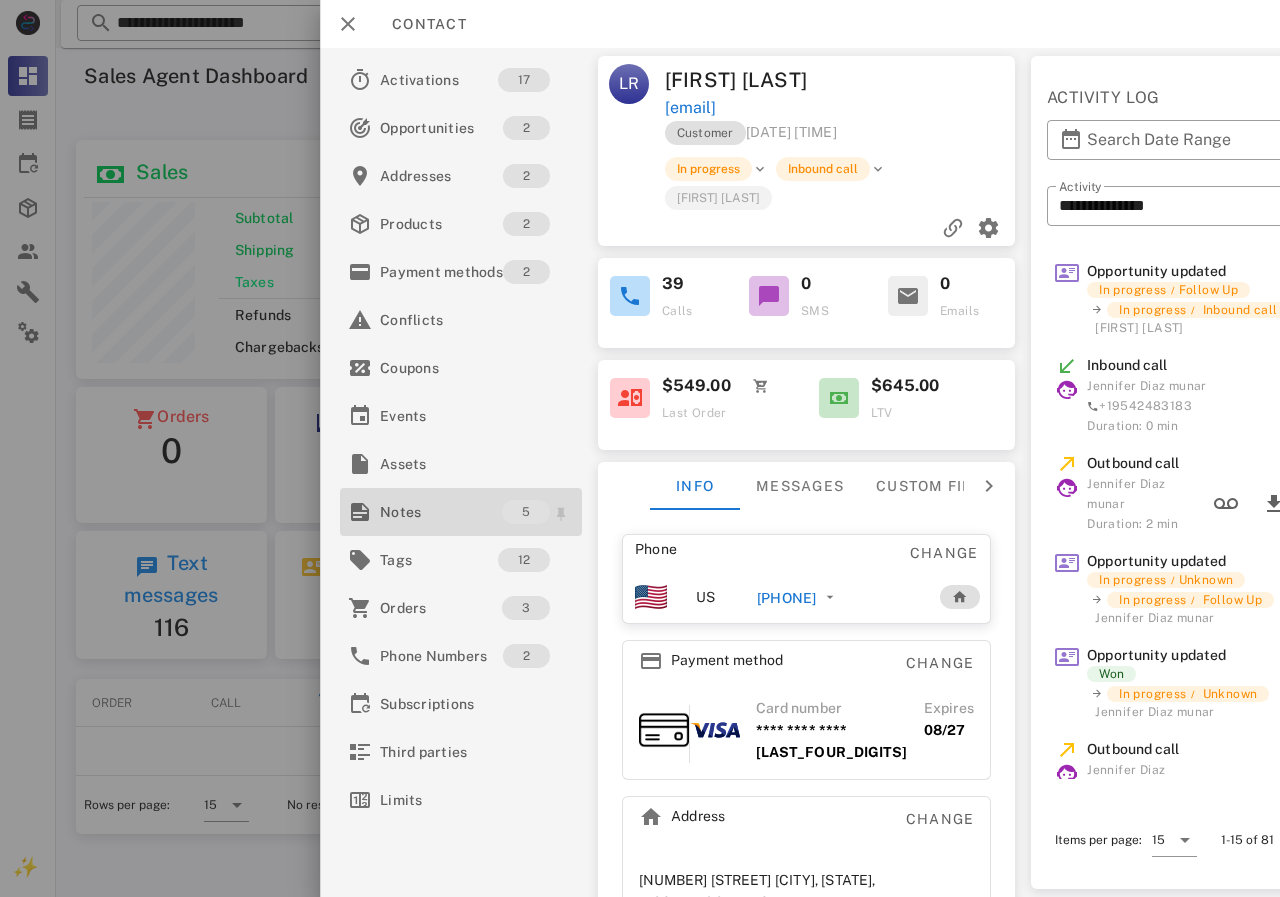 click on "Notes" at bounding box center (441, 512) 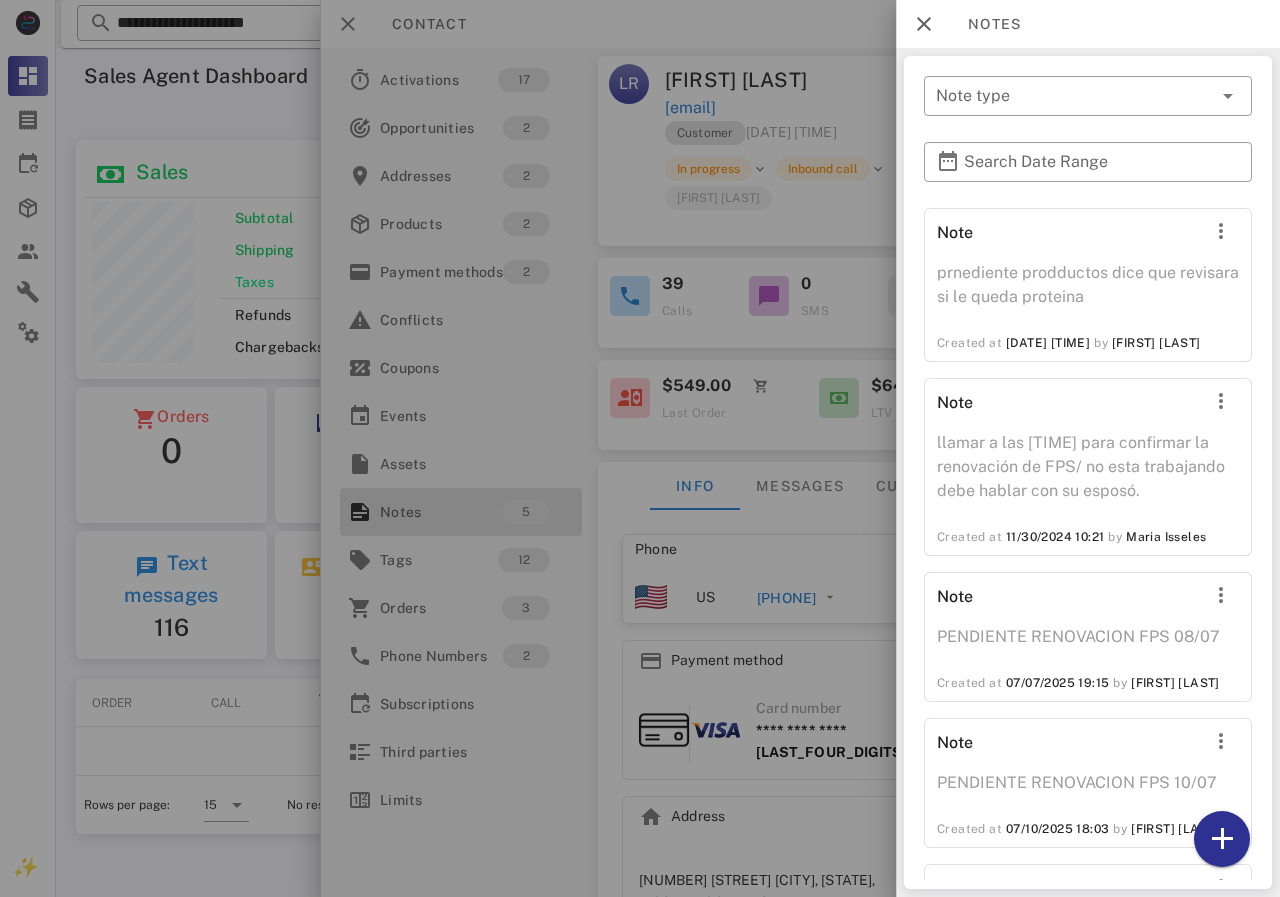 scroll, scrollTop: 230, scrollLeft: 0, axis: vertical 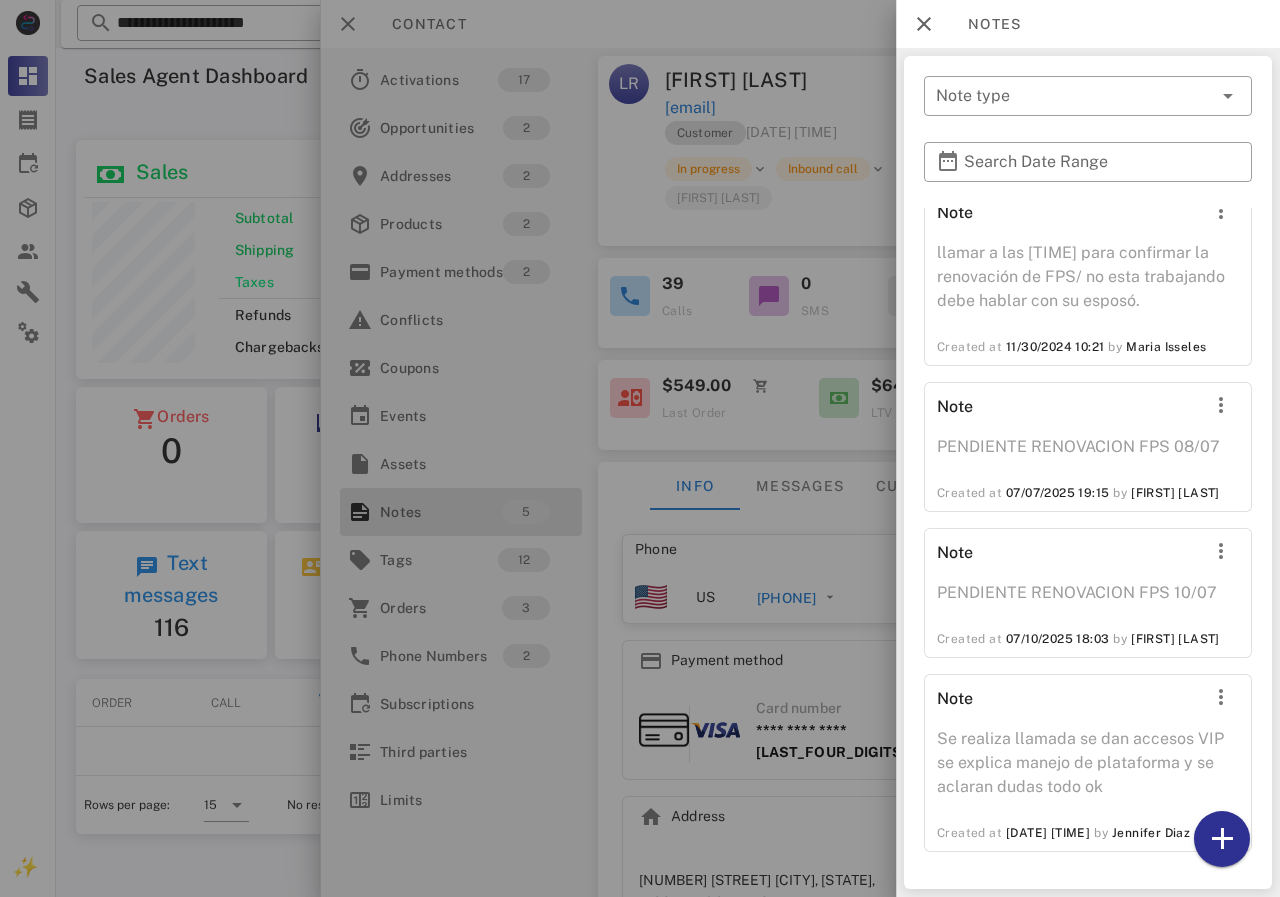 click at bounding box center [640, 448] 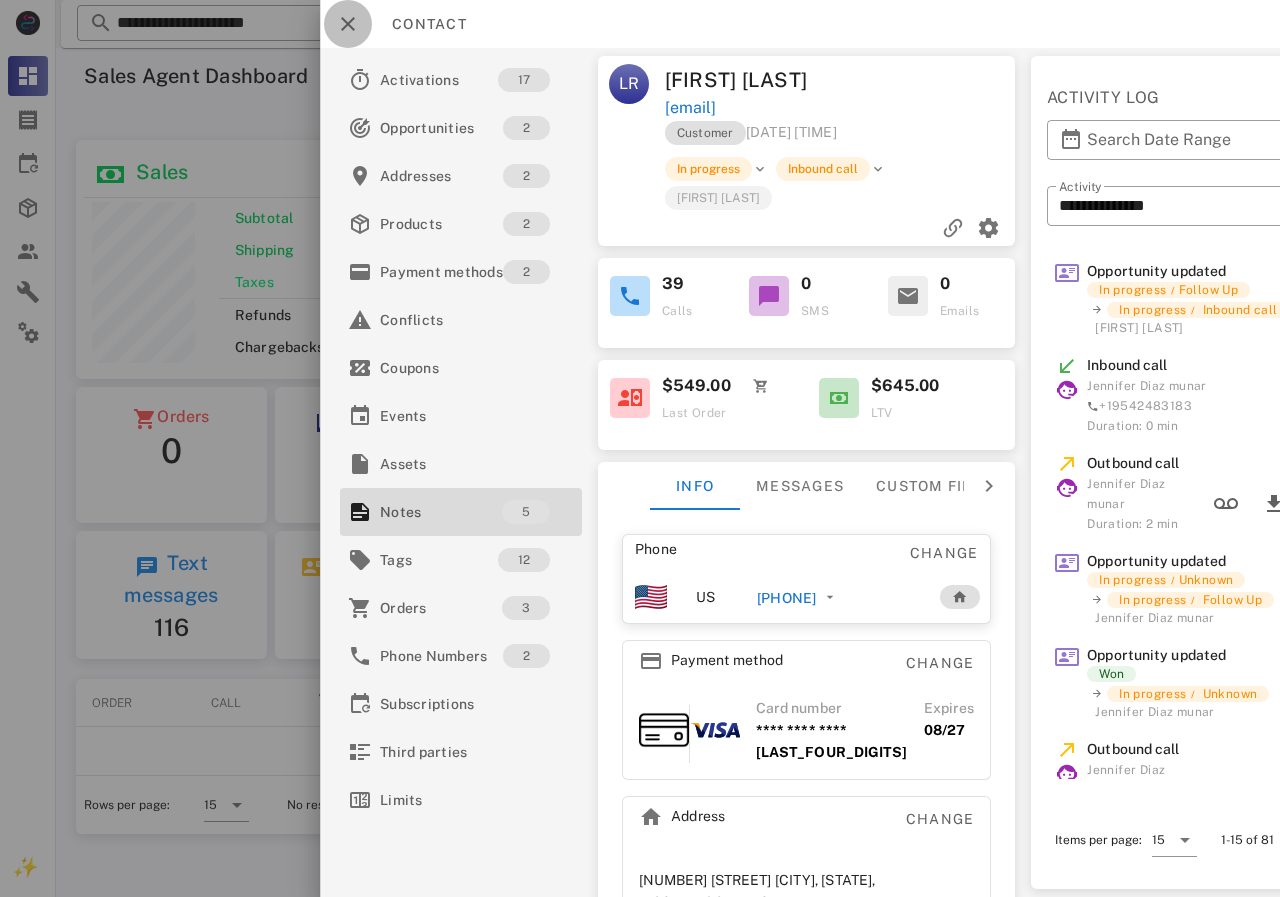 click at bounding box center (348, 24) 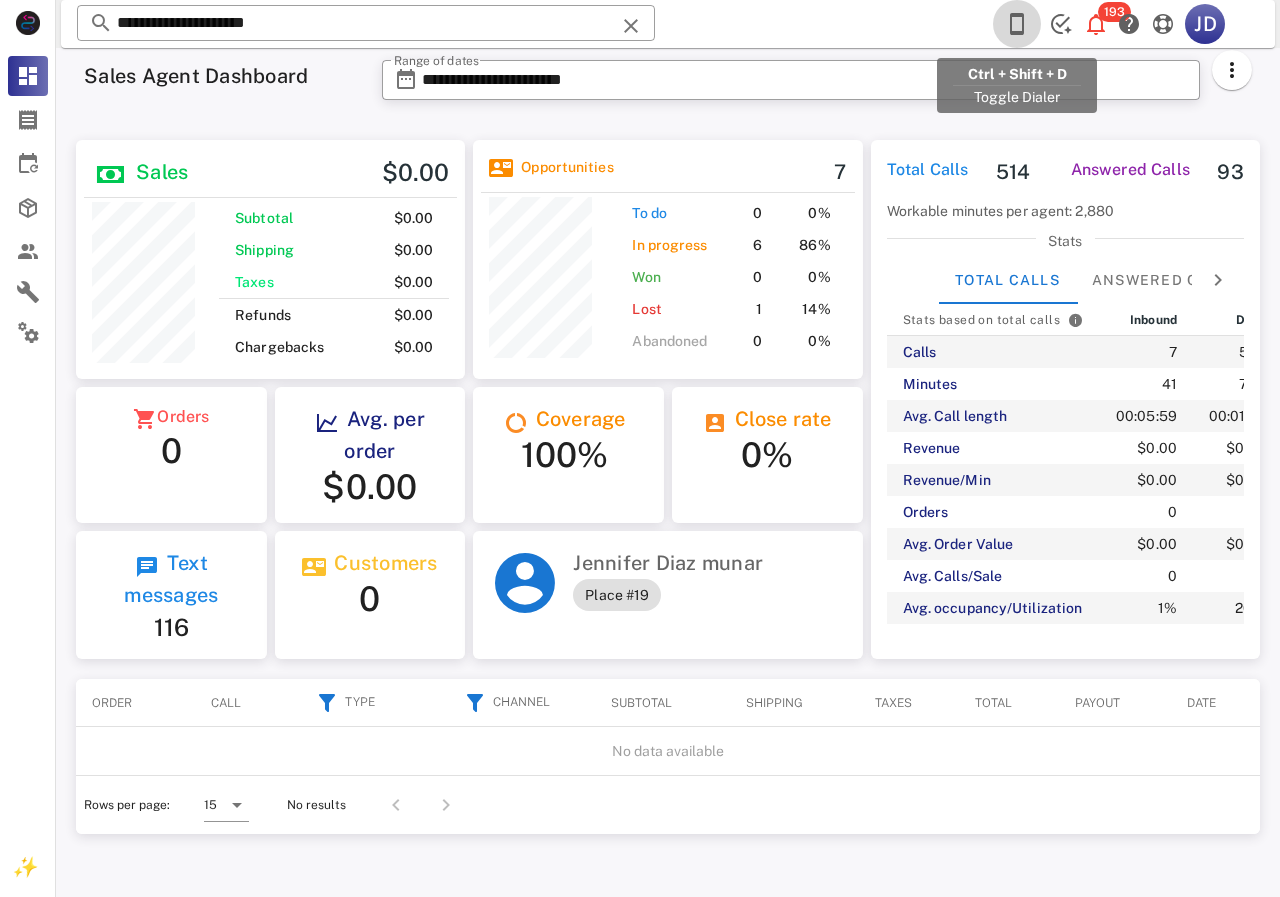 click at bounding box center (1017, 24) 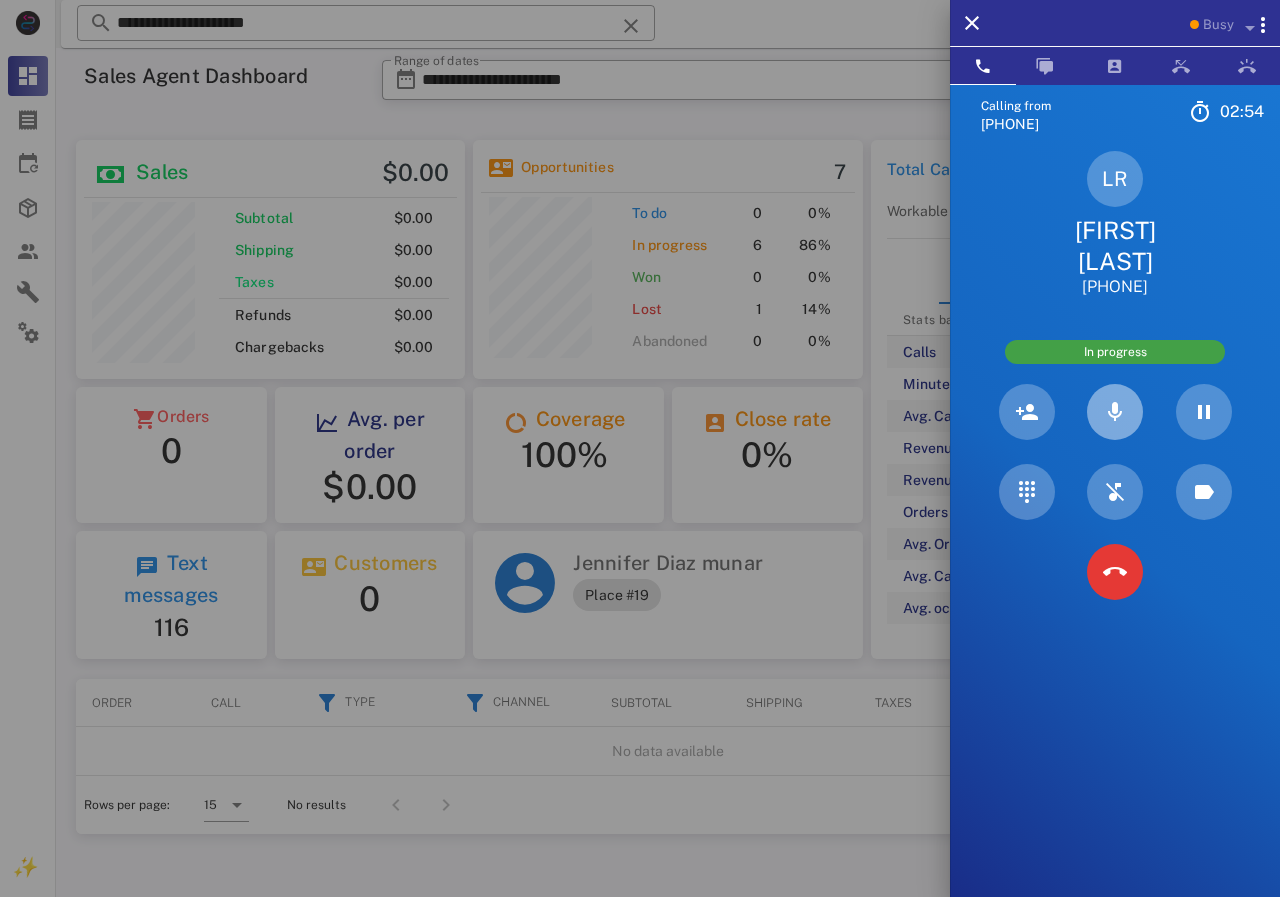 click at bounding box center [1115, 412] 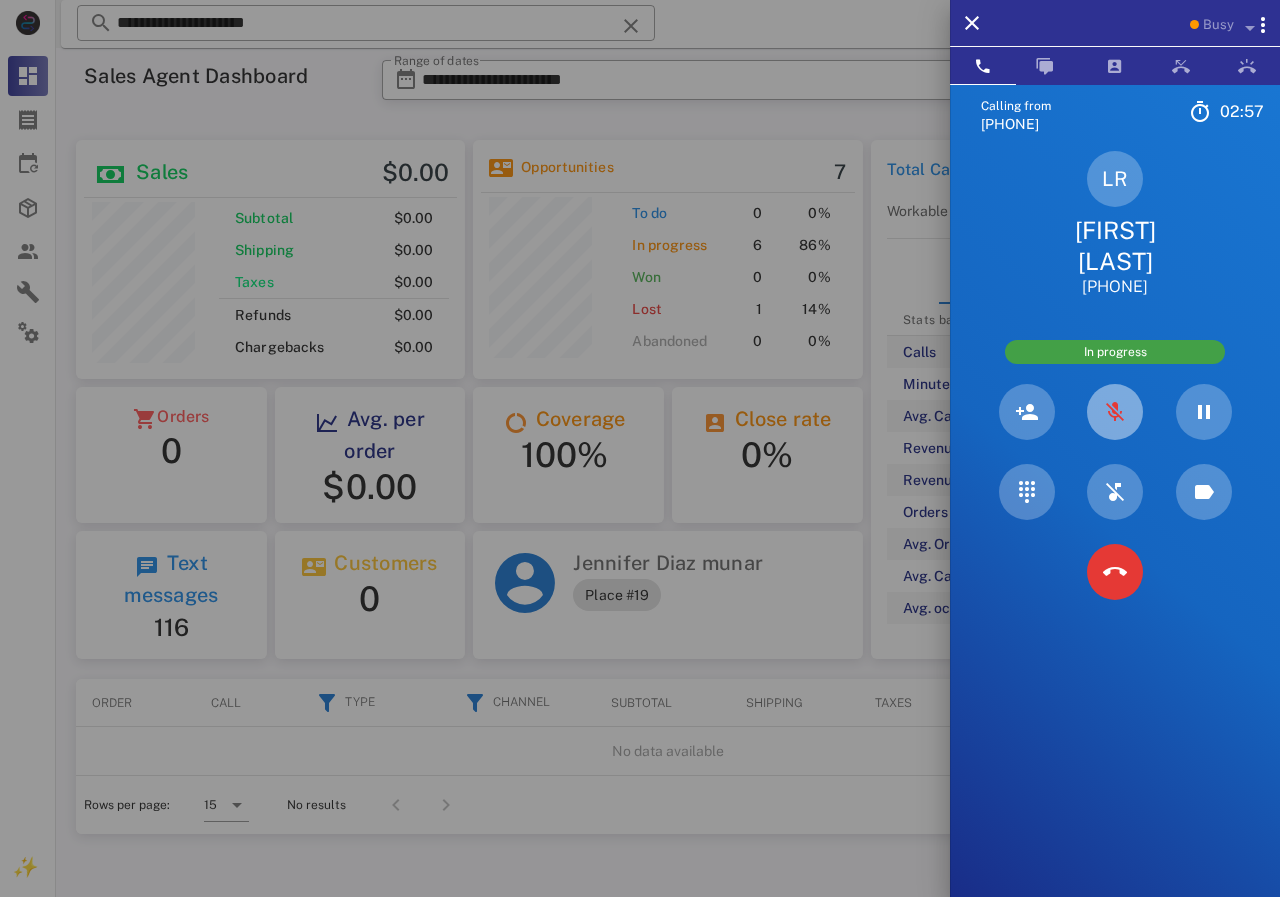 click at bounding box center [1115, 412] 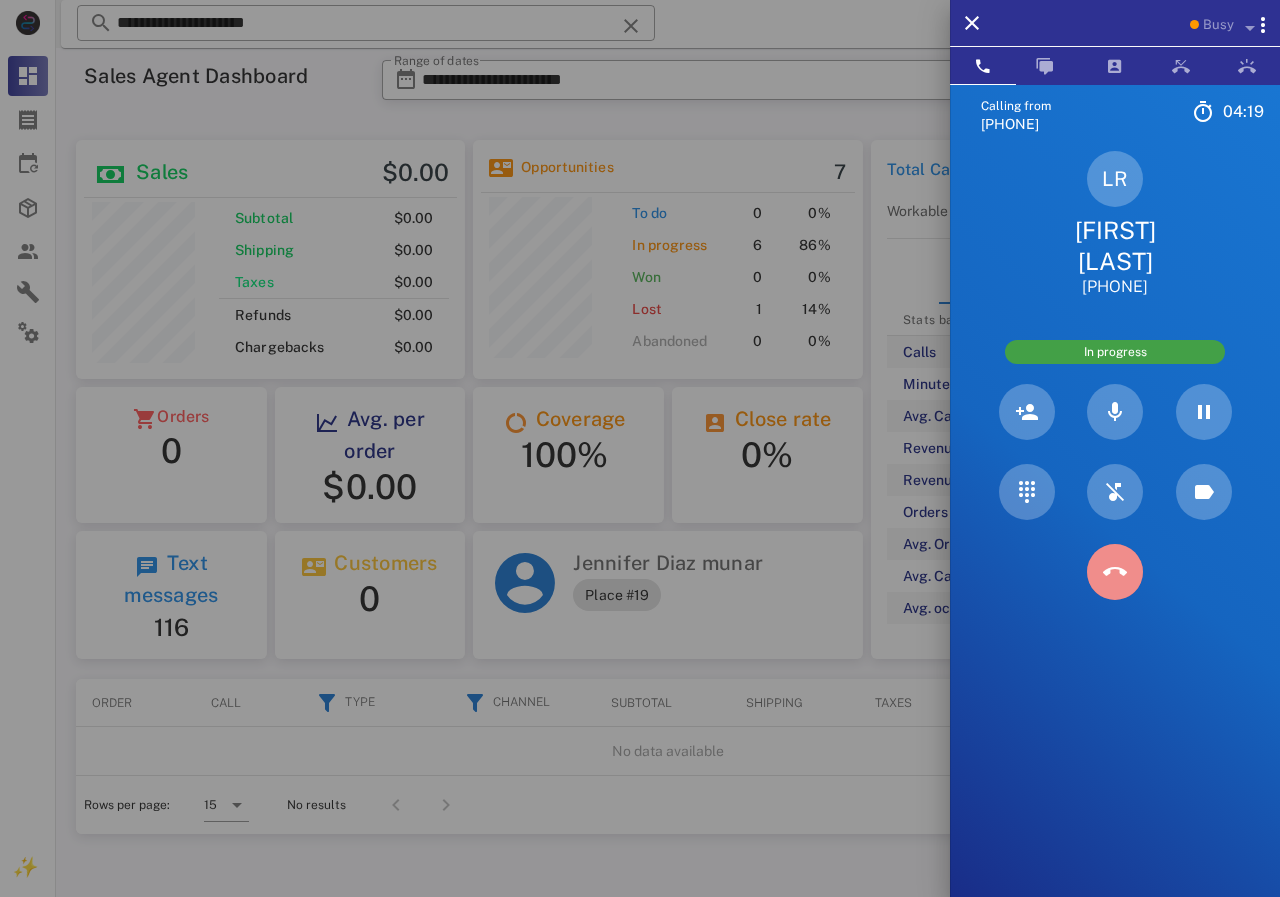click at bounding box center (1115, 572) 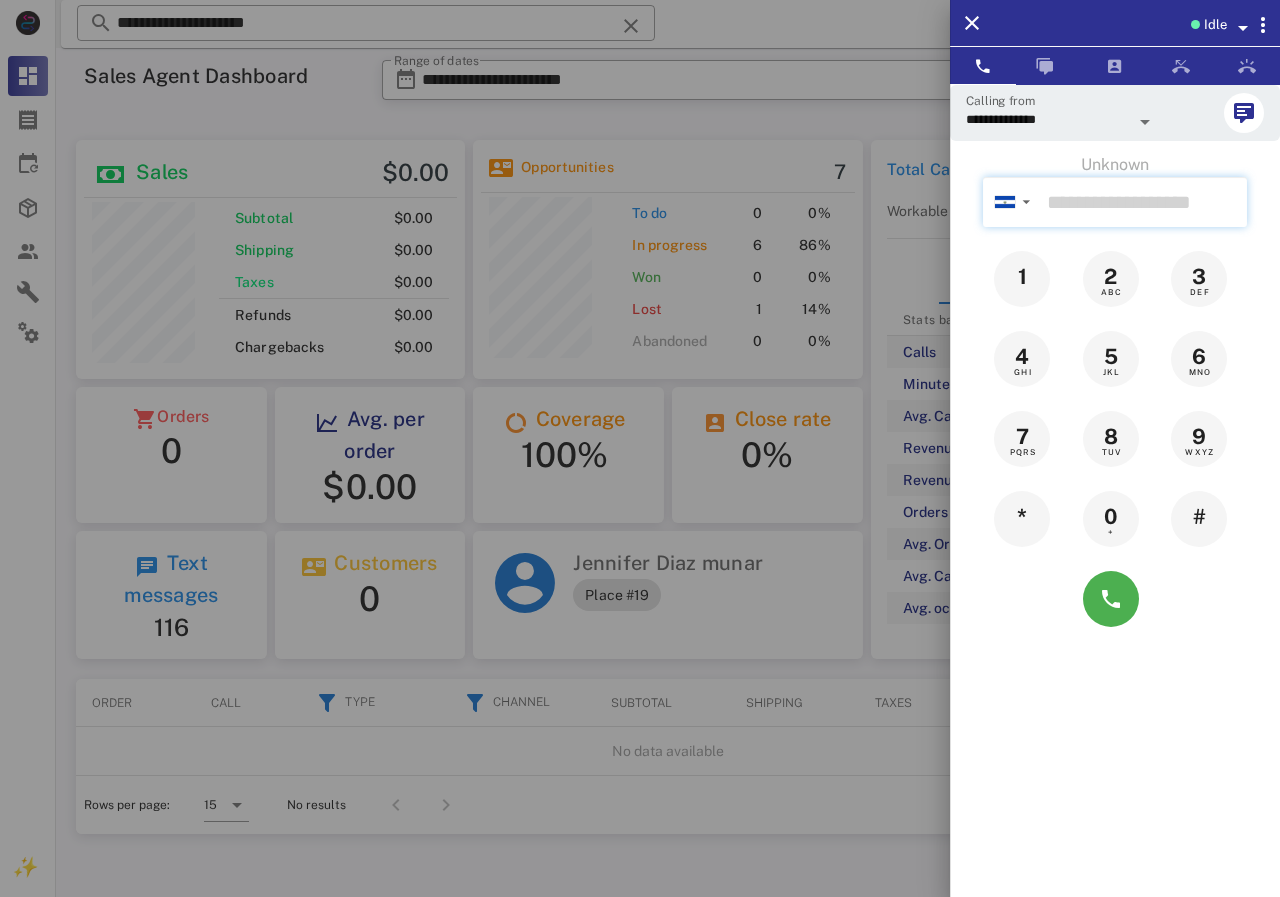 click at bounding box center [1143, 202] 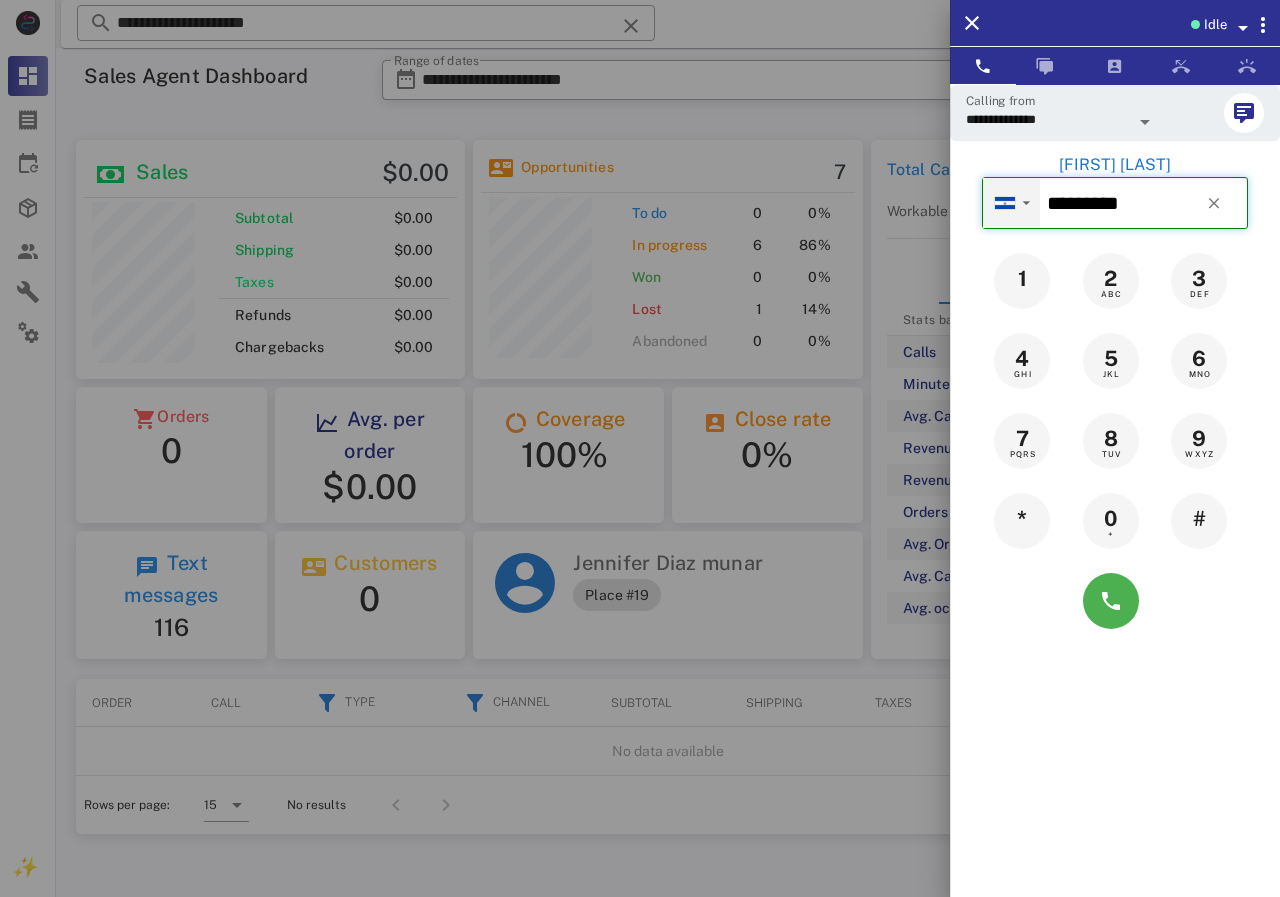 click on "▼     Andorra
+376
Argentina
+54
Aruba
+297
Australia
+61
Belgium (België)
+32
Bolivia
+591
Brazil (Brasil)
+55
Canada
+1
Chile
+56
Colombia
+57
Costa Rica
+506
Dominican Republic (República Dominicana)
+1
Ecuador
+593
El Salvador
+503
France
+33
Germany (Deutschland)
+49
Guadeloupe
+590
Guatemala
+502
Honduras
+504
Iceland (Ísland)
+354
India (भारत)
+91
Israel (‫ישראל‬‎)
+972
Italy (Italia)
+39
Japan (日本)
+81" at bounding box center (1011, 203) 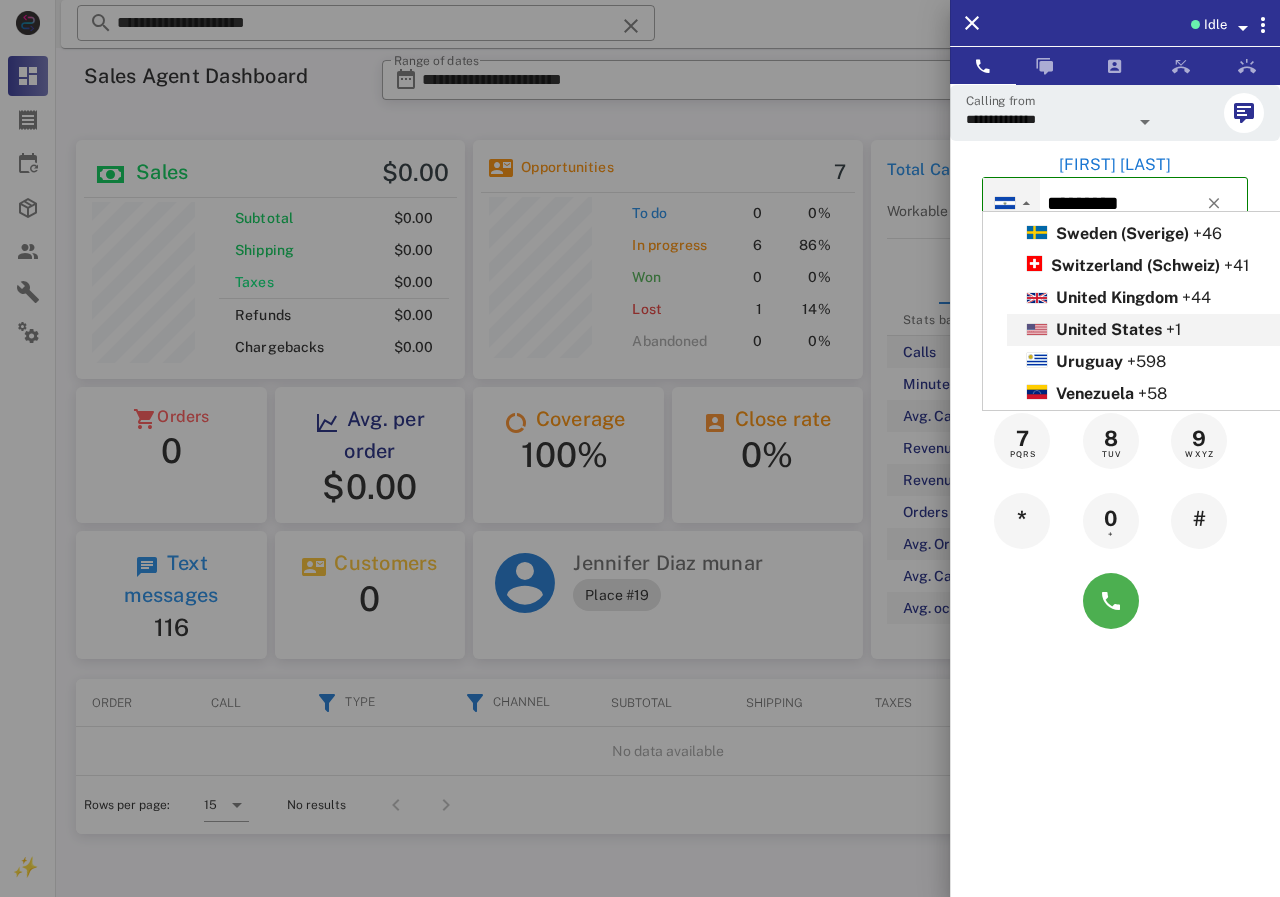 click on "[FIRST] [LAST]" at bounding box center (1115, 165) 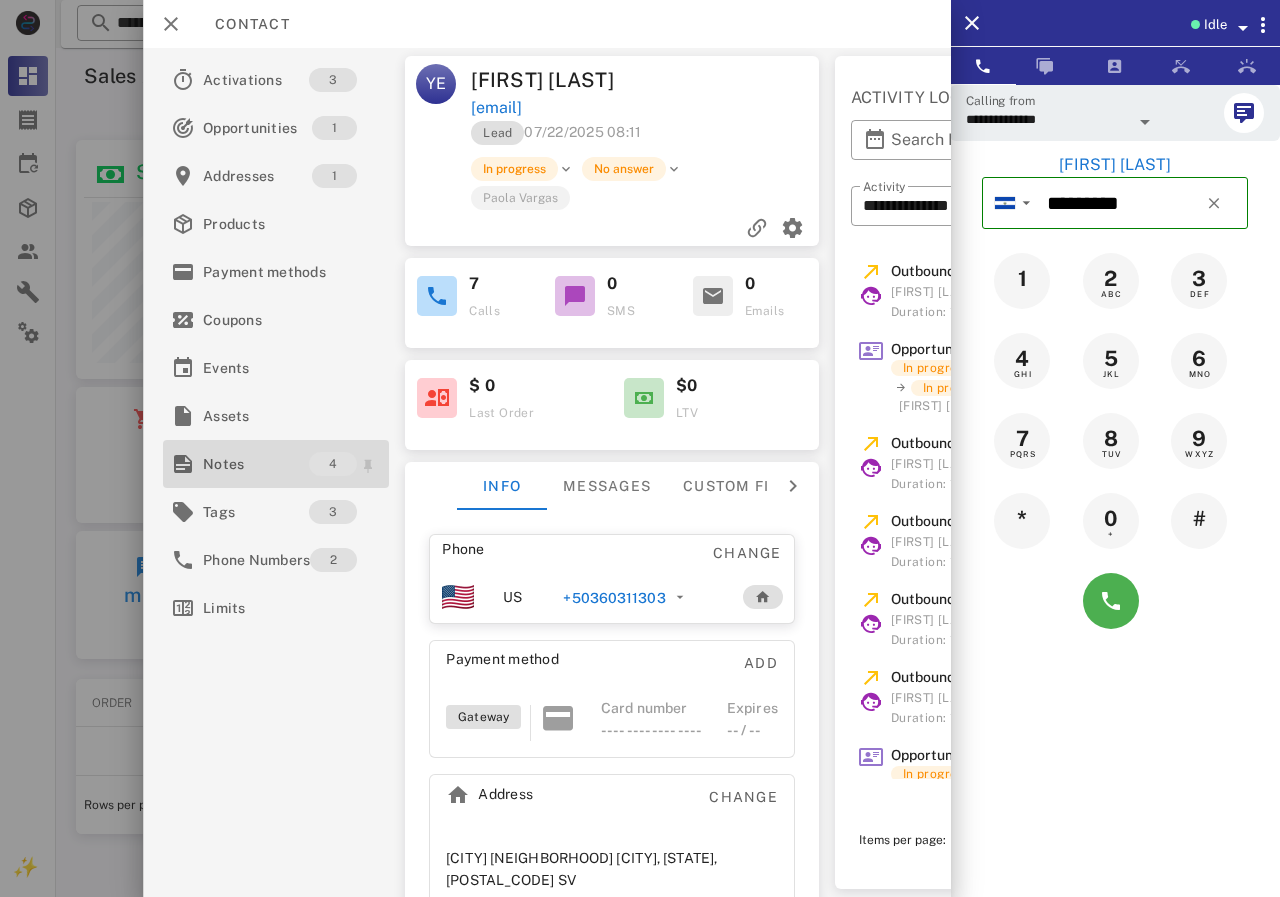 click on "Notes" at bounding box center [256, 464] 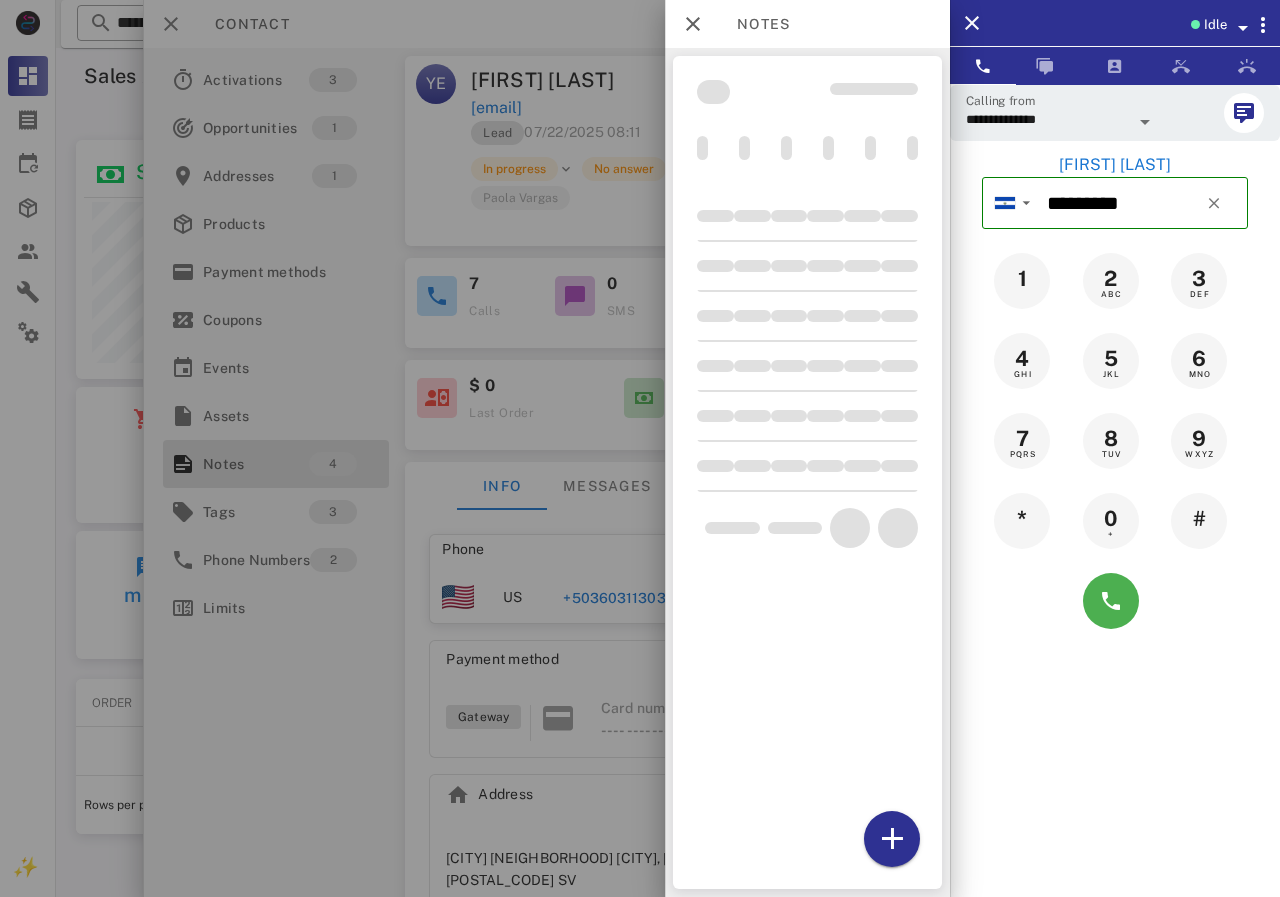 click at bounding box center [640, 448] 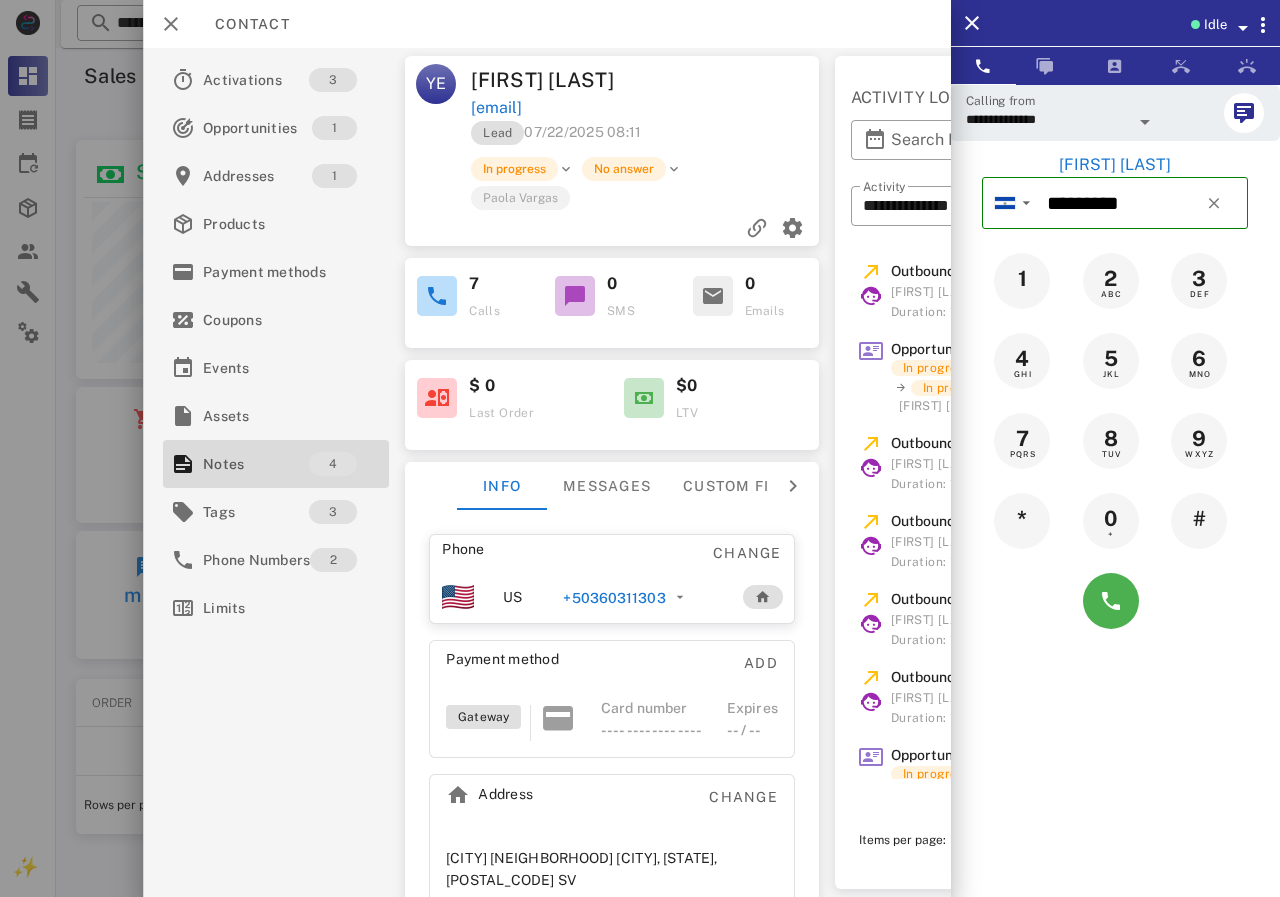 click on "+50360311303" at bounding box center [614, 598] 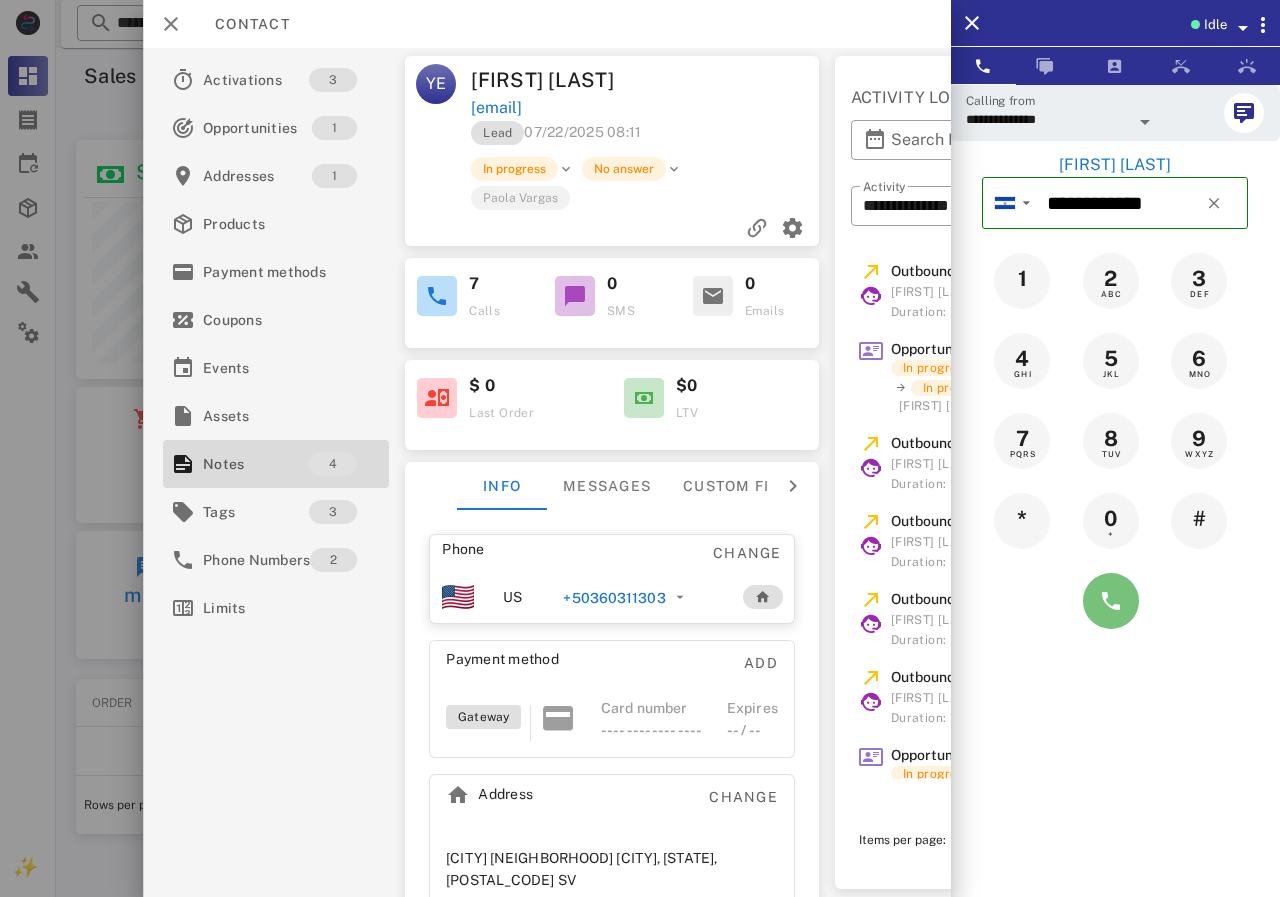 click at bounding box center (1111, 601) 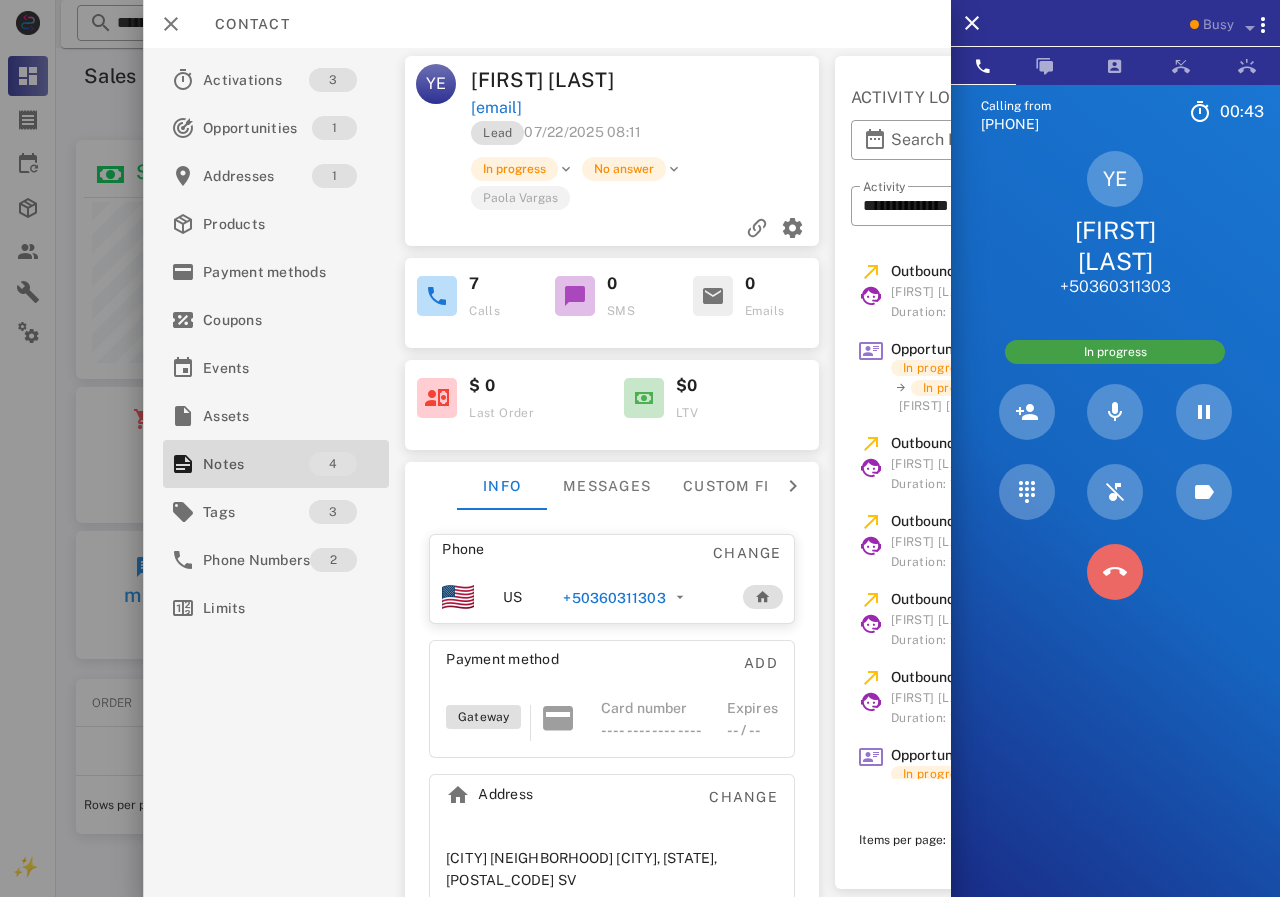 click at bounding box center (1115, 572) 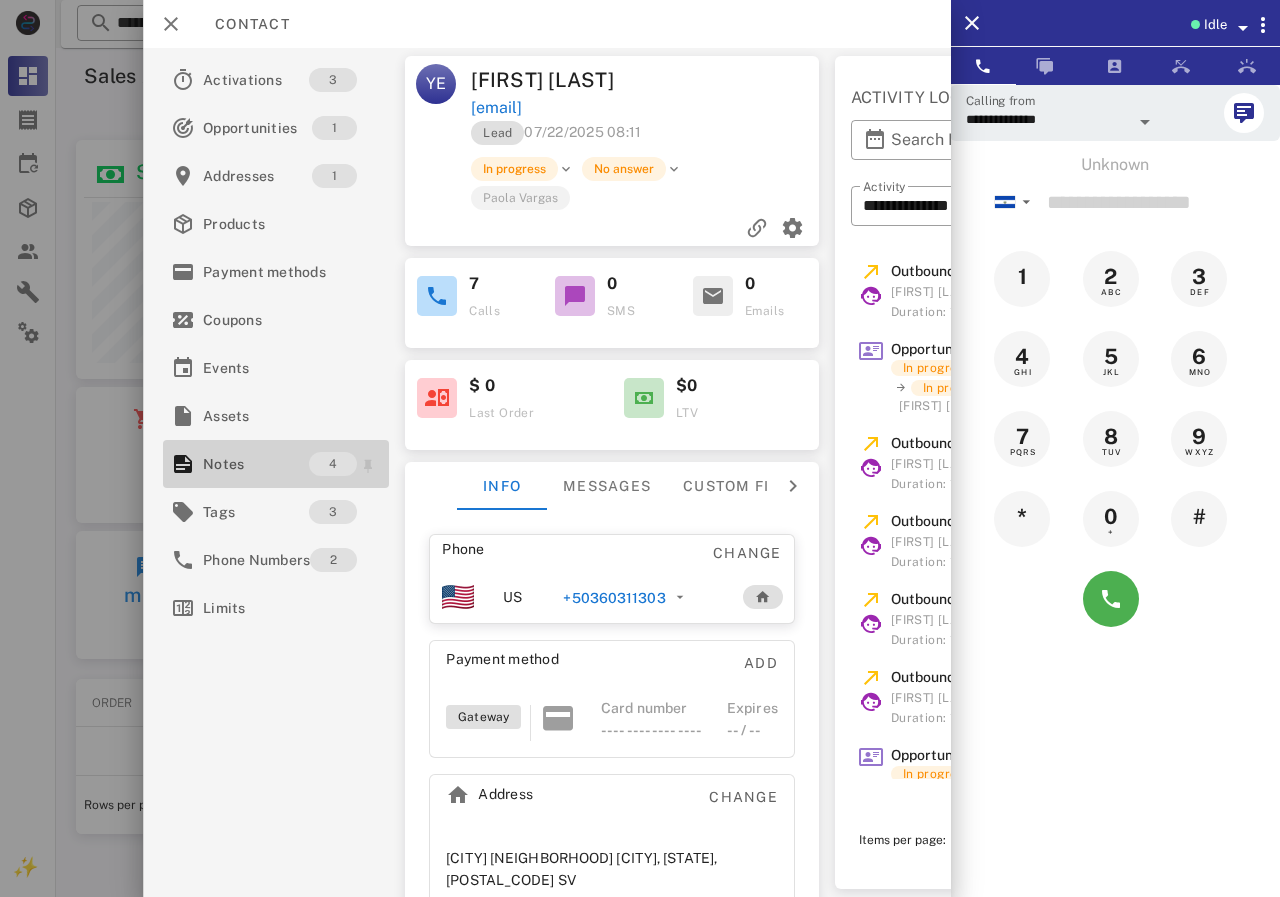 click on "Notes" at bounding box center [256, 464] 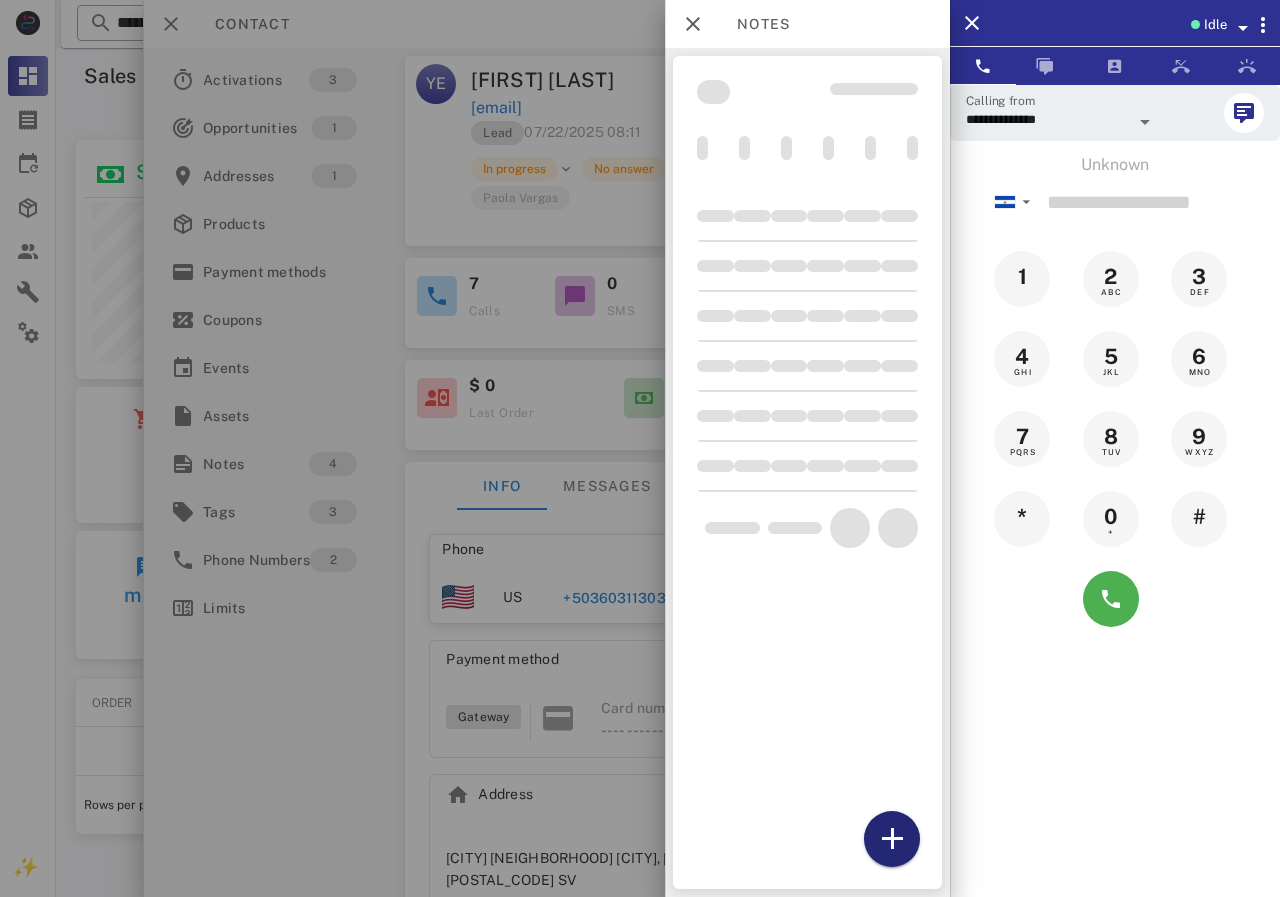 click at bounding box center (892, 839) 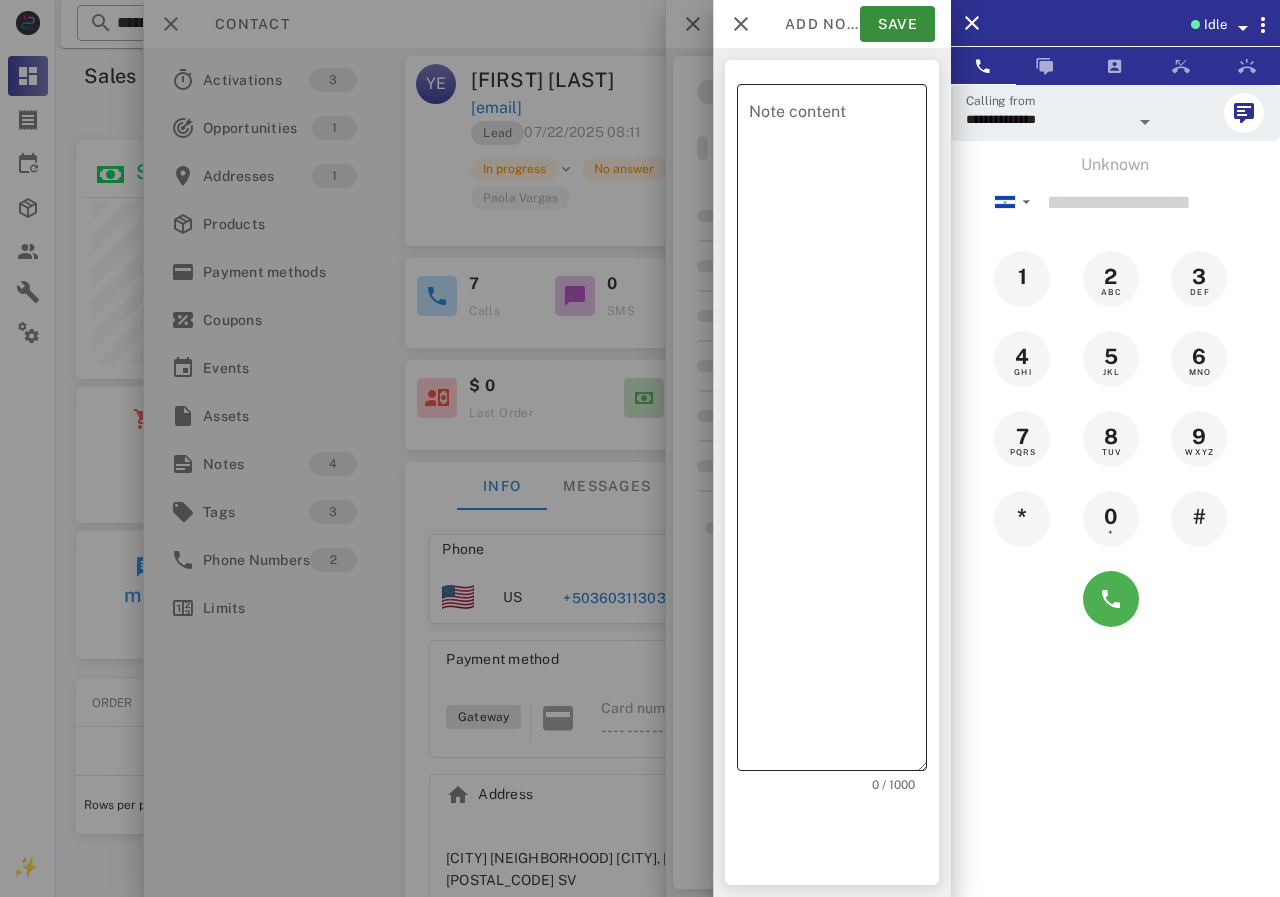 click on "Note content" at bounding box center [838, 432] 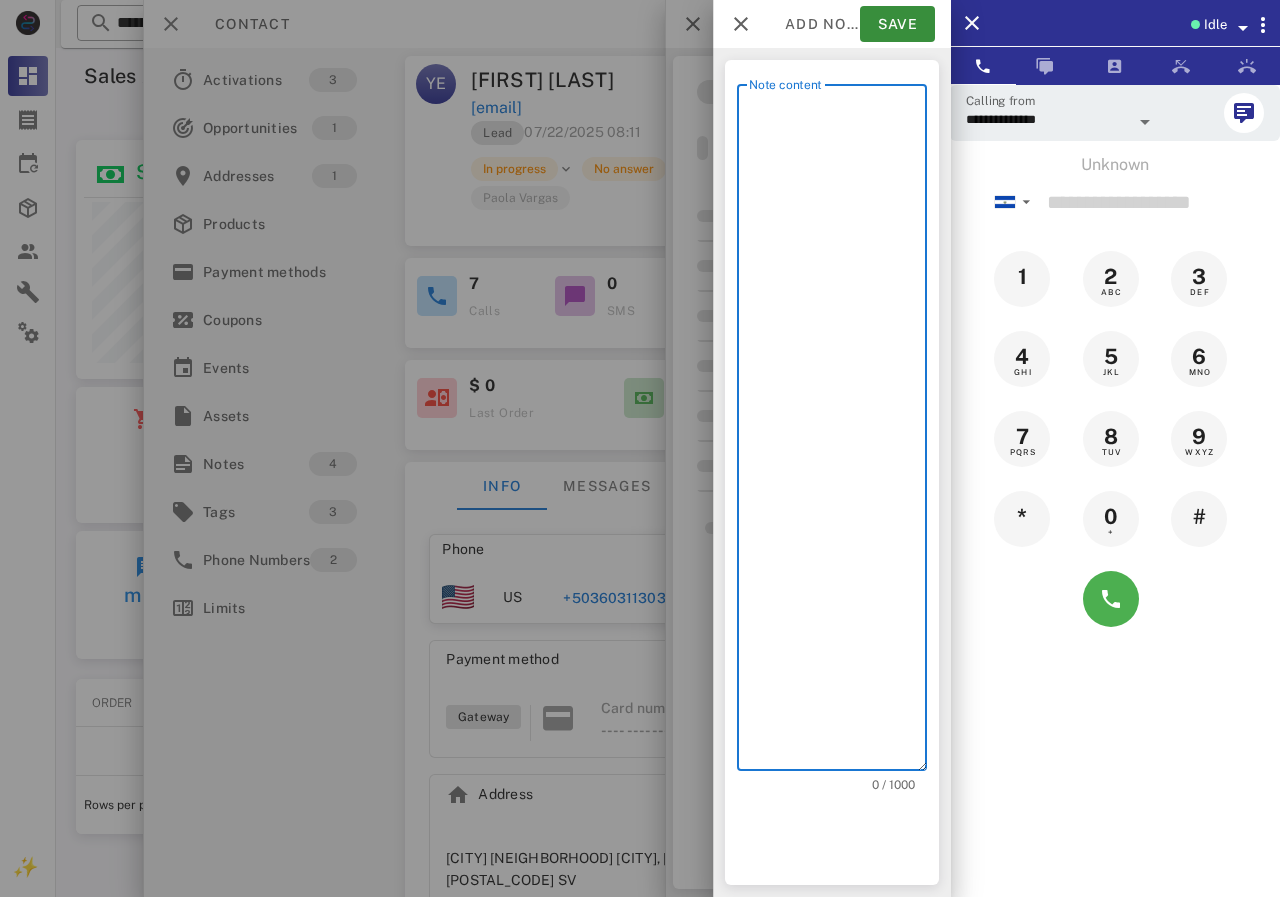 scroll, scrollTop: 240, scrollLeft: 390, axis: both 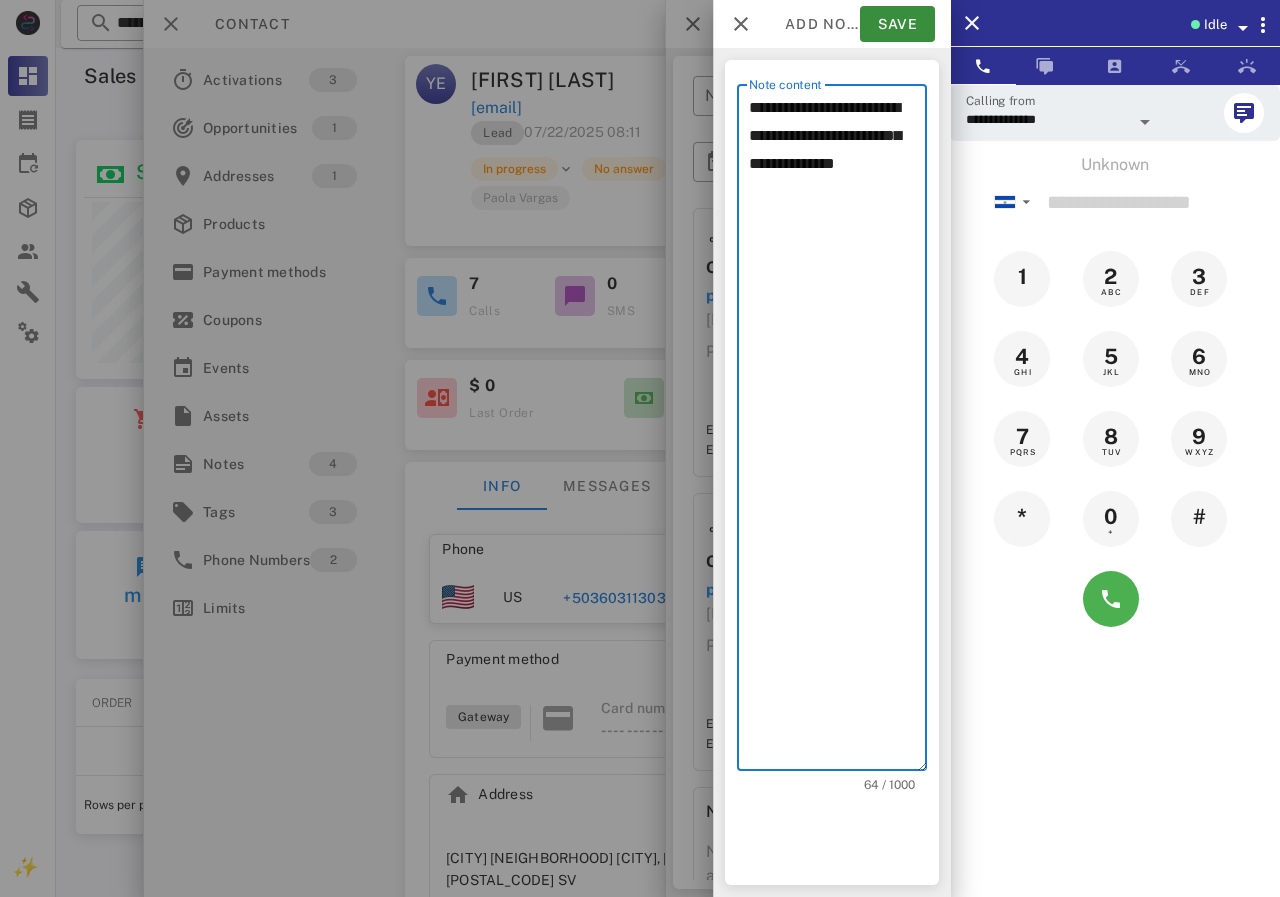 click on "**********" at bounding box center [838, 432] 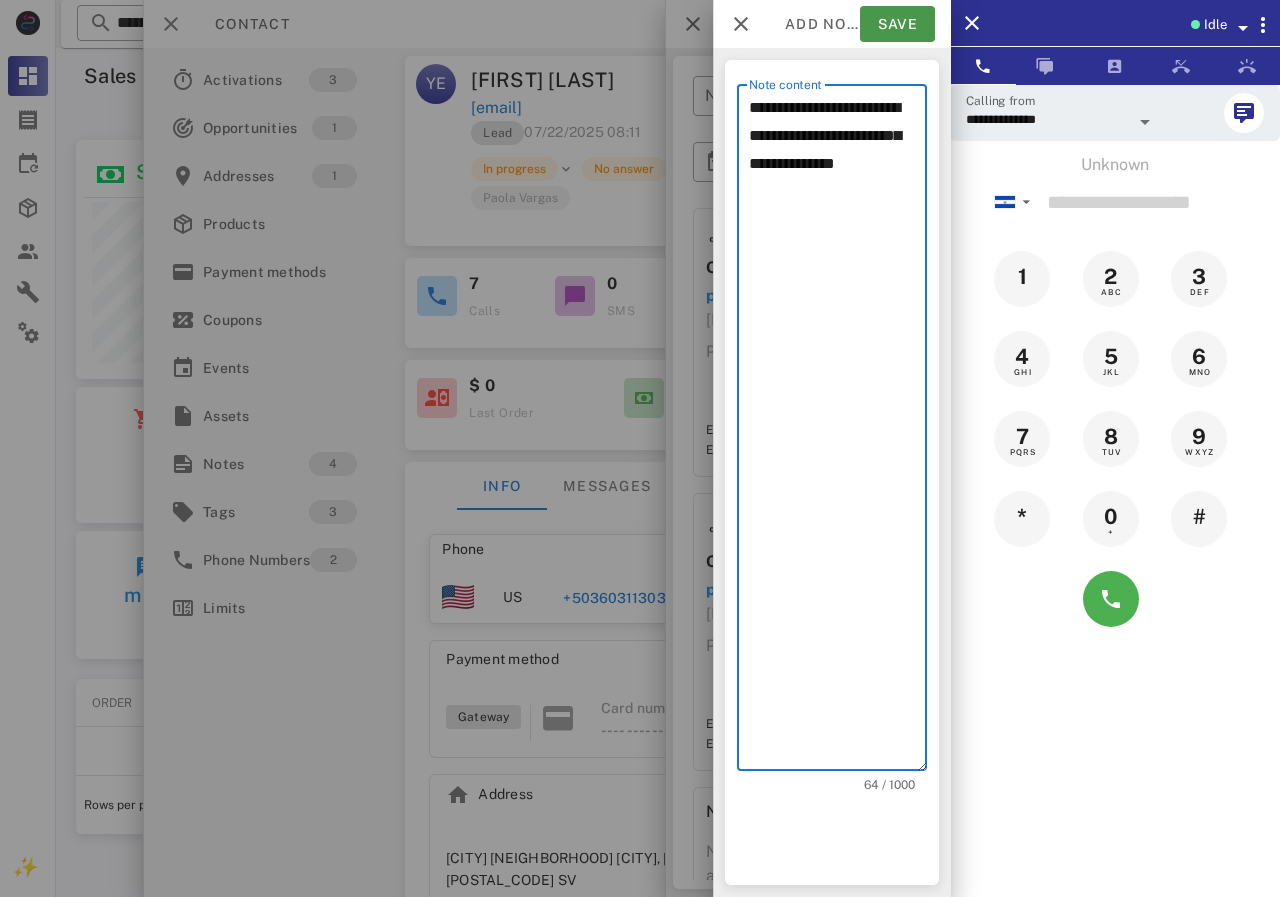 type on "**********" 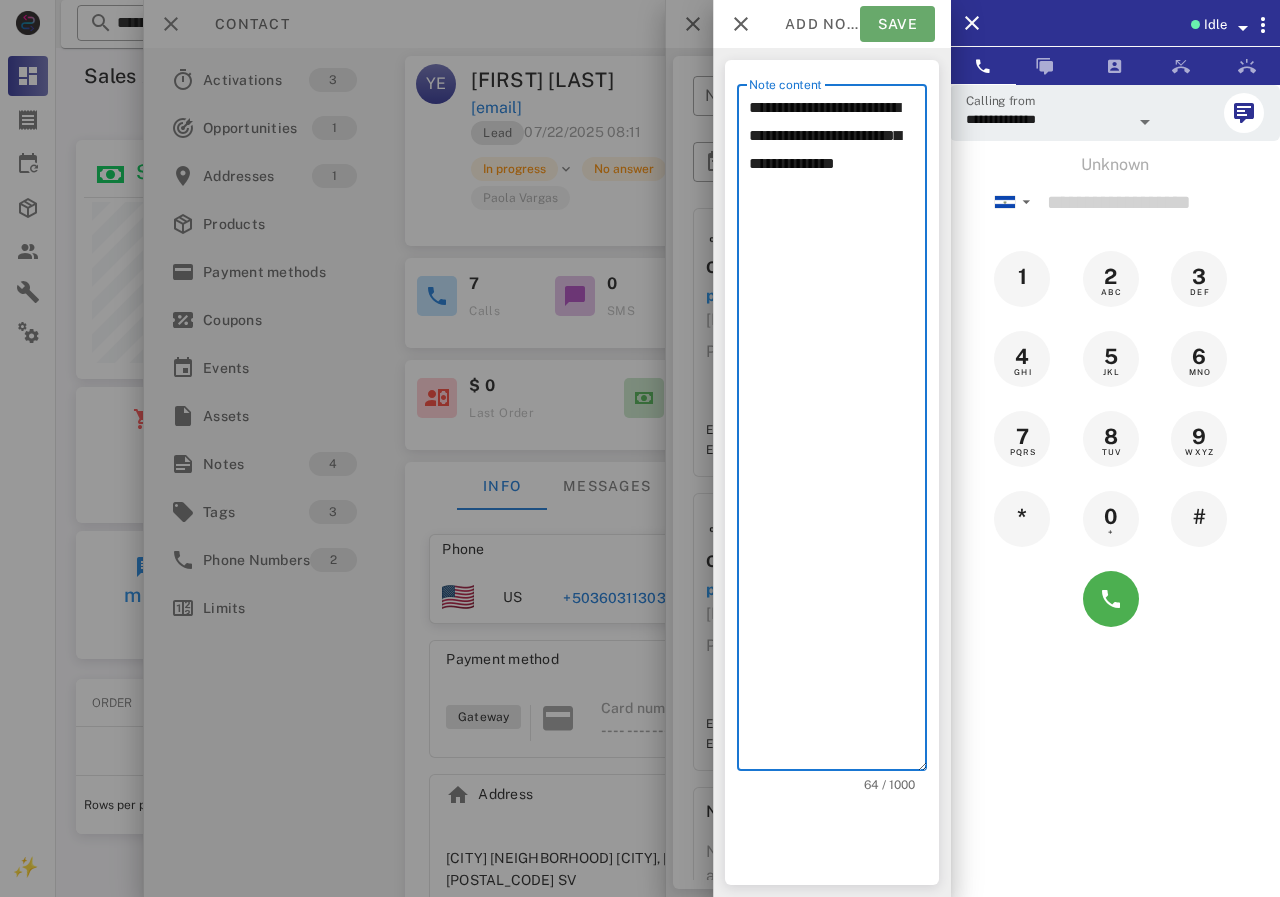 click on "Save" at bounding box center (897, 24) 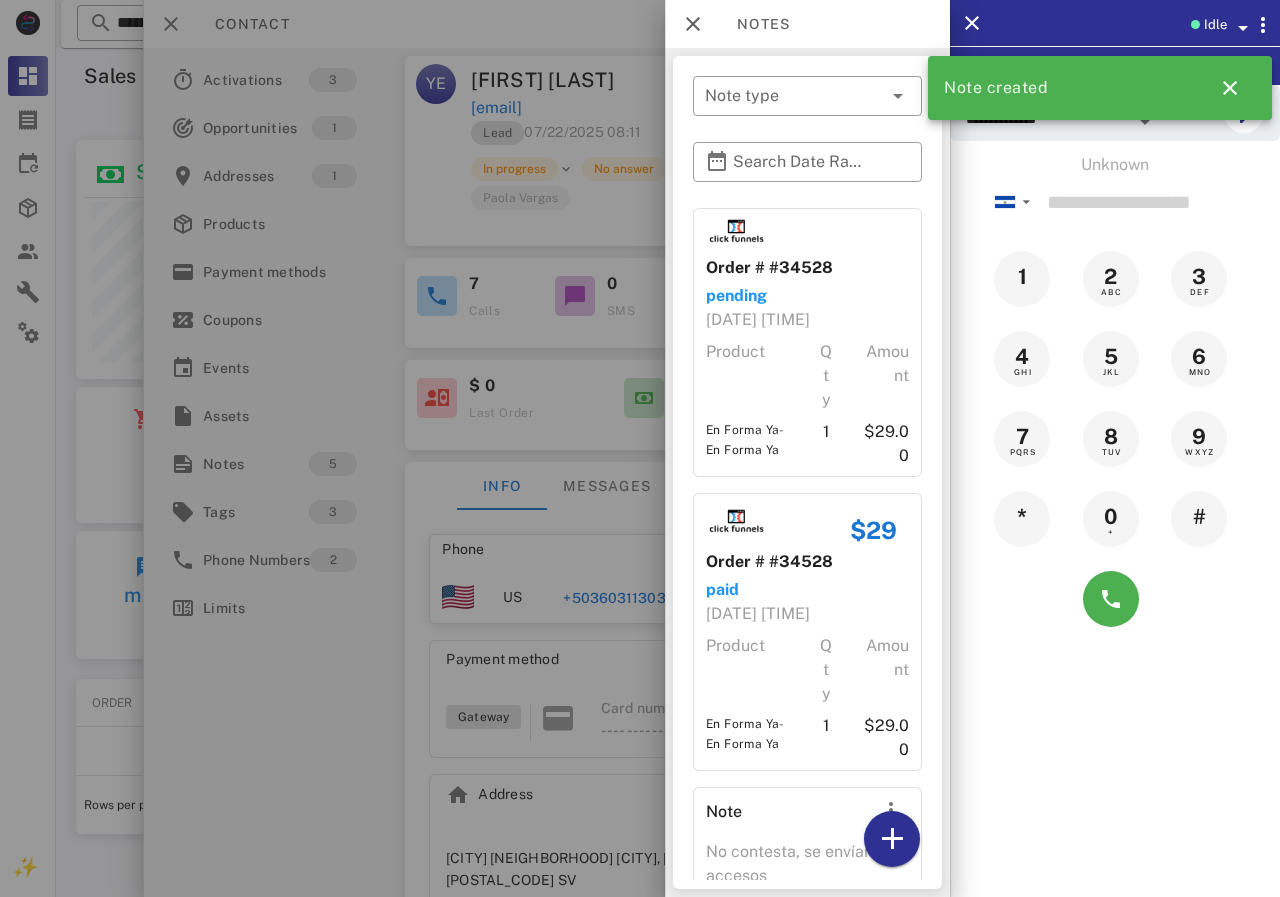 click at bounding box center [640, 448] 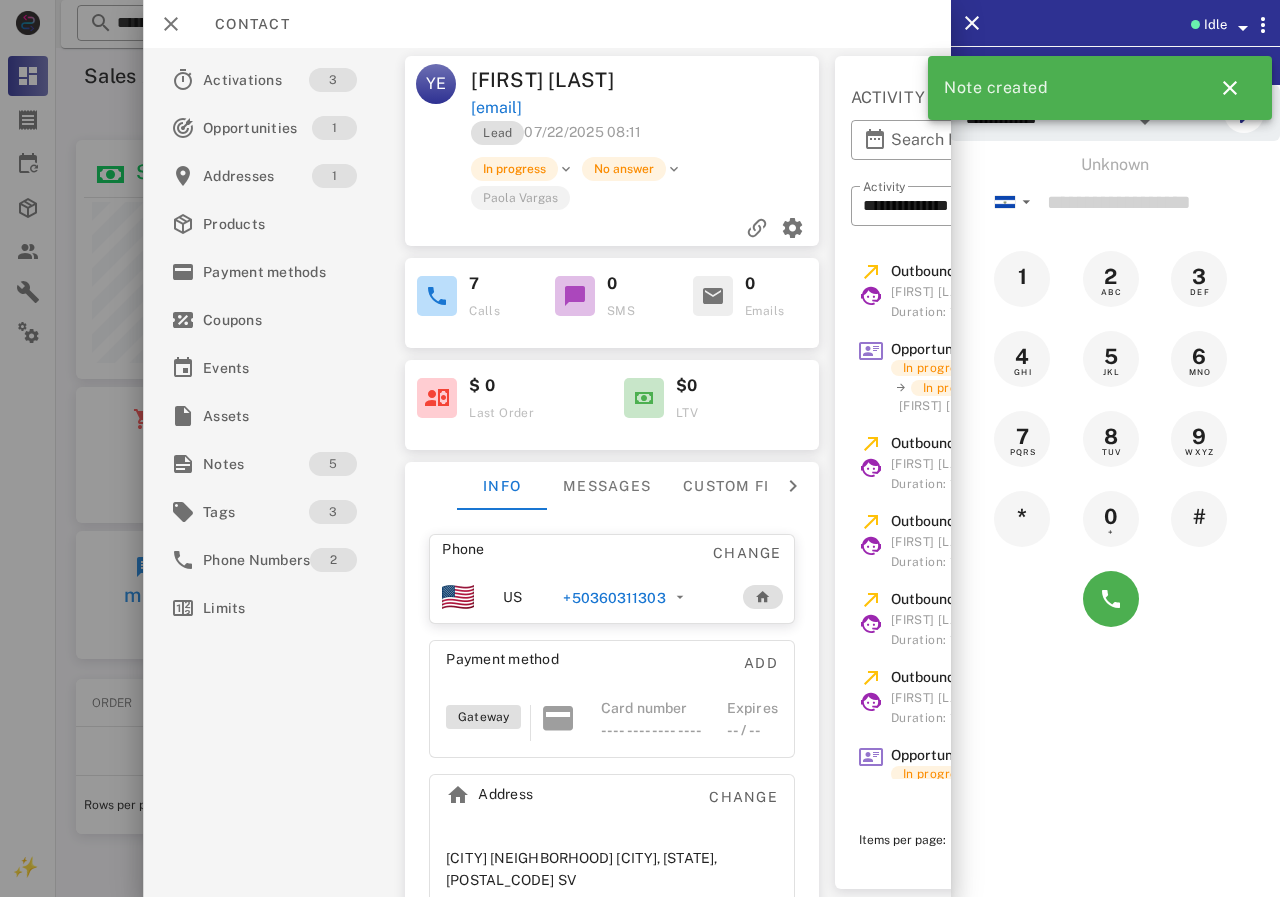 click at bounding box center (612, 228) 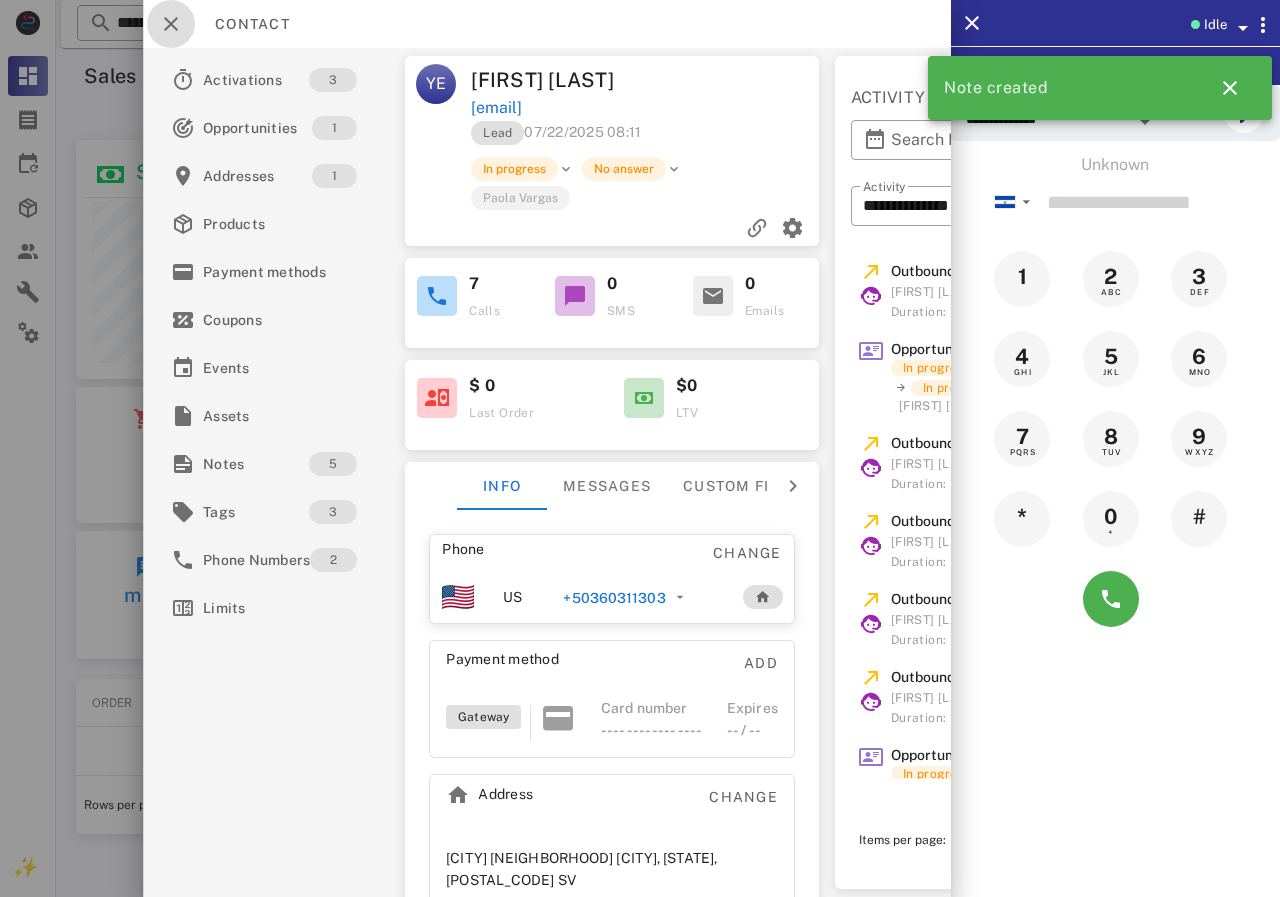 click at bounding box center [171, 24] 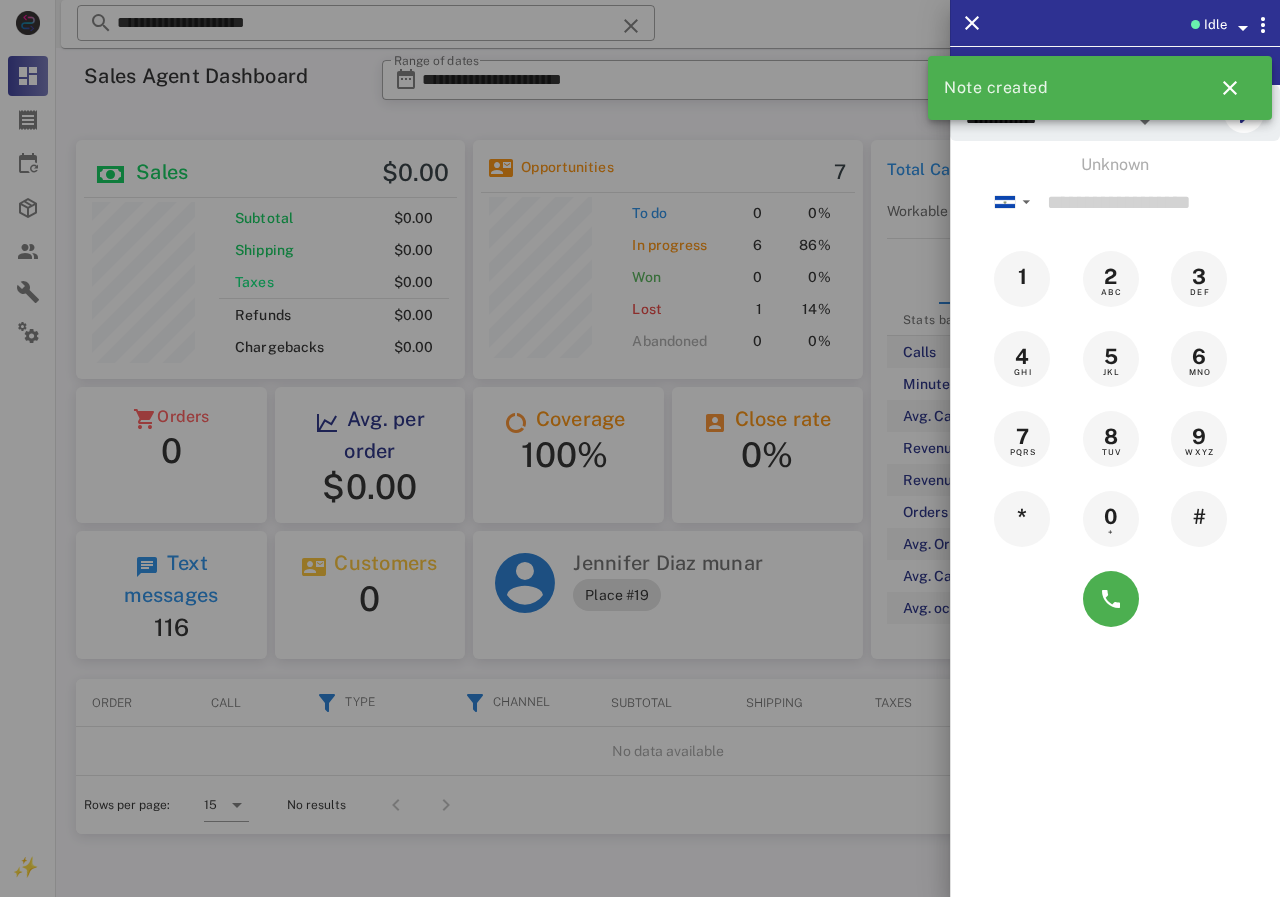 click at bounding box center [640, 448] 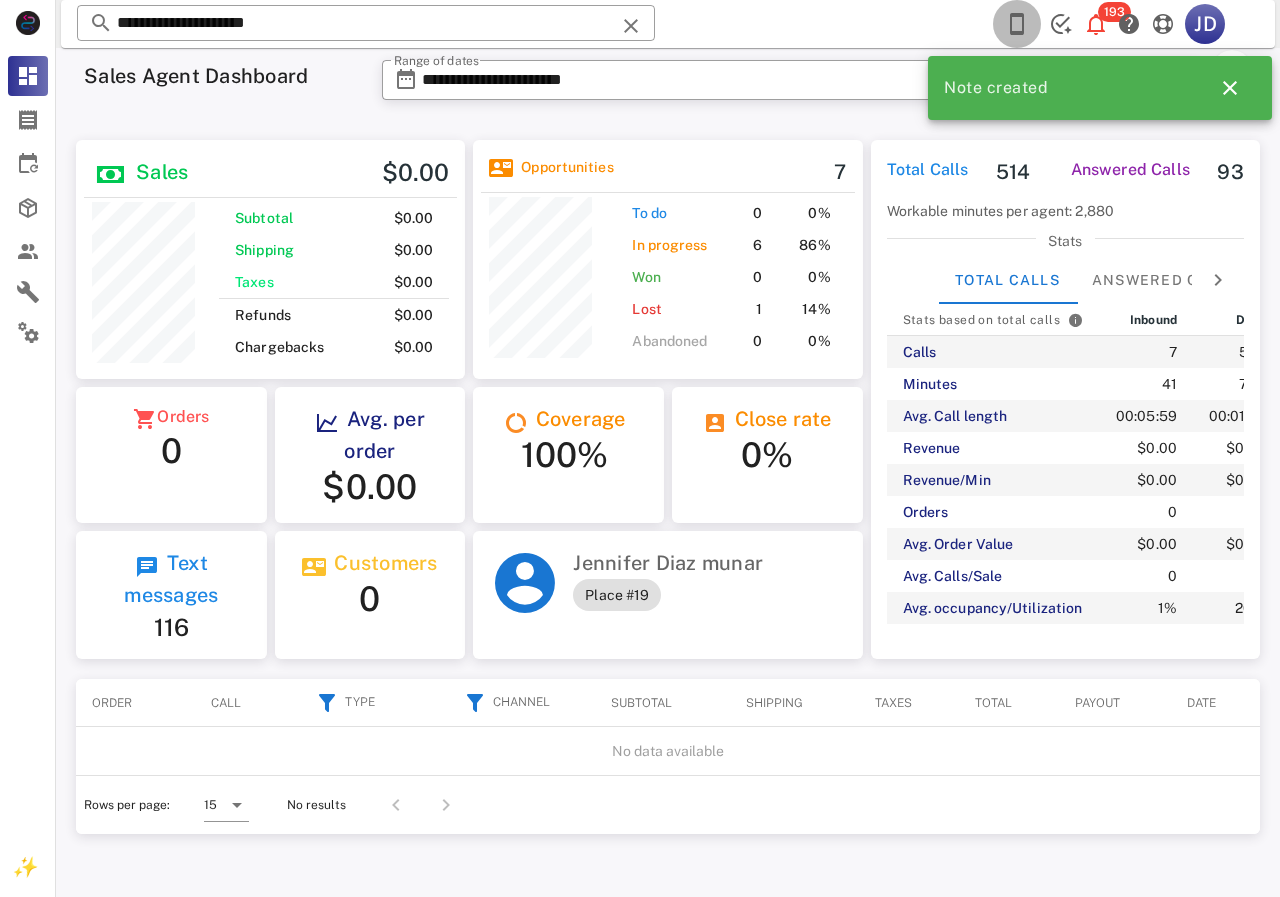 click at bounding box center [1017, 24] 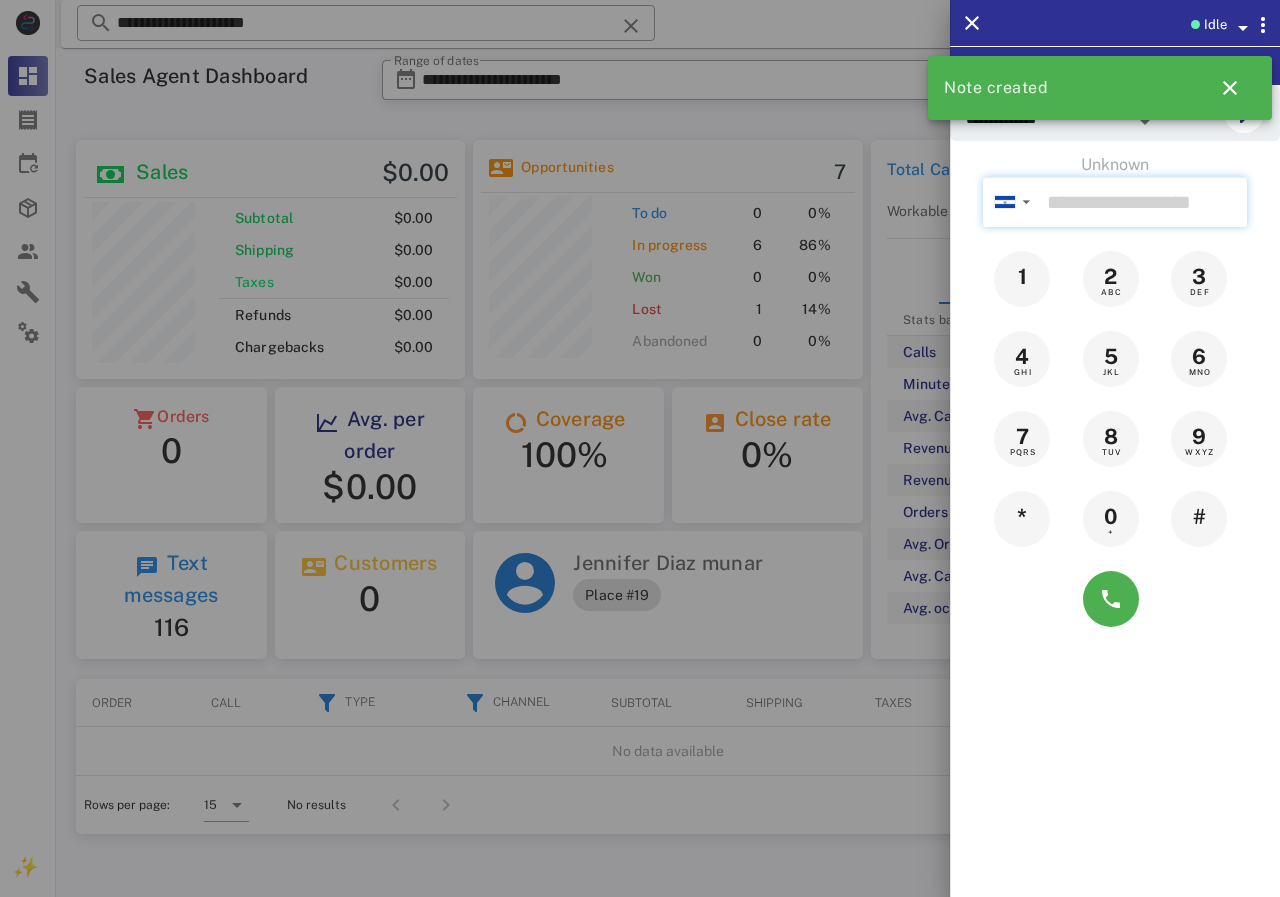 click at bounding box center [1143, 202] 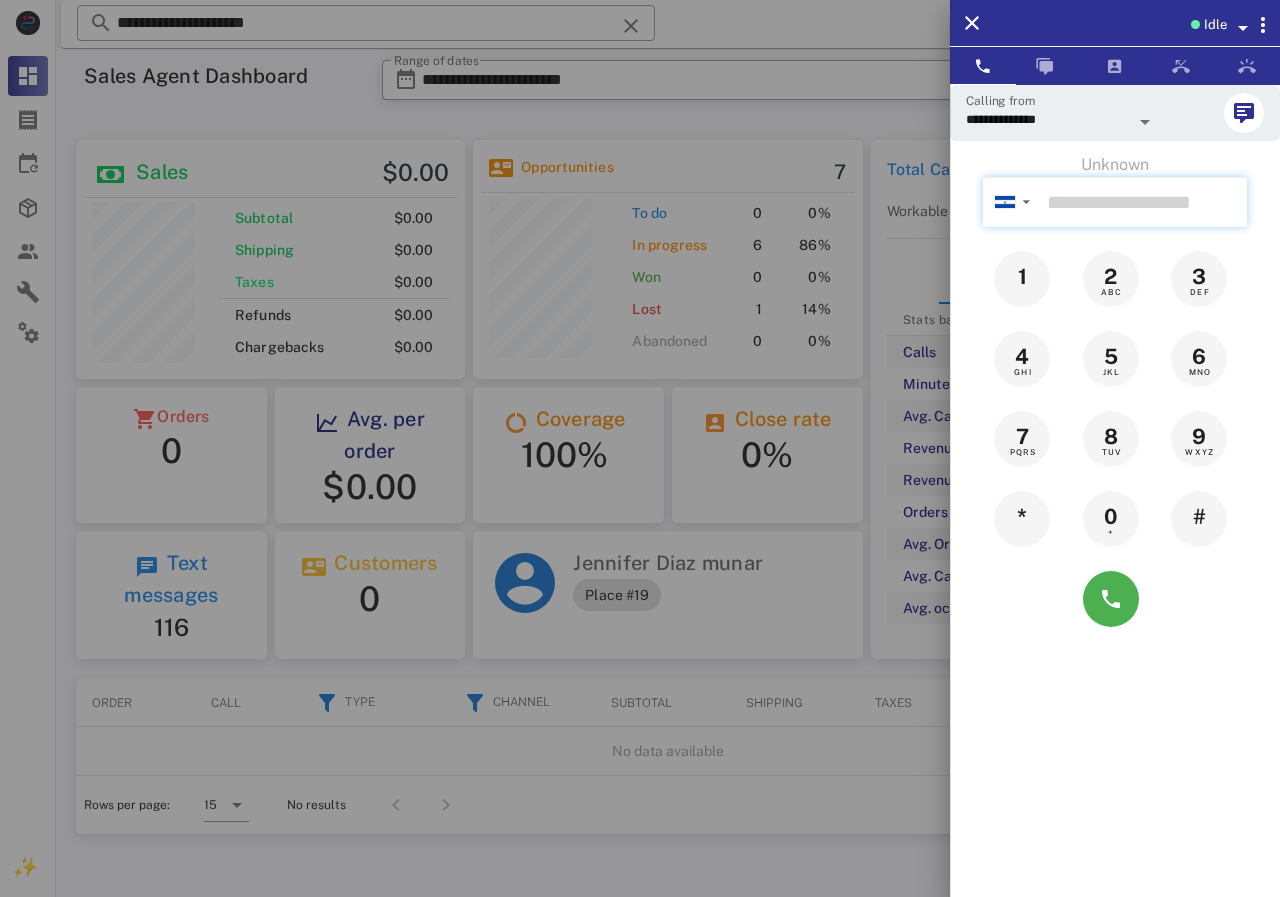 paste on "*********" 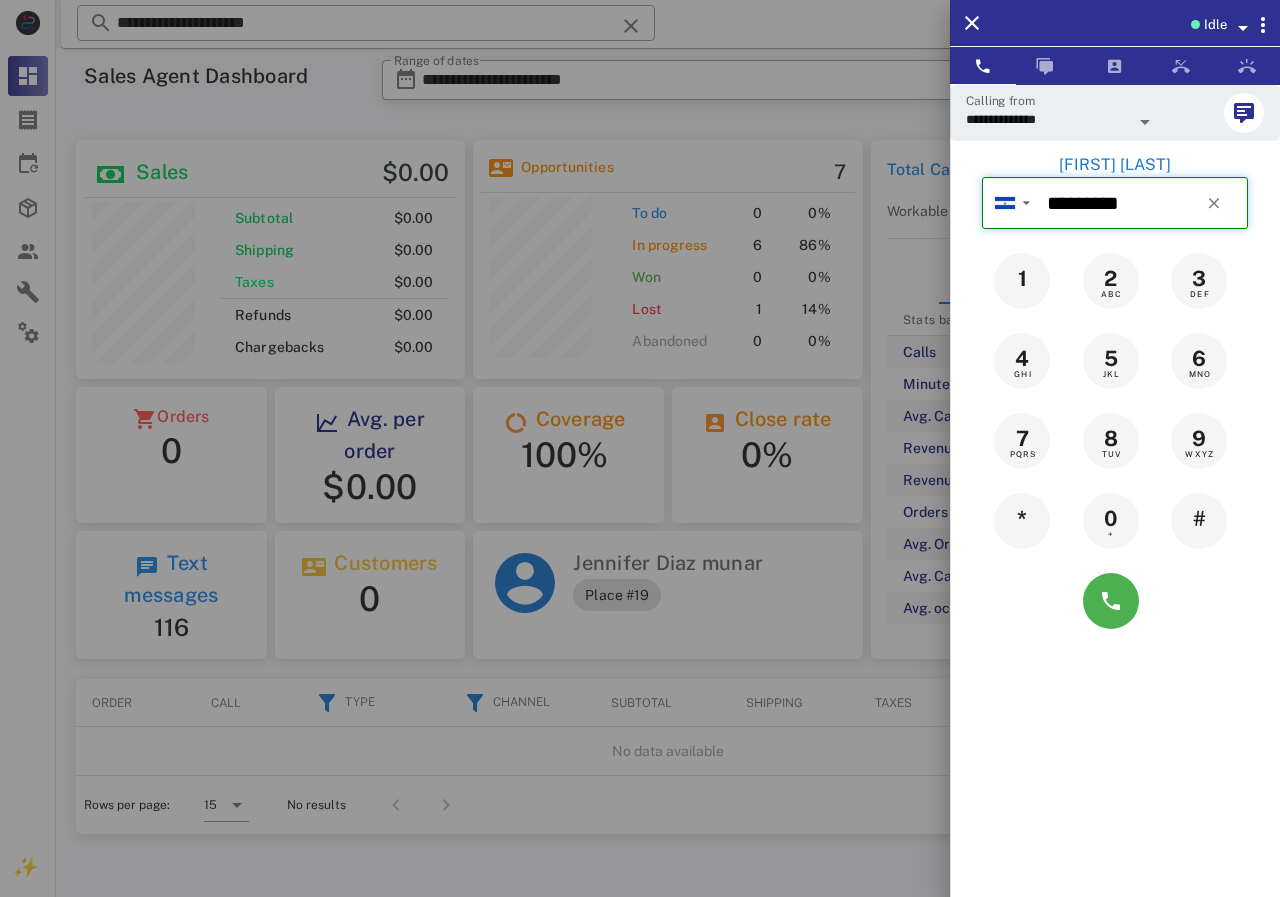 type on "*********" 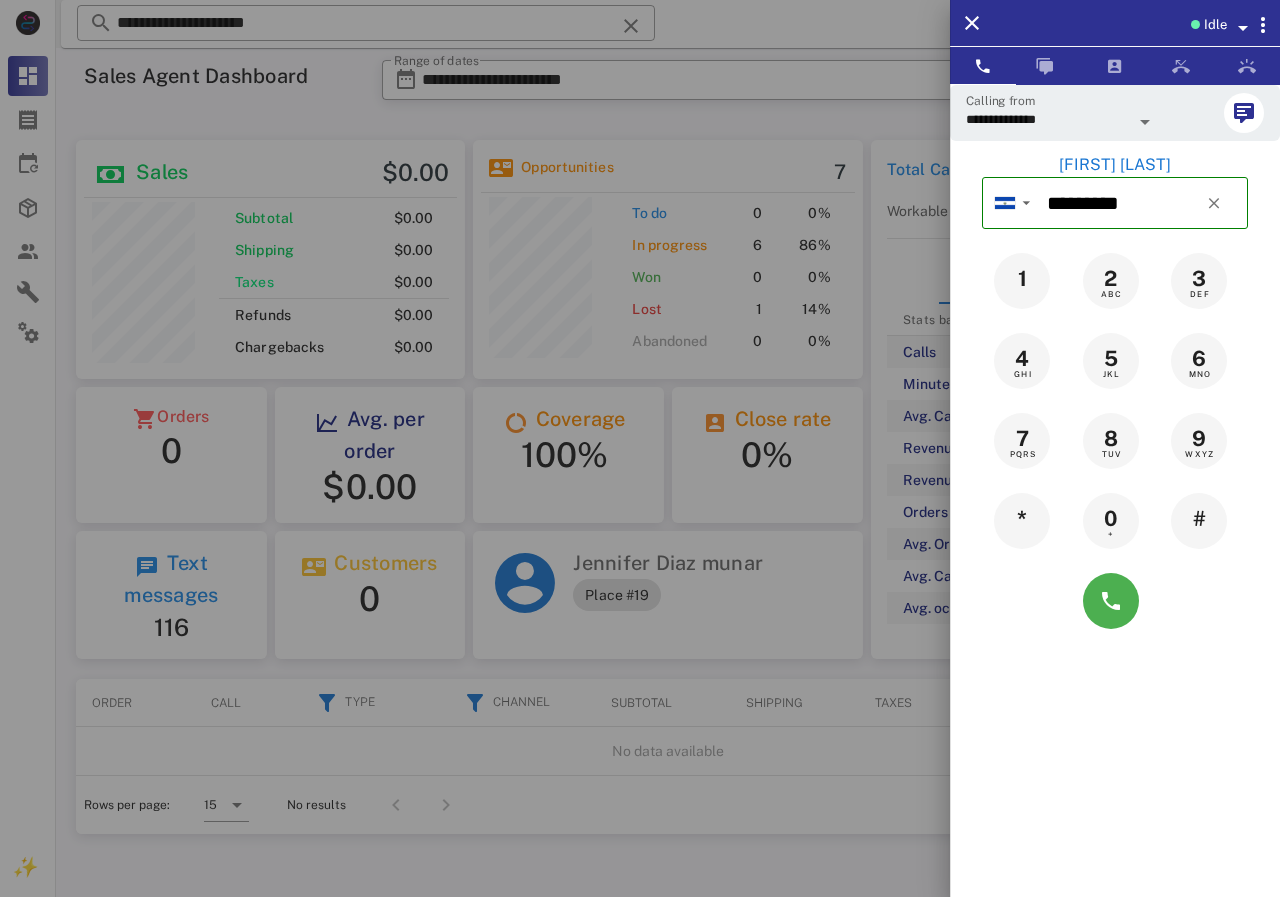 click on "[FIRST] [LAST]" at bounding box center (1115, 165) 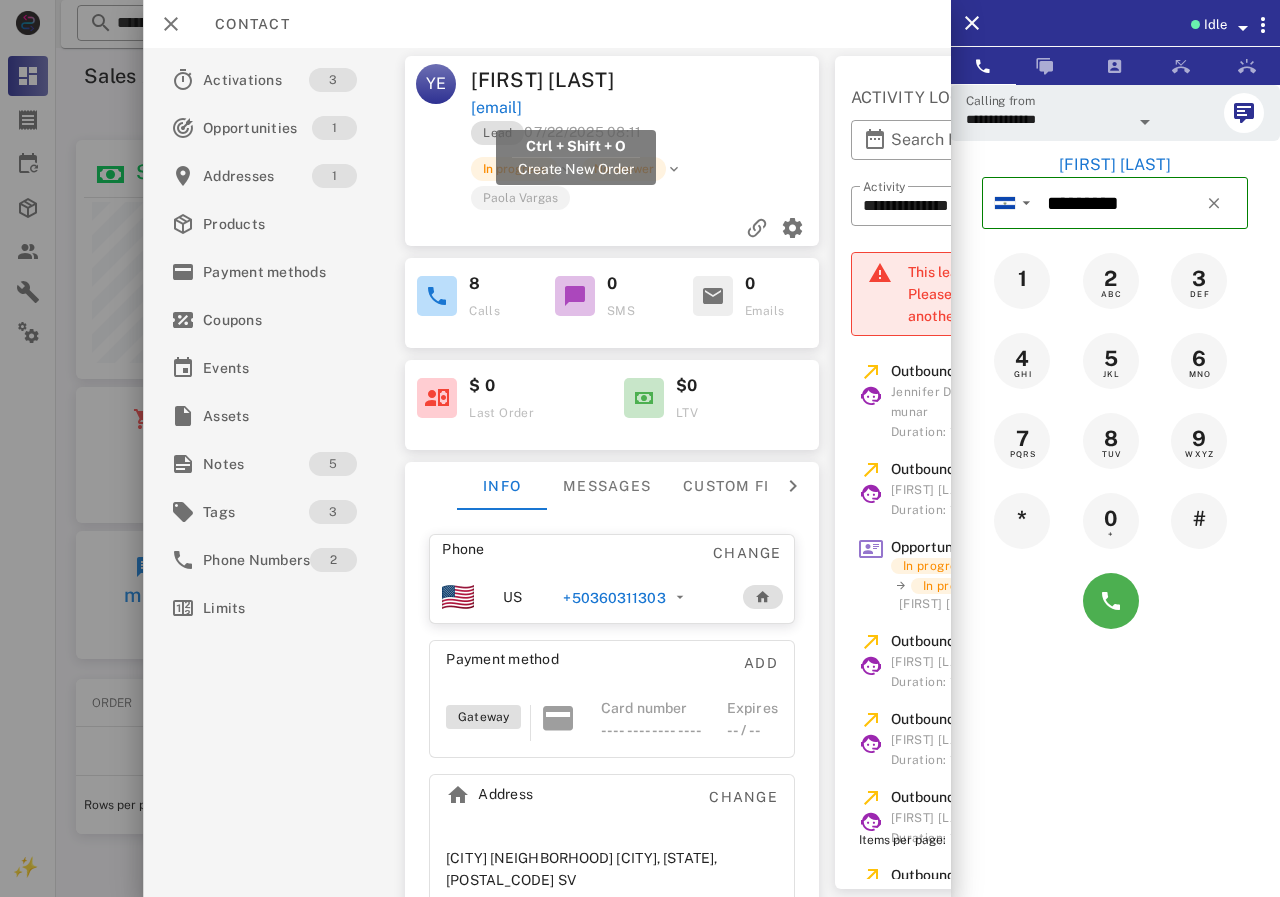 drag, startPoint x: 682, startPoint y: 106, endPoint x: 475, endPoint y: 104, distance: 207.00966 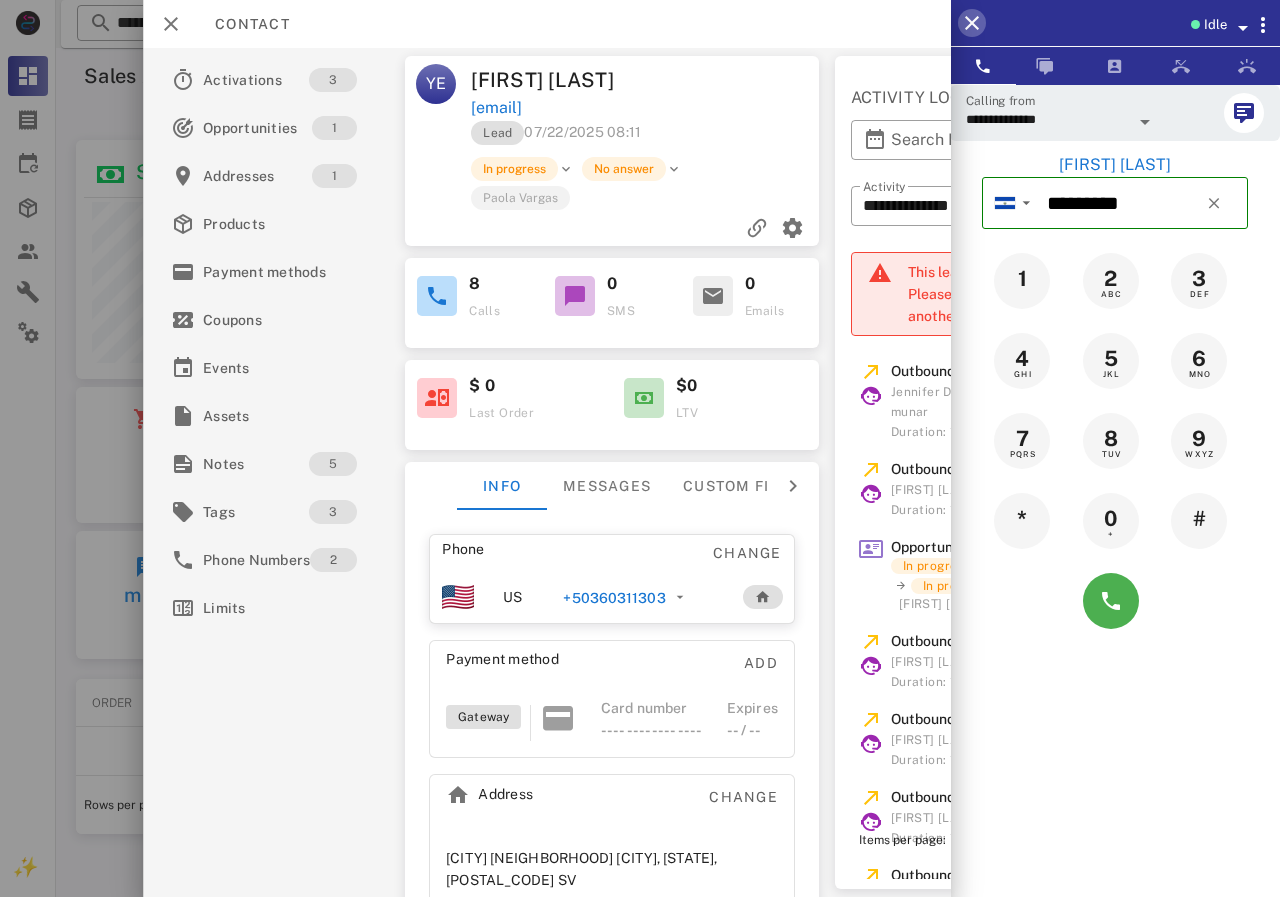 click at bounding box center [972, 23] 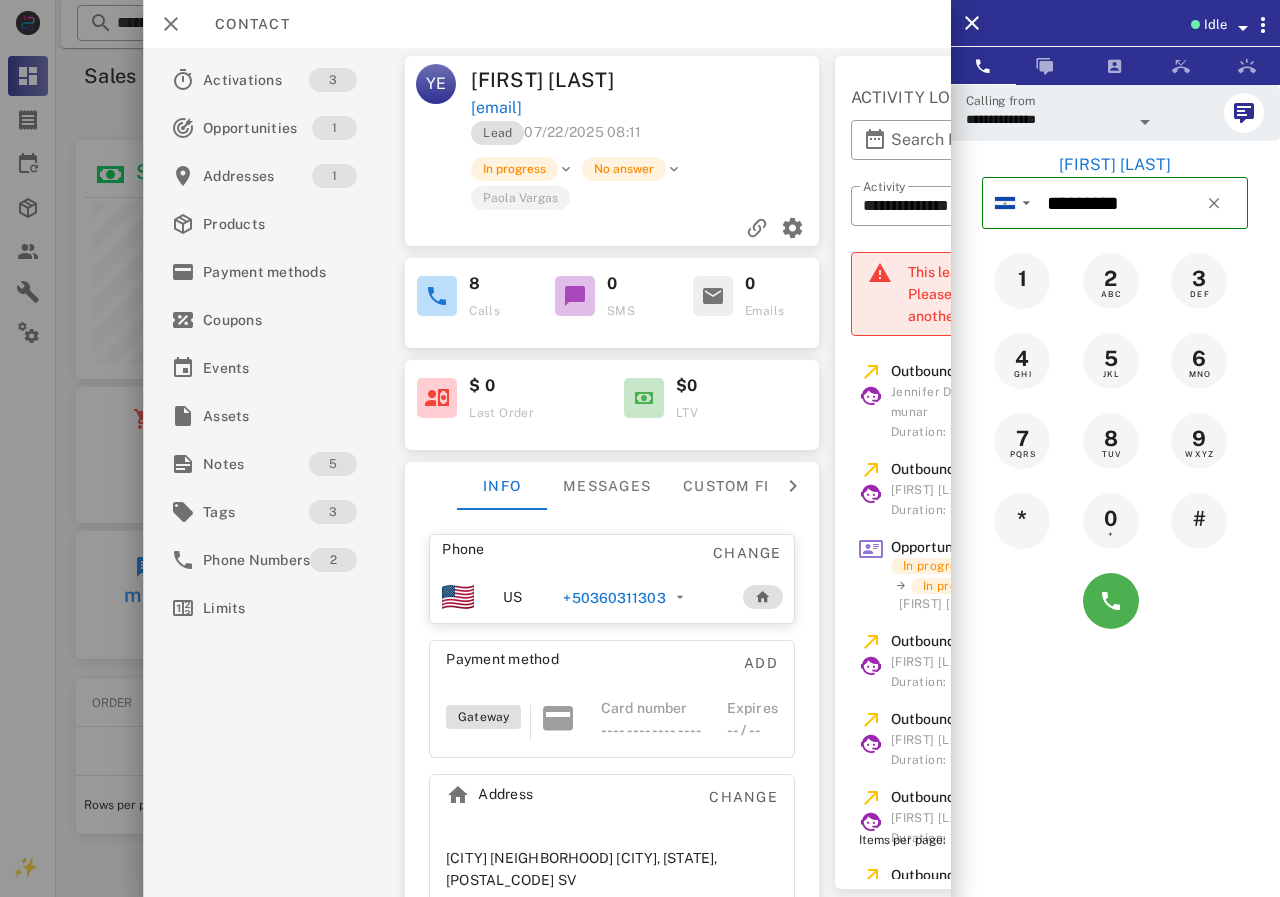 type 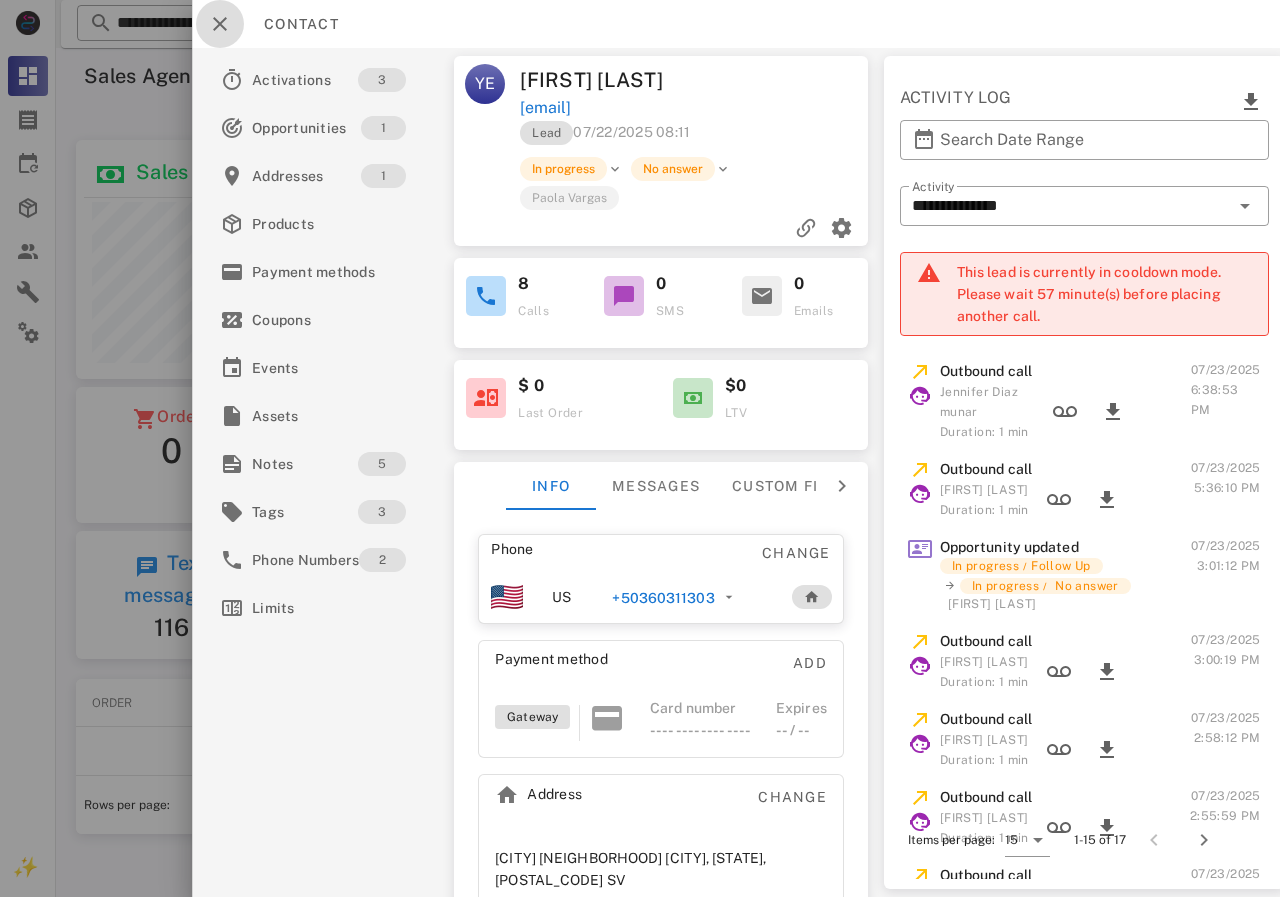 click at bounding box center [220, 24] 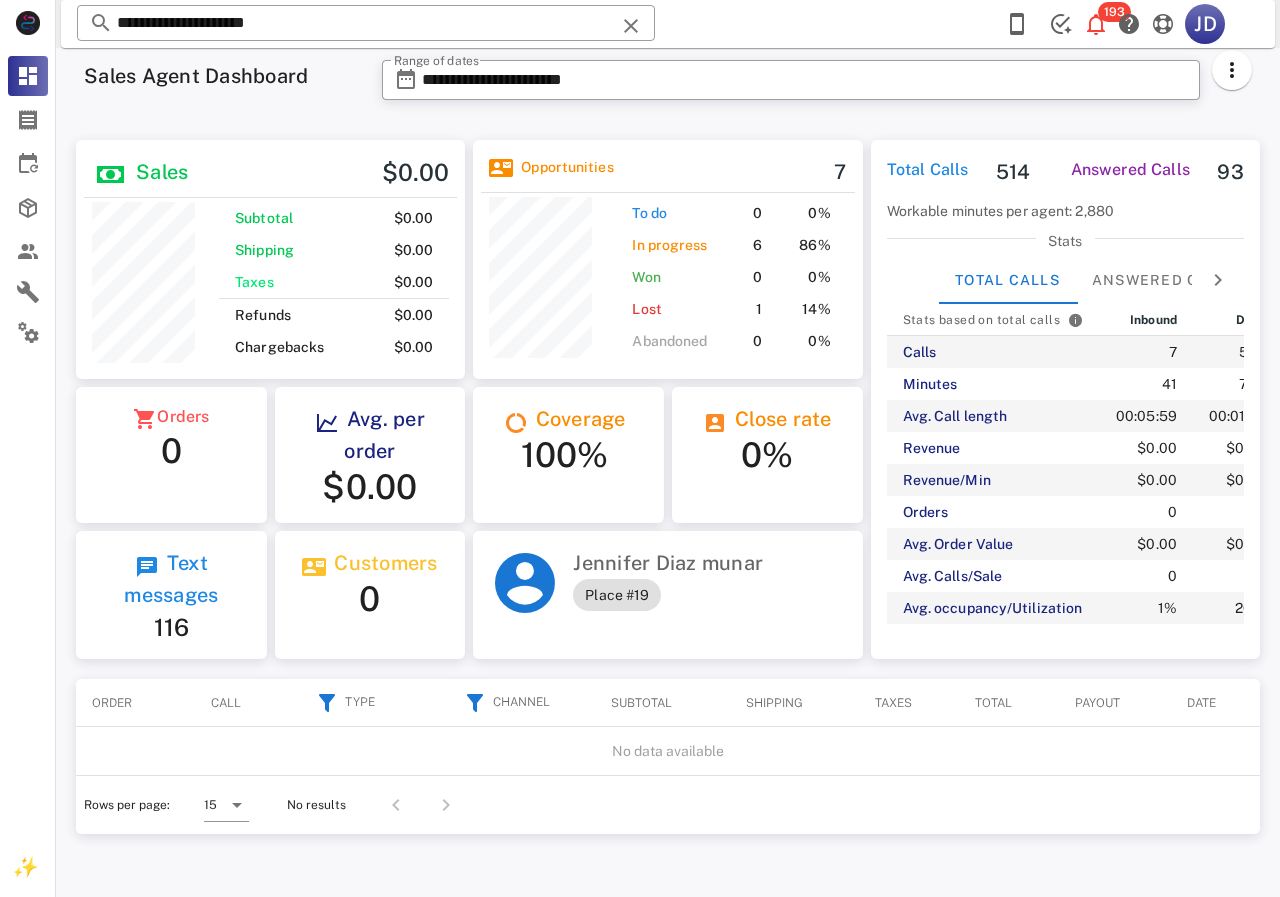 click on "**********" at bounding box center [791, 86] 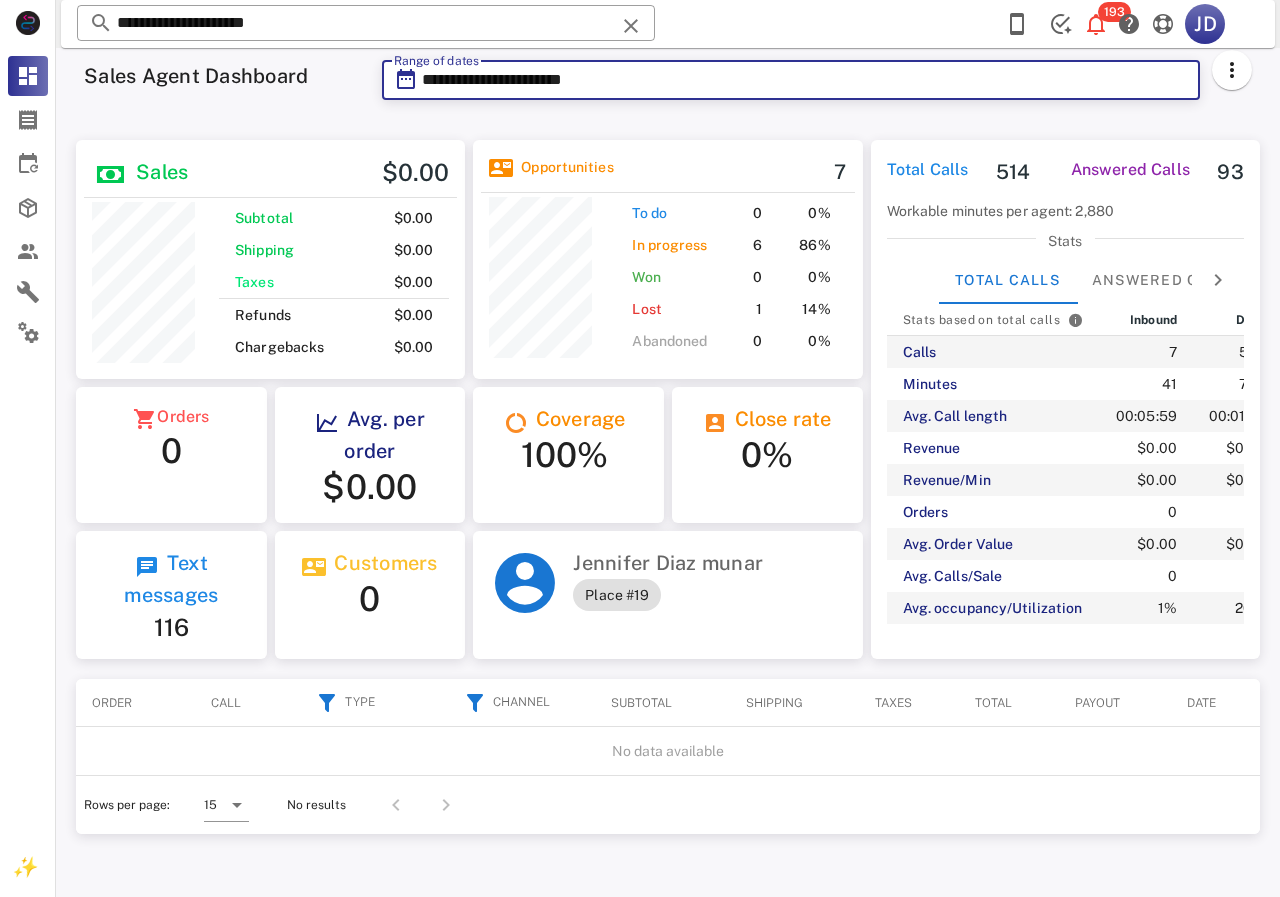 click on "**********" at bounding box center (805, 80) 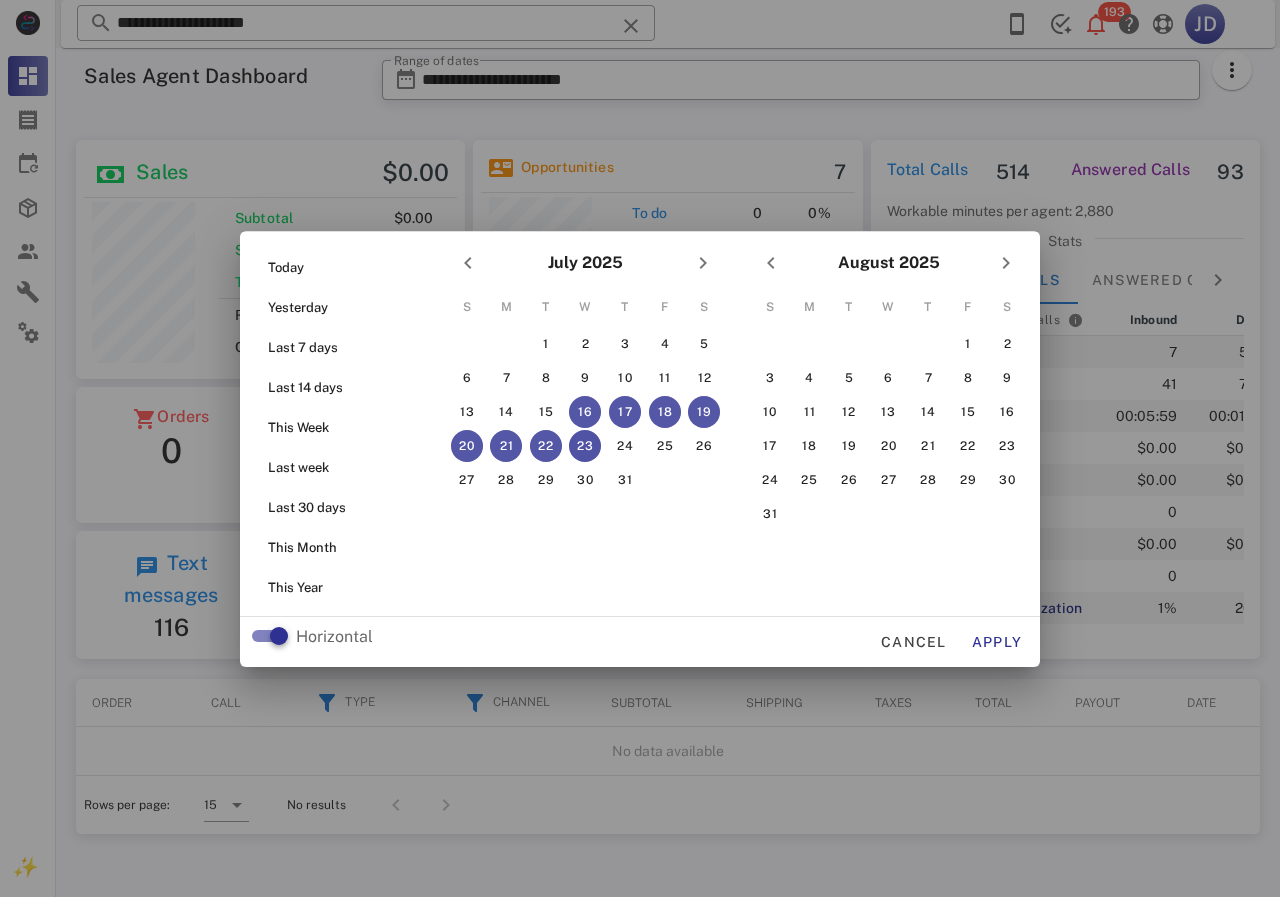 click on "23" at bounding box center [585, 446] 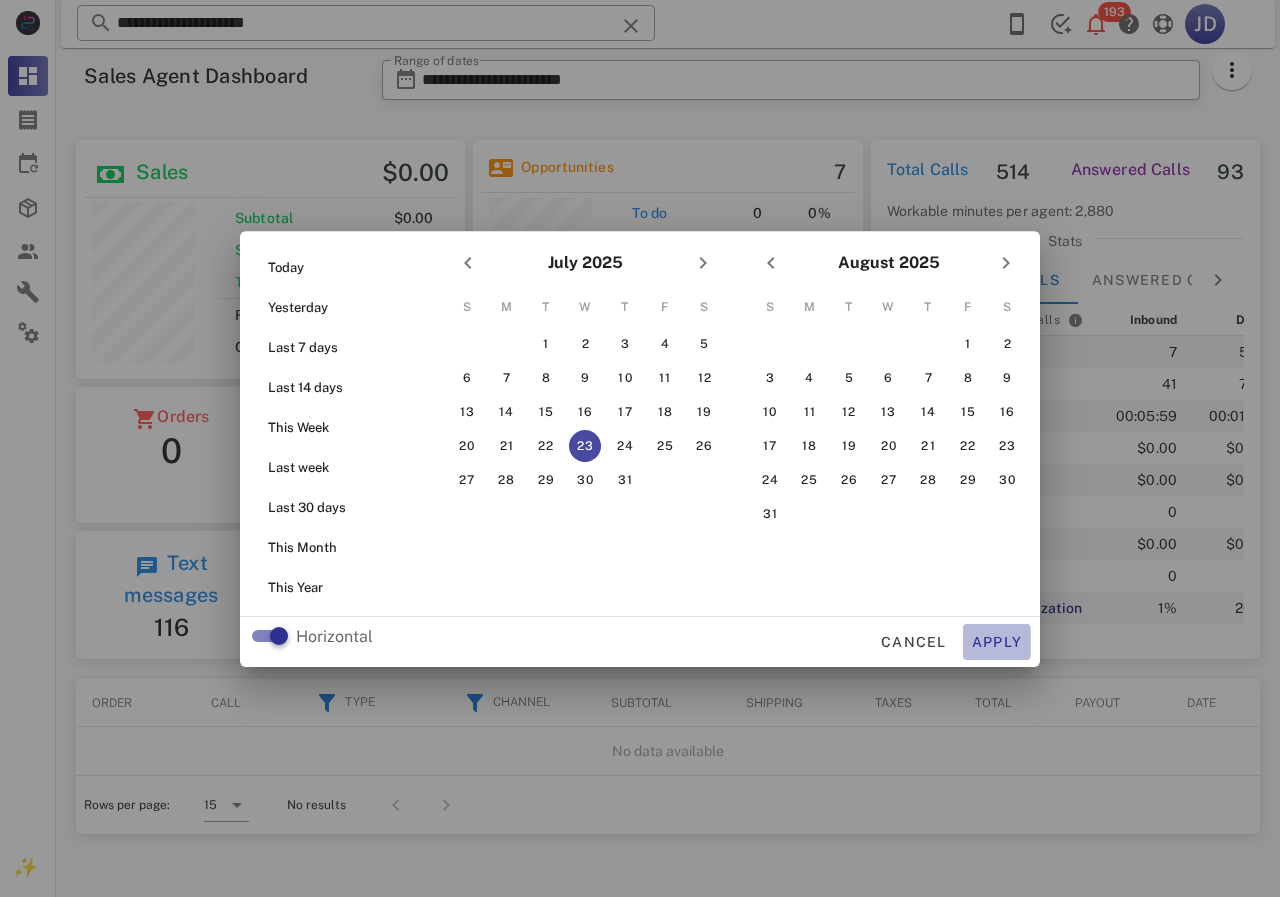 click on "Apply" at bounding box center [997, 642] 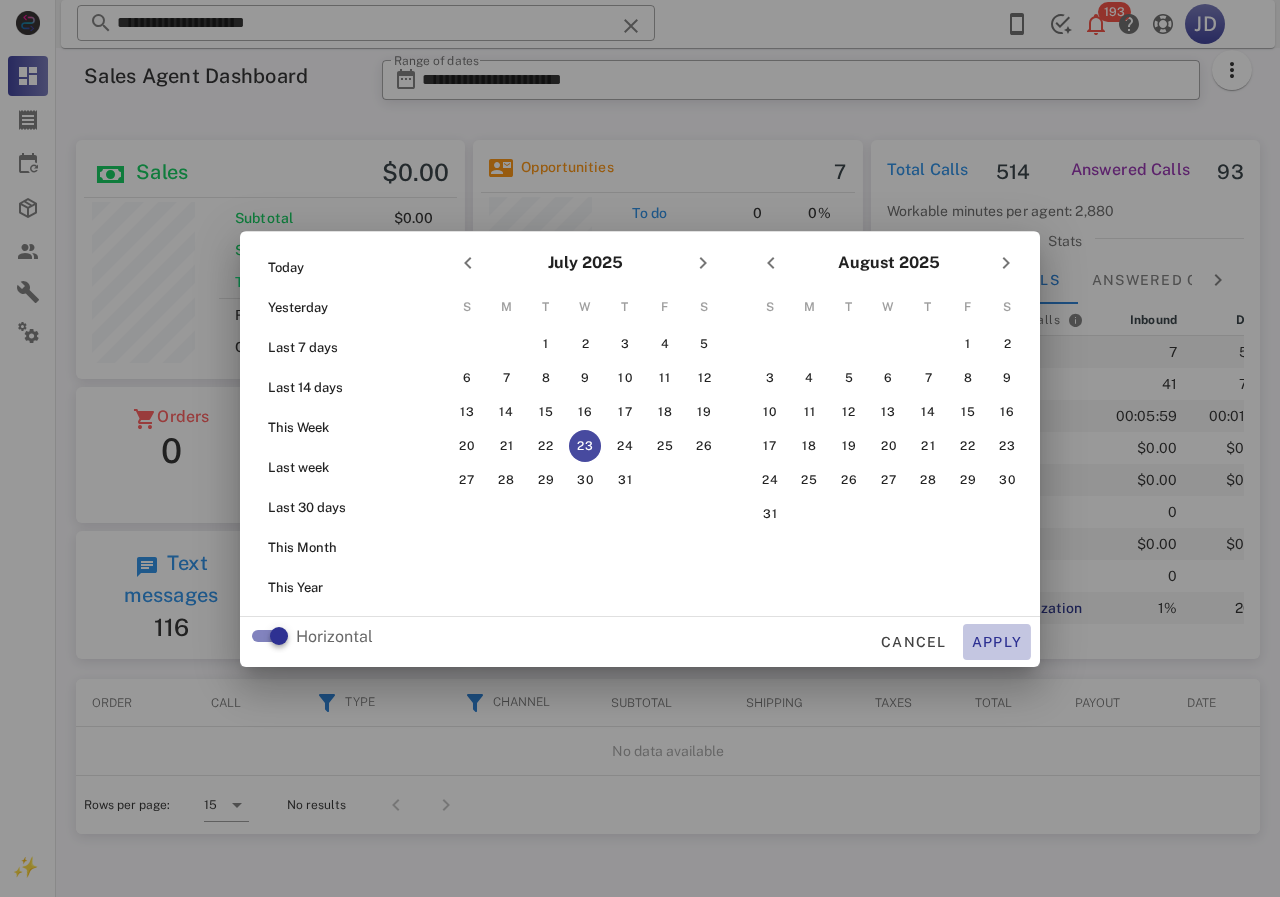 type on "**********" 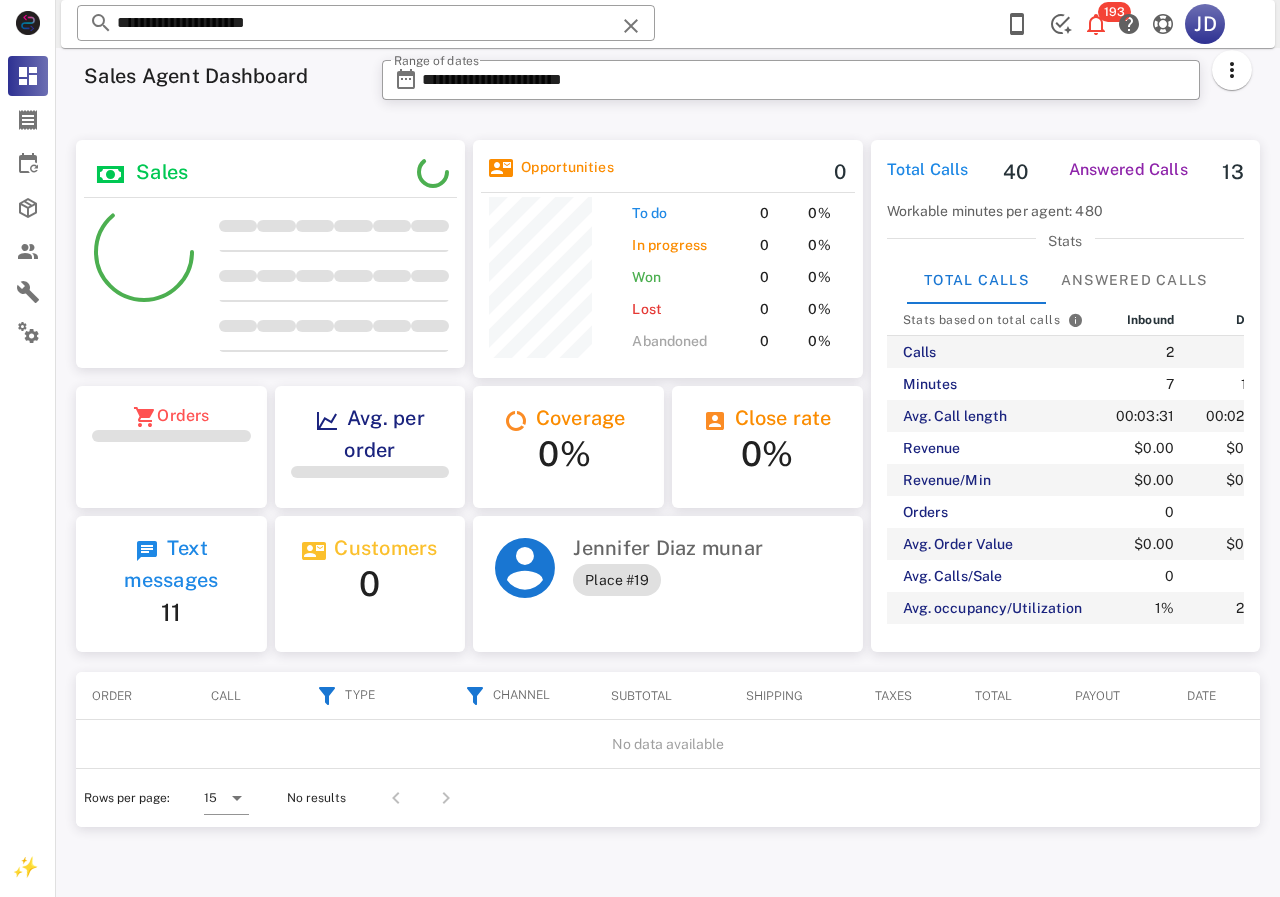 scroll, scrollTop: 999755, scrollLeft: 999611, axis: both 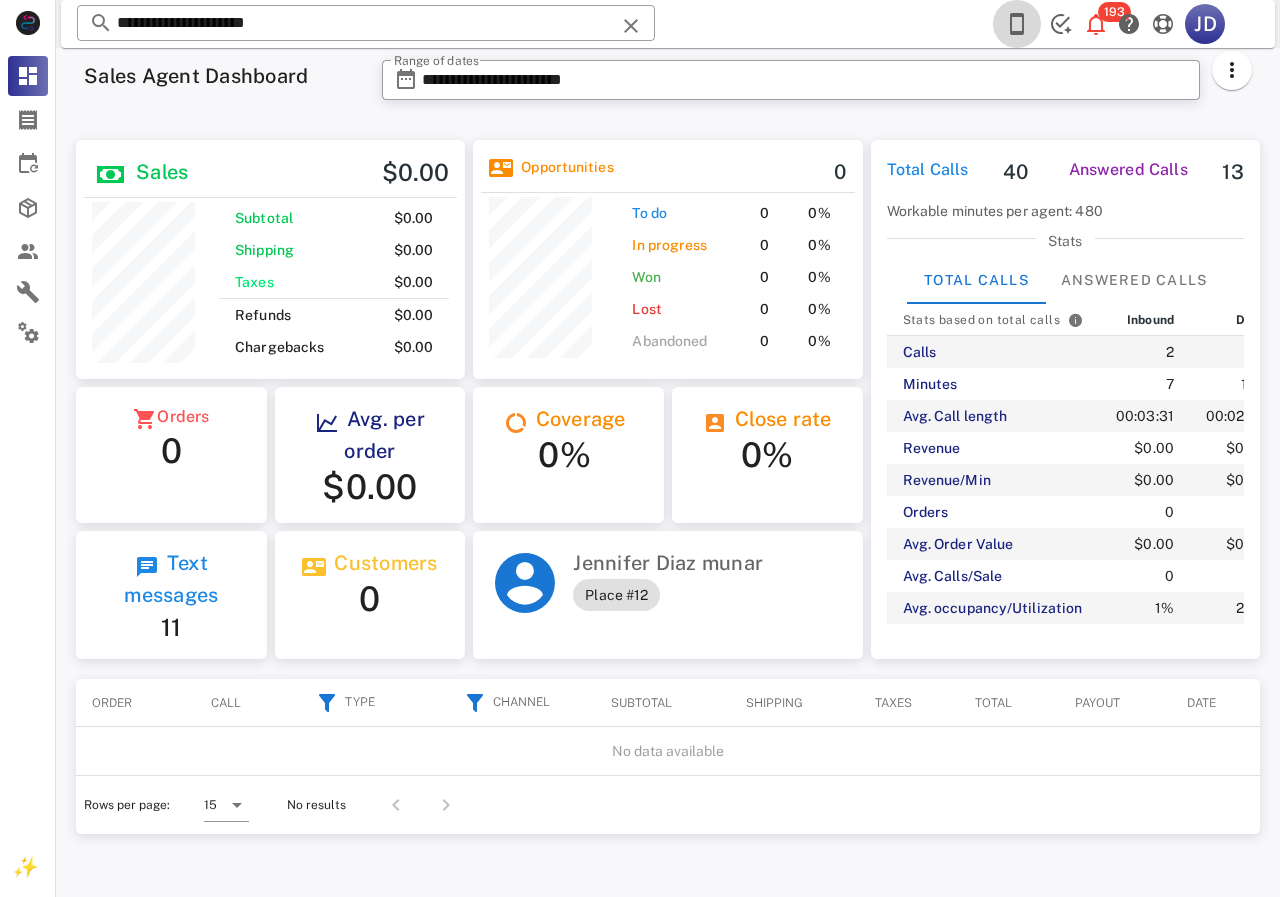 click at bounding box center [1017, 24] 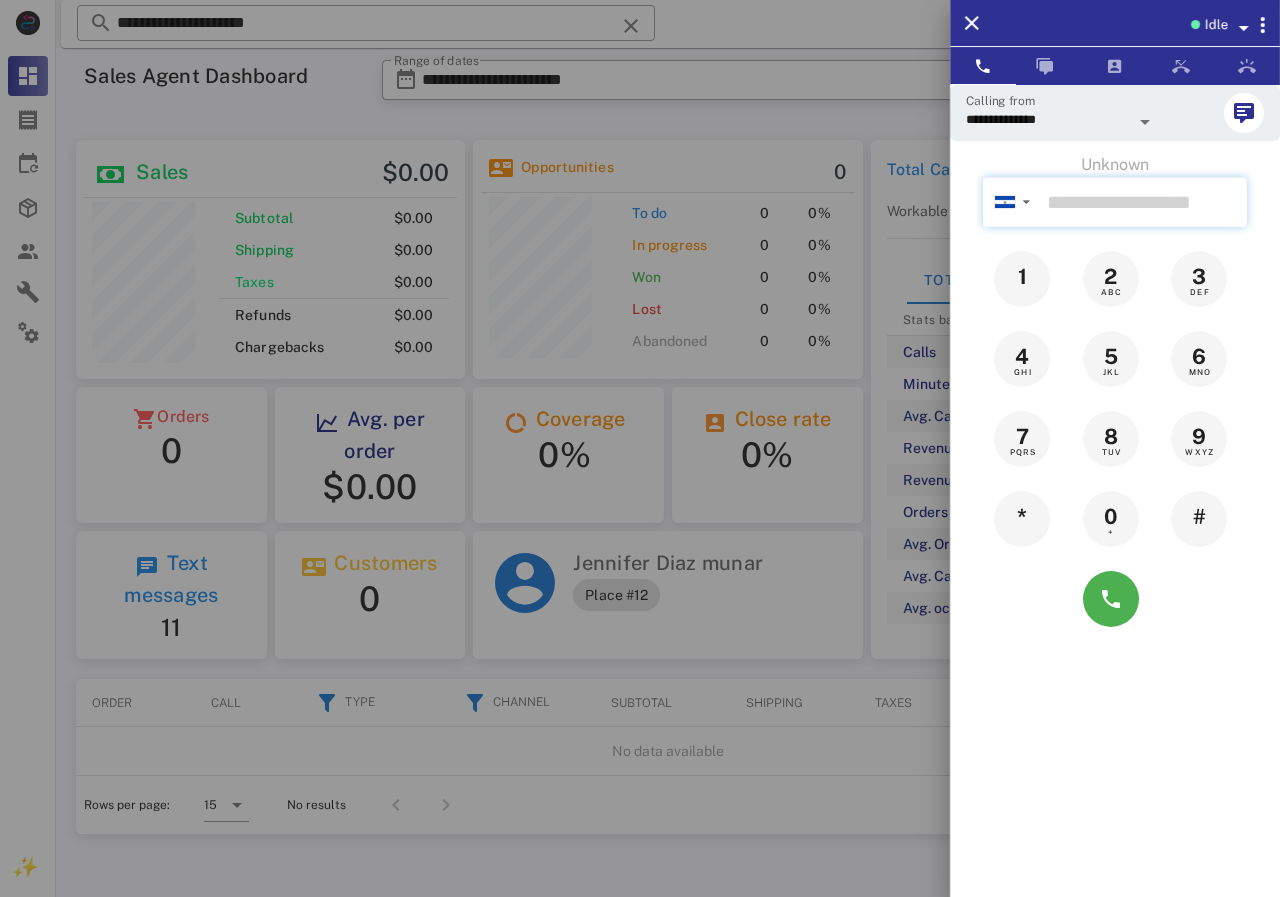 click at bounding box center (1143, 202) 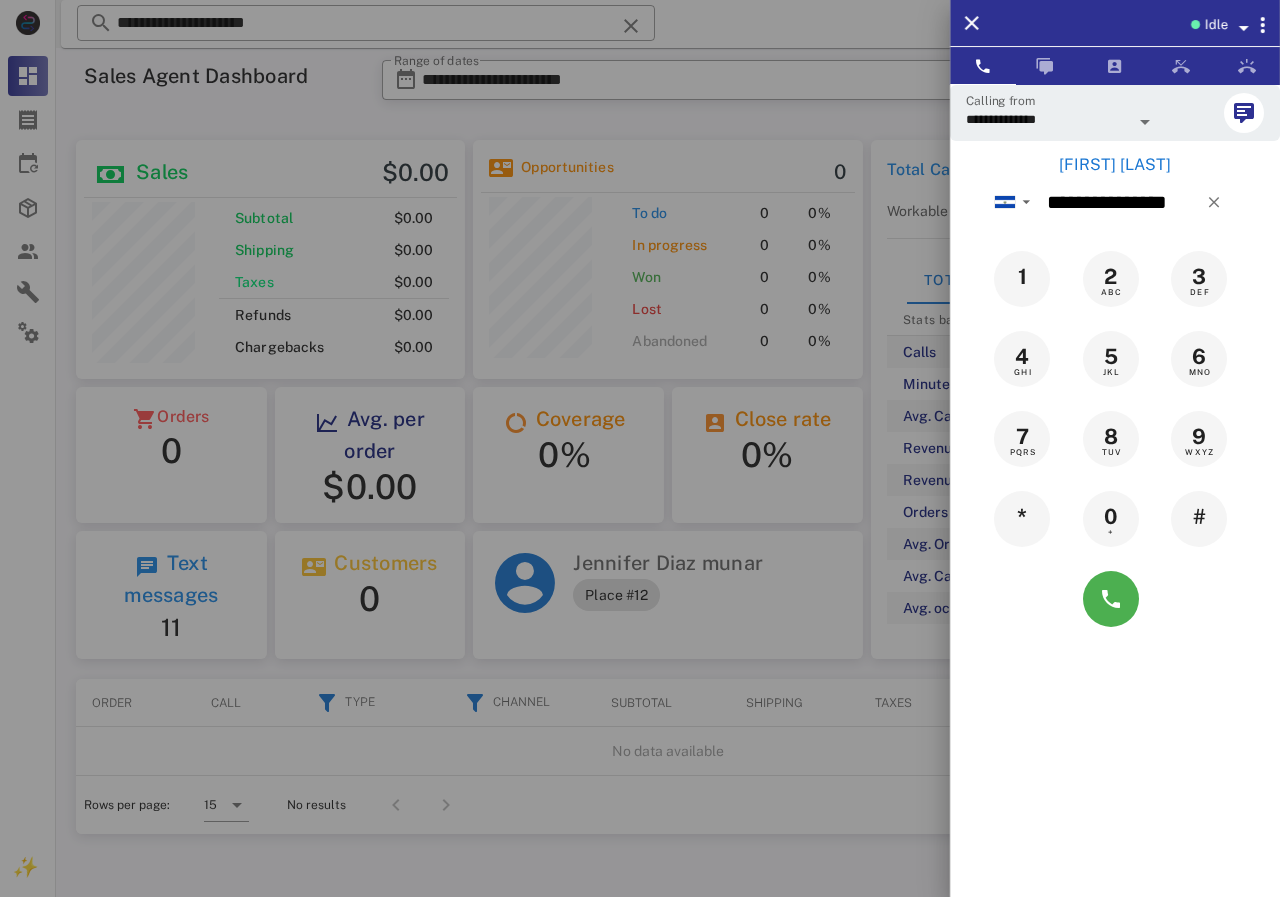 click on "[FIRST] [LAST]" at bounding box center [1115, 165] 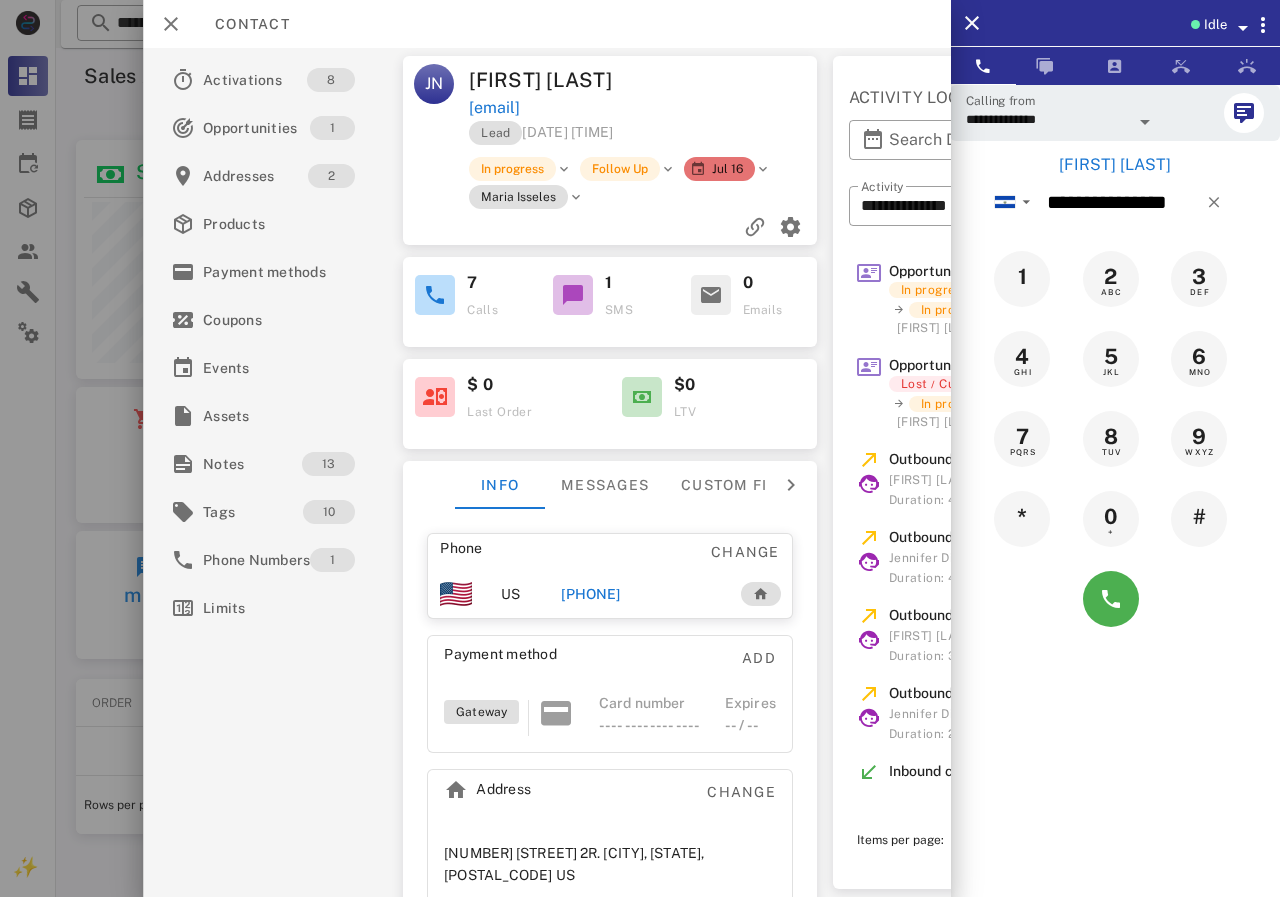 click on "[PHONE]" at bounding box center (590, 594) 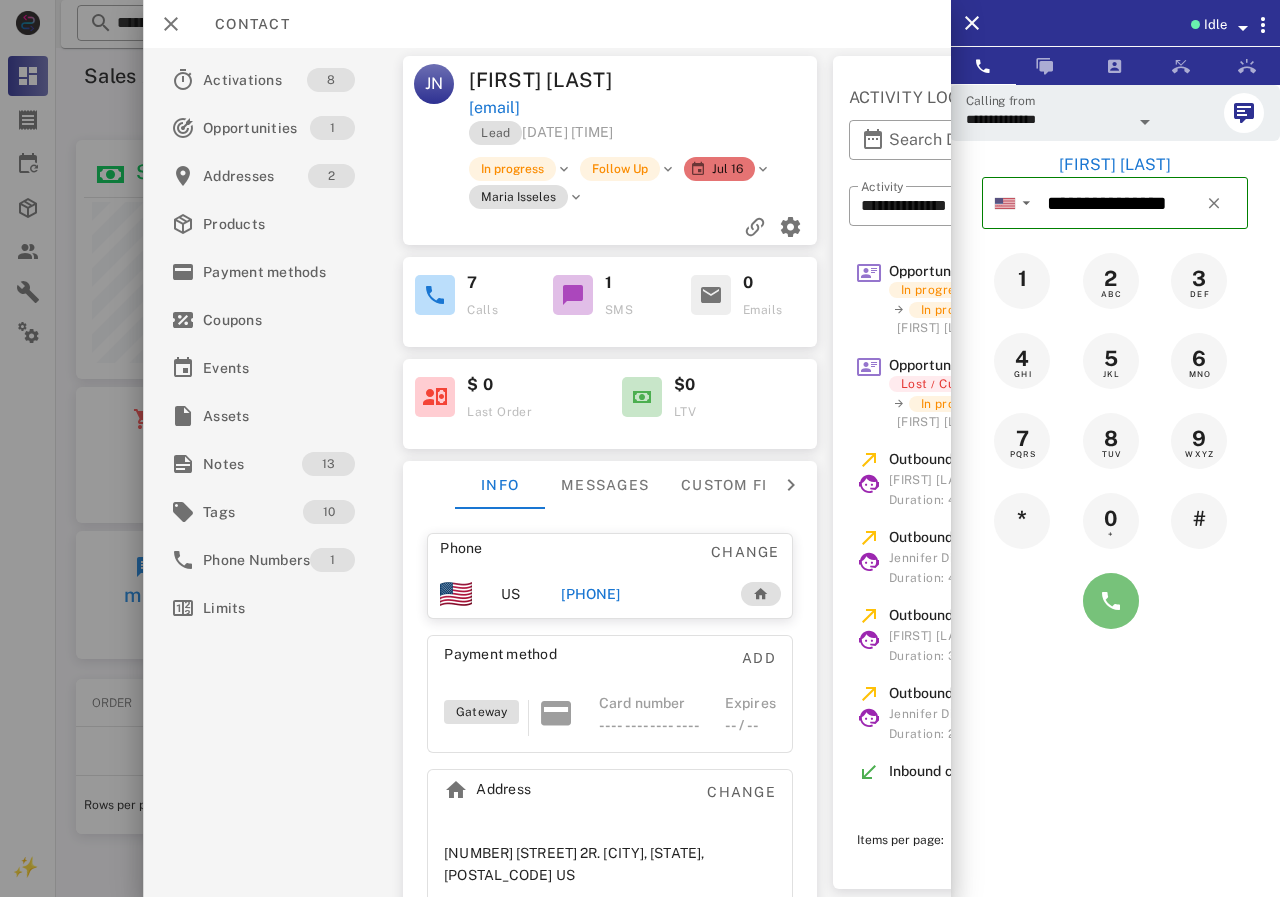 click at bounding box center [1111, 601] 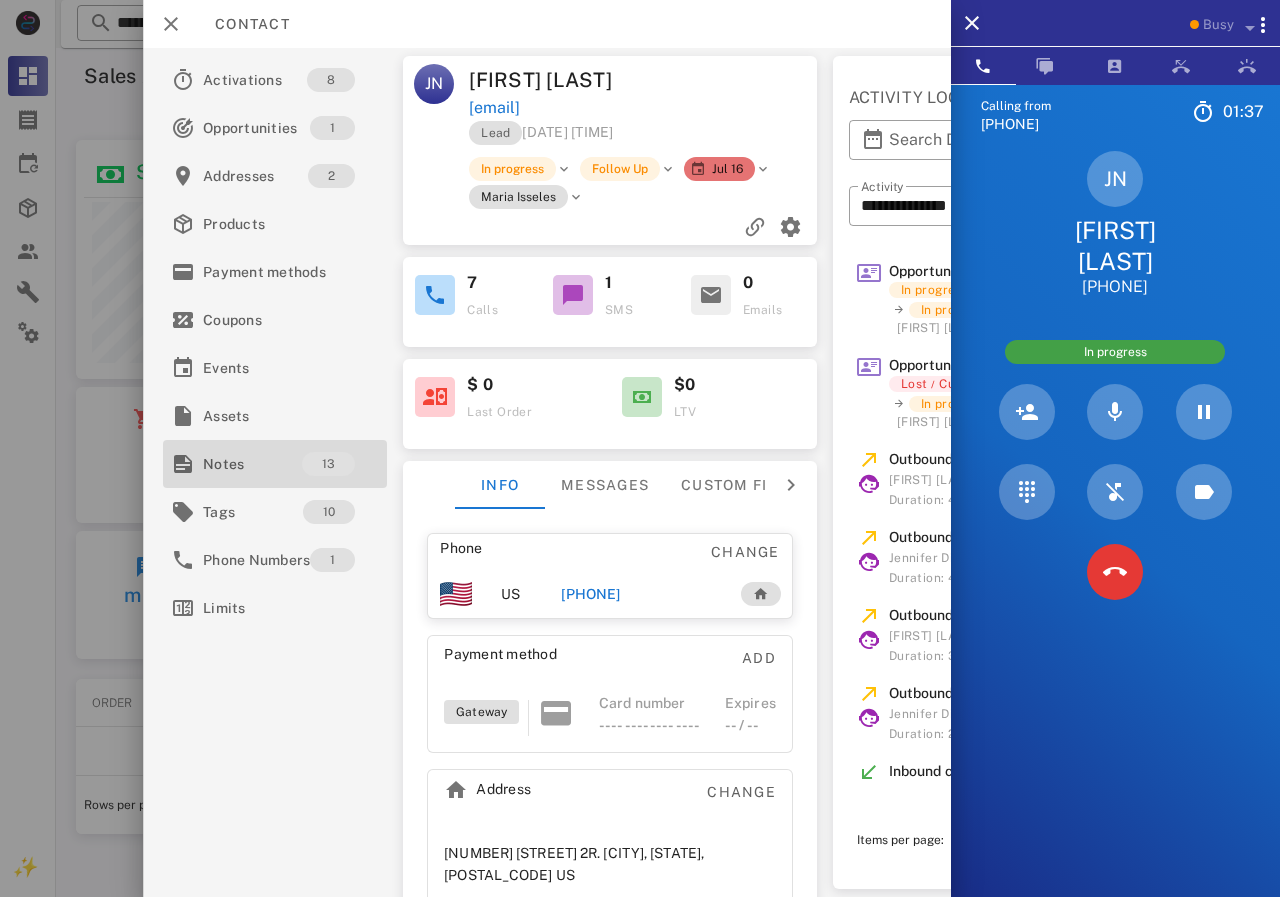 drag, startPoint x: 265, startPoint y: 462, endPoint x: 341, endPoint y: 430, distance: 82.46211 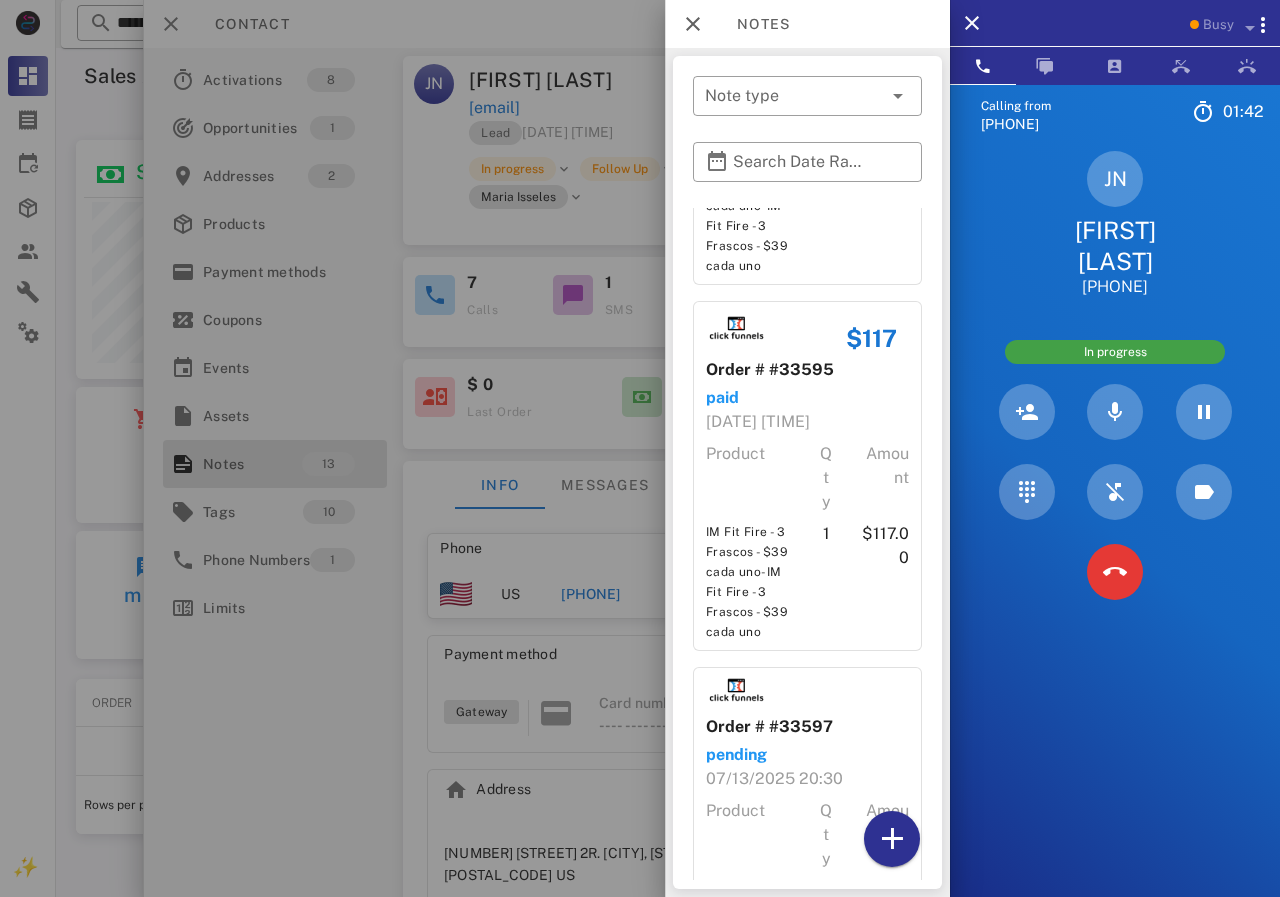 scroll, scrollTop: 1200, scrollLeft: 0, axis: vertical 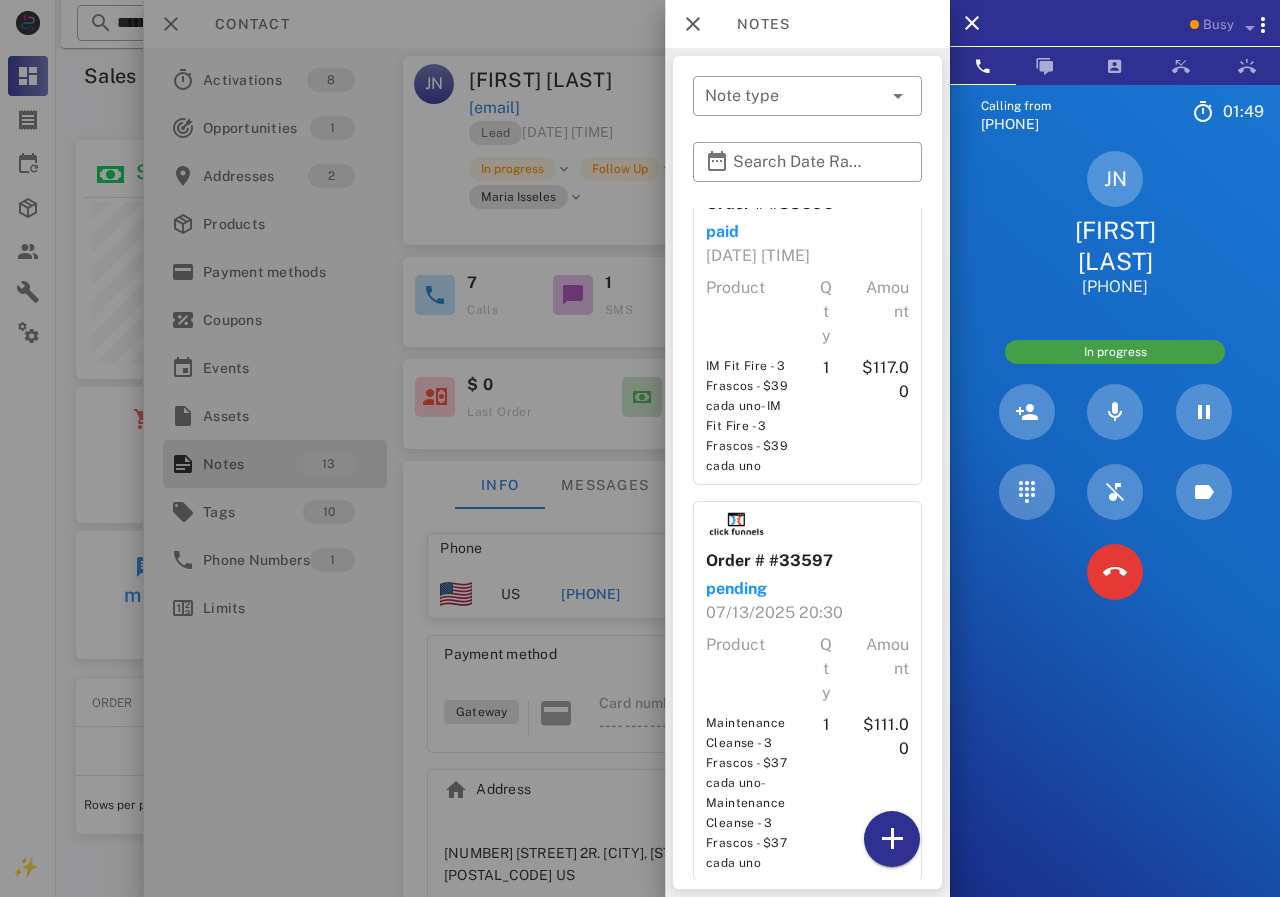 click at bounding box center (640, 448) 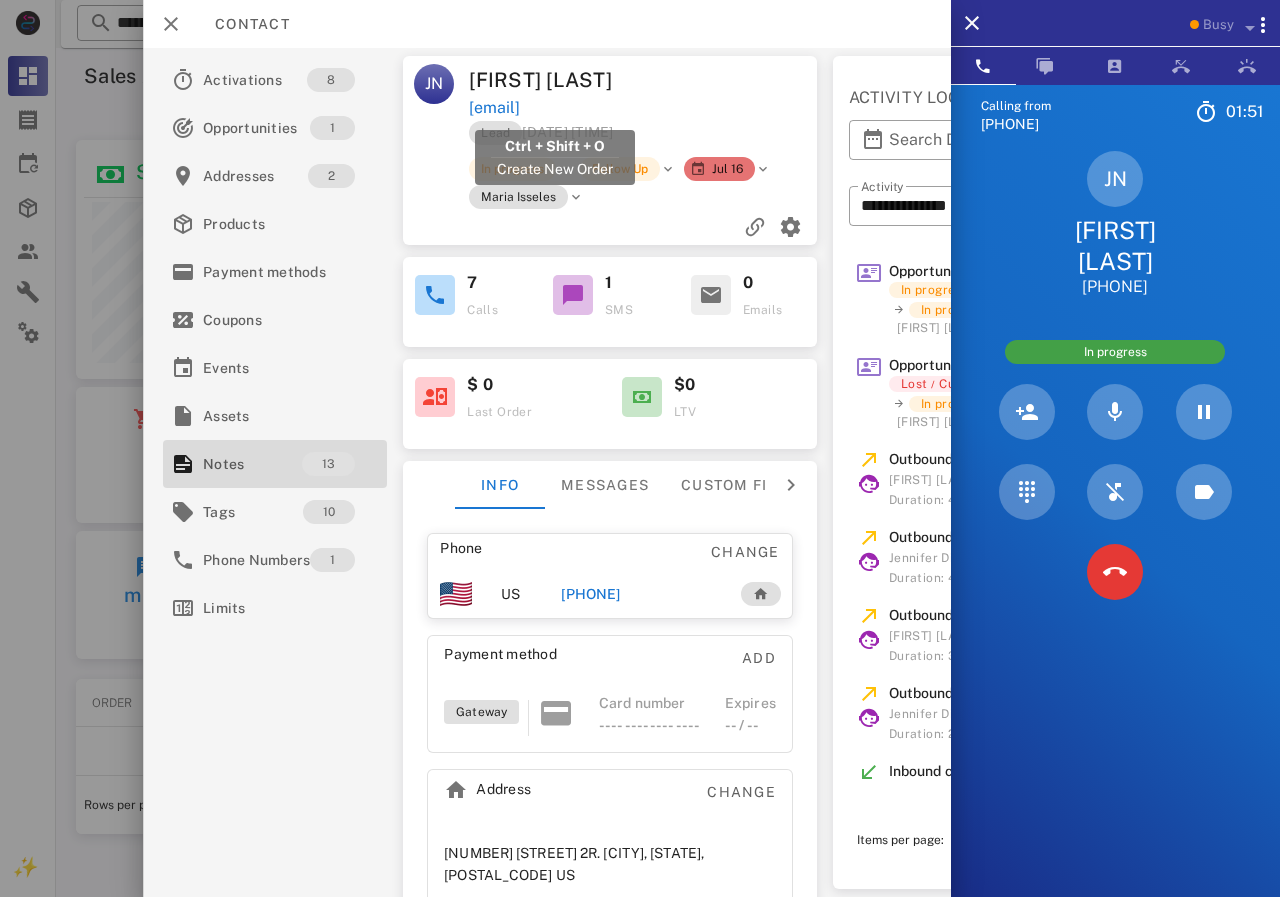 drag, startPoint x: 678, startPoint y: 111, endPoint x: 473, endPoint y: 104, distance: 205.11948 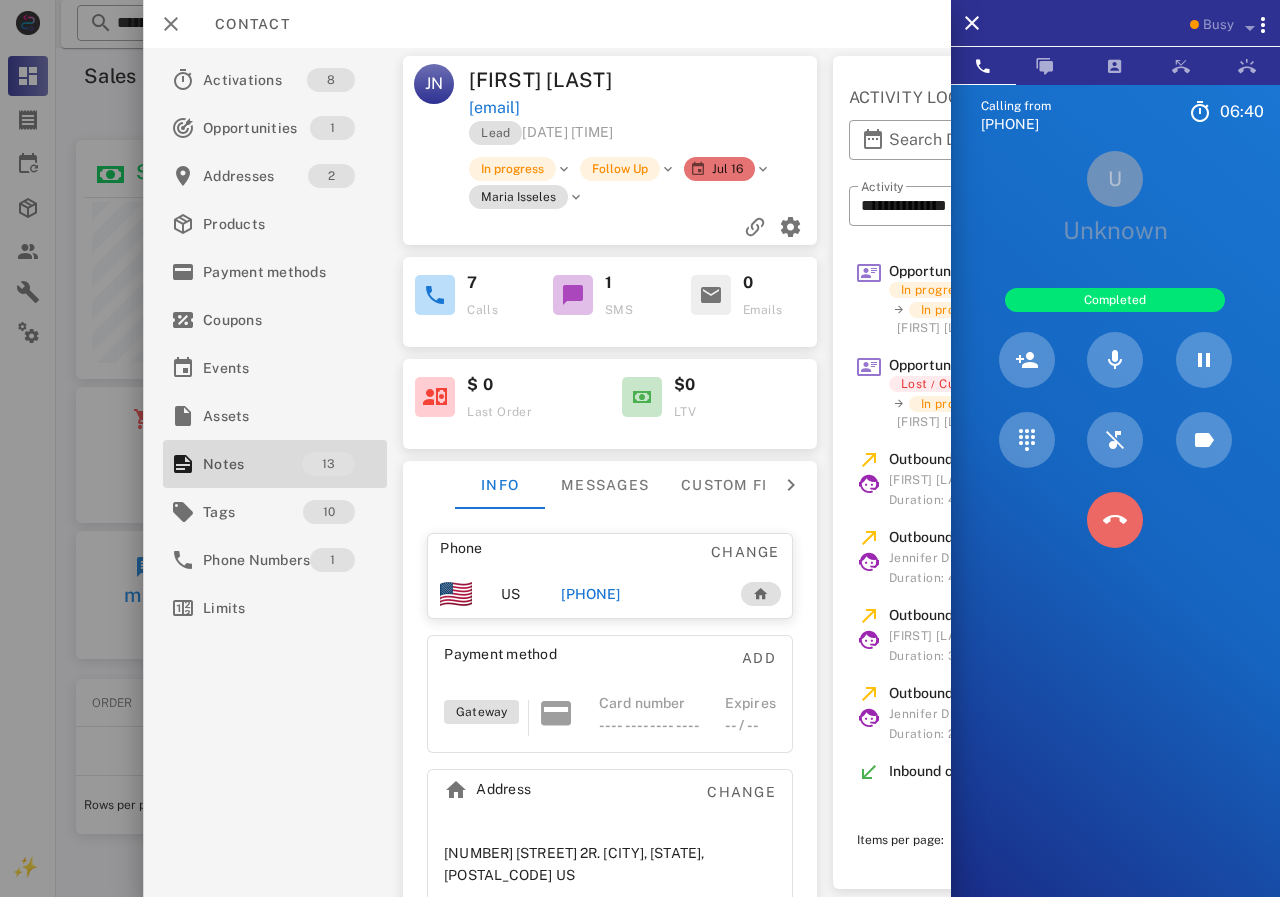 click at bounding box center (1115, 520) 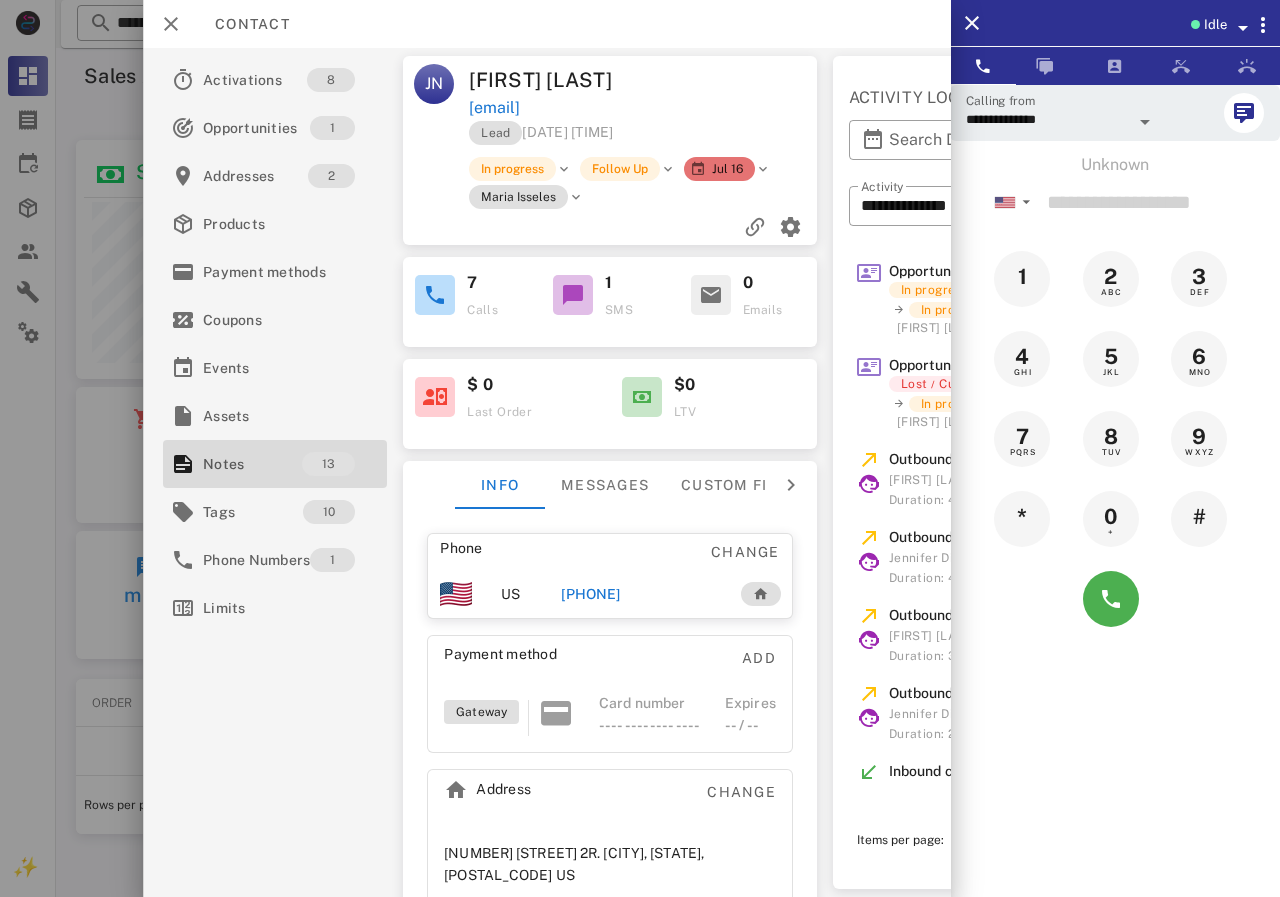 click on "[PHONE]" at bounding box center [590, 594] 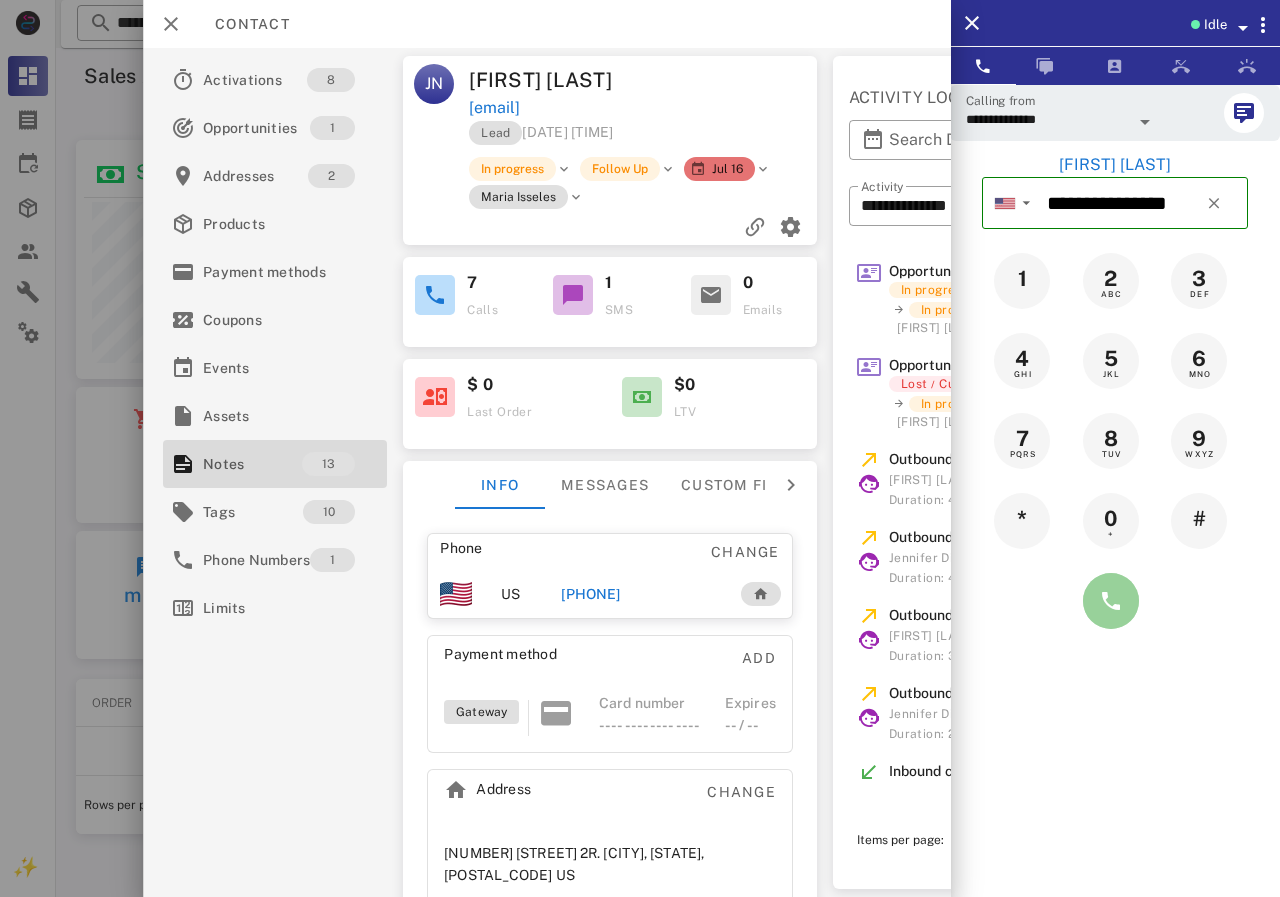 click at bounding box center [1111, 601] 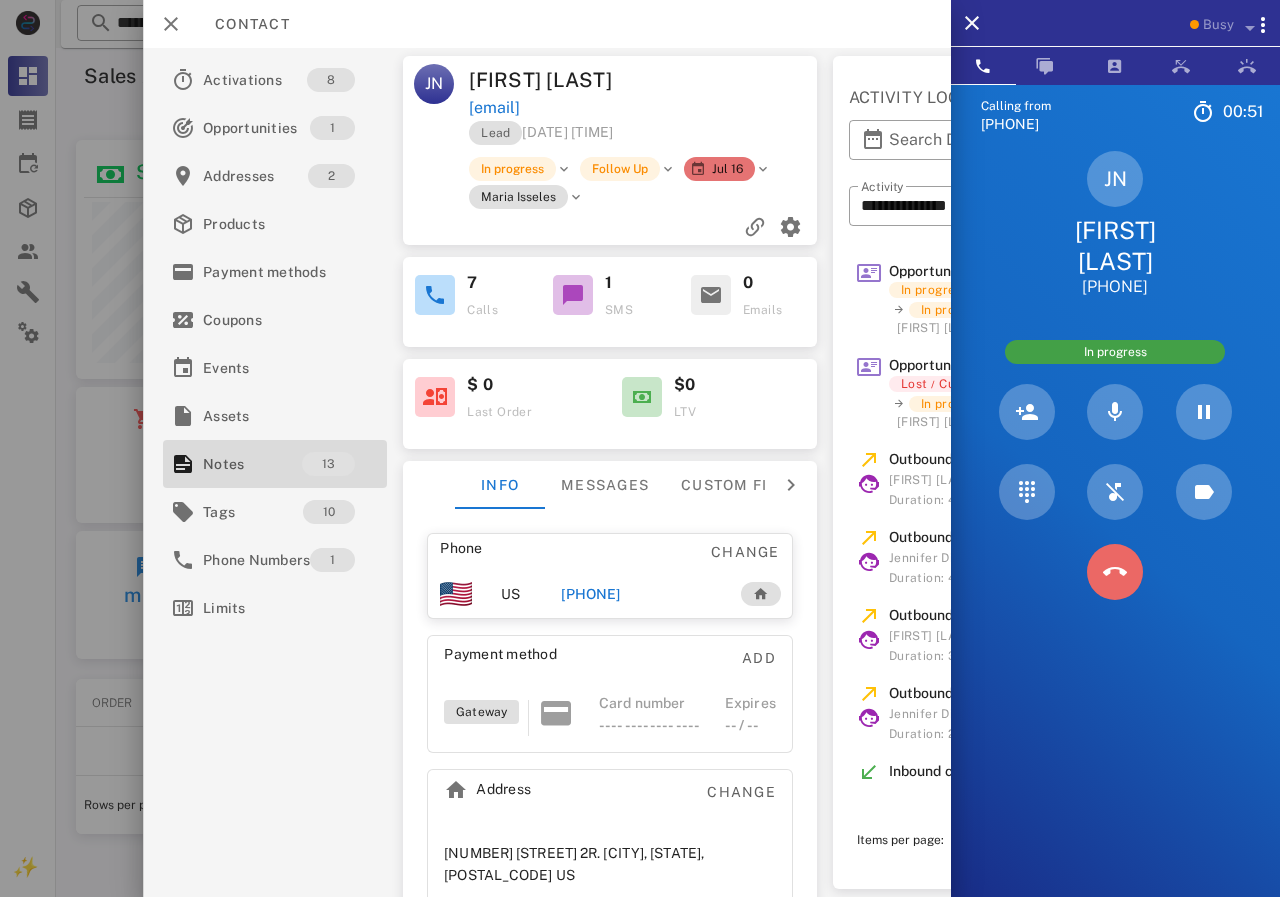 click at bounding box center [1115, 572] 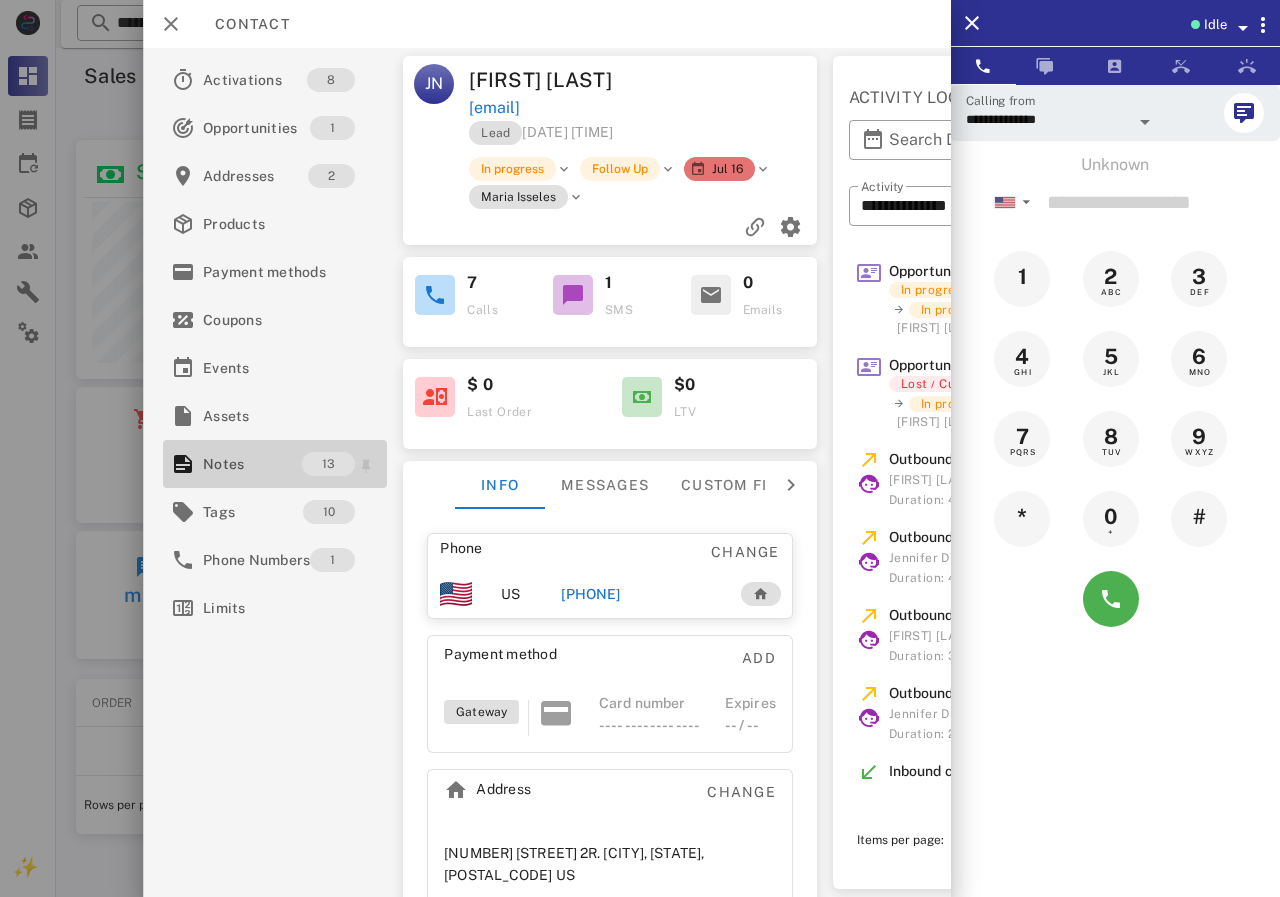 click on "Notes" at bounding box center [252, 464] 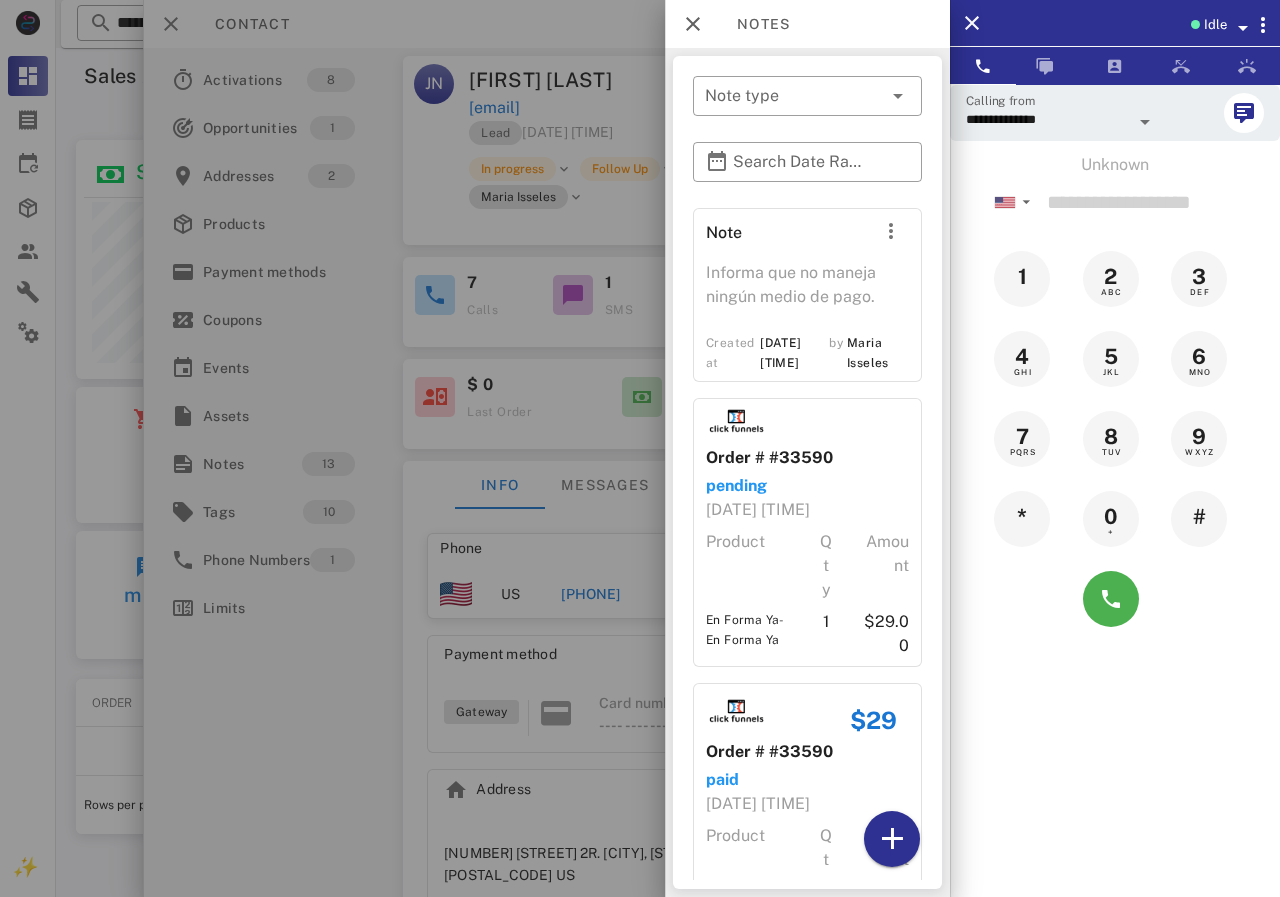 drag, startPoint x: 585, startPoint y: 677, endPoint x: 664, endPoint y: 895, distance: 231.8728 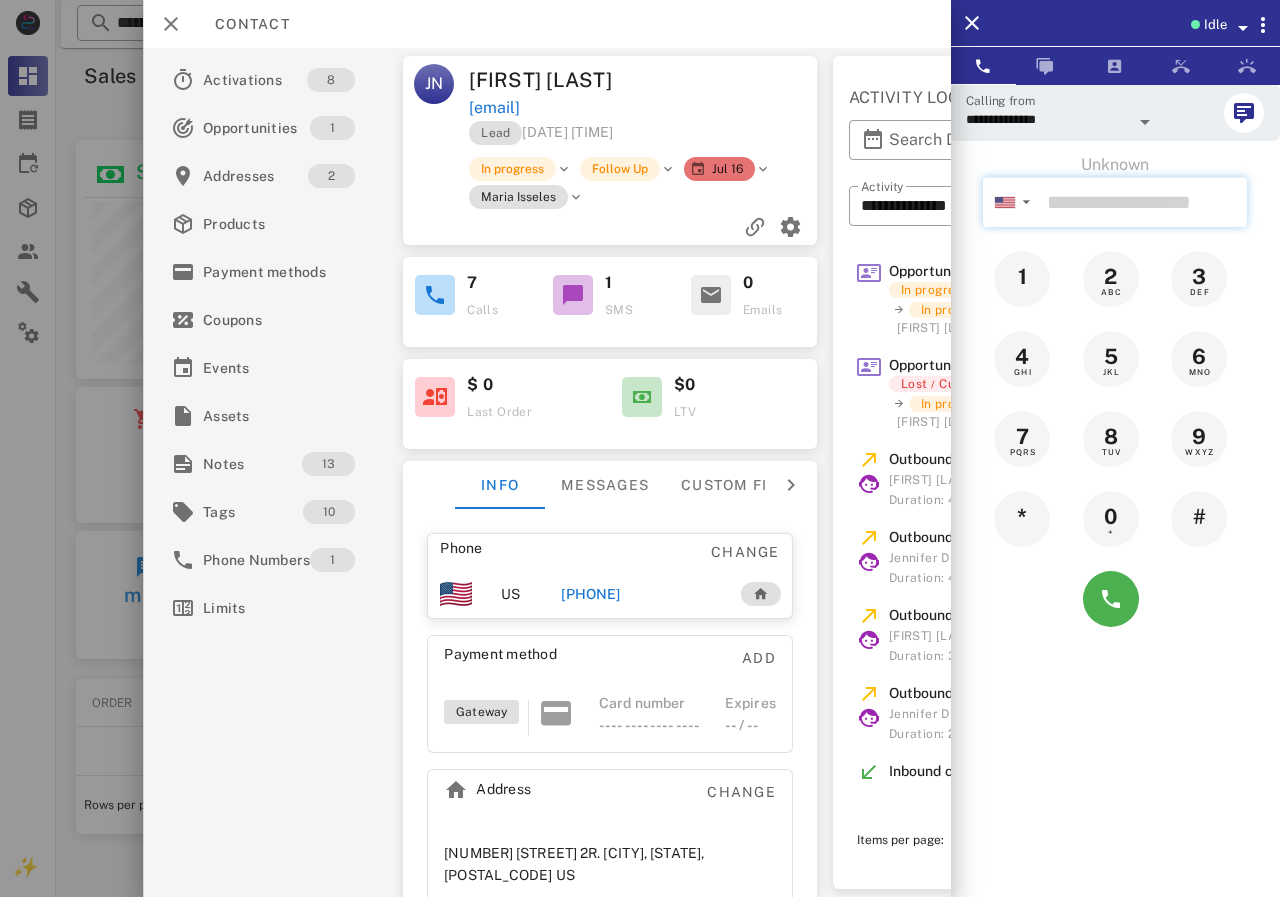 click at bounding box center [1143, 202] 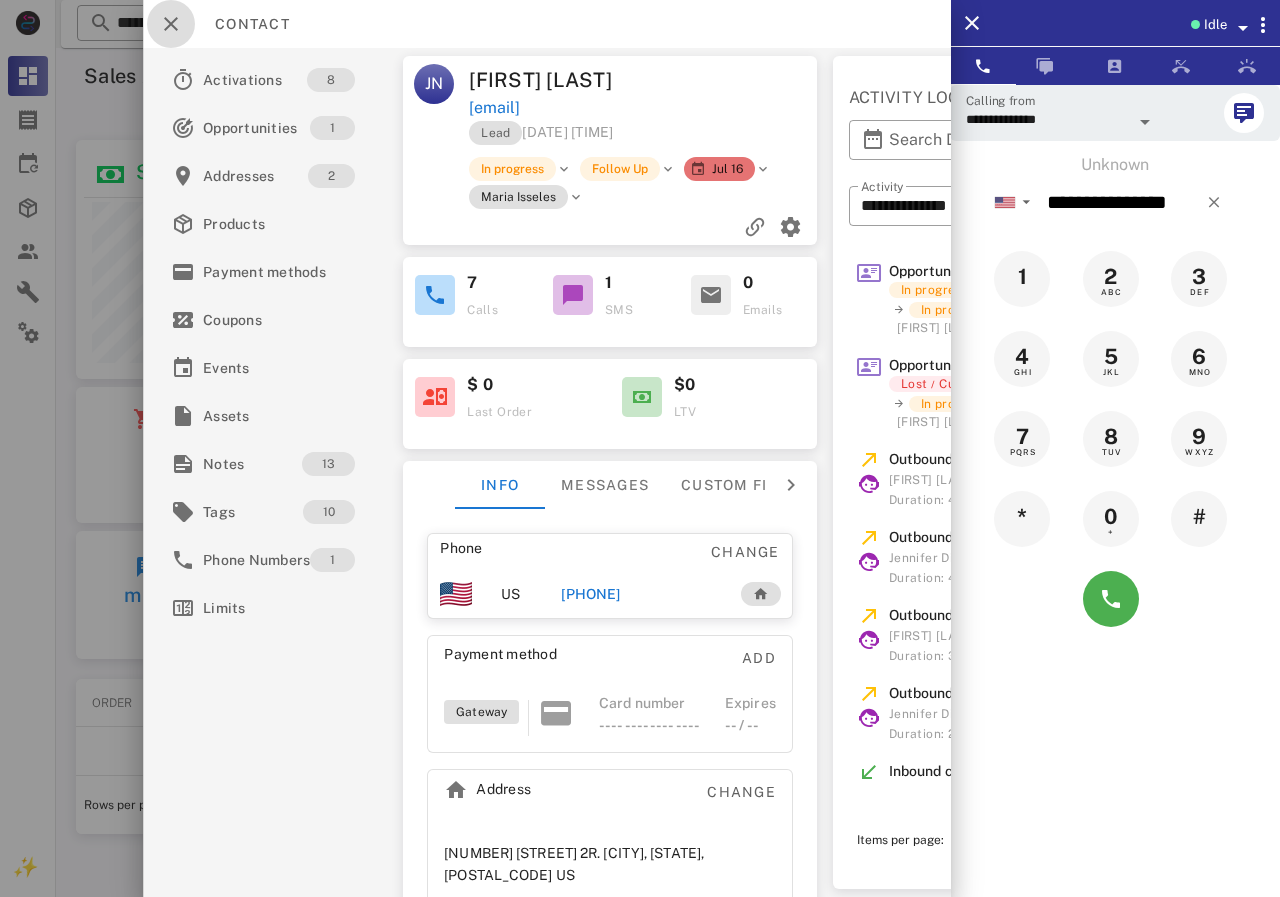 click at bounding box center (171, 24) 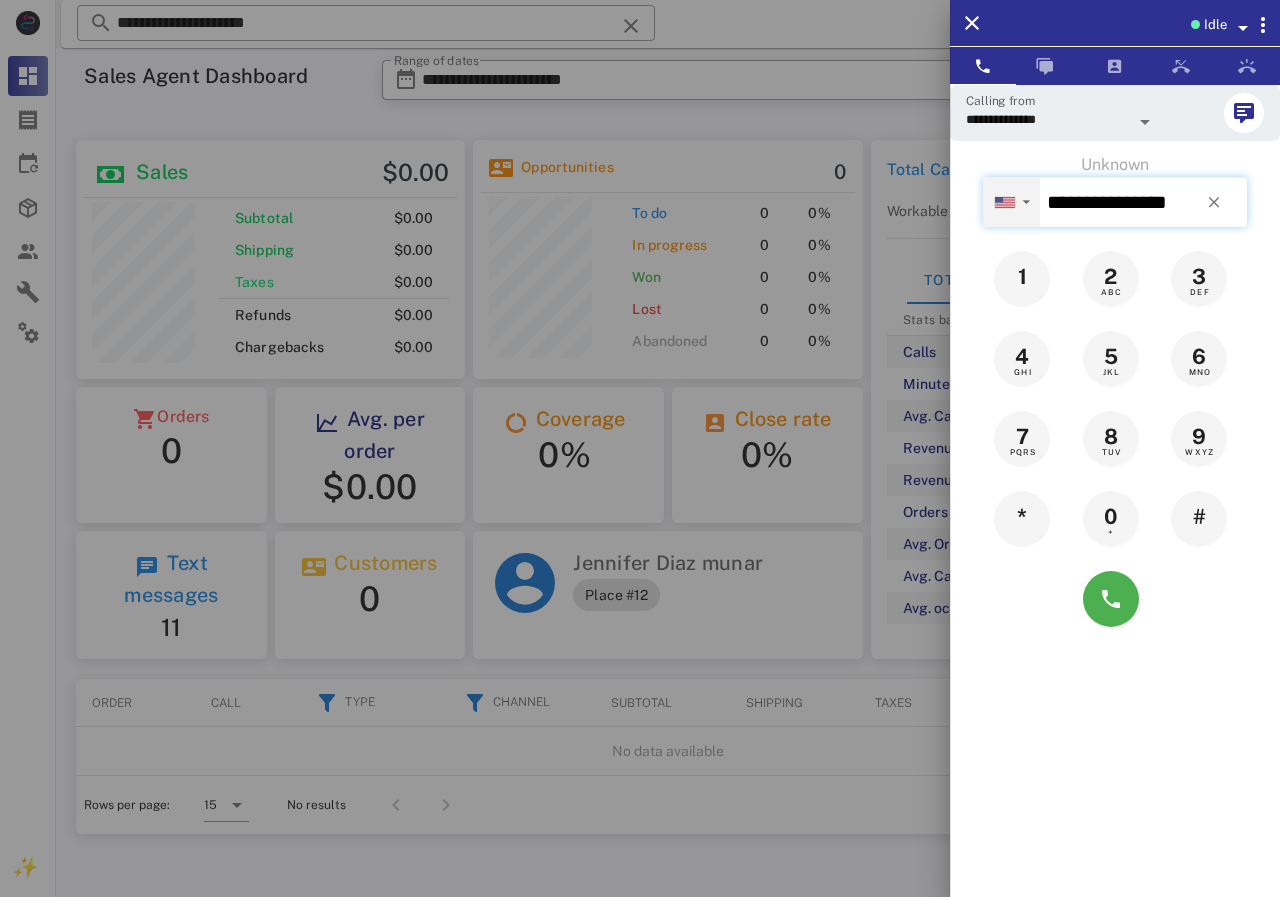 click on "▼" at bounding box center (1011, 201) 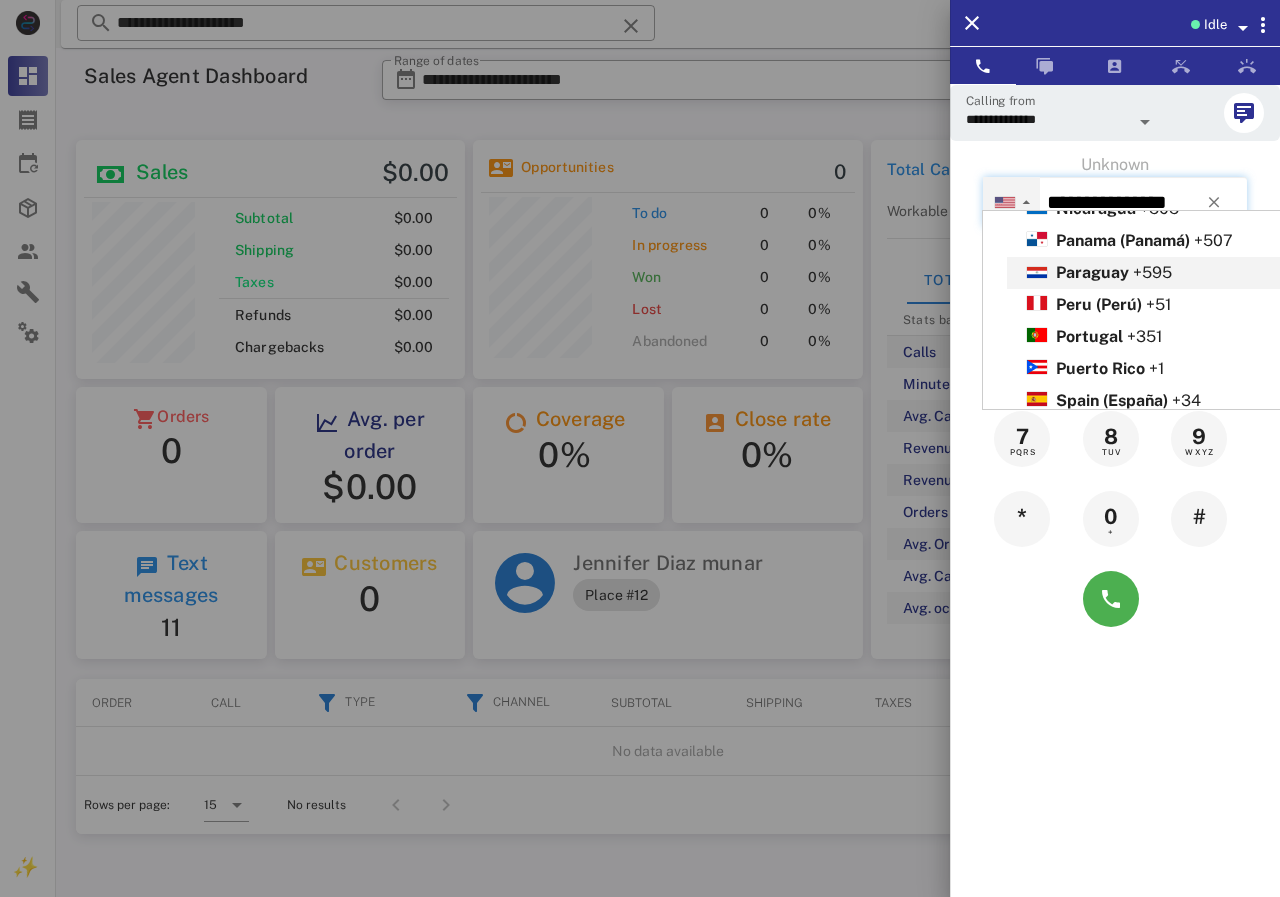 scroll, scrollTop: 774, scrollLeft: 0, axis: vertical 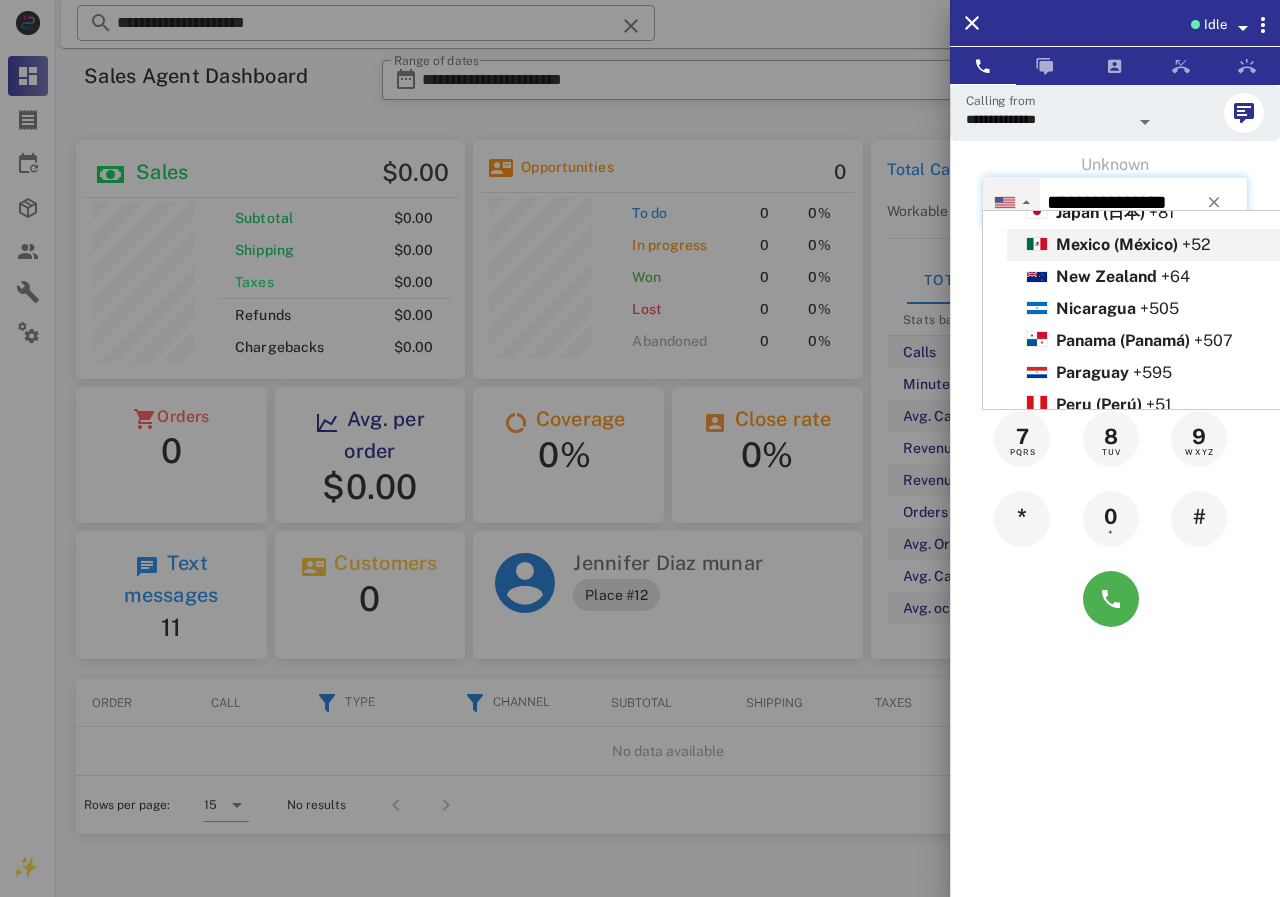 click on "Mexico (México)" at bounding box center [1117, 244] 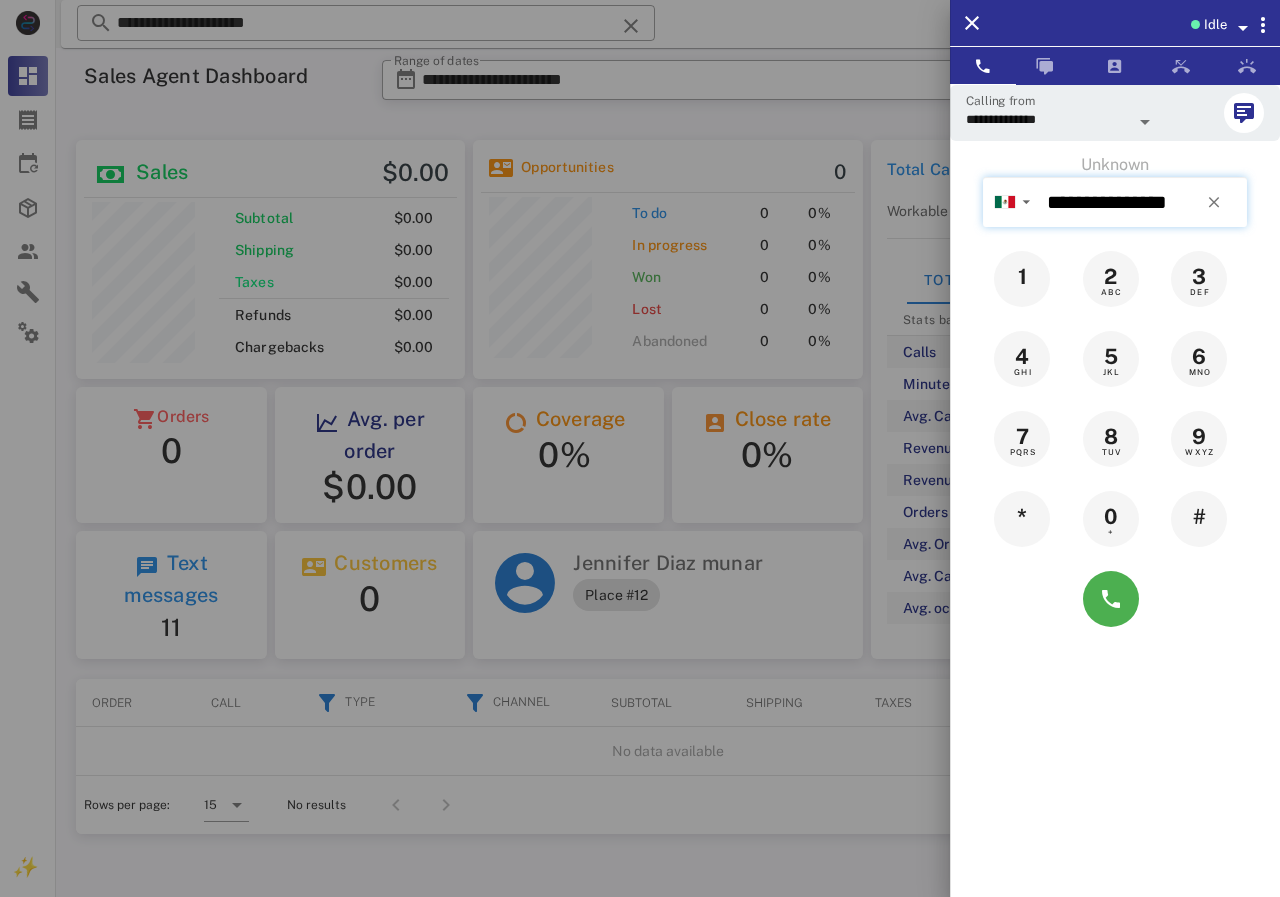 click on "**********" at bounding box center (1143, 202) 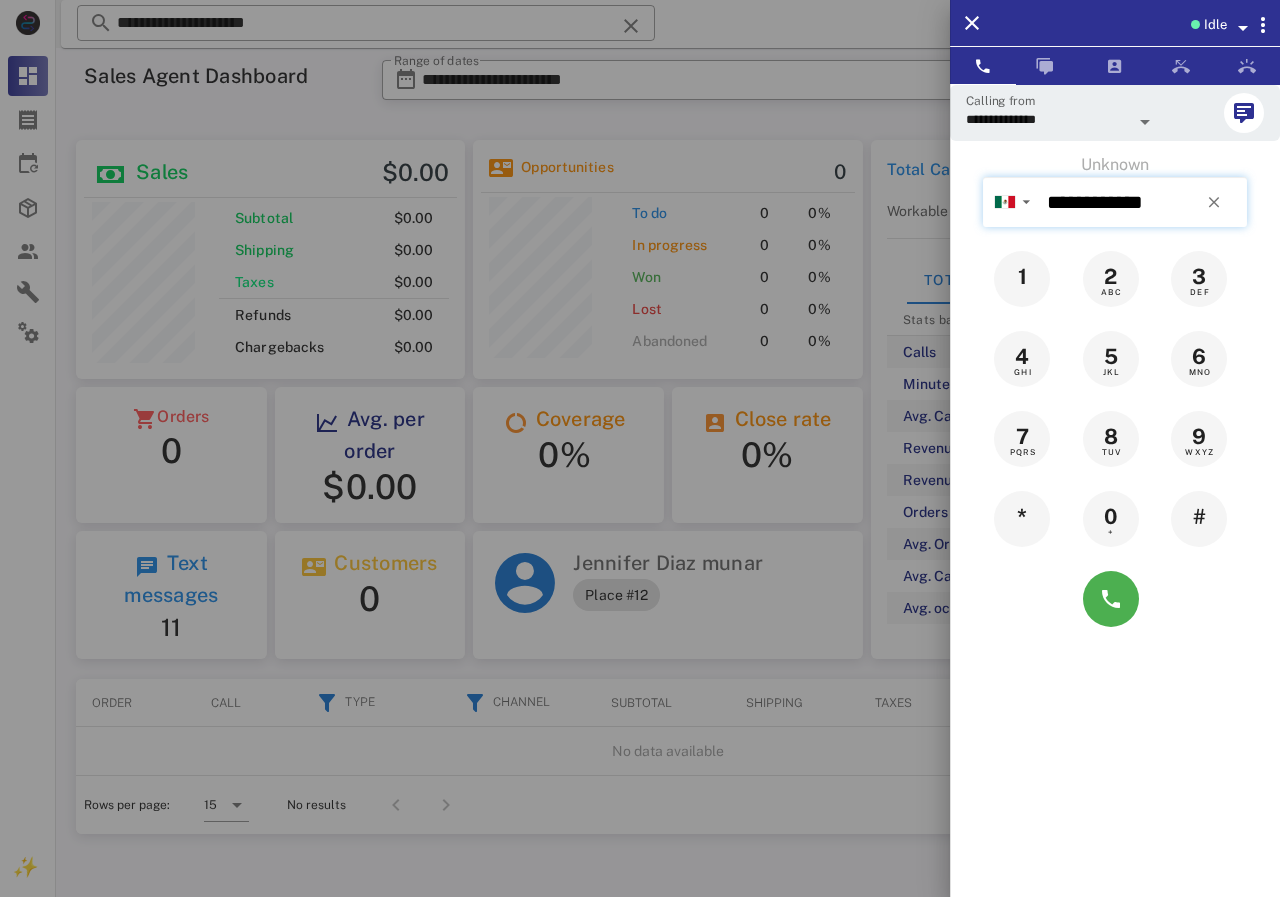 drag, startPoint x: 1154, startPoint y: 209, endPoint x: 1032, endPoint y: 195, distance: 122.80065 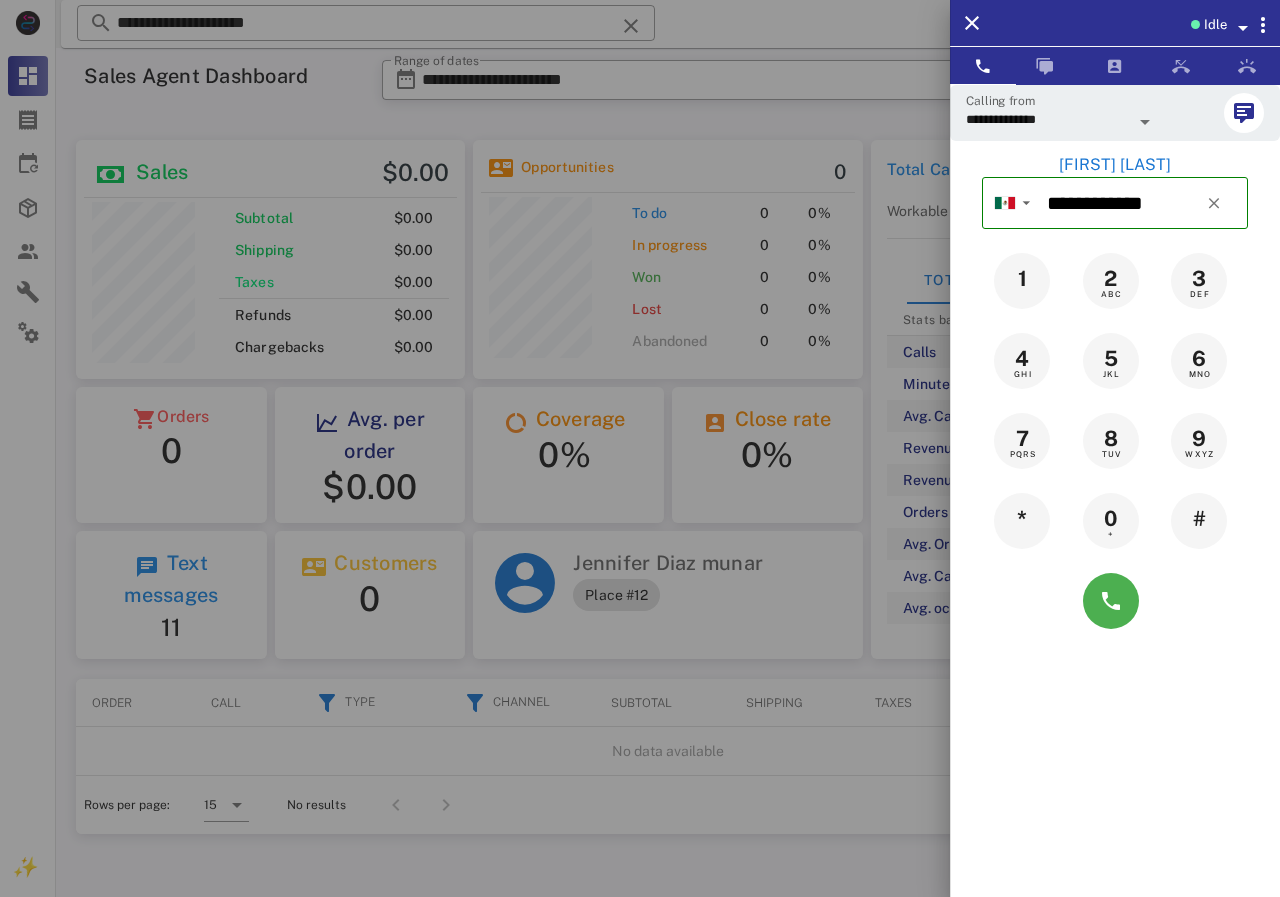 click on "[FIRST] [LAST]" at bounding box center [1115, 165] 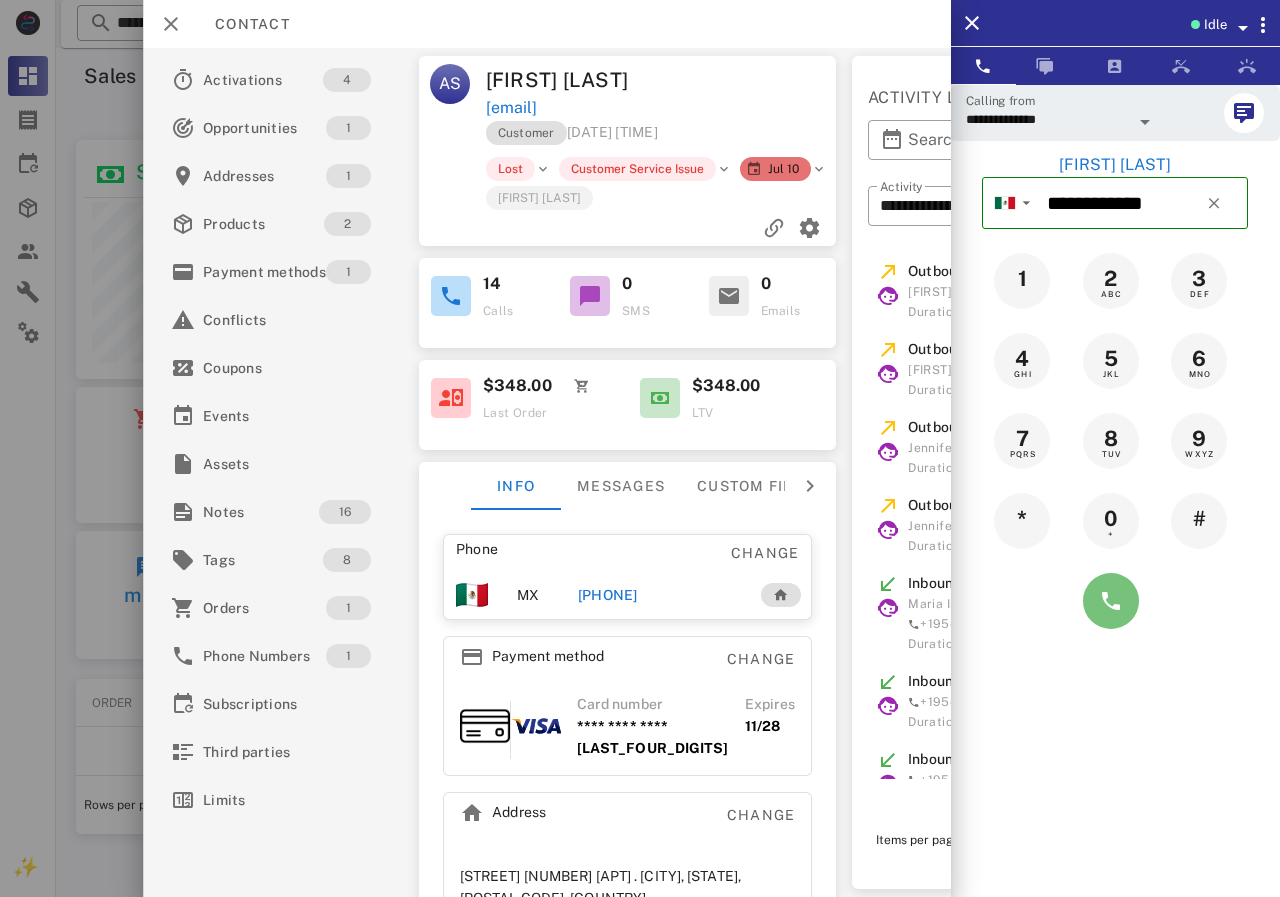 click at bounding box center (1111, 601) 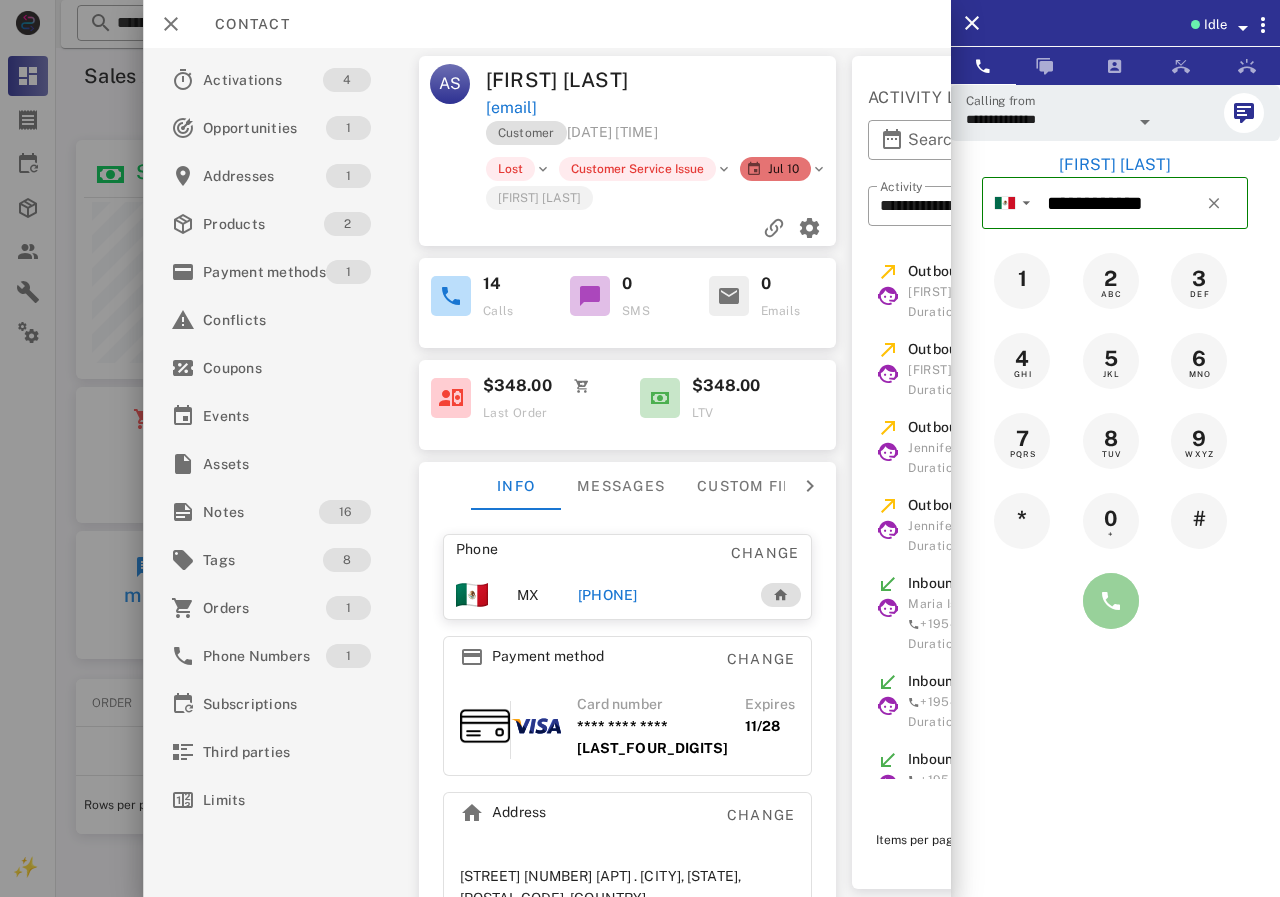 type on "**********" 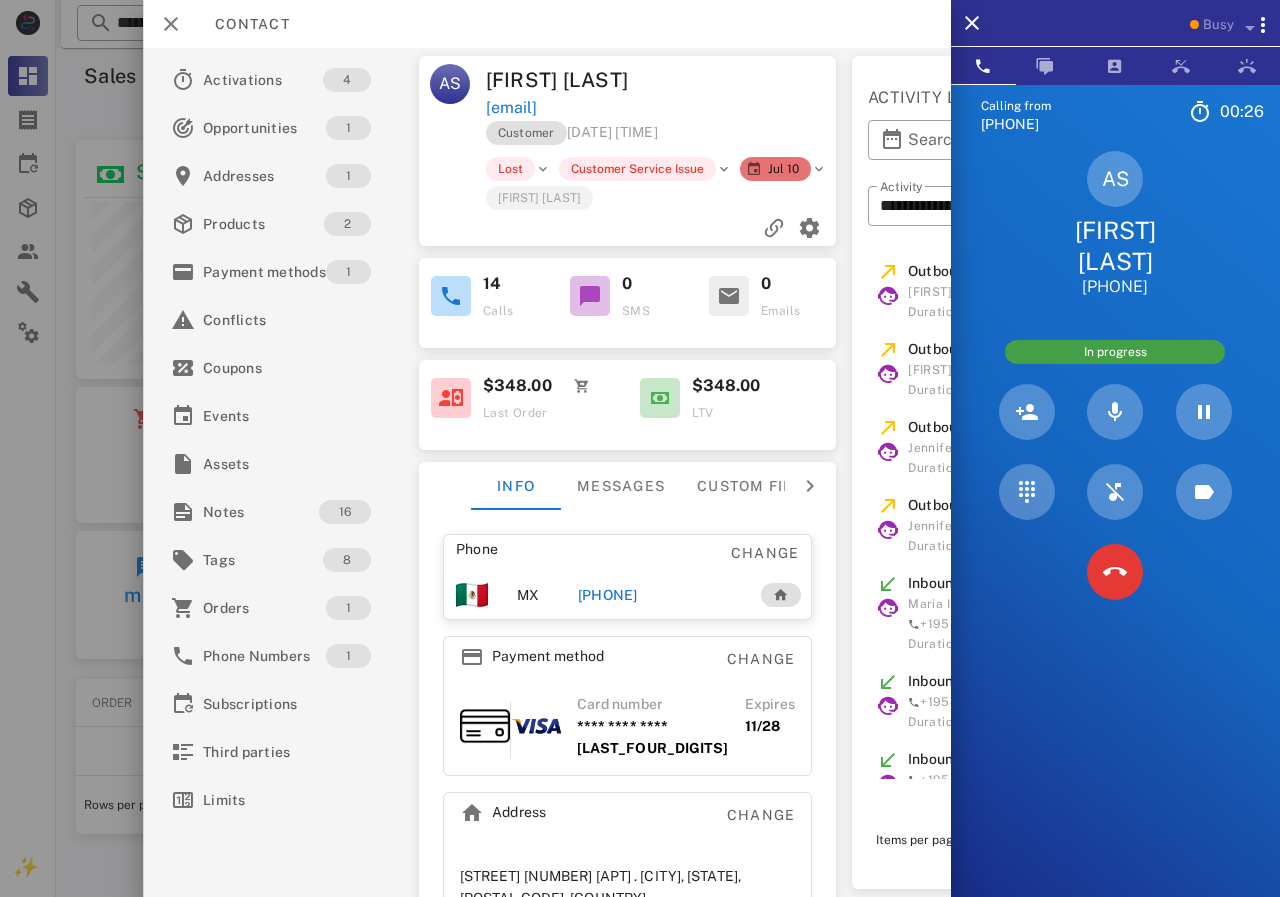 click at bounding box center [640, 448] 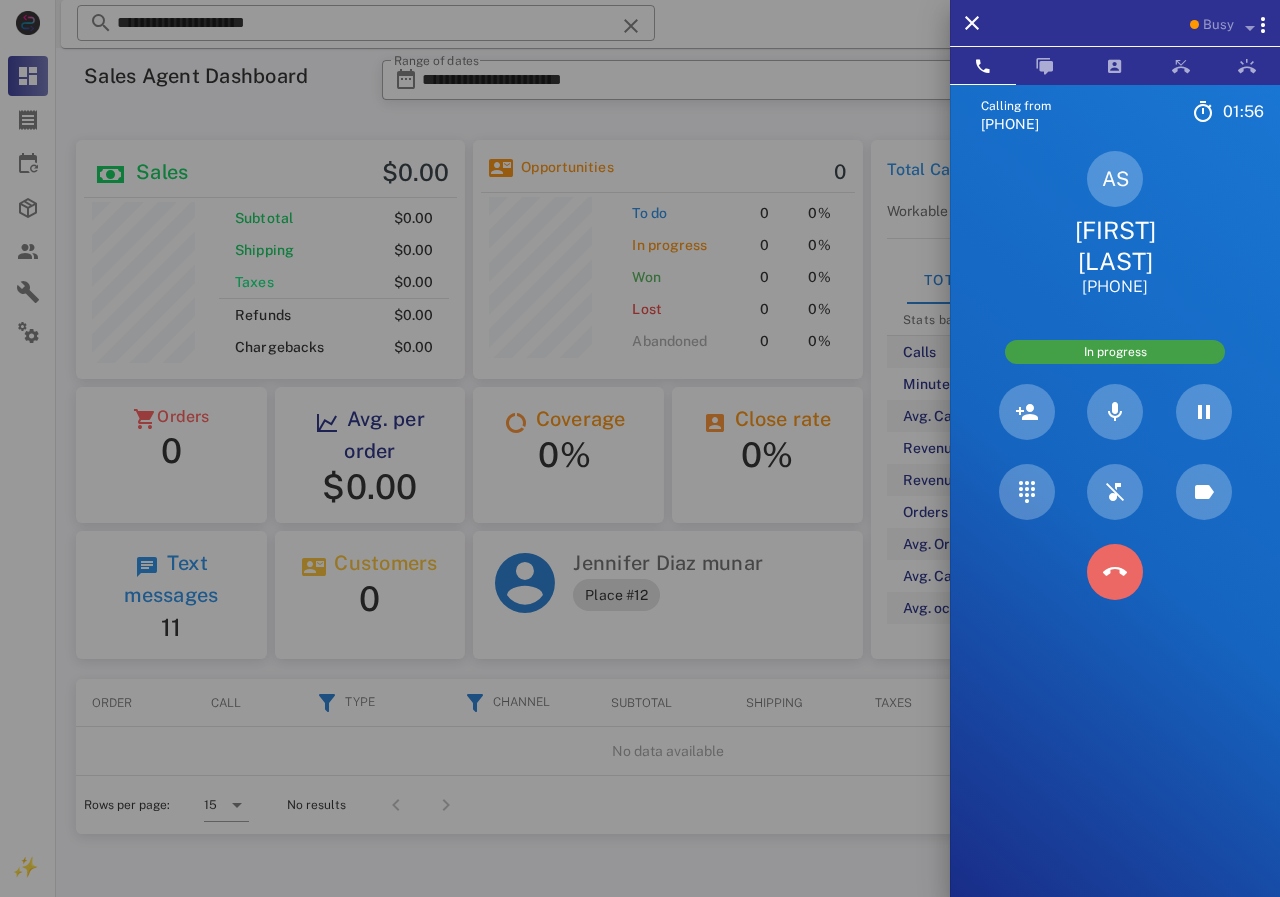 click at bounding box center [1115, 572] 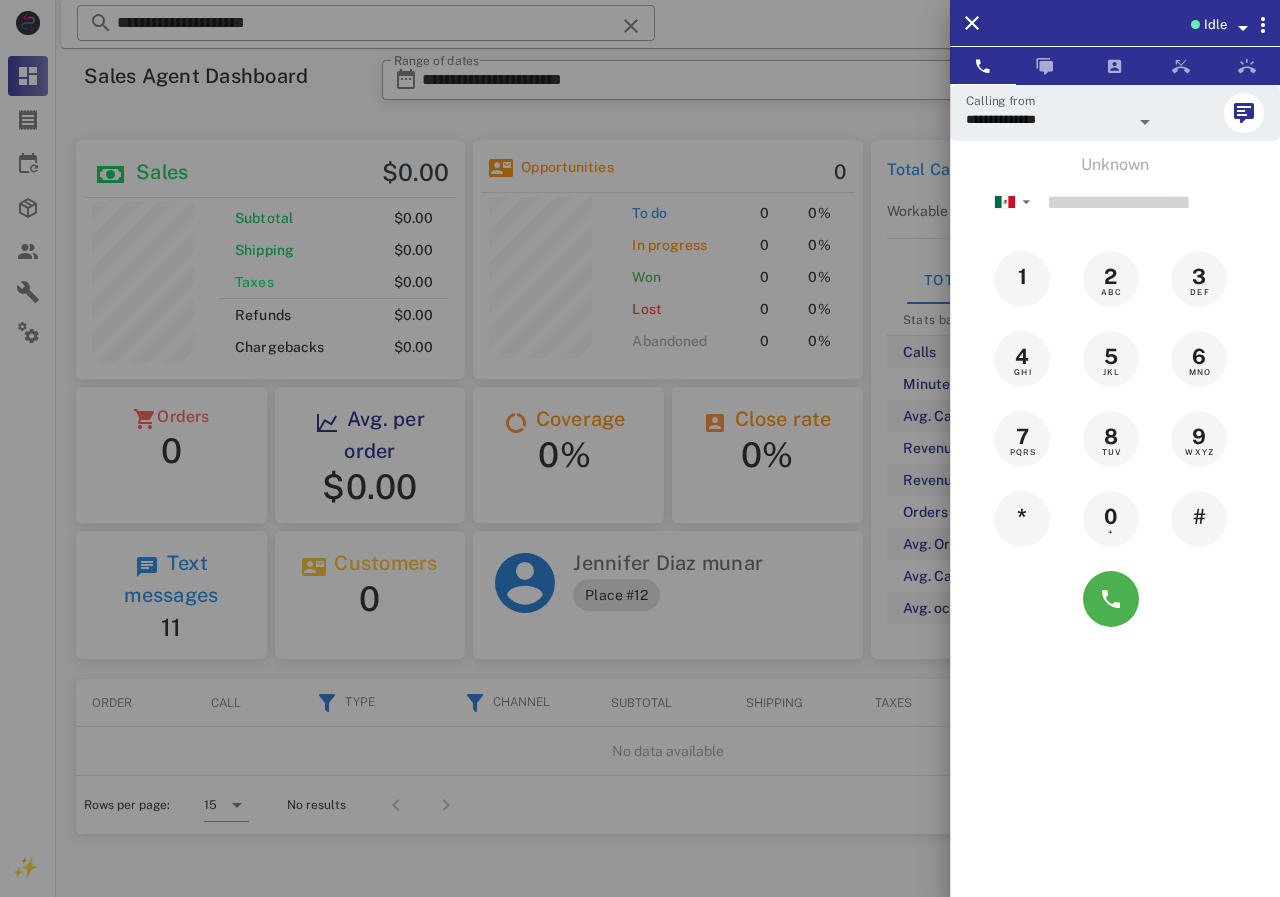 click at bounding box center (640, 448) 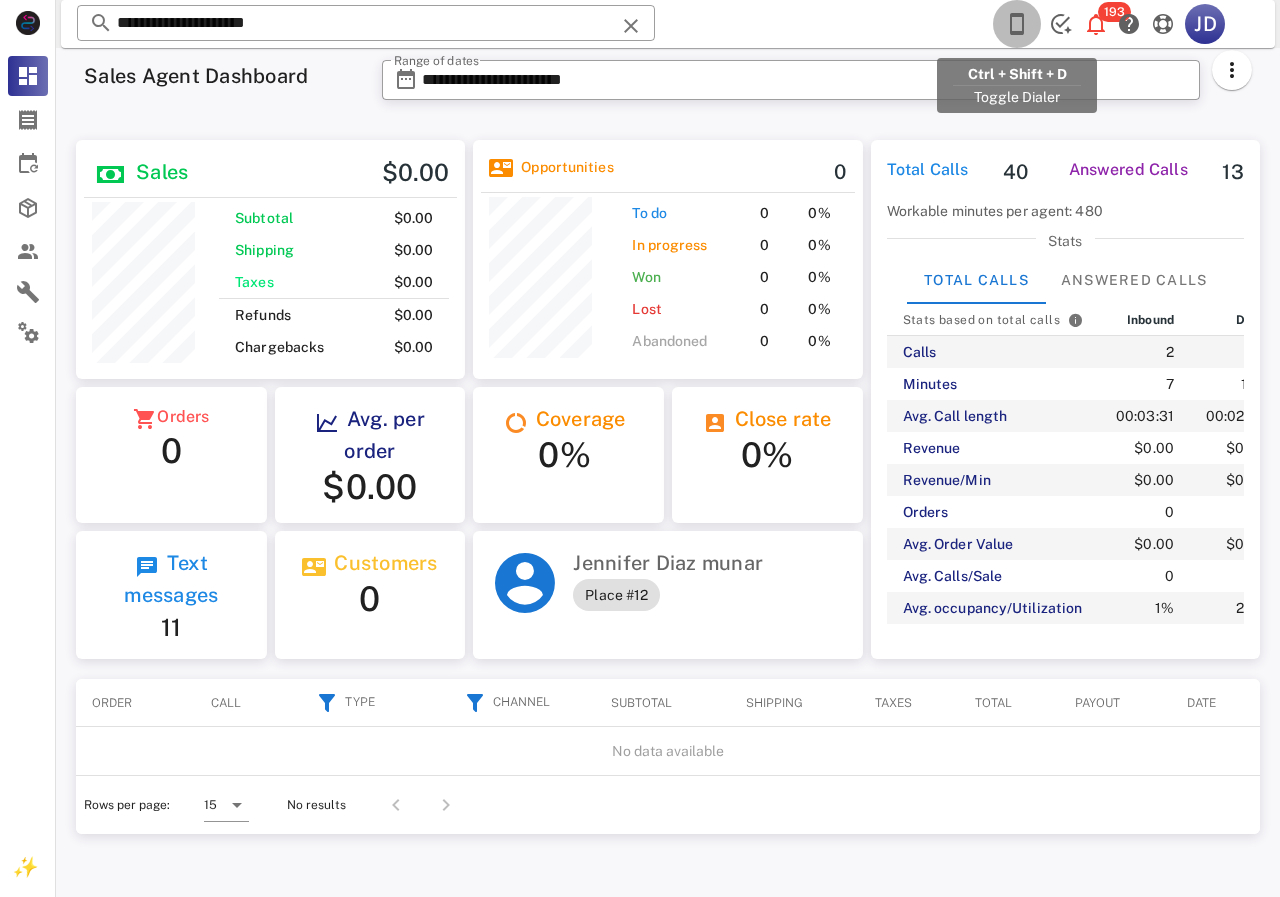 click at bounding box center (1017, 24) 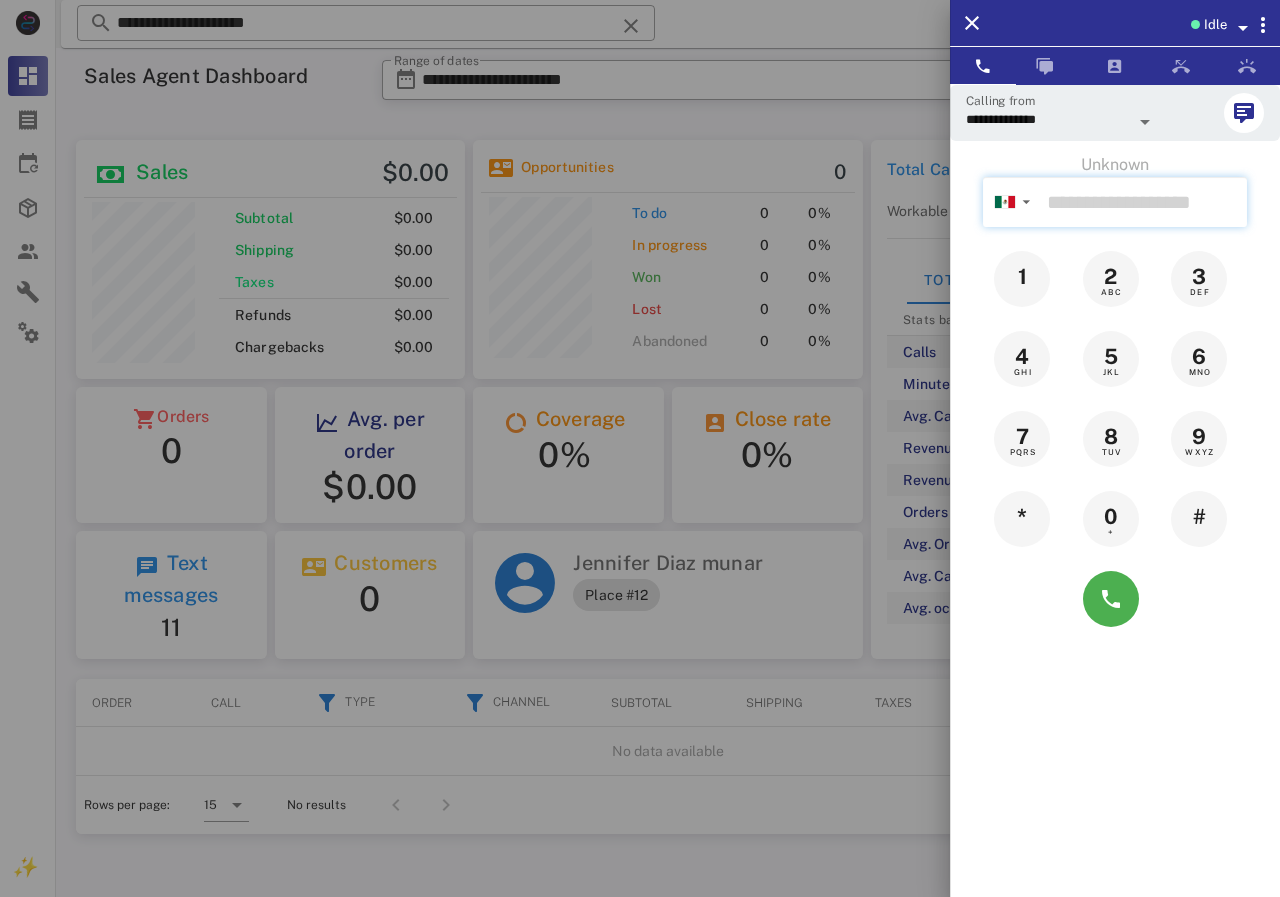 click at bounding box center [1143, 202] 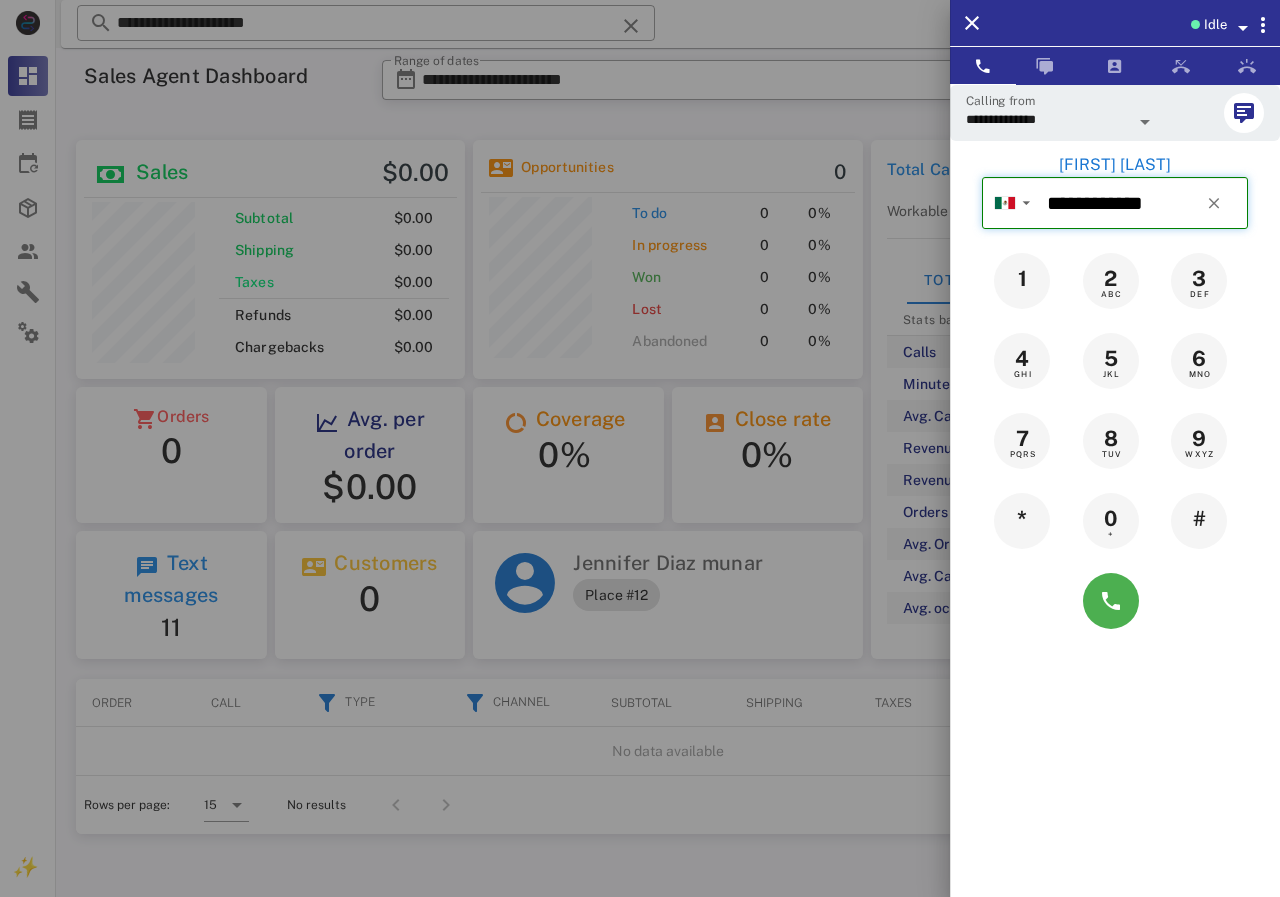 type on "**********" 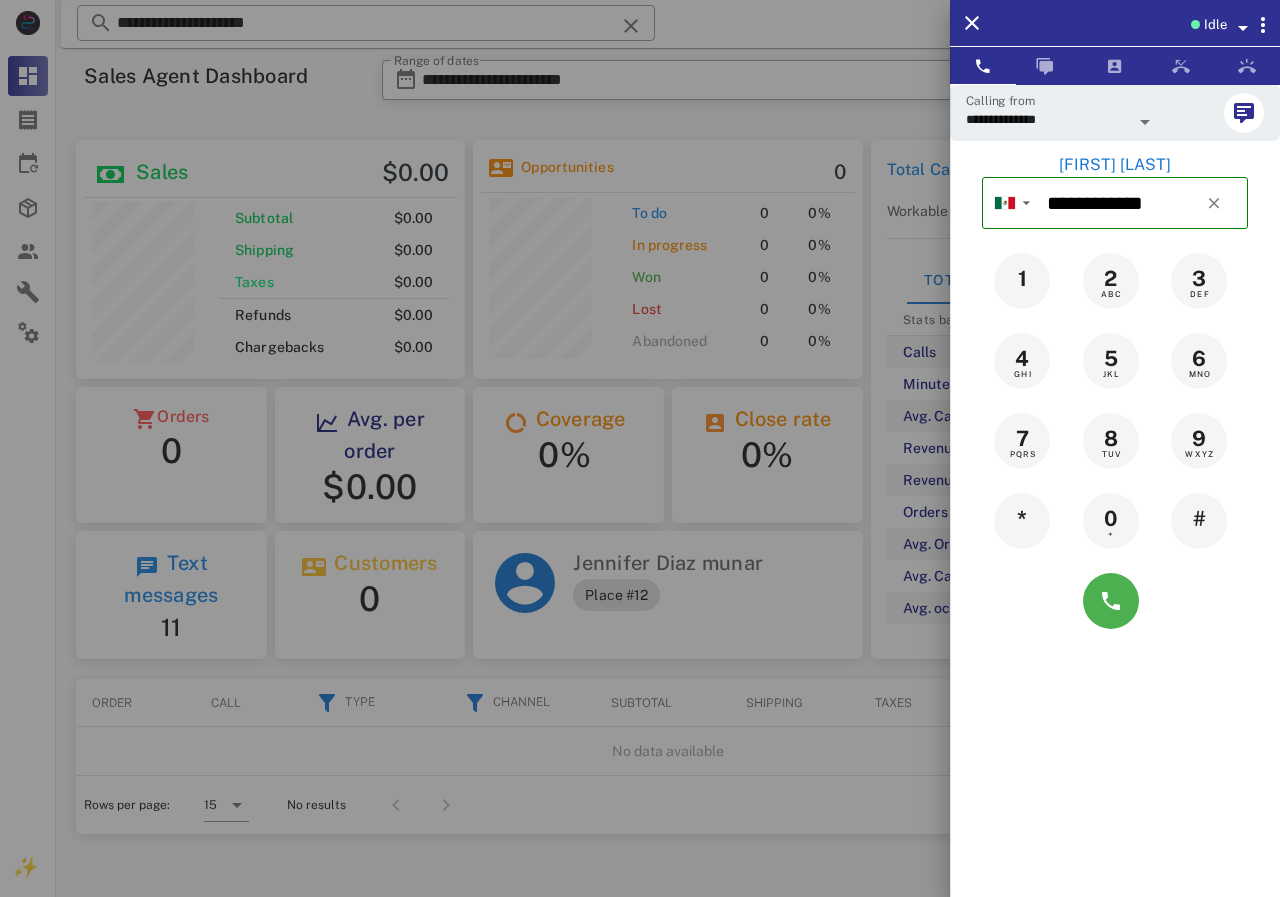 click on "[FIRST] [LAST]" at bounding box center [1115, 165] 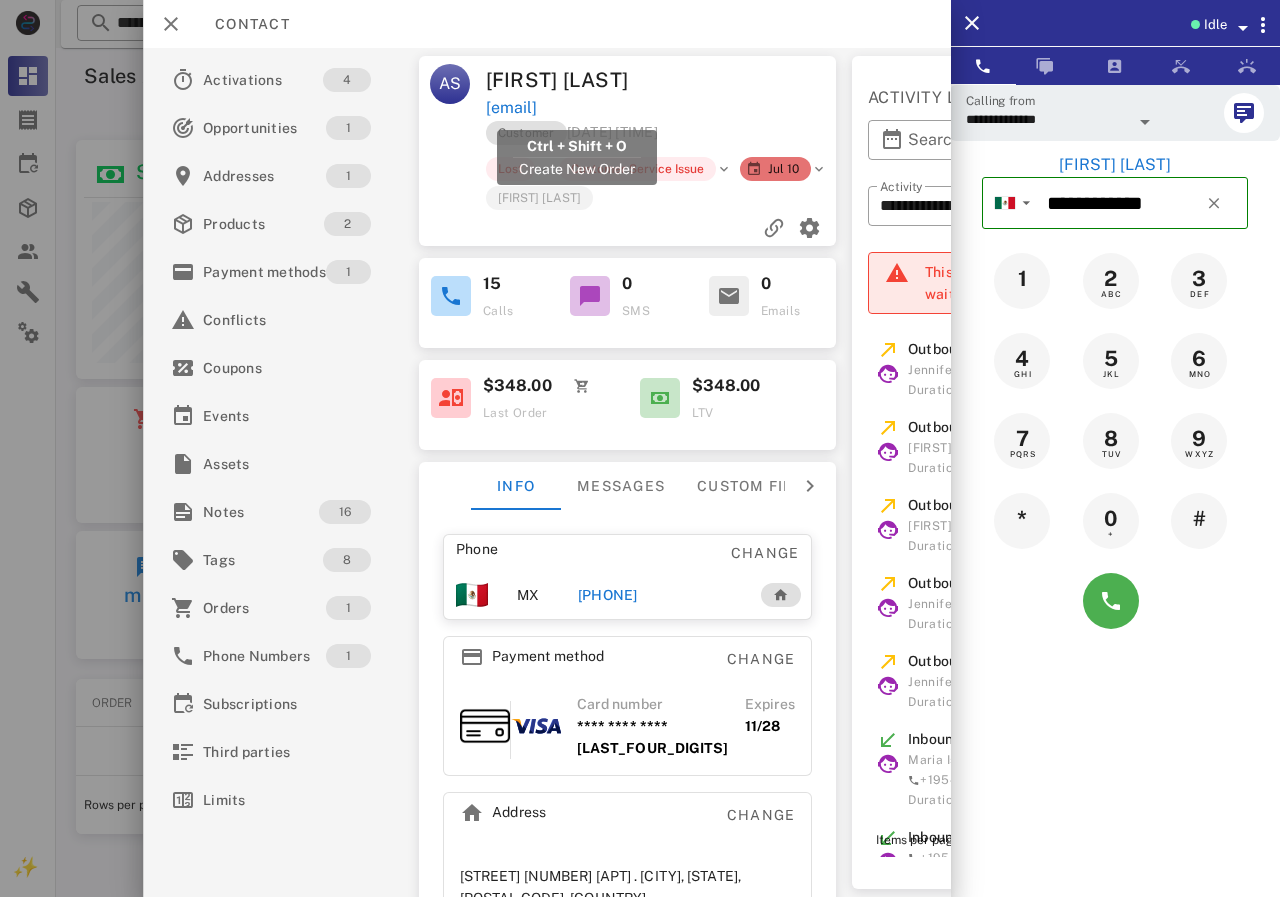 drag, startPoint x: 664, startPoint y: 101, endPoint x: 484, endPoint y: 105, distance: 180.04443 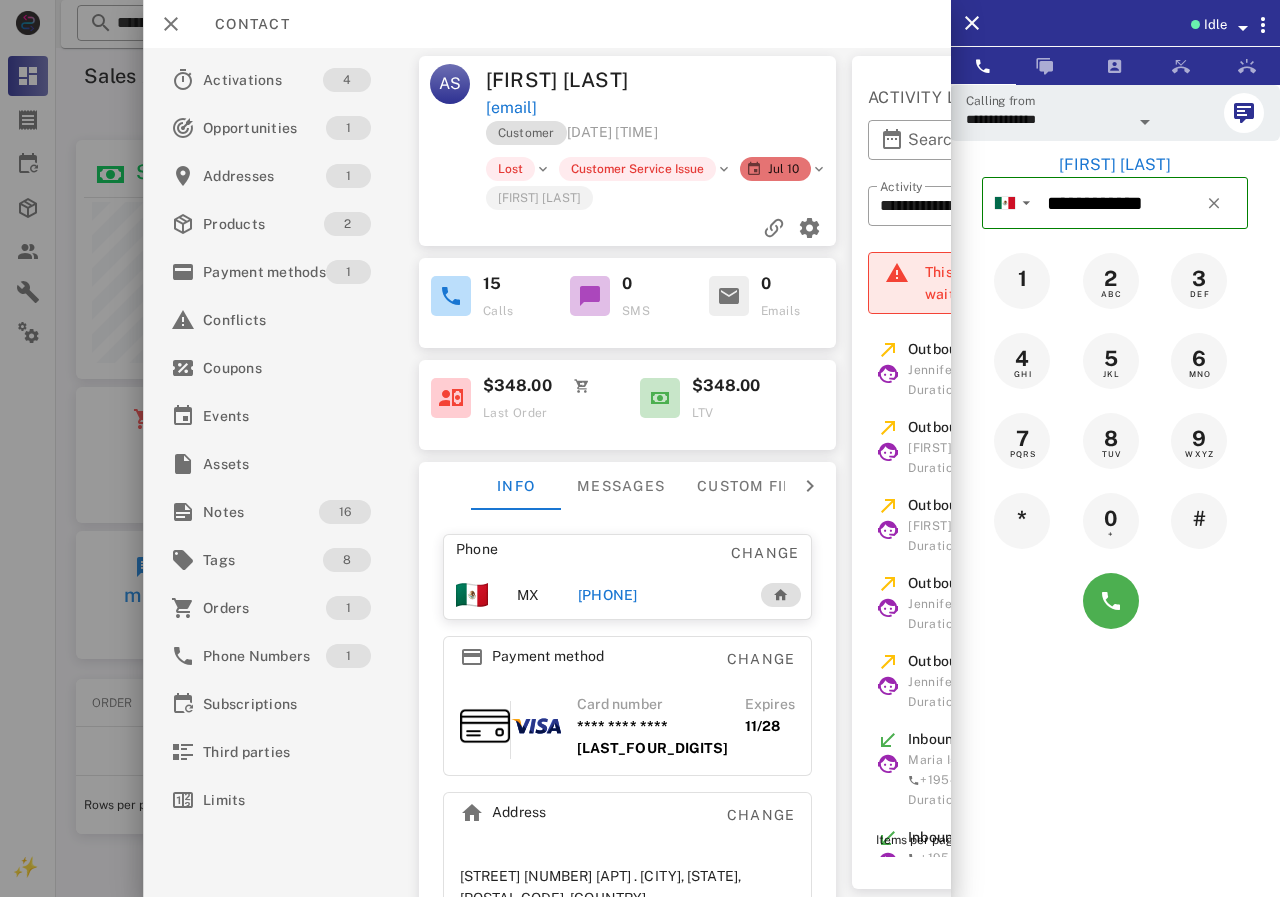 click at bounding box center (750, 80) 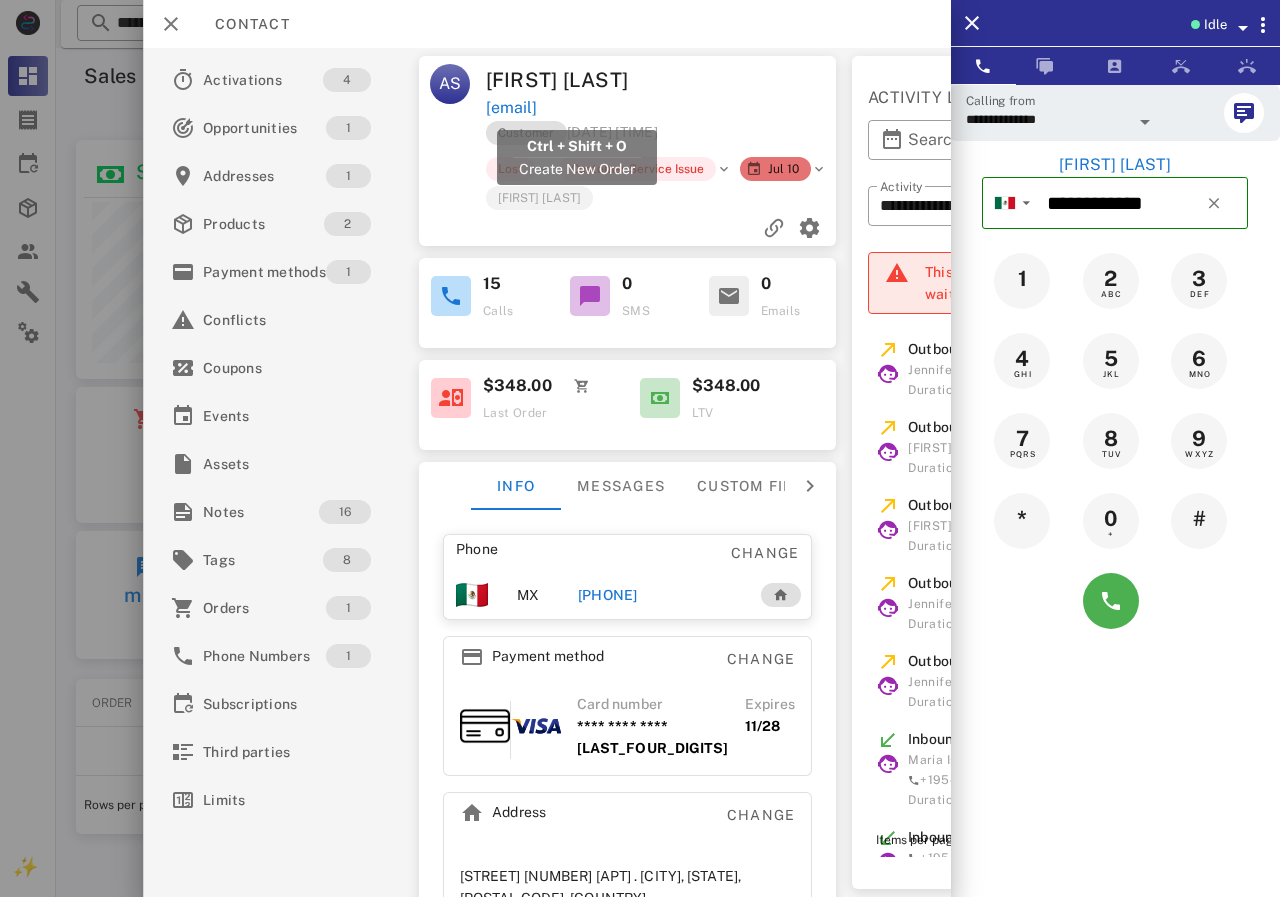 drag, startPoint x: 716, startPoint y: 112, endPoint x: 488, endPoint y: 111, distance: 228.0022 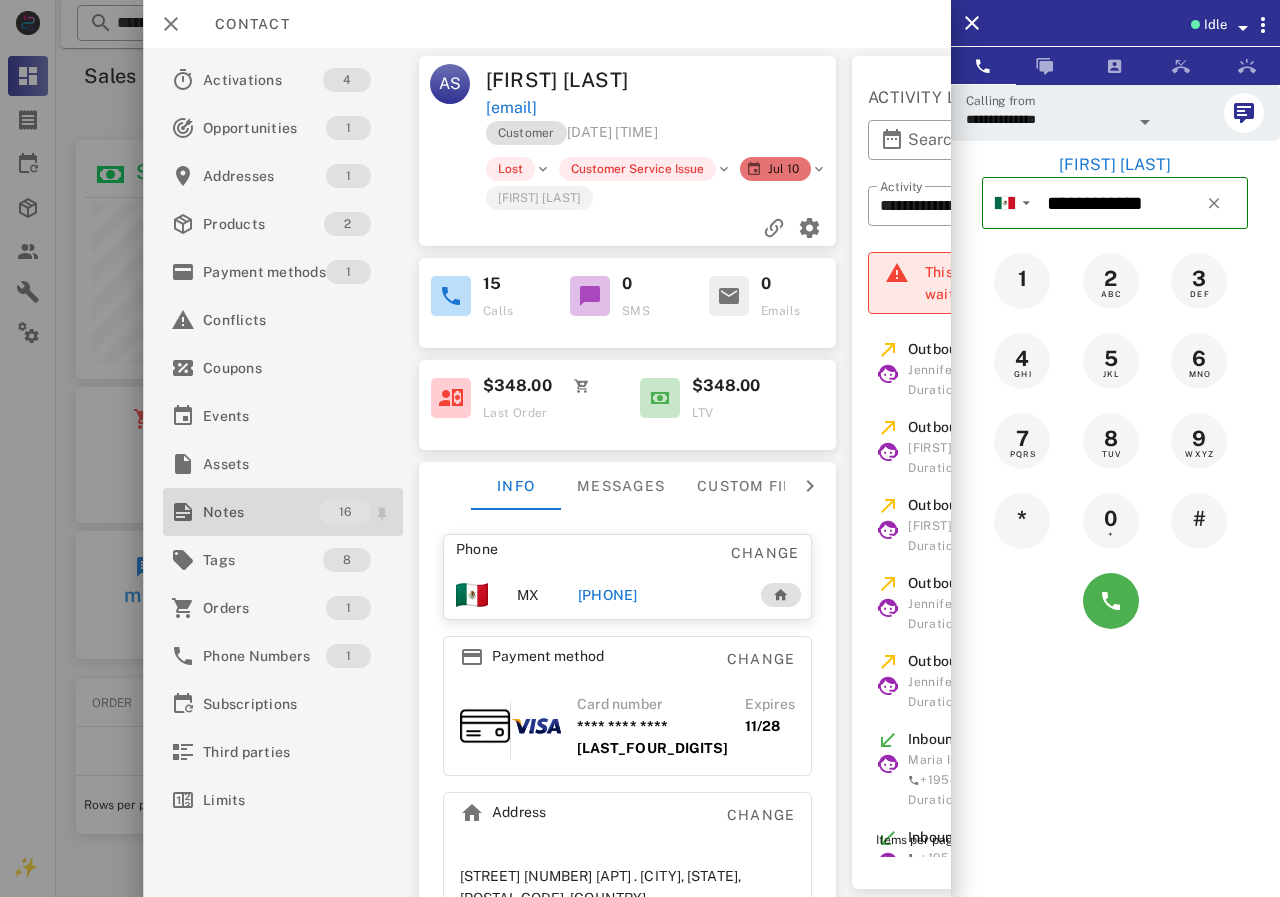 click on "Notes" at bounding box center (261, 512) 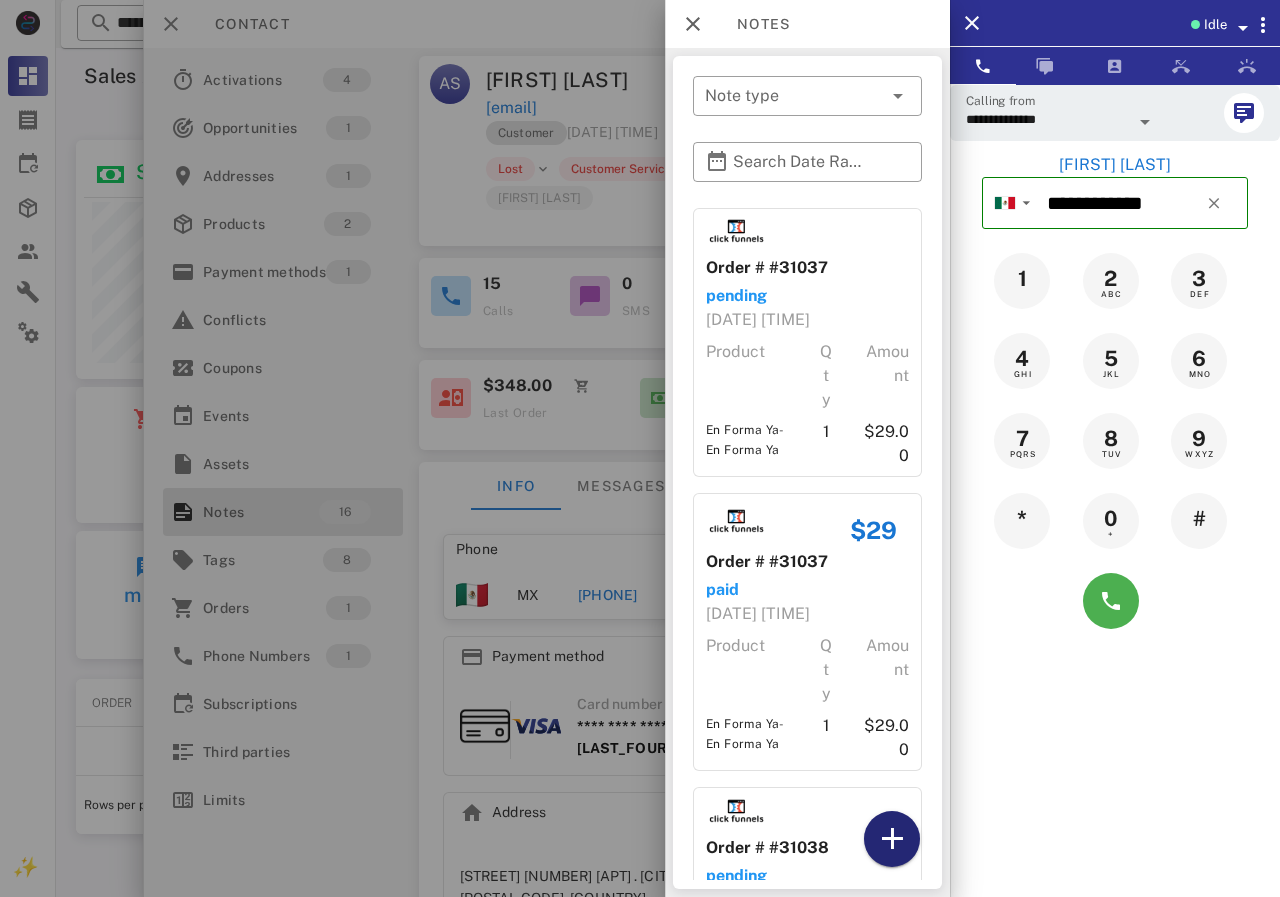 click at bounding box center [892, 839] 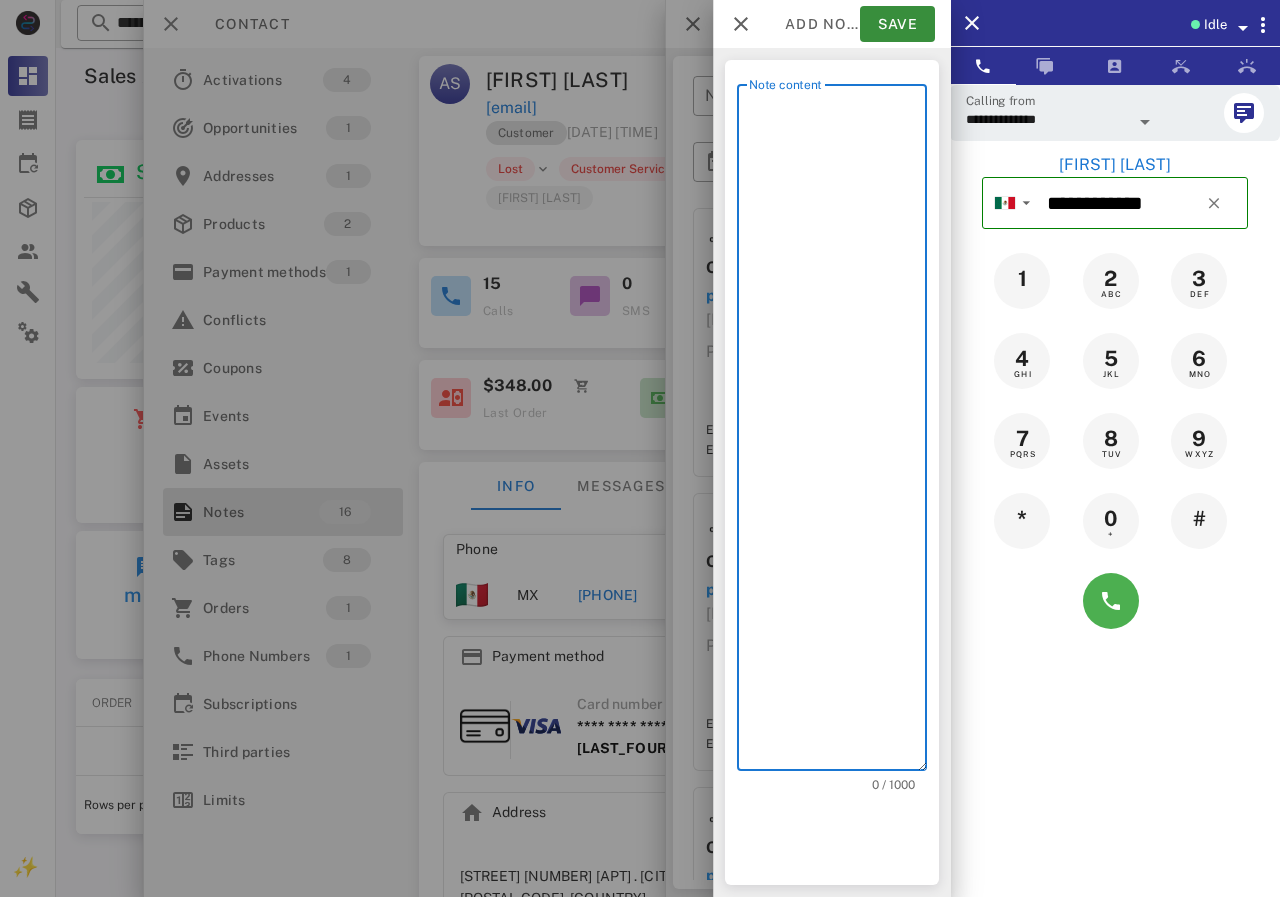 click on "Note content" at bounding box center [838, 432] 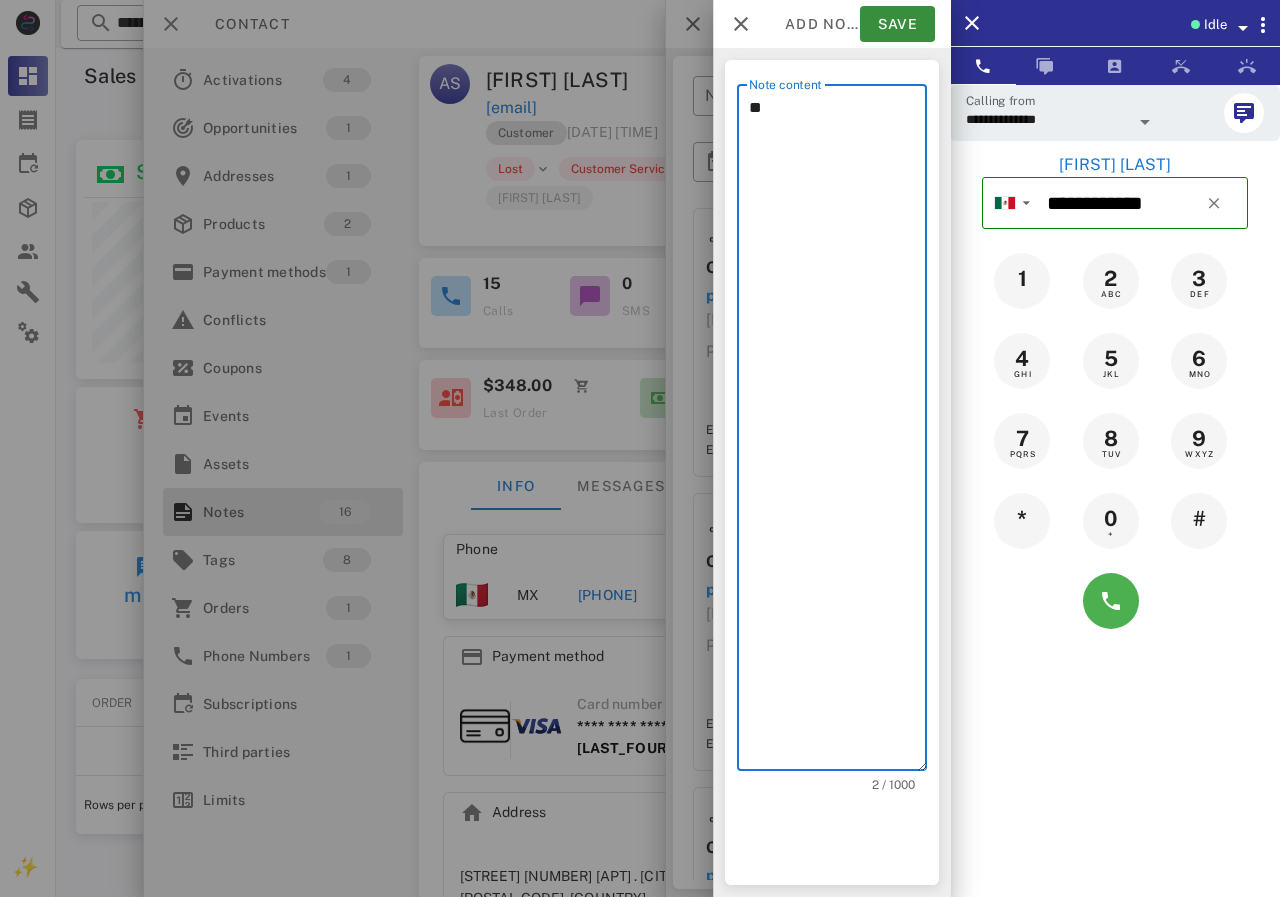 type on "*" 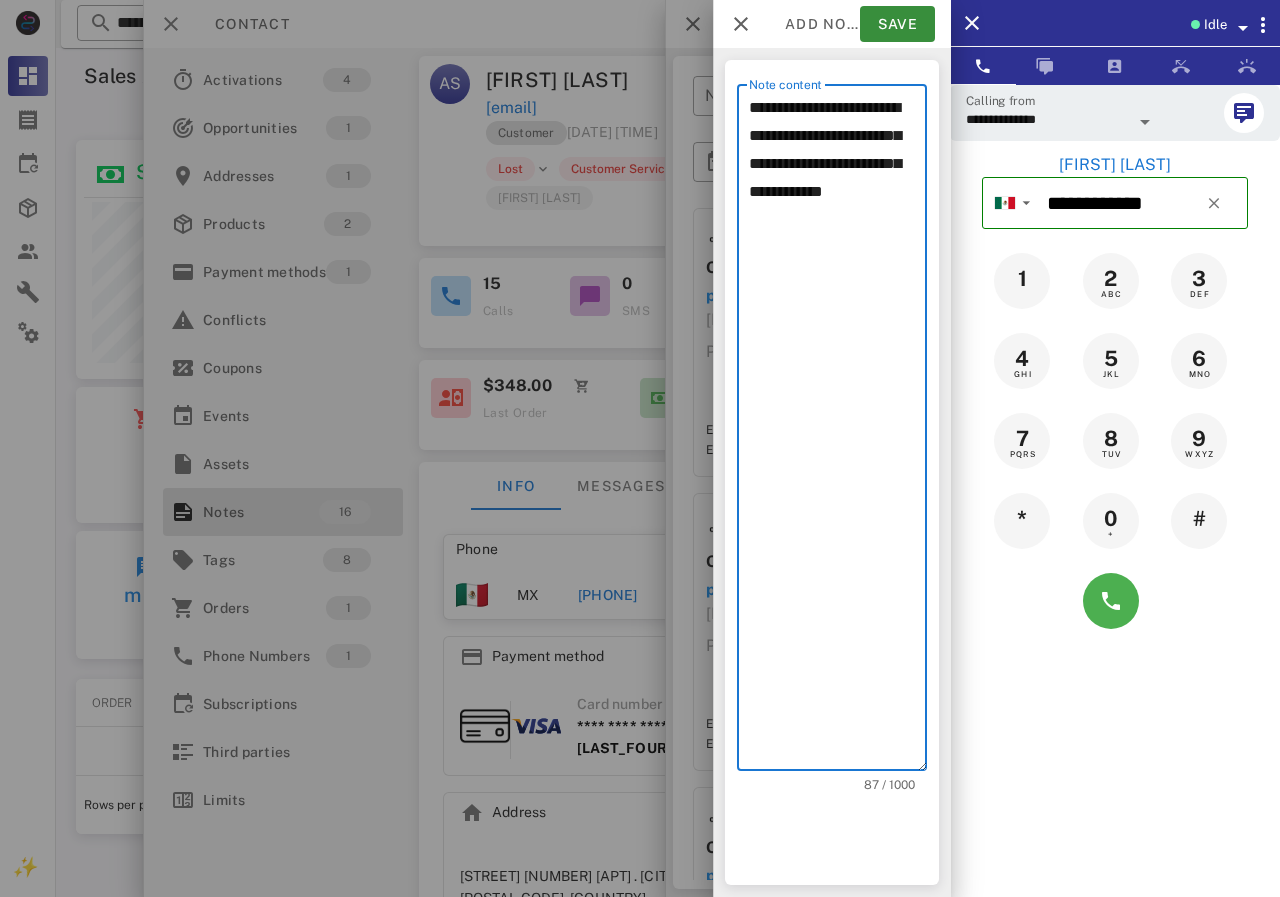 click on "**********" at bounding box center (838, 432) 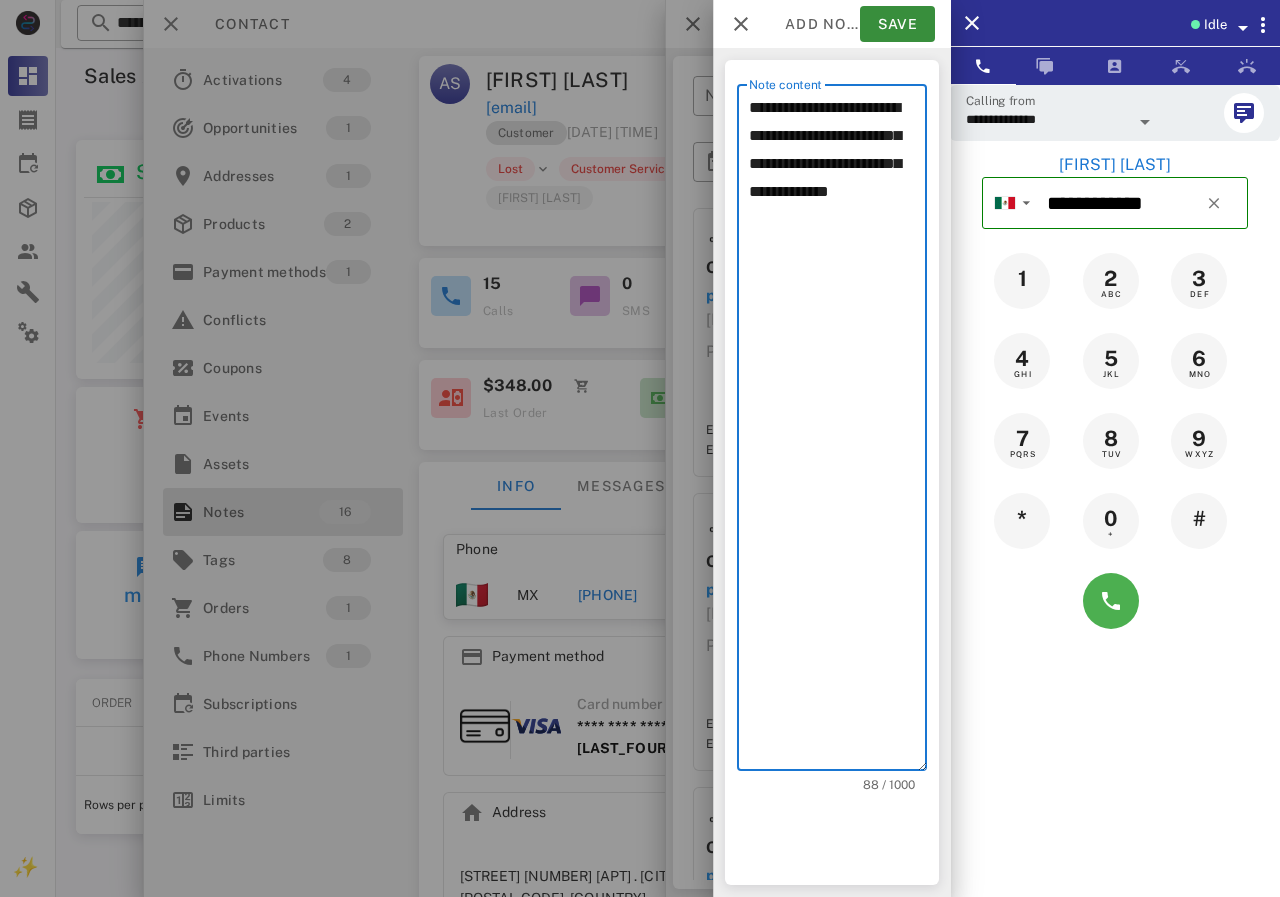 click on "**********" at bounding box center [838, 432] 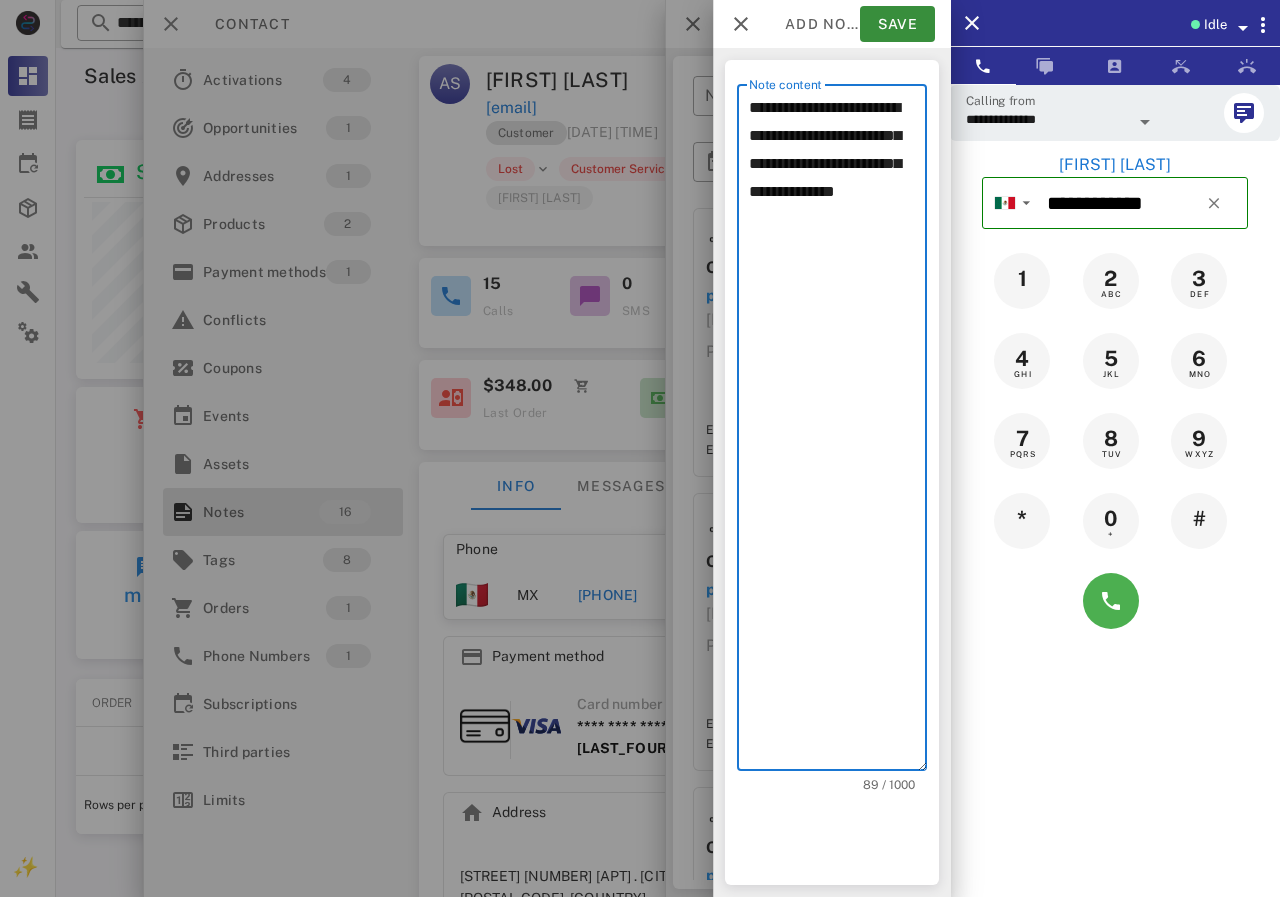 paste on "**********" 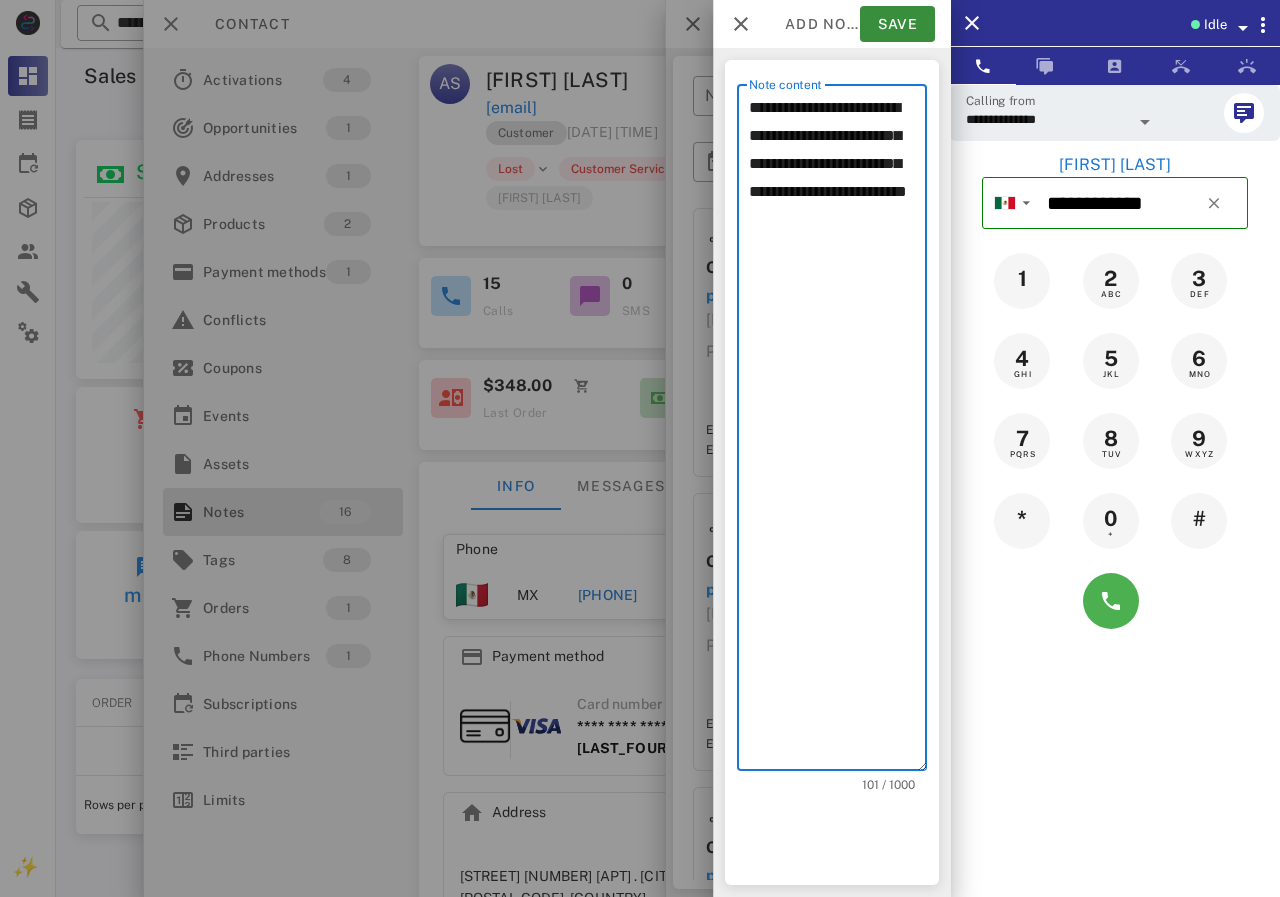 click on "**********" at bounding box center (838, 432) 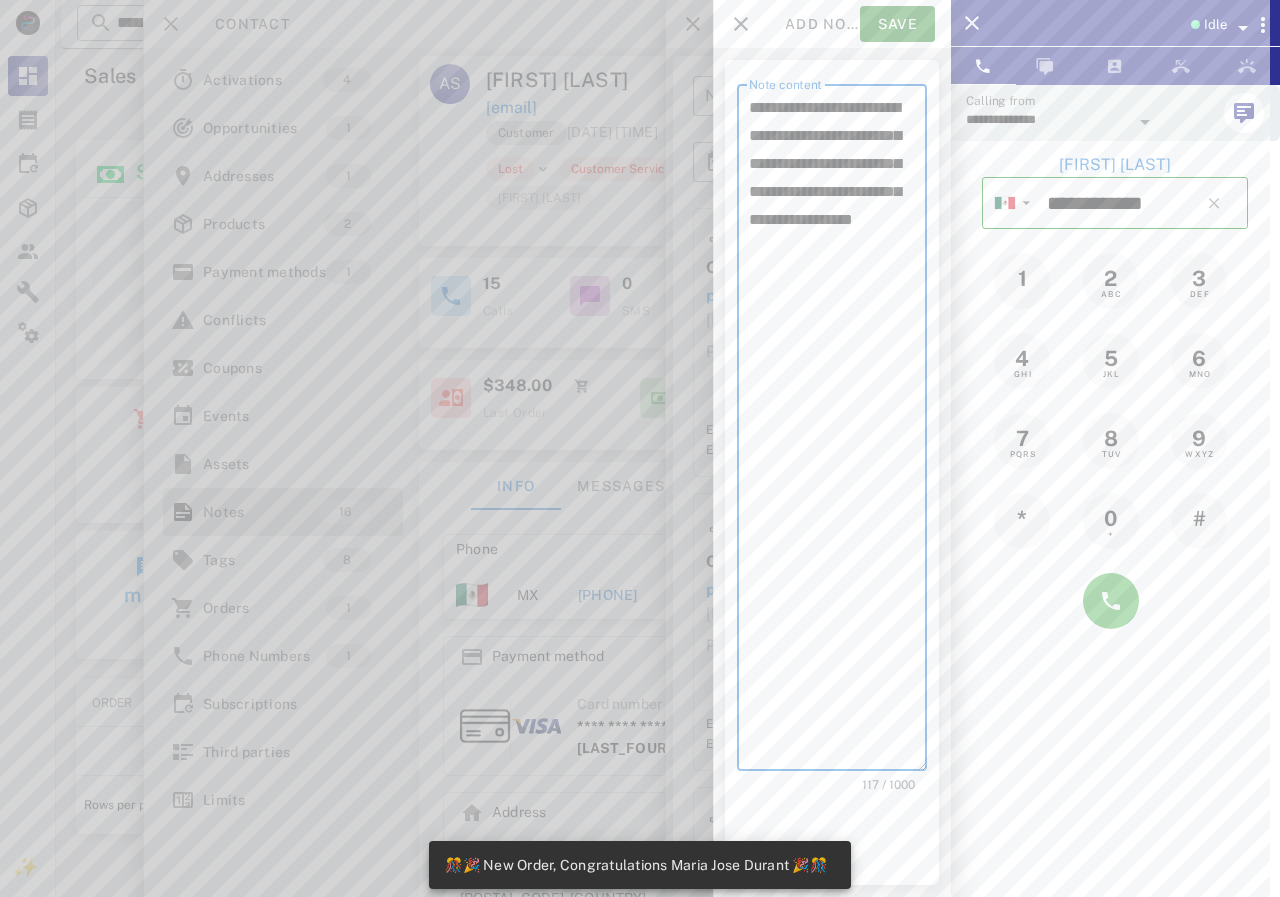 scroll, scrollTop: 999756, scrollLeft: 999611, axis: both 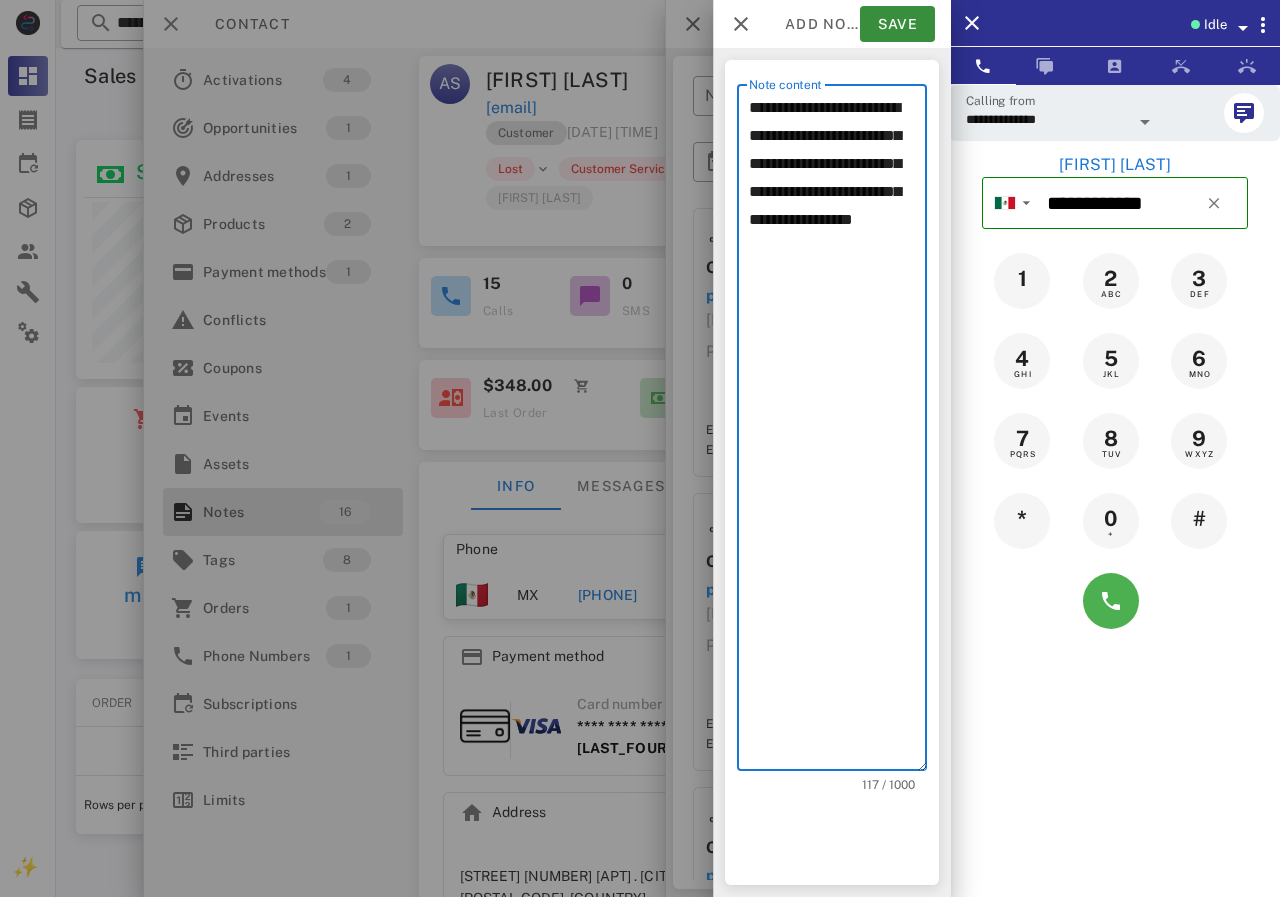 drag, startPoint x: 833, startPoint y: 246, endPoint x: 898, endPoint y: 251, distance: 65.192024 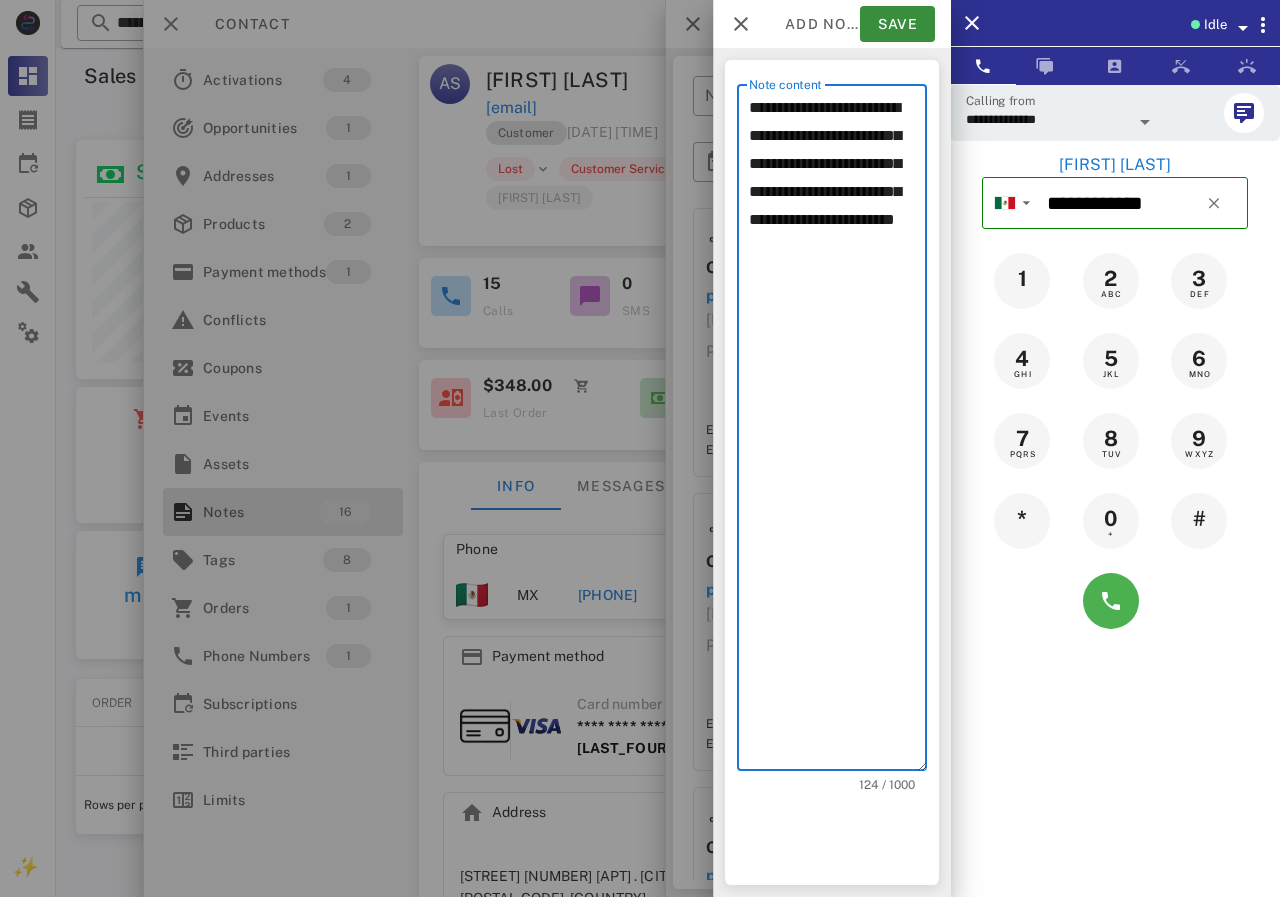 click on "**********" at bounding box center [838, 432] 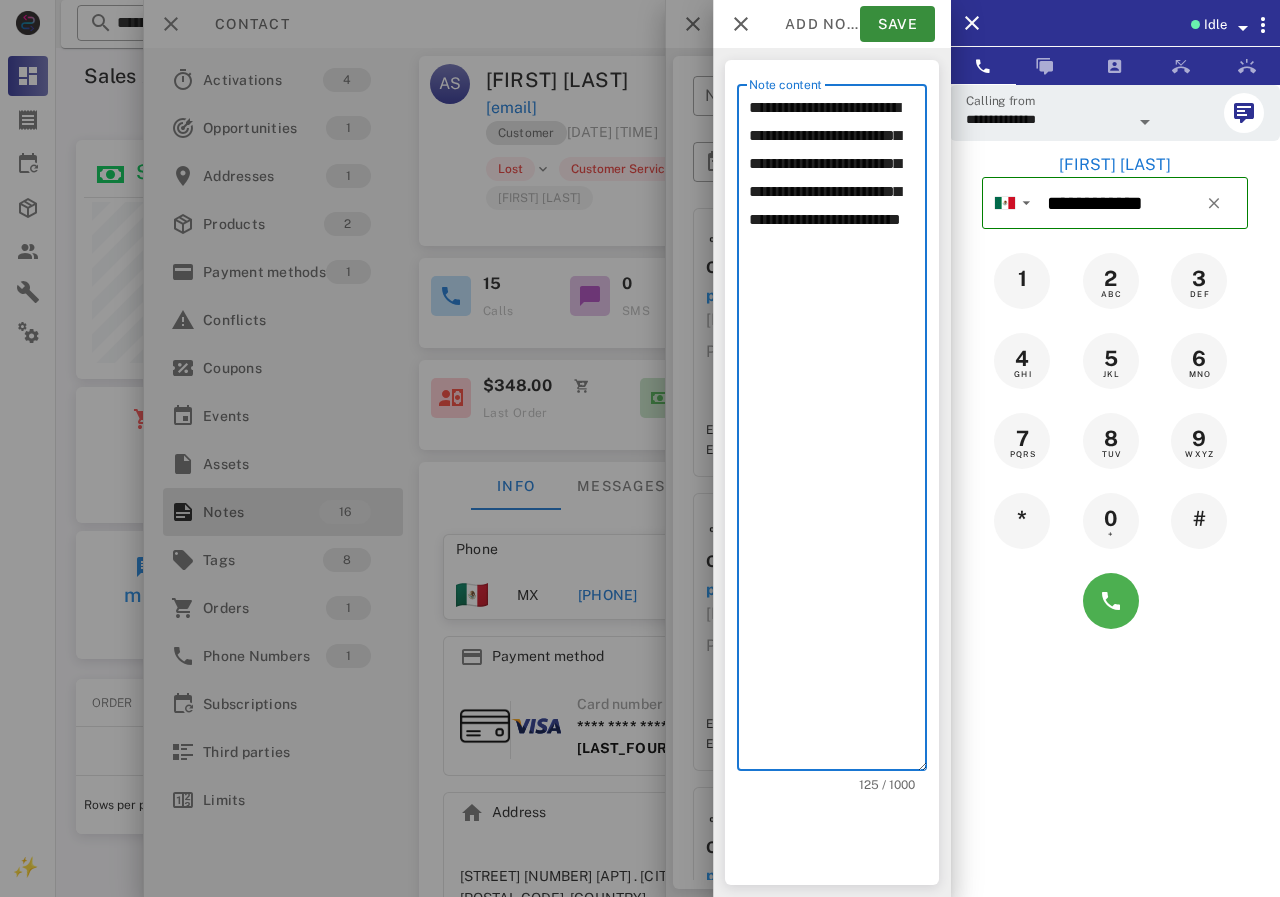 click on "**********" at bounding box center [838, 432] 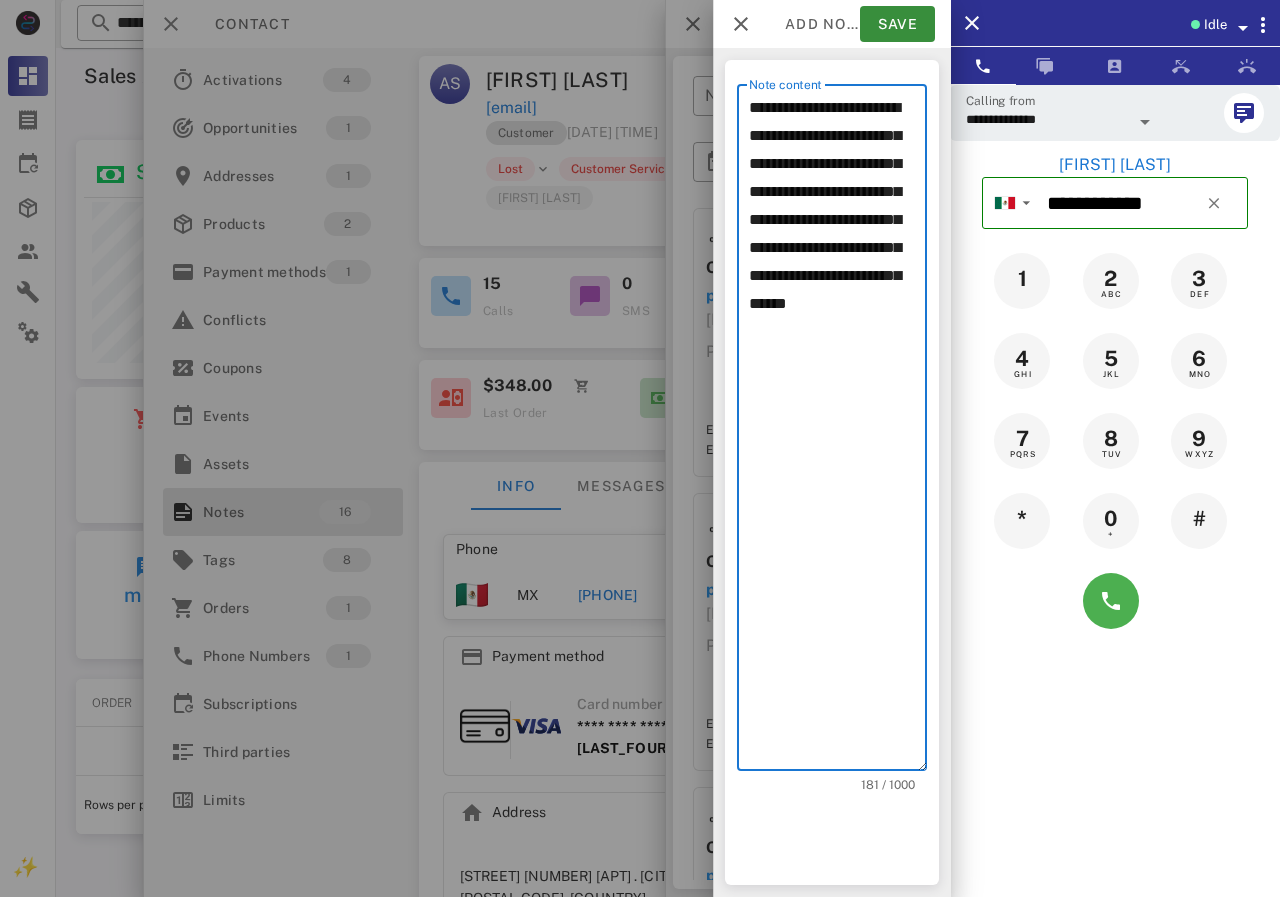 drag, startPoint x: 859, startPoint y: 359, endPoint x: 881, endPoint y: 361, distance: 22.090721 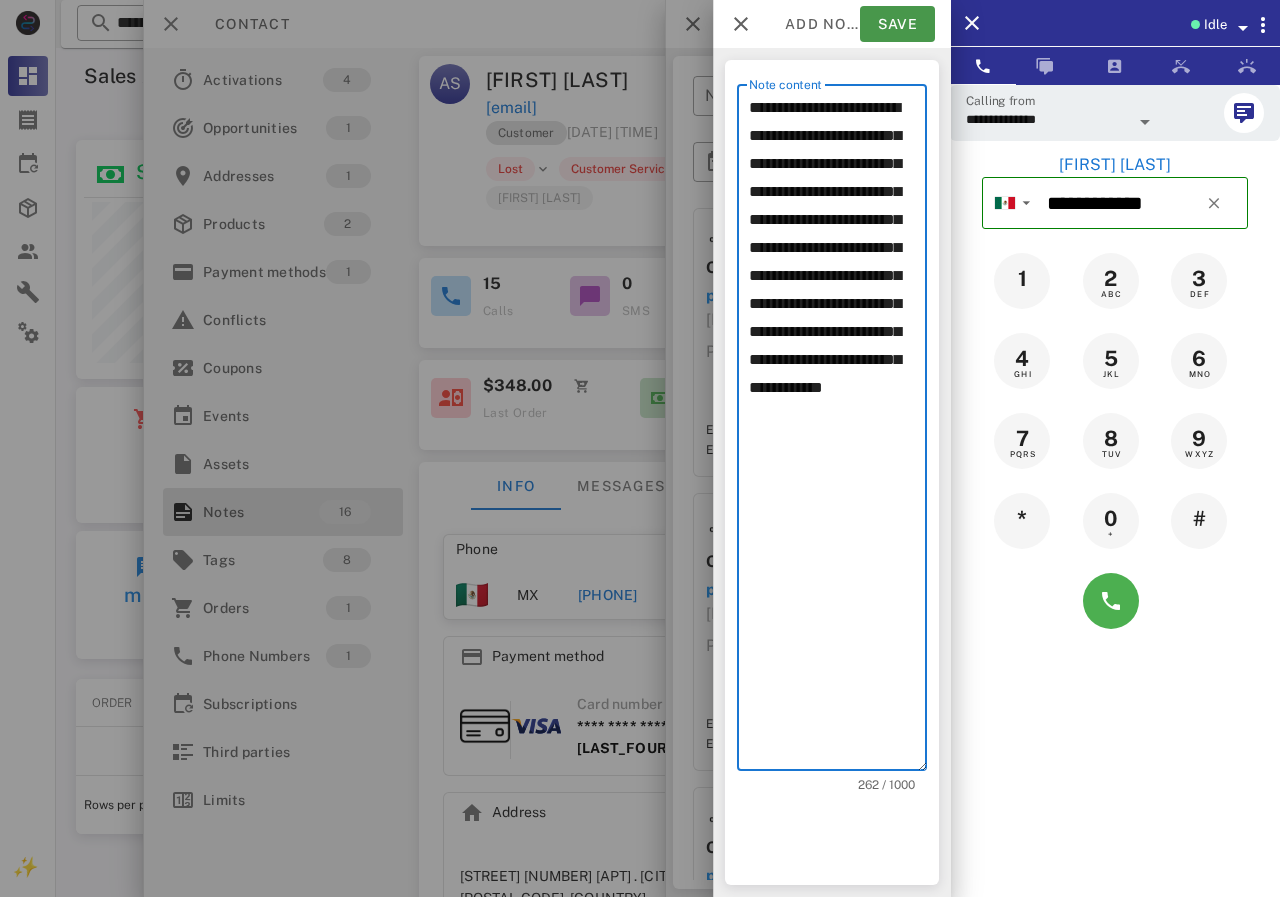 type on "**********" 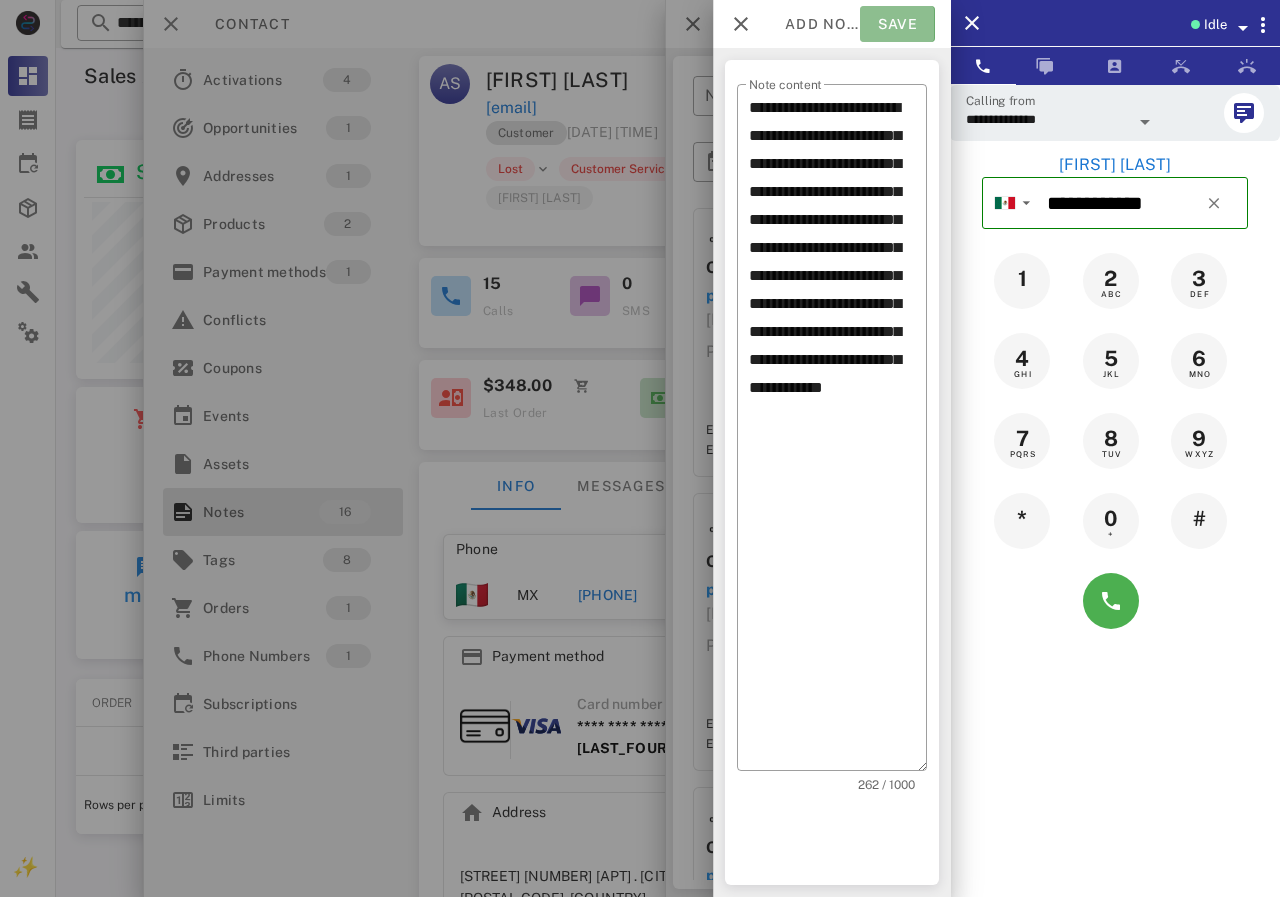 click on "Save" at bounding box center (897, 24) 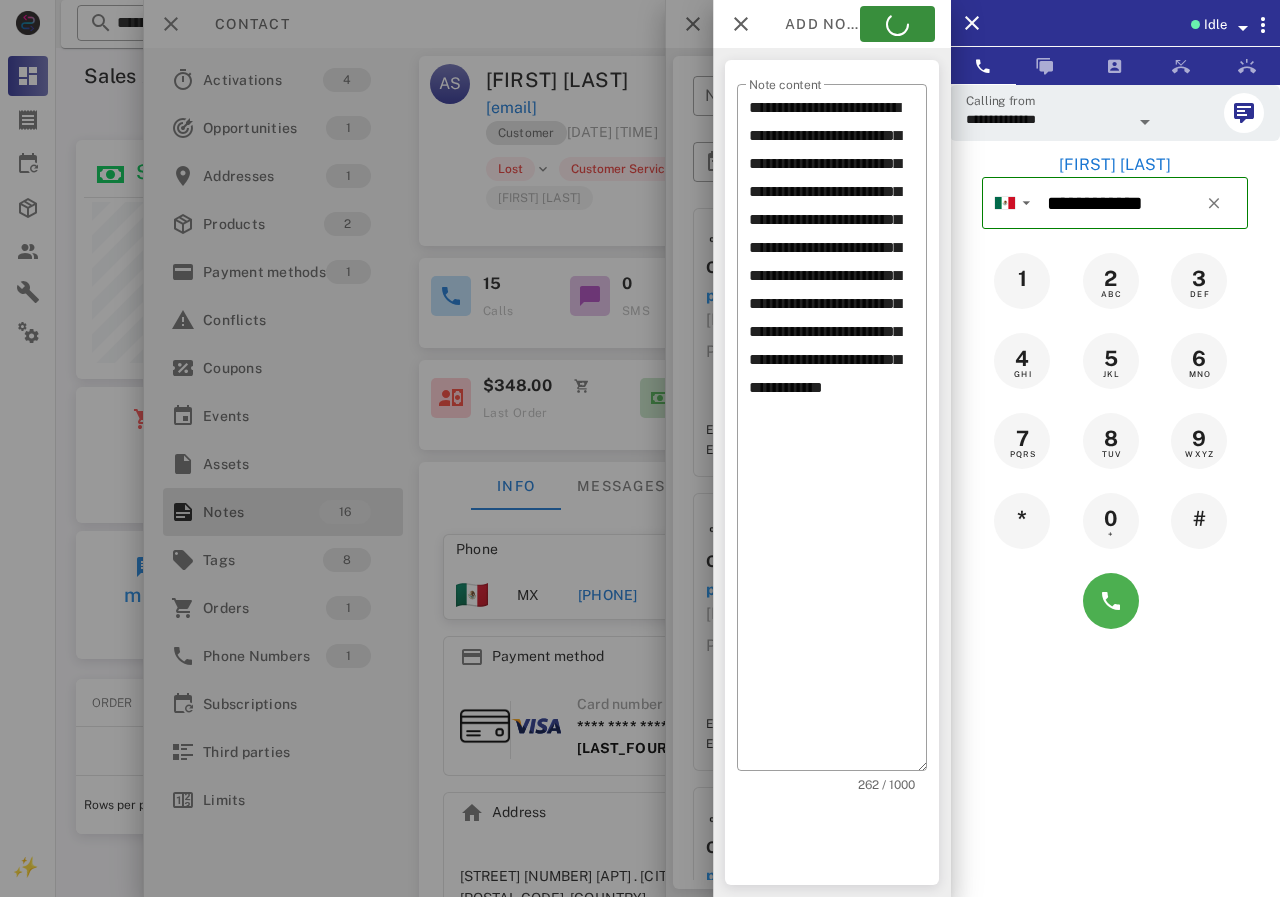 click at bounding box center (640, 448) 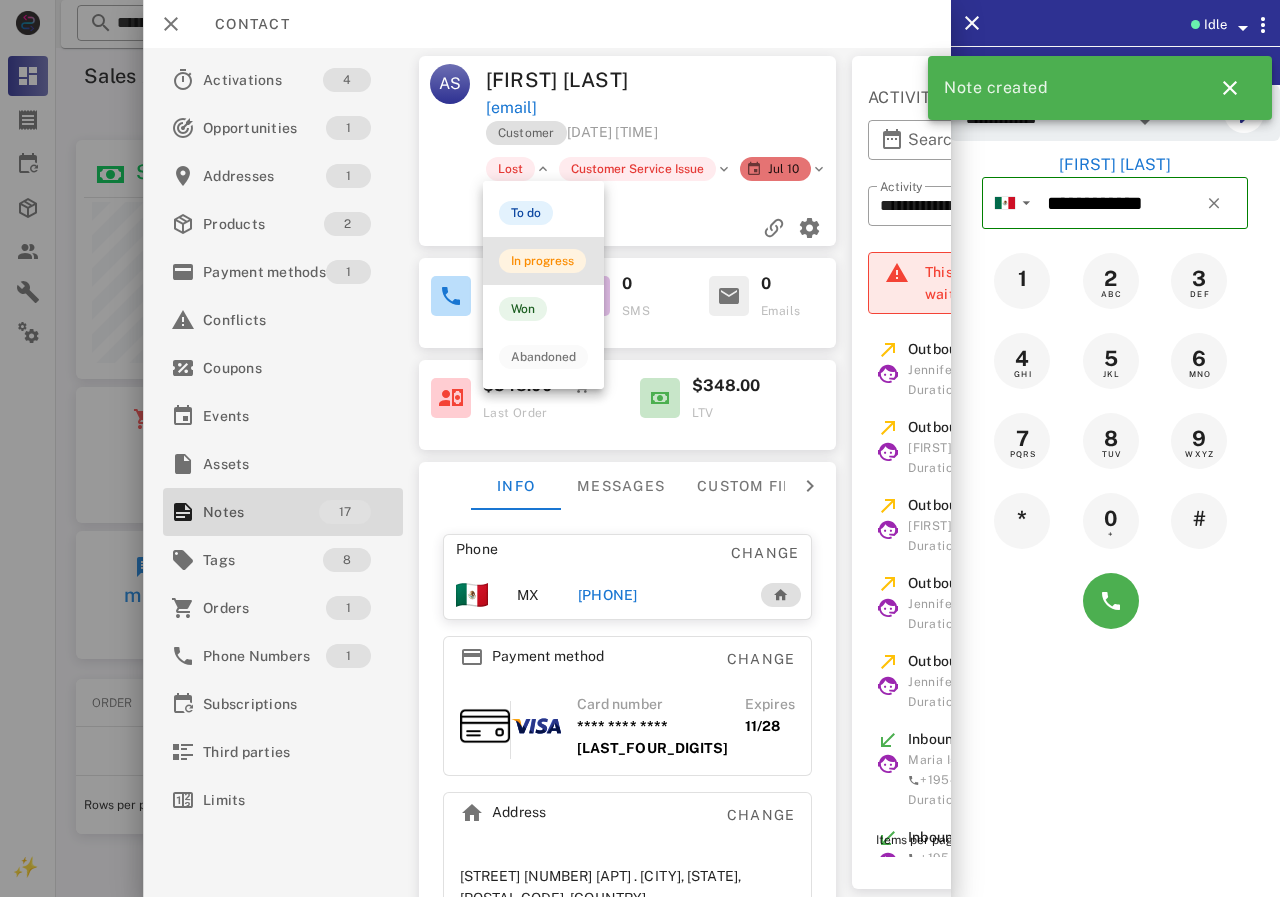 click on "In progress" at bounding box center (542, 261) 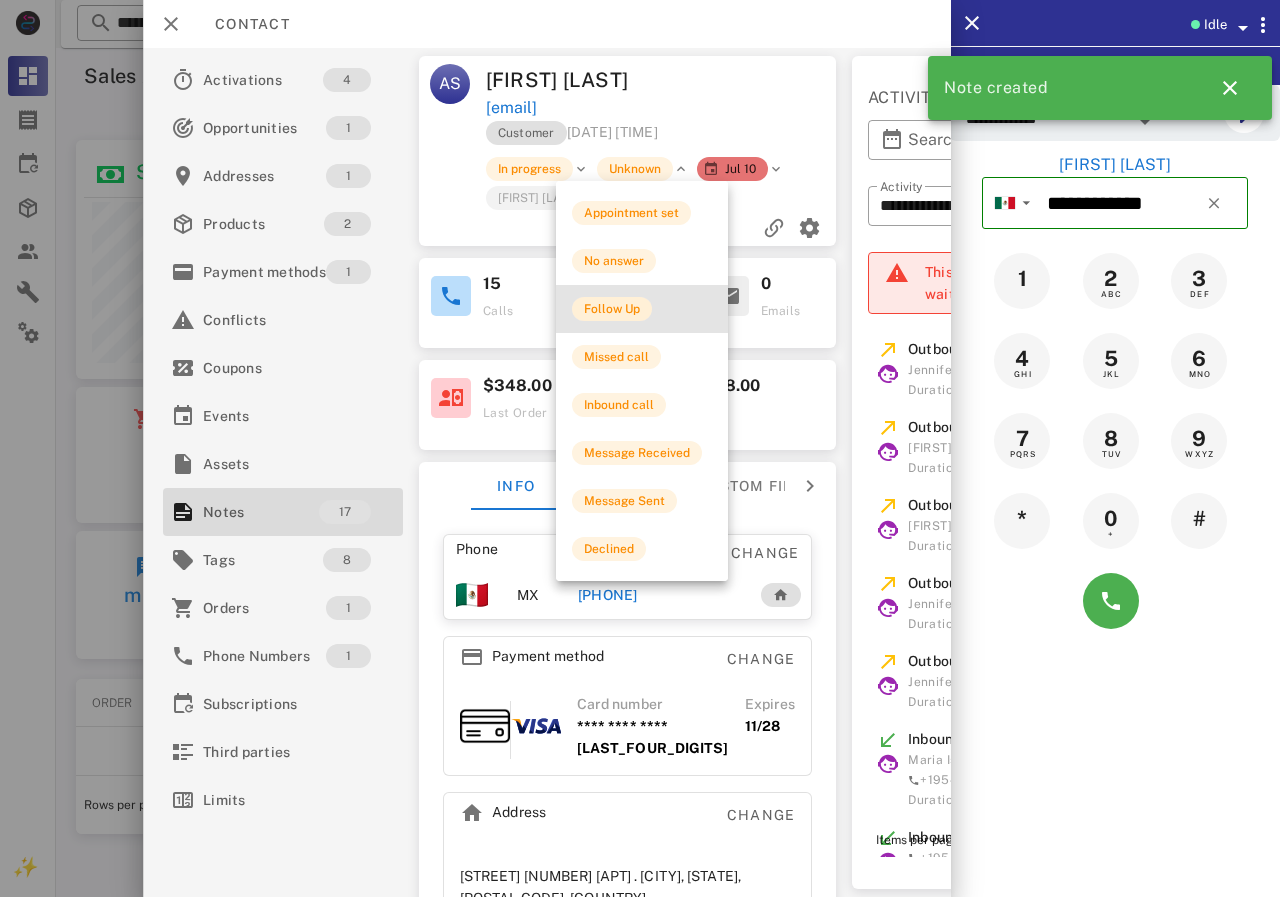 click on "Follow Up" at bounding box center [612, 309] 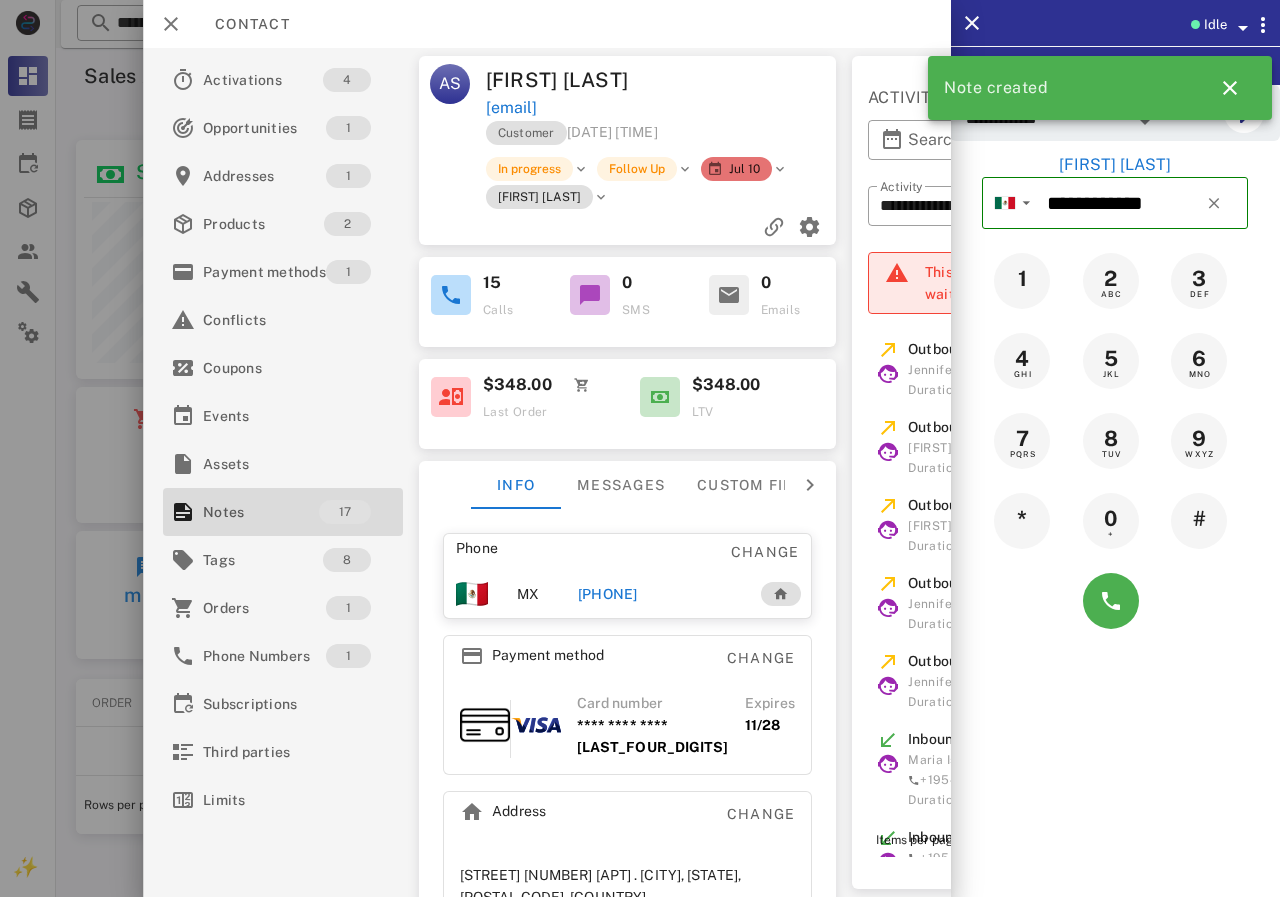 click at bounding box center (640, 448) 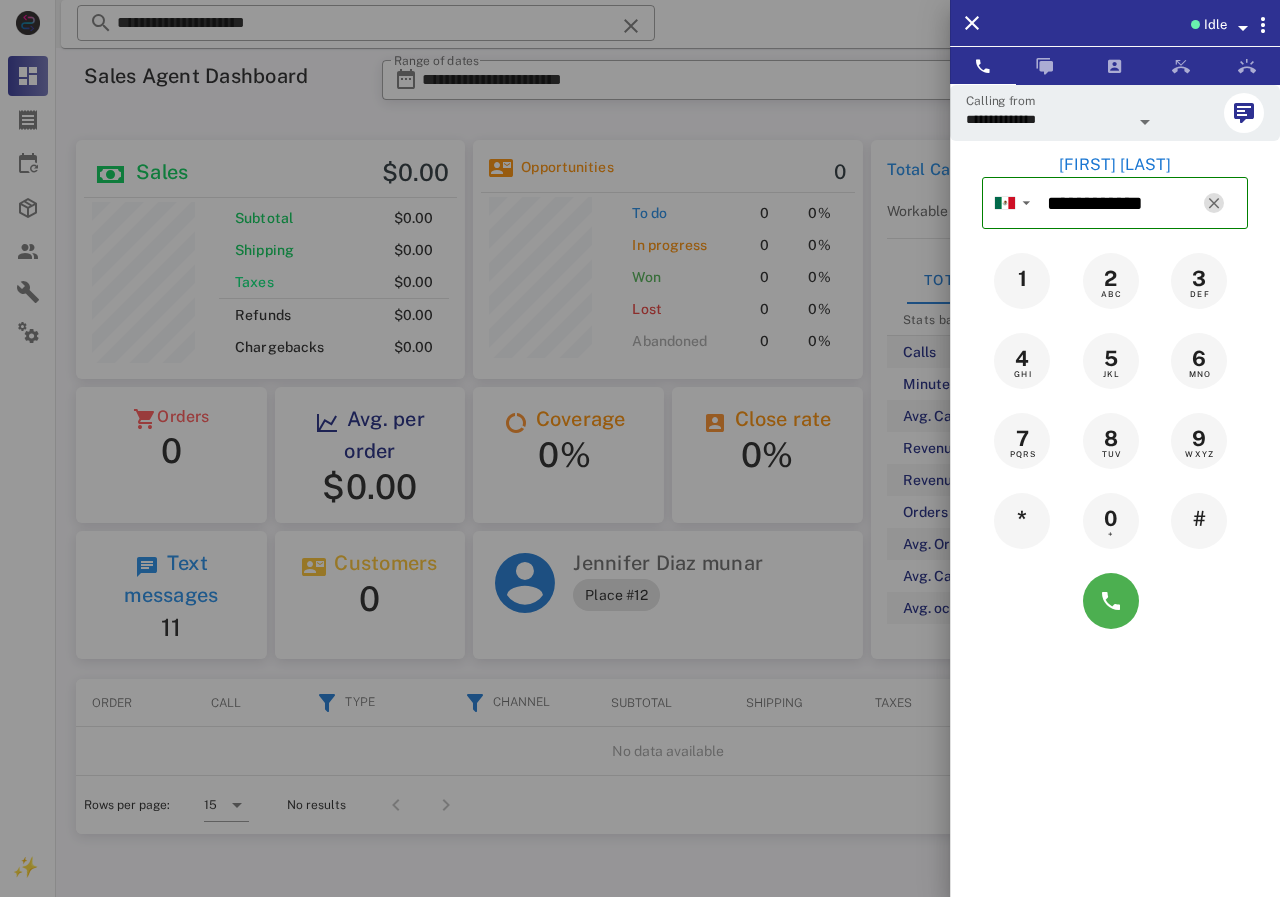 click at bounding box center (1214, 203) 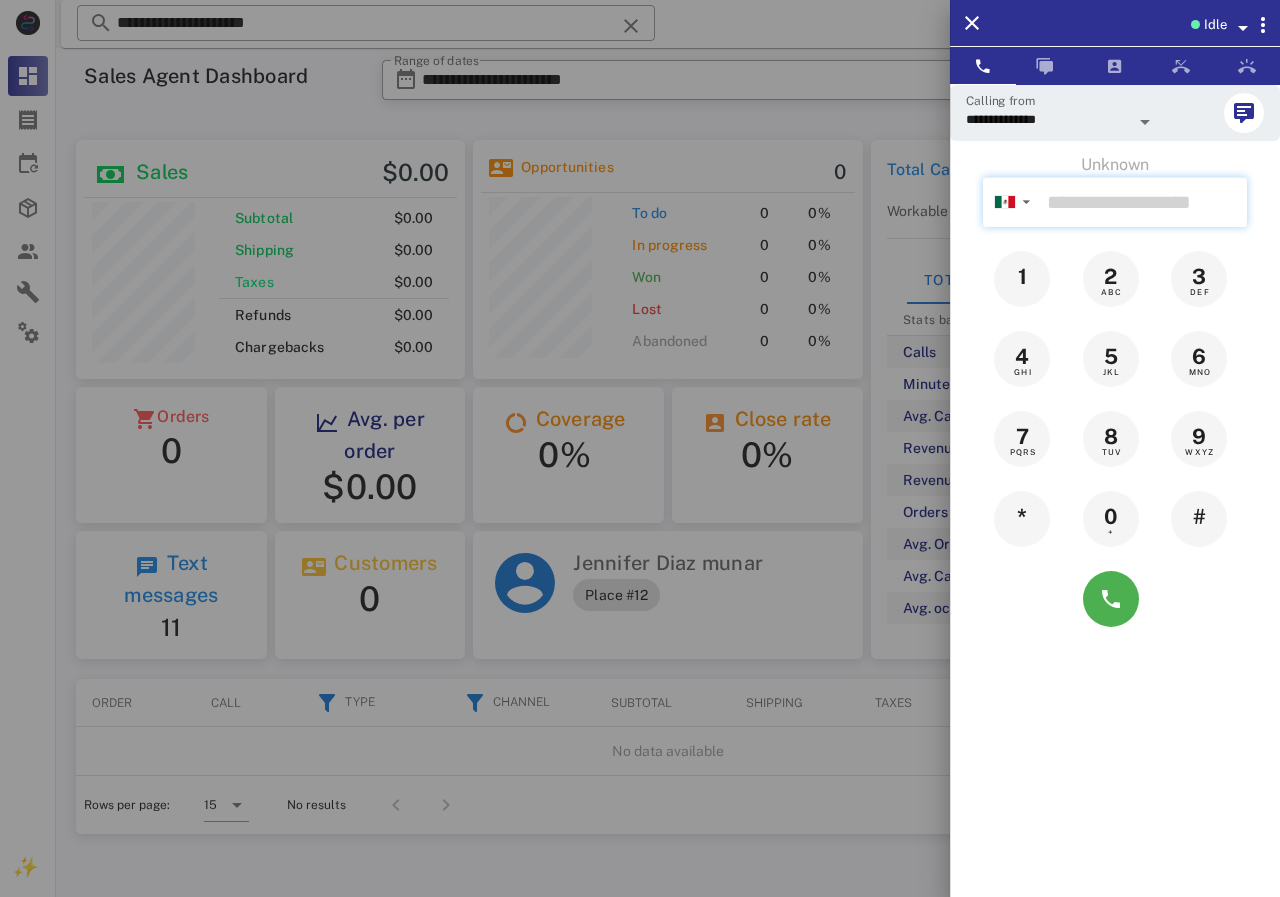 click at bounding box center [1143, 202] 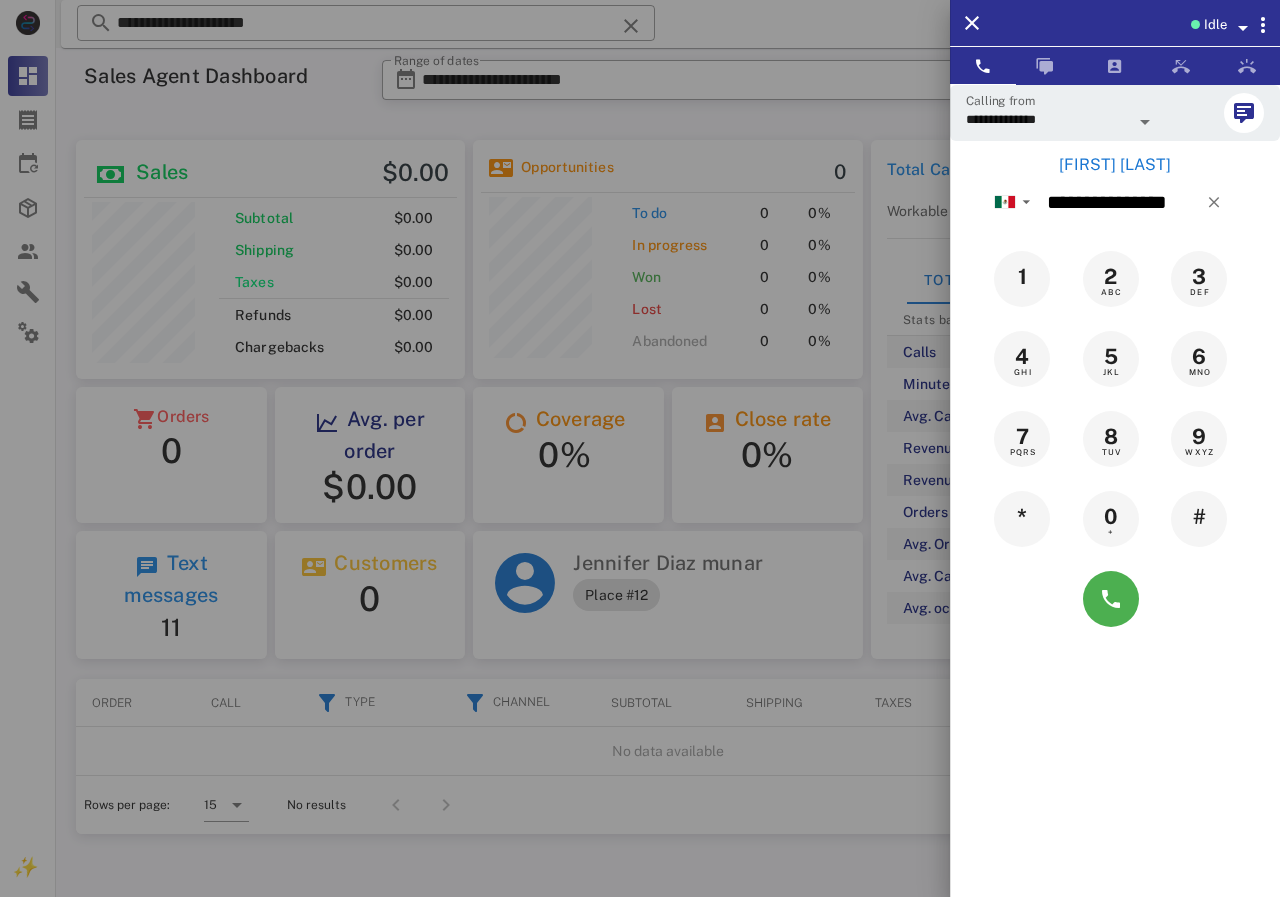 click on "[FIRST] [LAST]" at bounding box center (1115, 165) 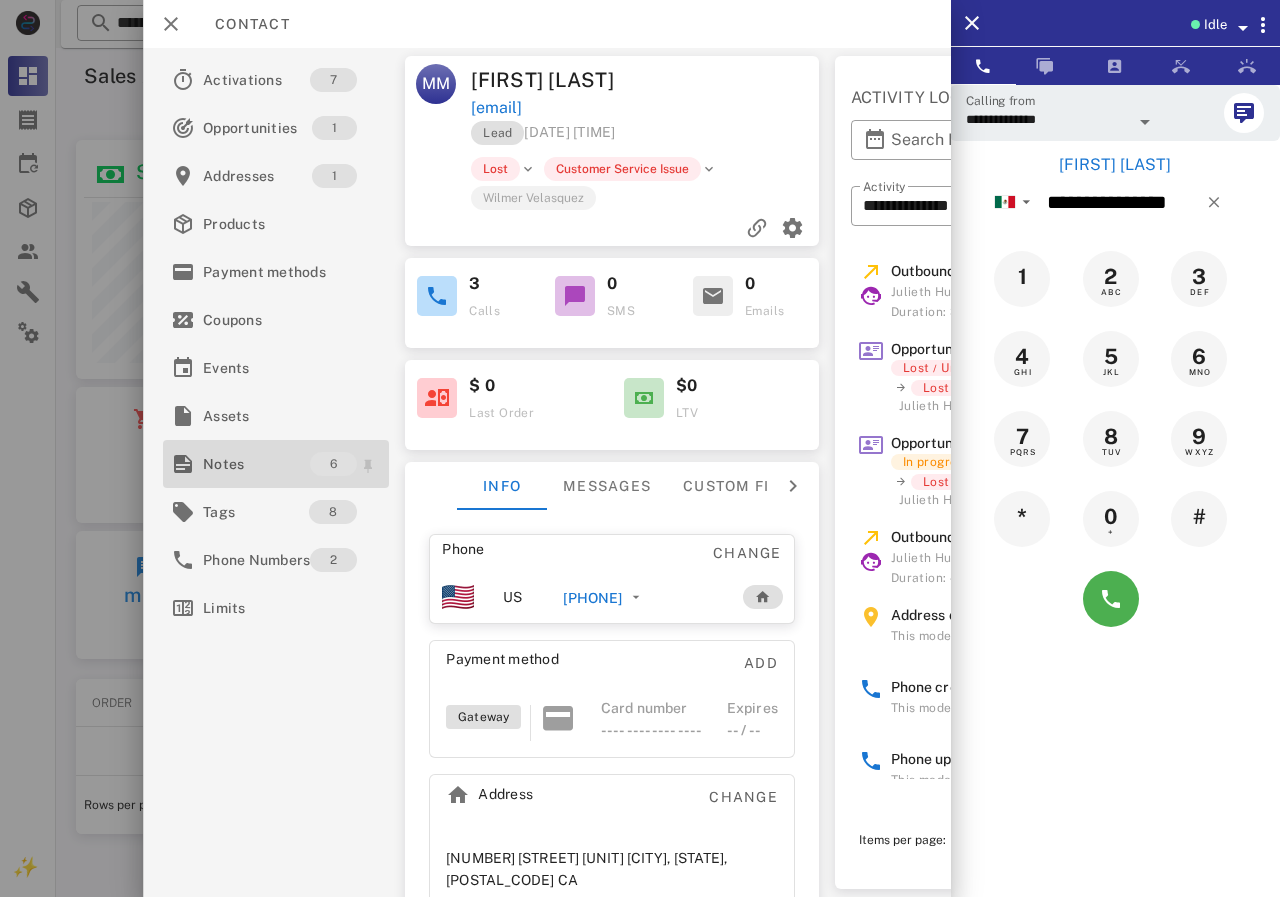 click on "Notes" at bounding box center [256, 464] 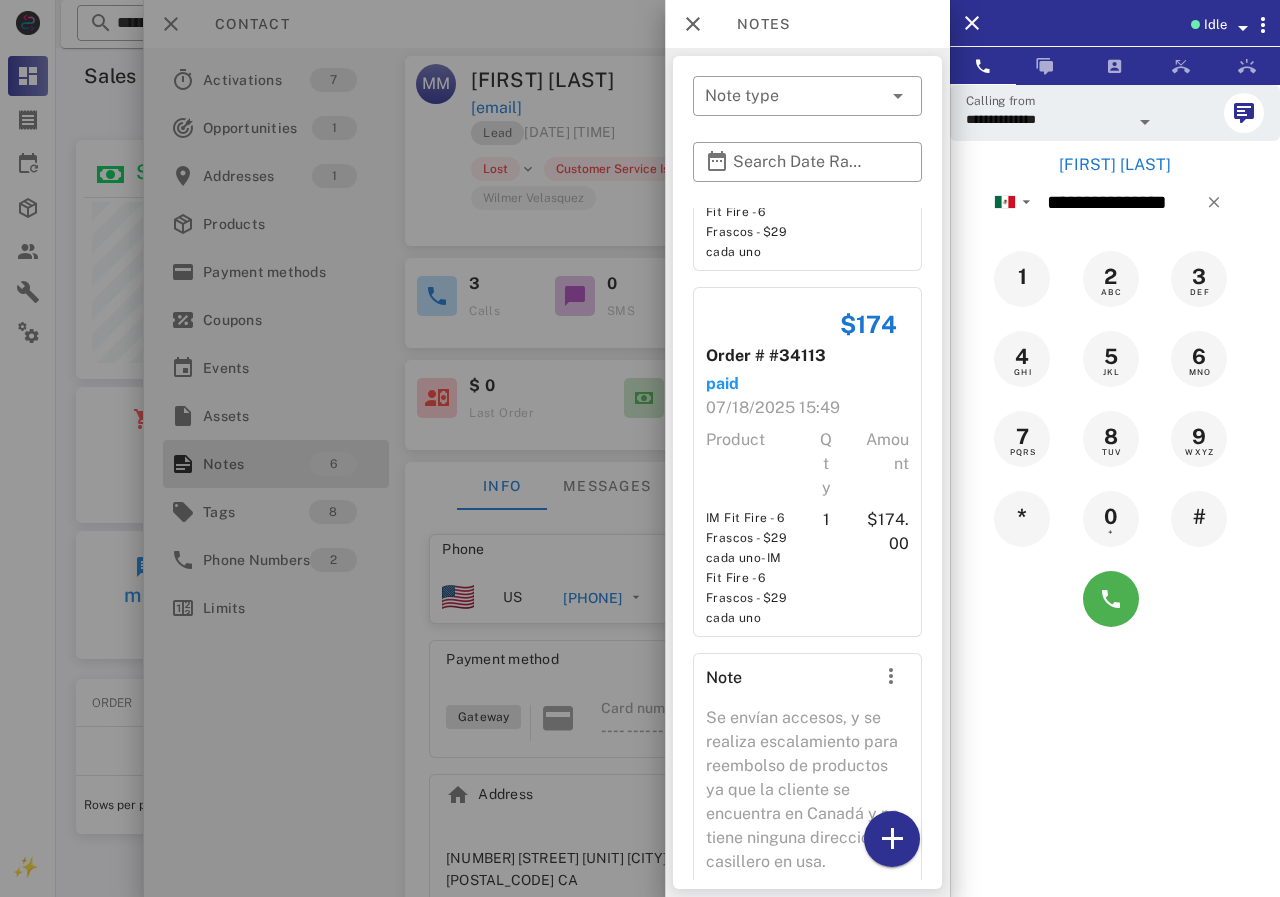 scroll, scrollTop: 1306, scrollLeft: 0, axis: vertical 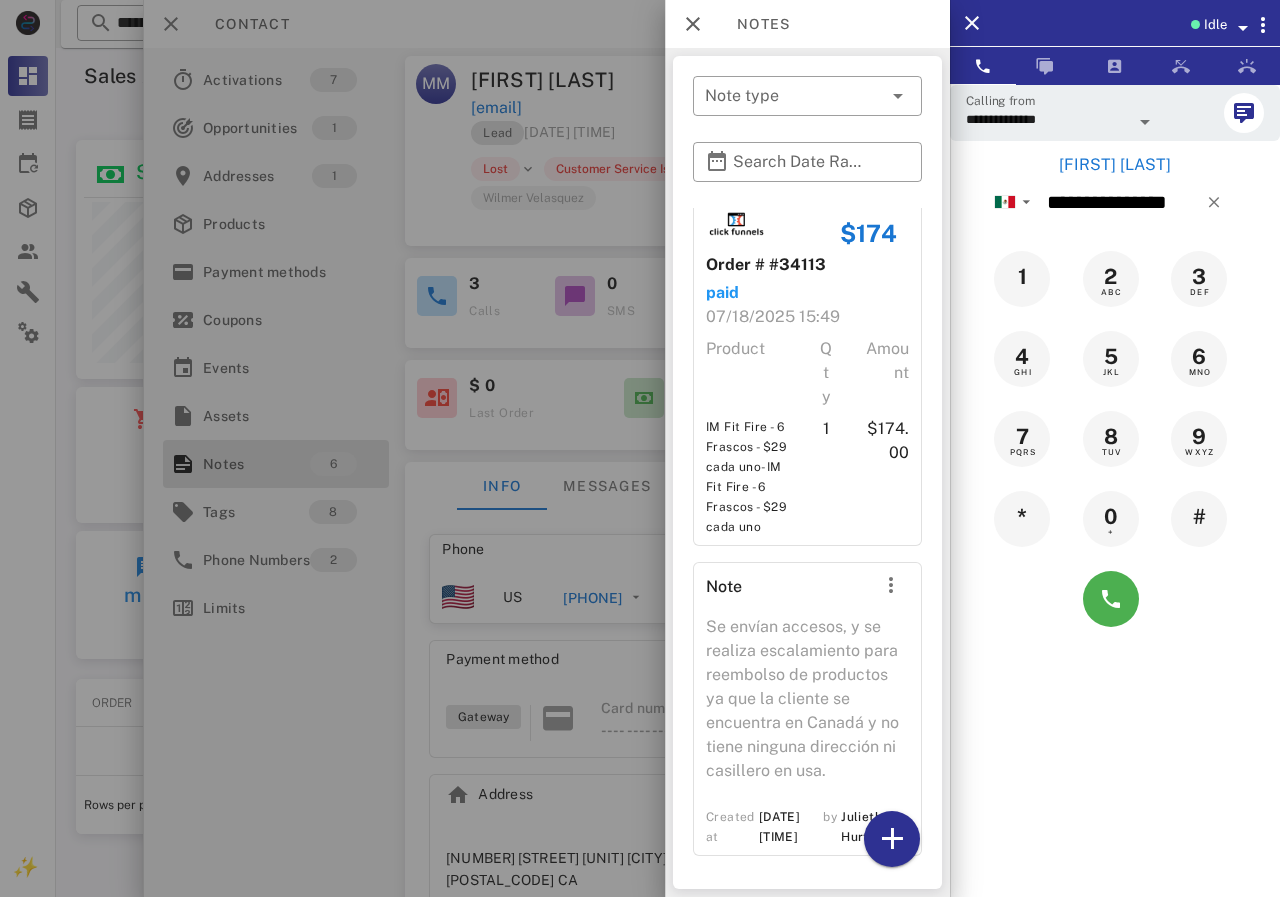 click at bounding box center [640, 448] 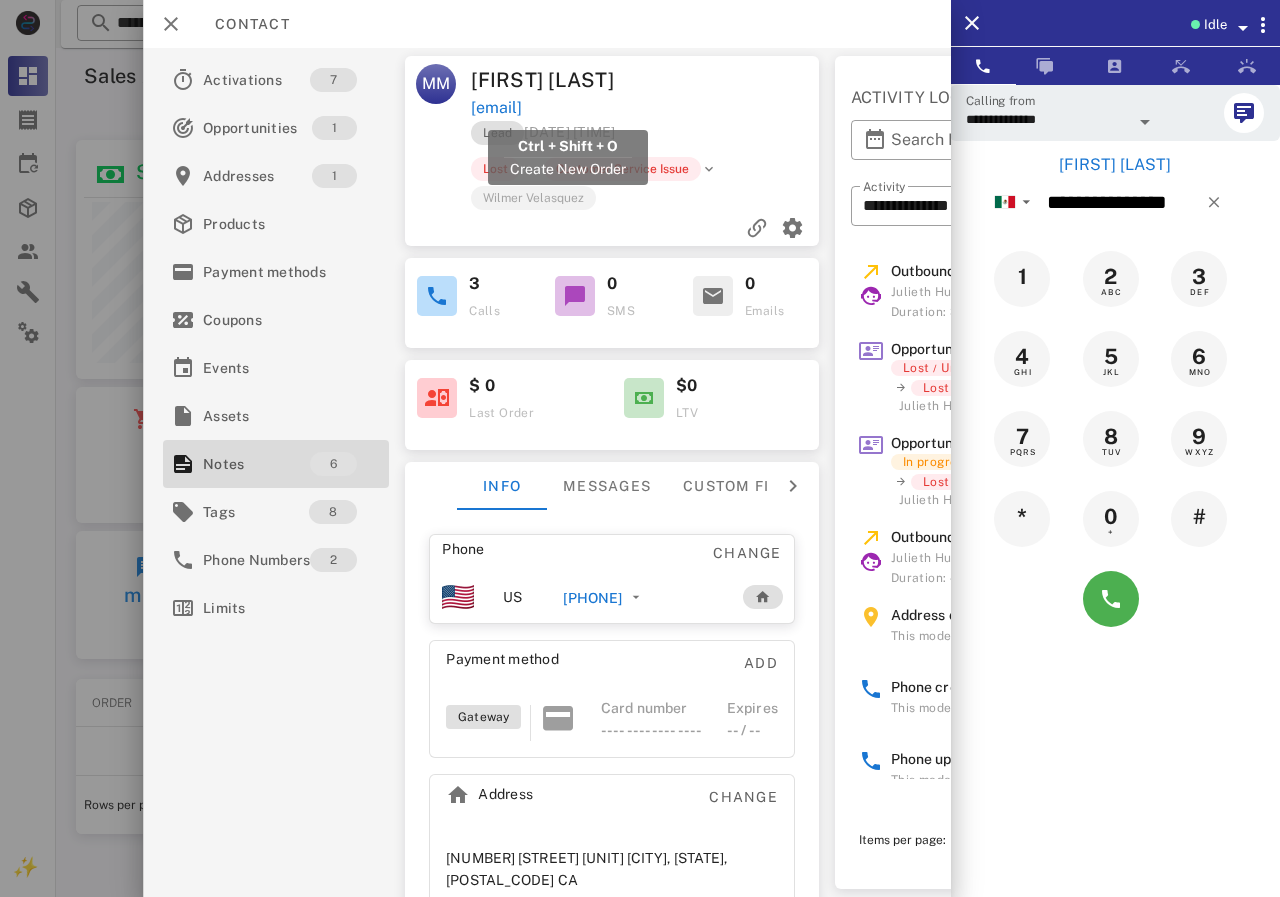 drag, startPoint x: 689, startPoint y: 111, endPoint x: 472, endPoint y: 114, distance: 217.02074 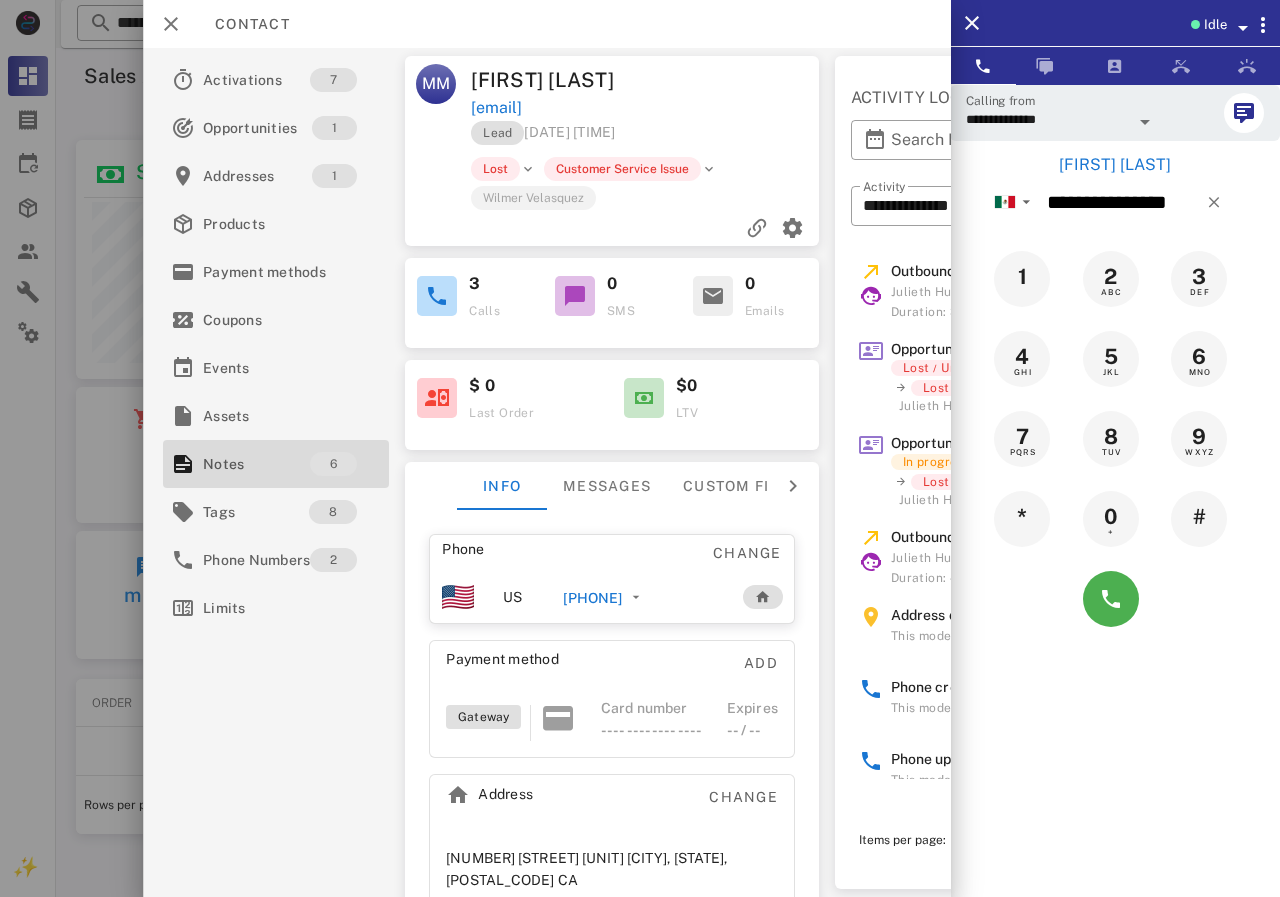 click on "[PHONE]" at bounding box center (592, 598) 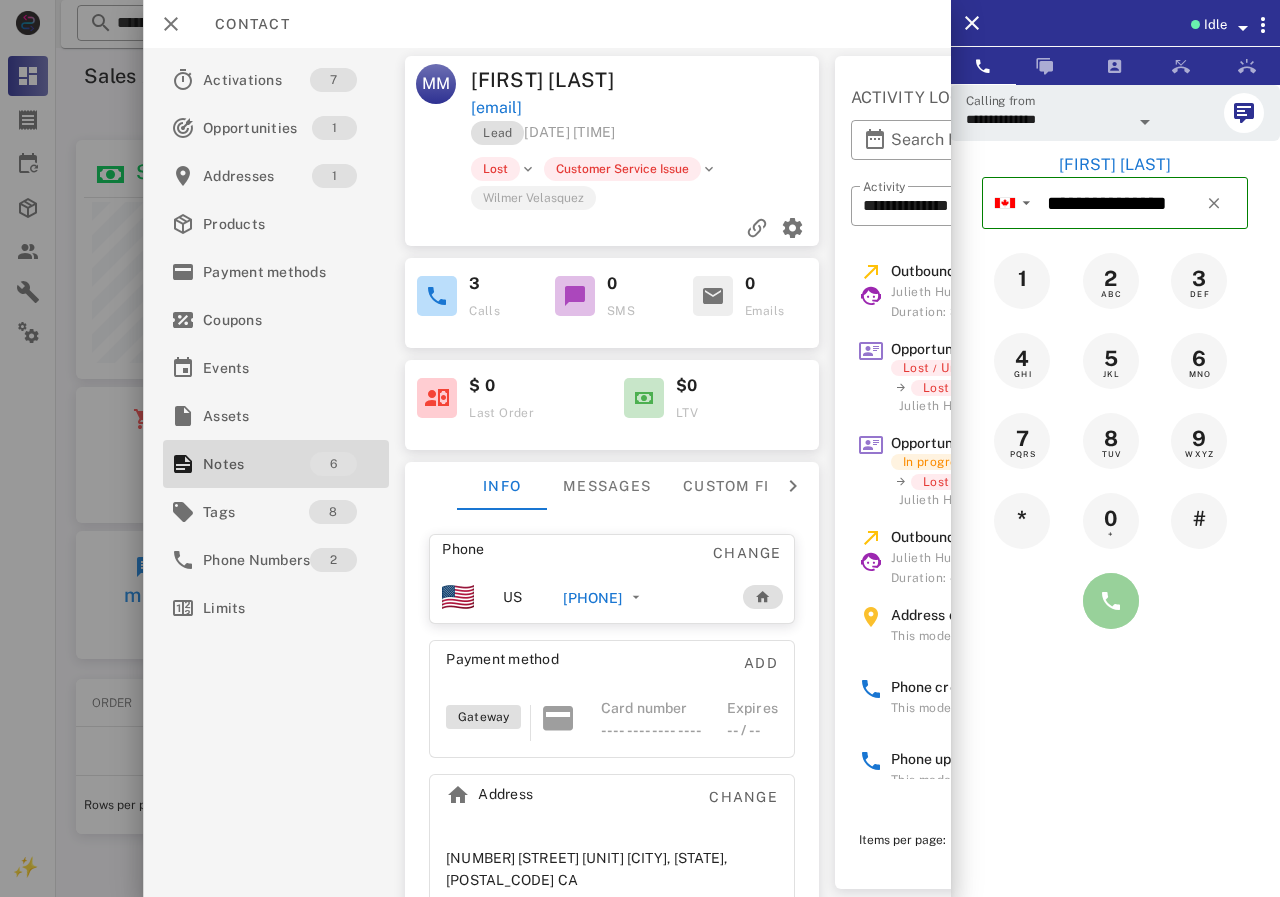 click at bounding box center (1111, 601) 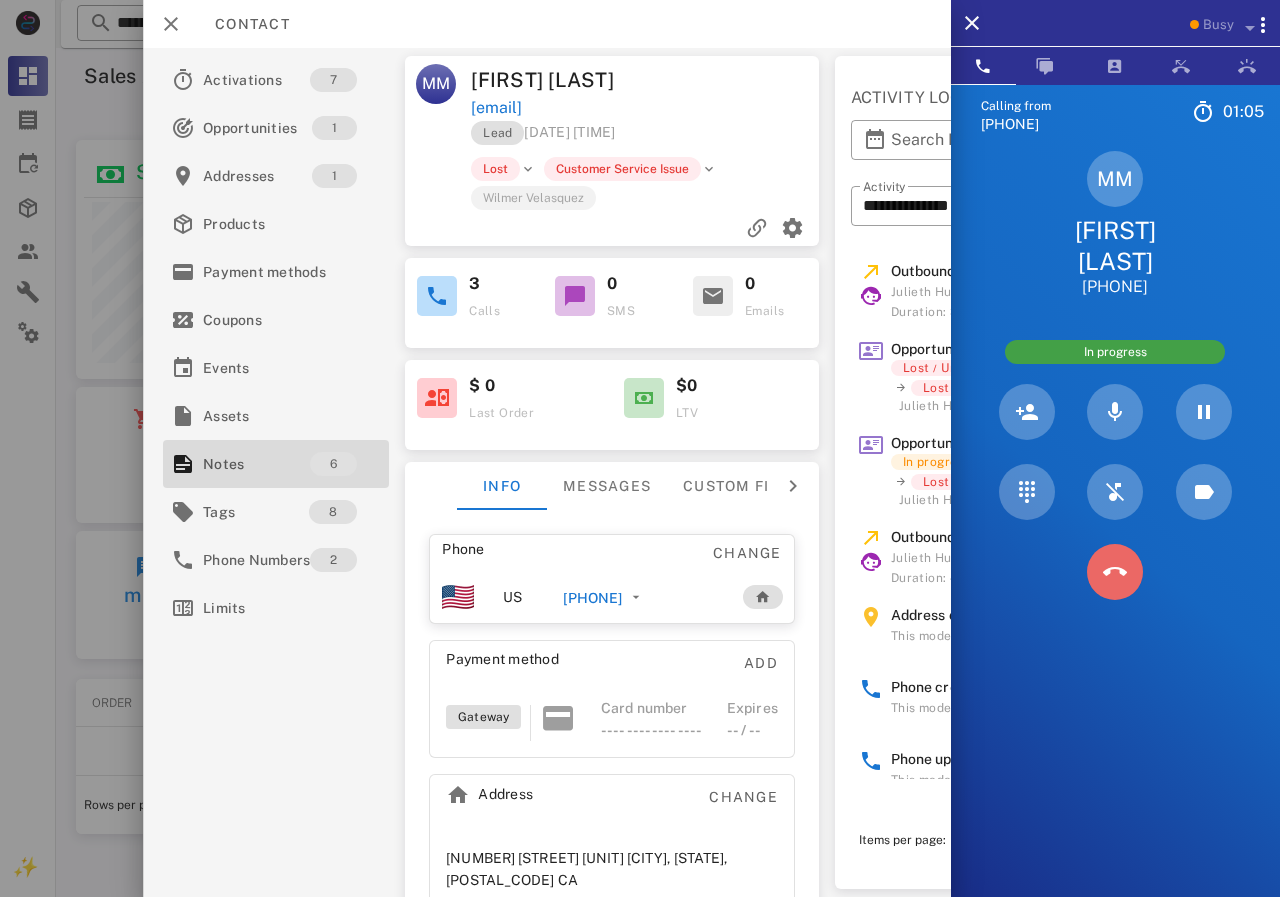 click at bounding box center [1115, 572] 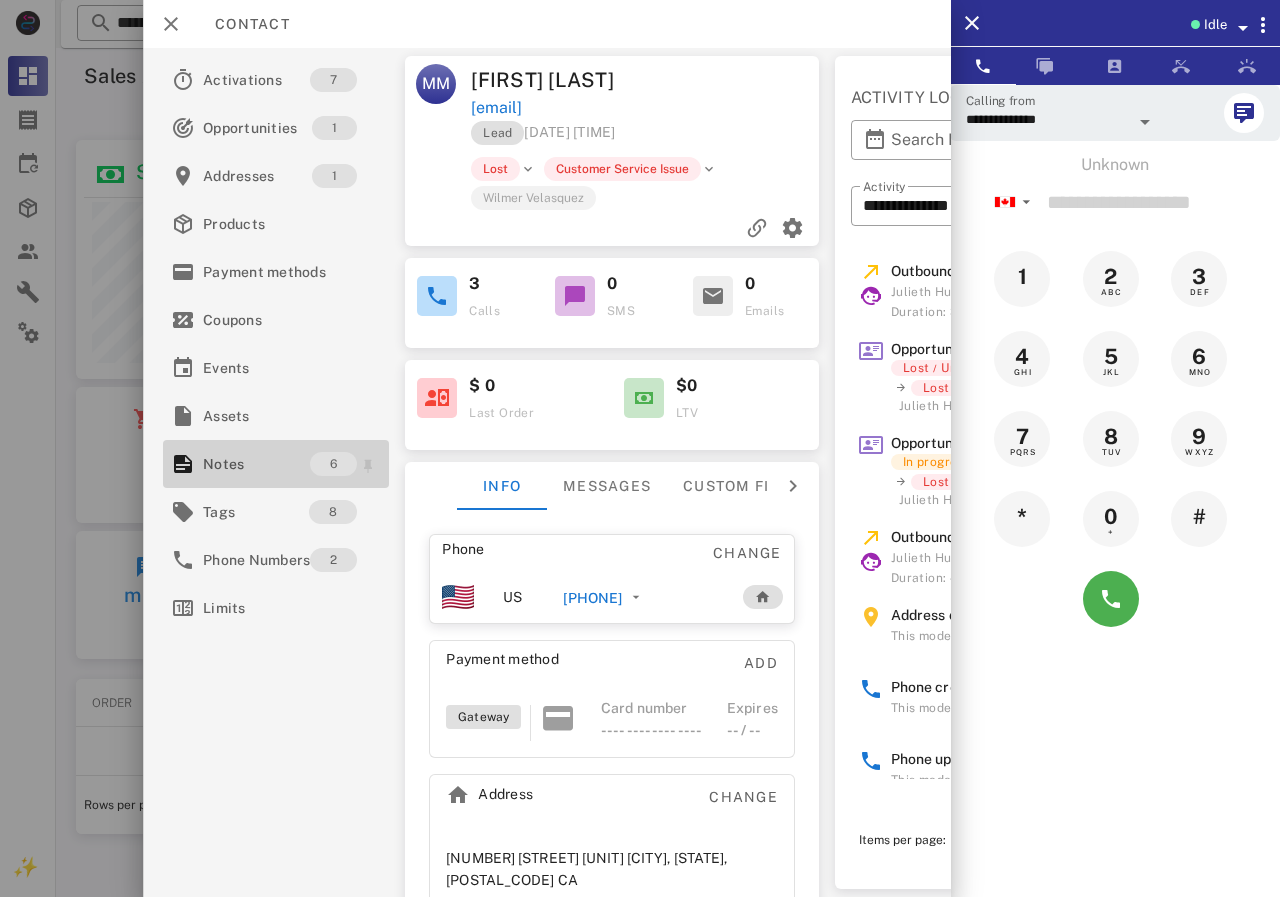 click on "Notes" at bounding box center (256, 464) 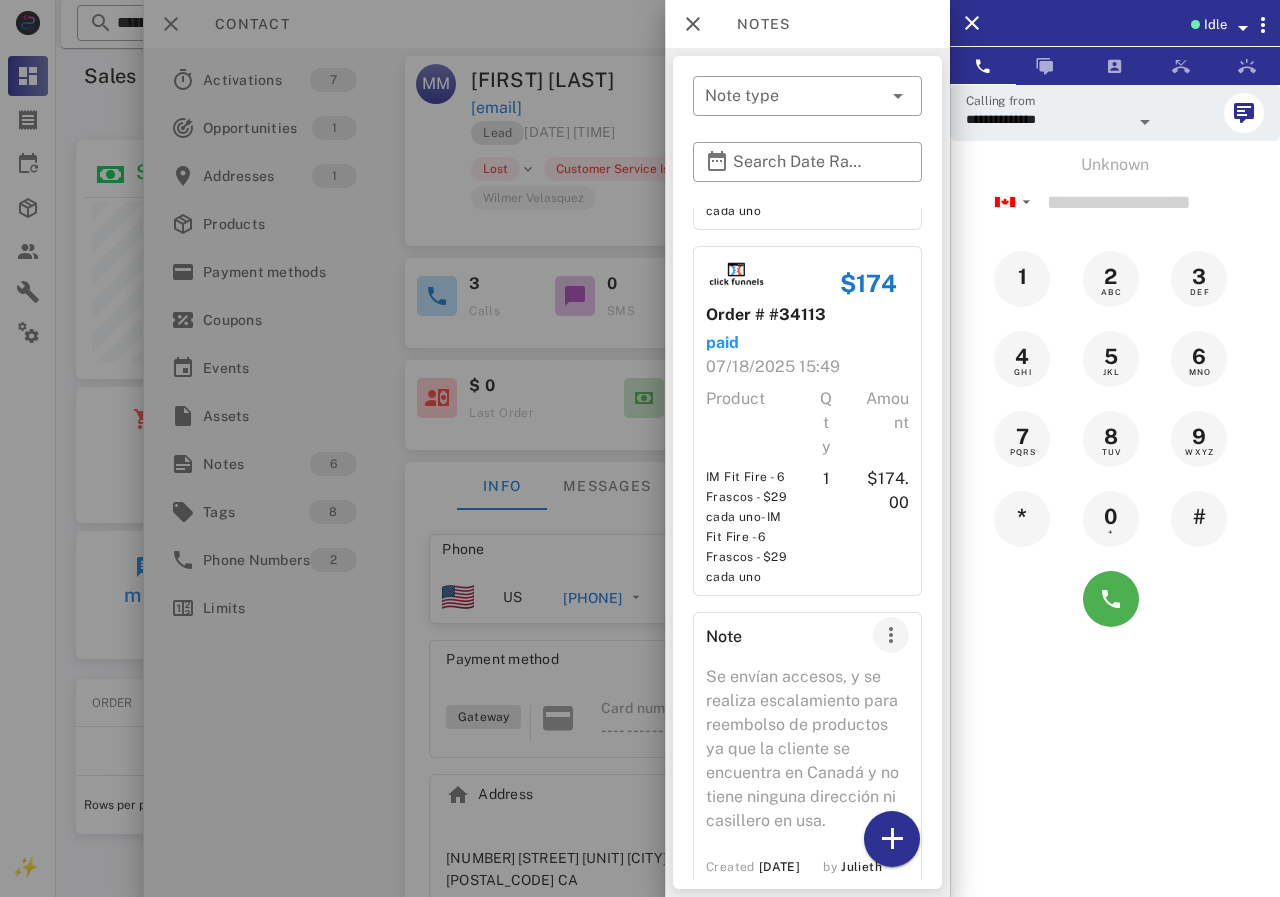 scroll, scrollTop: 1306, scrollLeft: 0, axis: vertical 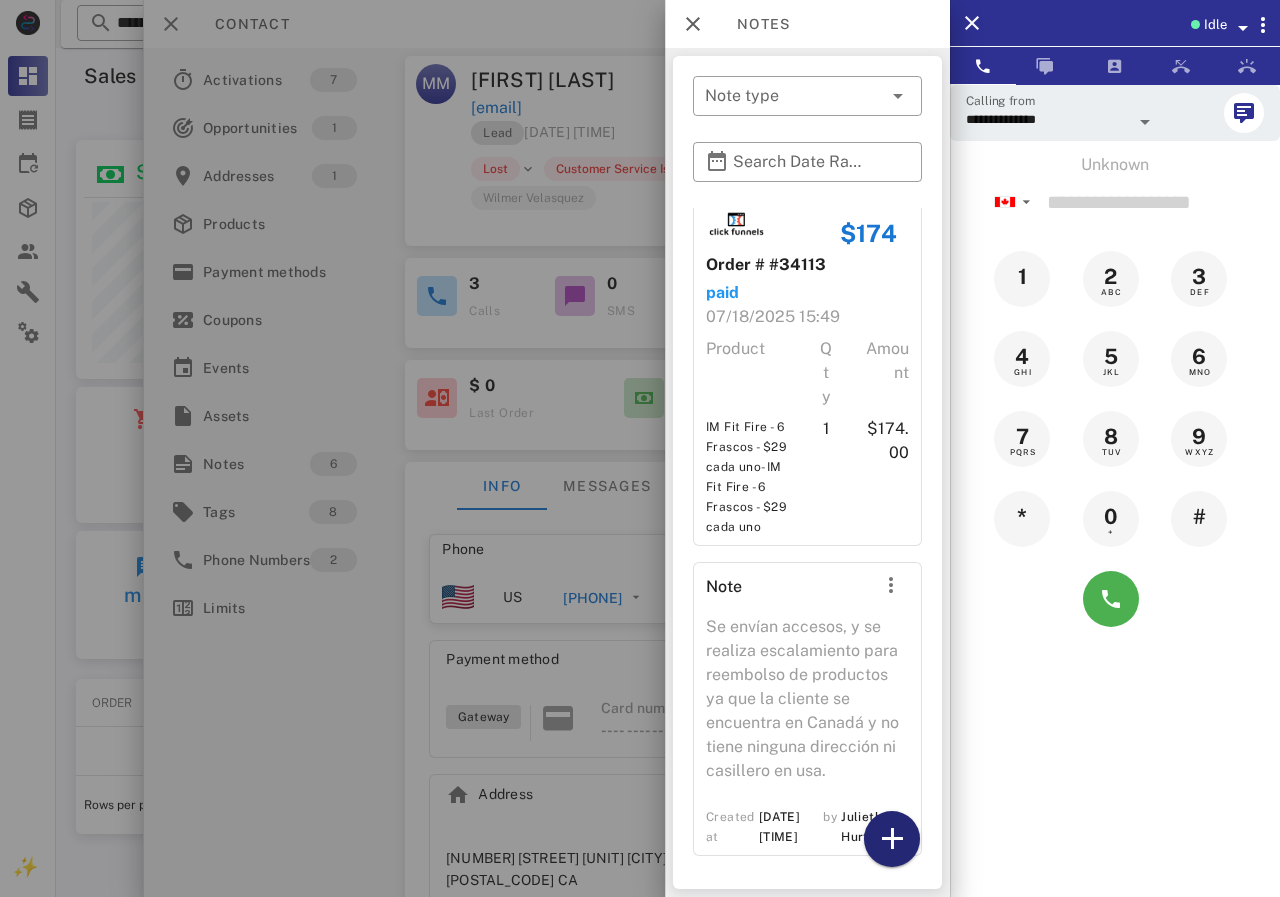 click at bounding box center (892, 839) 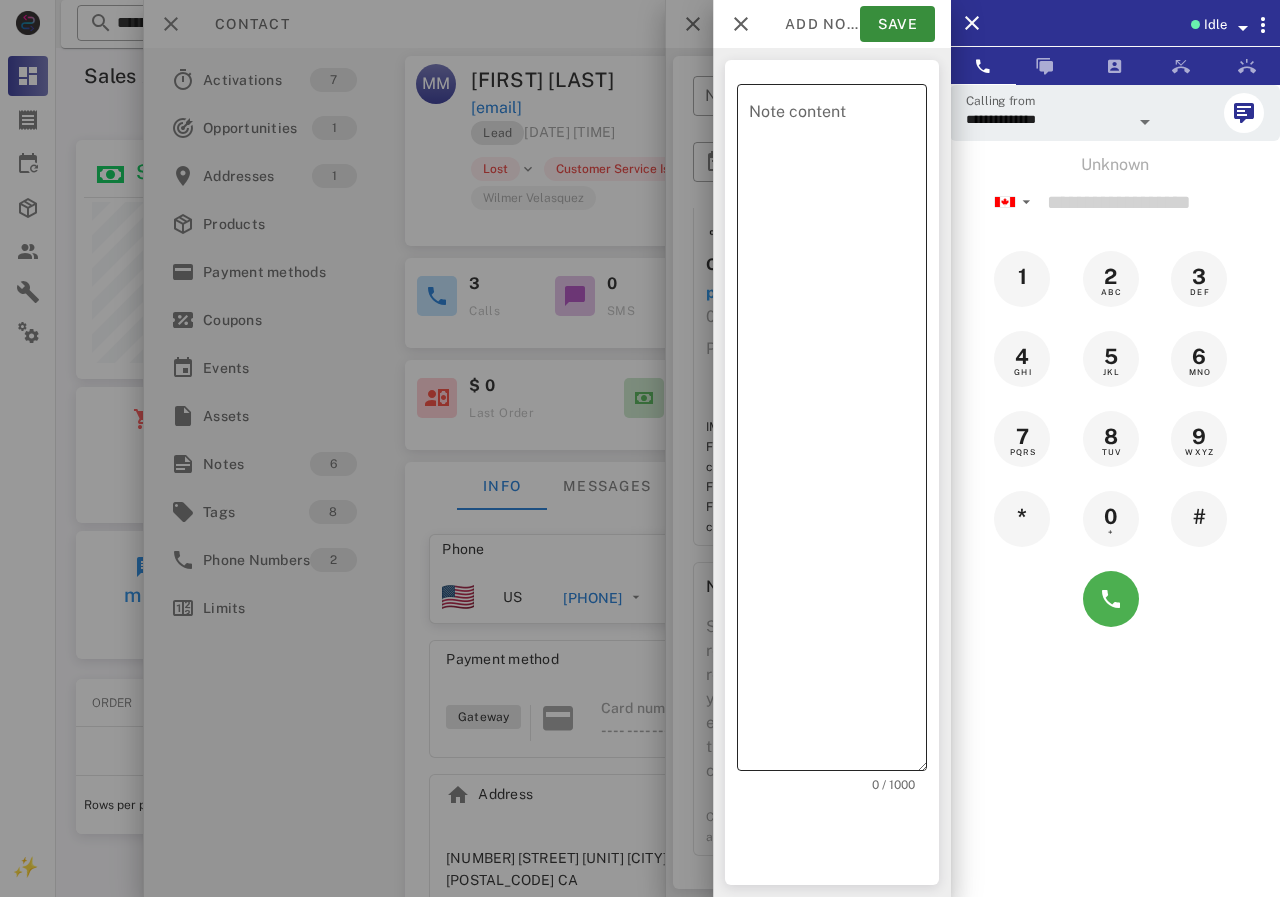 click on "Note content" at bounding box center (838, 432) 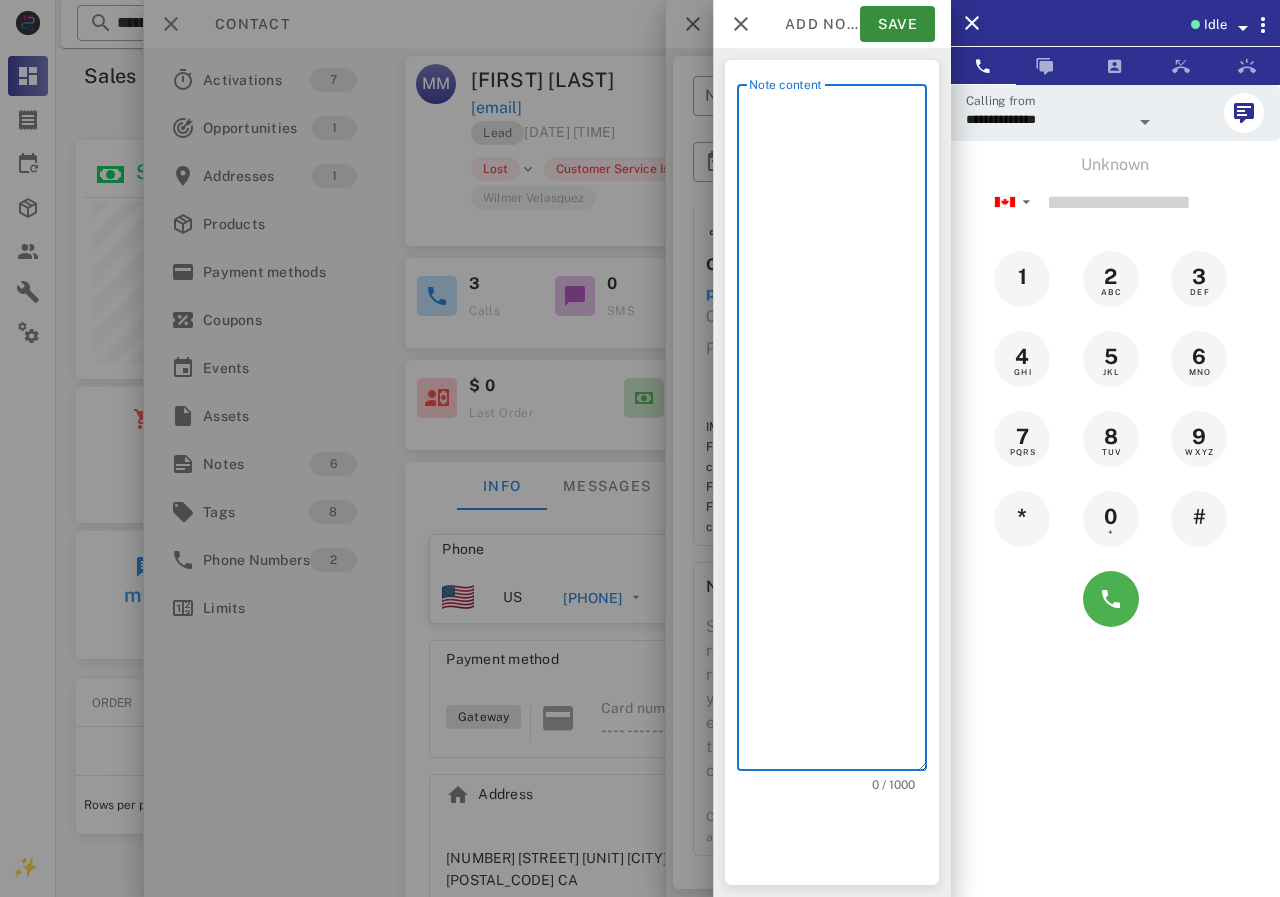 scroll, scrollTop: 240, scrollLeft: 390, axis: both 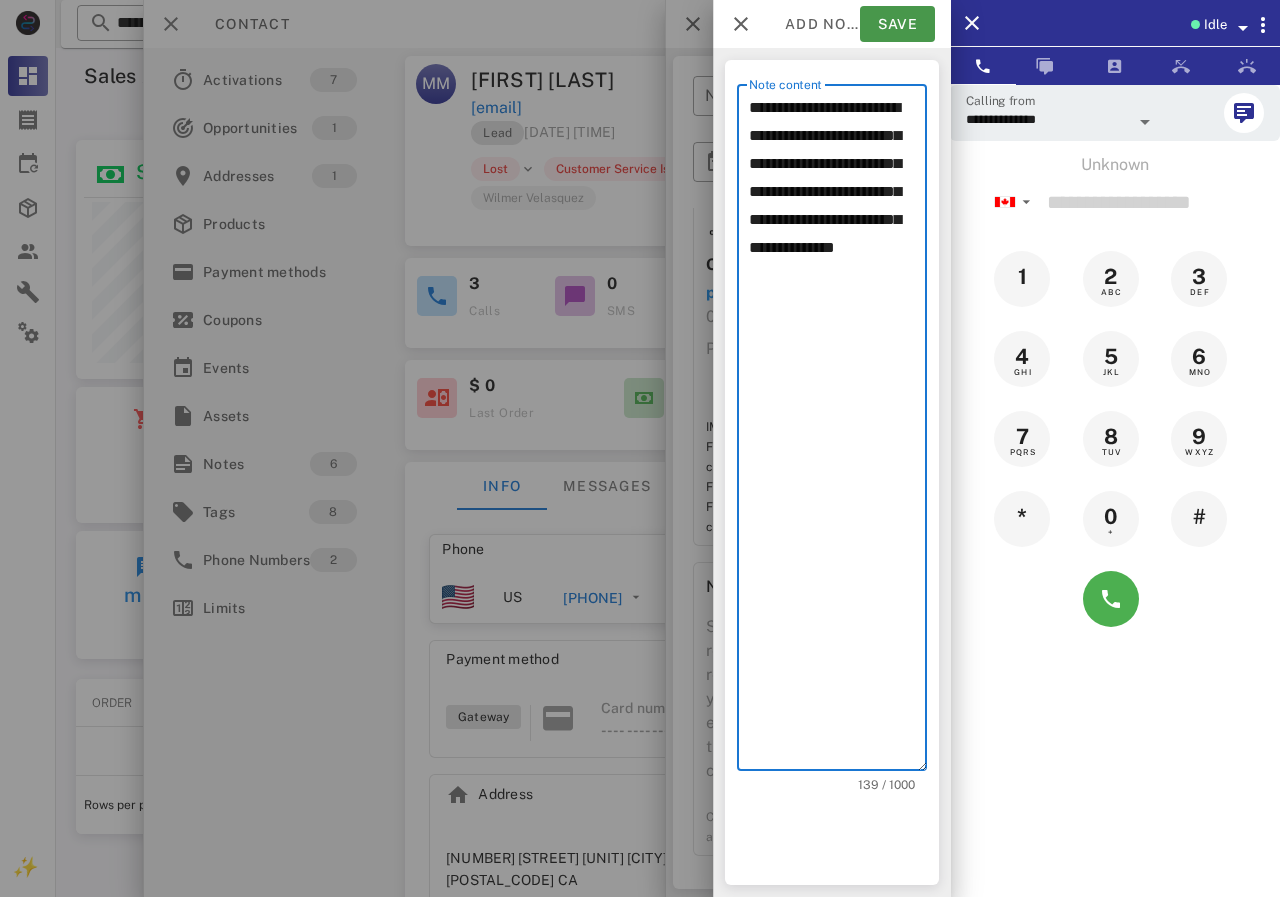 type on "**********" 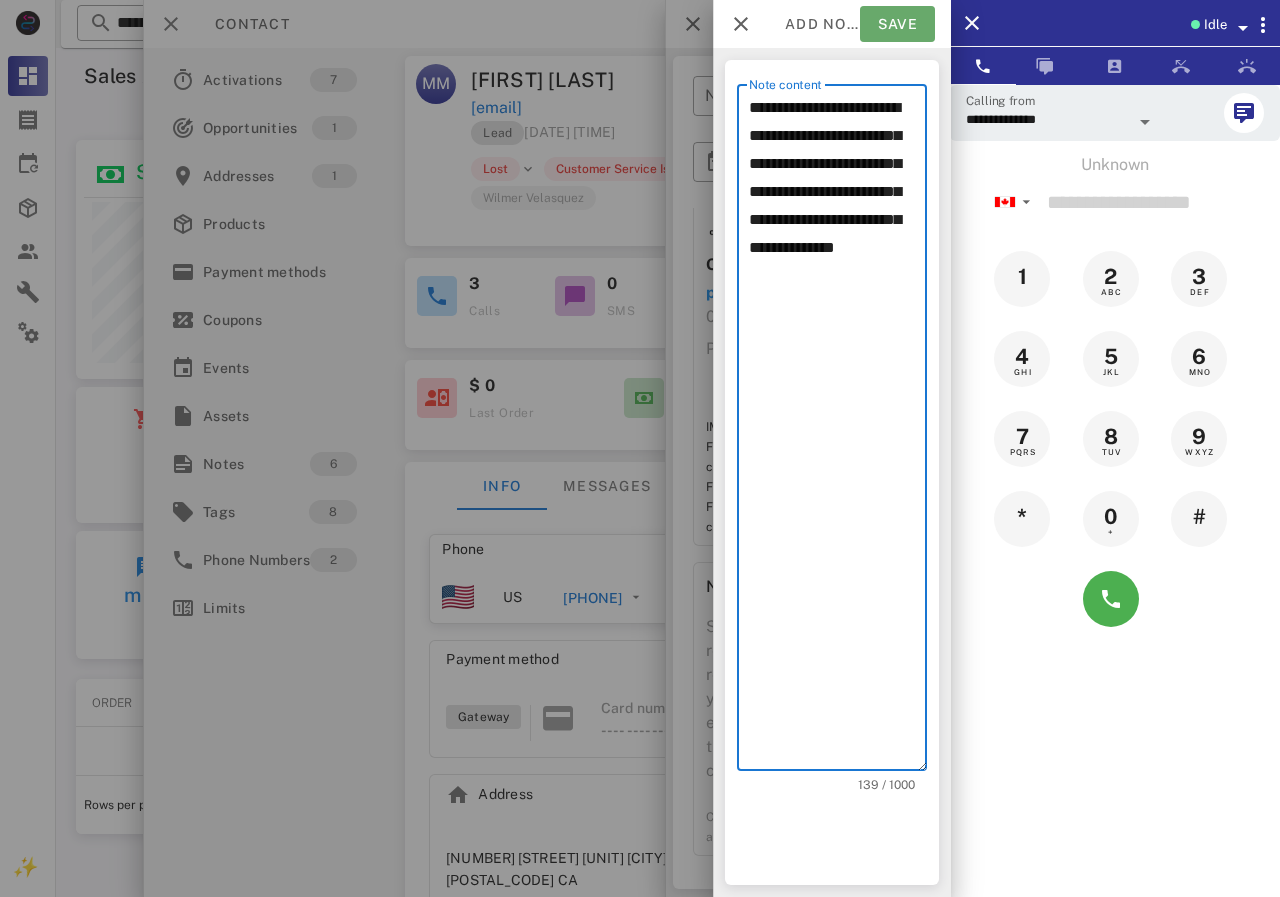 click on "Save" at bounding box center [897, 24] 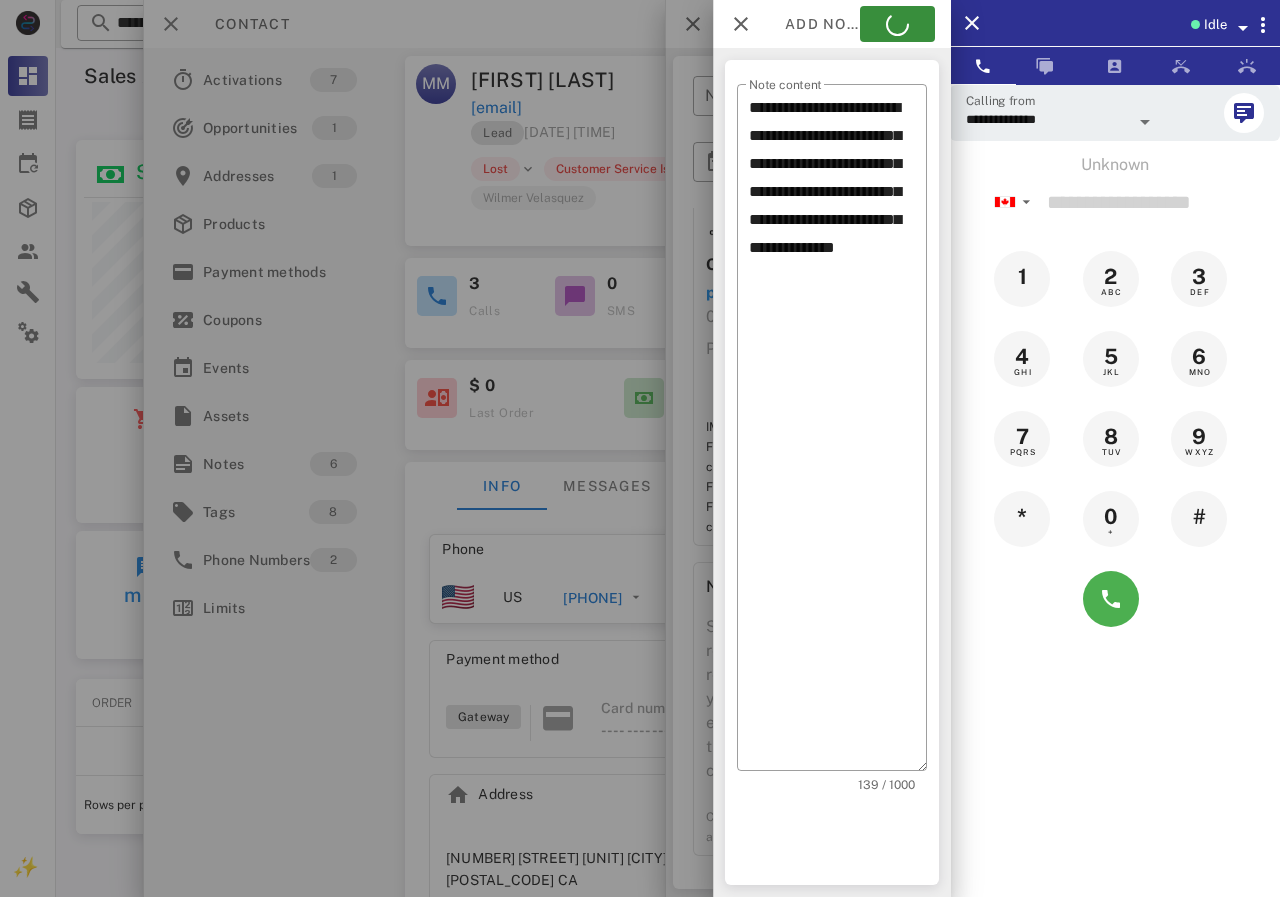 click at bounding box center (640, 448) 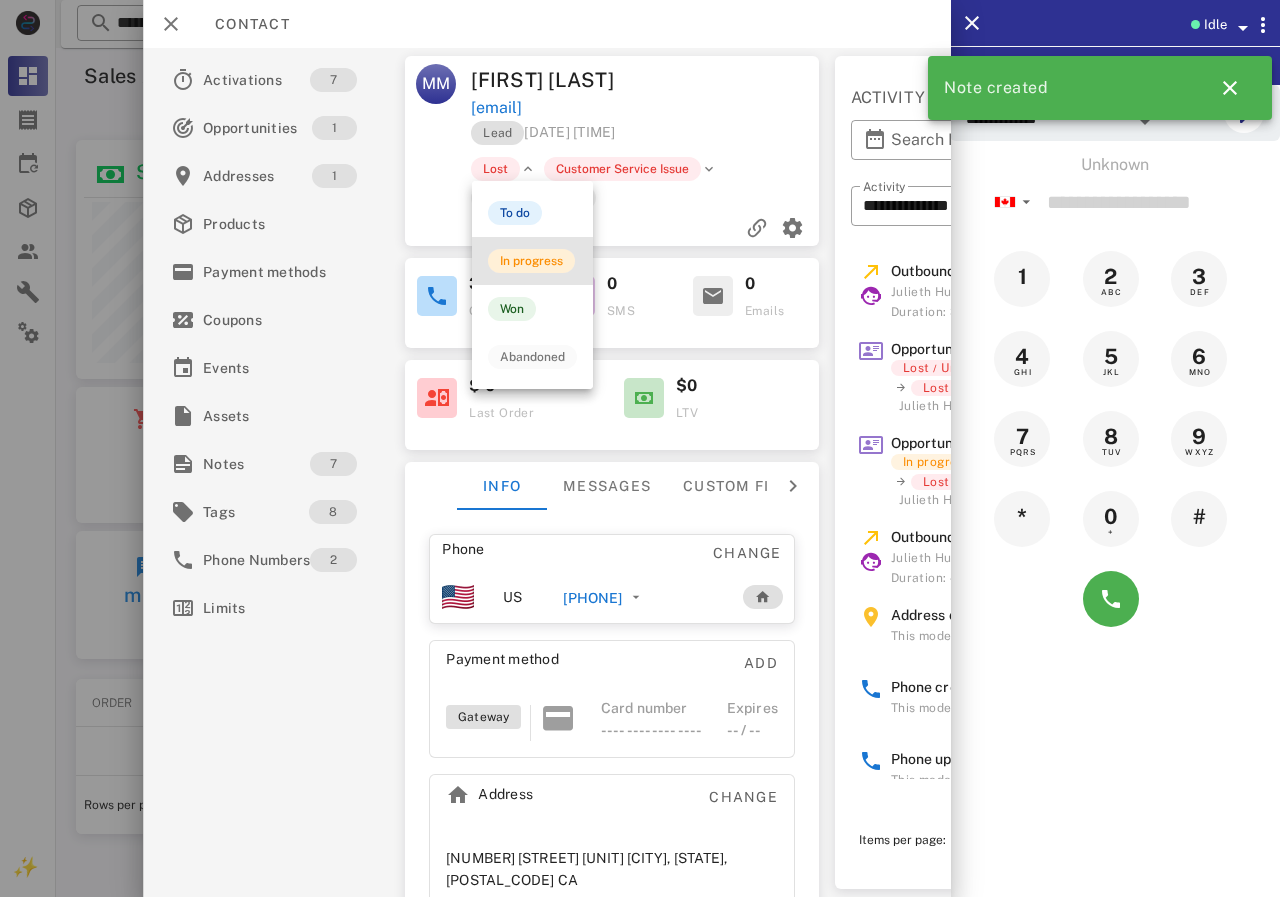 click on "In progress" at bounding box center [531, 261] 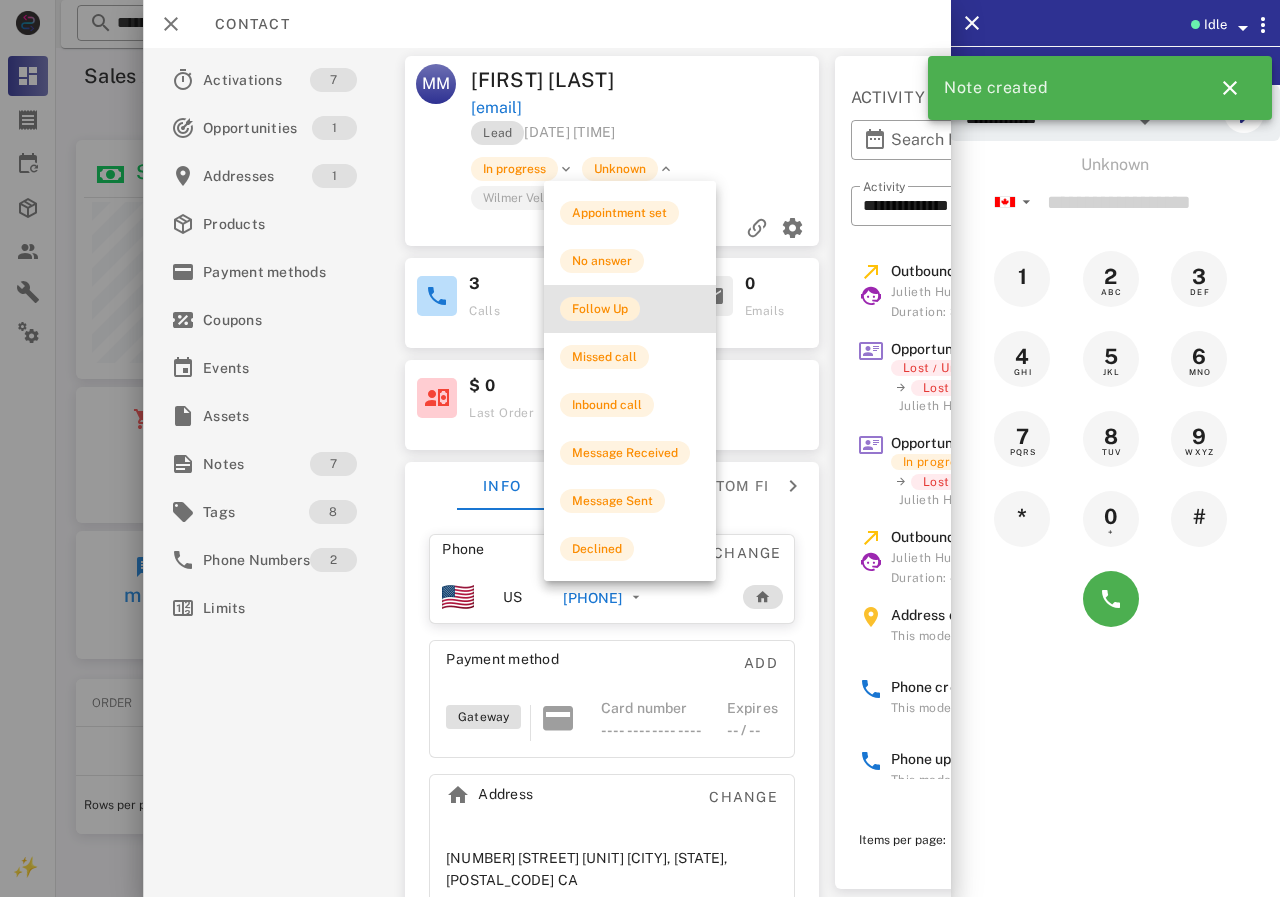 click on "Follow Up" at bounding box center (600, 309) 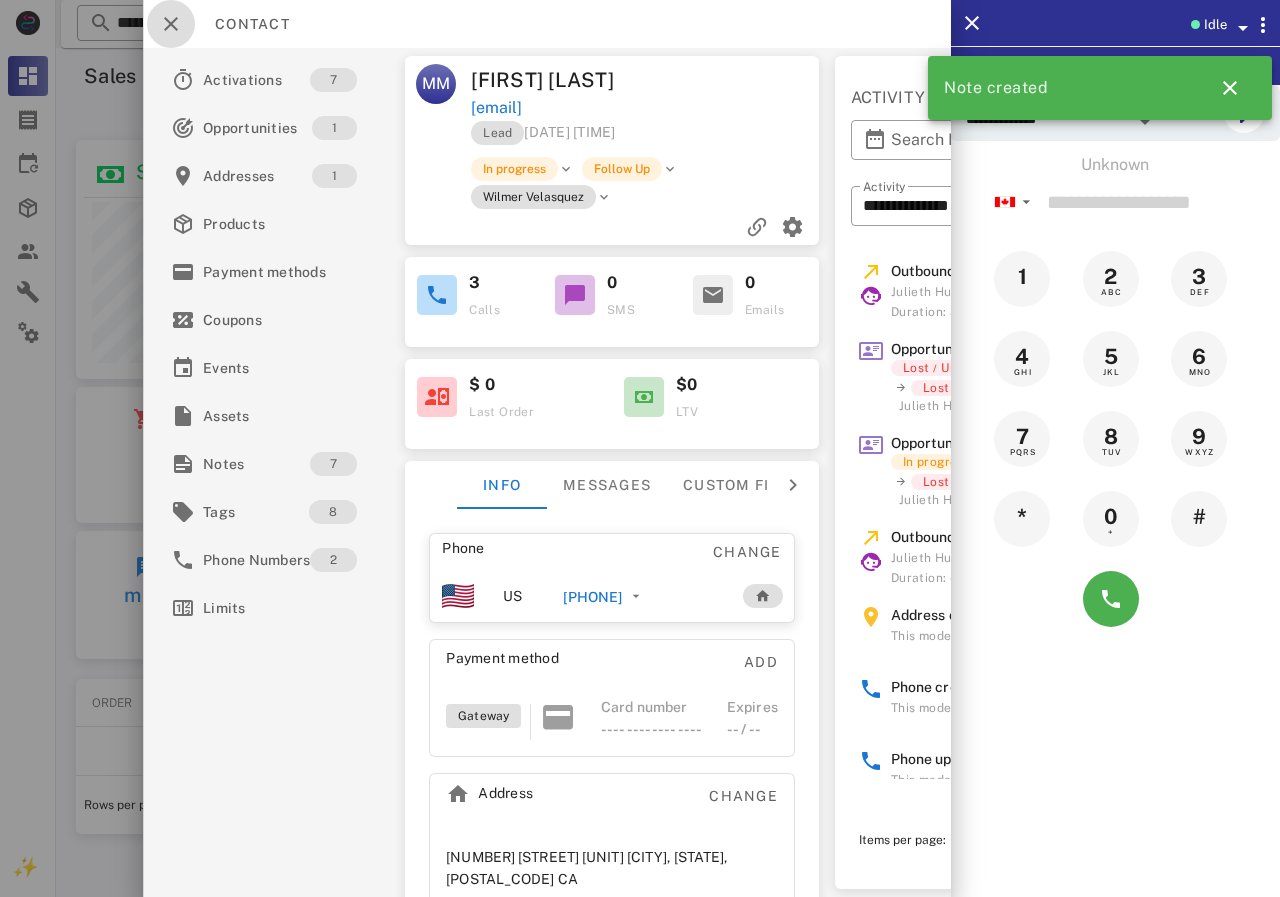 click at bounding box center [171, 24] 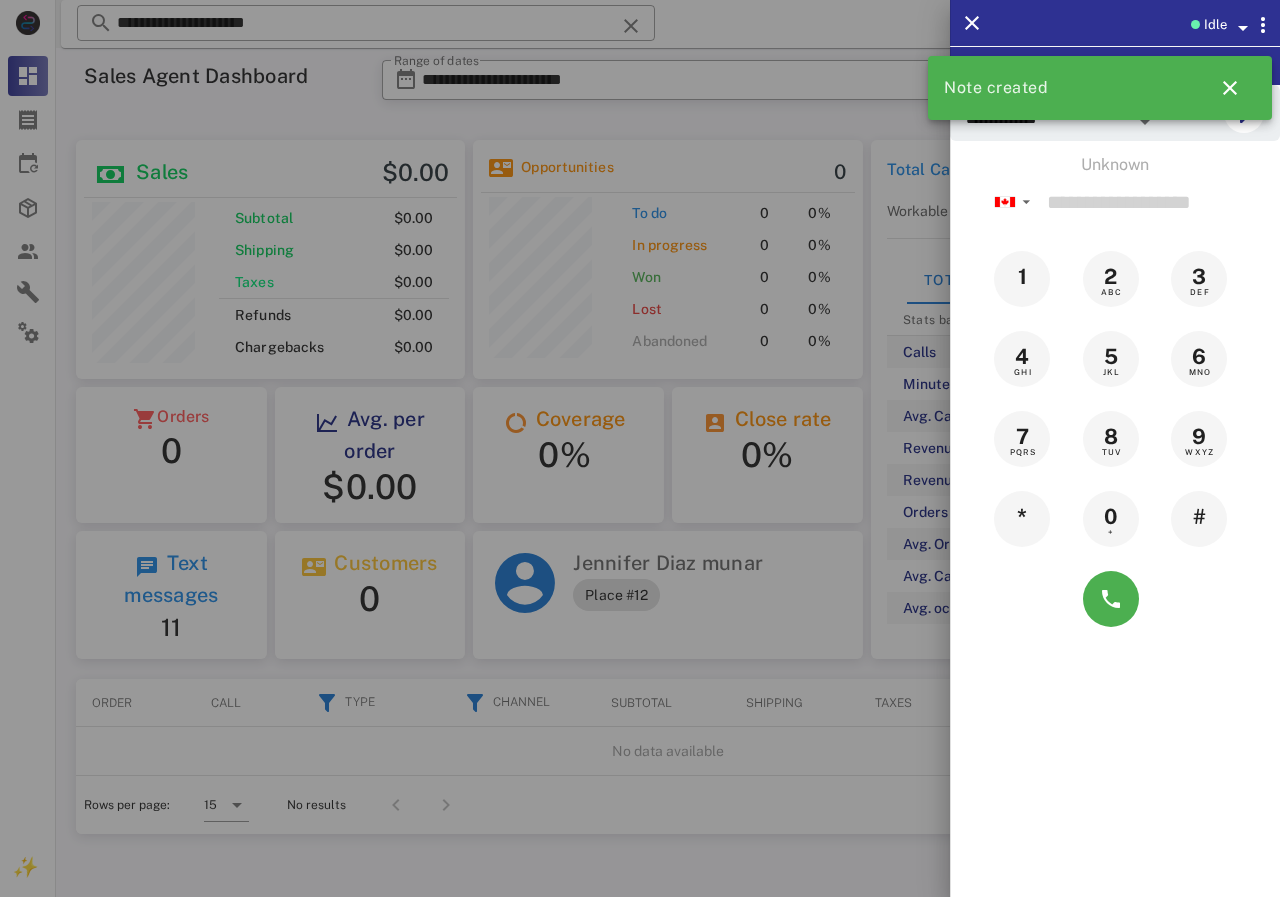 click at bounding box center [640, 448] 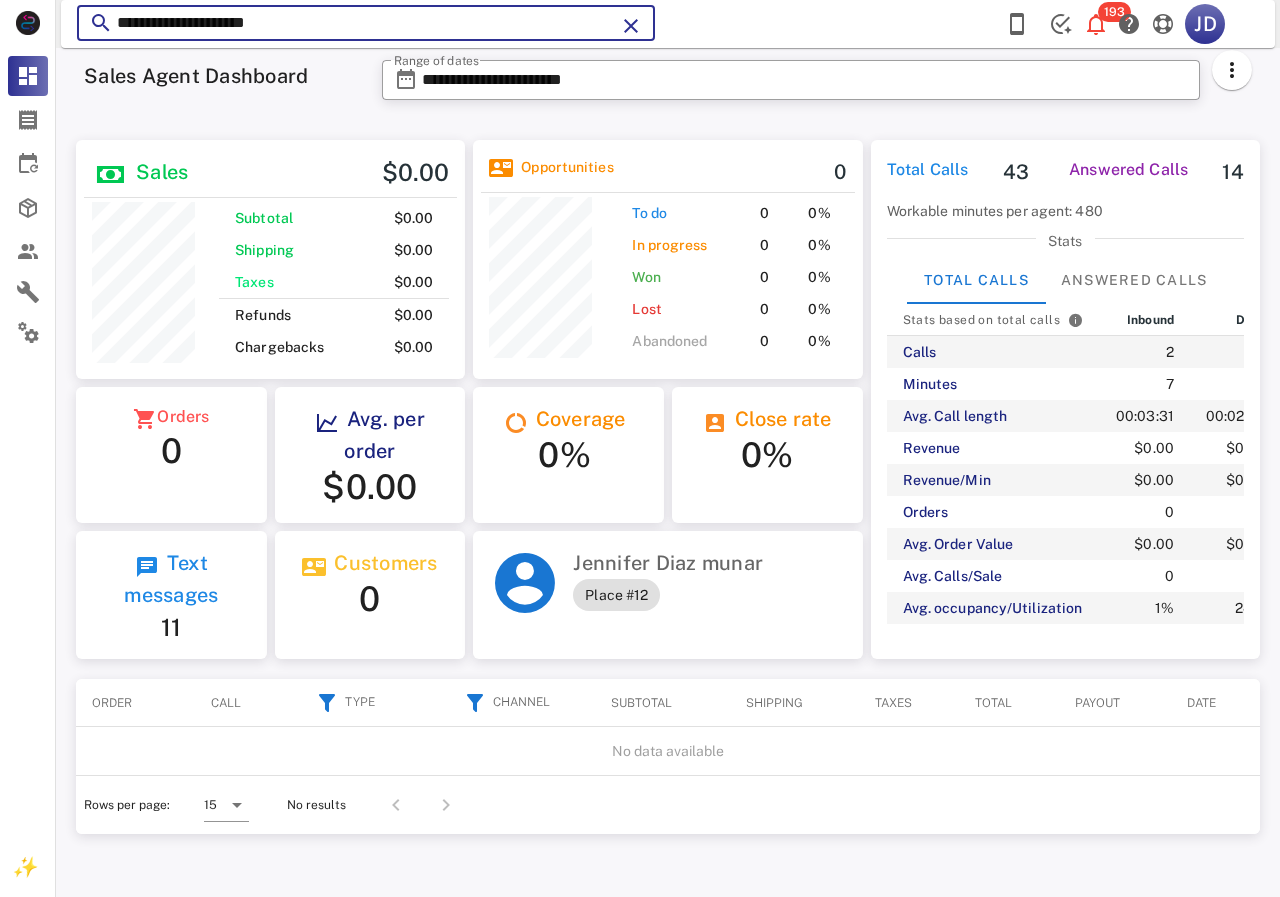 drag, startPoint x: 381, startPoint y: 38, endPoint x: 116, endPoint y: 7, distance: 266.80704 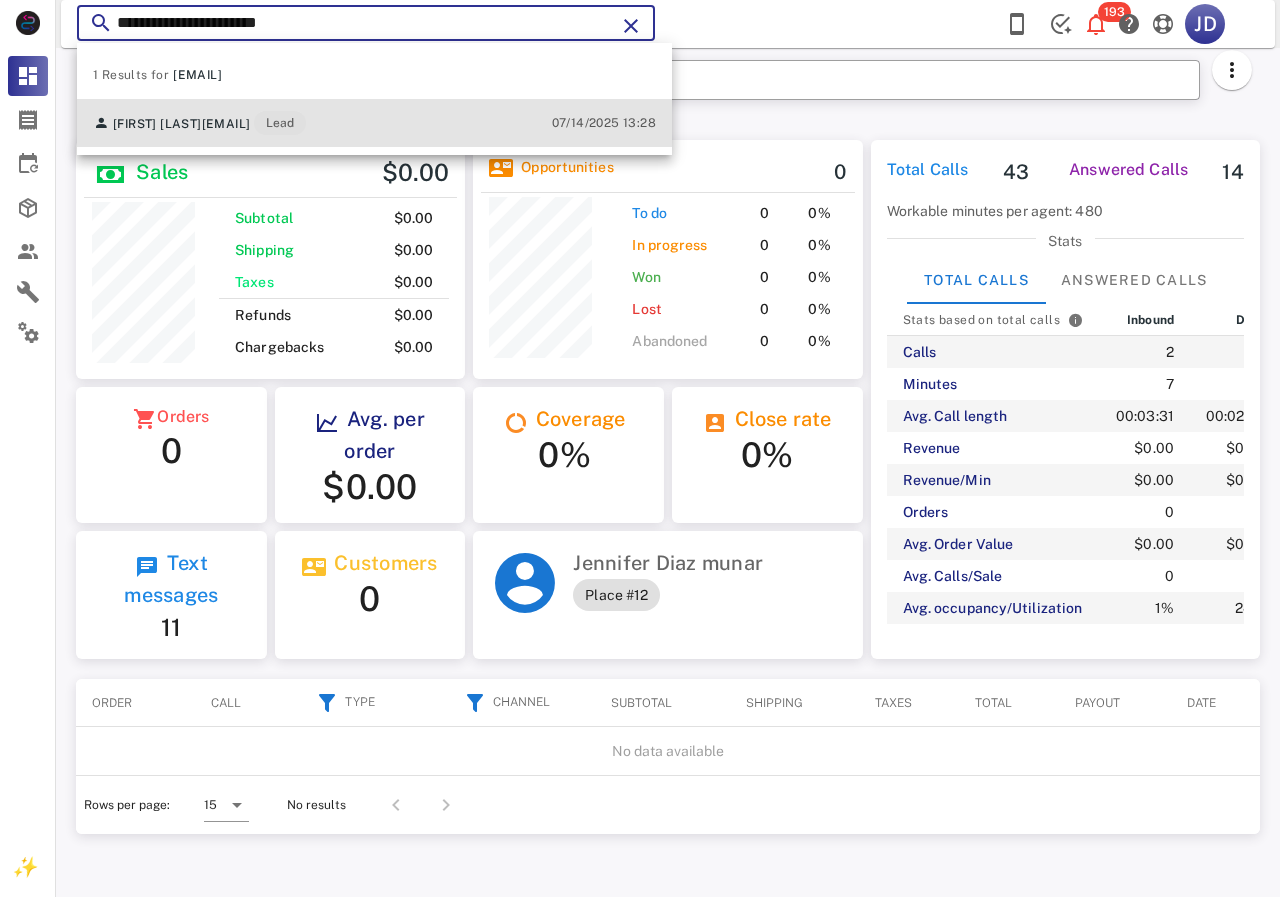 click on "[FIRST] [LAST]   [EMAIL]   Lead   [DATE] [TIME]" at bounding box center [374, 123] 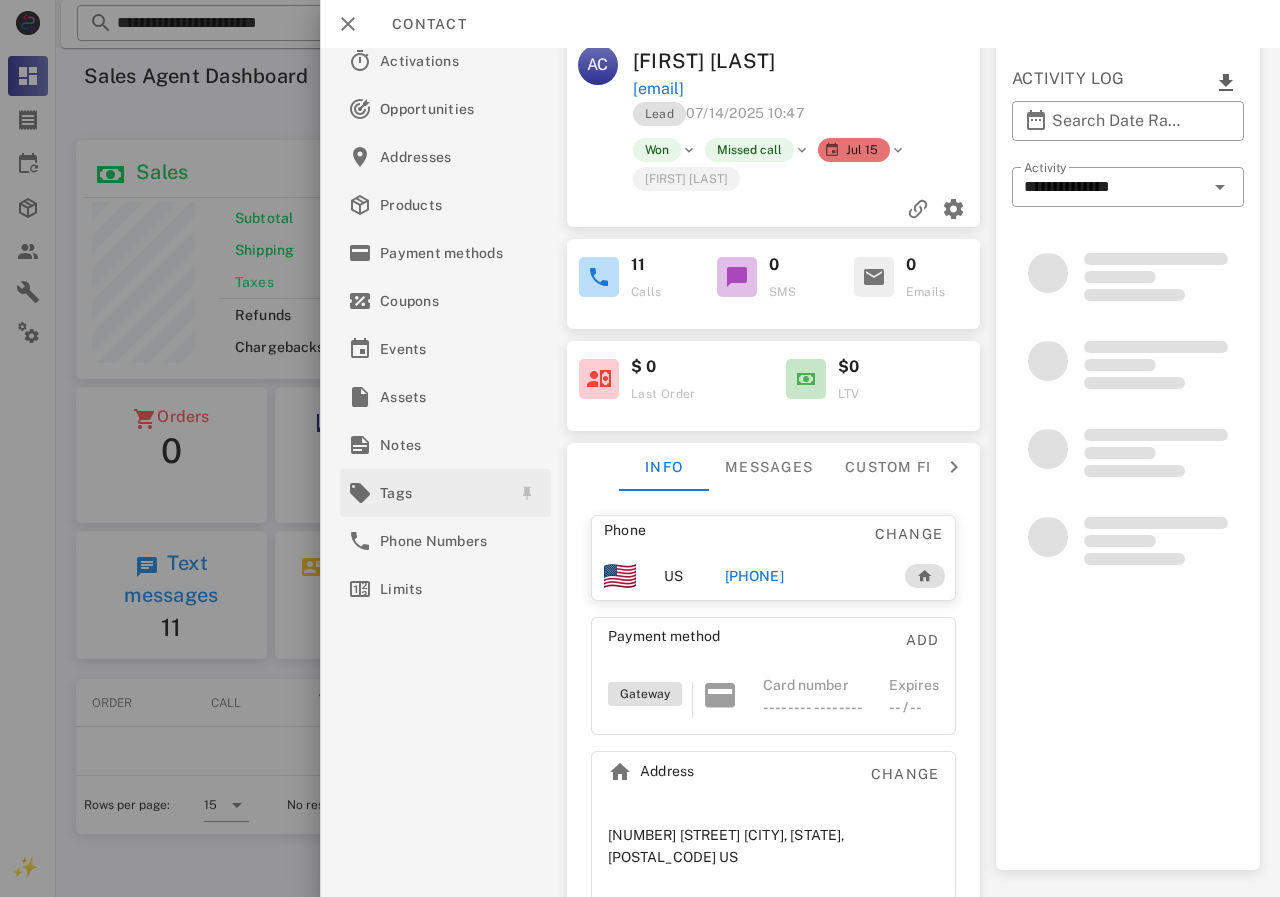 scroll, scrollTop: 25, scrollLeft: 0, axis: vertical 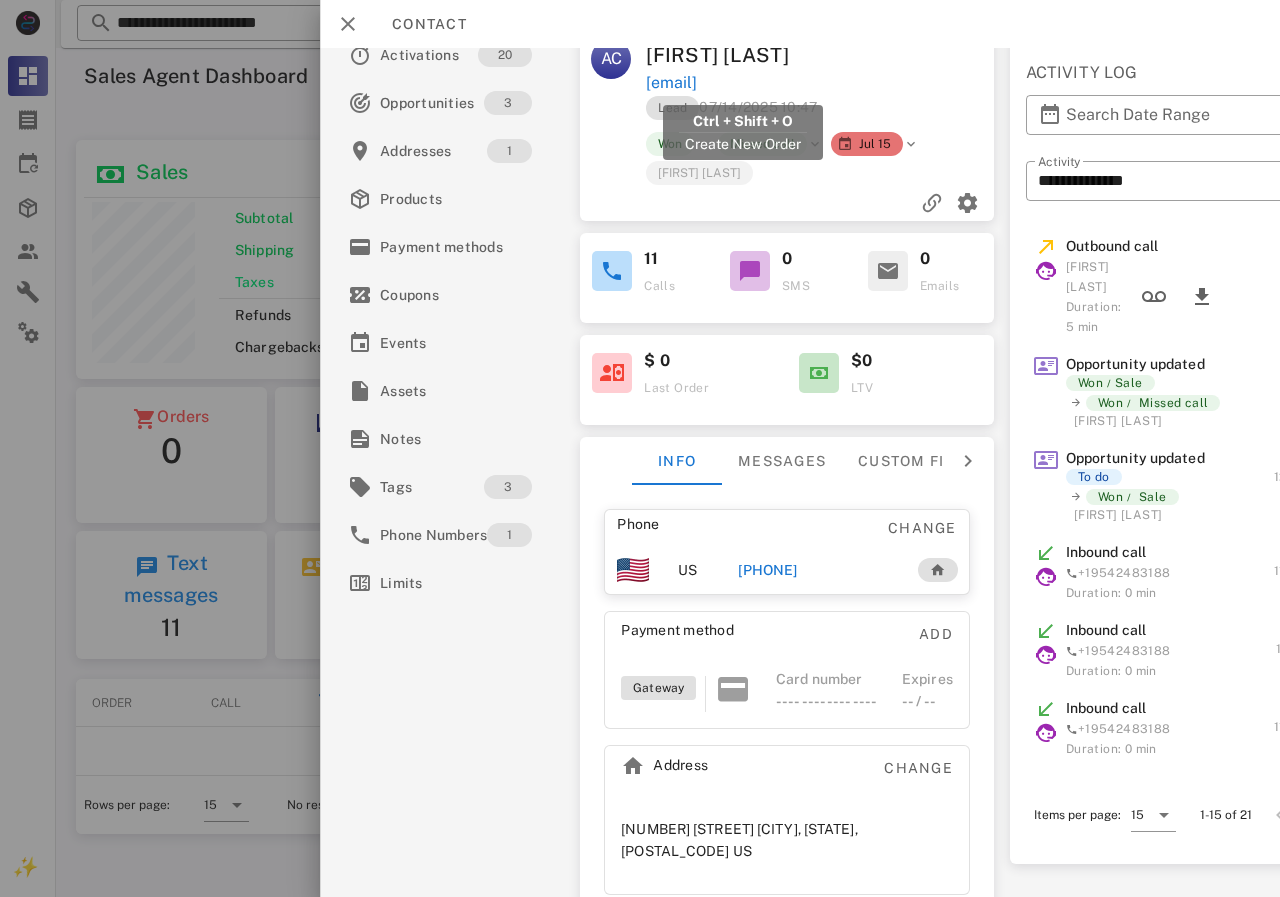 drag, startPoint x: 892, startPoint y: 85, endPoint x: 648, endPoint y: 76, distance: 244.16592 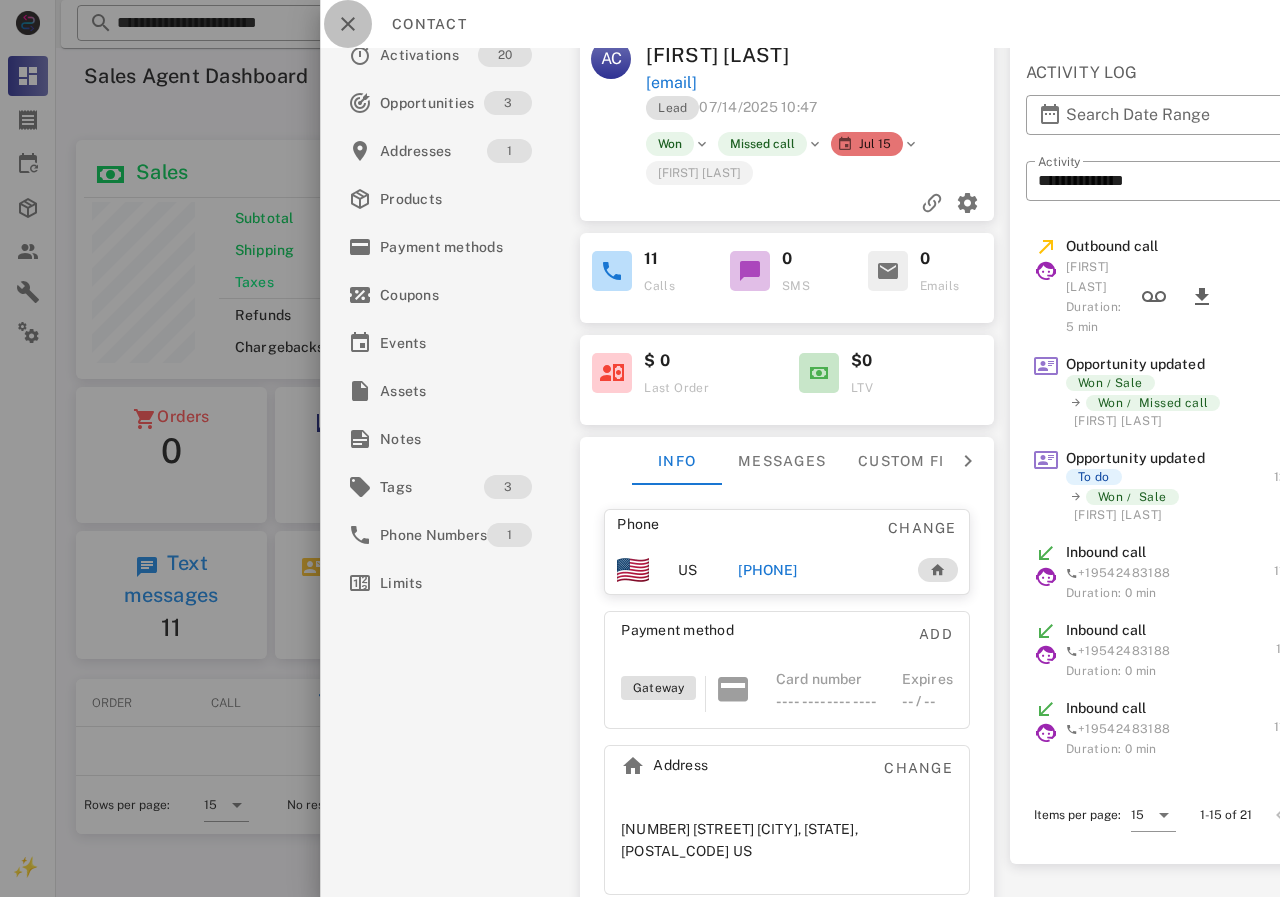 click at bounding box center (348, 24) 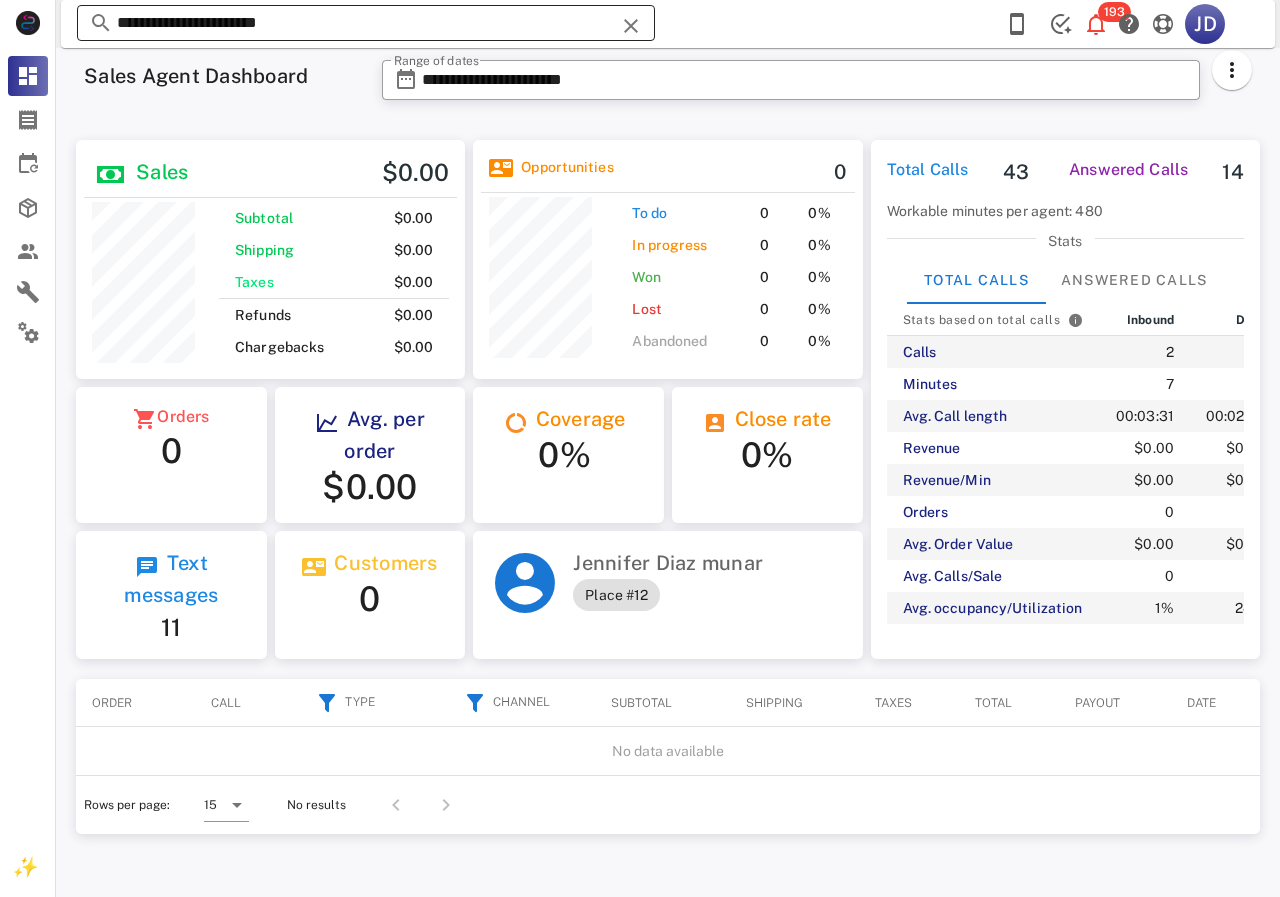 click on "**********" at bounding box center (366, 23) 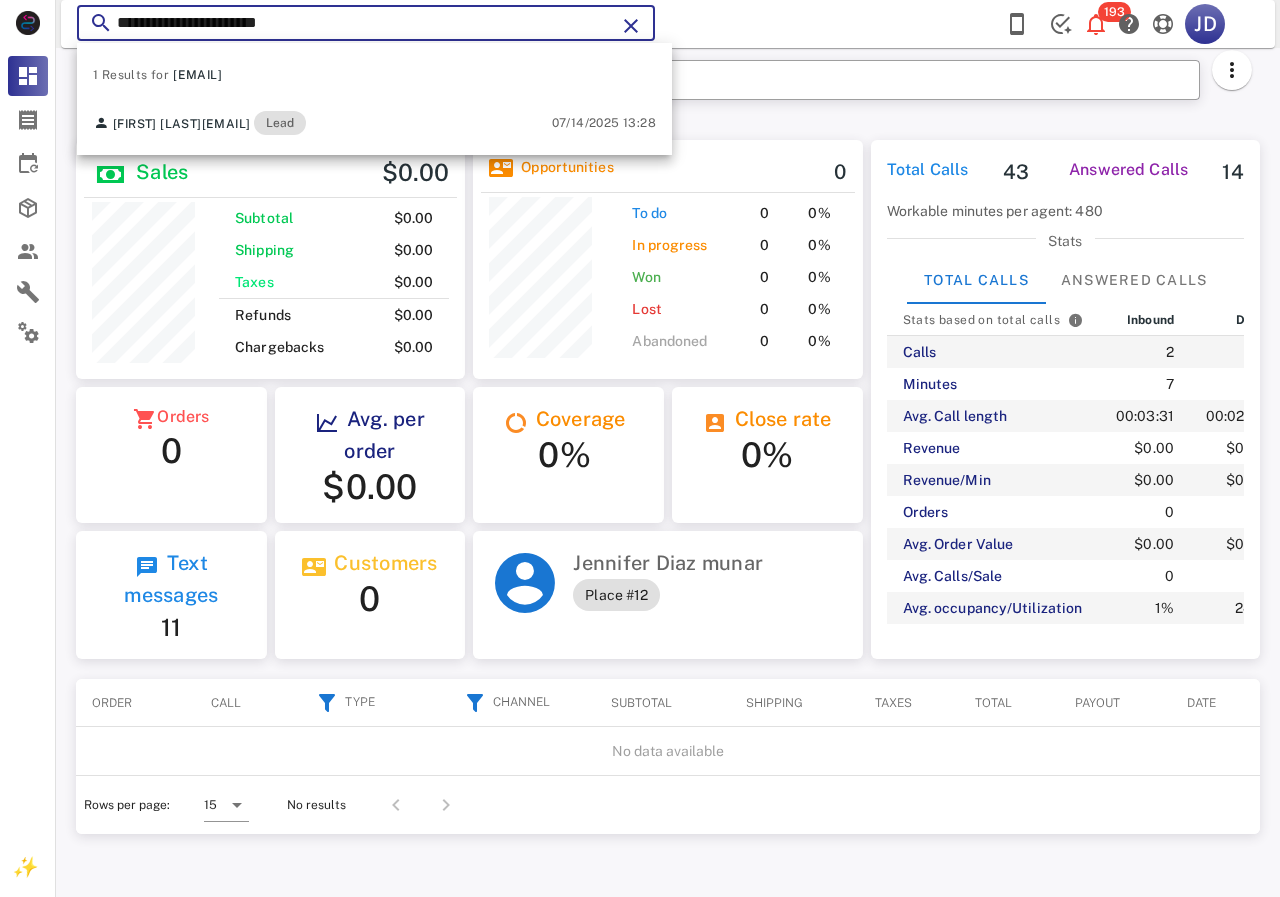 drag, startPoint x: 339, startPoint y: 24, endPoint x: 79, endPoint y: 15, distance: 260.15573 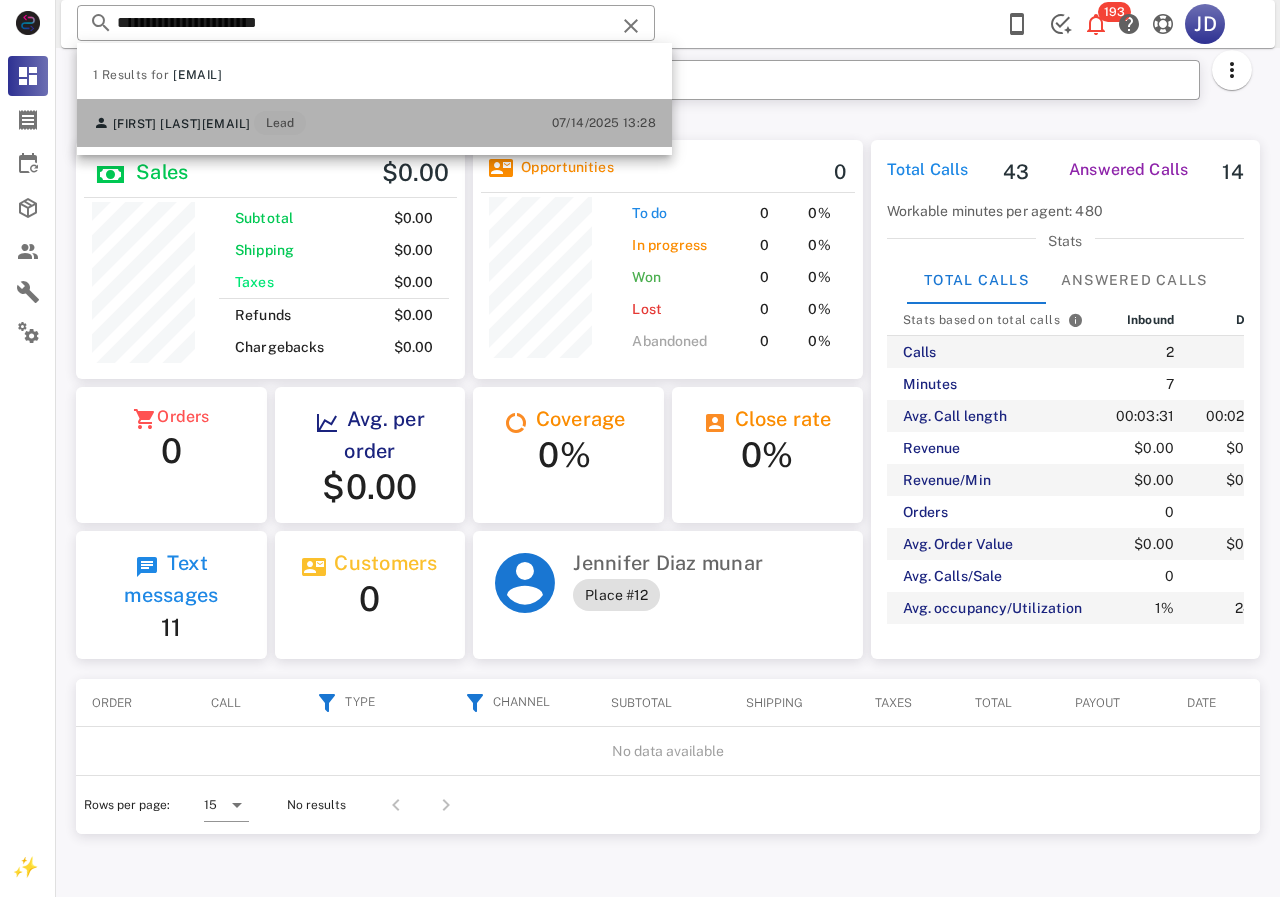 drag, startPoint x: 232, startPoint y: 122, endPoint x: 319, endPoint y: 103, distance: 89.050545 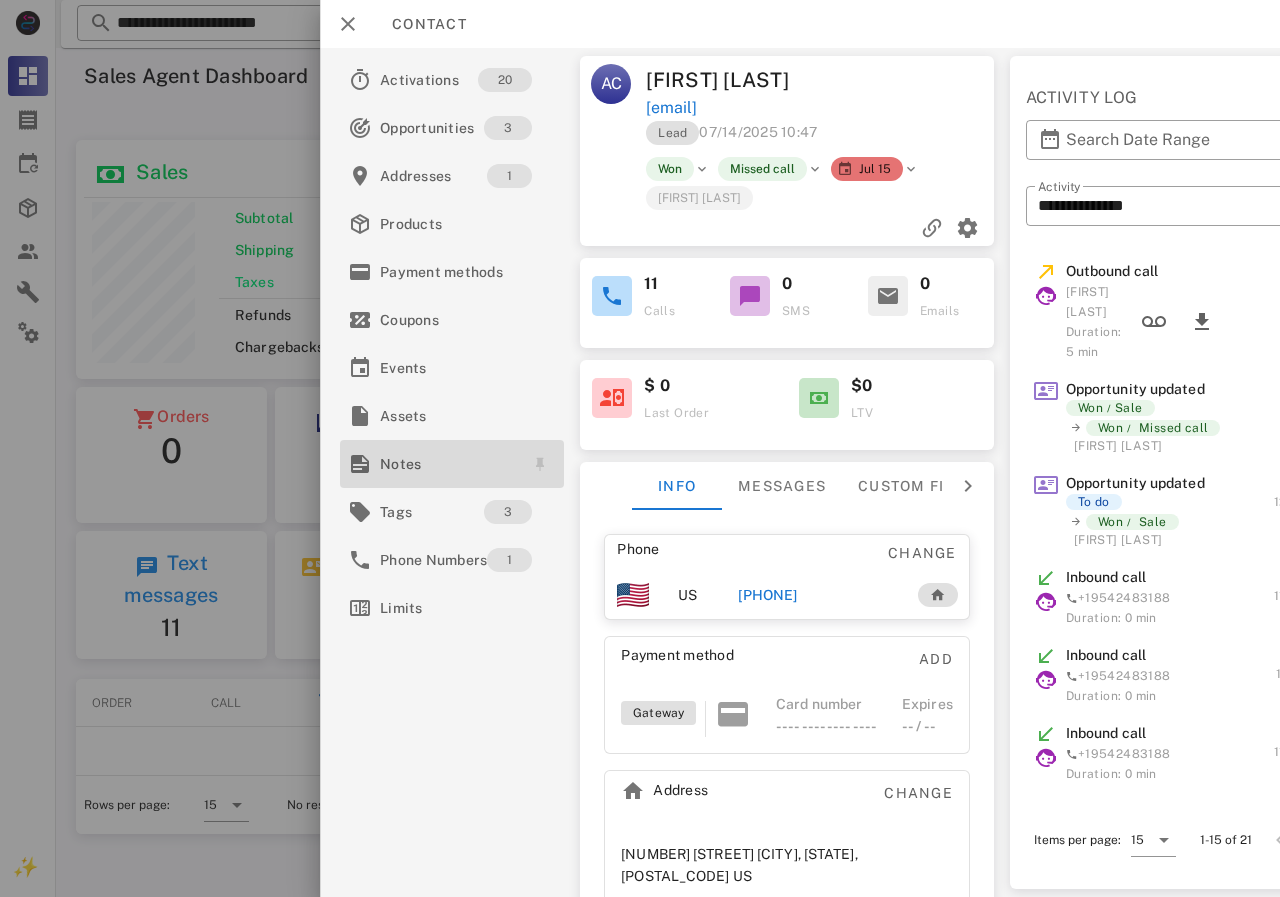 click on "Notes" at bounding box center [448, 464] 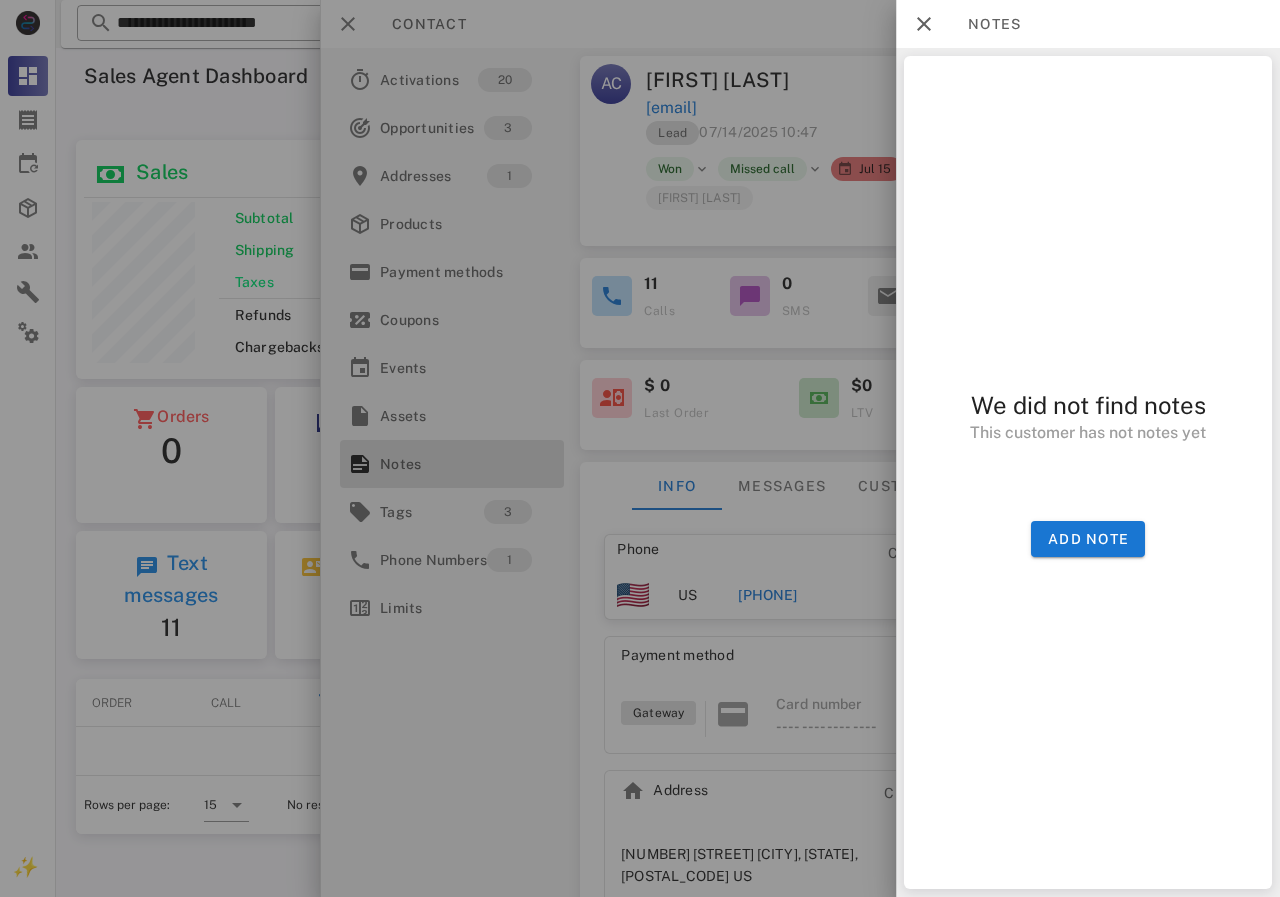 click at bounding box center [640, 448] 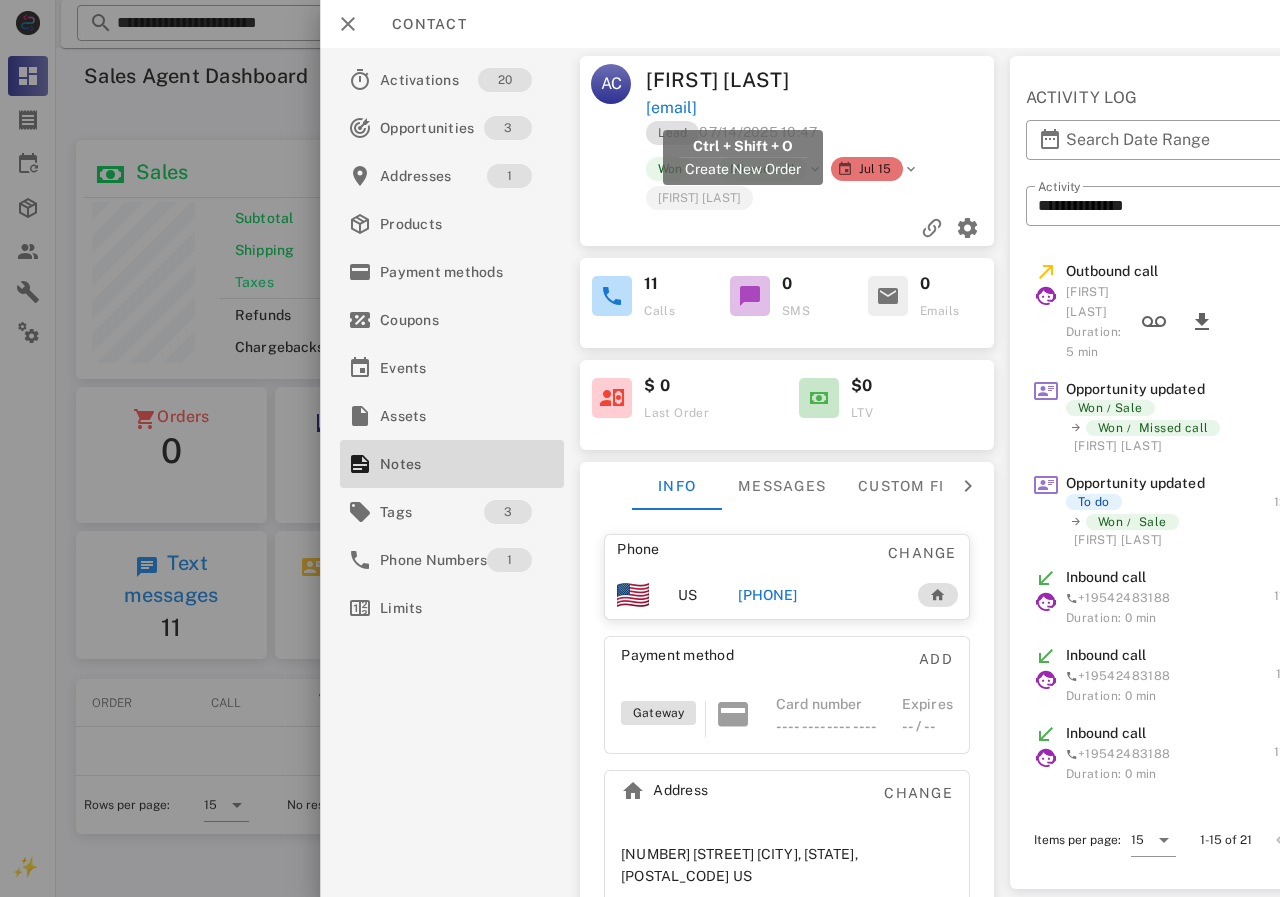 drag, startPoint x: 881, startPoint y: 105, endPoint x: 648, endPoint y: 109, distance: 233.03433 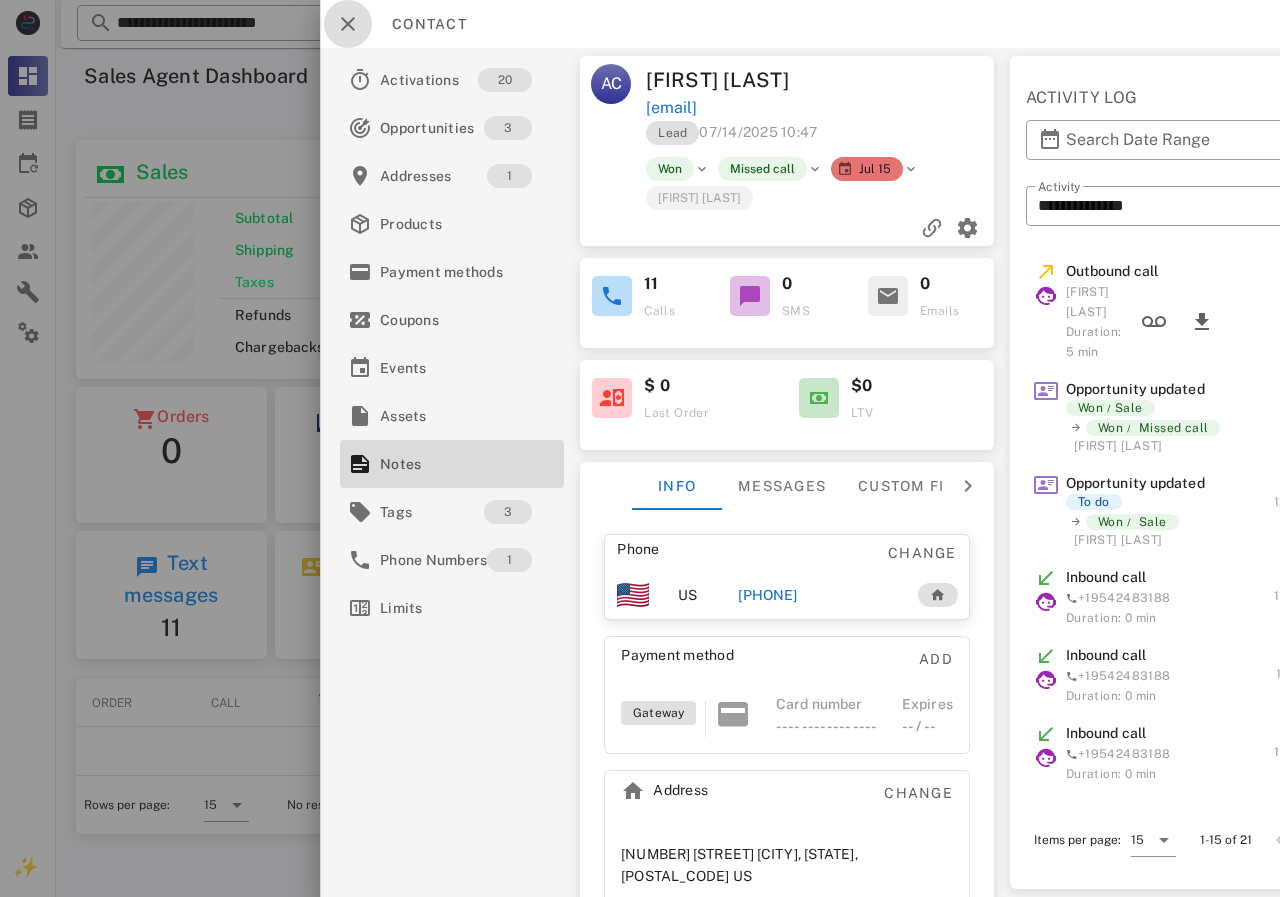 click at bounding box center (348, 24) 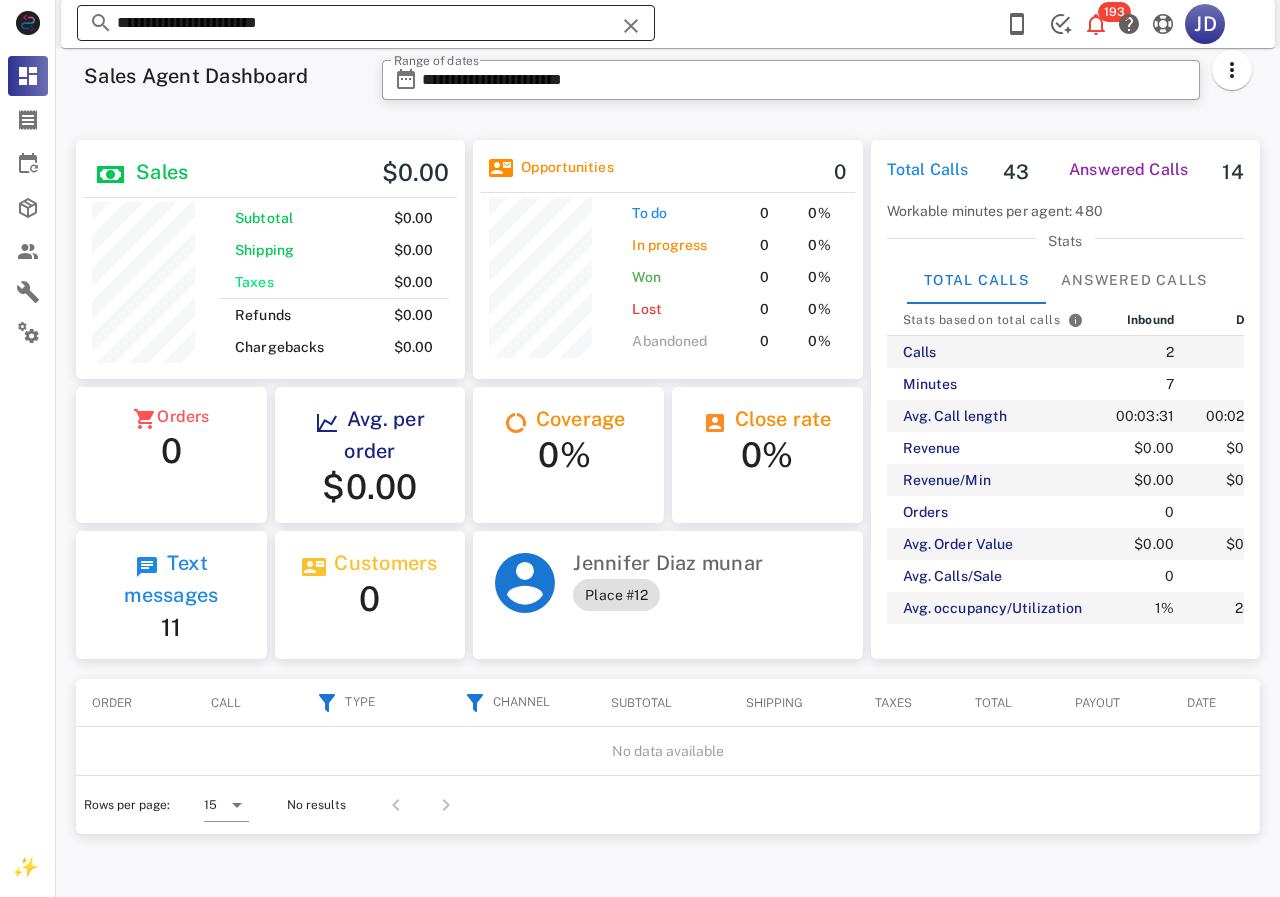 click on "**********" at bounding box center (366, 23) 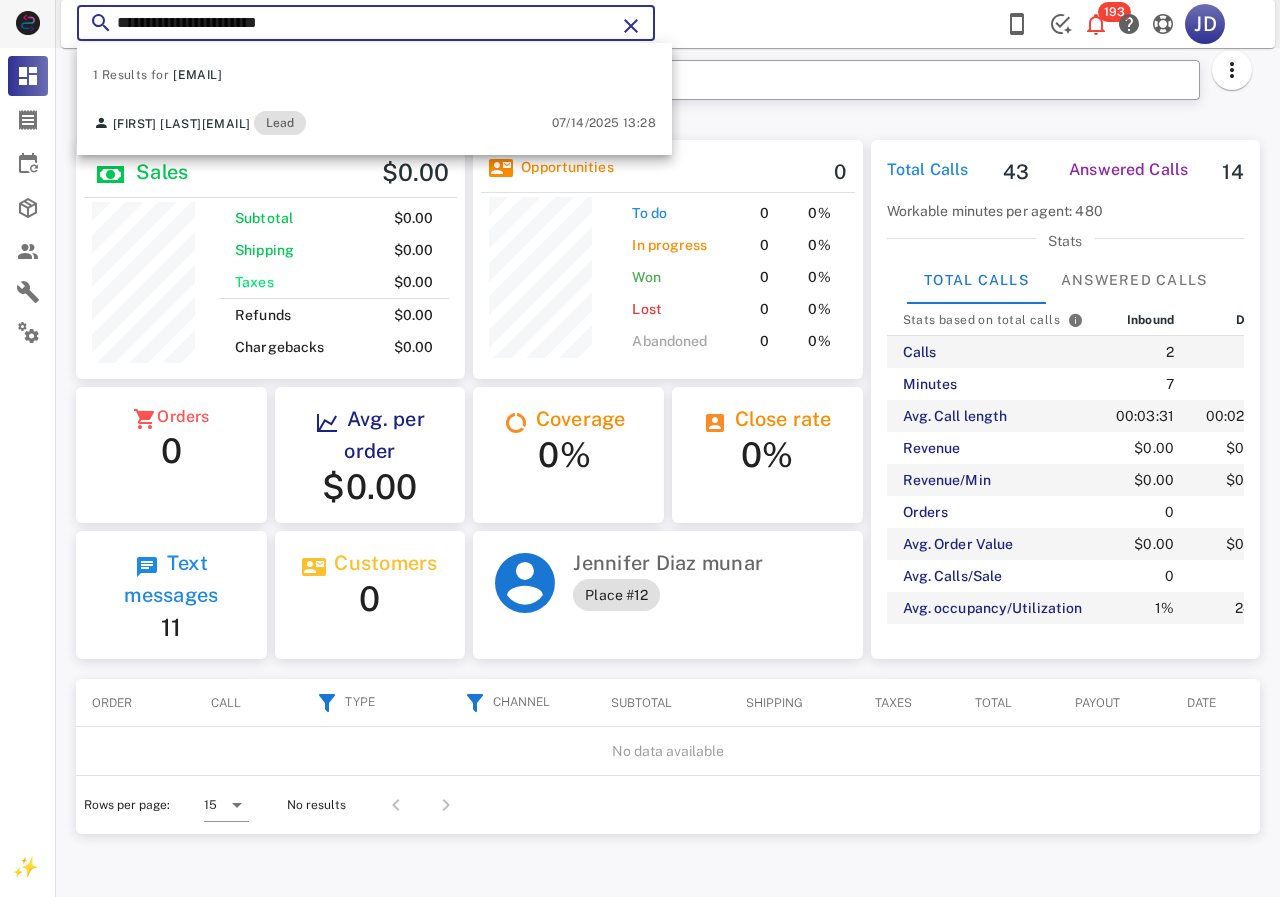 drag, startPoint x: 360, startPoint y: 28, endPoint x: 37, endPoint y: 26, distance: 323.0062 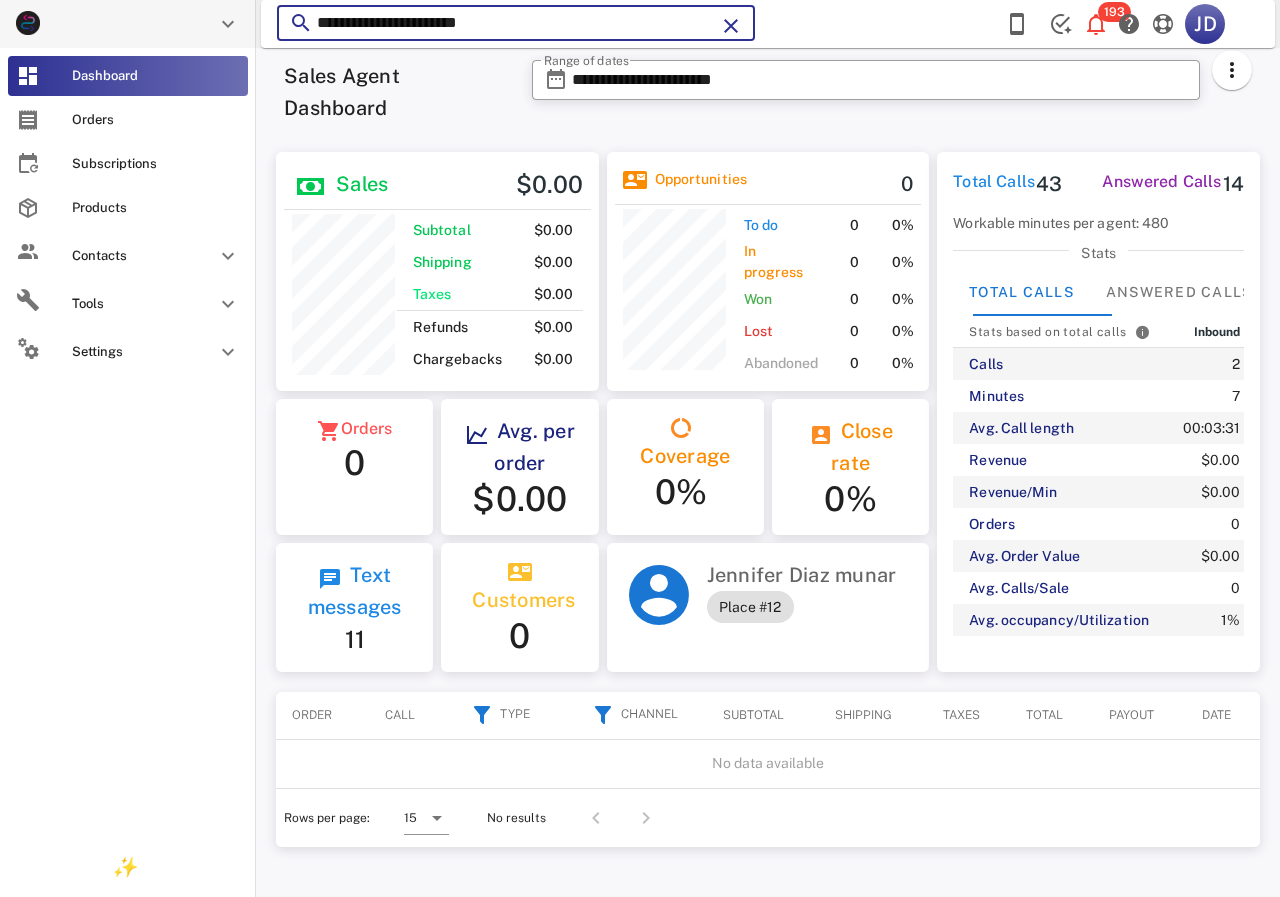 scroll, scrollTop: 250, scrollLeft: 323, axis: both 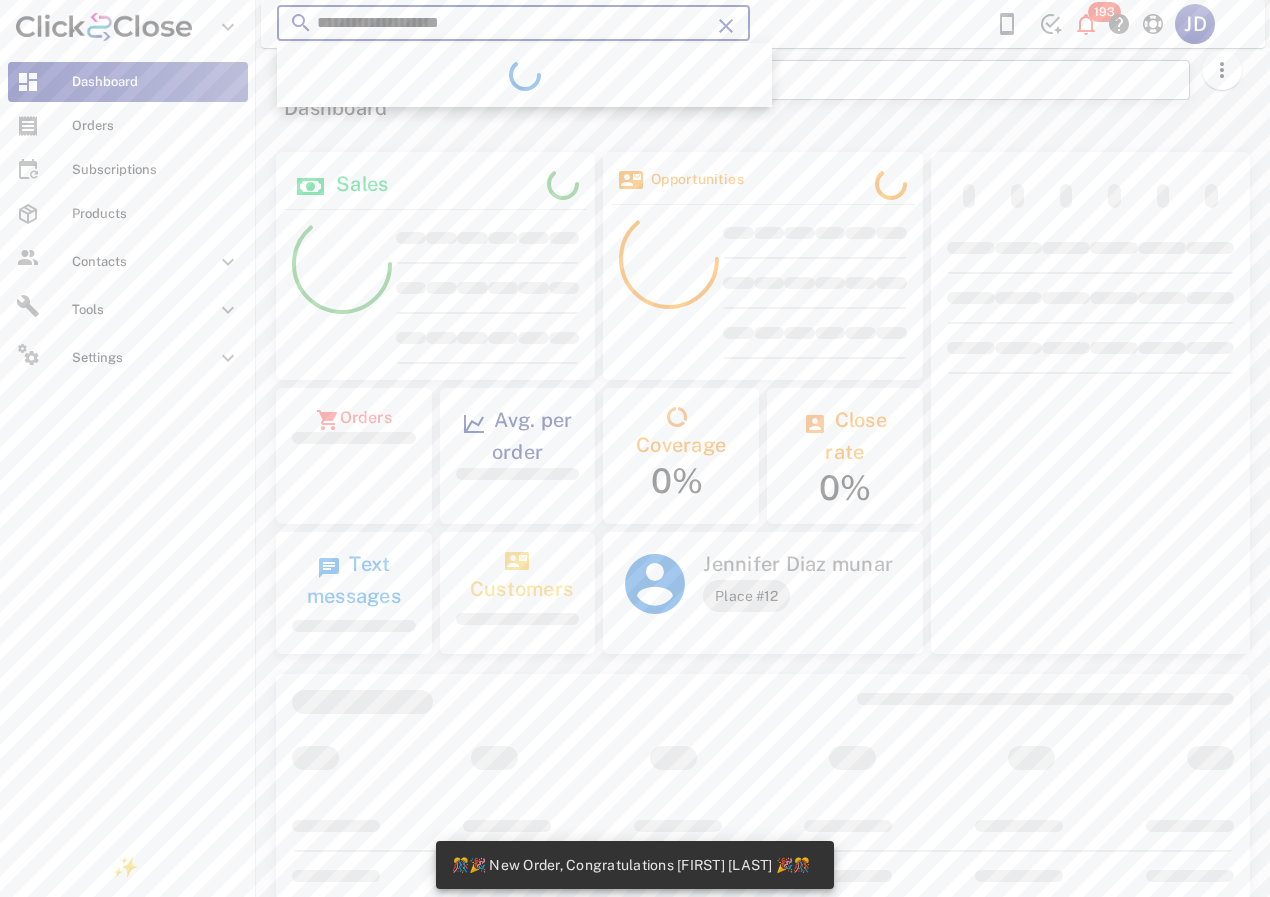 type on "**********" 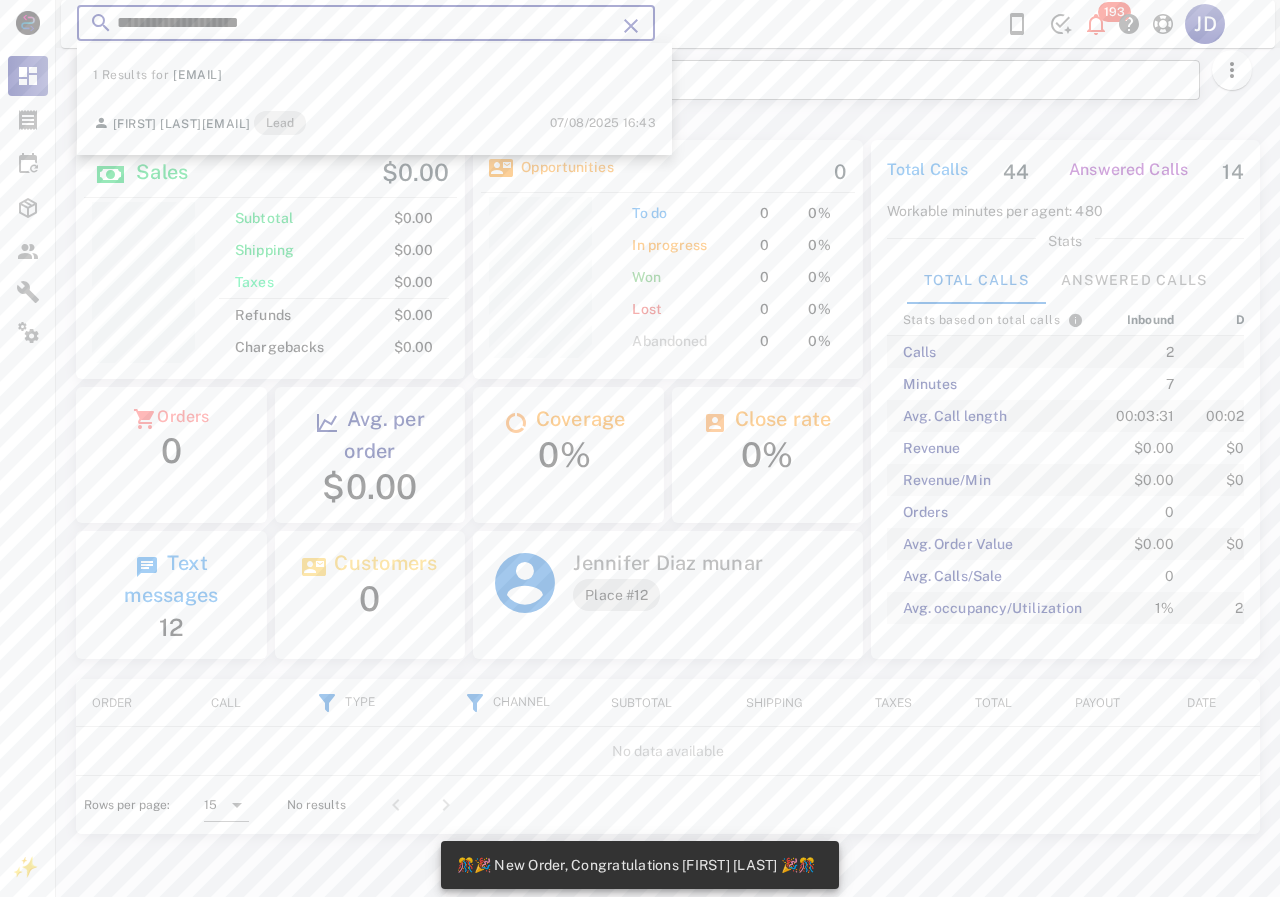 scroll, scrollTop: 999756, scrollLeft: 999611, axis: both 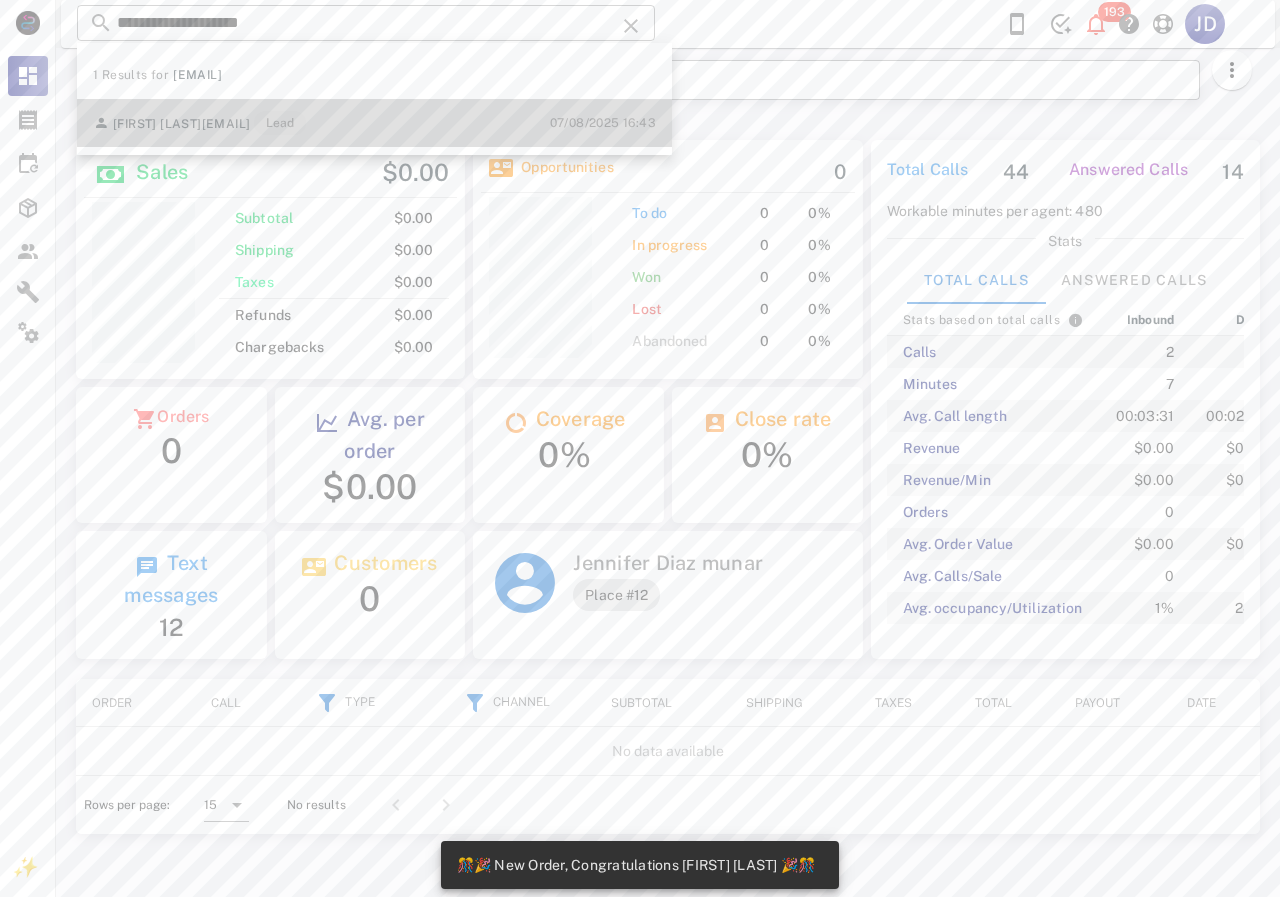 click on "[FIRST] [LAST]   [EMAIL]   Lead   [DATE] [TIME]" at bounding box center [374, 123] 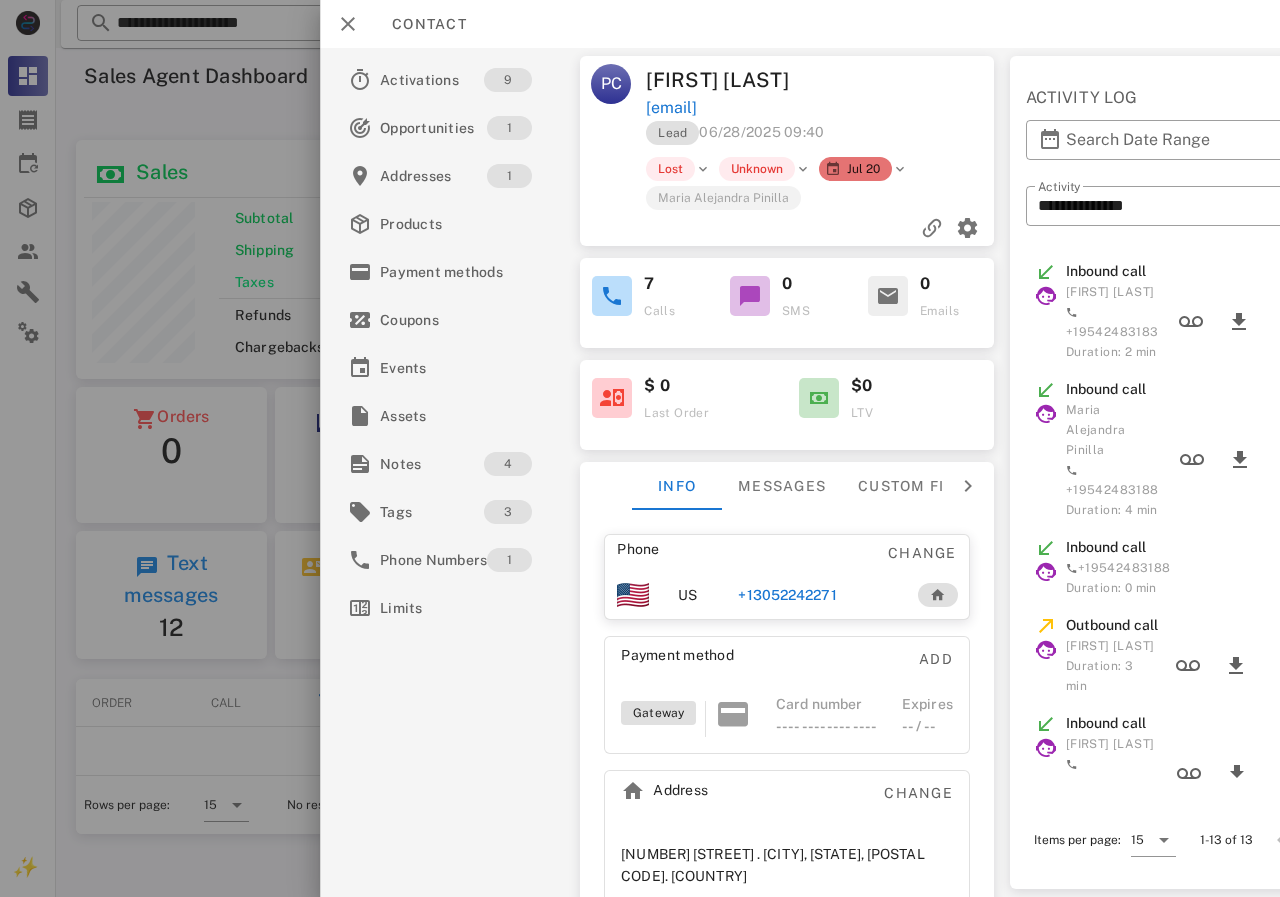 click on "+13052242271" at bounding box center (787, 595) 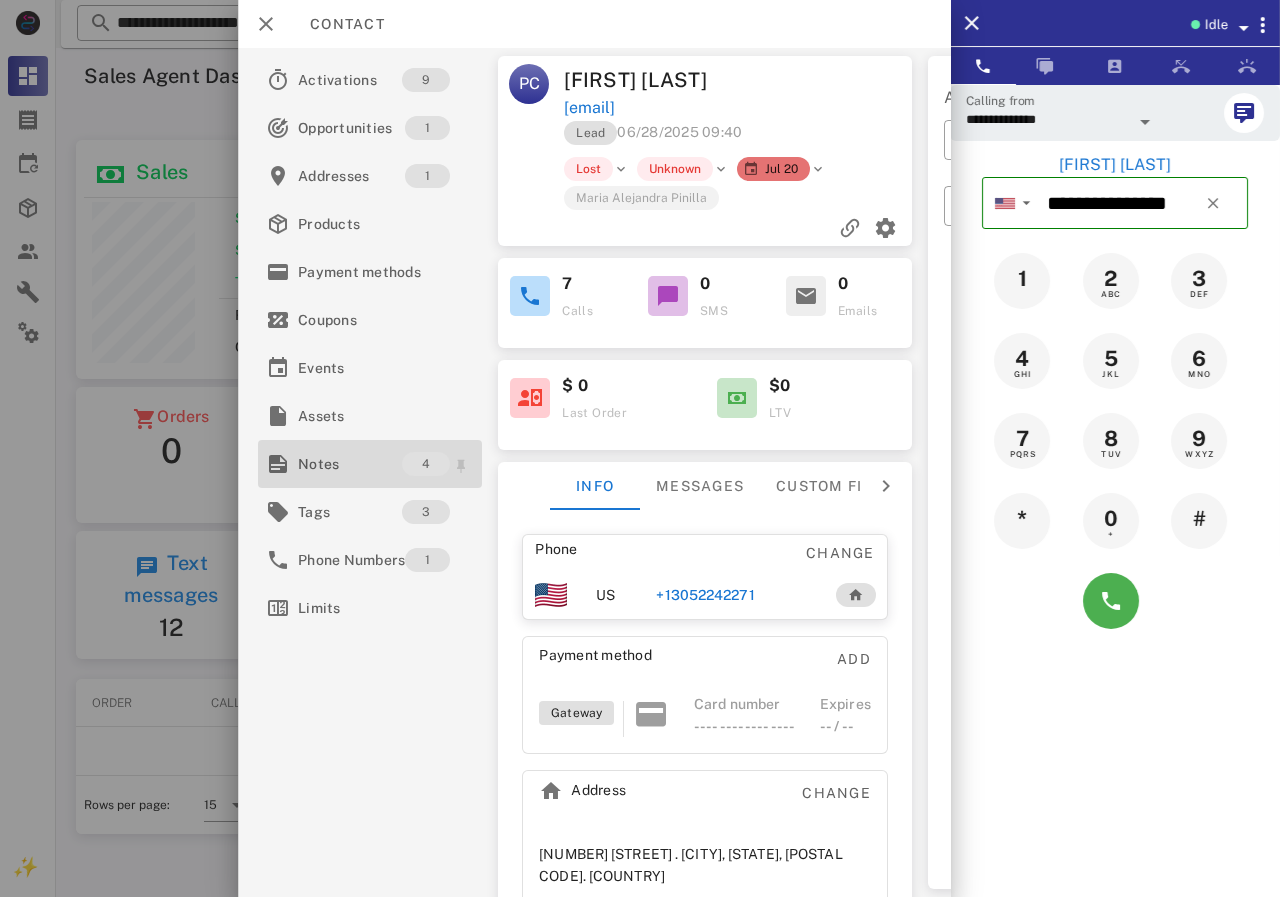 click on "Notes" at bounding box center (350, 464) 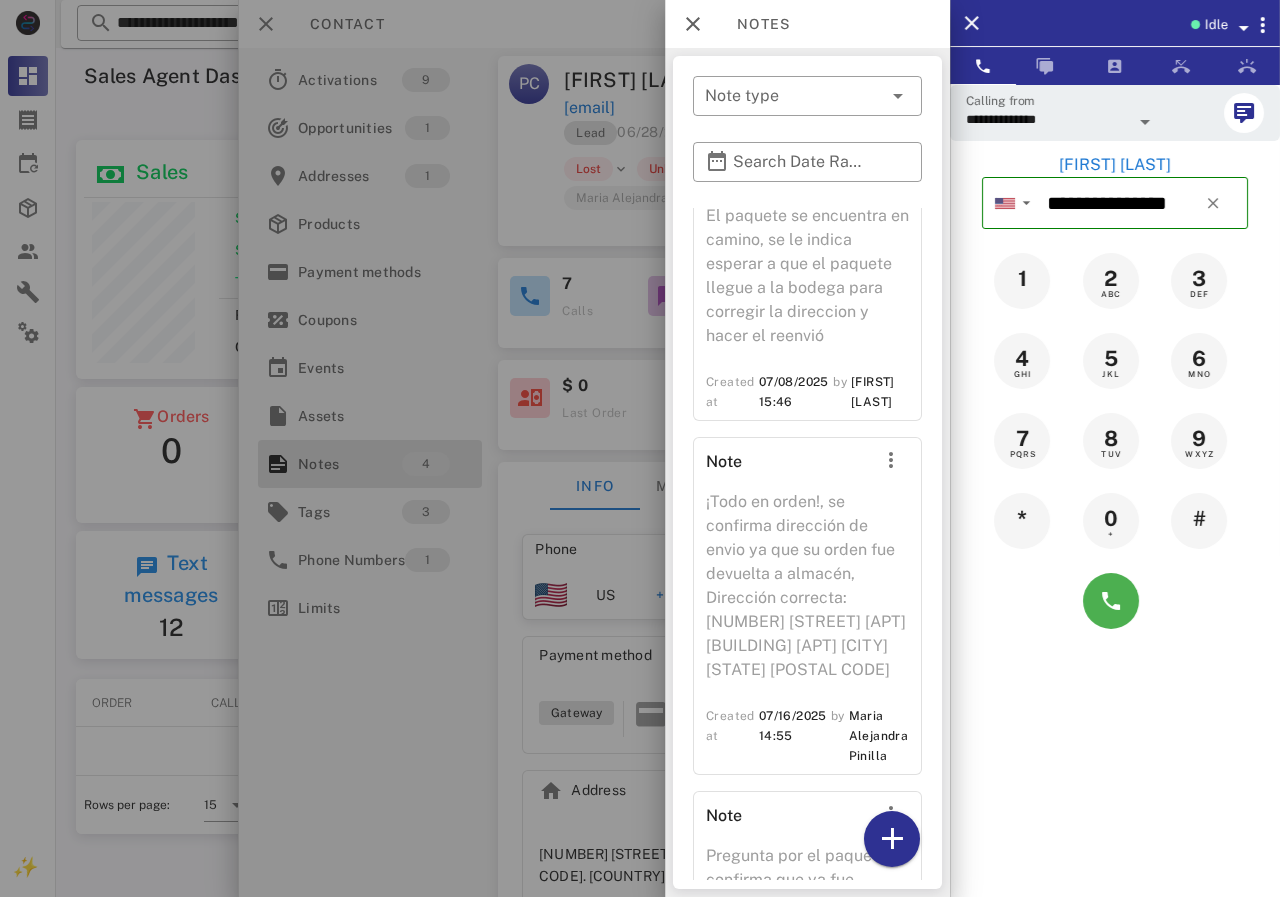 scroll, scrollTop: 428, scrollLeft: 0, axis: vertical 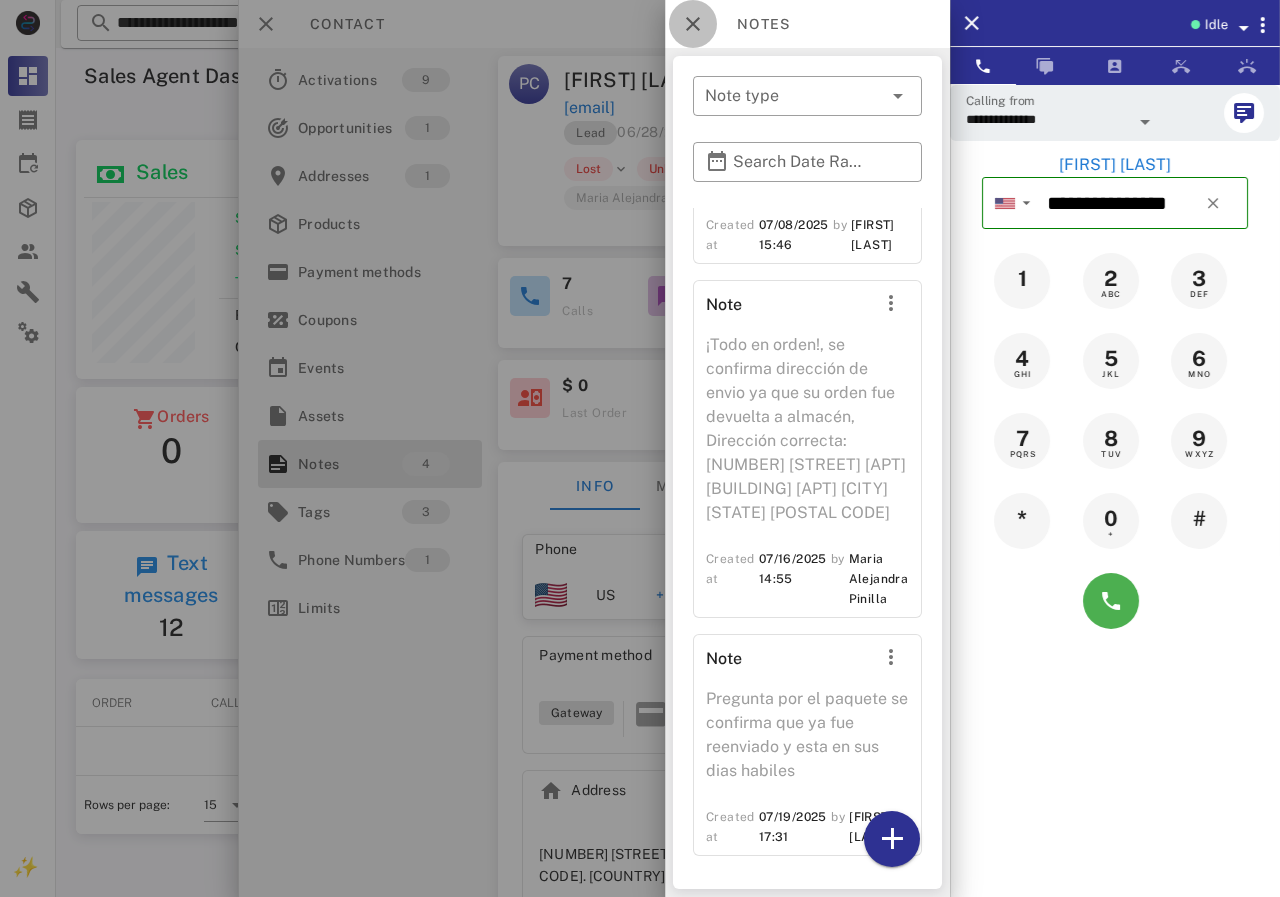 click at bounding box center (693, 24) 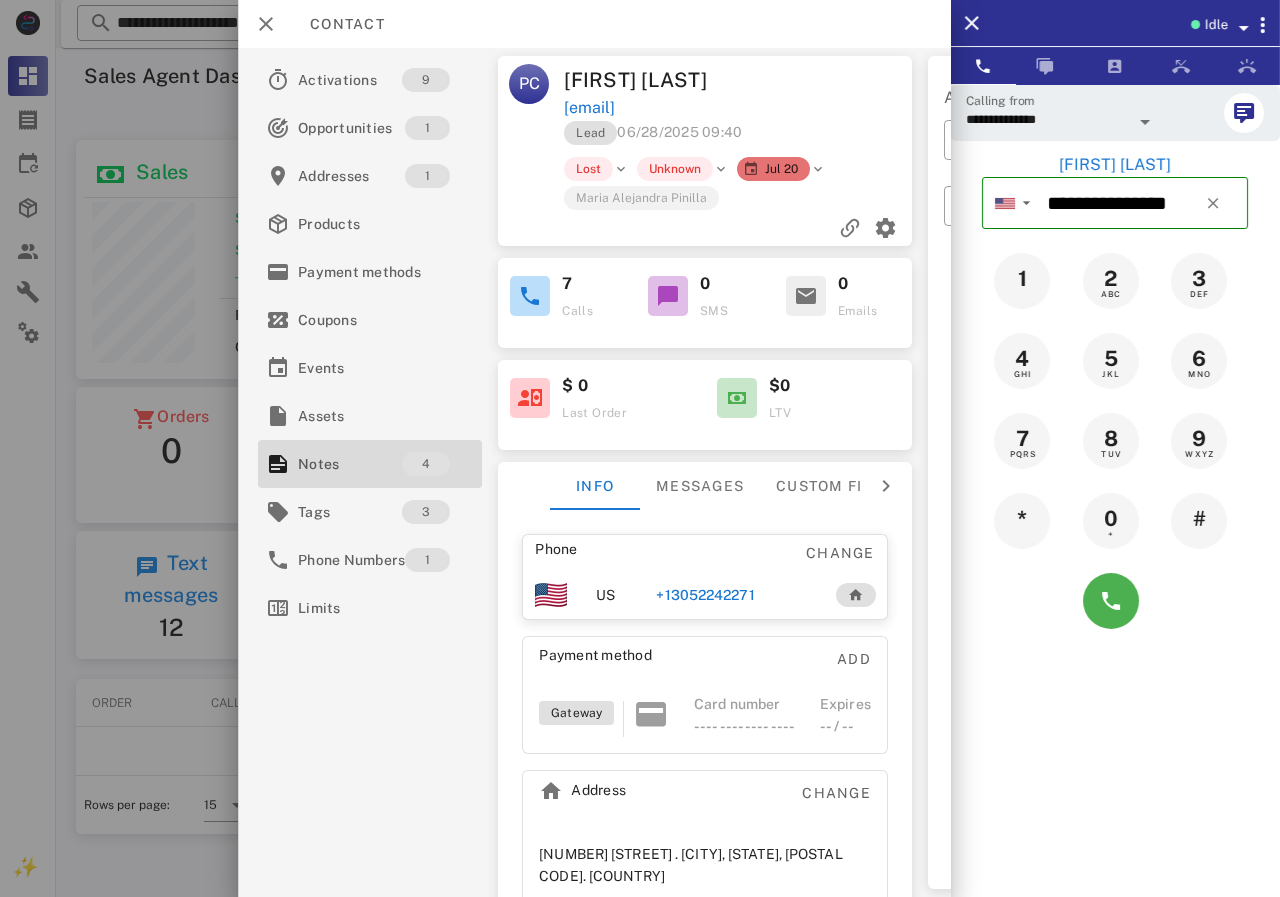 click on "+13052242271" at bounding box center (705, 595) 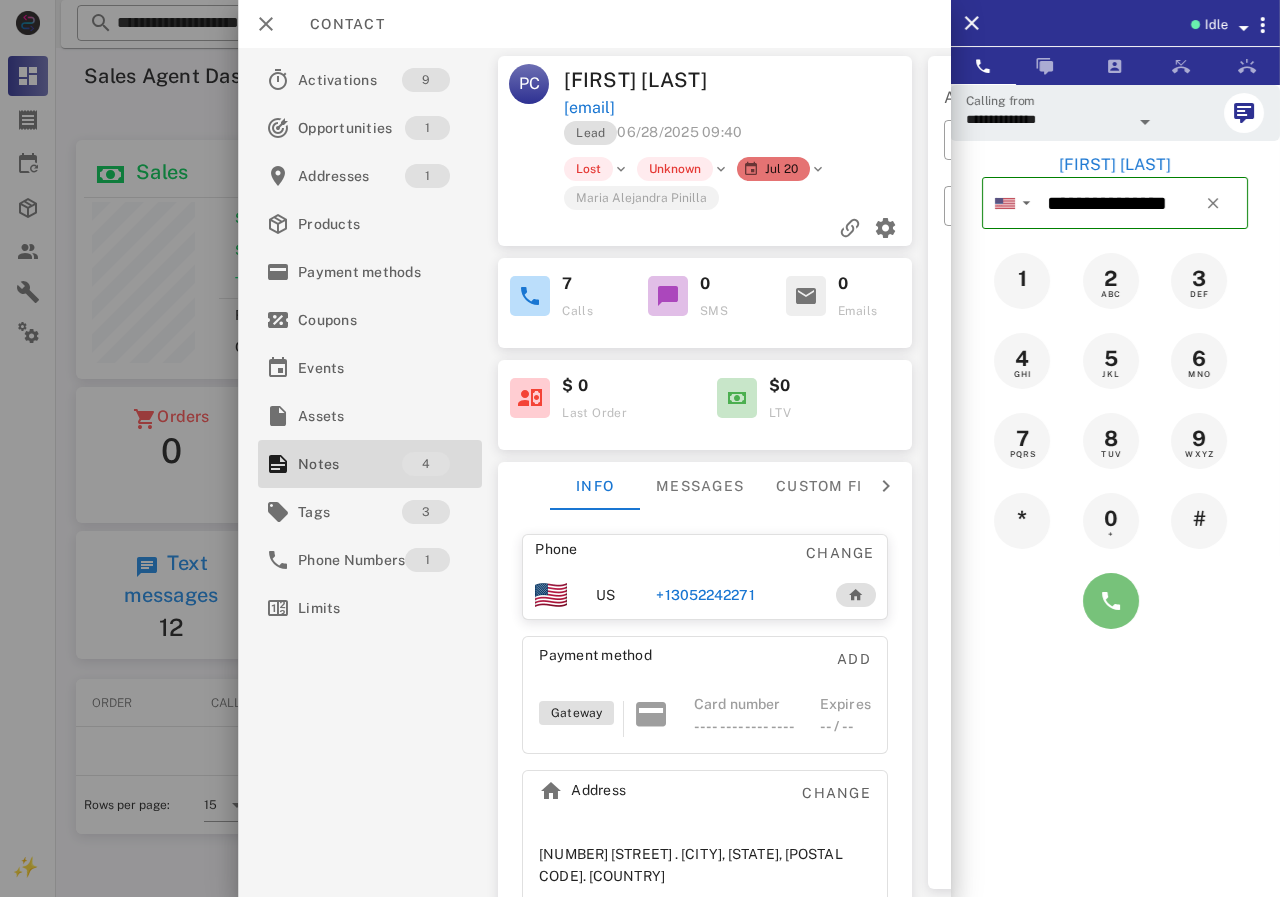 click at bounding box center (1111, 601) 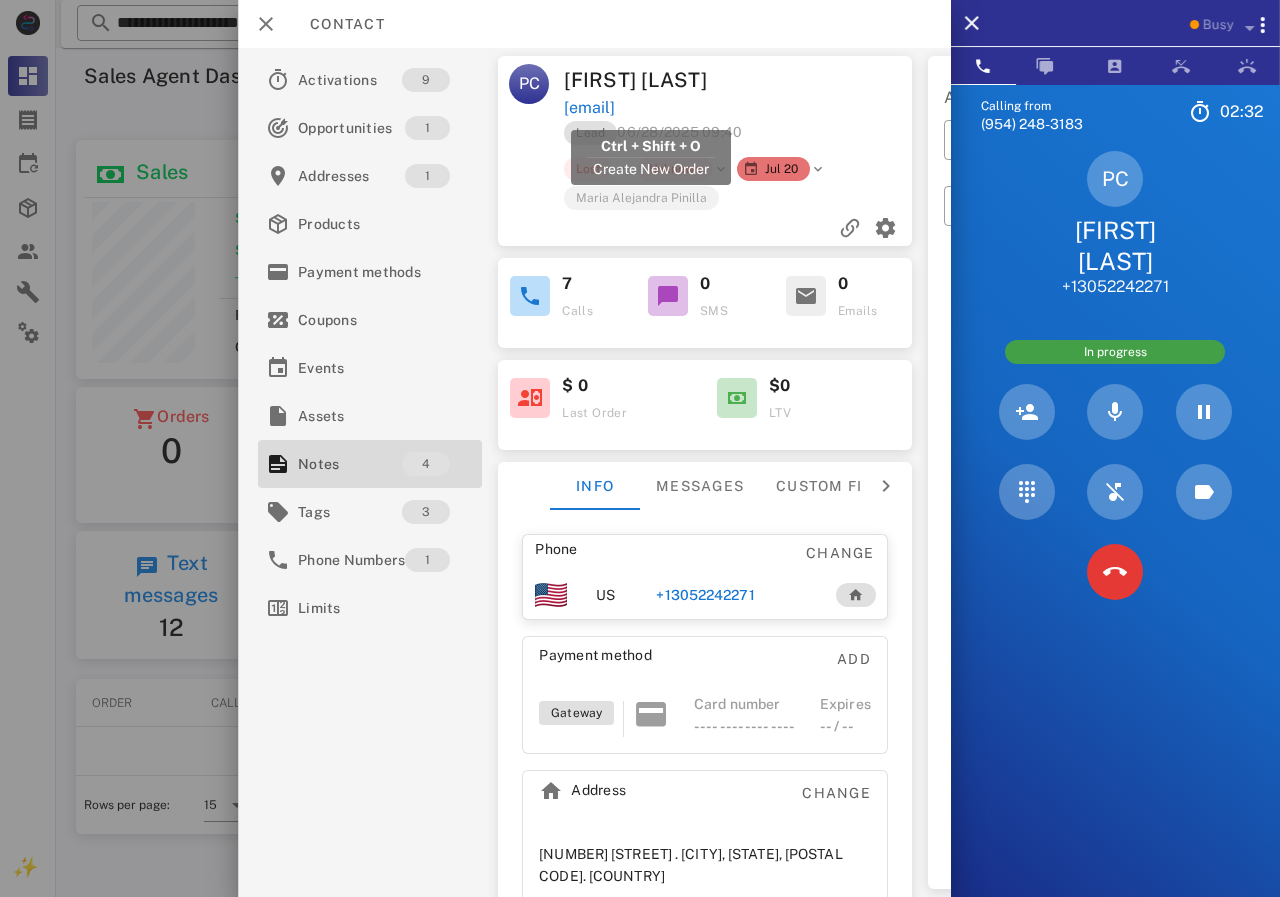 drag, startPoint x: 761, startPoint y: 106, endPoint x: 587, endPoint y: 104, distance: 174.01149 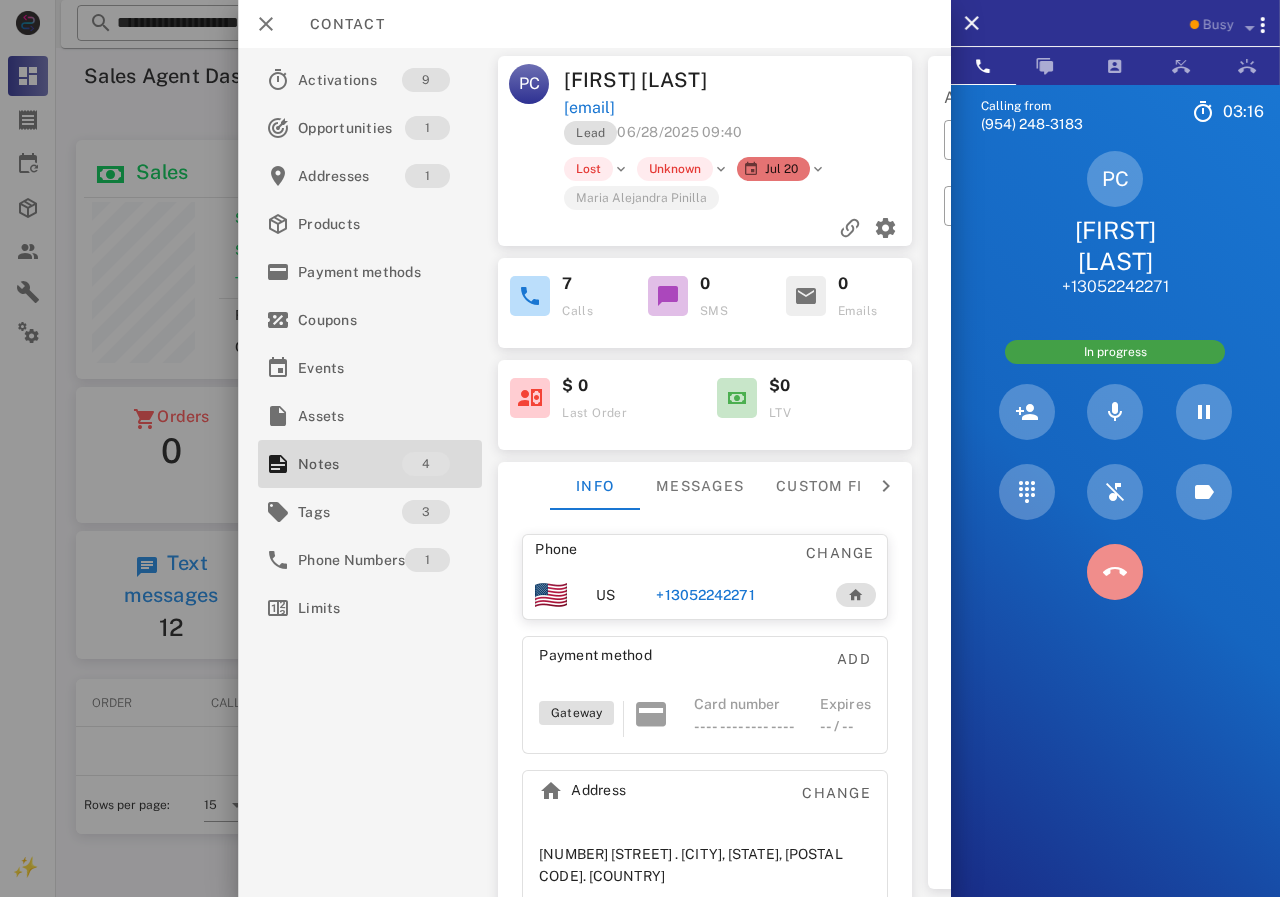 click at bounding box center [1115, 572] 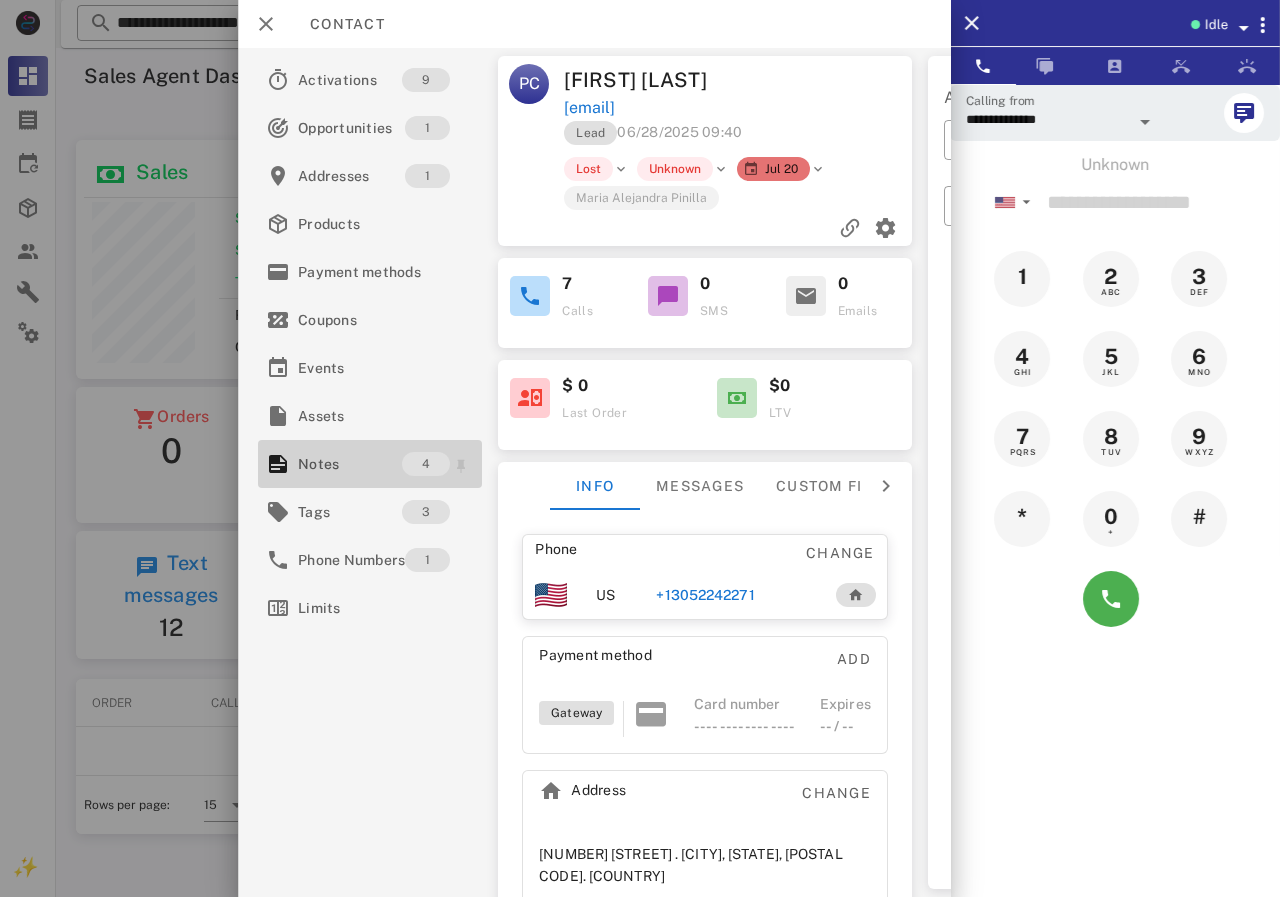 click on "Notes" at bounding box center (350, 464) 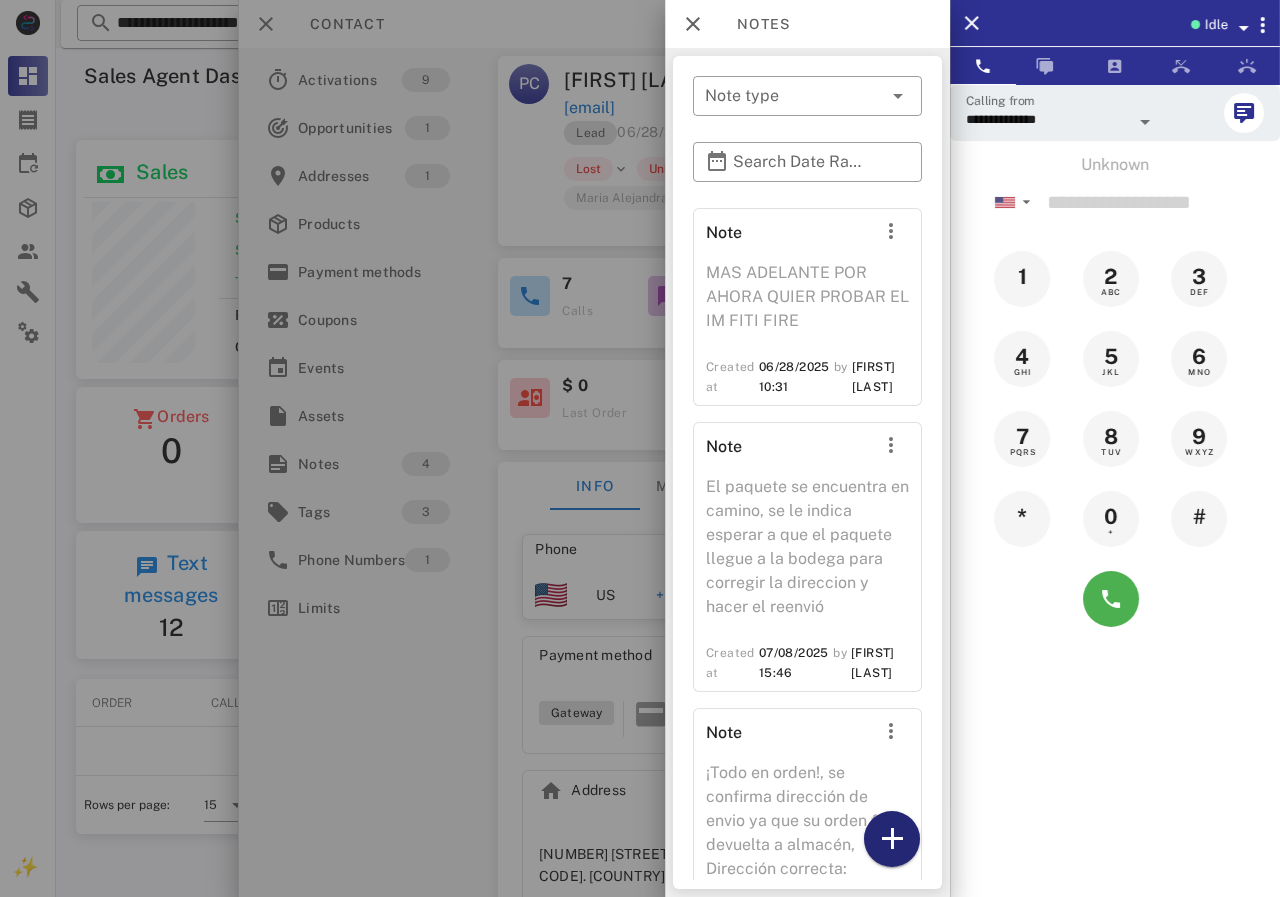 click at bounding box center (892, 839) 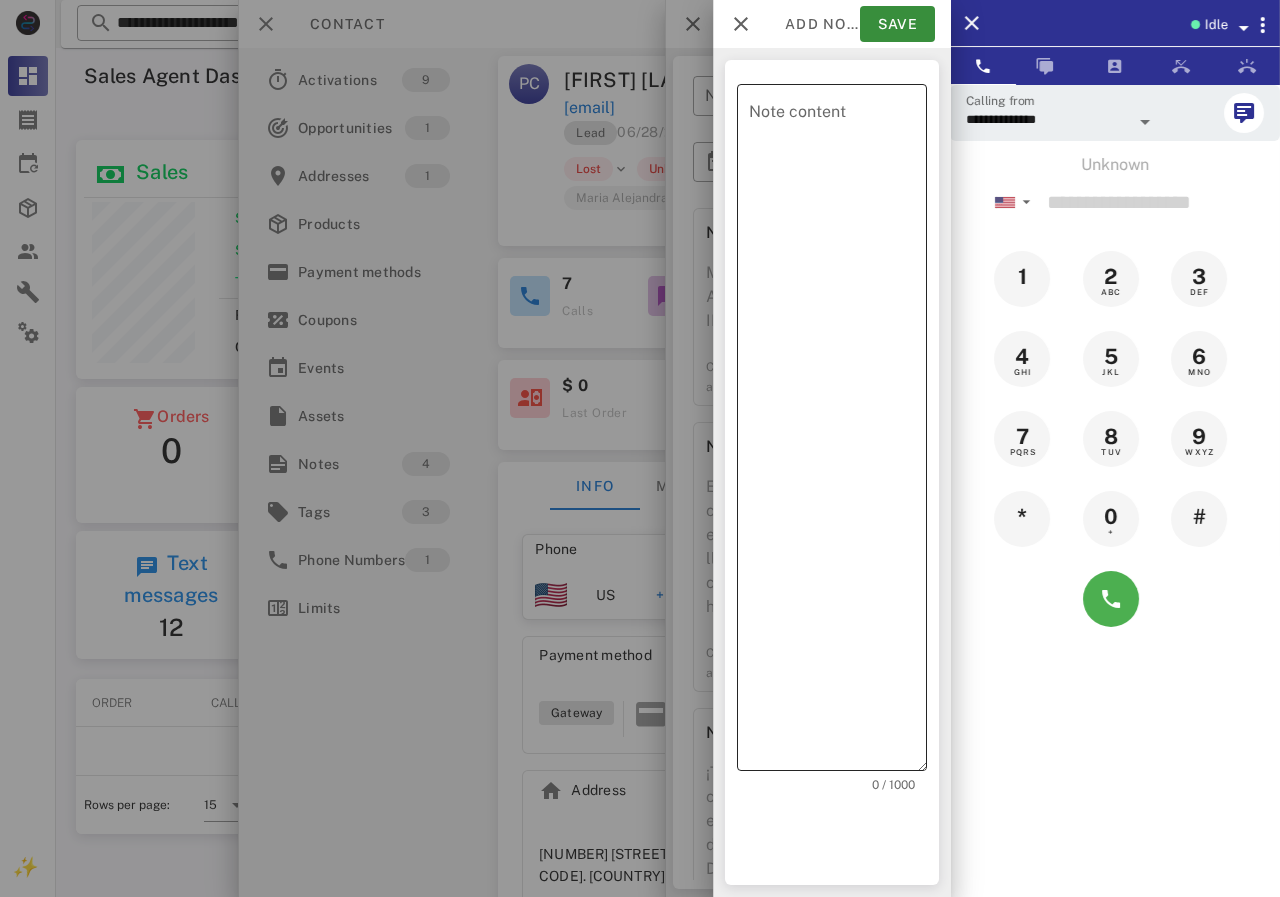 click on "Note content" at bounding box center (838, 432) 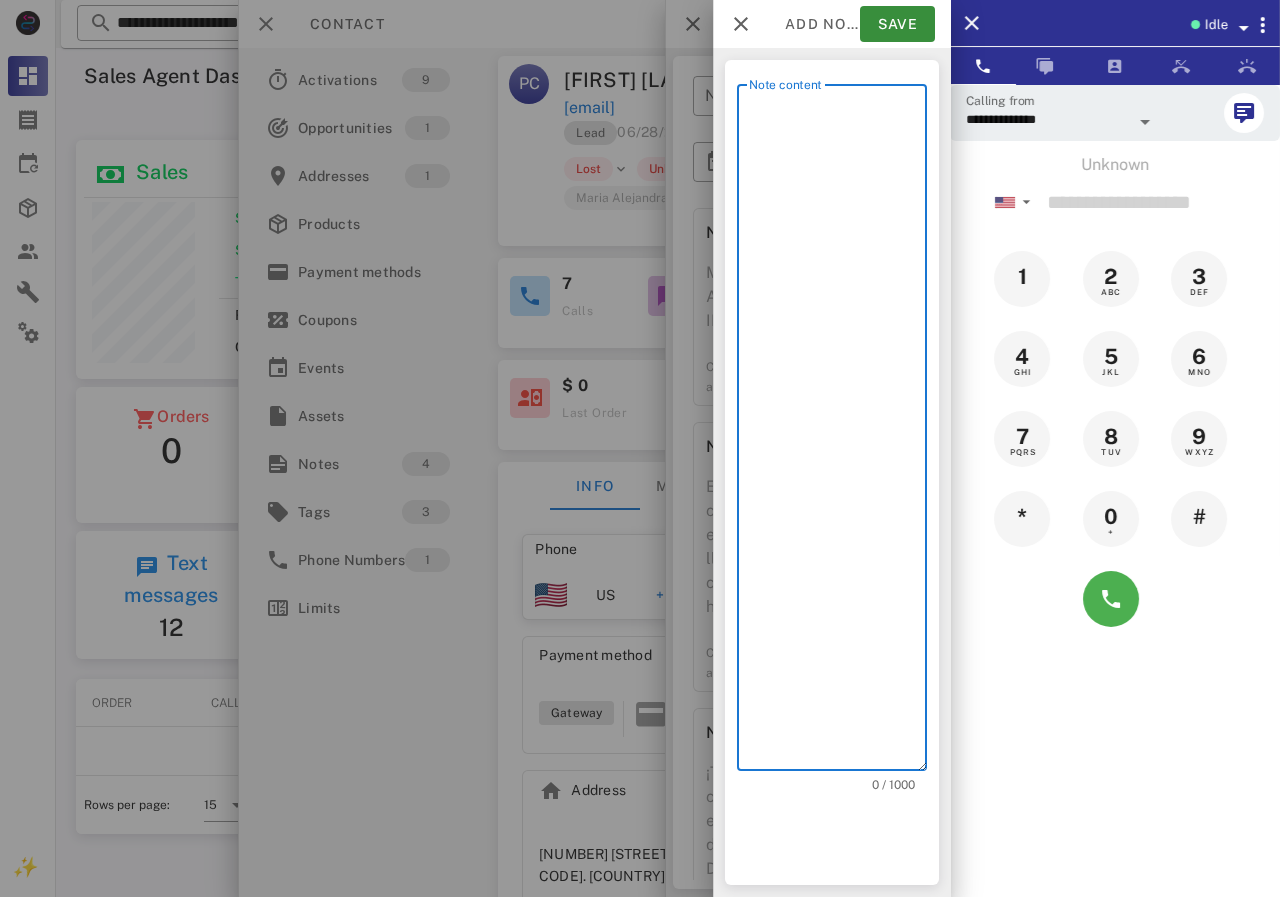 scroll, scrollTop: 240, scrollLeft: 390, axis: both 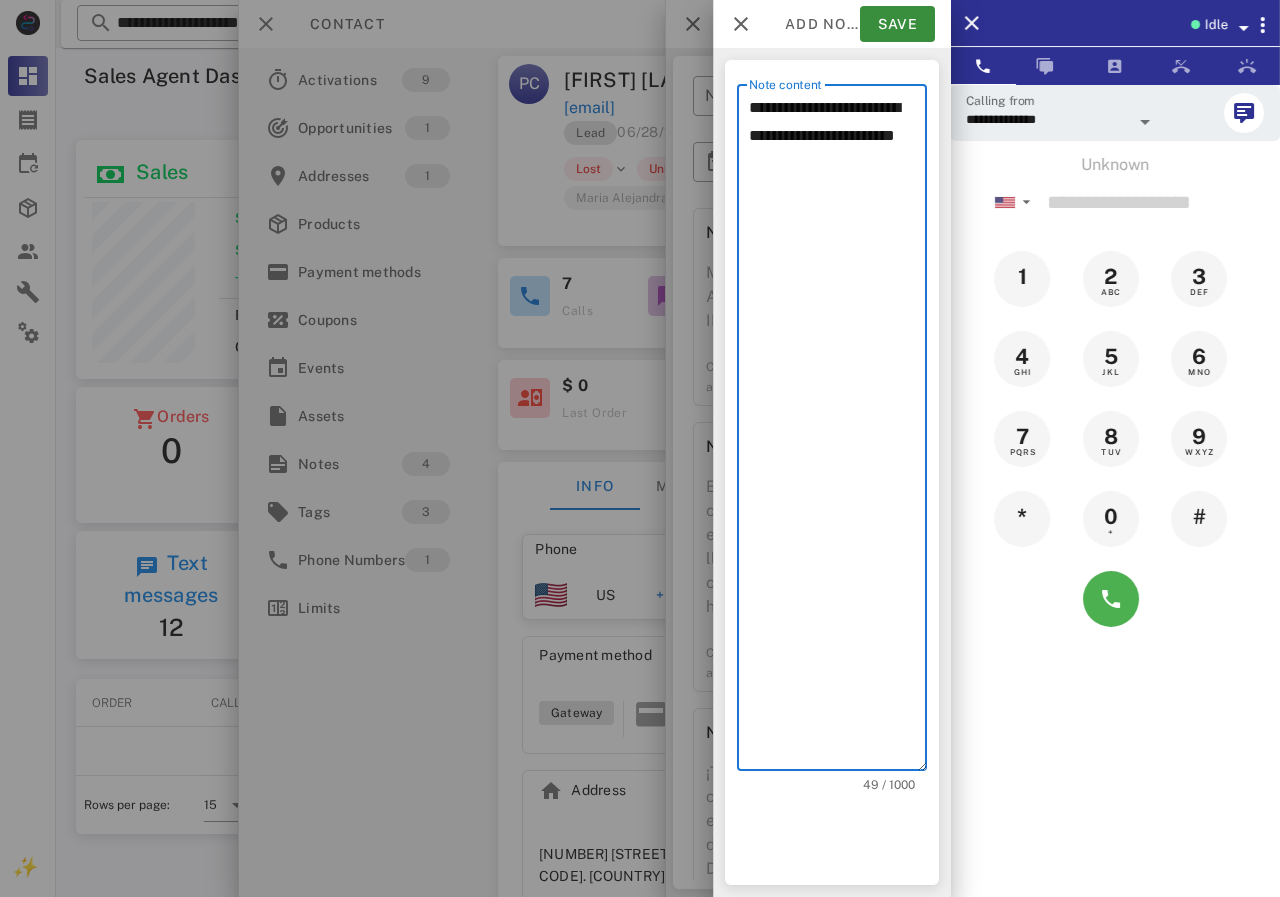 paste on "**********" 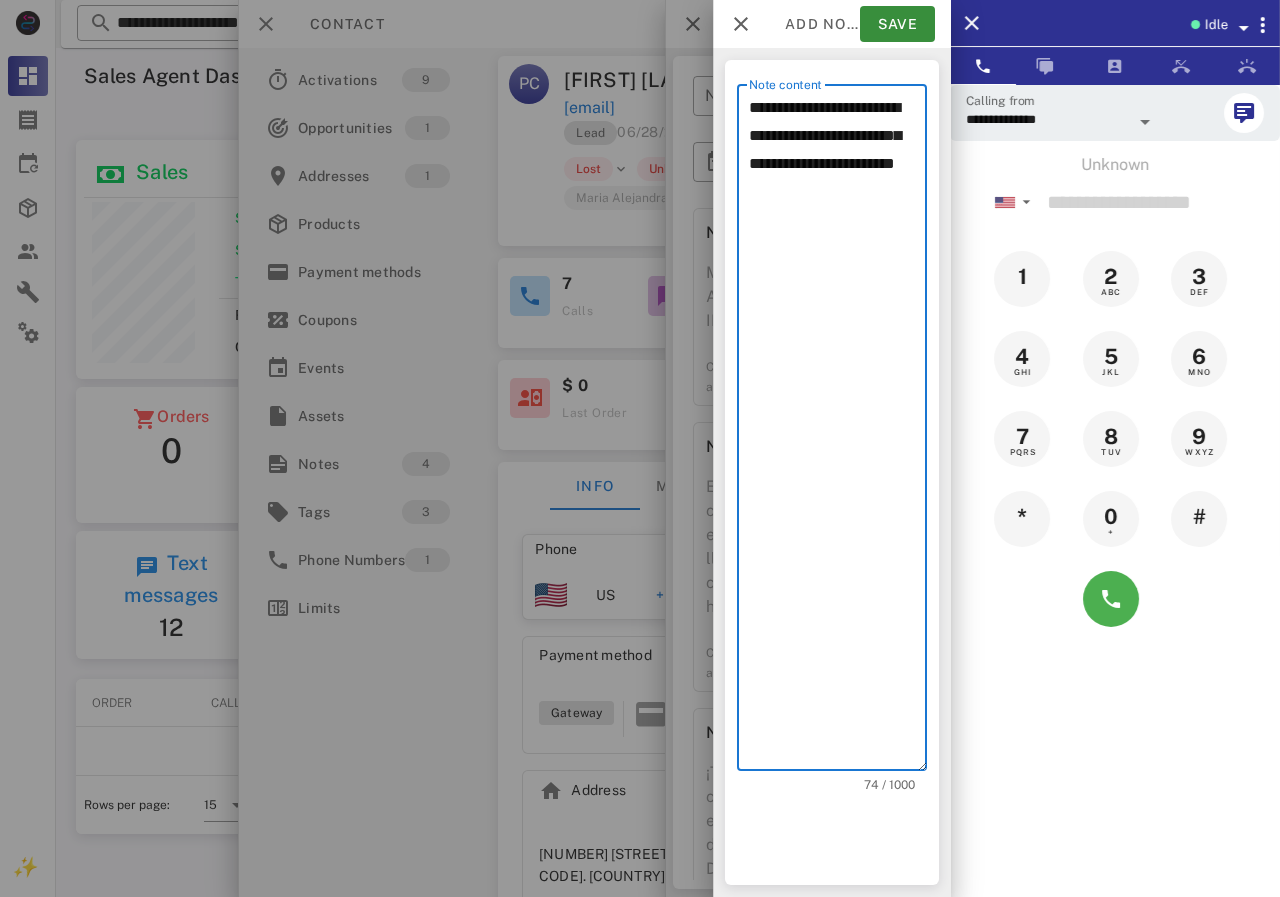 click on "**********" at bounding box center (838, 432) 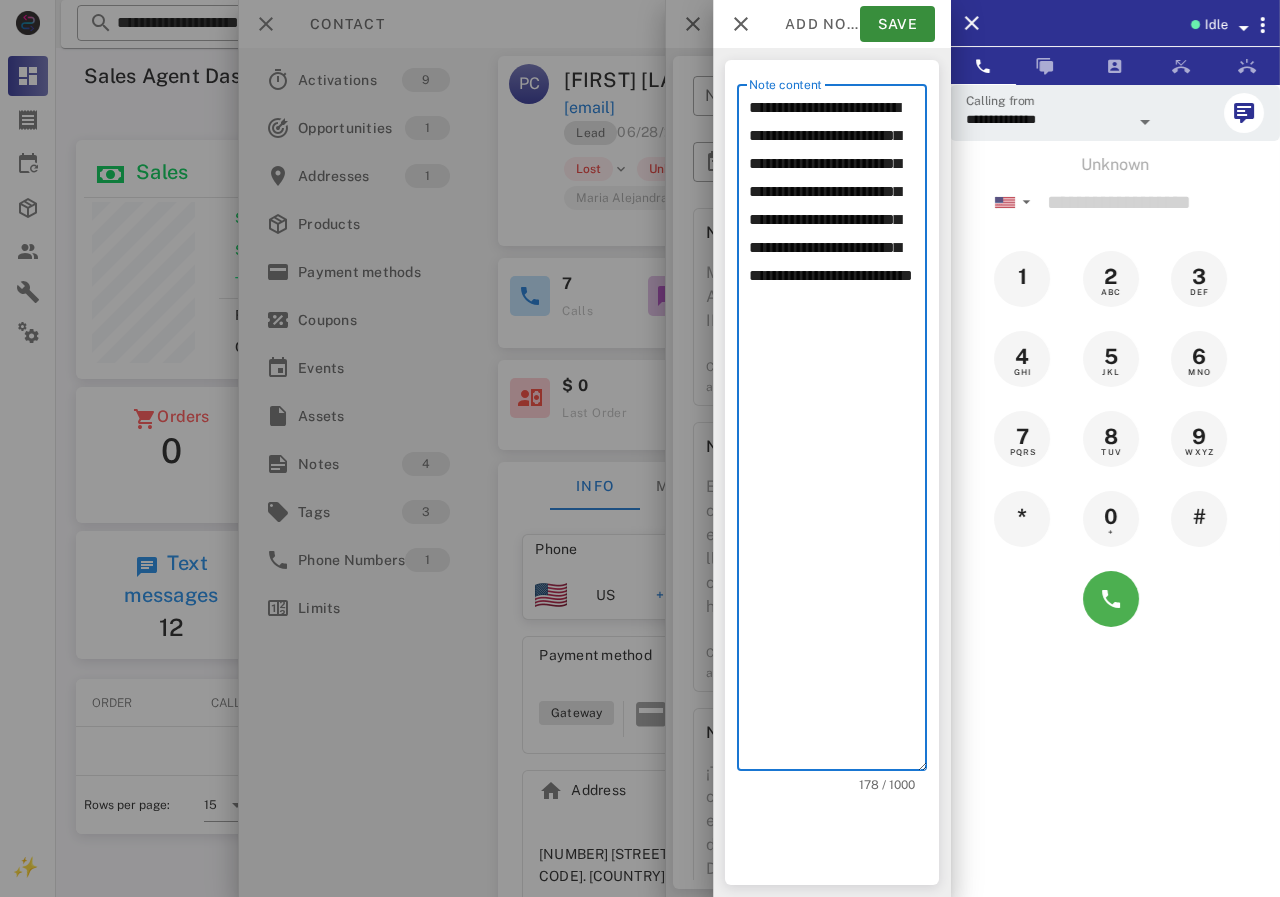drag, startPoint x: 838, startPoint y: 222, endPoint x: 874, endPoint y: 219, distance: 36.124783 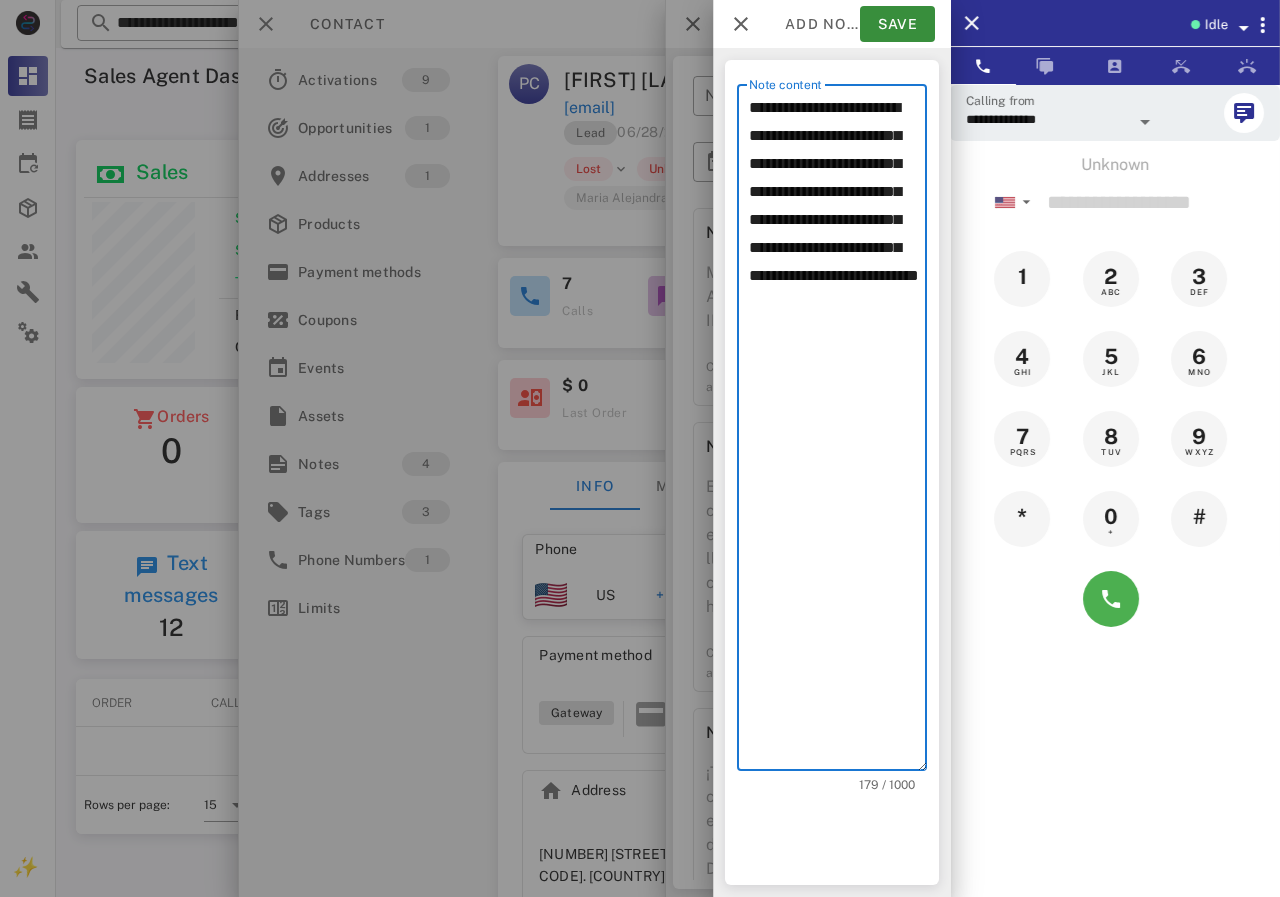 click on "**********" at bounding box center [838, 432] 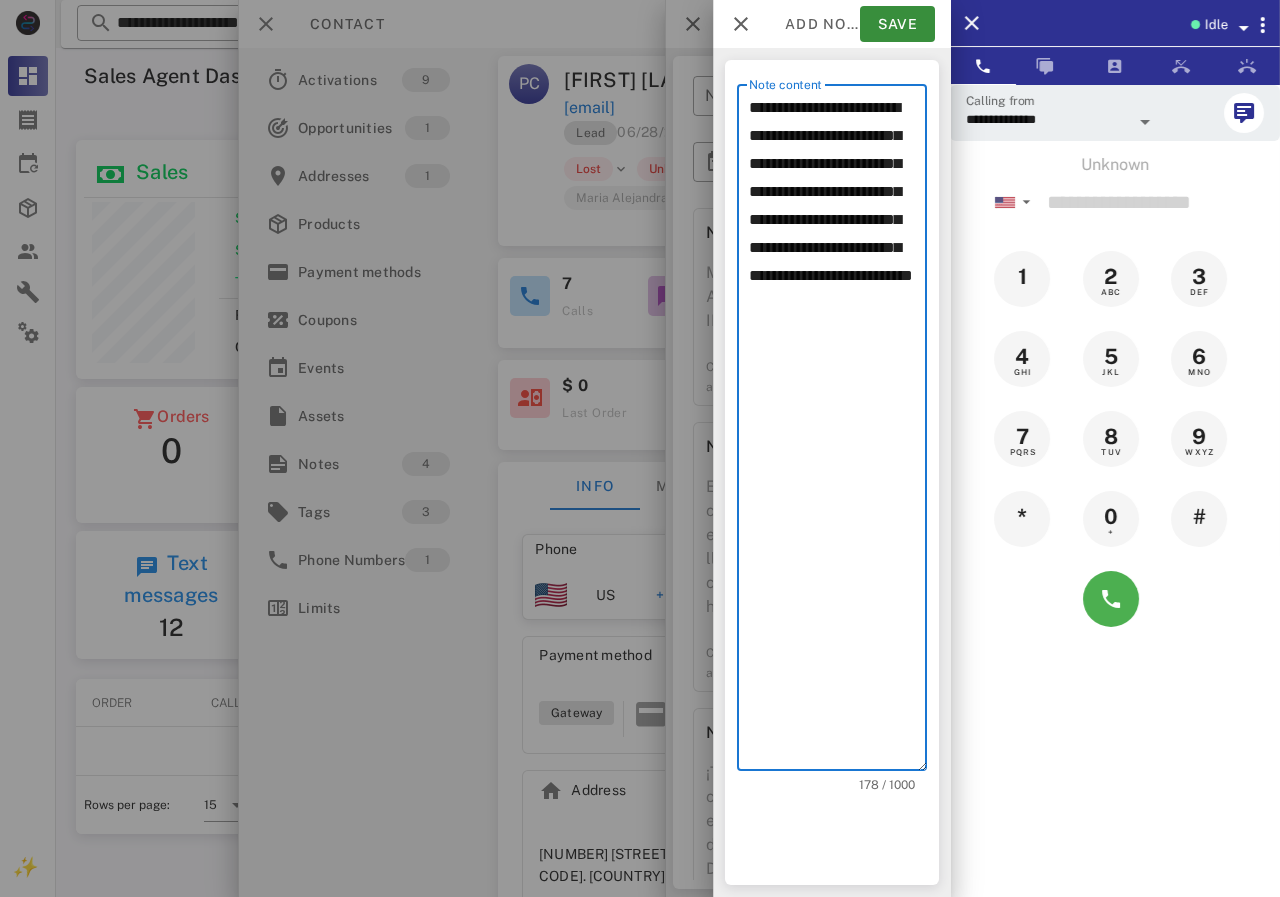 click on "**********" at bounding box center (838, 432) 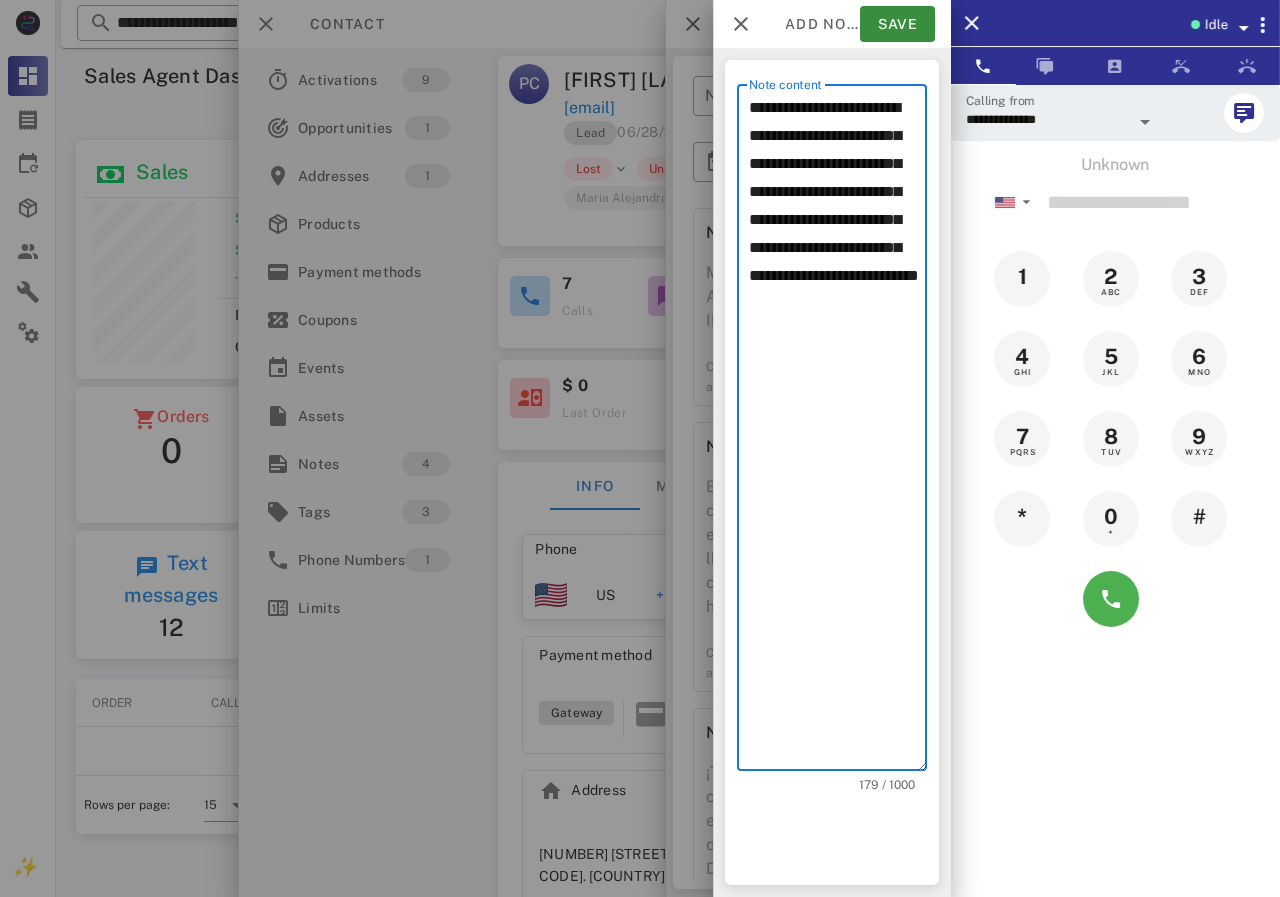 click on "**********" at bounding box center [838, 432] 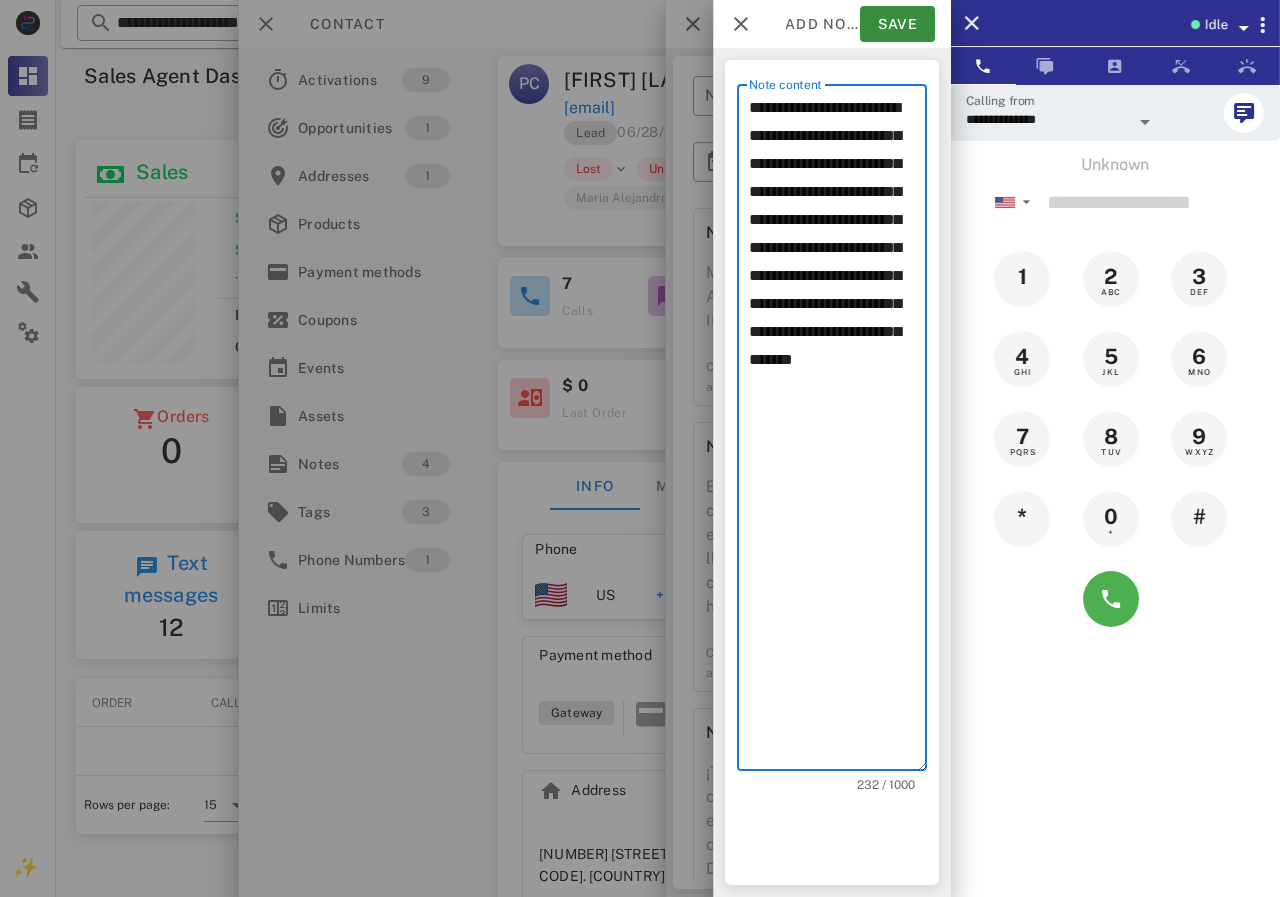type on "**********" 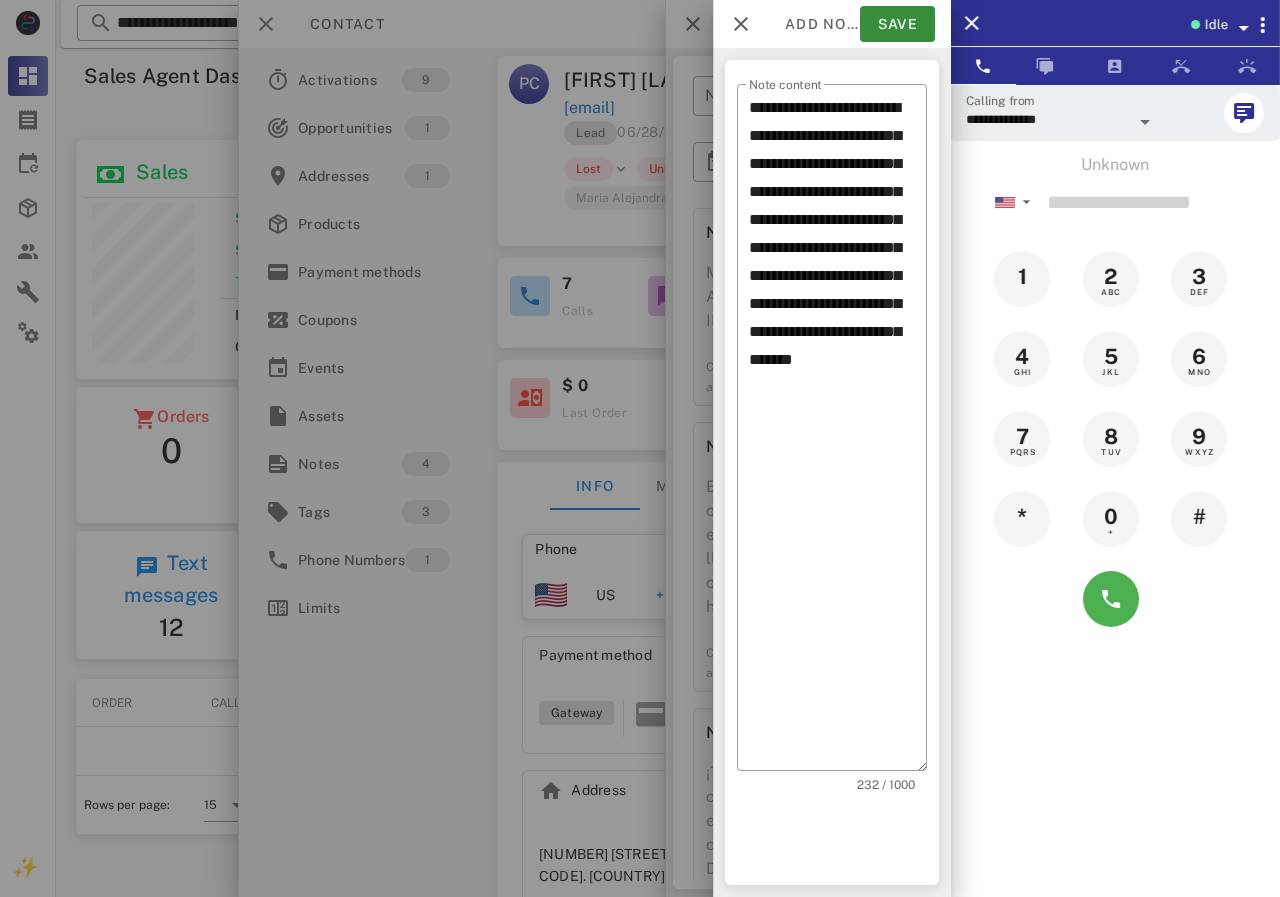 click at bounding box center [640, 448] 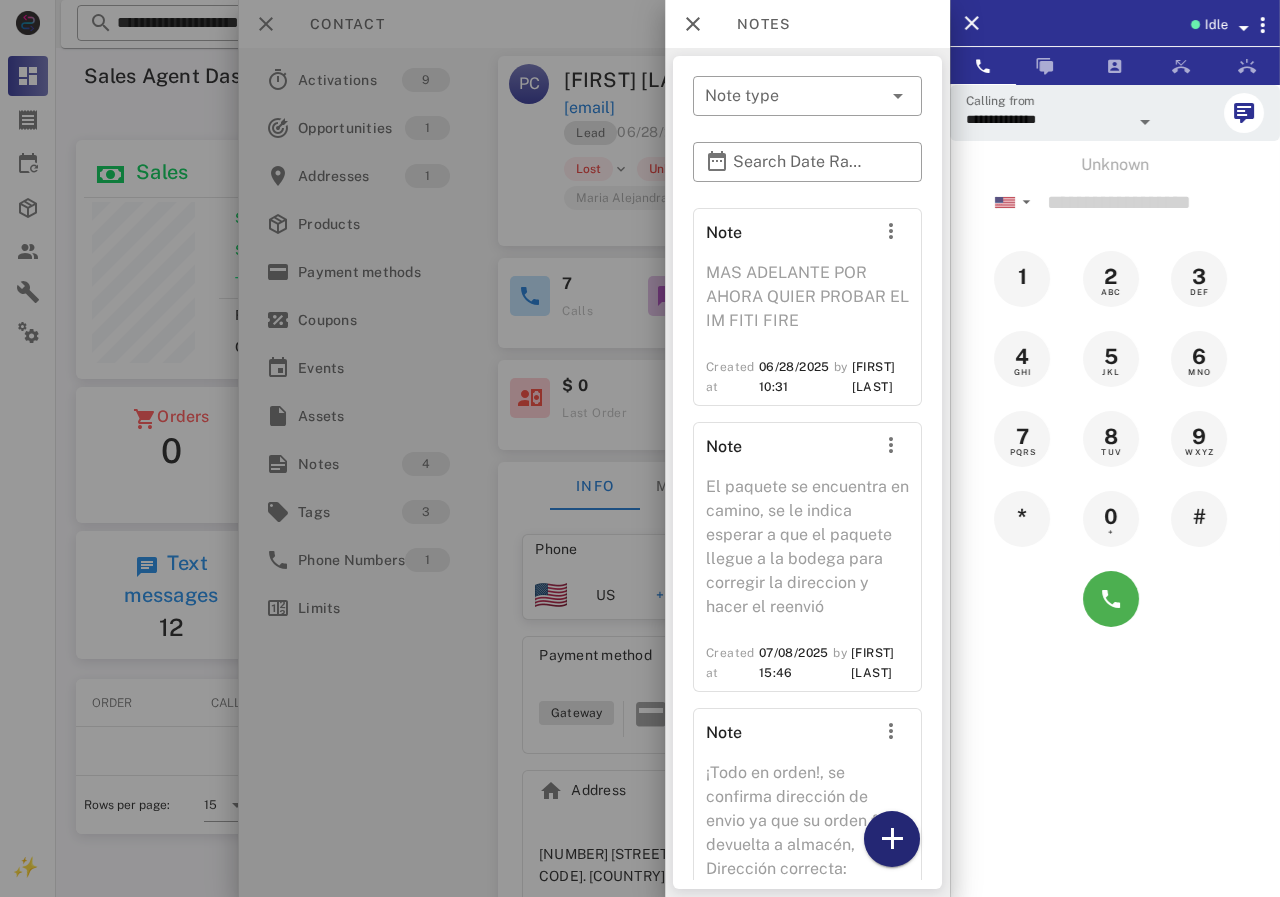 click at bounding box center (892, 839) 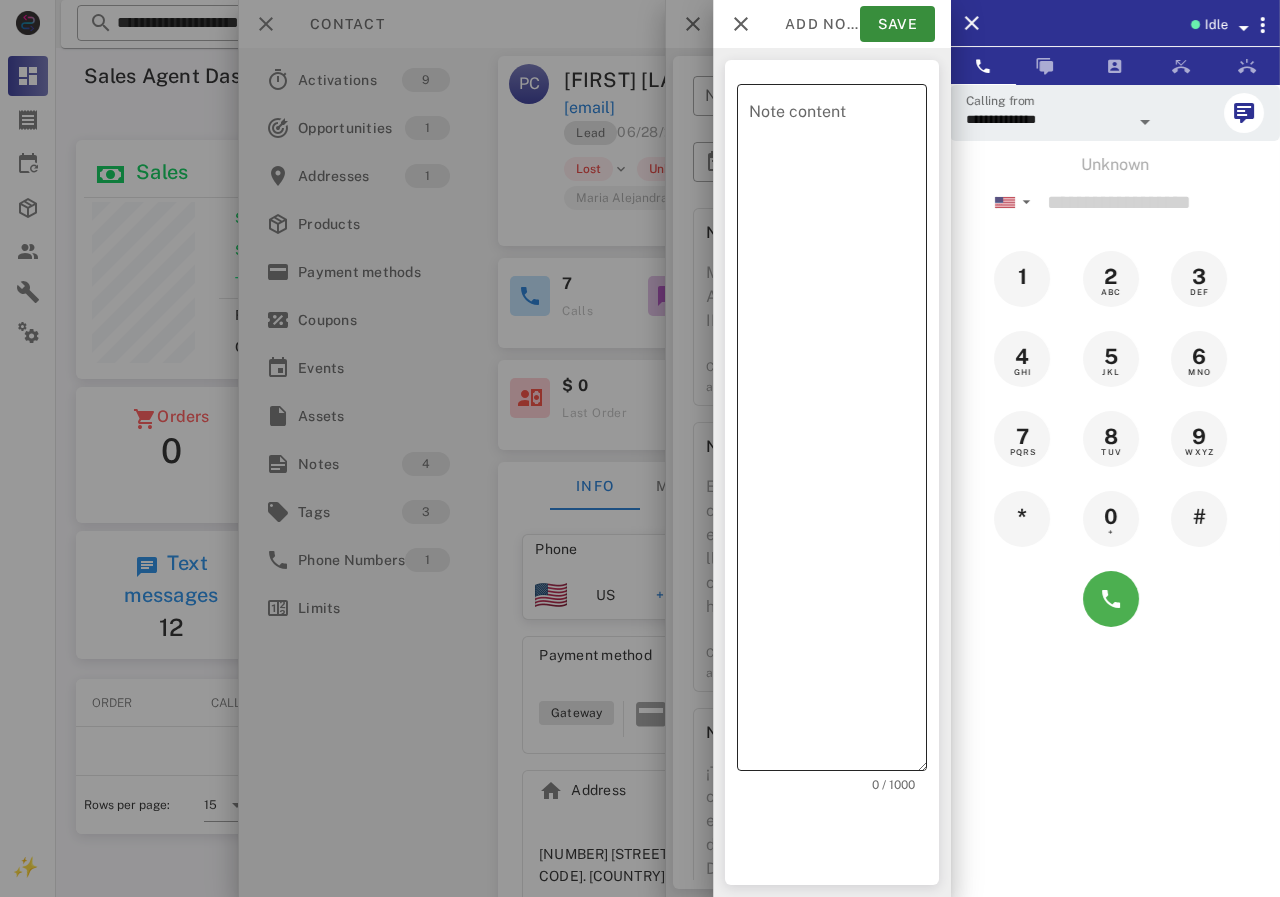click on "Note content" at bounding box center [838, 432] 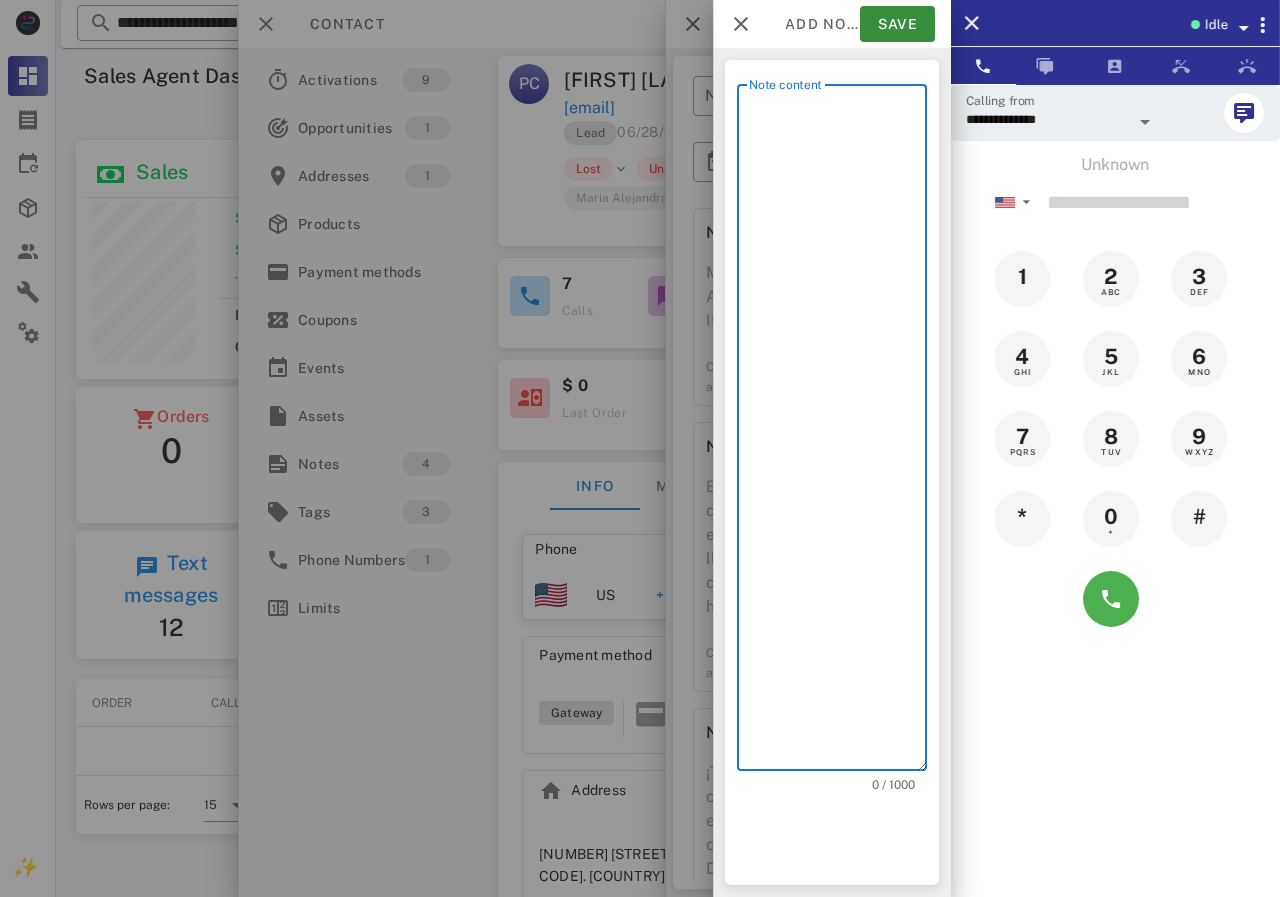 scroll, scrollTop: 240, scrollLeft: 390, axis: both 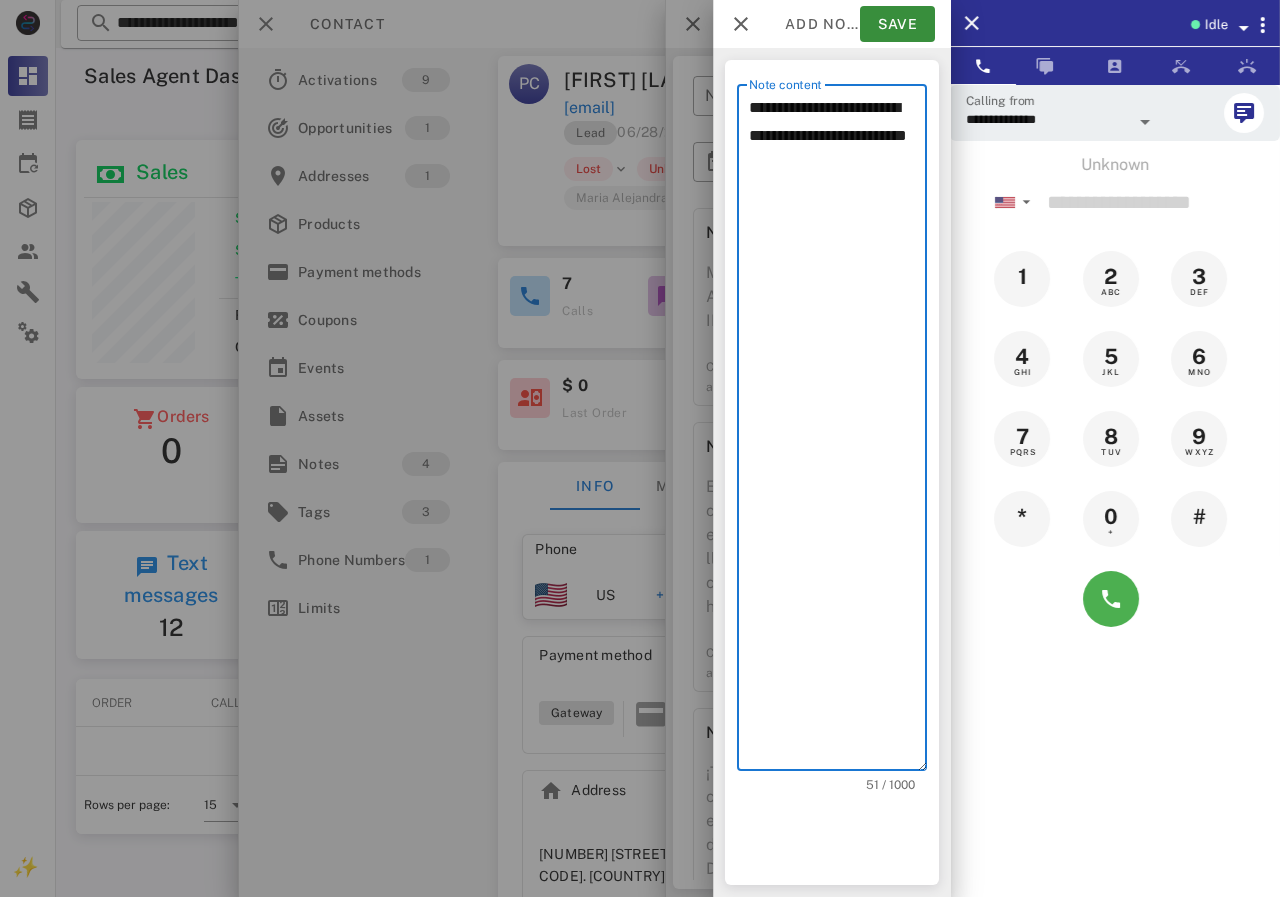paste on "**********" 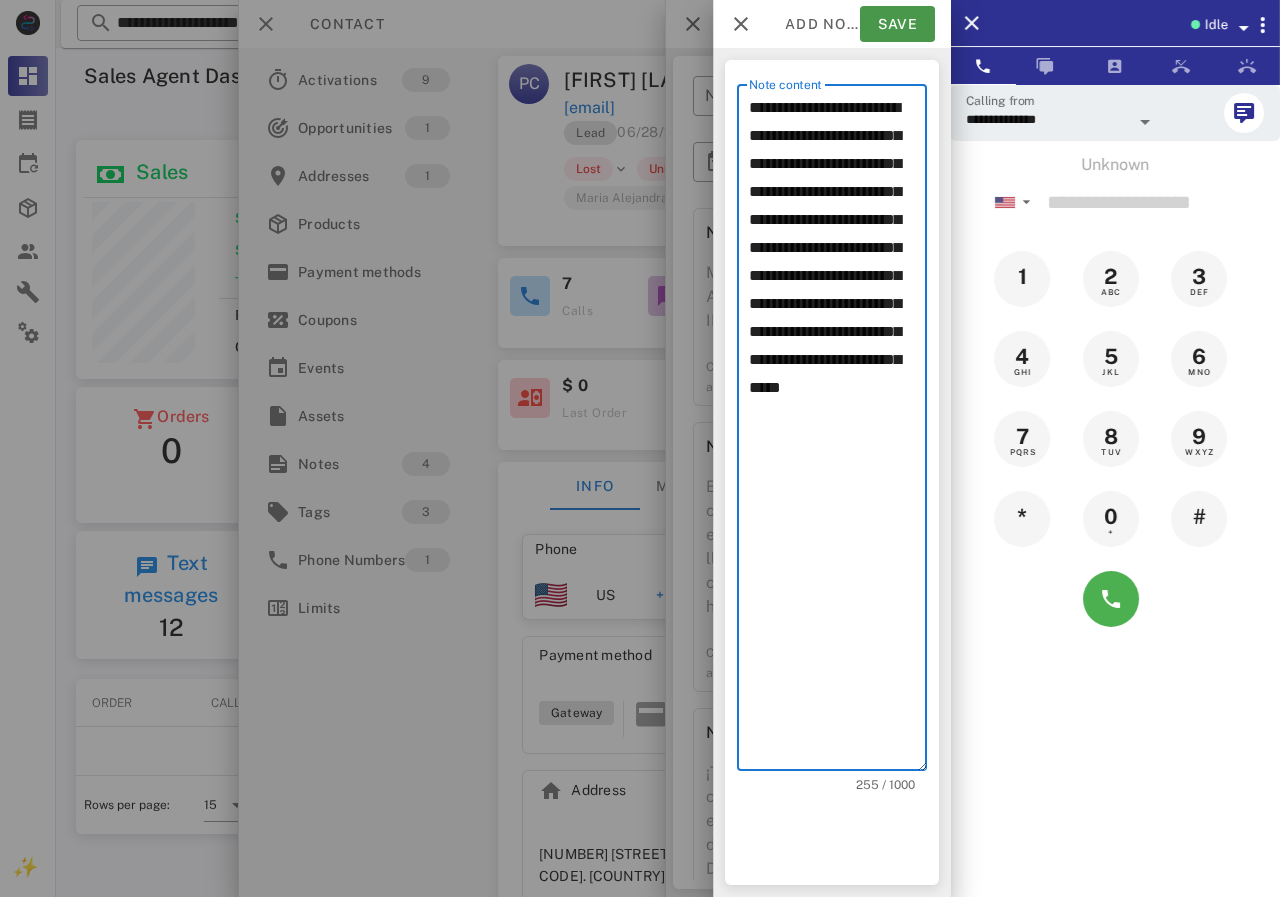 type on "**********" 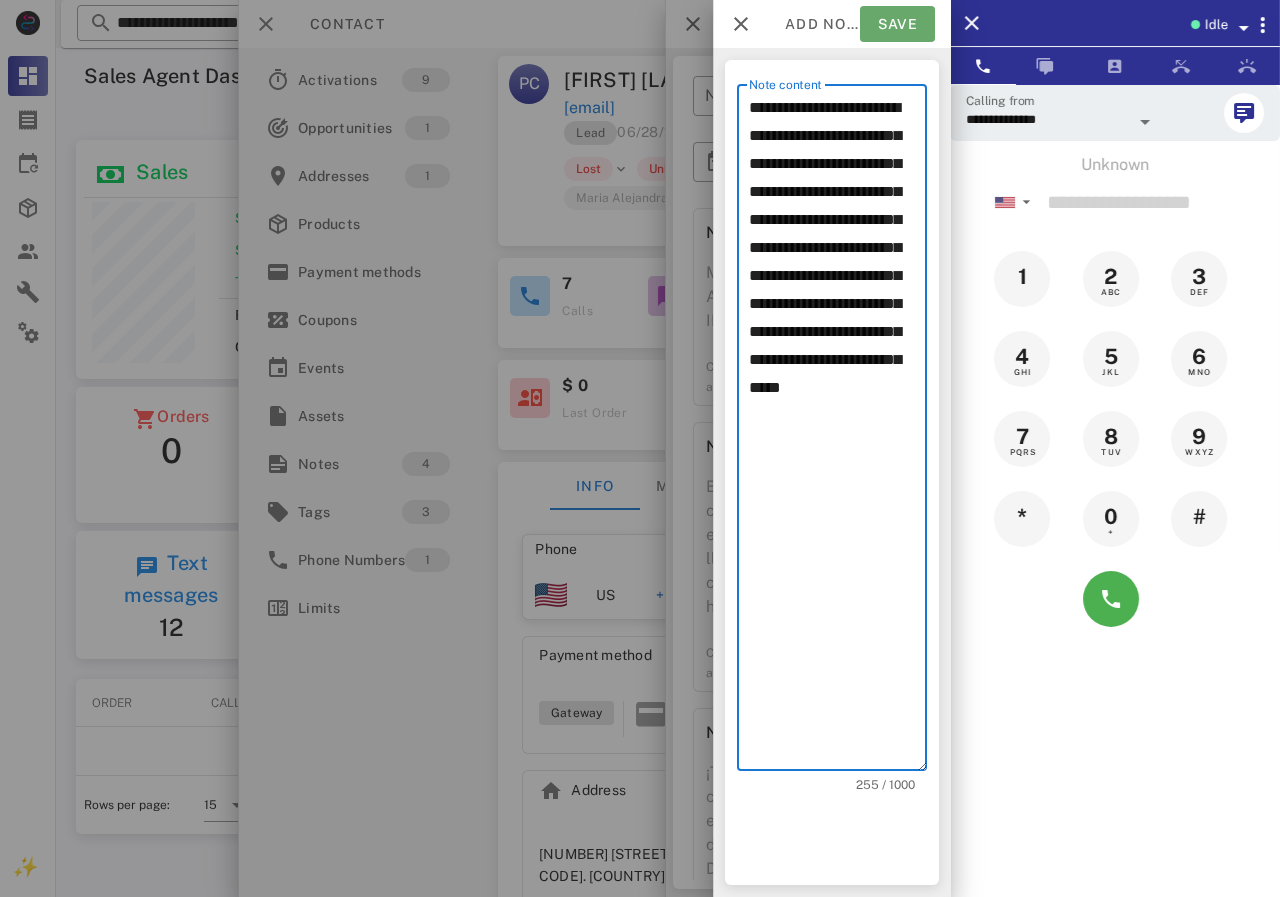 click on "Save" at bounding box center [897, 24] 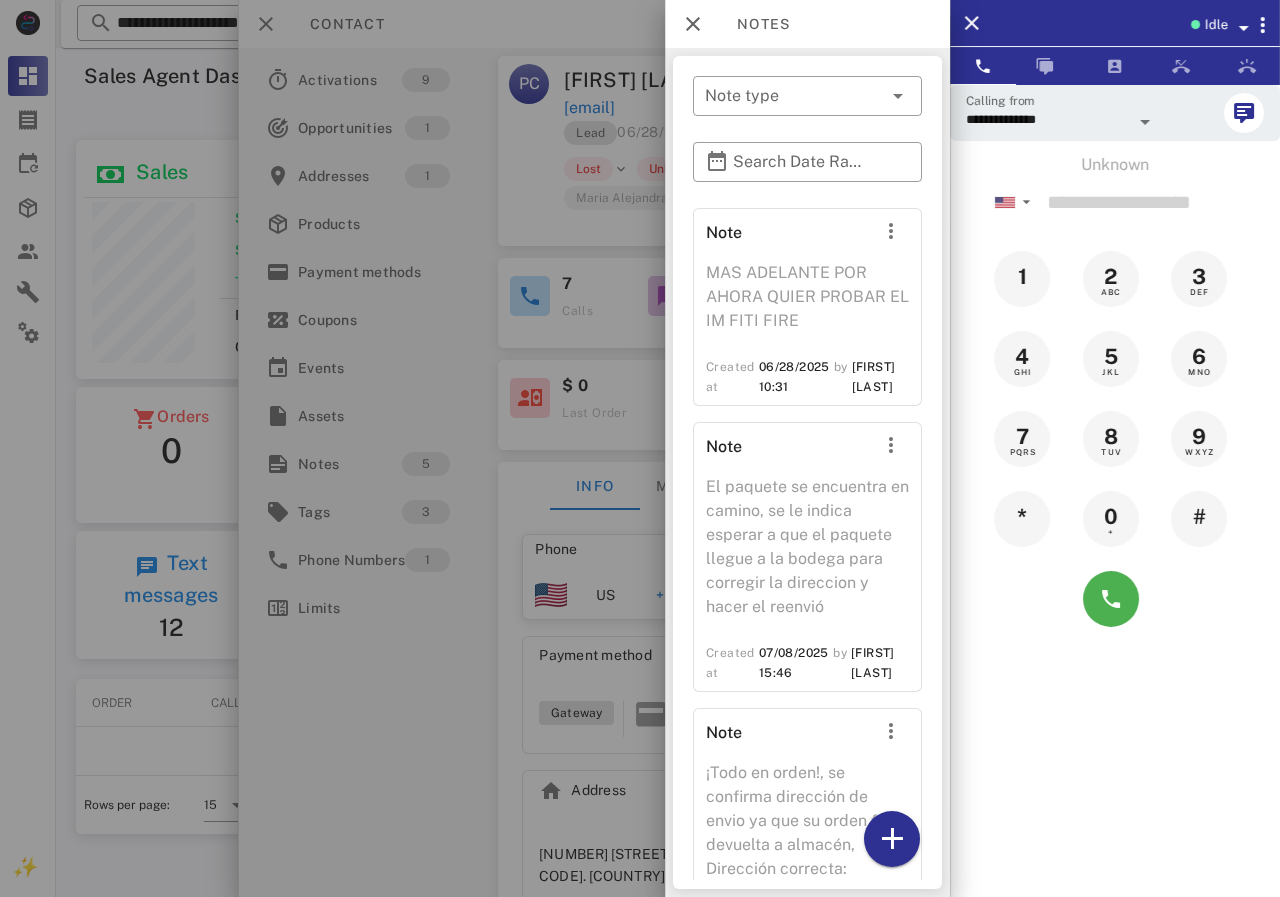 click at bounding box center [640, 448] 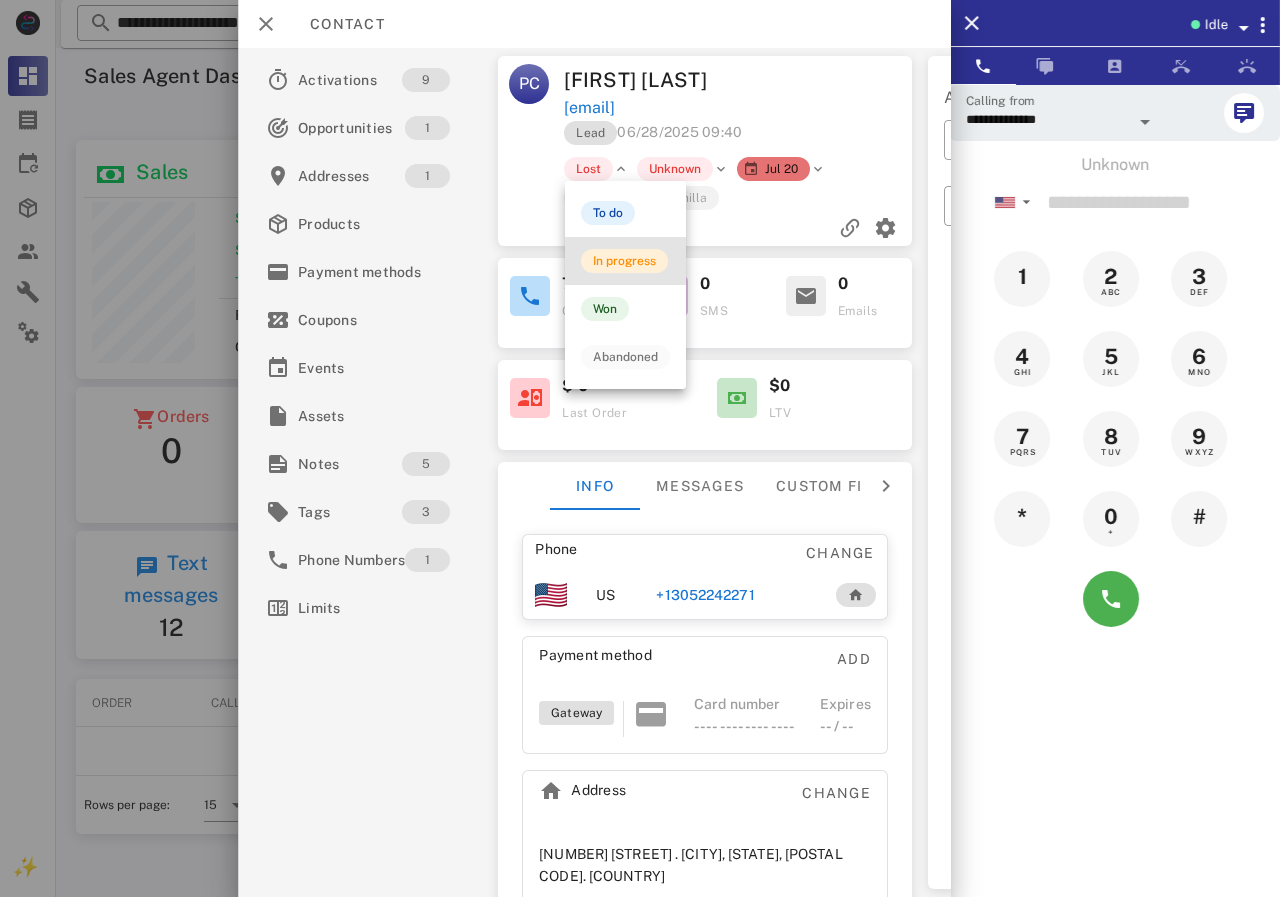 click on "In progress" at bounding box center [624, 261] 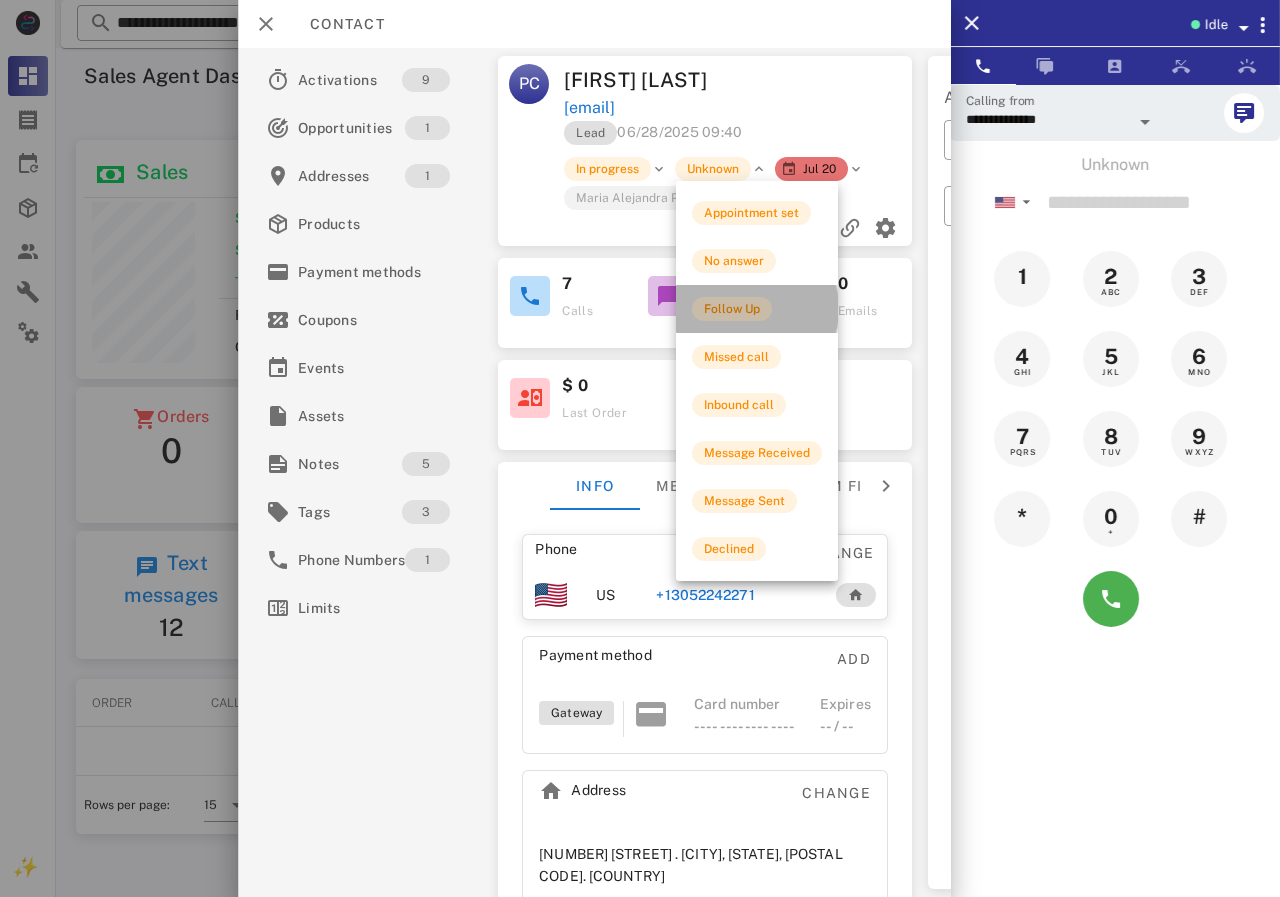 click on "Follow Up" at bounding box center (732, 309) 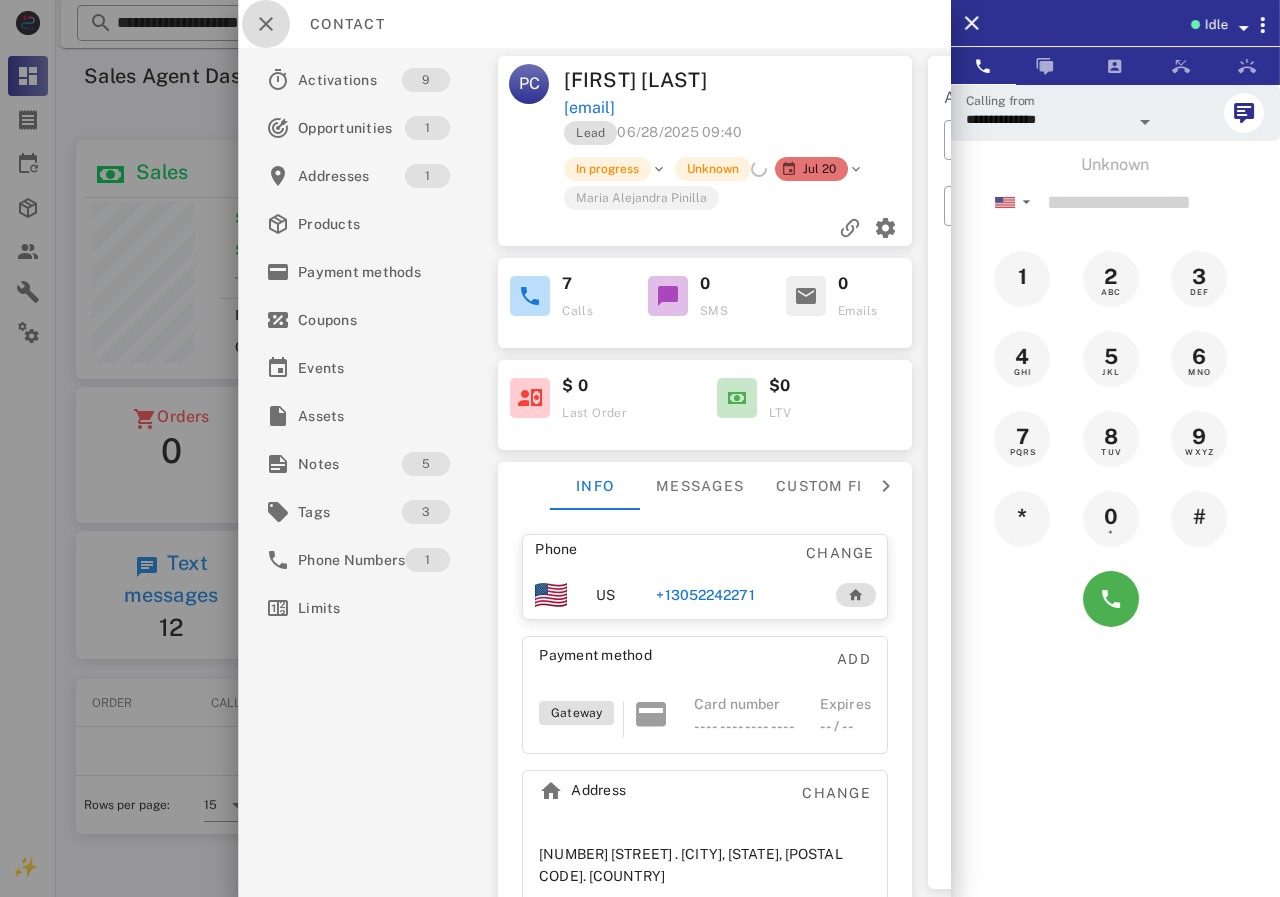 click at bounding box center [266, 24] 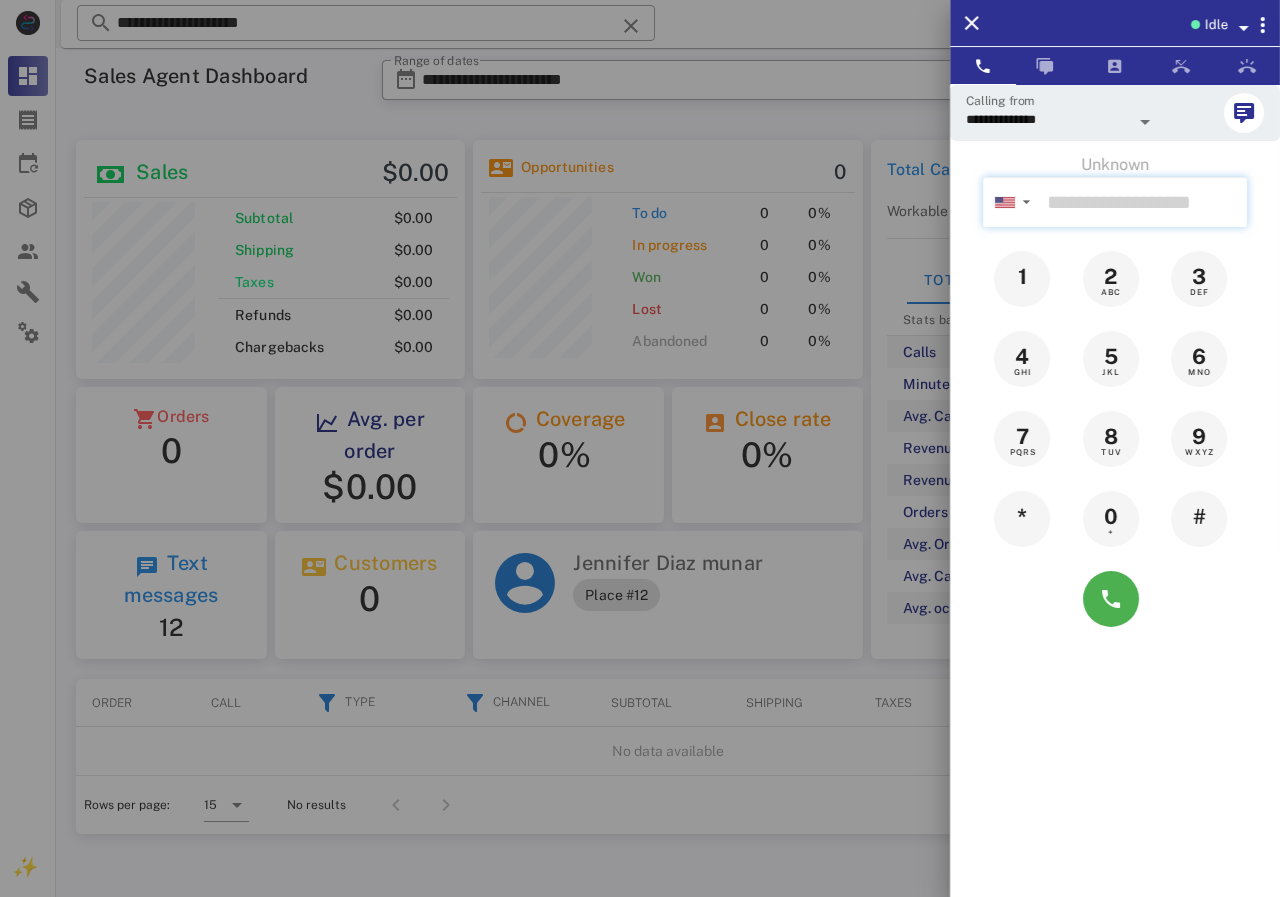 click at bounding box center (1143, 202) 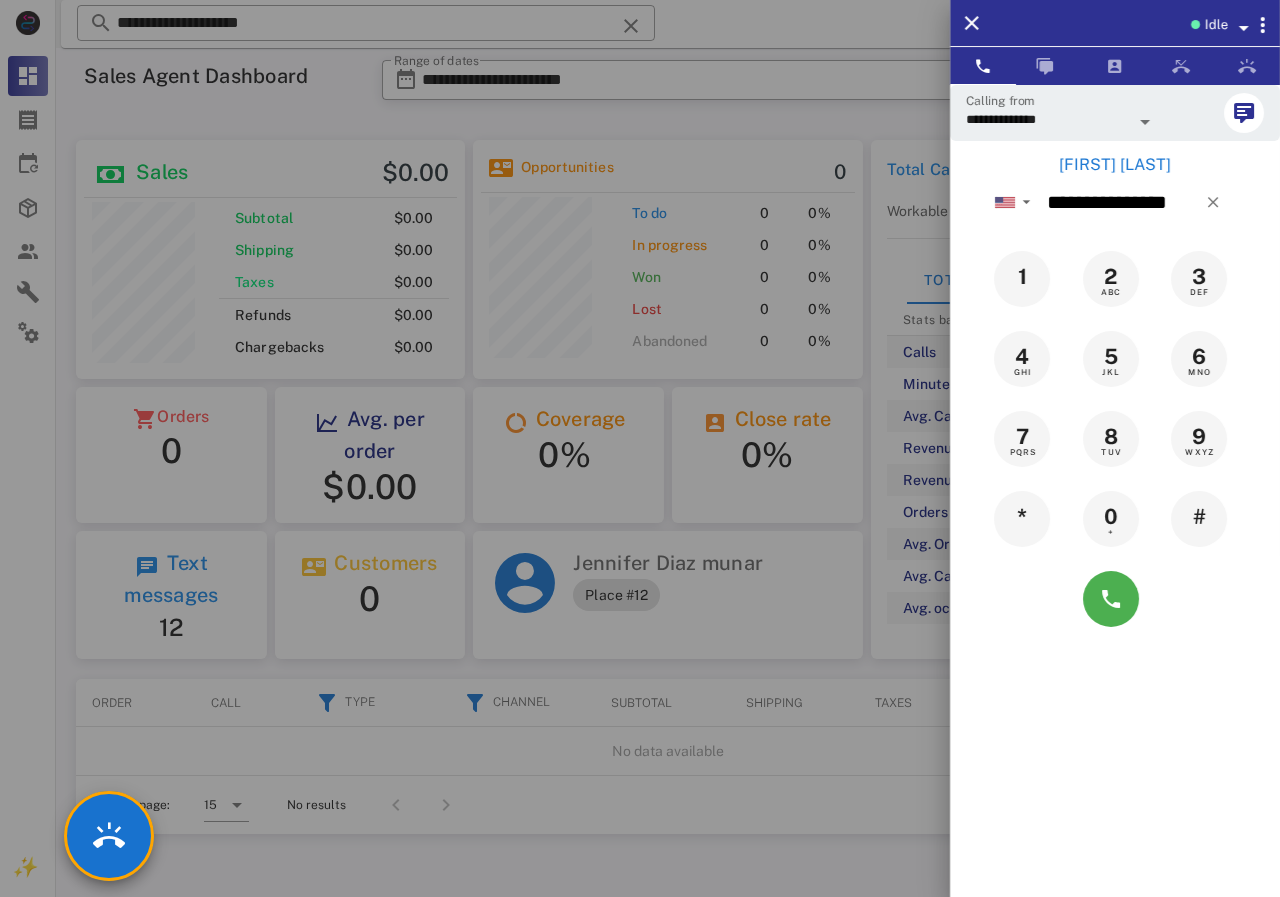 click on "**********" at bounding box center (640, 448) 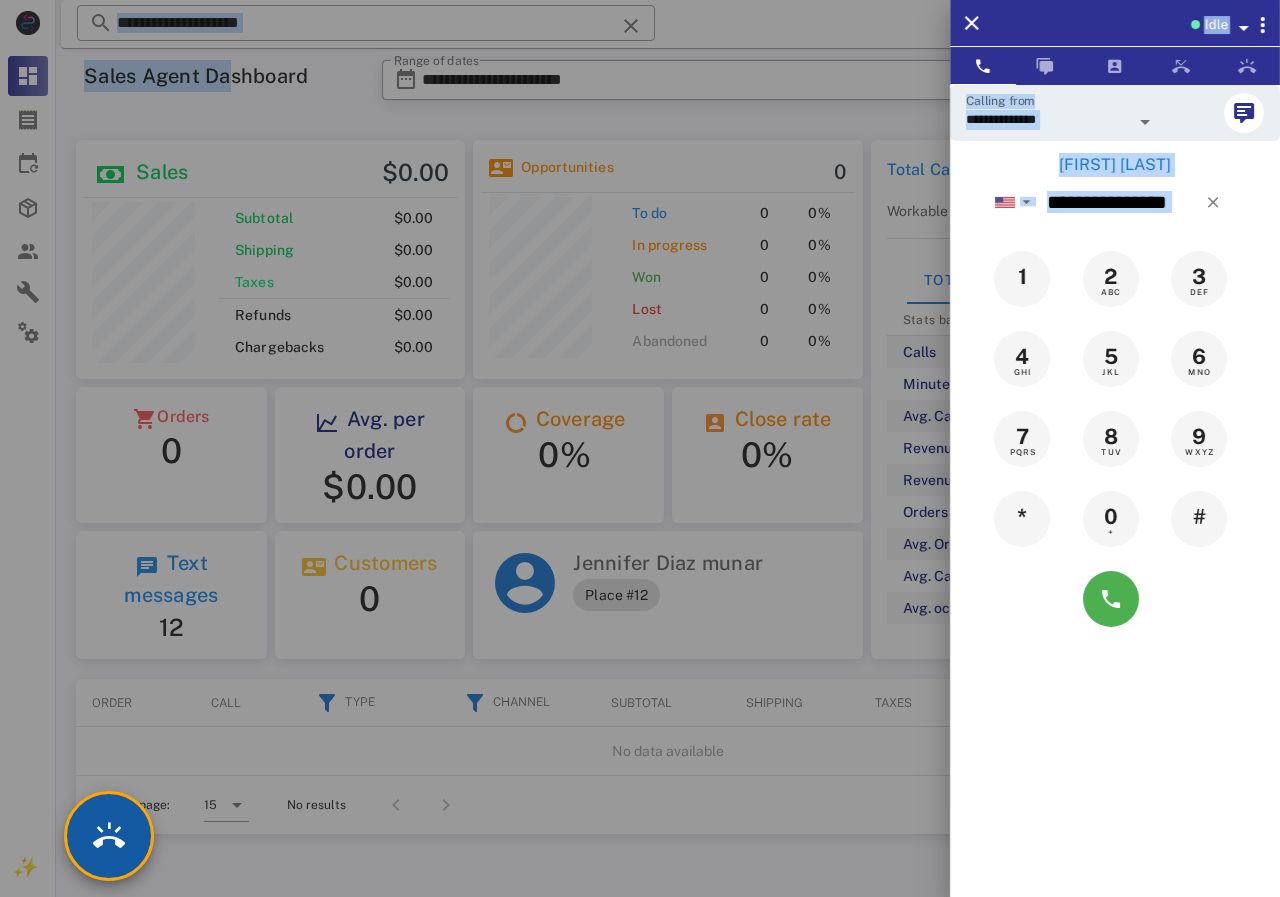 click at bounding box center [109, 836] 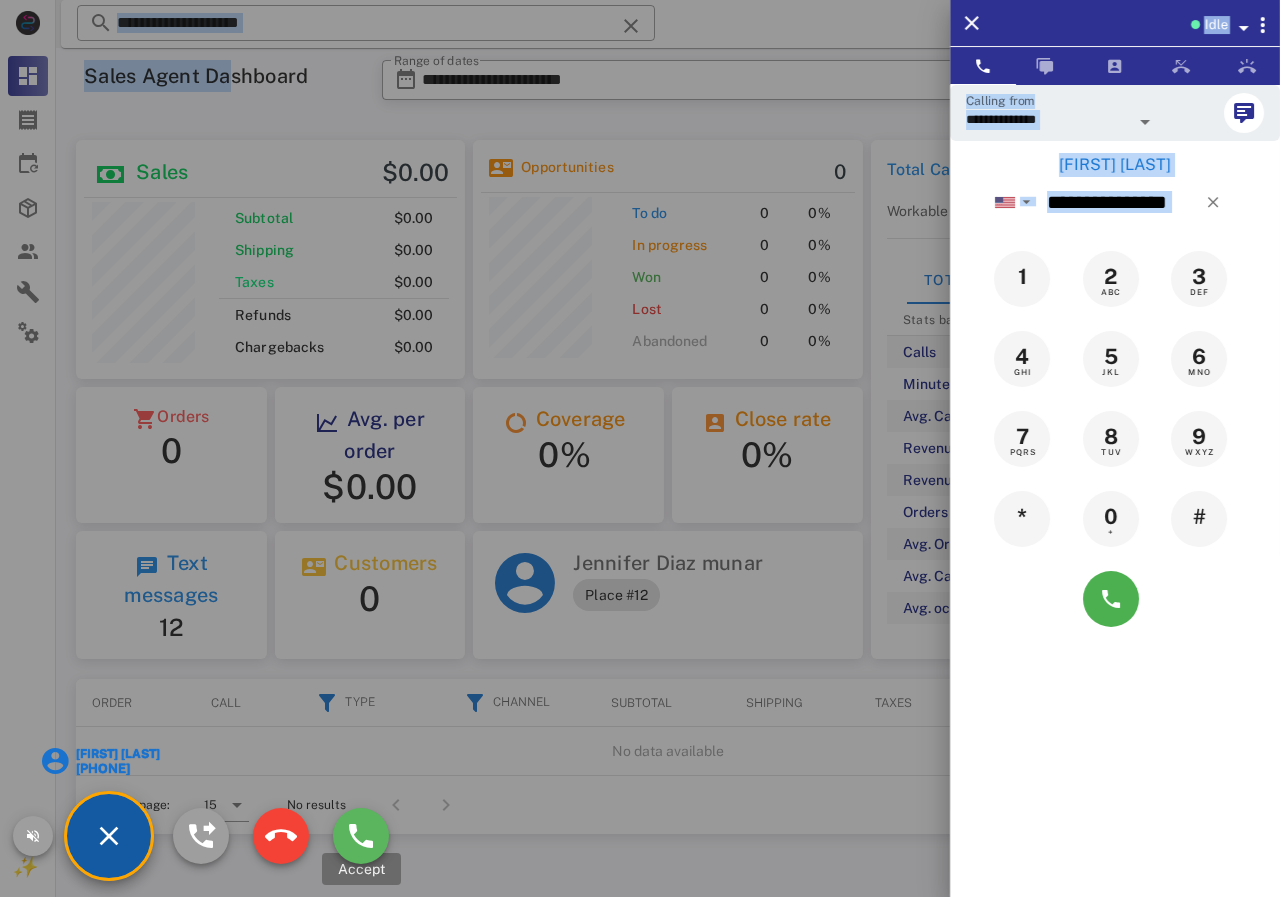 click at bounding box center (361, 836) 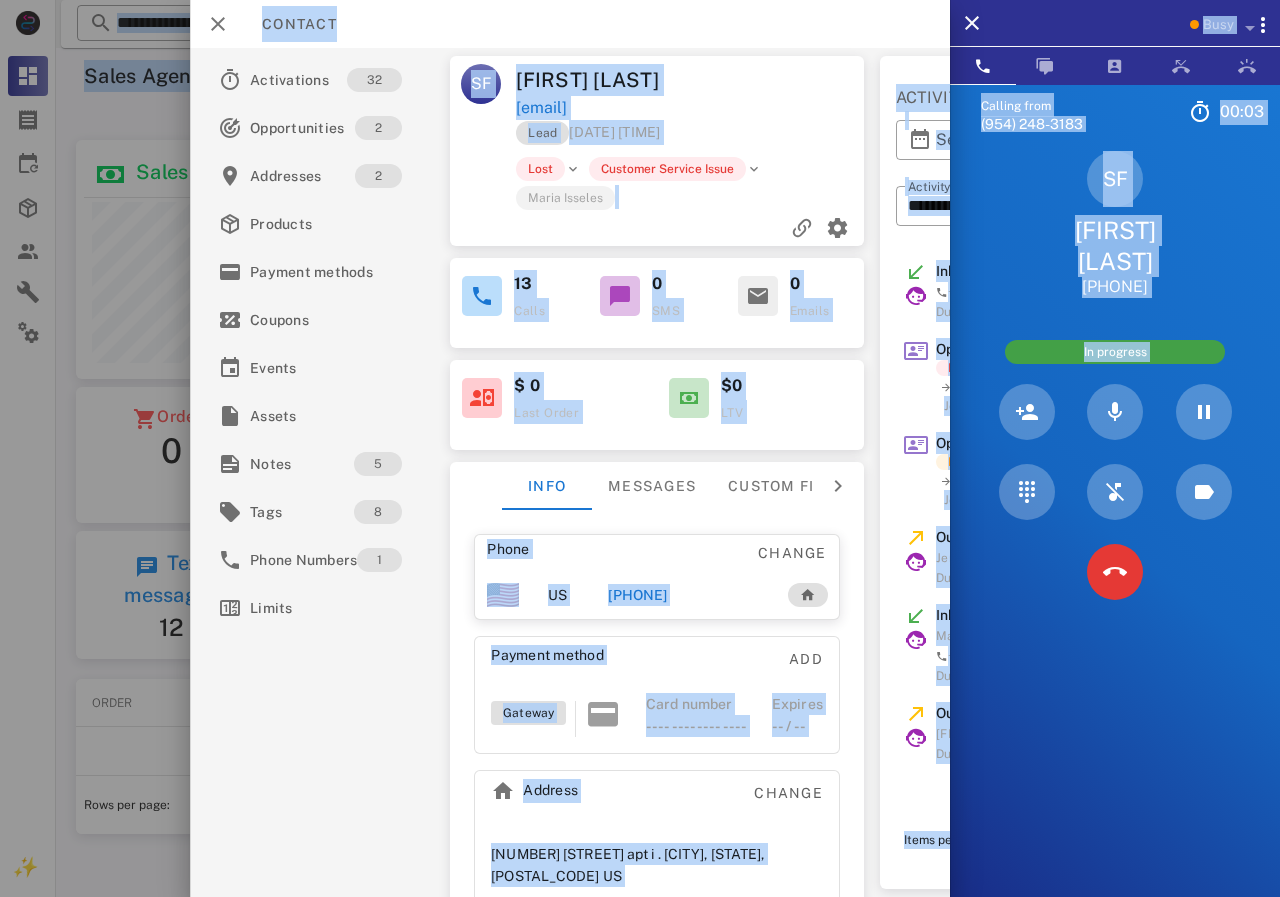 click at bounding box center (657, 228) 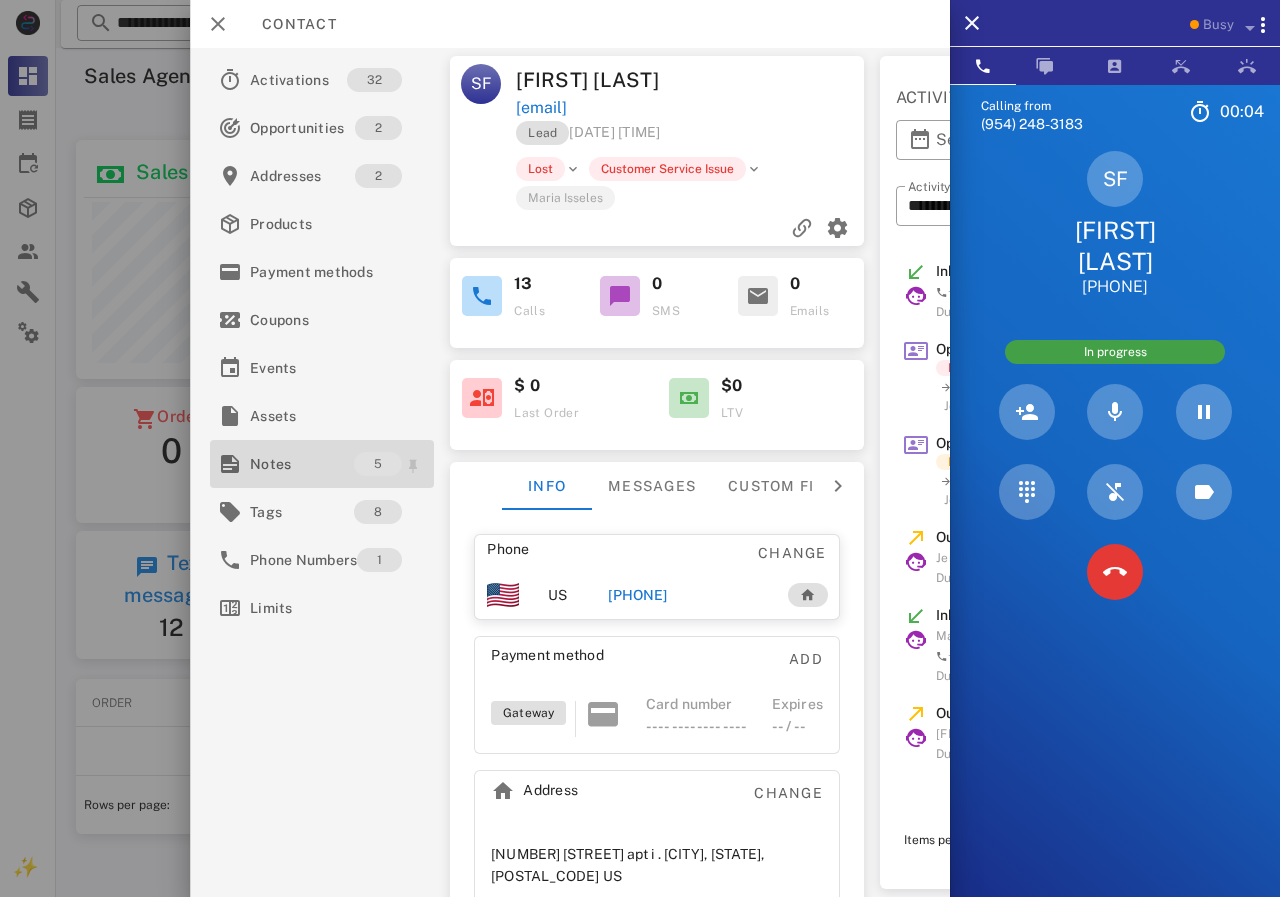 click on "Notes" at bounding box center (302, 464) 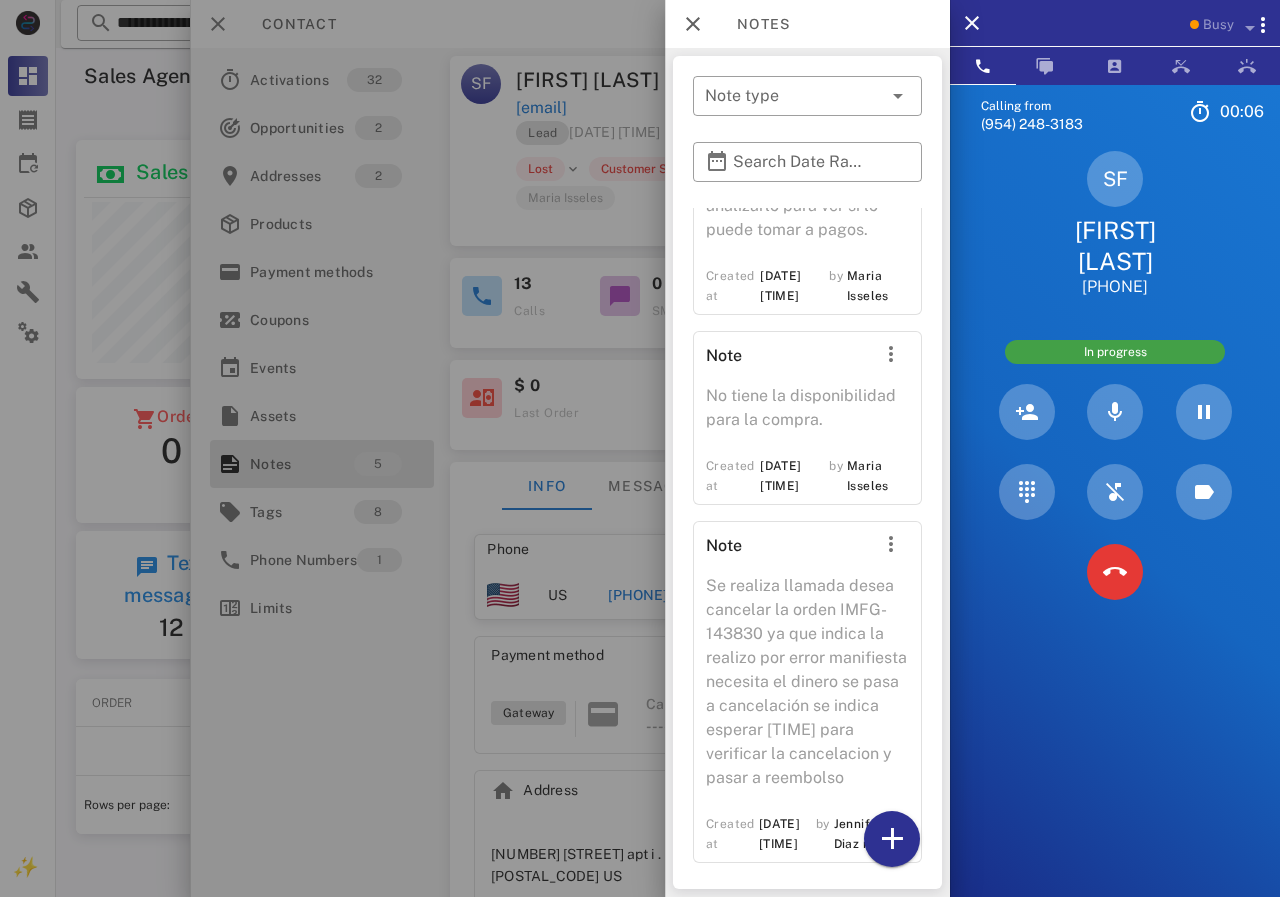 scroll, scrollTop: 820, scrollLeft: 0, axis: vertical 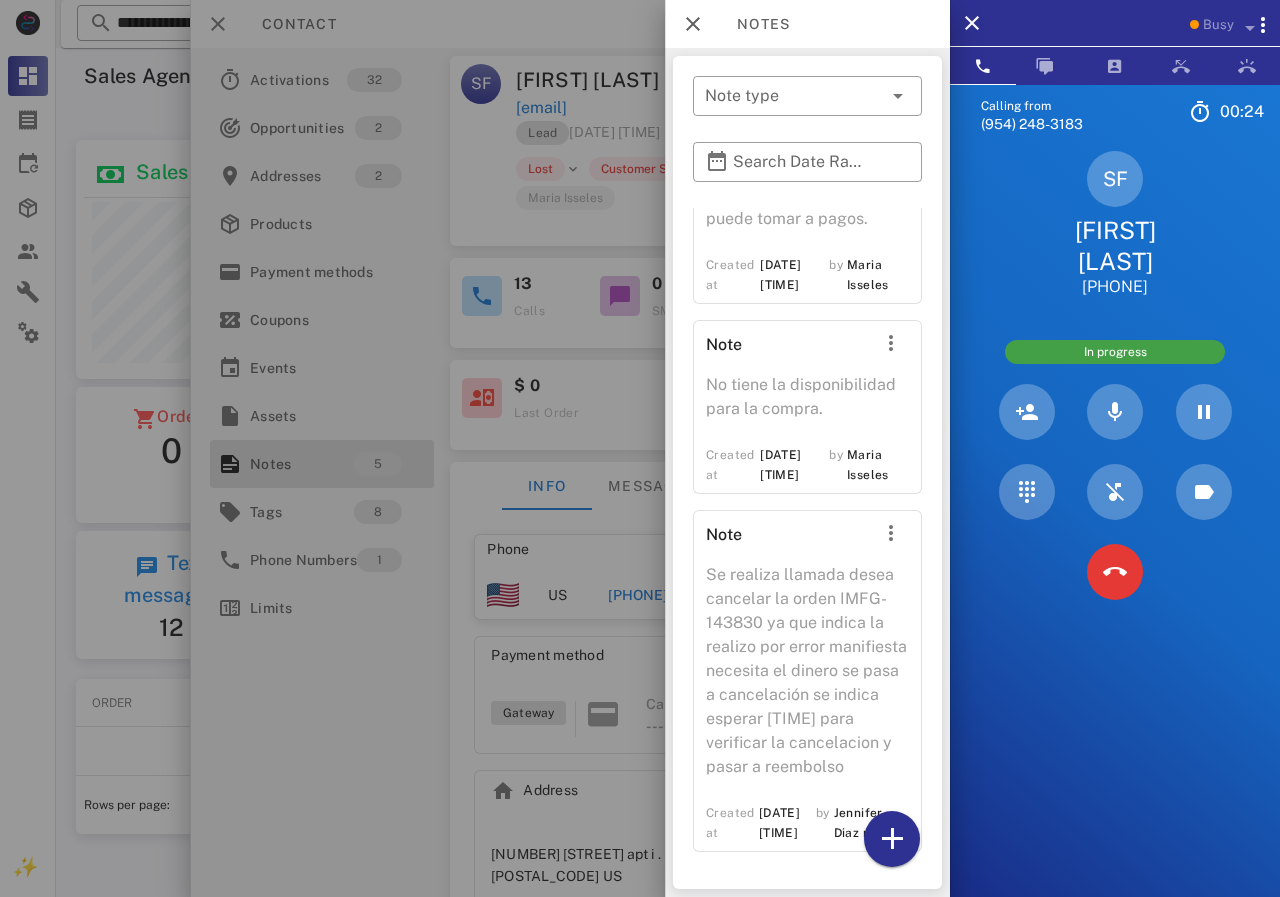 drag, startPoint x: 611, startPoint y: 204, endPoint x: 676, endPoint y: 132, distance: 97 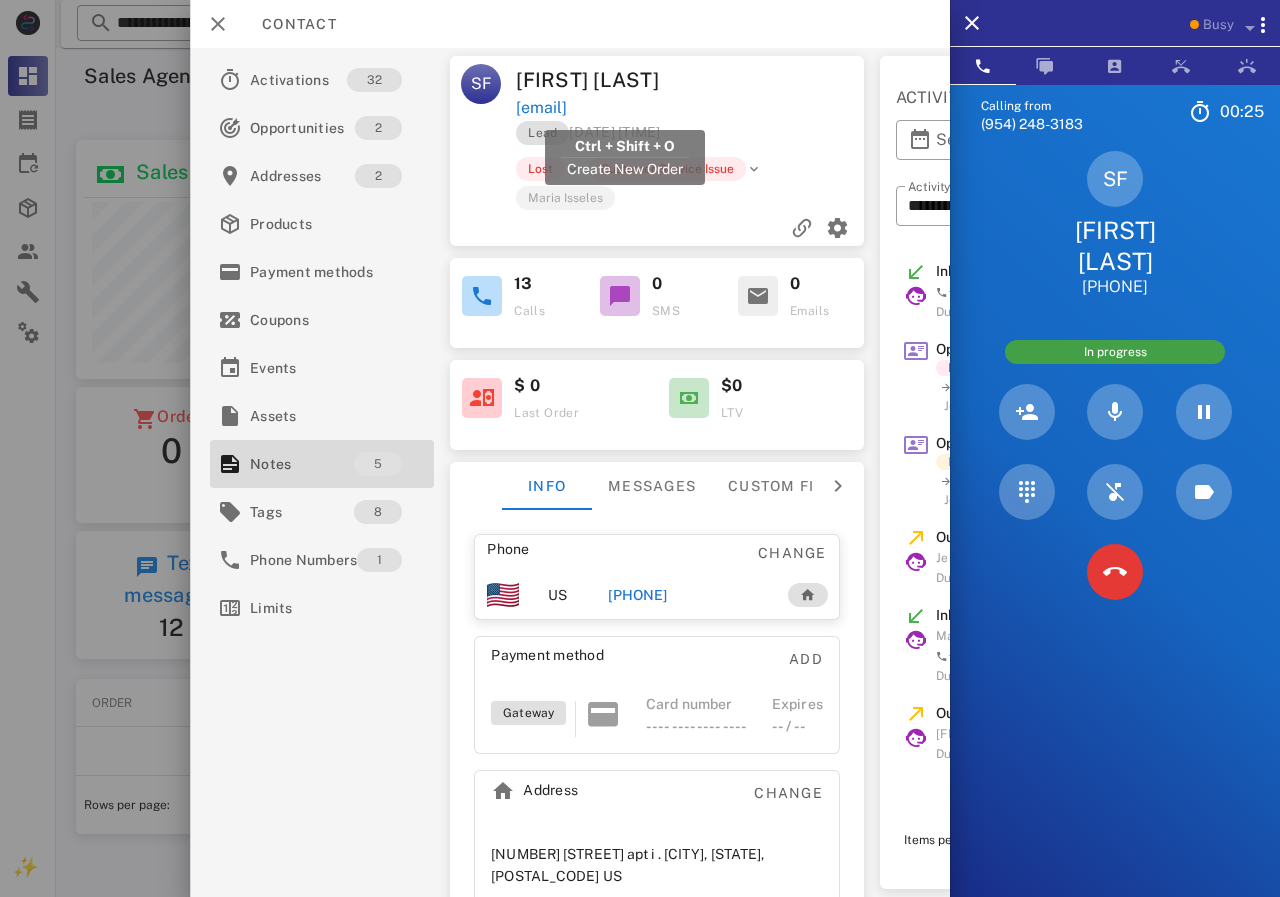 drag, startPoint x: 556, startPoint y: 107, endPoint x: 521, endPoint y: 113, distance: 35.510563 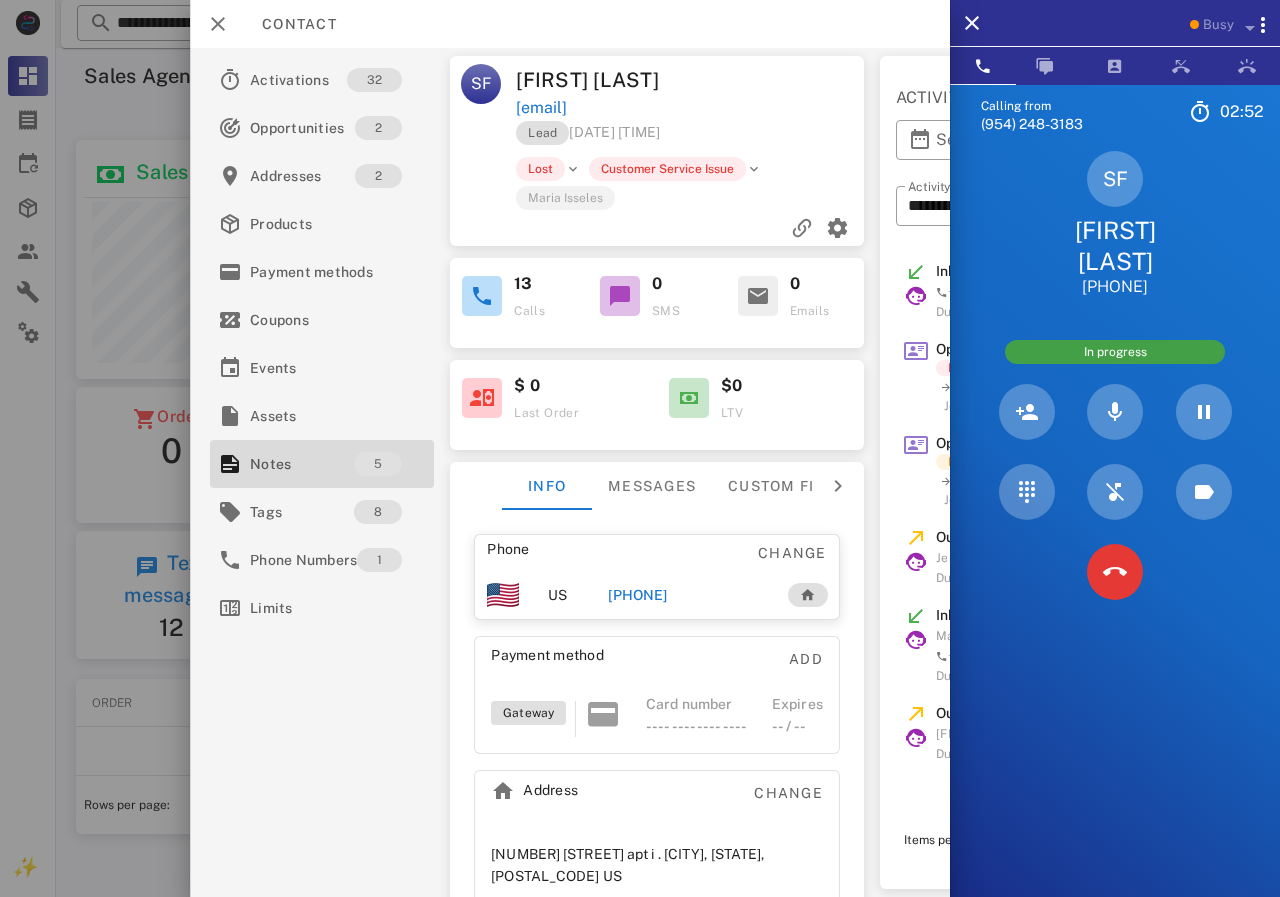click on "Phone   Change   US   [PHONE]   Payment method   Add  Gateway  Card number  ---- ---- ---- ----  Expires  -- / --  Address   Change   [NUMBER] [STREET] apt i .
[CITY], [STATE], [POSTAL_CODE]
US" at bounding box center [657, 727] 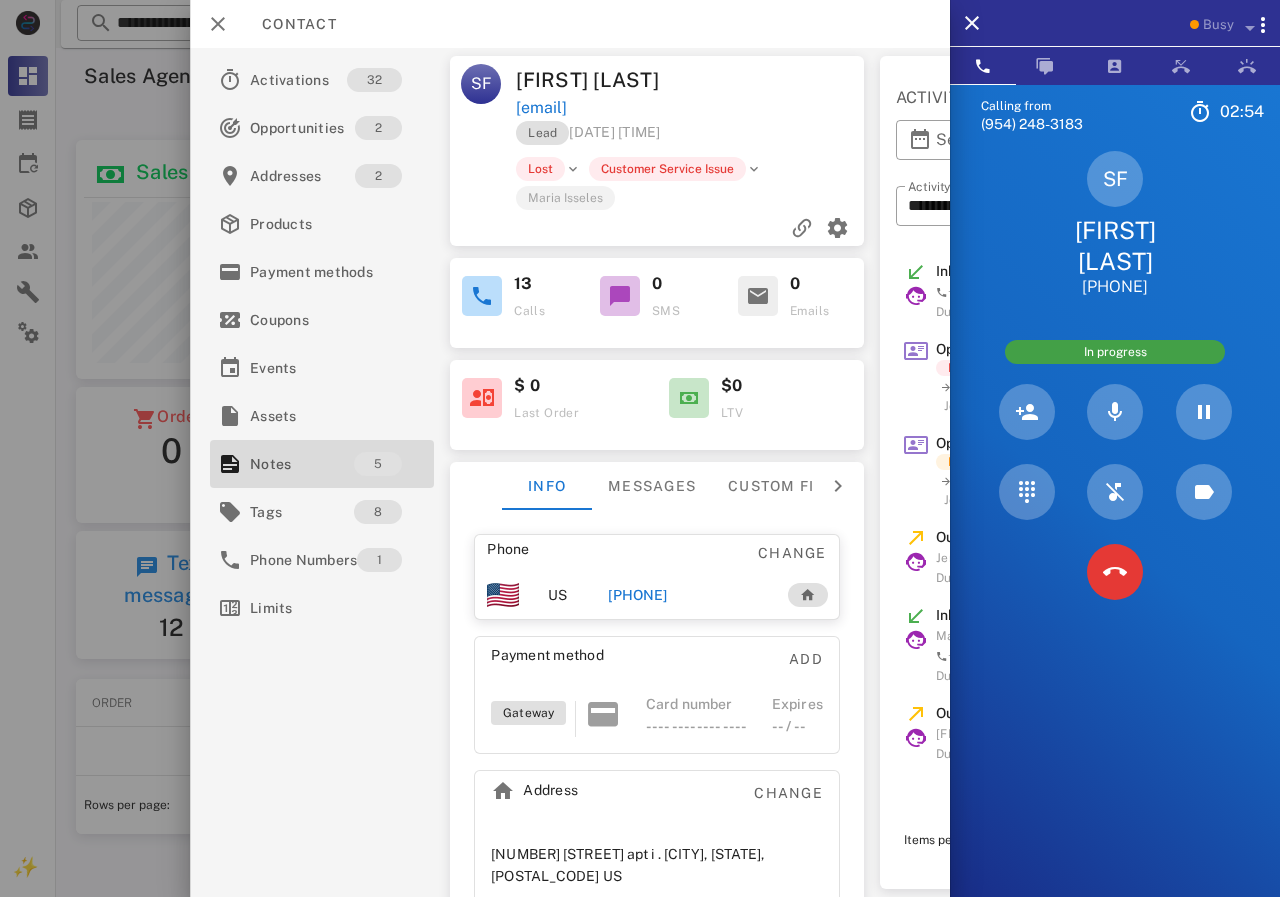 drag, startPoint x: 621, startPoint y: 596, endPoint x: 753, endPoint y: 580, distance: 132.96616 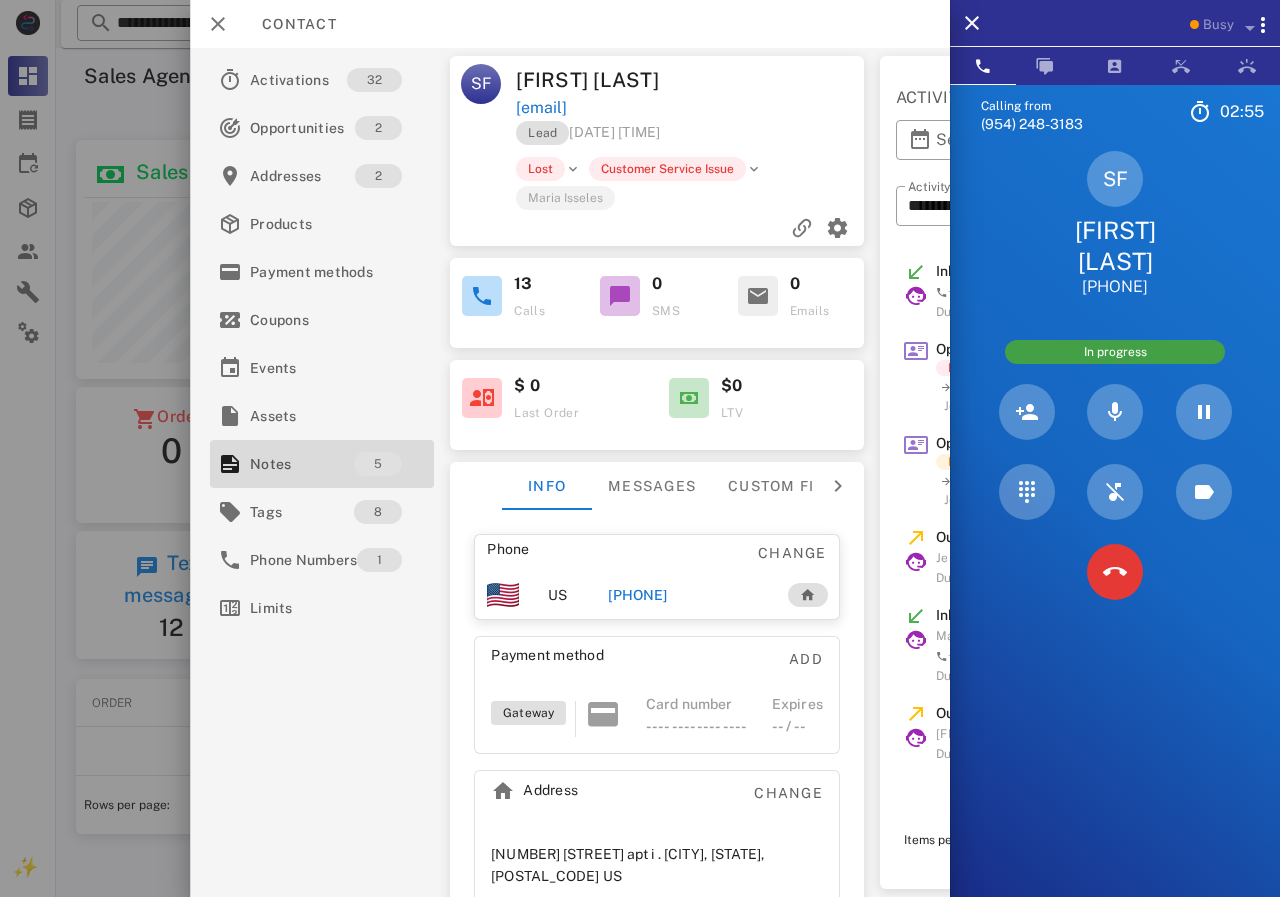 click on "[PHONE]" at bounding box center [637, 595] 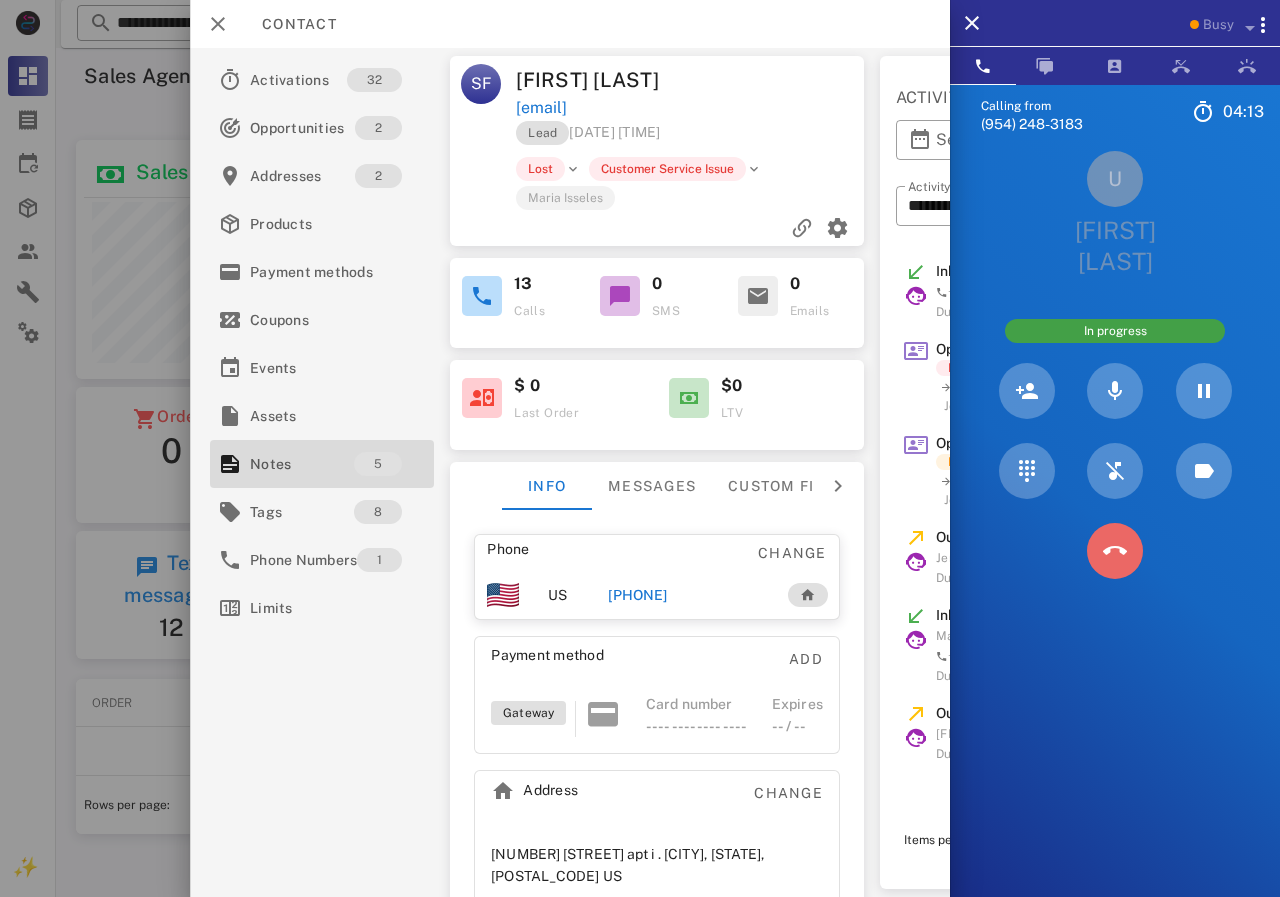drag, startPoint x: 1116, startPoint y: 512, endPoint x: 1107, endPoint y: 528, distance: 18.35756 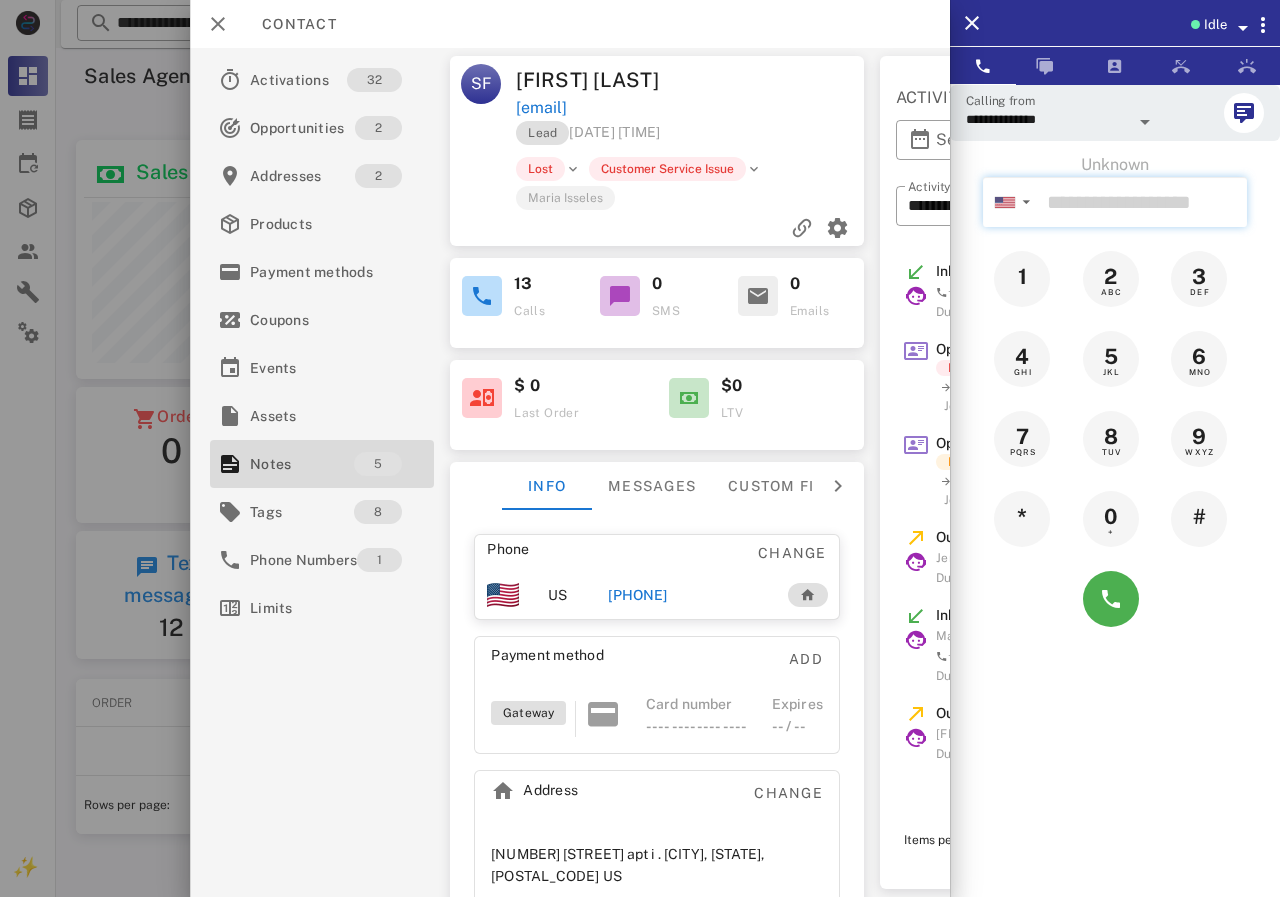 click at bounding box center [1143, 202] 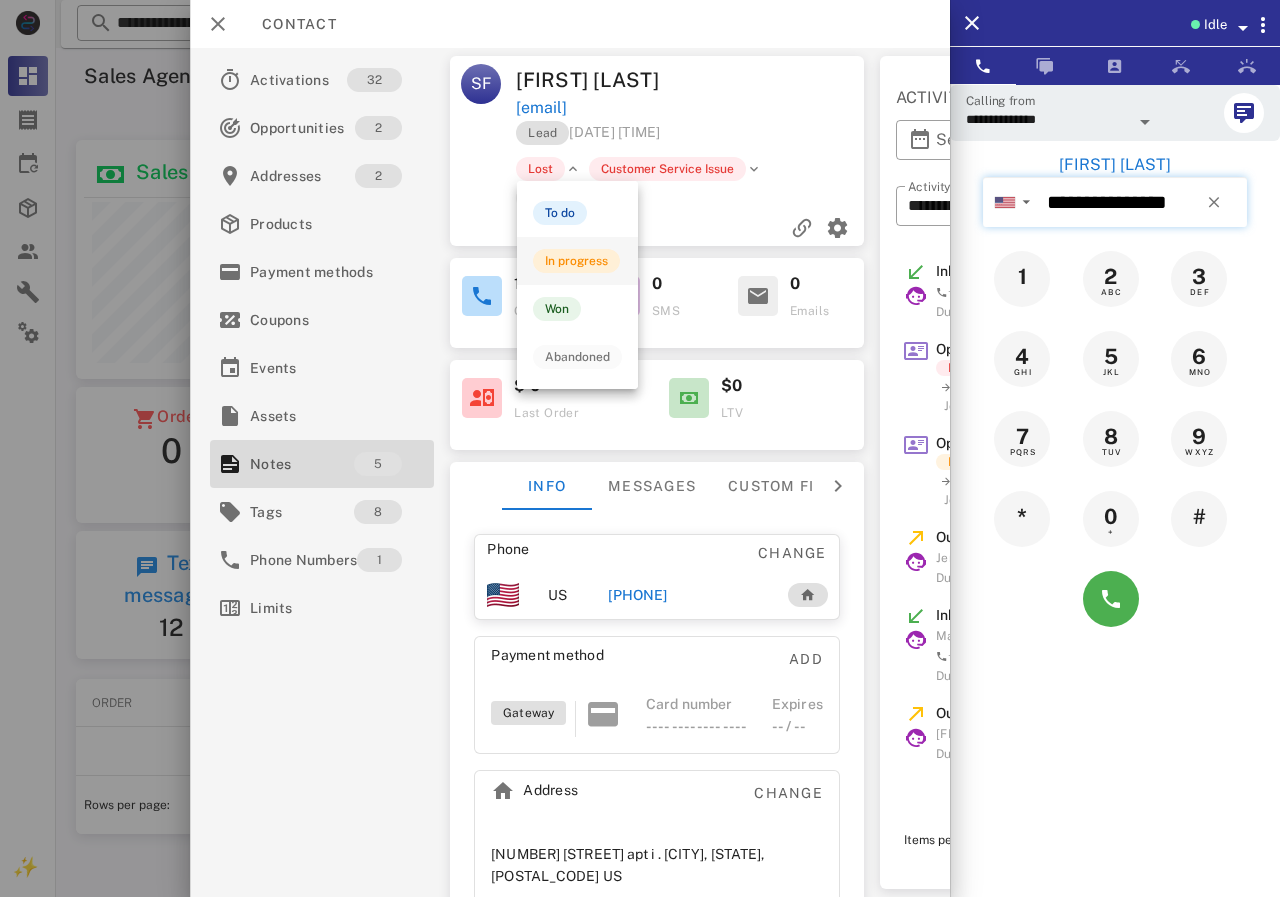 type on "**********" 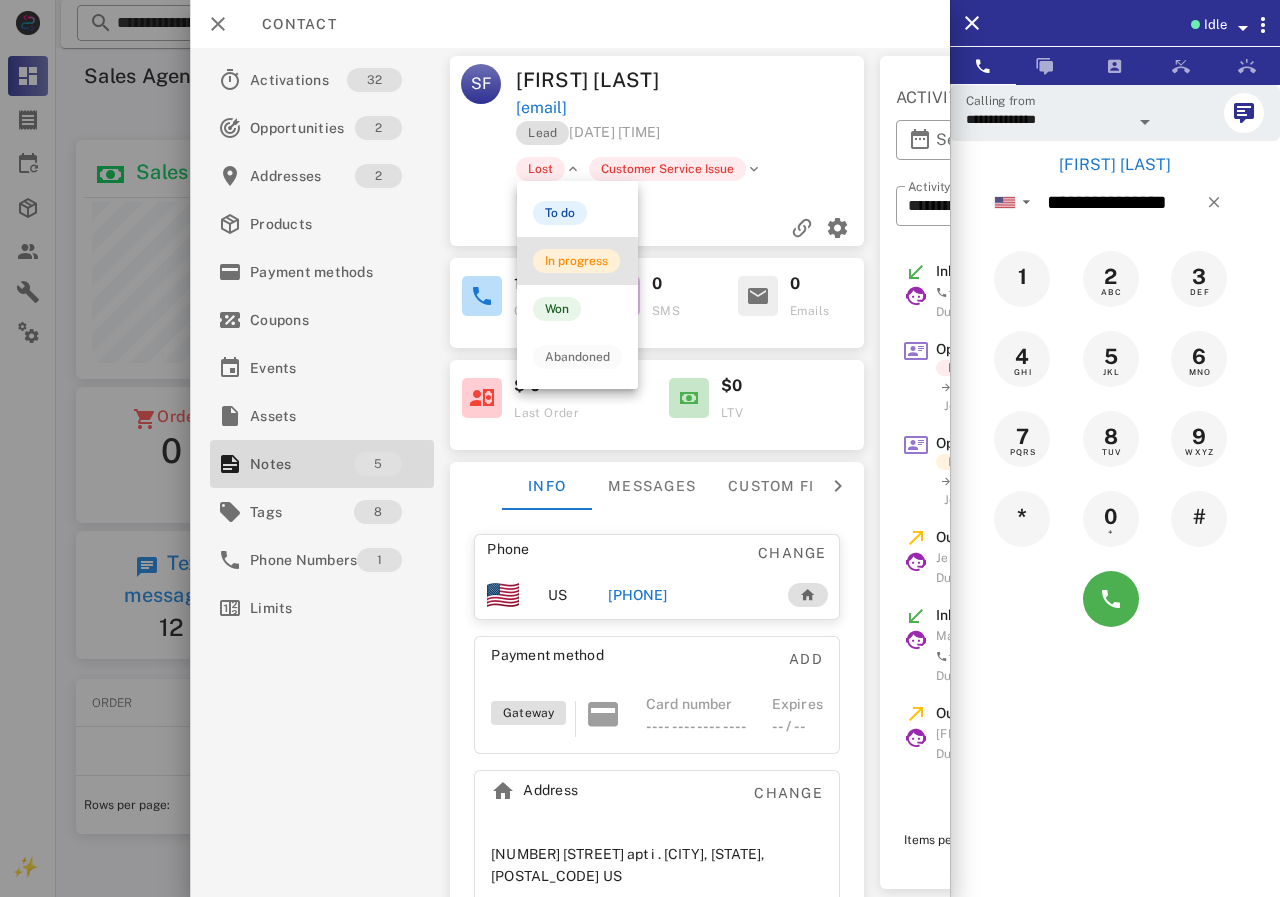 click on "In progress" at bounding box center [576, 261] 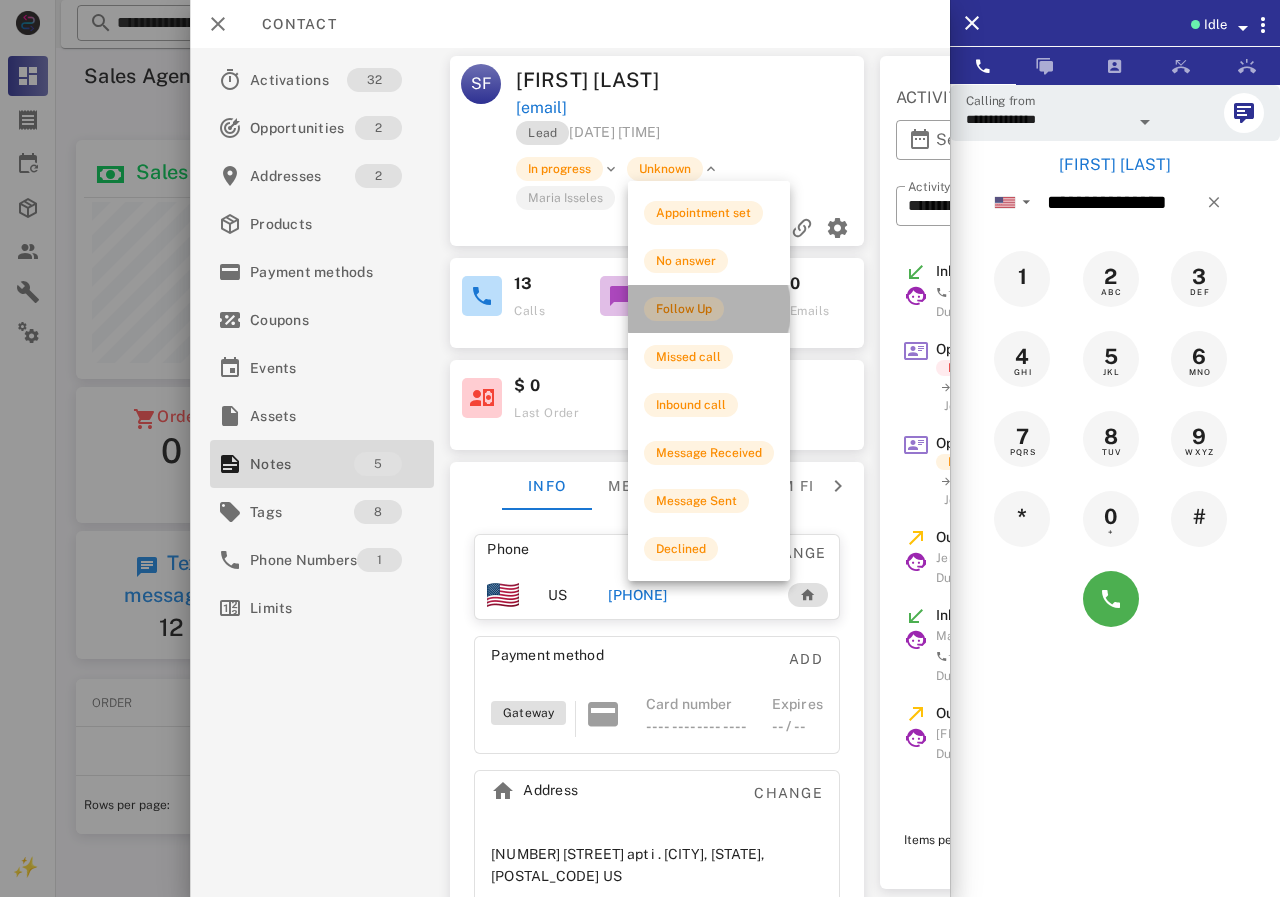 click on "Follow Up" at bounding box center (684, 309) 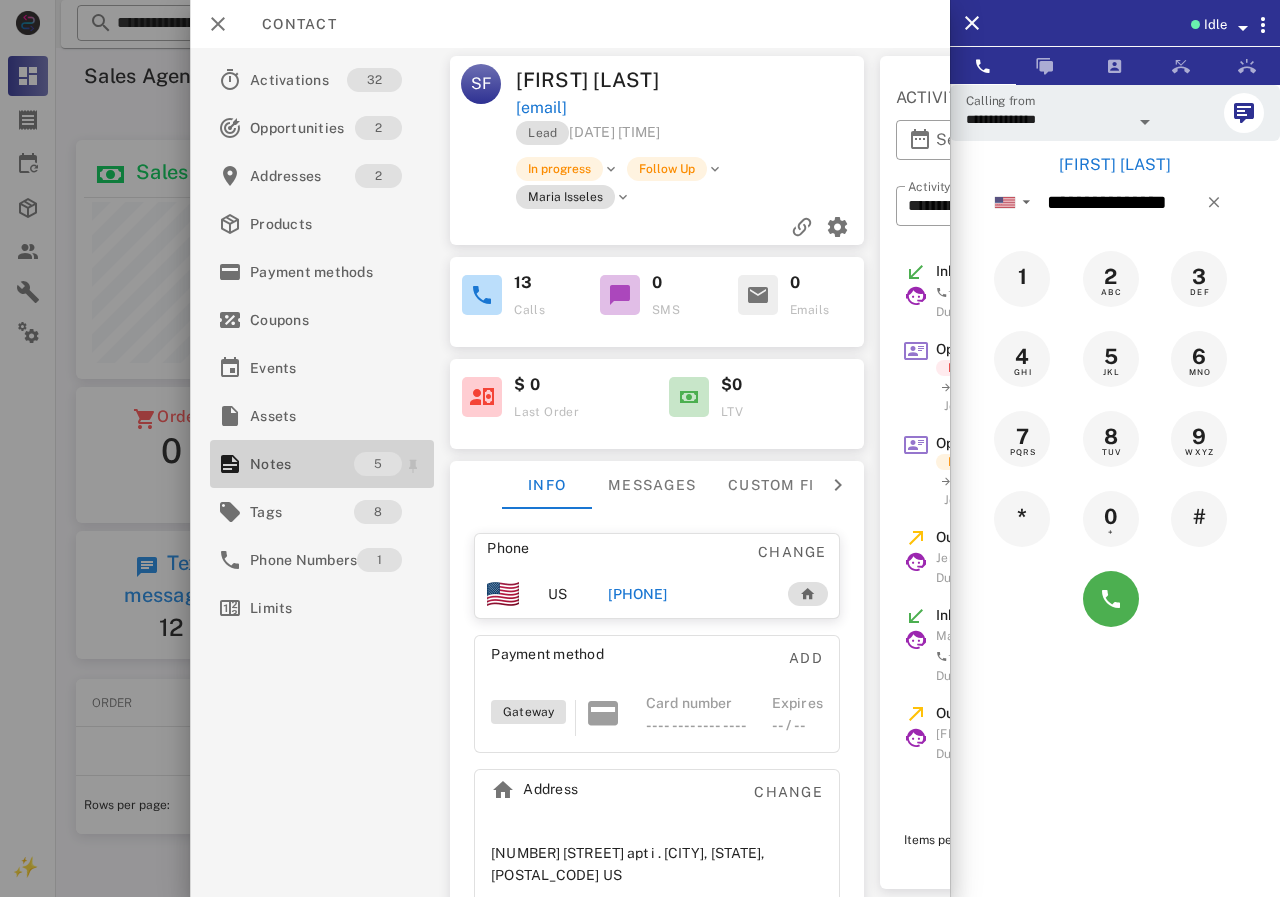 click on "Notes" at bounding box center [302, 464] 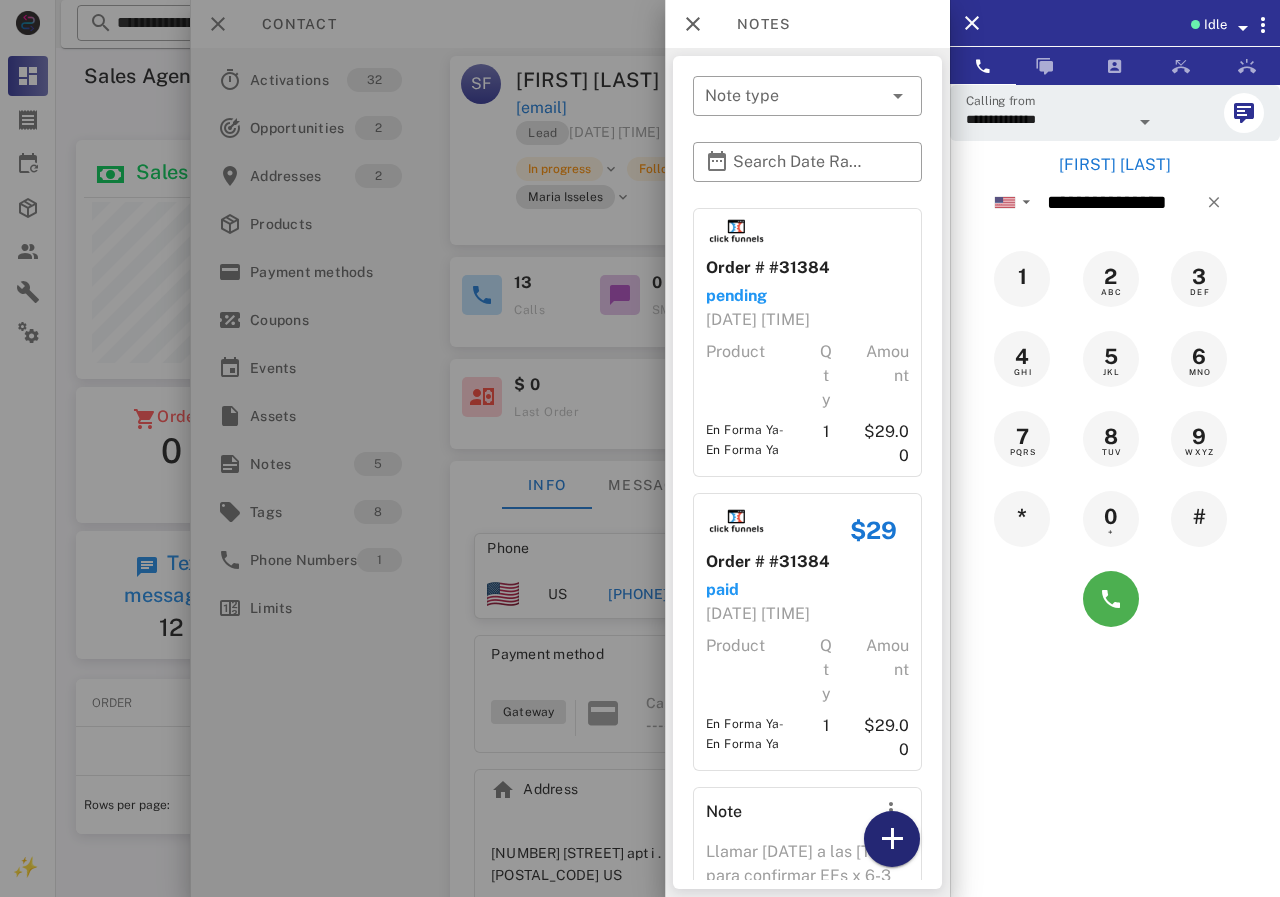 click at bounding box center [892, 839] 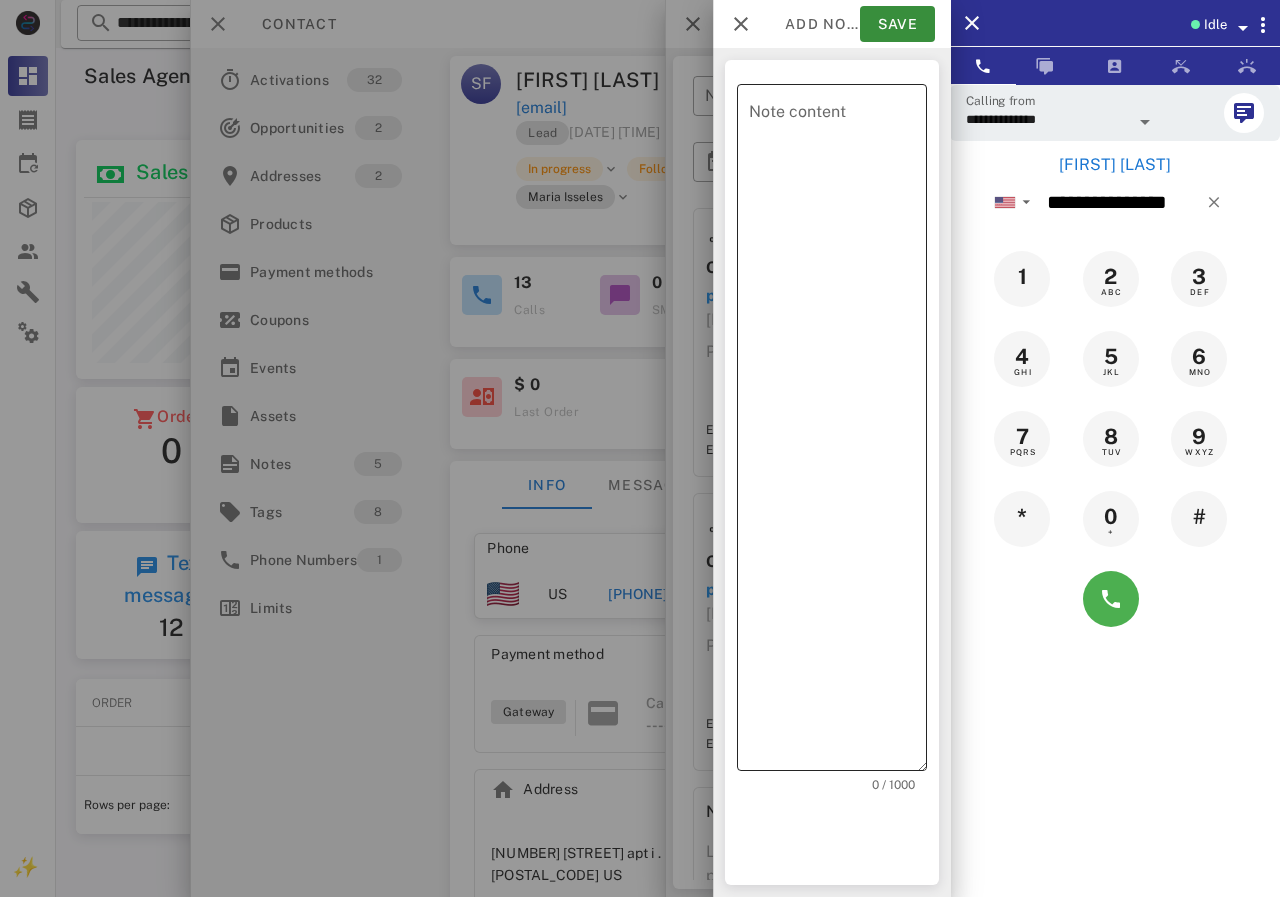 click on "Note content" at bounding box center (838, 432) 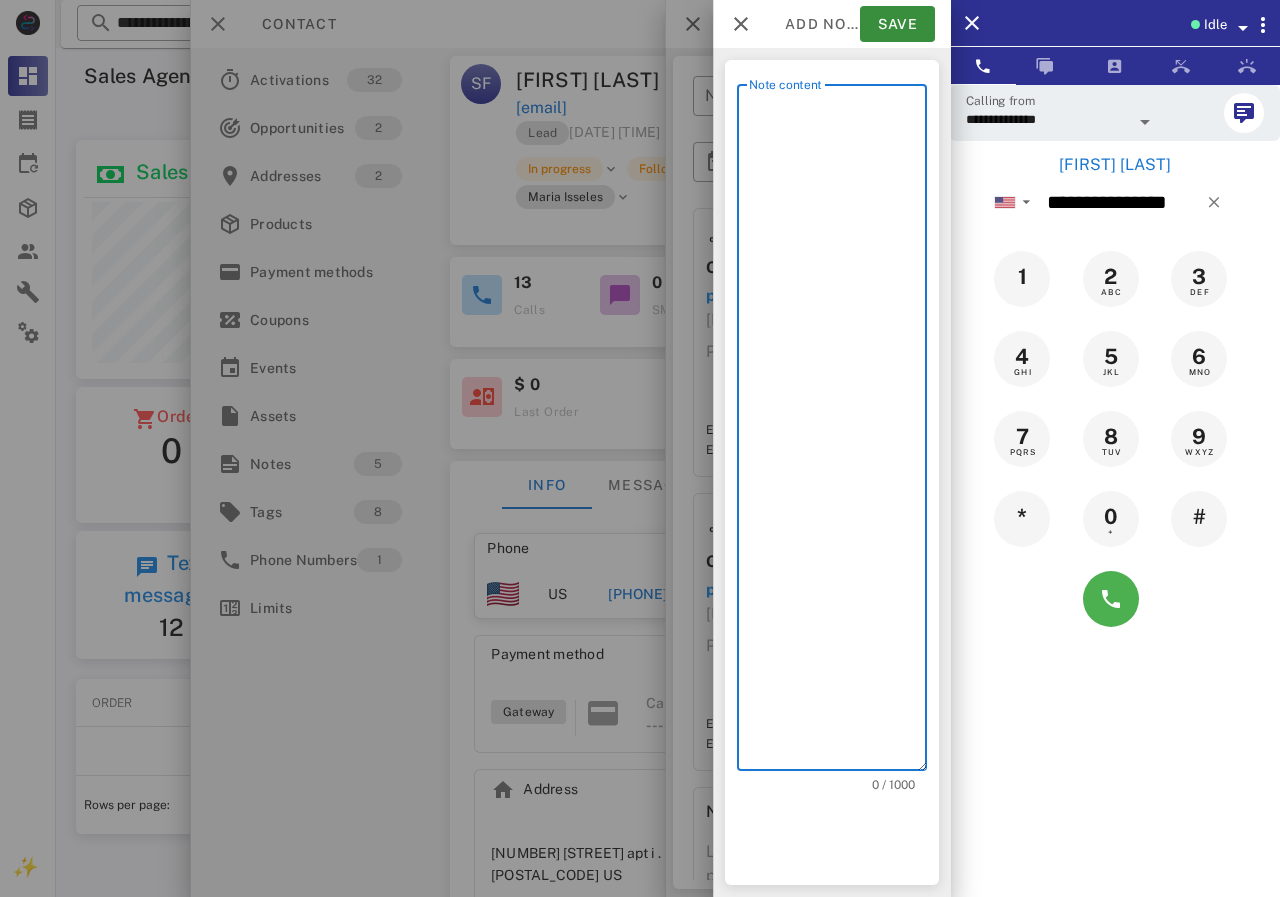 scroll, scrollTop: 240, scrollLeft: 390, axis: both 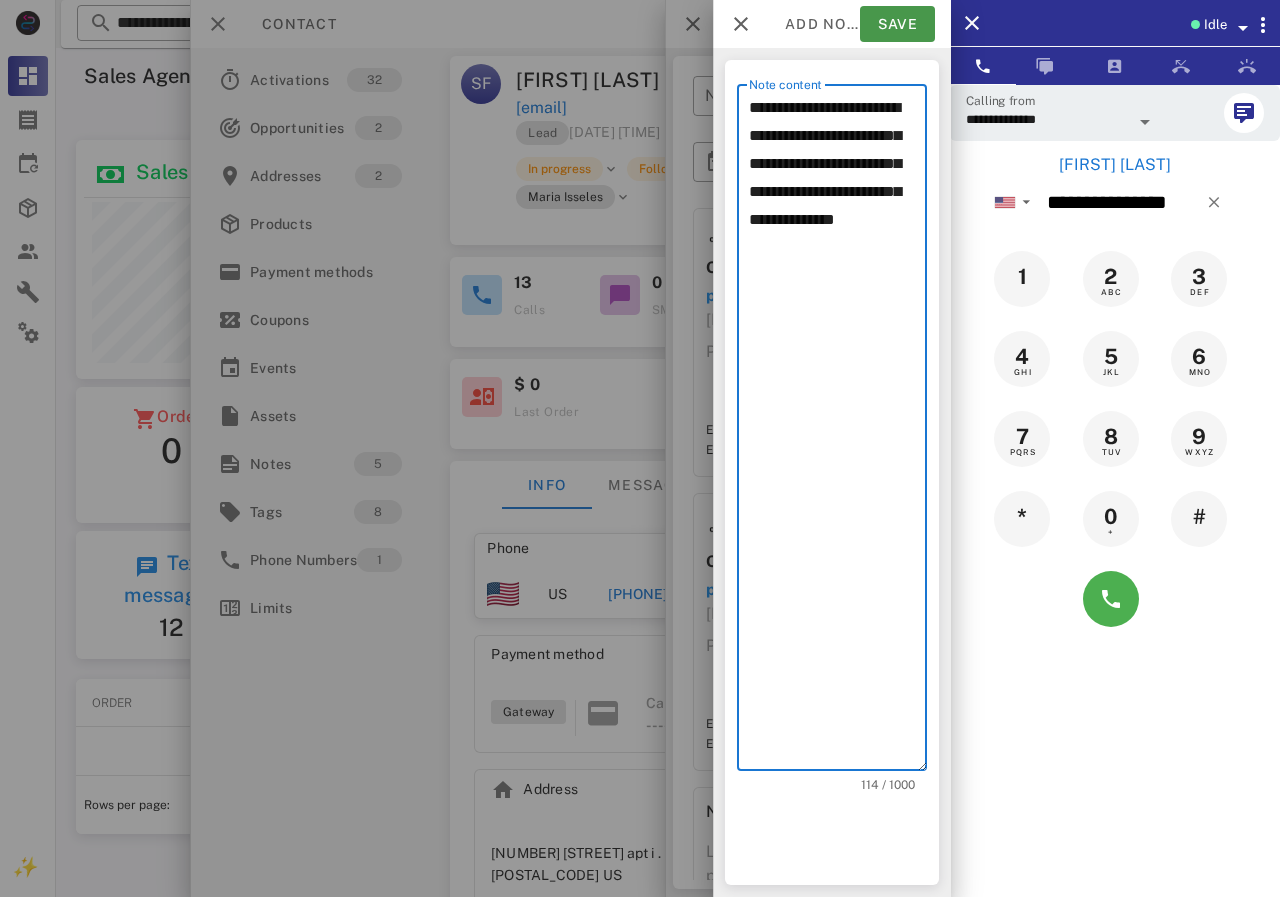 type on "**********" 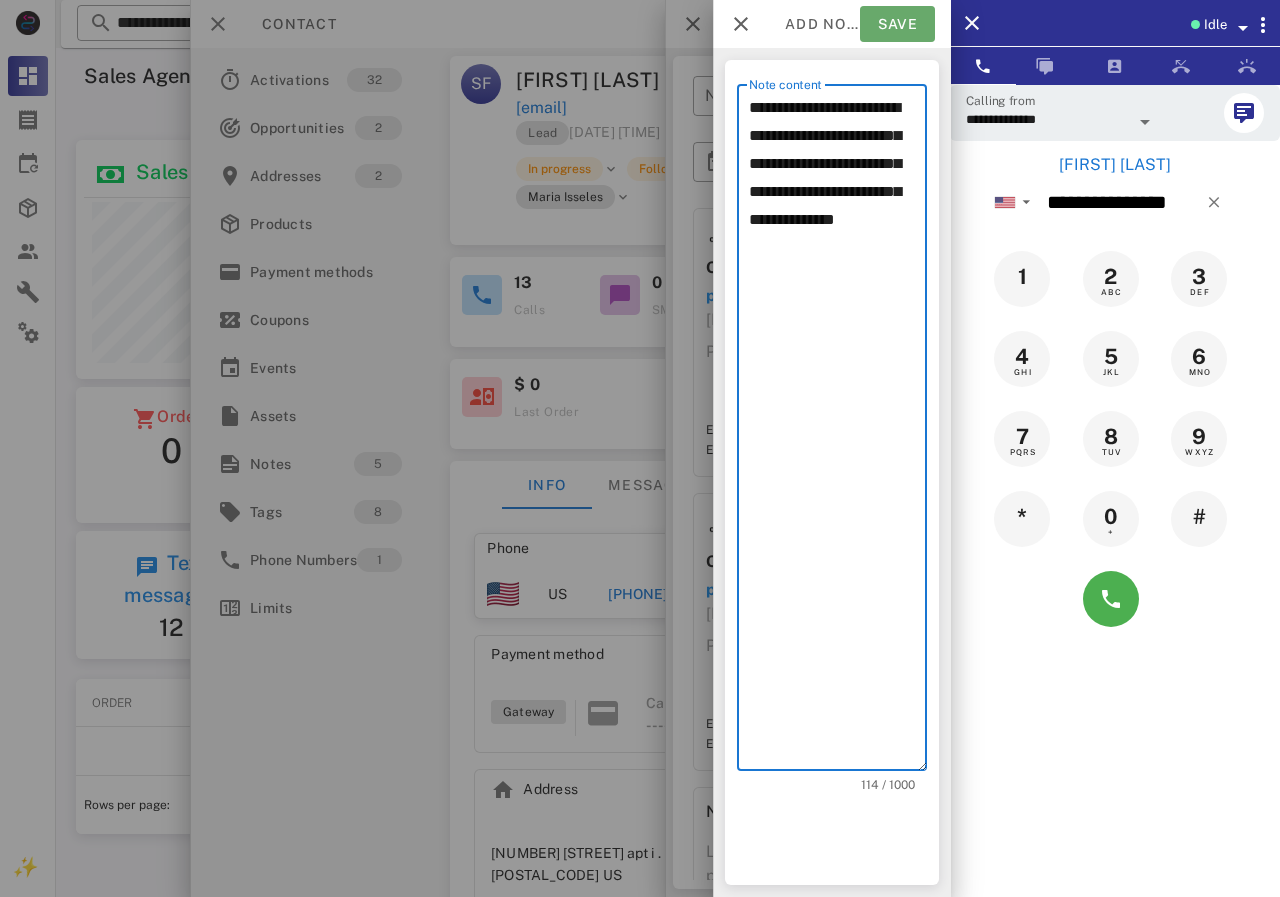 drag, startPoint x: 907, startPoint y: 29, endPoint x: 871, endPoint y: 59, distance: 46.8615 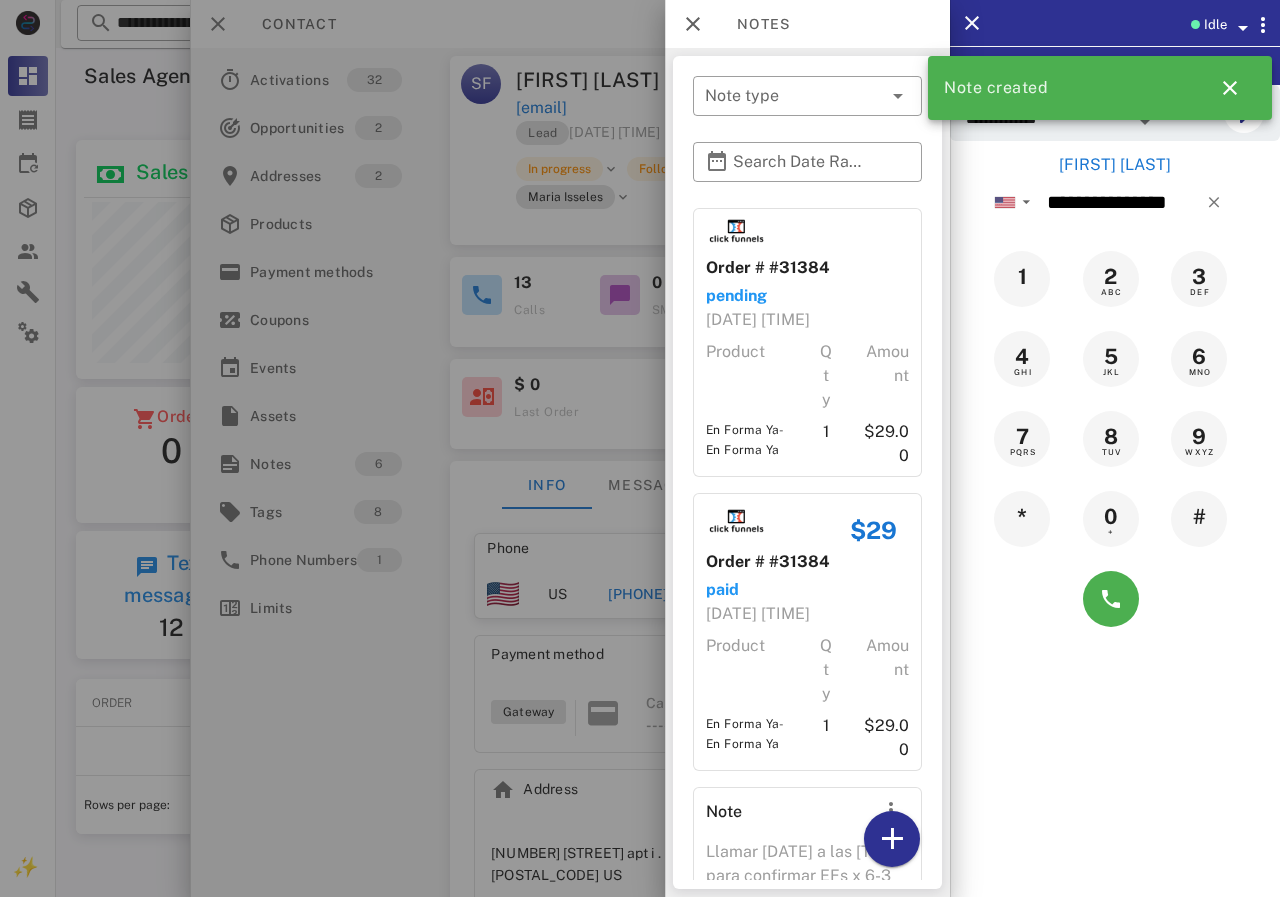 click at bounding box center [640, 448] 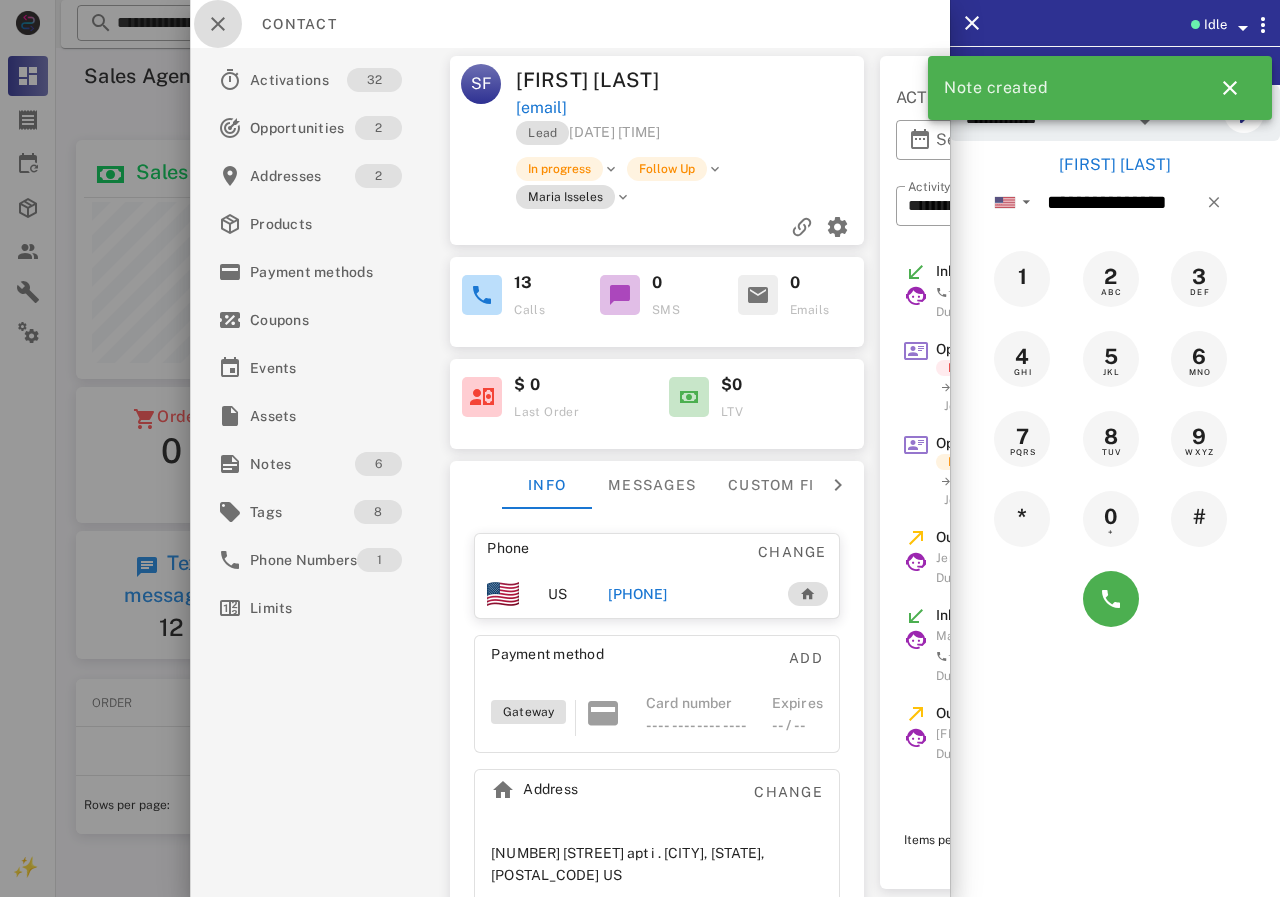 click at bounding box center (218, 24) 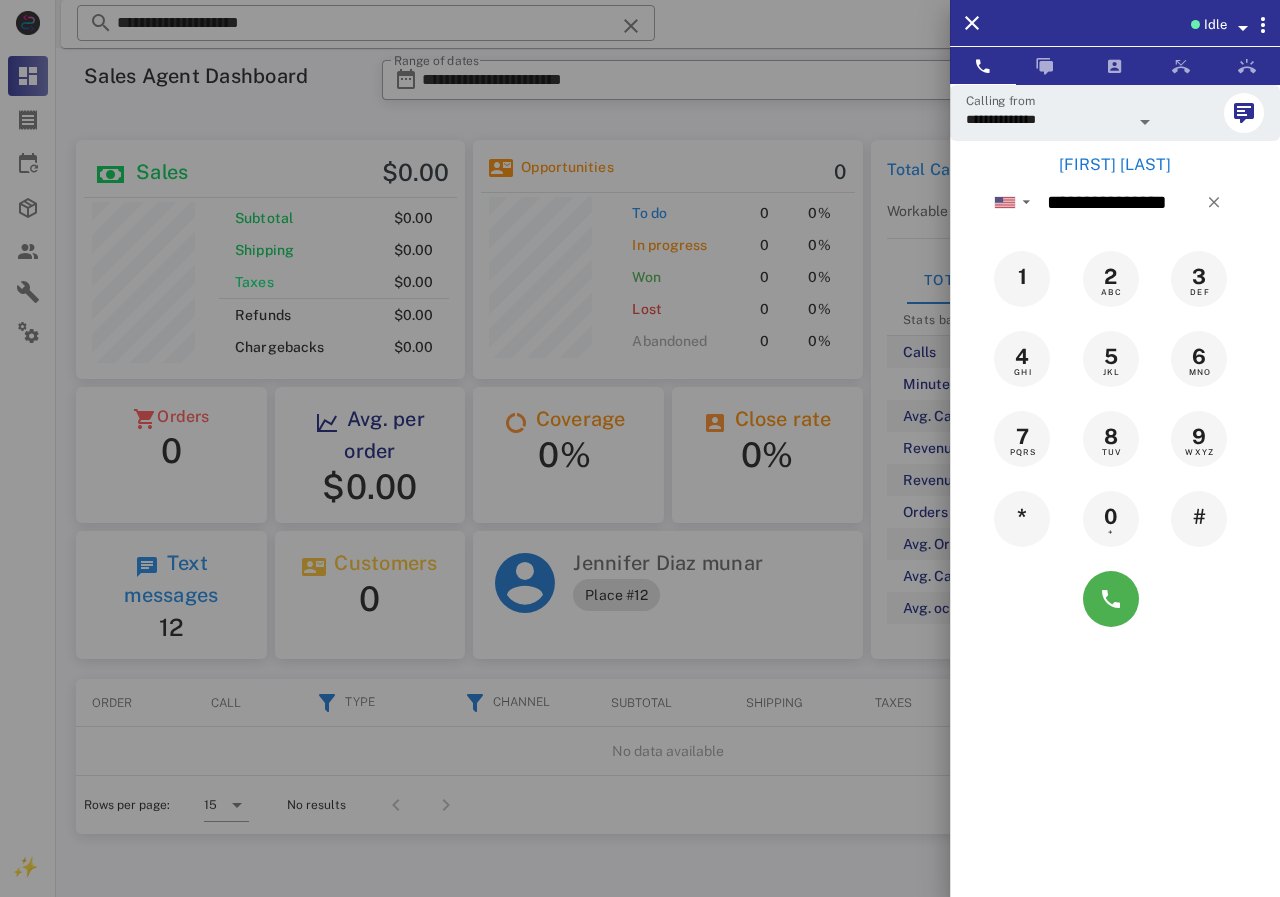 click on "[FIRST] [LAST]" at bounding box center [1115, 165] 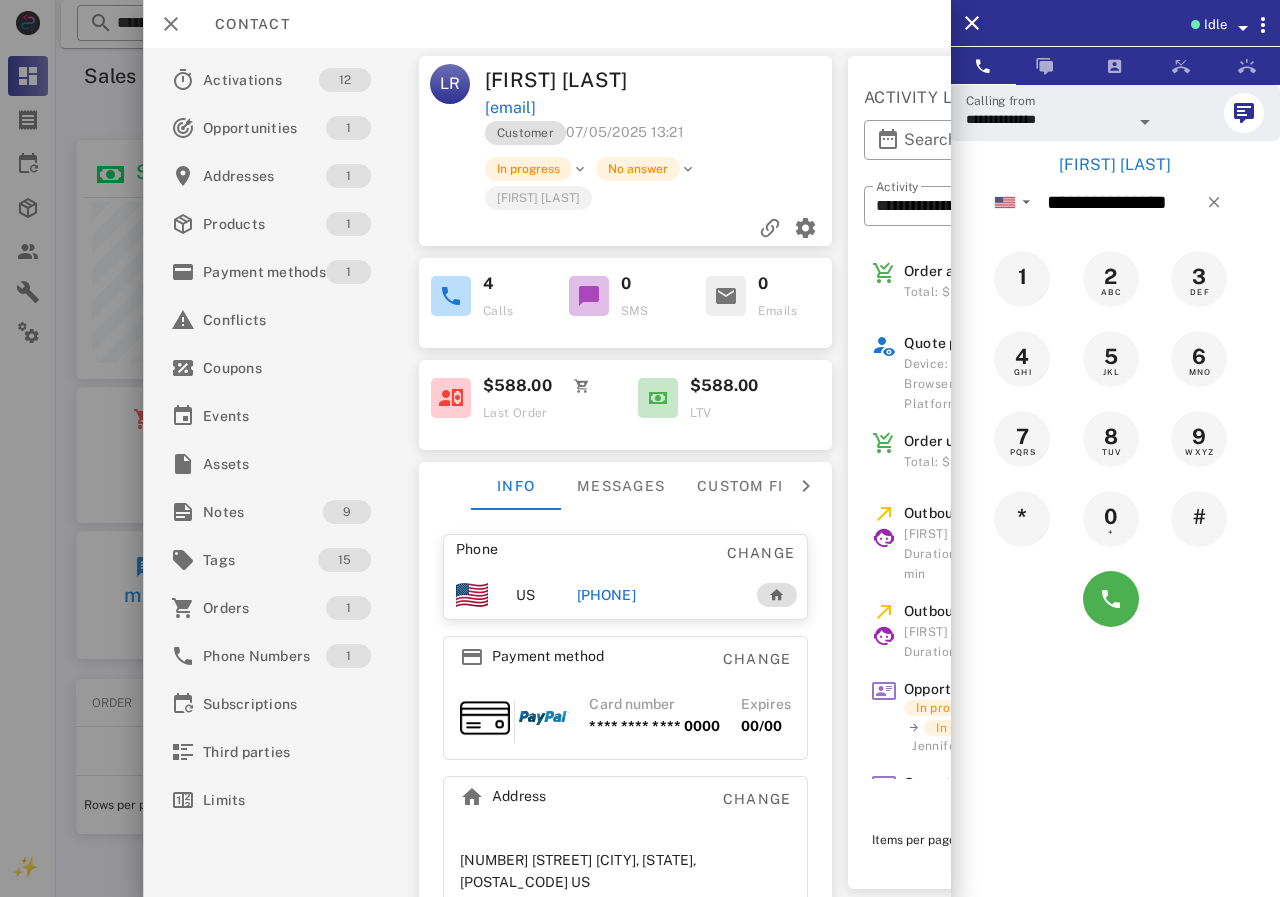 click on "[PHONE]" at bounding box center [605, 595] 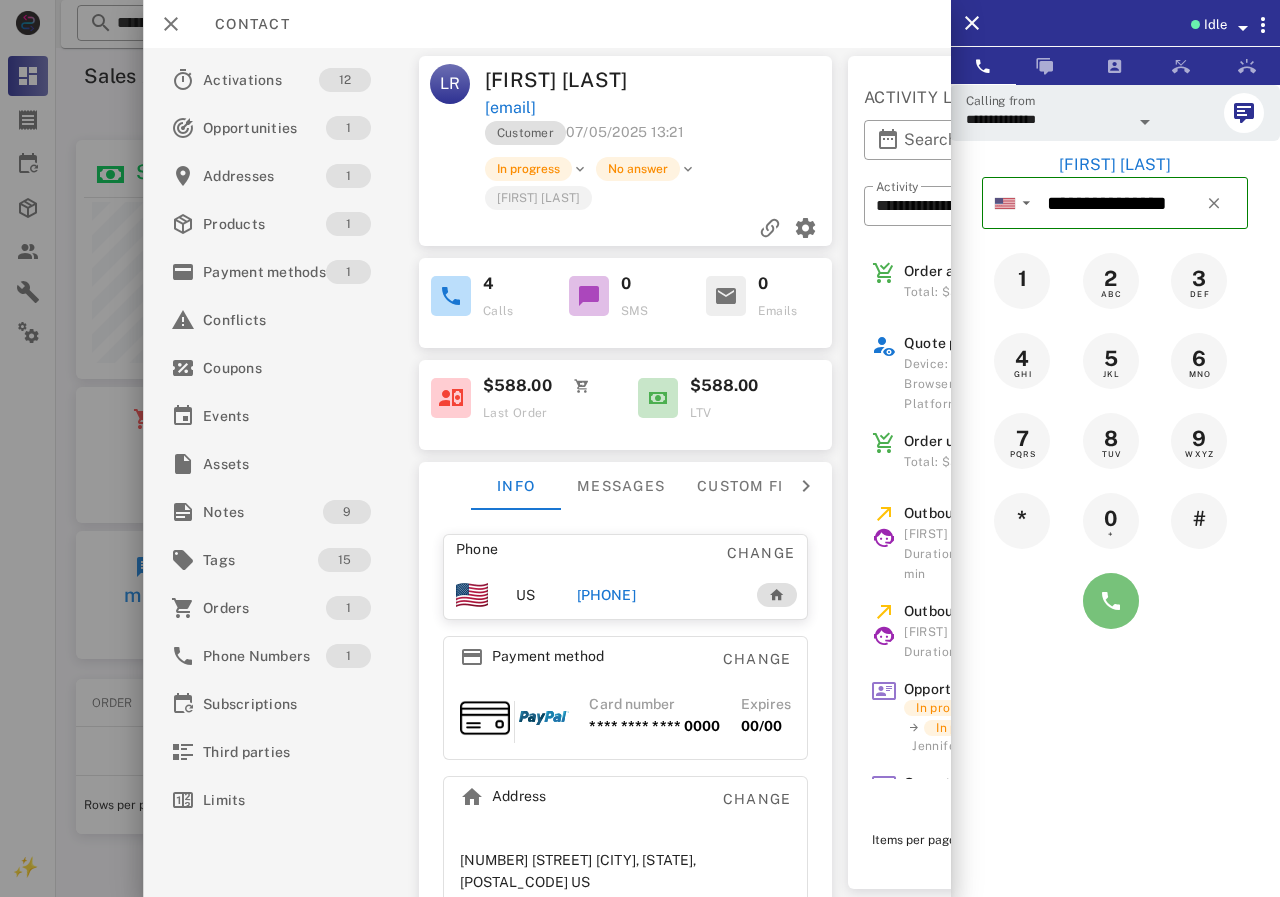 click at bounding box center (1111, 601) 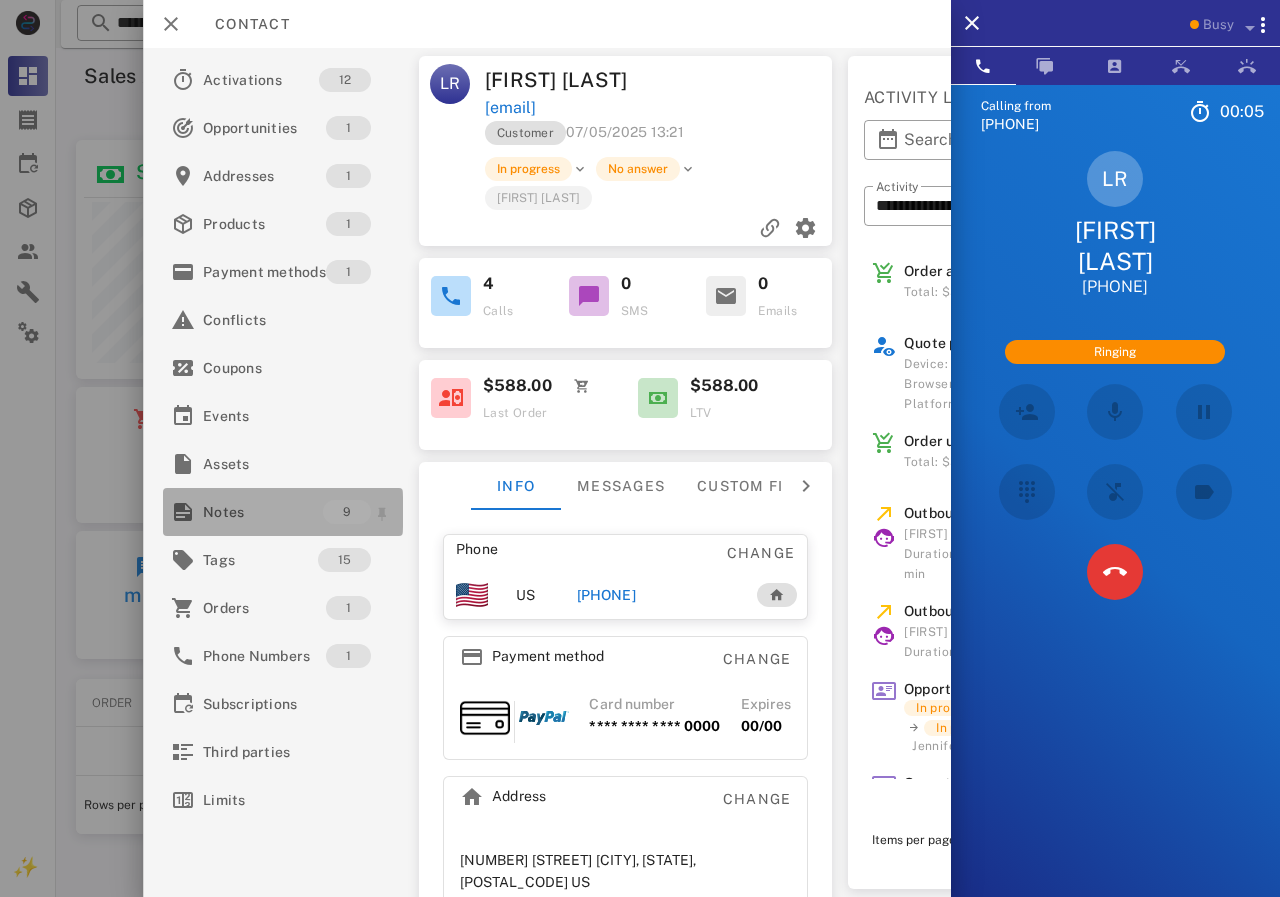 click on "Notes" at bounding box center [263, 512] 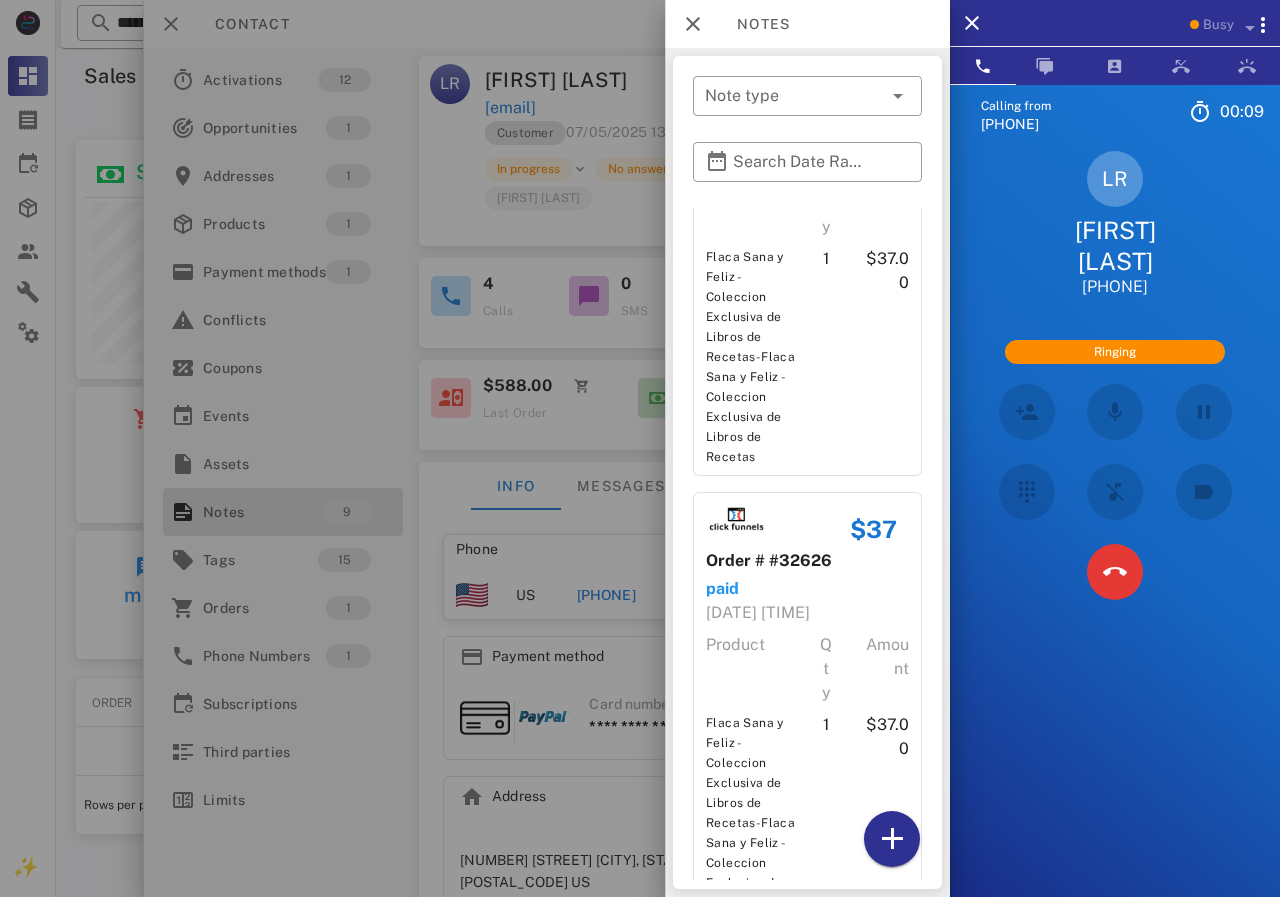 scroll, scrollTop: 2558, scrollLeft: 0, axis: vertical 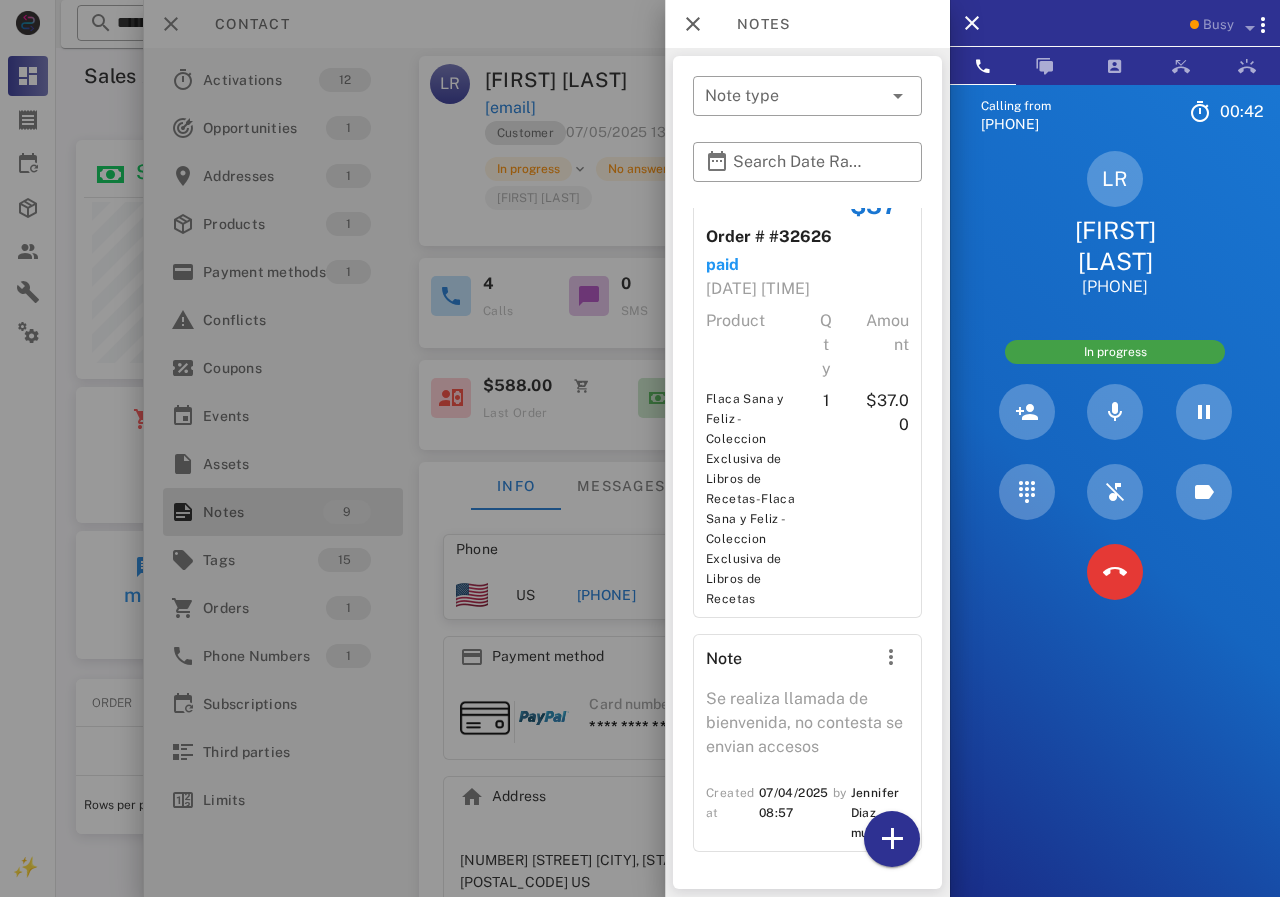 click at bounding box center (640, 448) 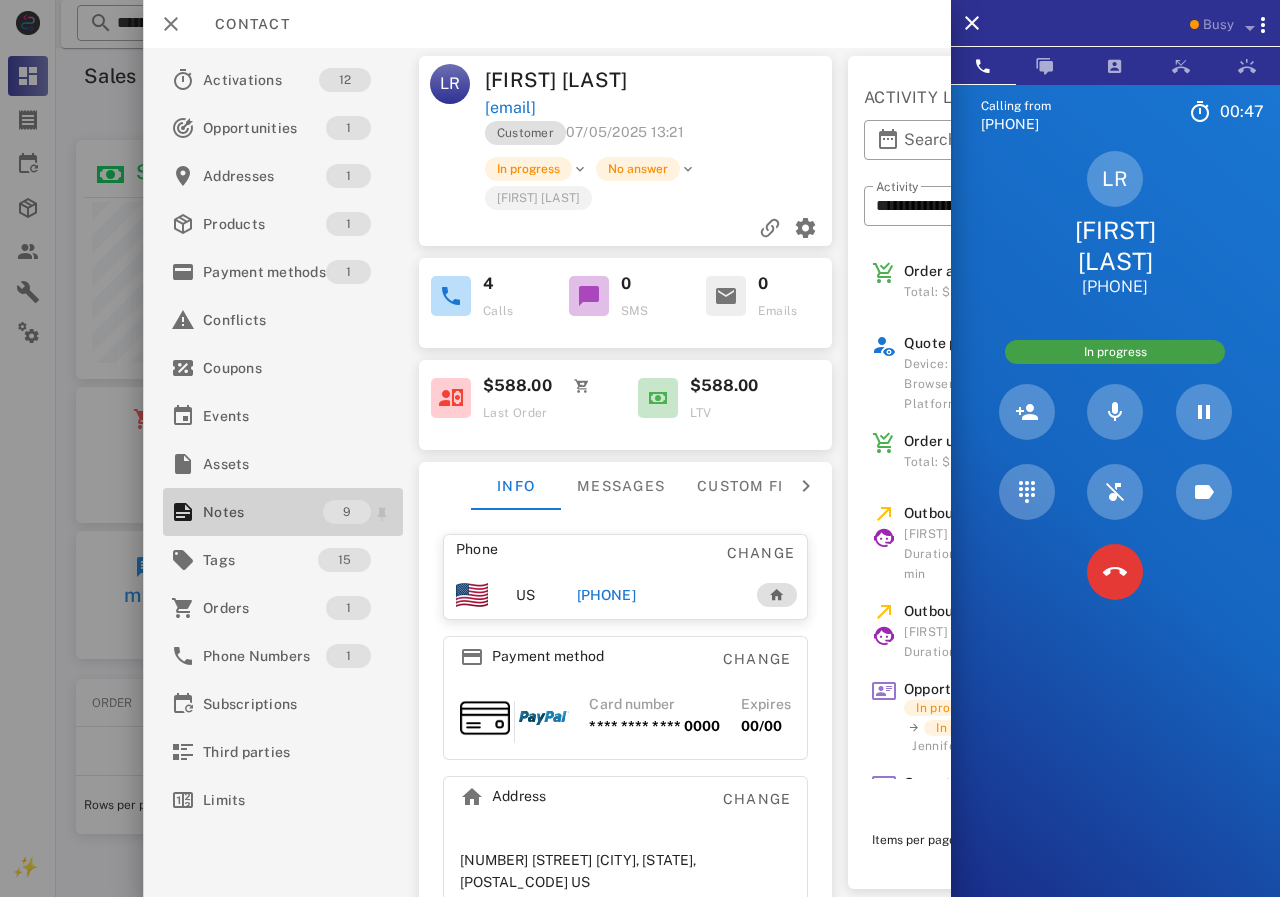 click on "Notes" at bounding box center [263, 512] 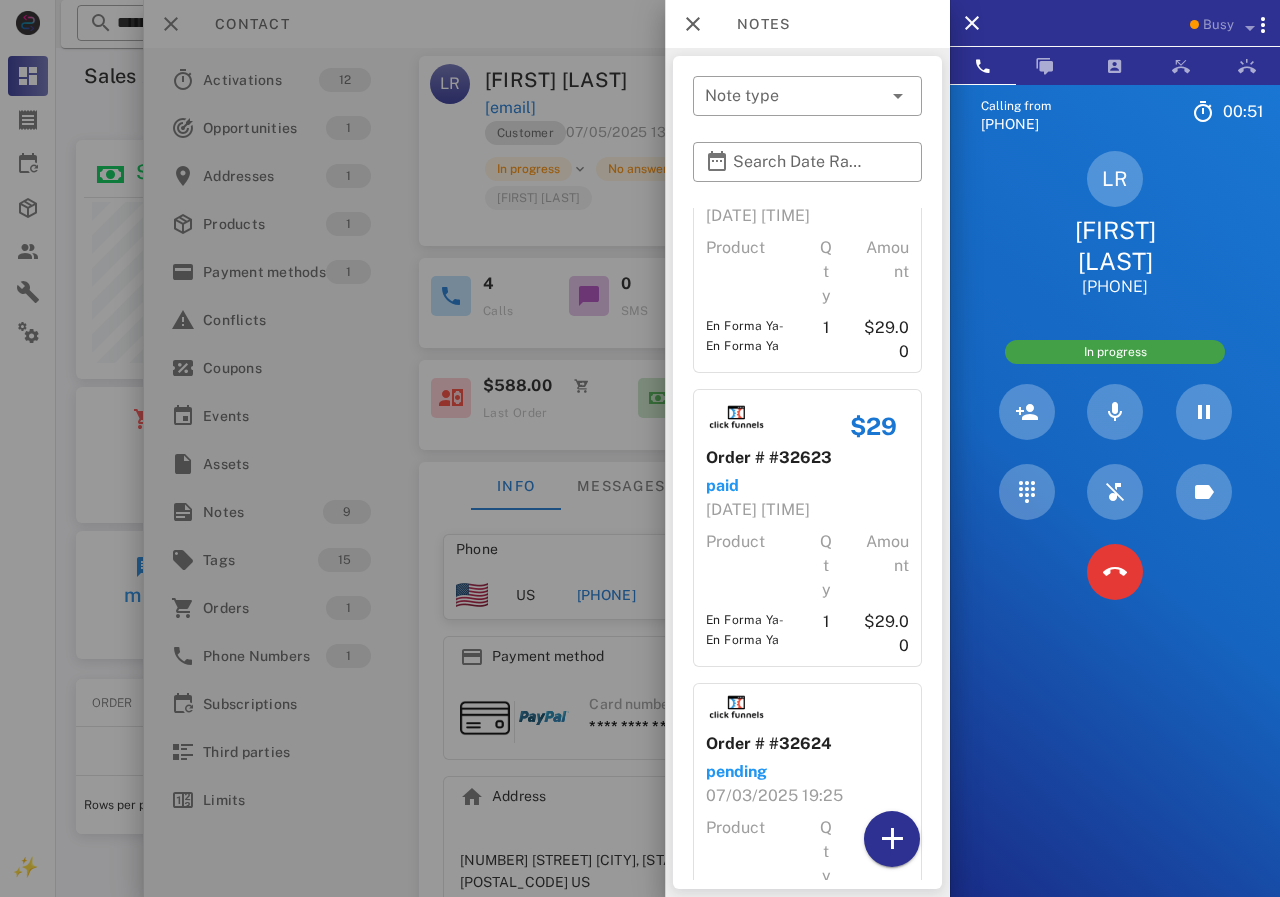 scroll, scrollTop: 58, scrollLeft: 0, axis: vertical 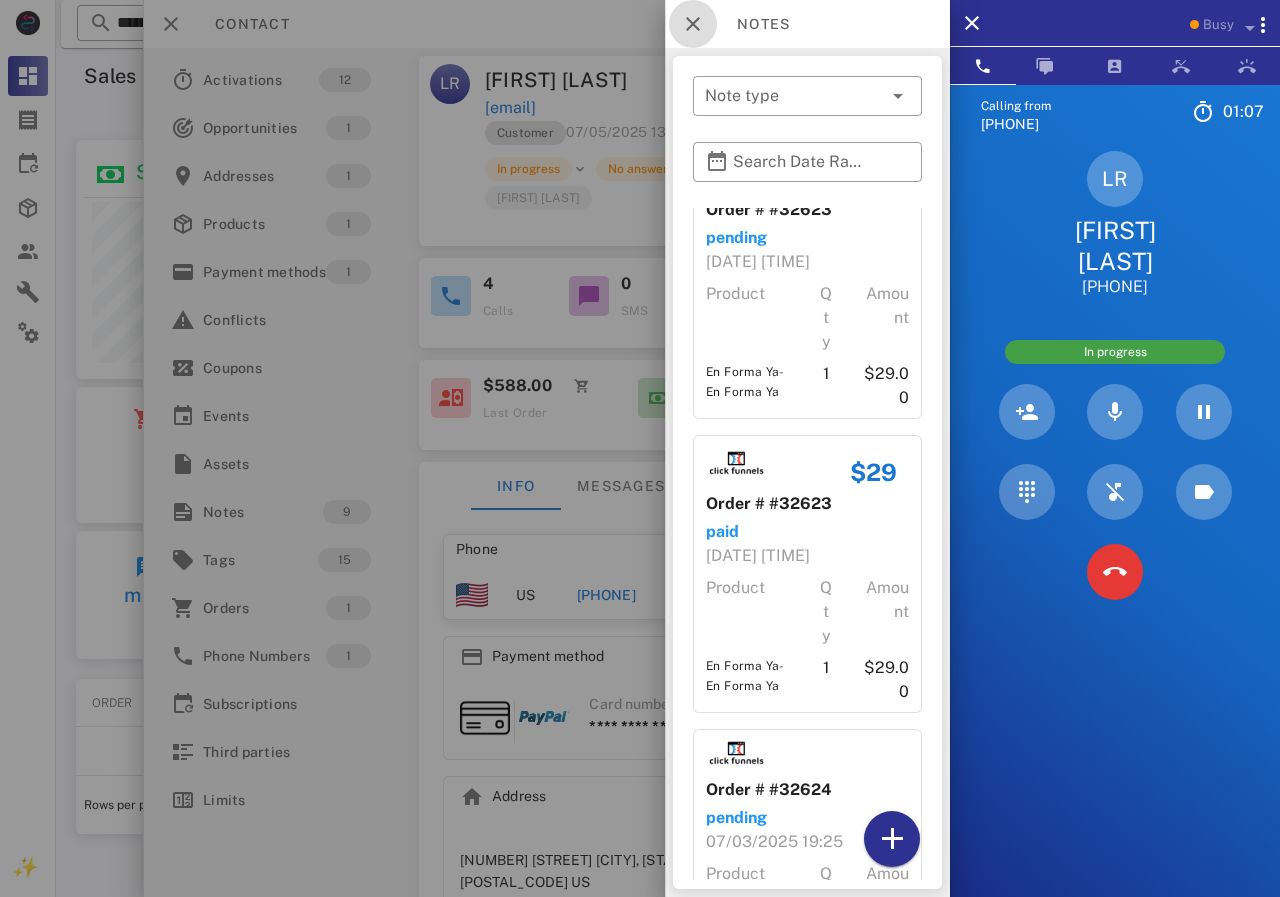 click at bounding box center (693, 24) 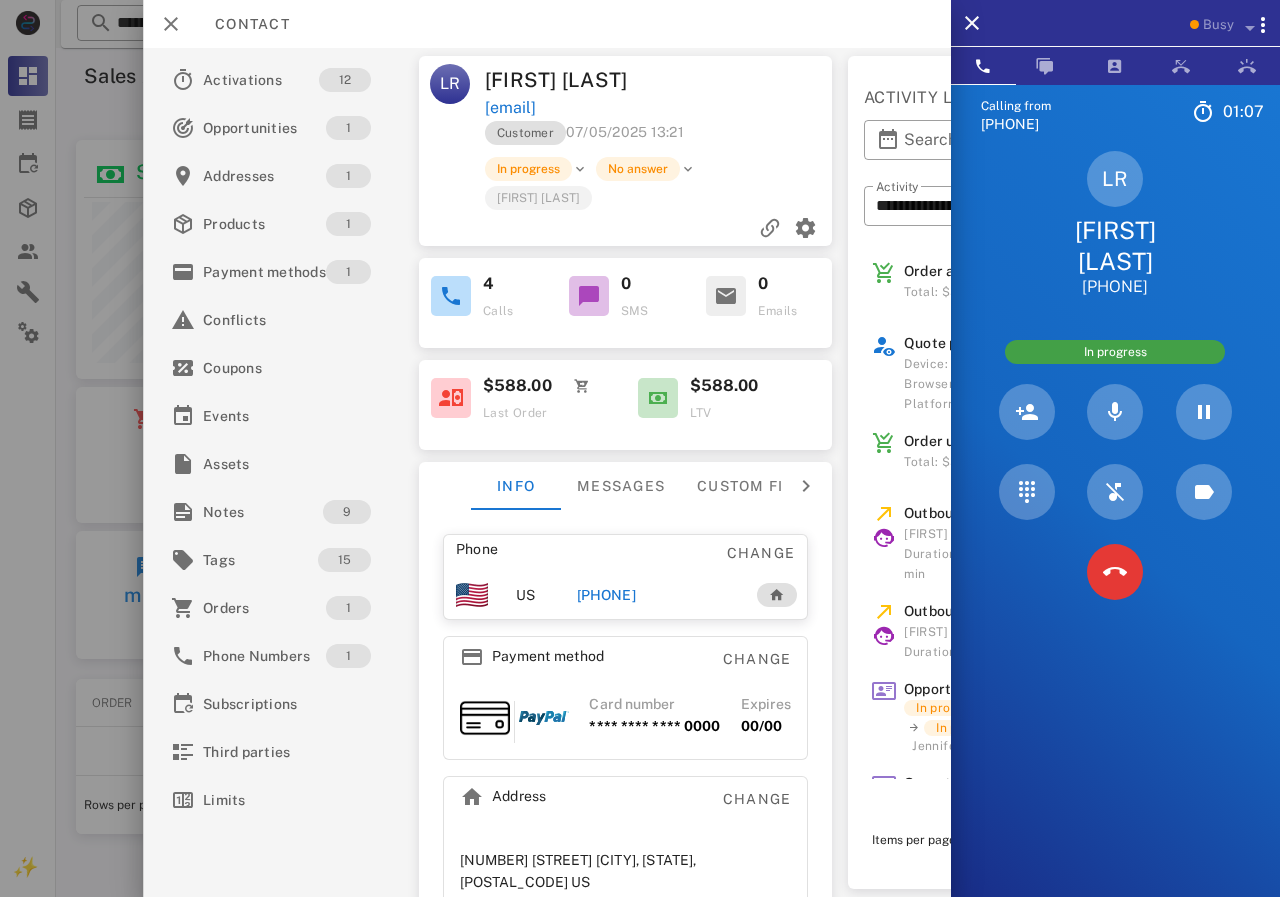 click on "[EMAIL]" at bounding box center (659, 108) 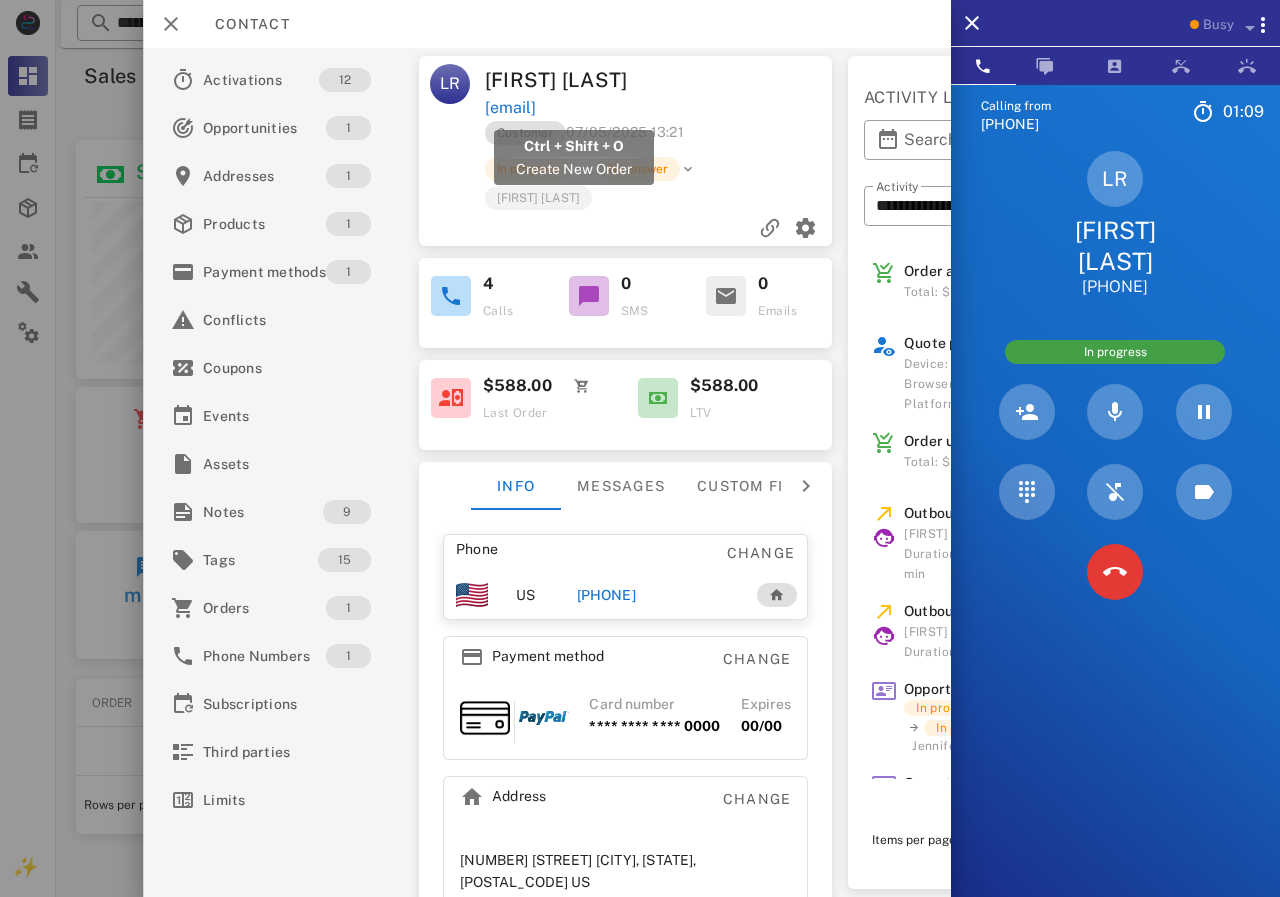 drag, startPoint x: 716, startPoint y: 105, endPoint x: 1159, endPoint y: 244, distance: 464.29517 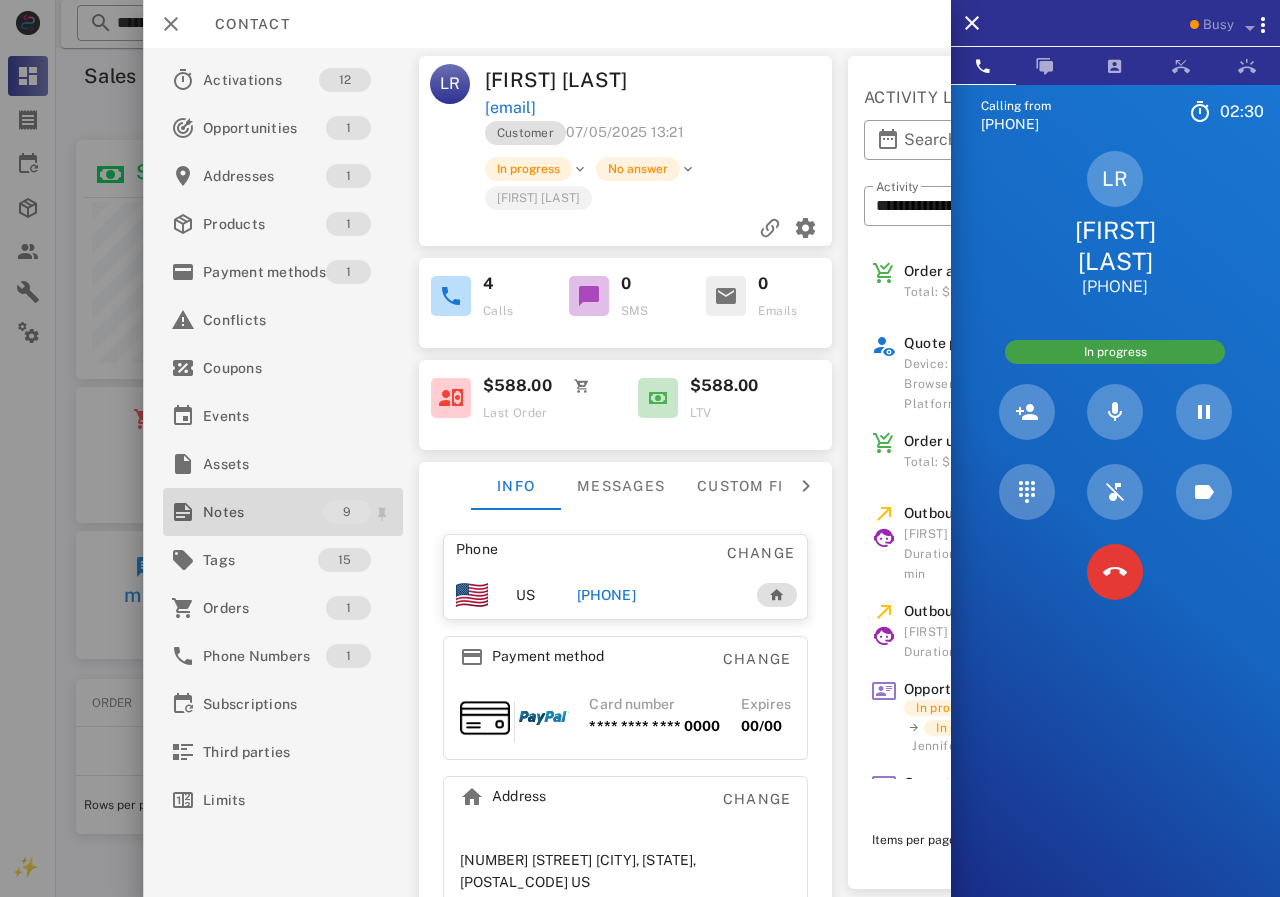 click on "Notes" at bounding box center [263, 512] 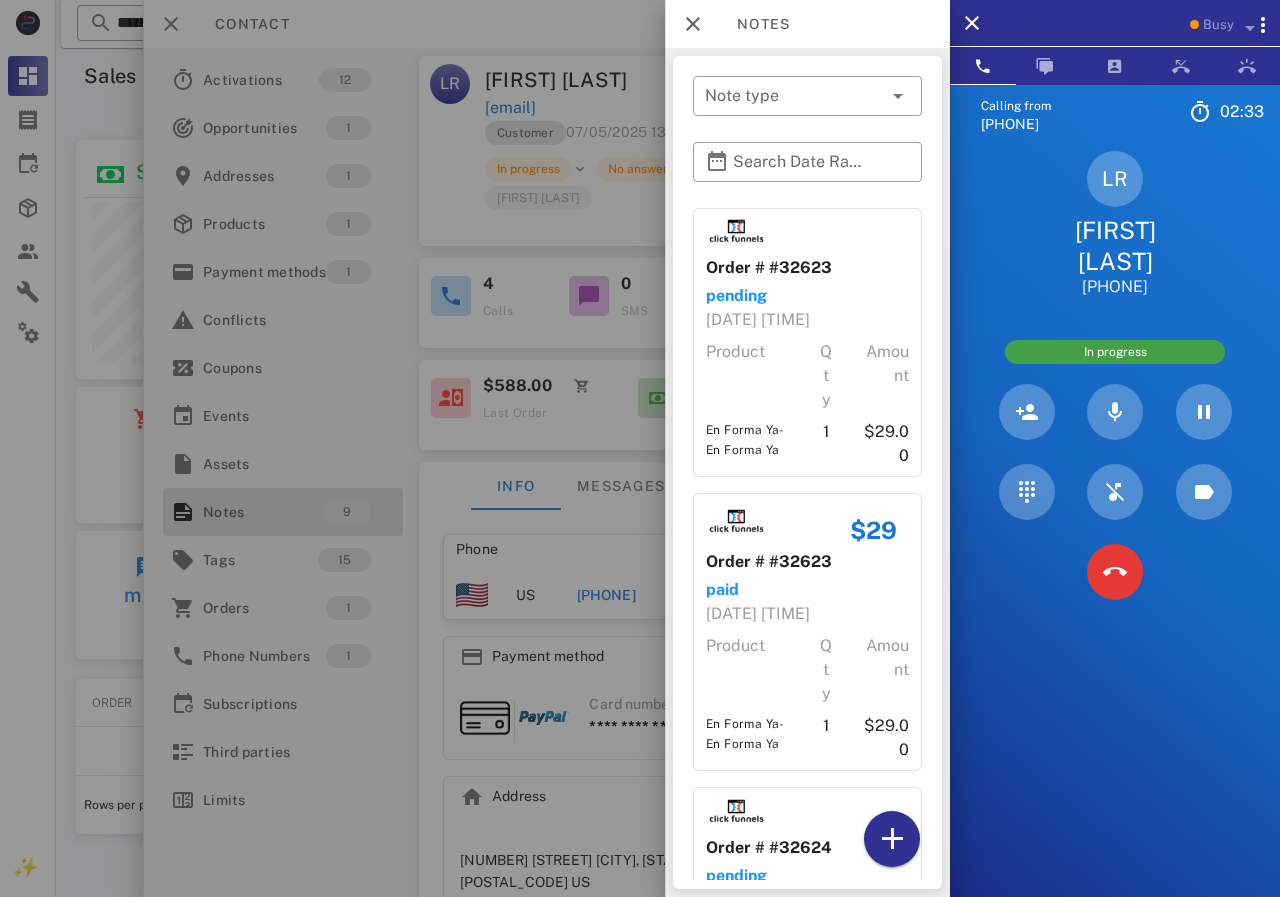 click at bounding box center [640, 448] 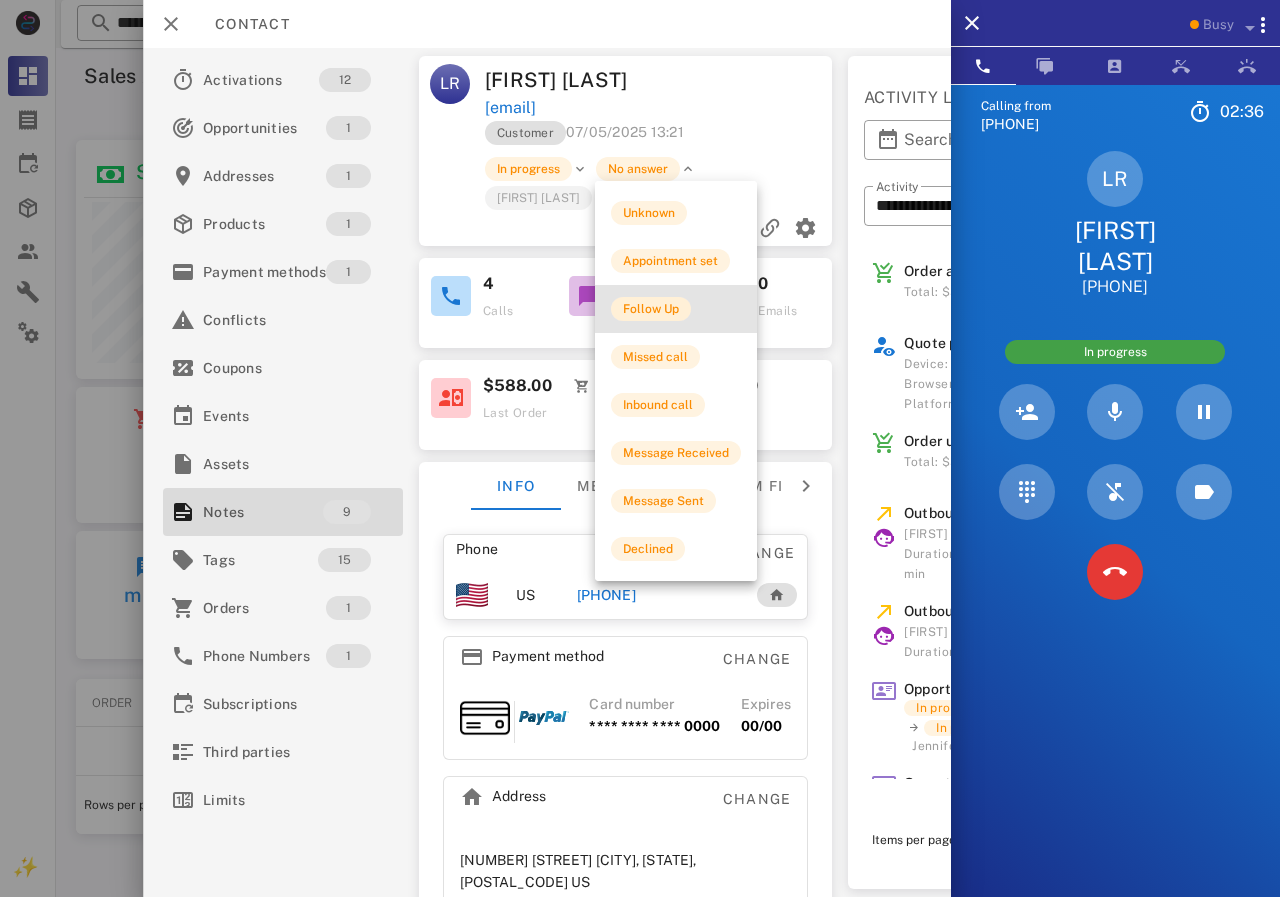 click on "Follow Up" at bounding box center (651, 309) 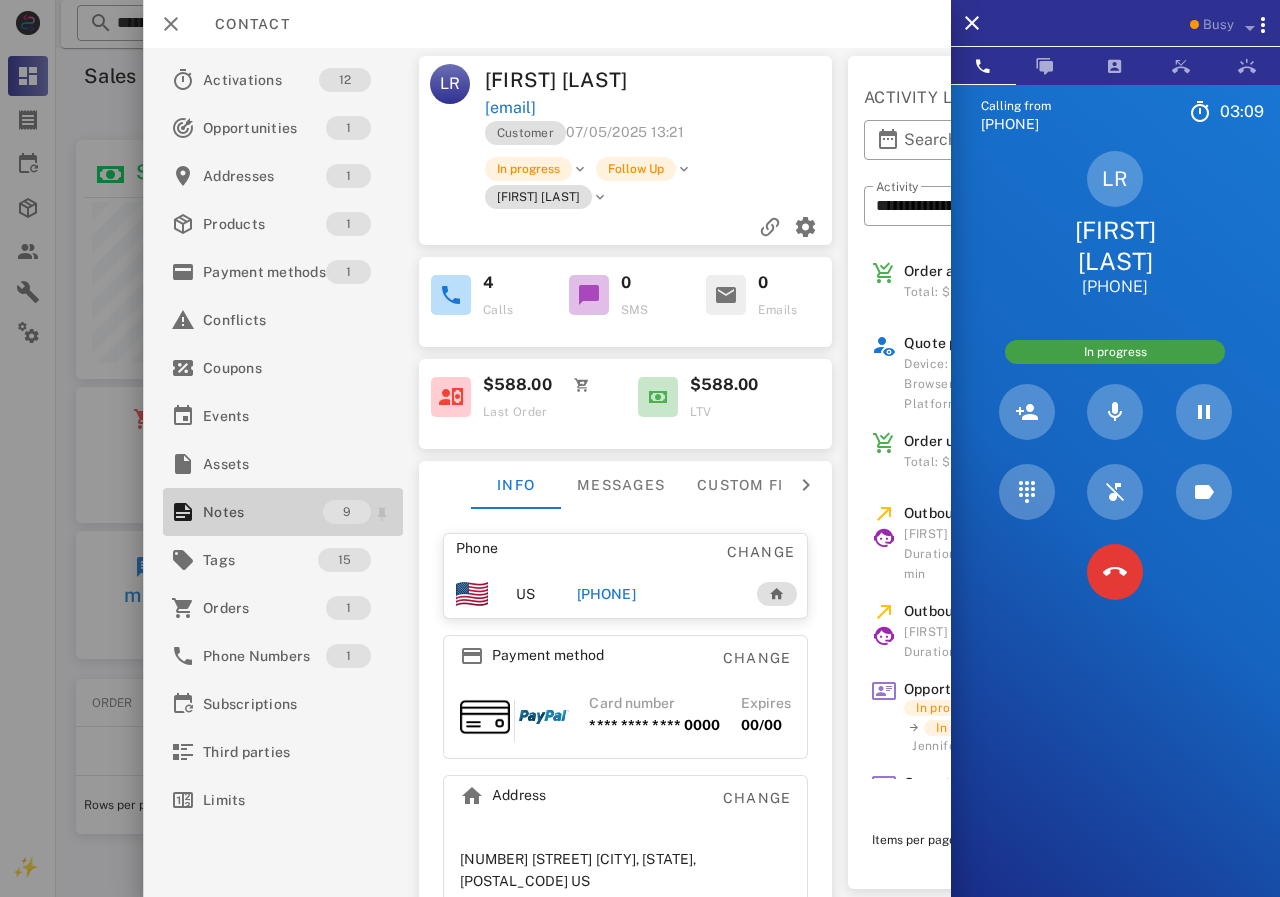 click on "Notes" at bounding box center (263, 512) 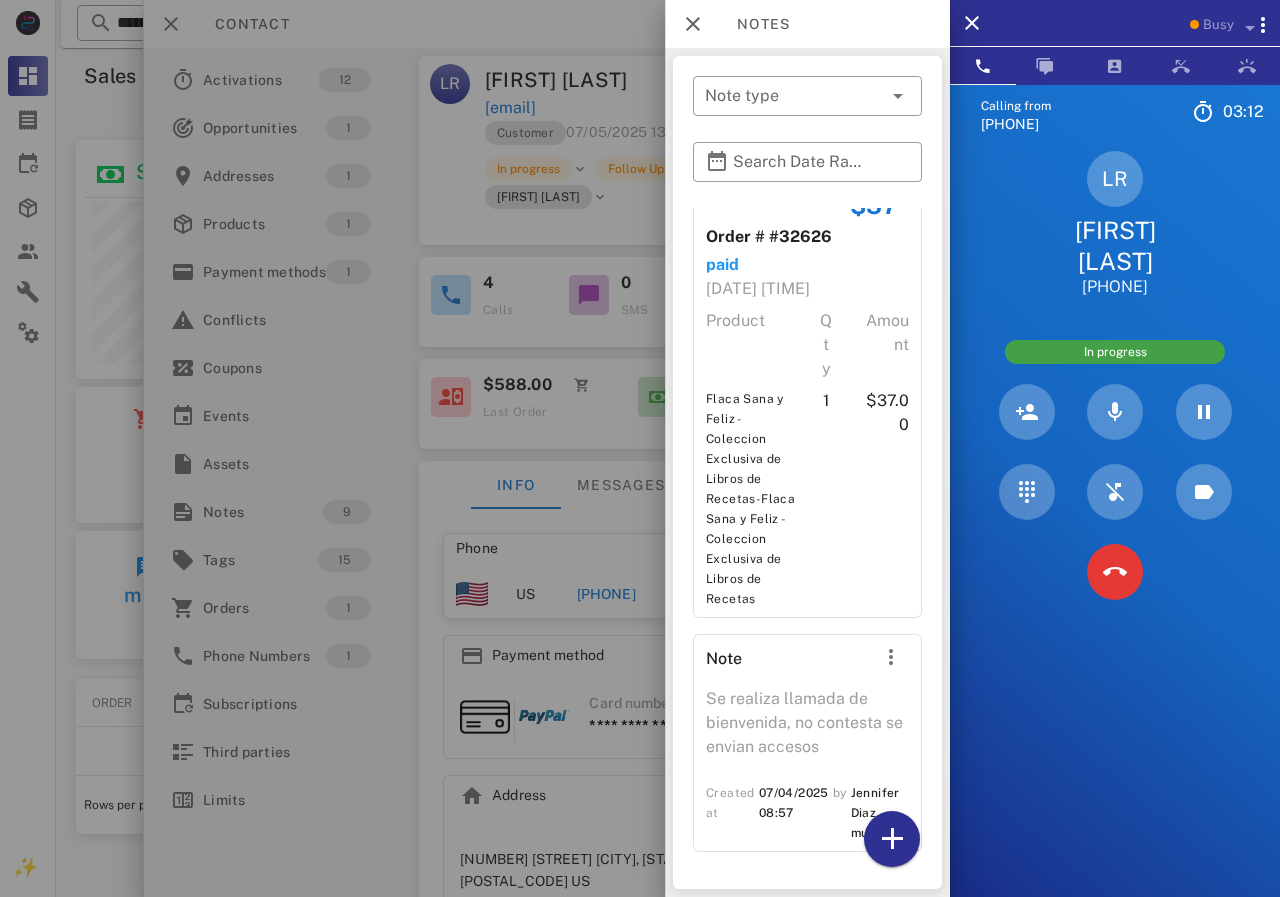 scroll, scrollTop: 2558, scrollLeft: 0, axis: vertical 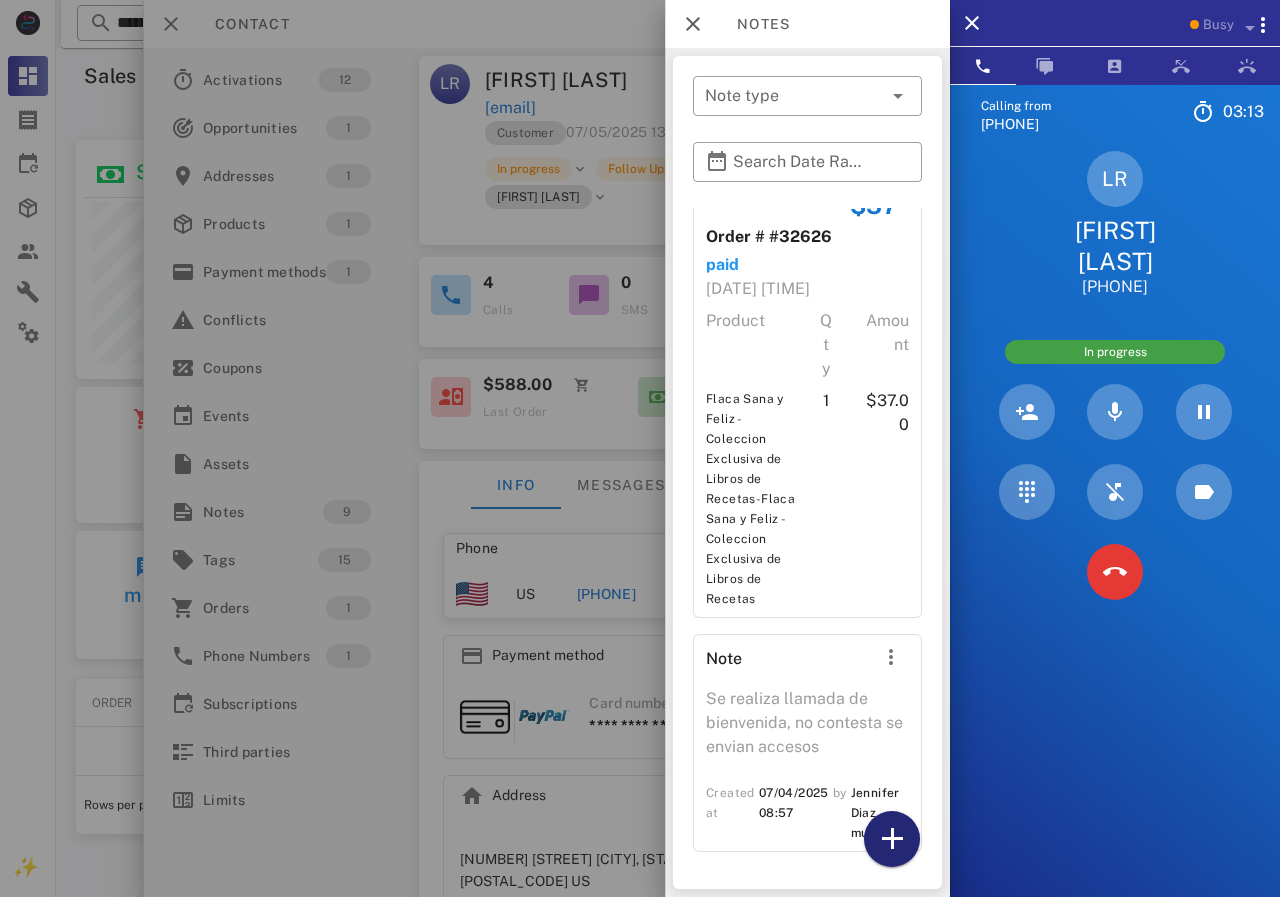 click at bounding box center (892, 839) 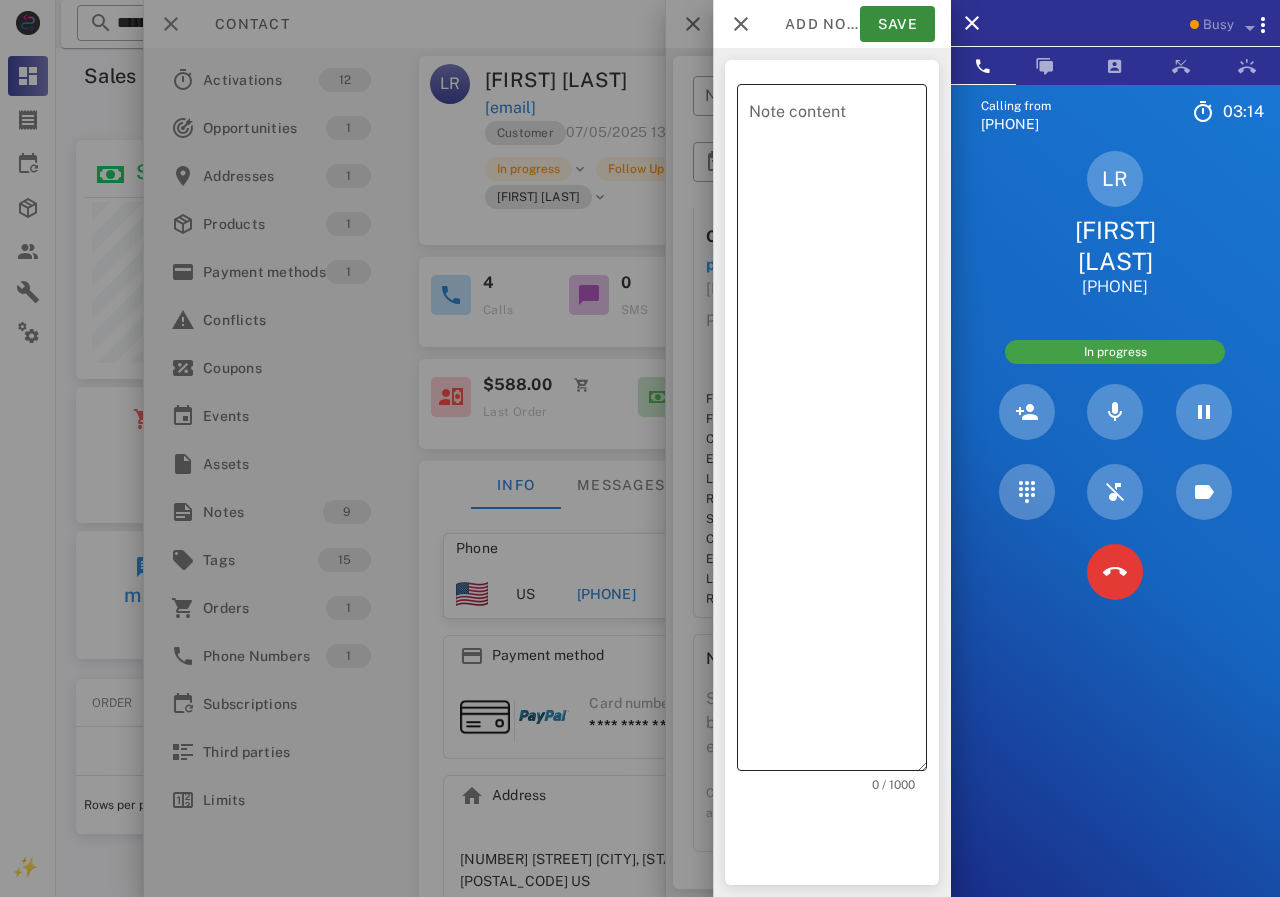 click on "Note content" at bounding box center [838, 432] 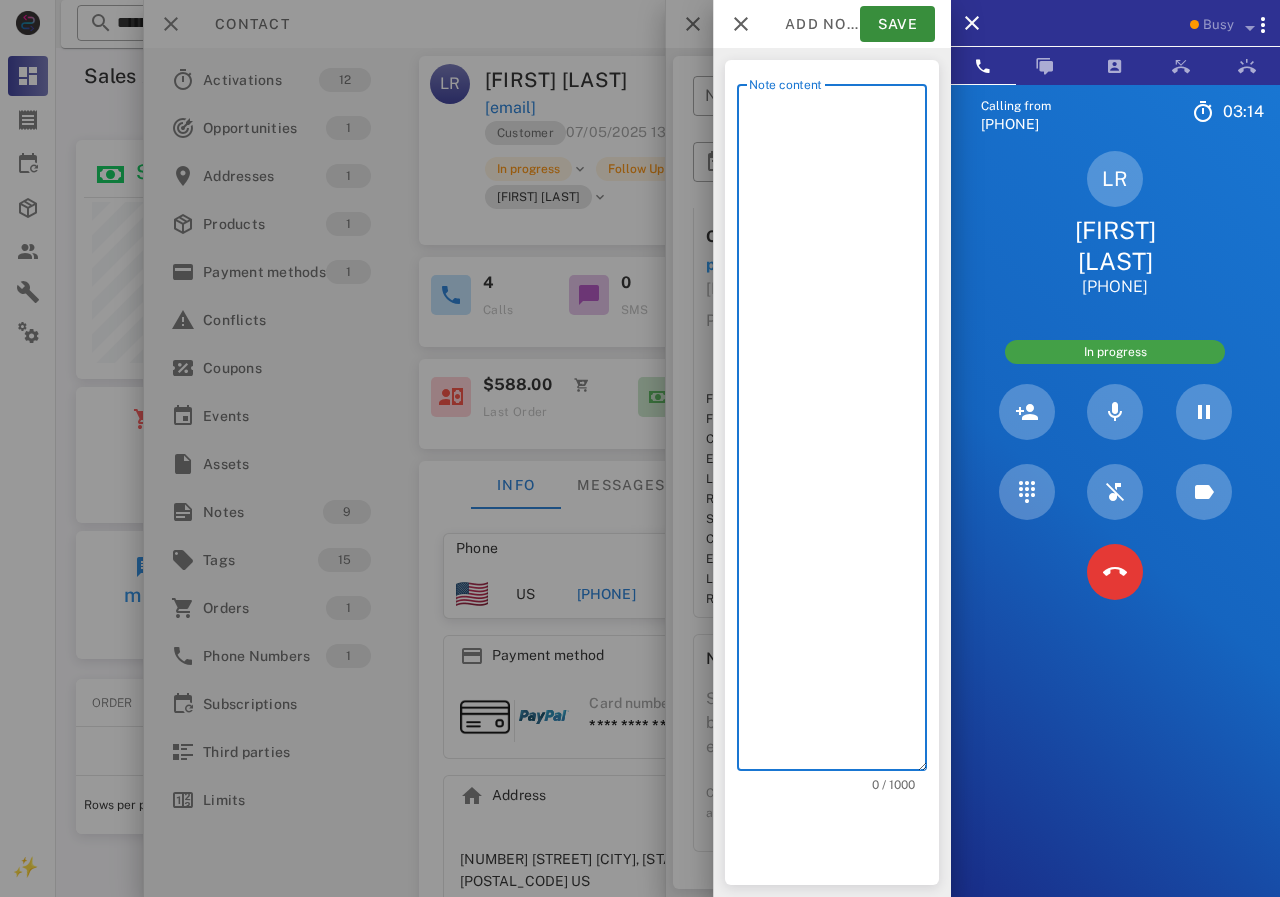 scroll, scrollTop: 240, scrollLeft: 390, axis: both 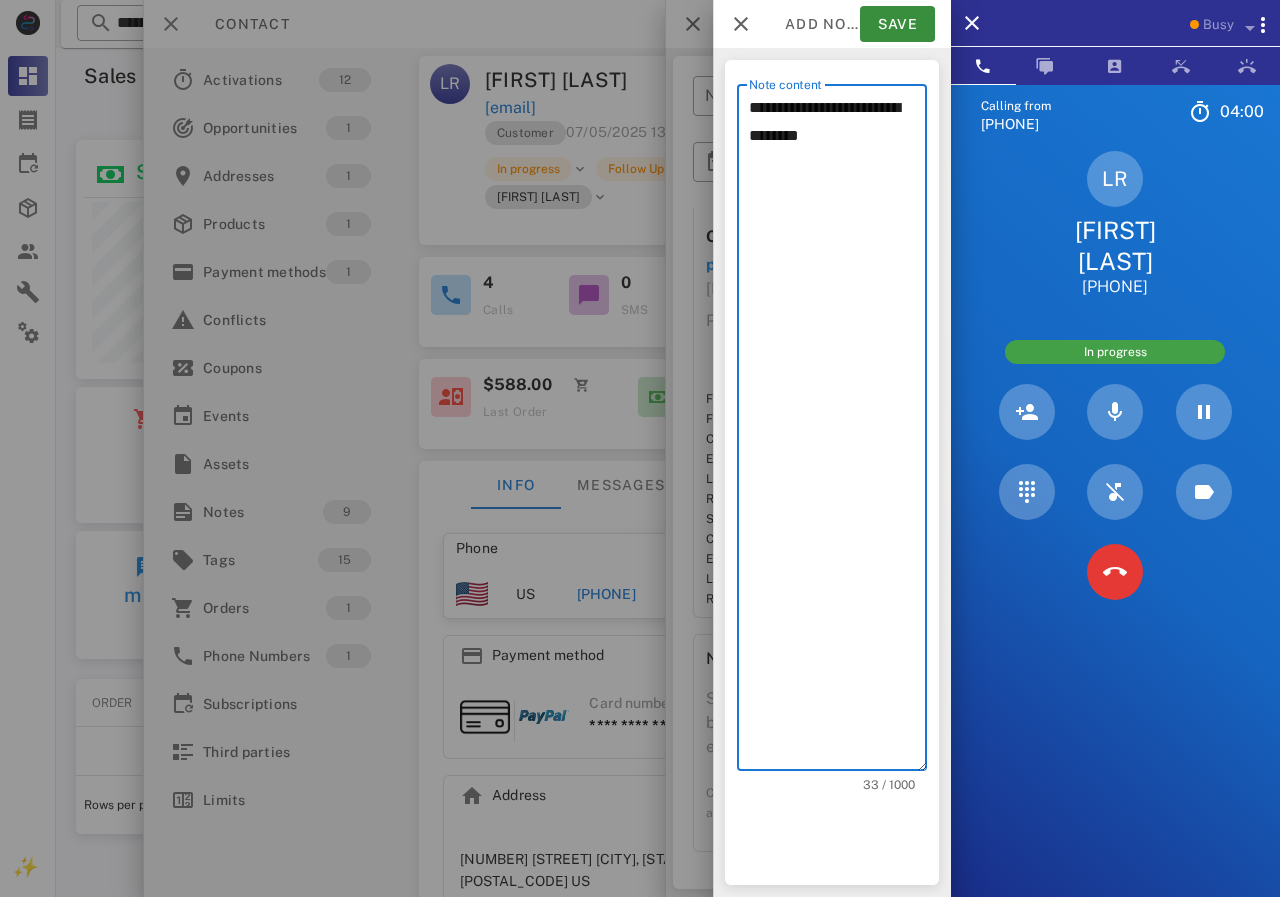 click on "**********" at bounding box center (838, 432) 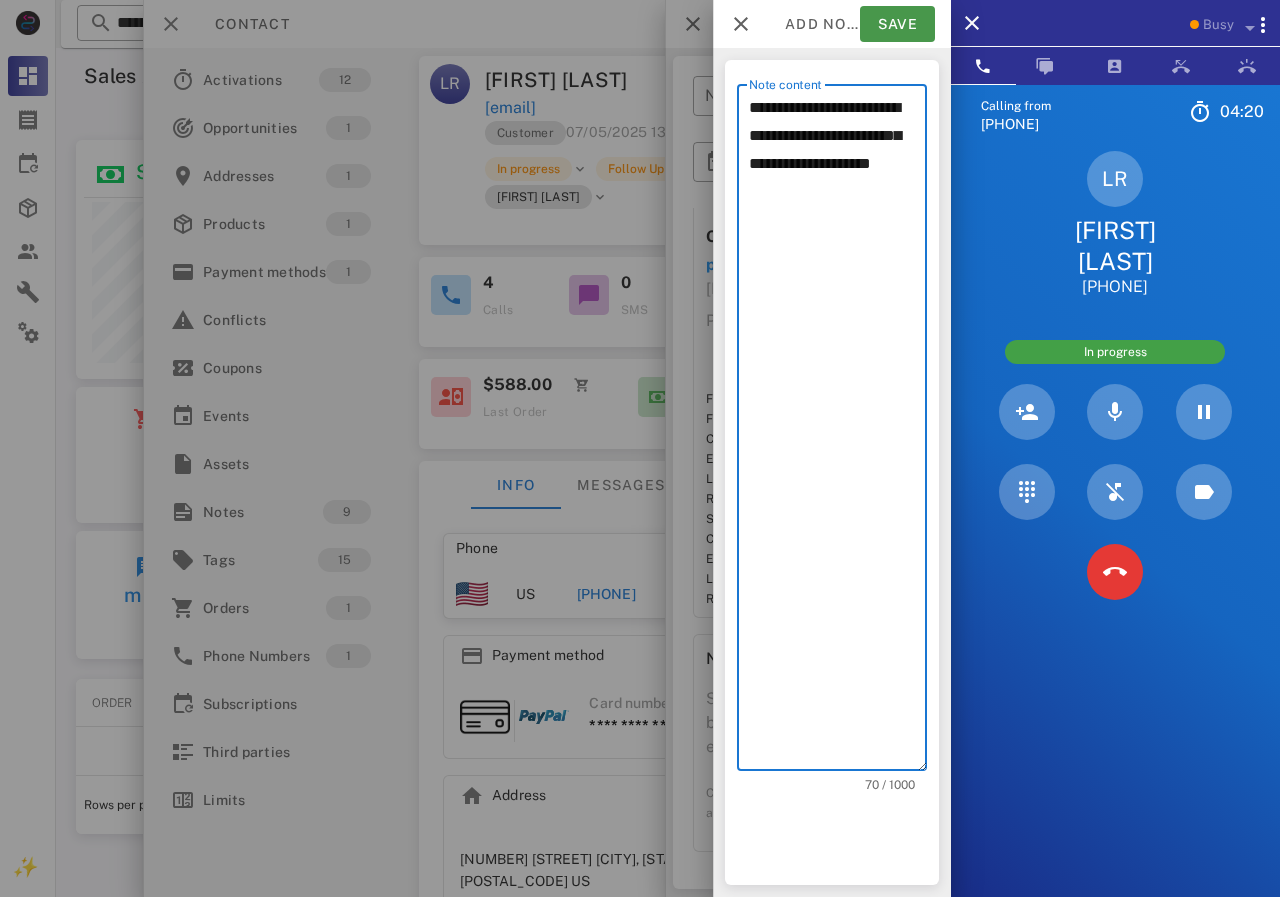 type on "**********" 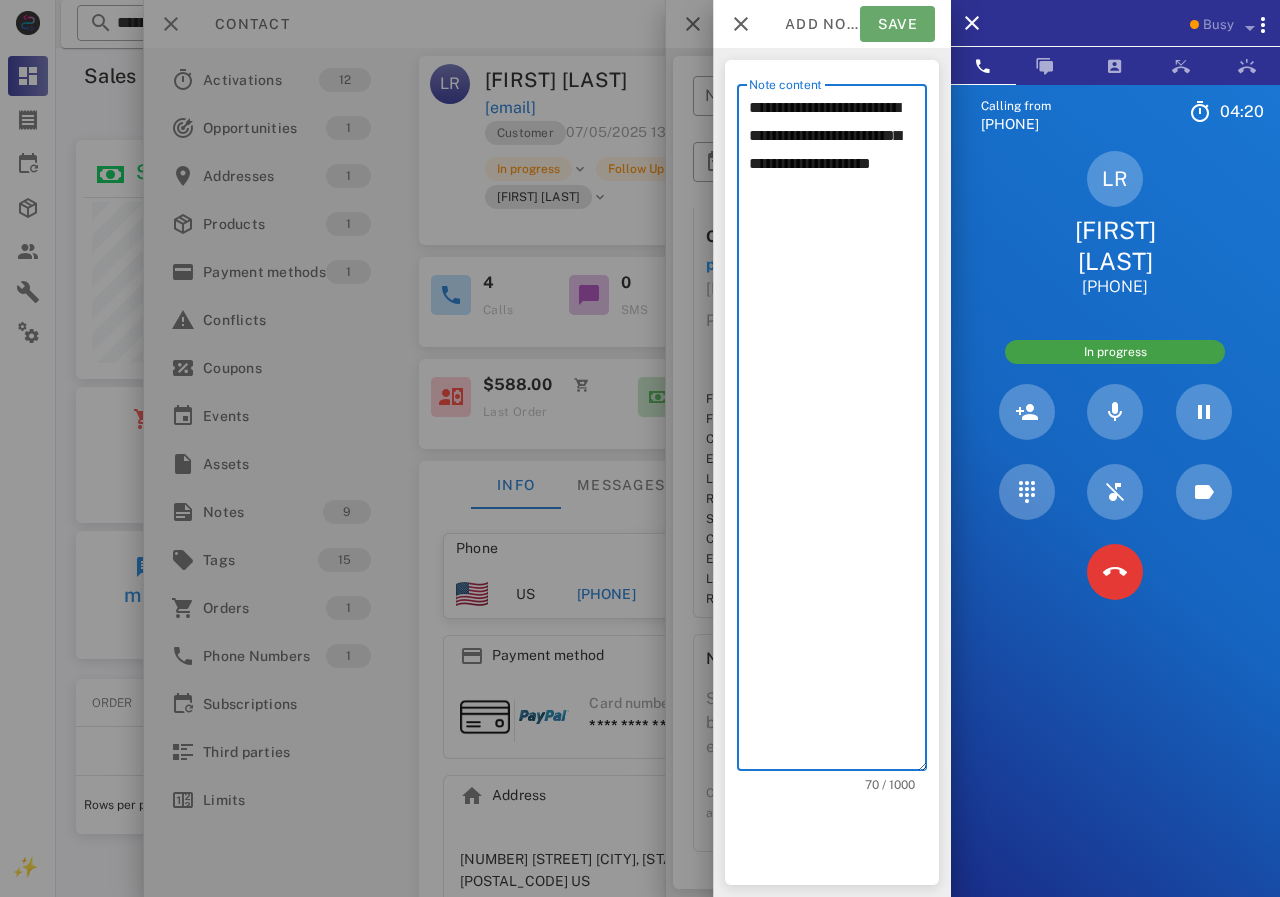 click on "Save" at bounding box center [897, 24] 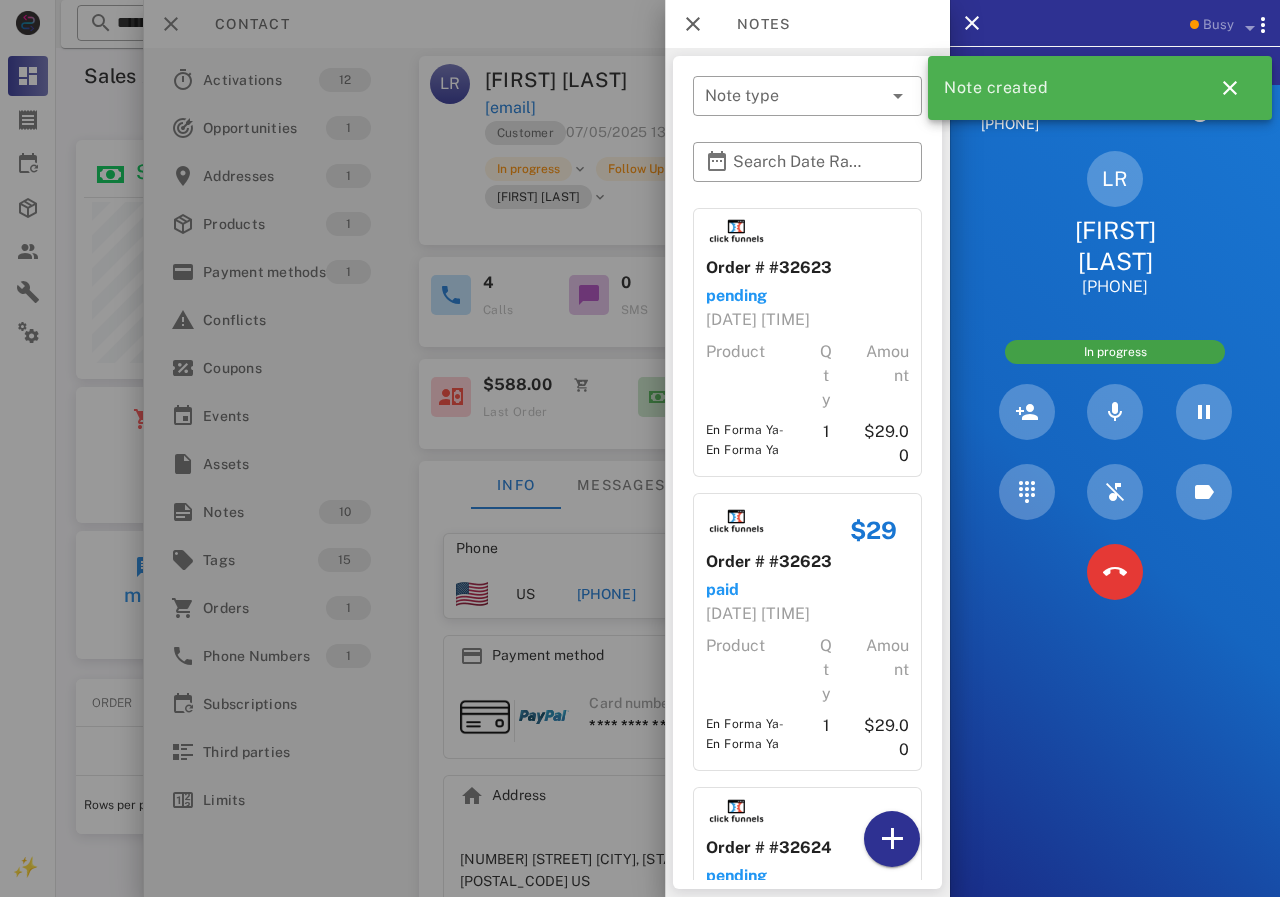 click at bounding box center [640, 448] 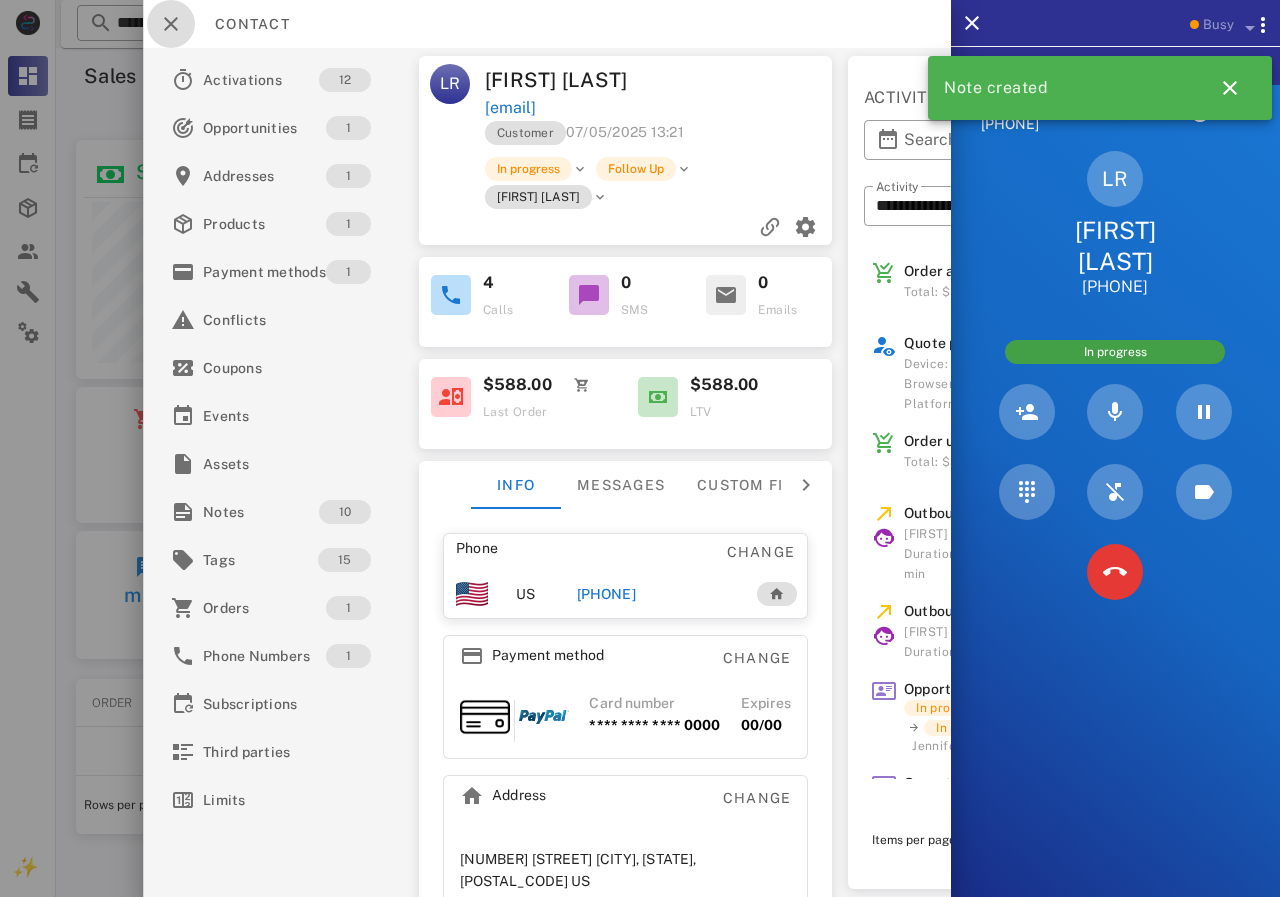 click at bounding box center (171, 24) 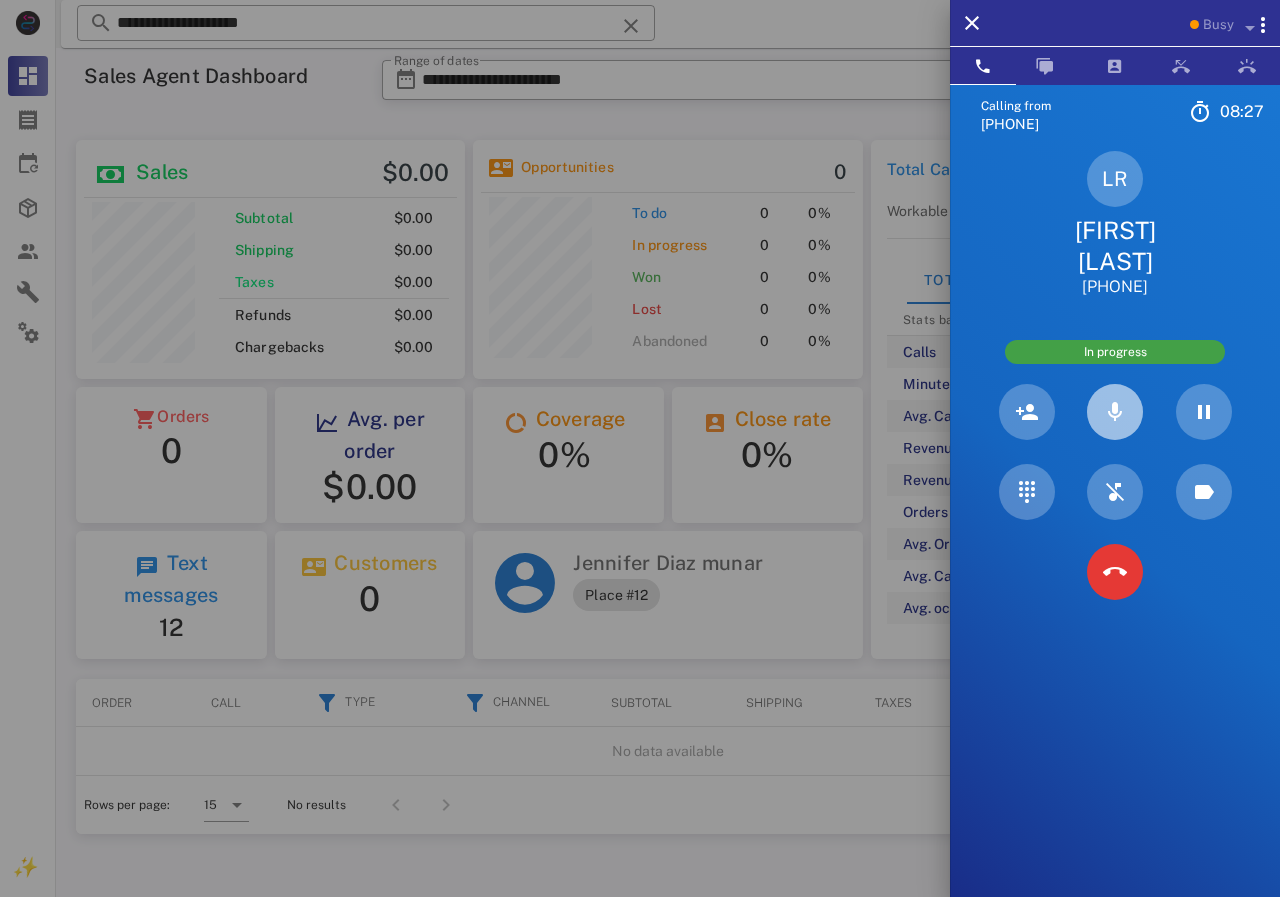 click at bounding box center [1115, 412] 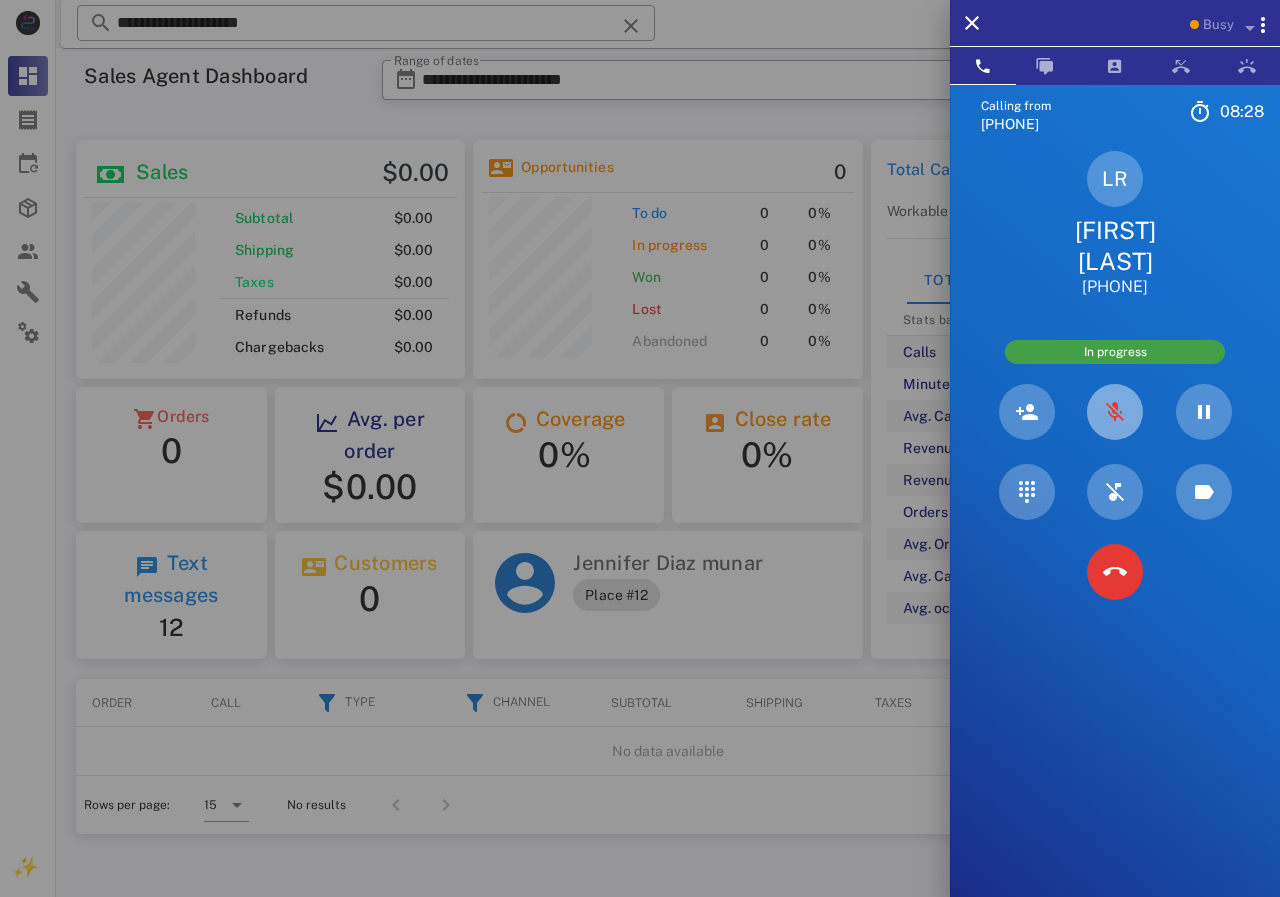 click at bounding box center (1115, 412) 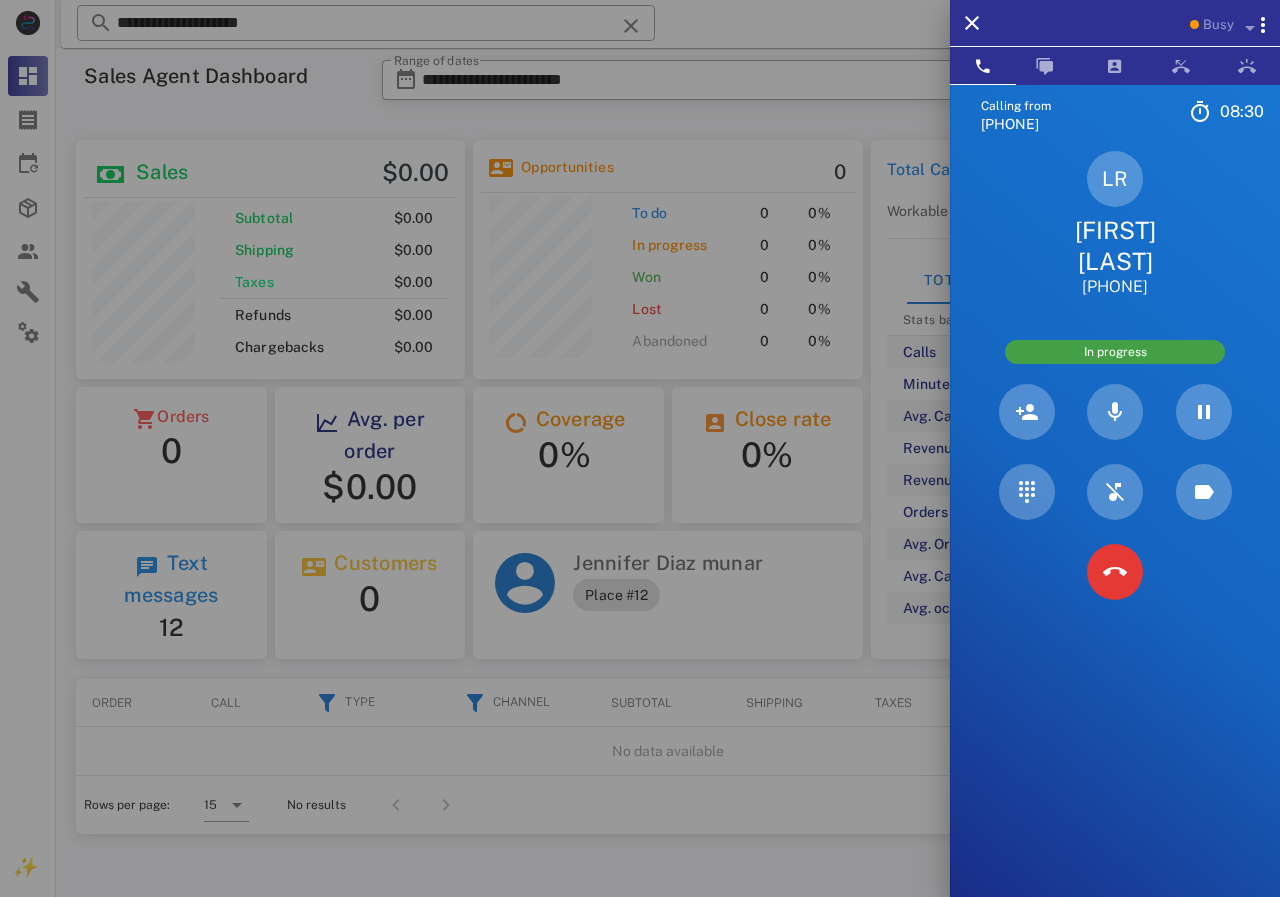 click at bounding box center [640, 448] 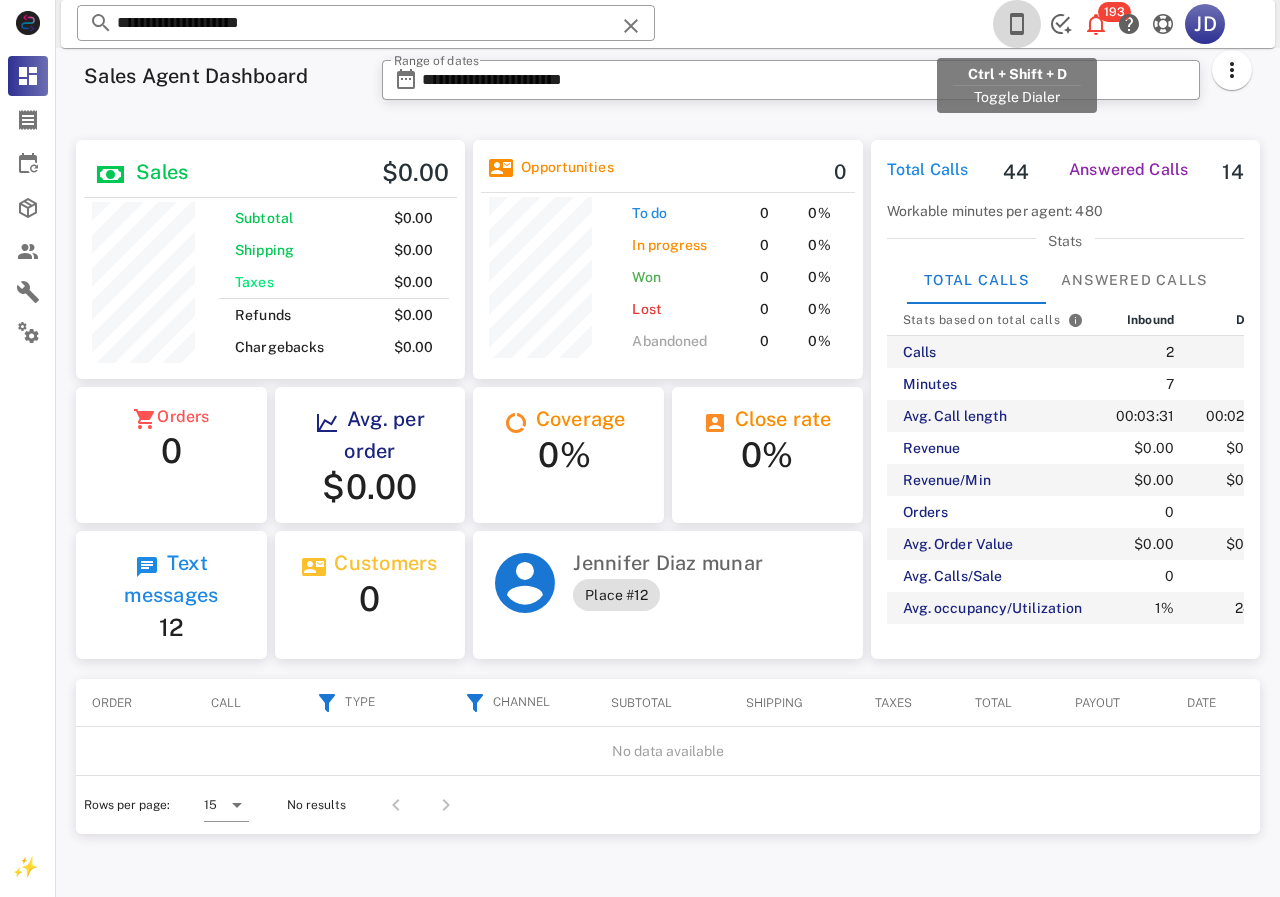 click at bounding box center (1017, 24) 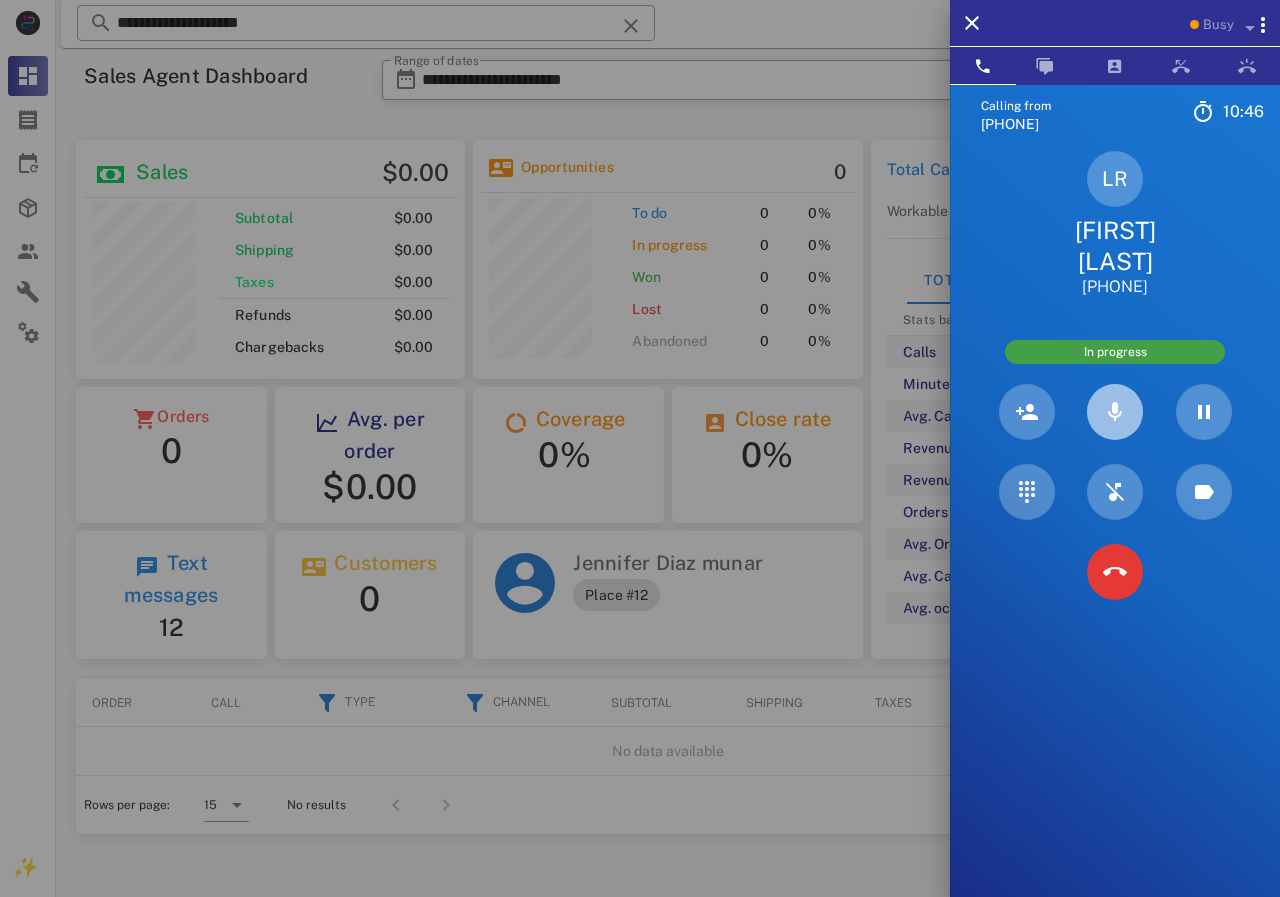 click at bounding box center [1115, 412] 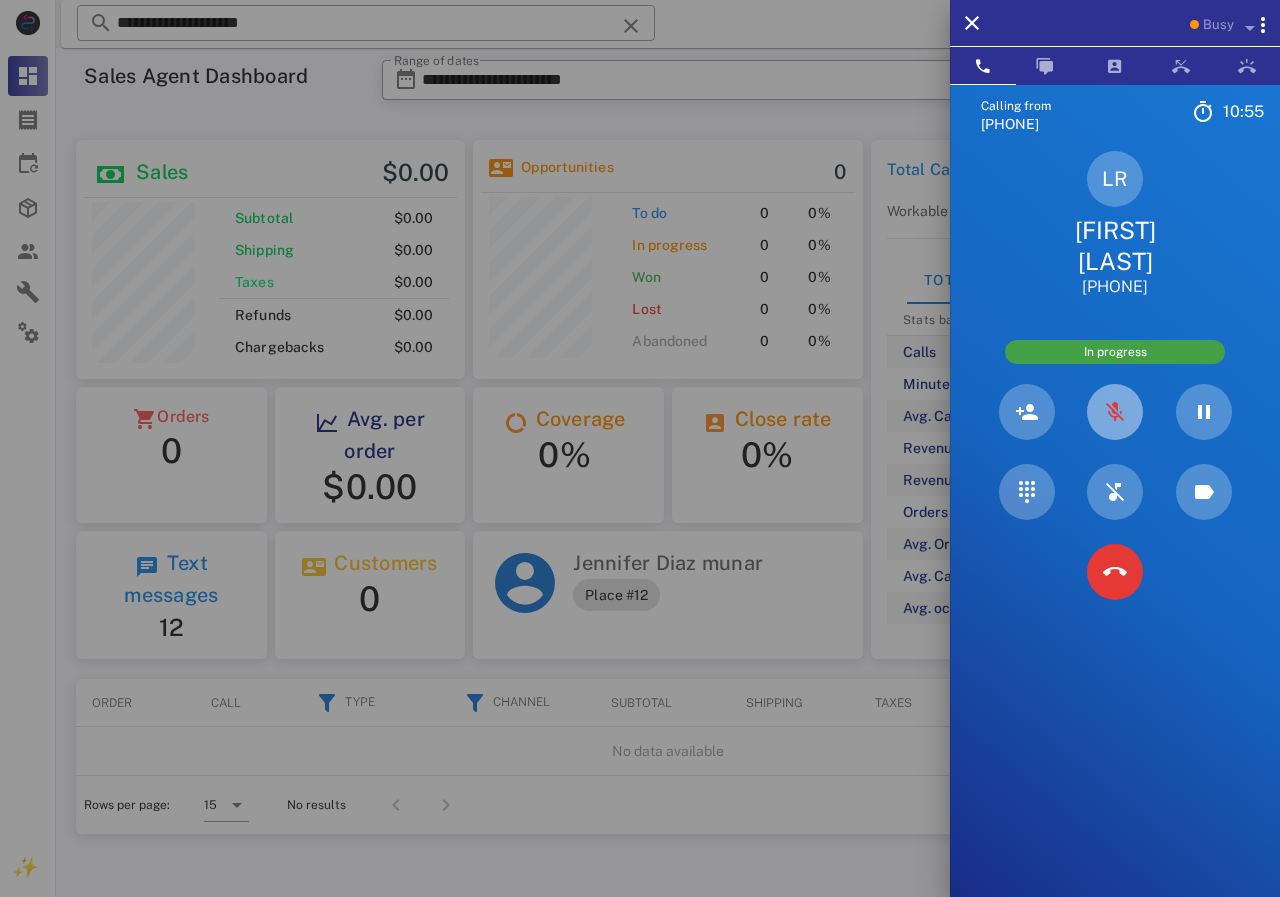 click at bounding box center (1115, 412) 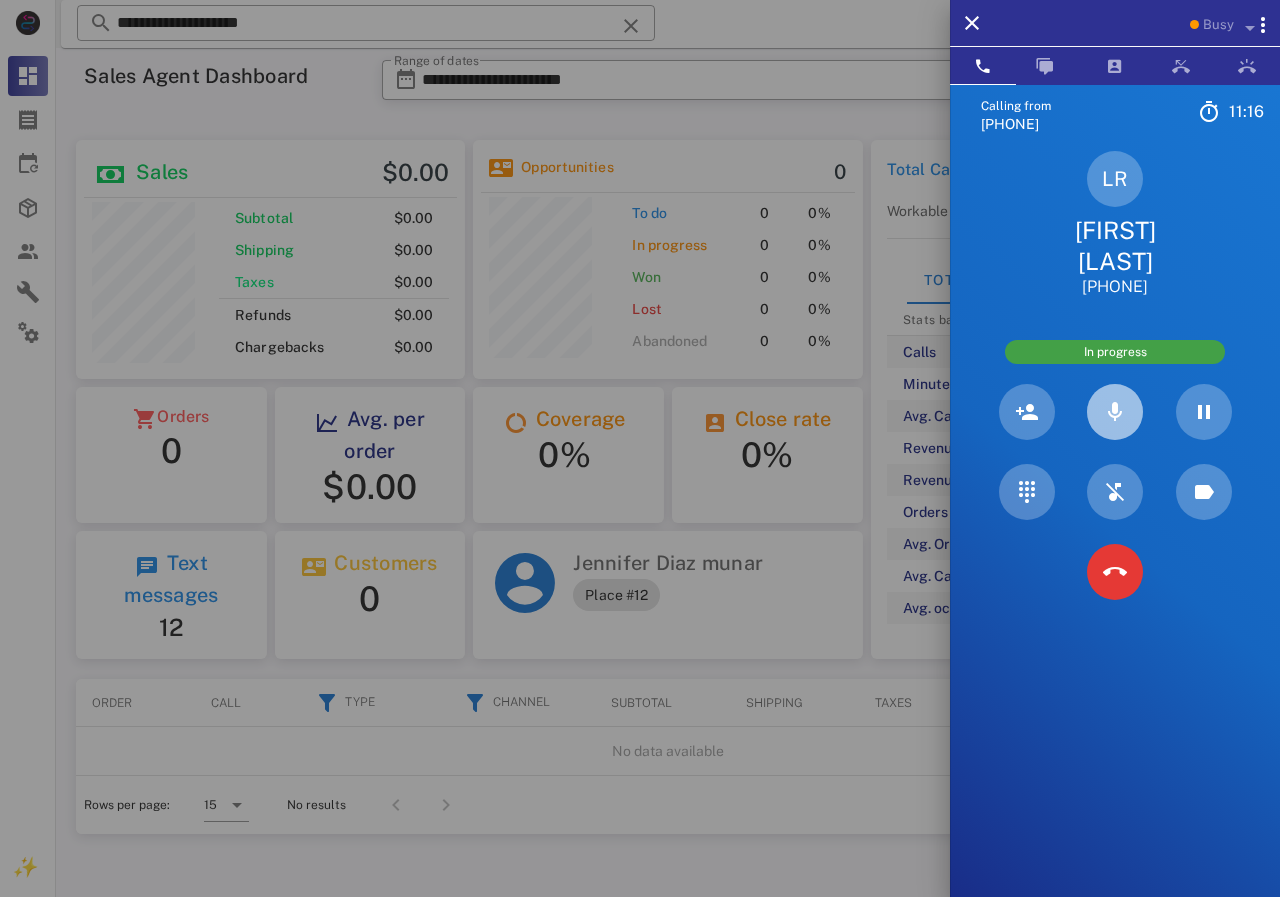 click at bounding box center [1115, 412] 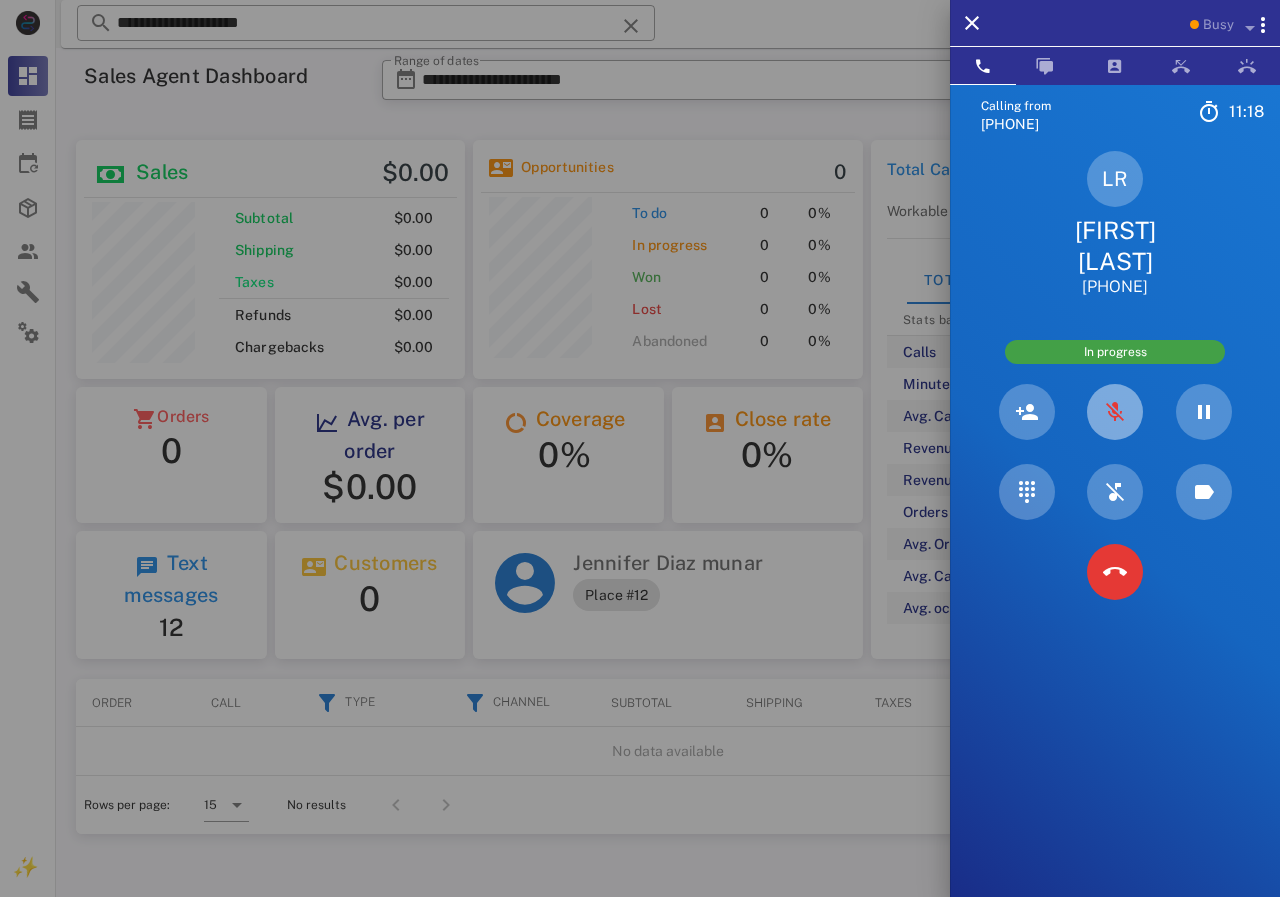 click at bounding box center [1115, 412] 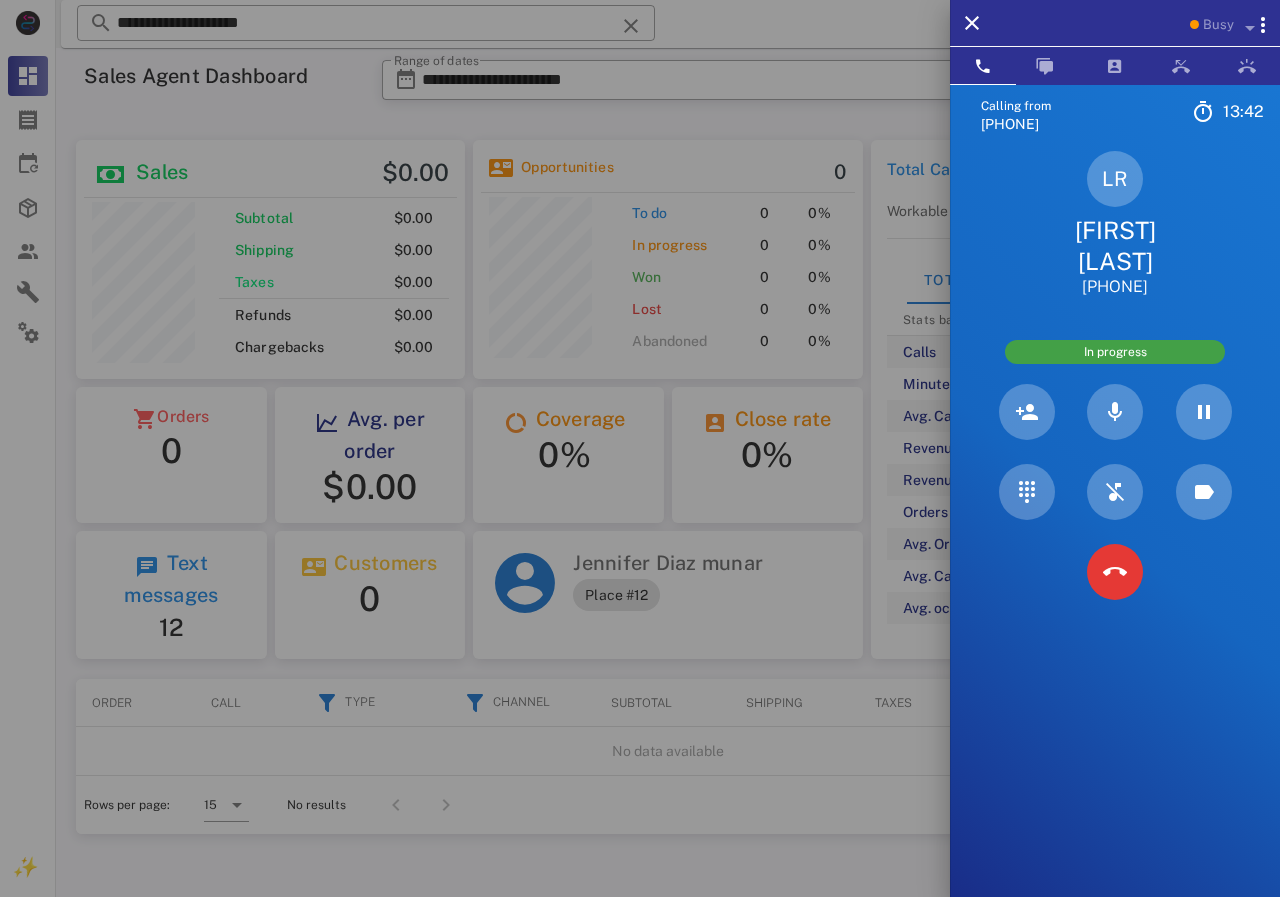 click at bounding box center (1115, 412) 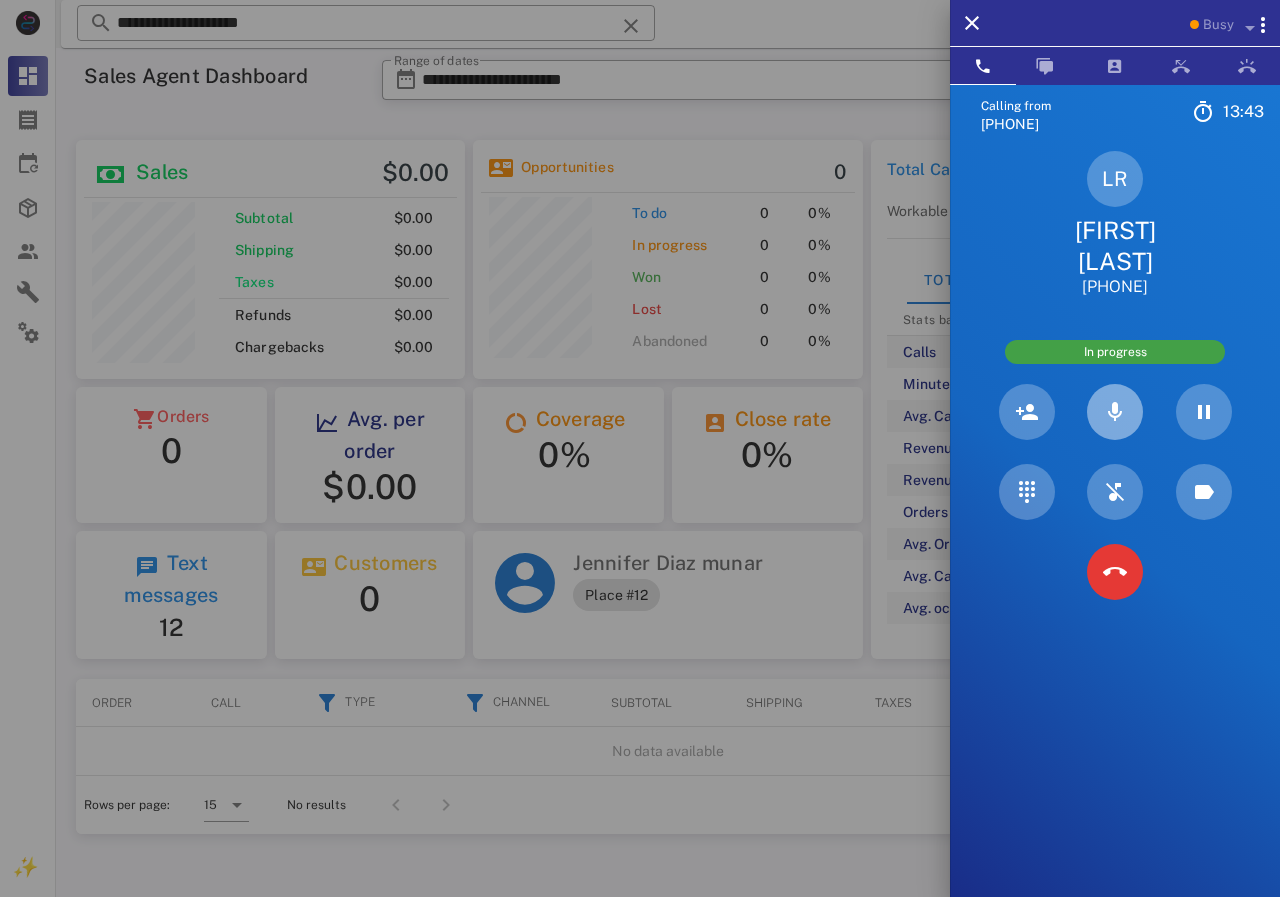 click at bounding box center [1115, 412] 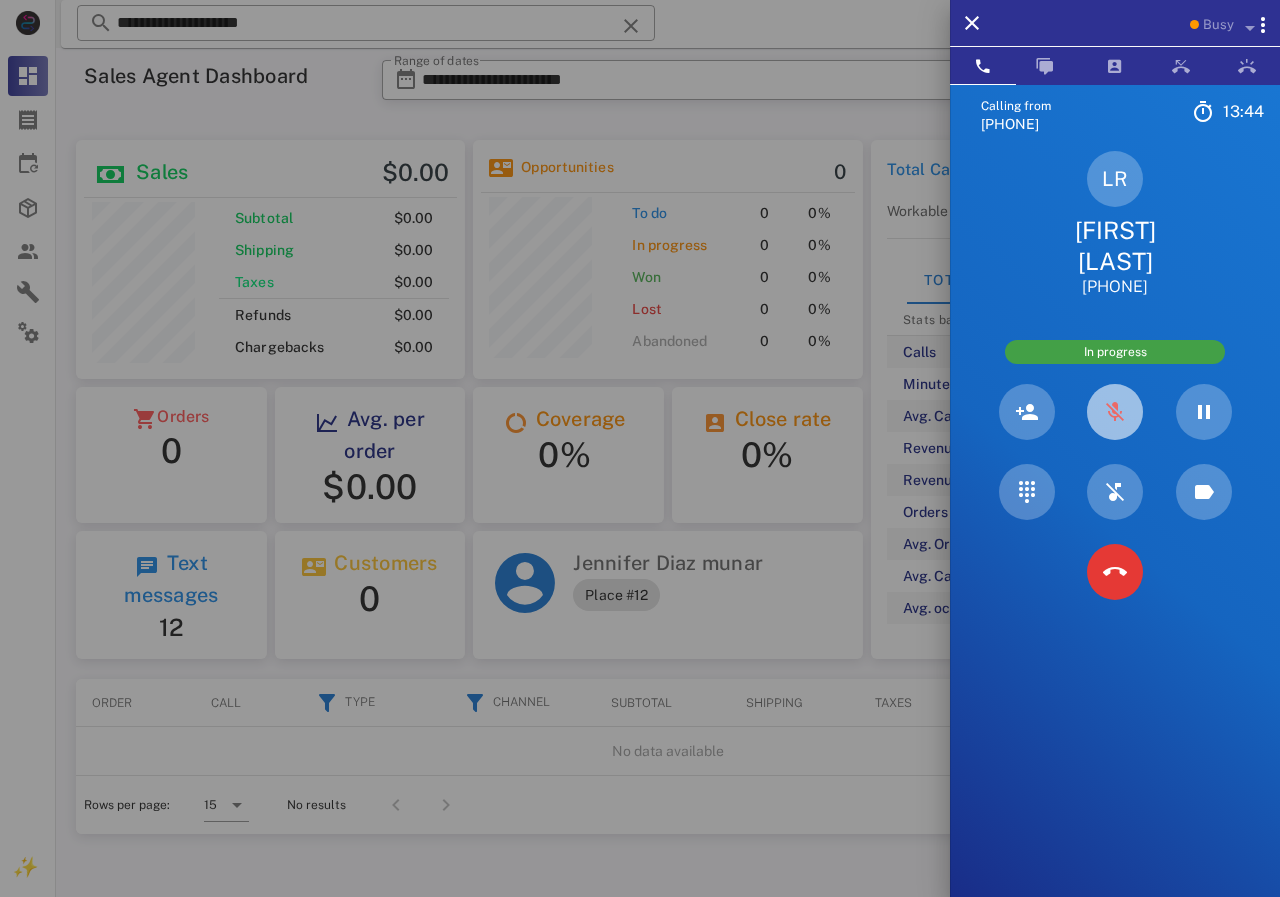 click at bounding box center (1115, 412) 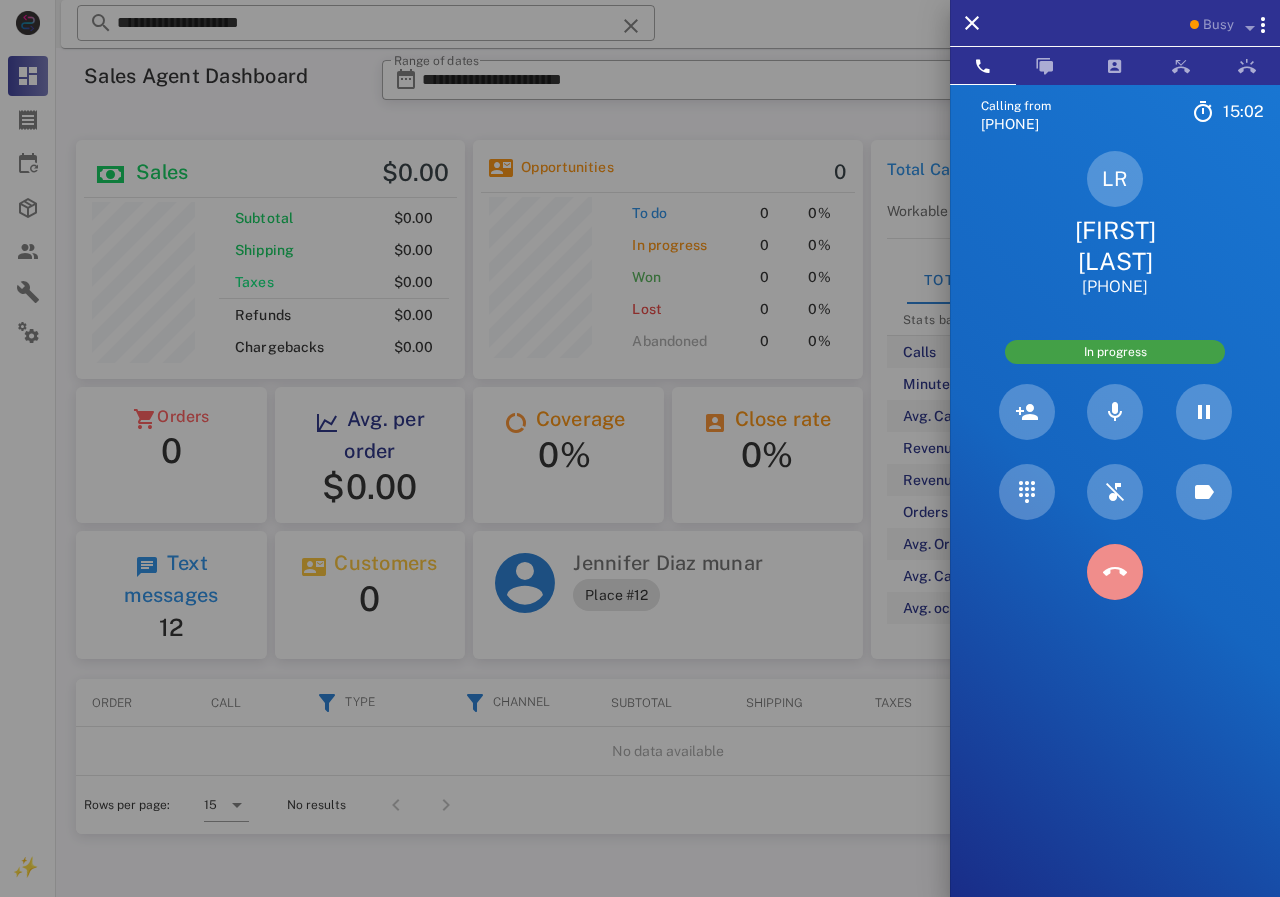 click at bounding box center [1115, 572] 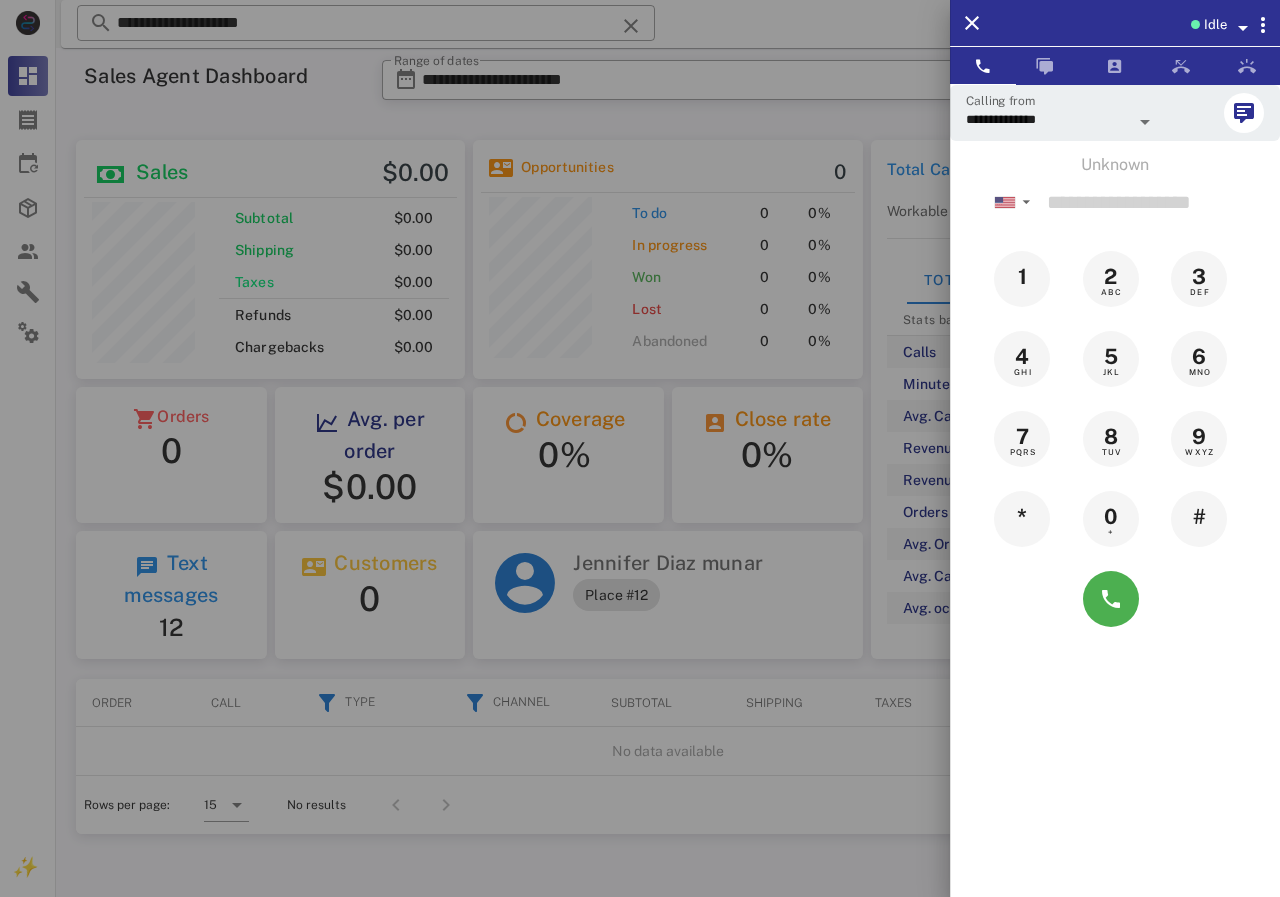 click at bounding box center [640, 448] 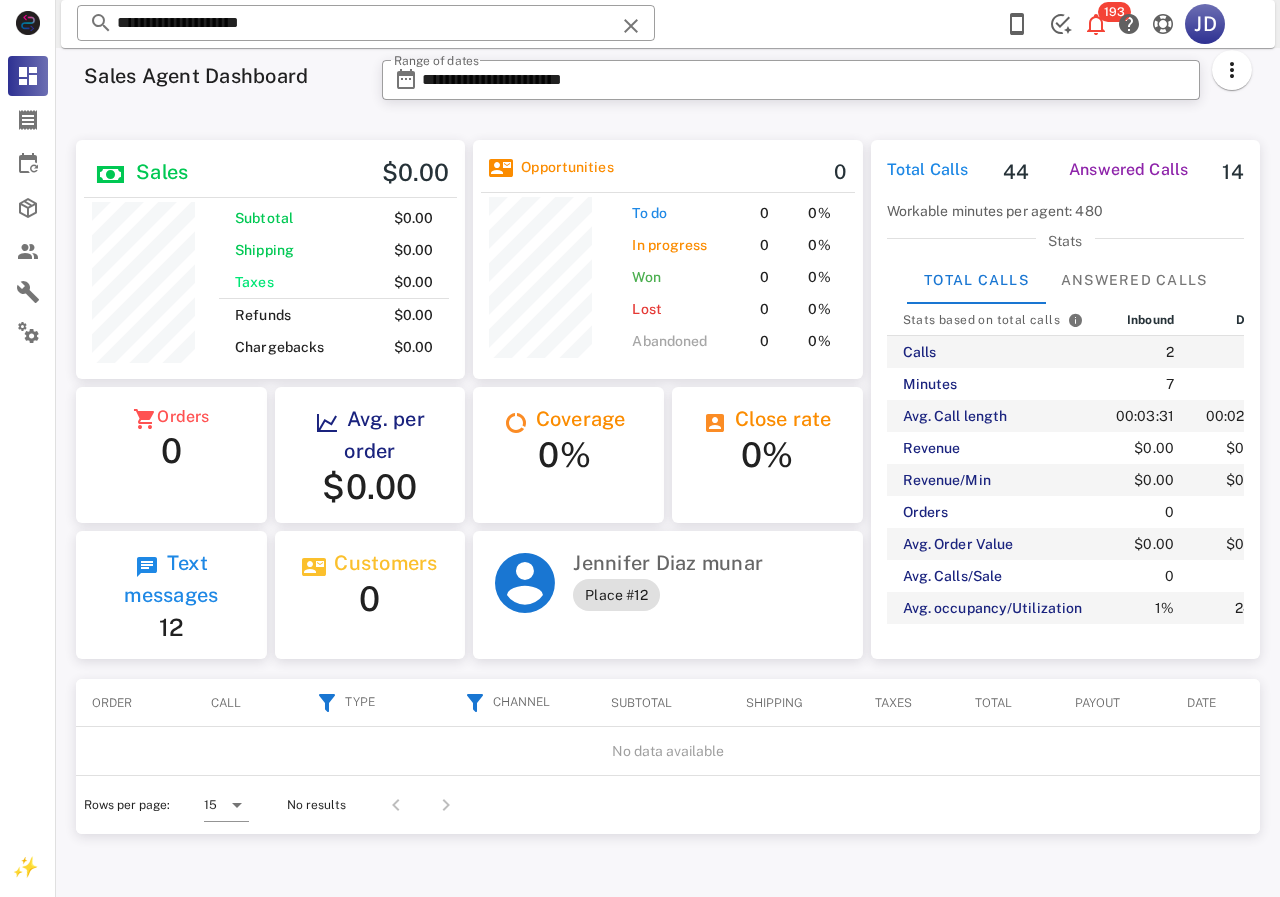 scroll, scrollTop: 240, scrollLeft: 390, axis: both 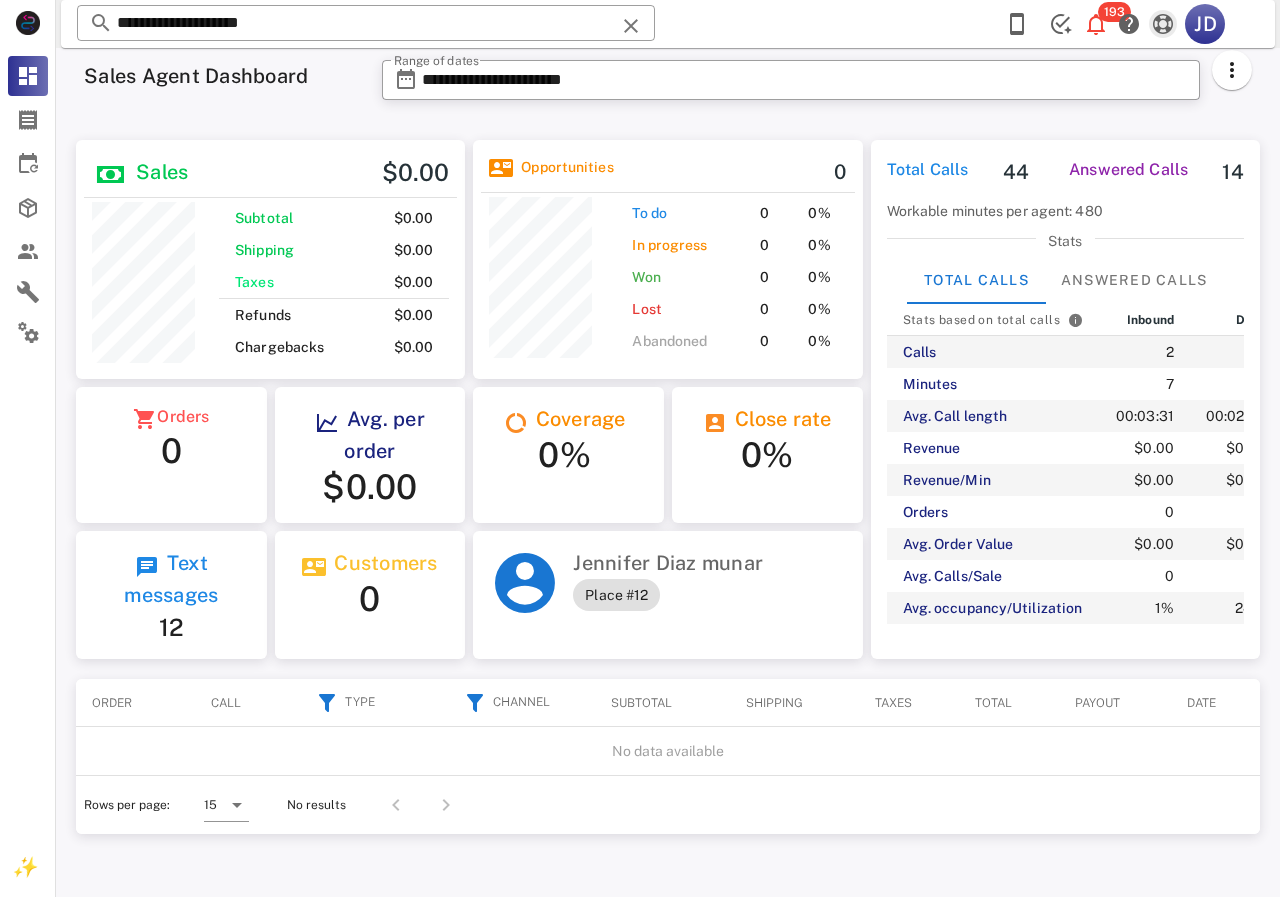 drag, startPoint x: 1167, startPoint y: 3, endPoint x: 1160, endPoint y: 36, distance: 33.734257 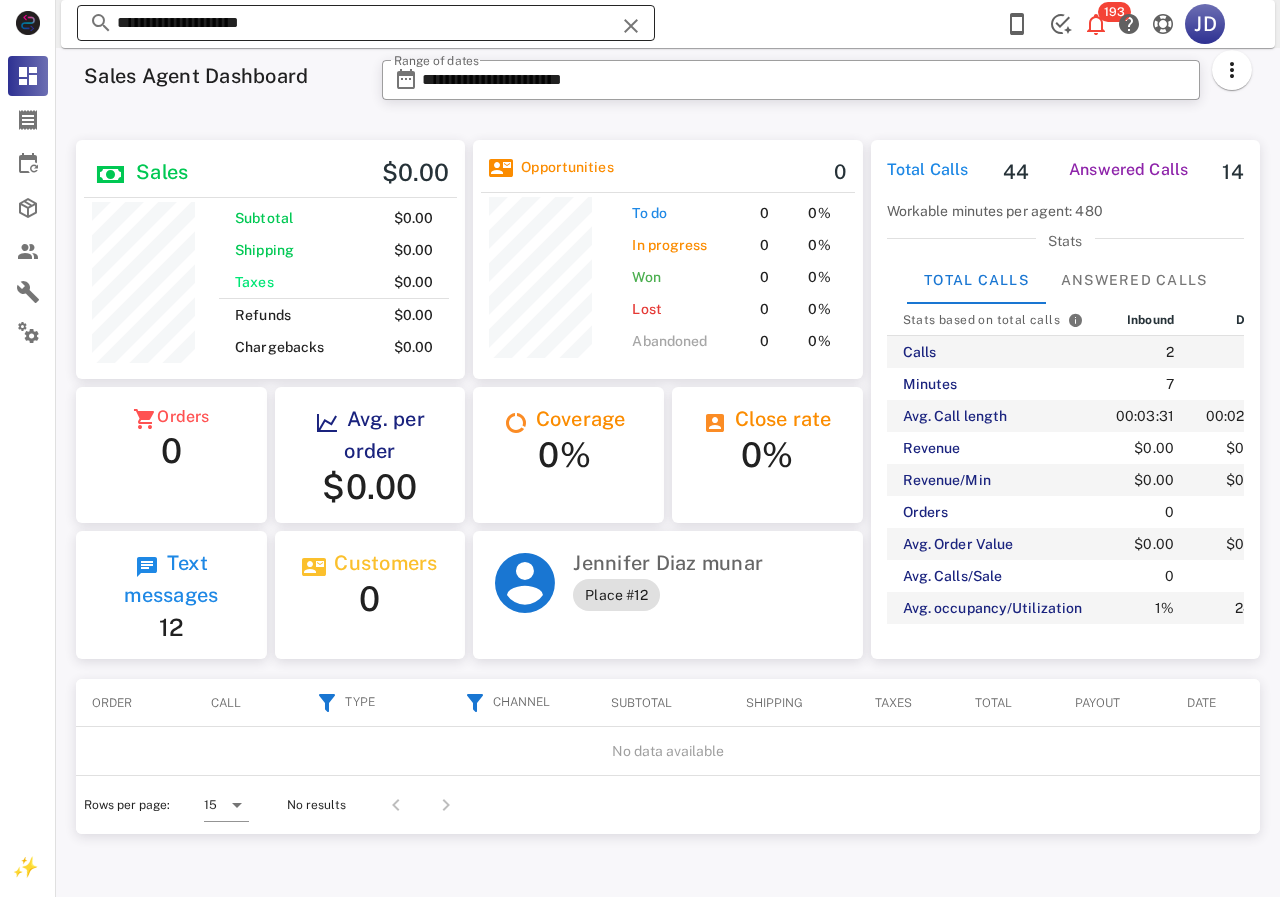 click on "**********" at bounding box center (366, 23) 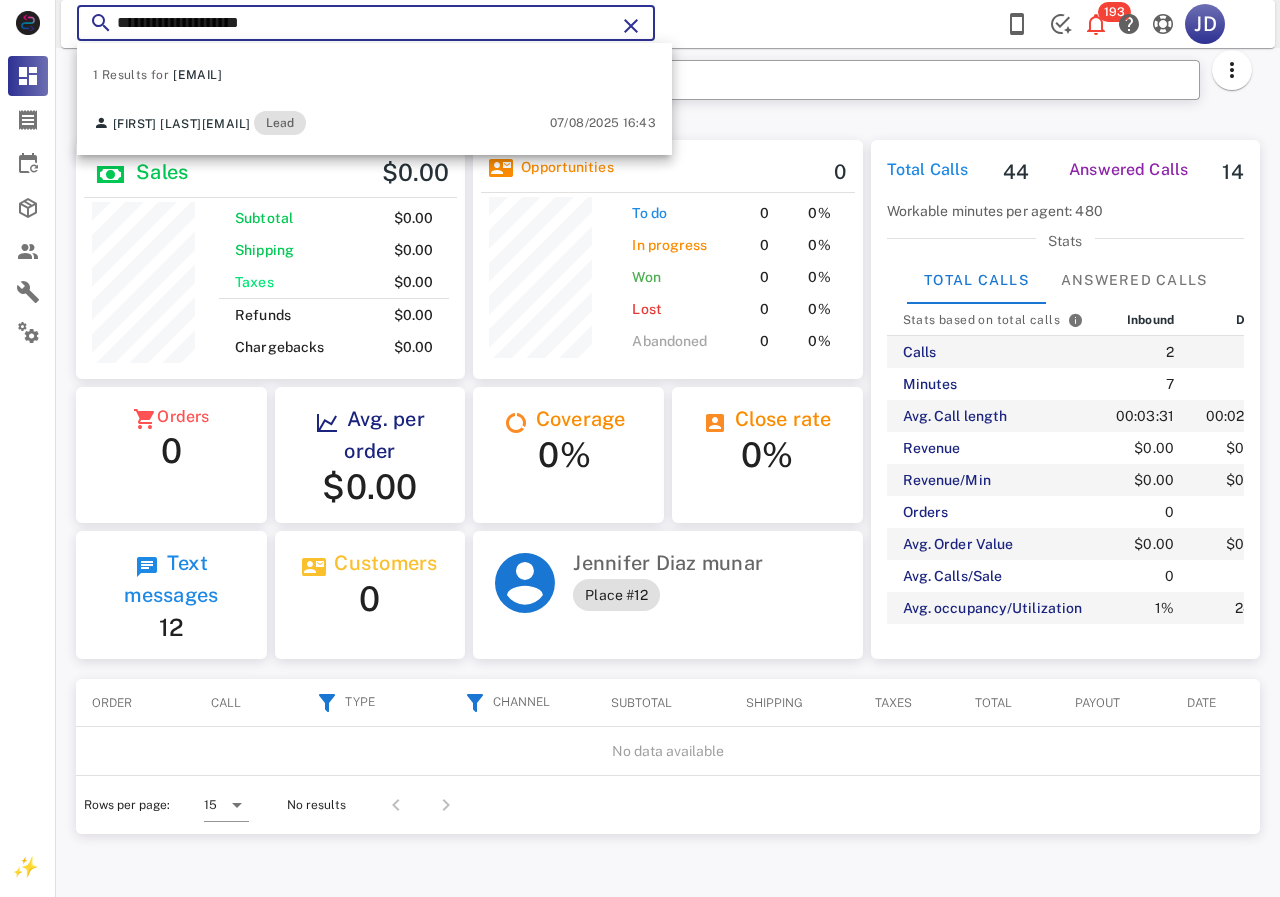 drag, startPoint x: 182, startPoint y: 26, endPoint x: 106, endPoint y: 31, distance: 76.1643 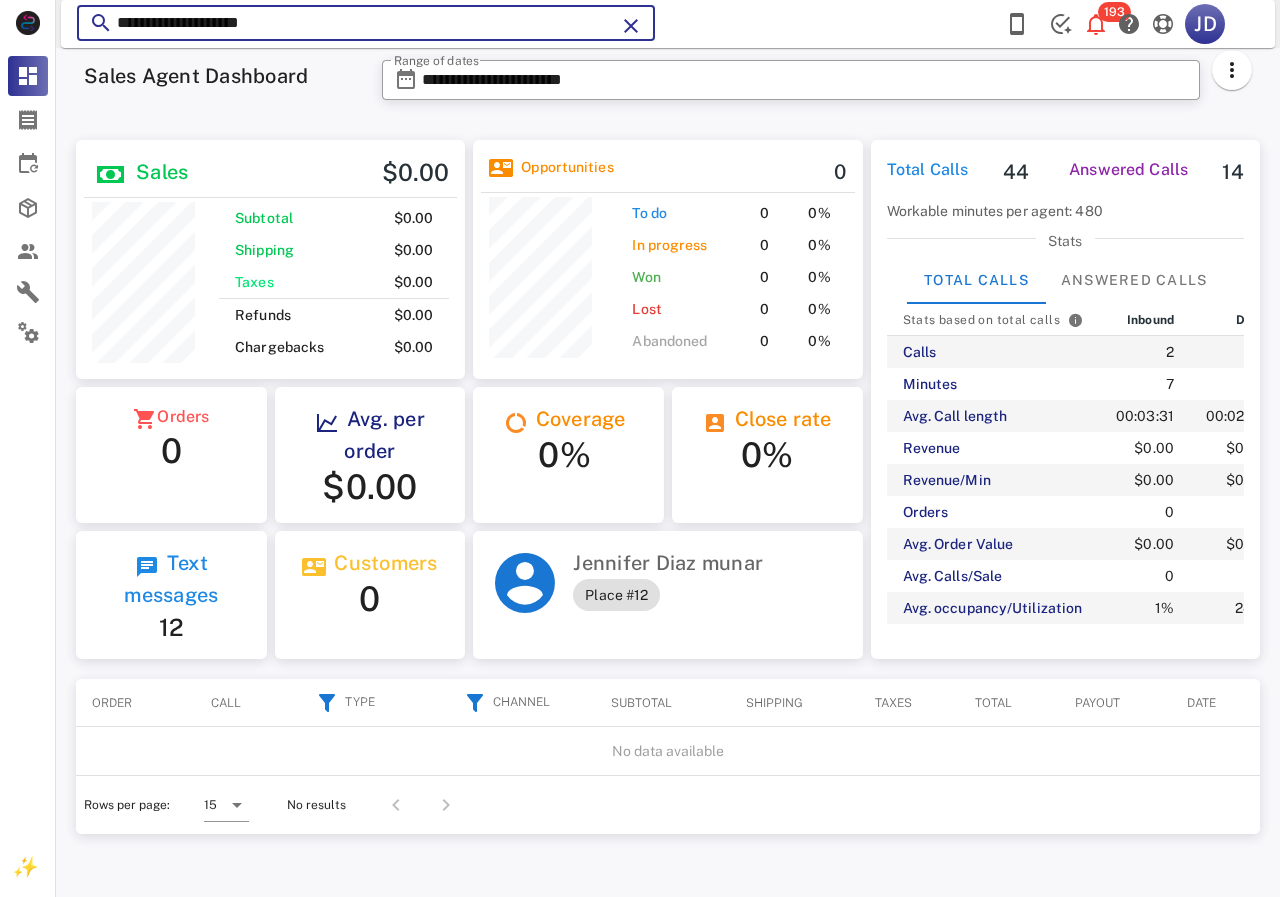 paste on "*******" 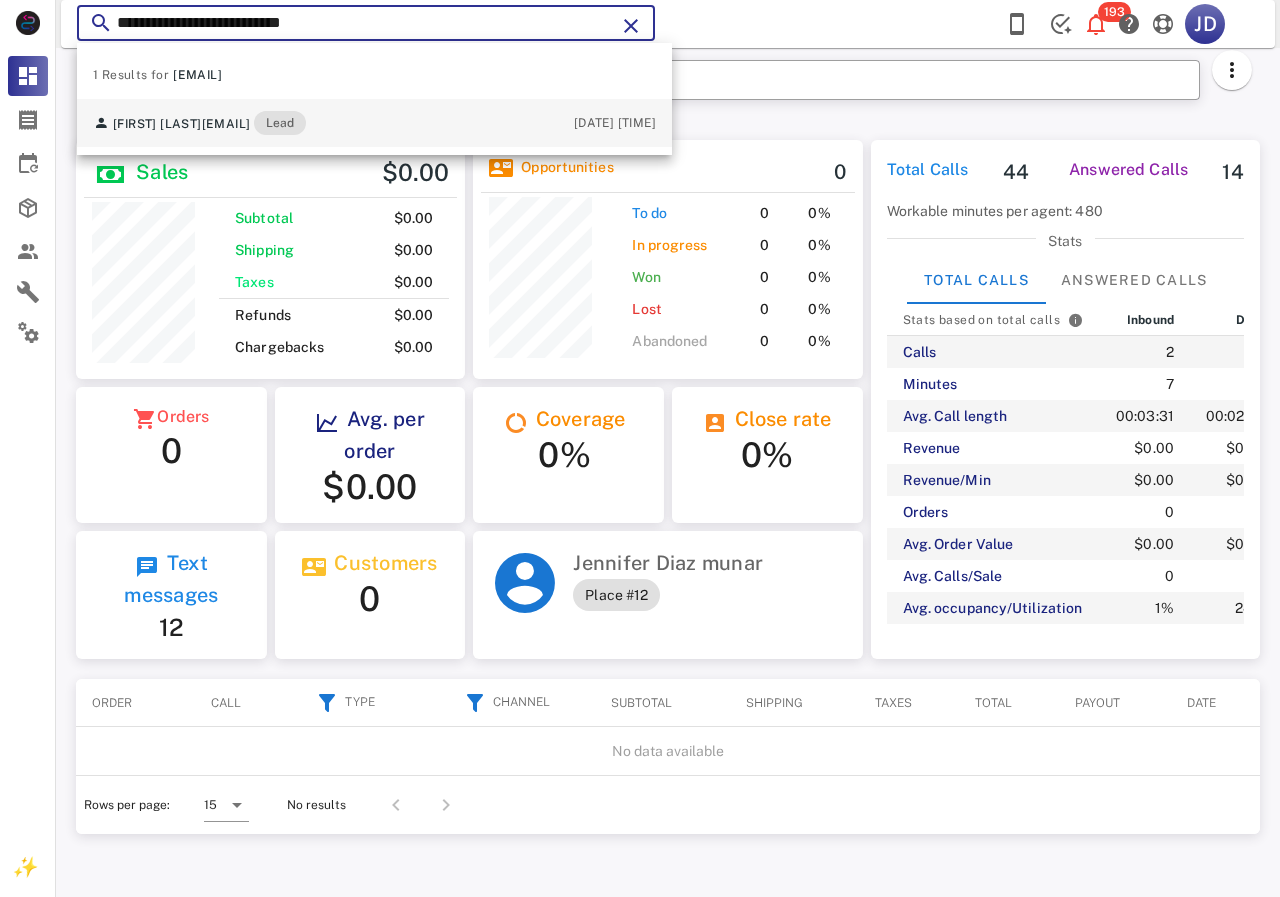 type on "**********" 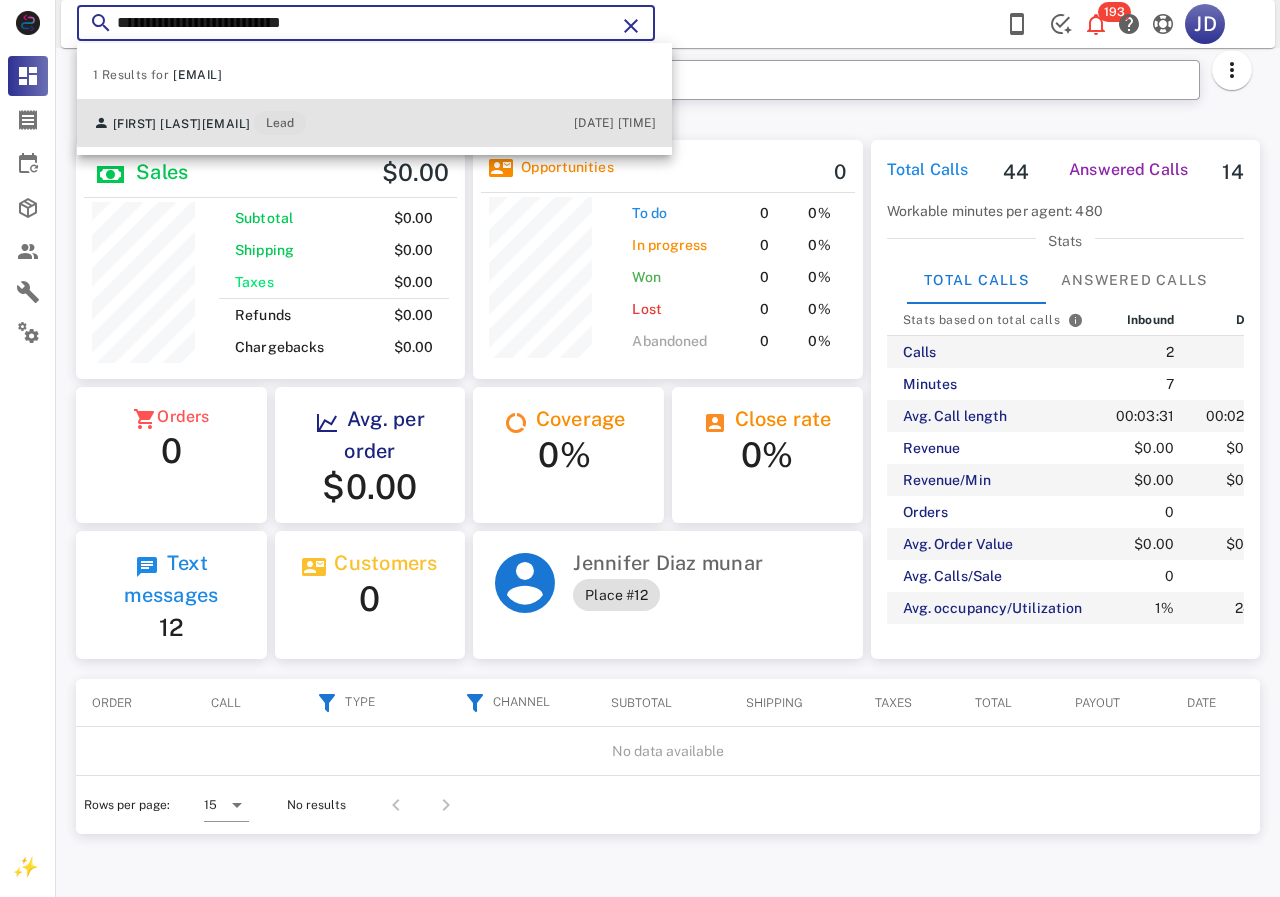 click on "[EMAIL]" at bounding box center [226, 124] 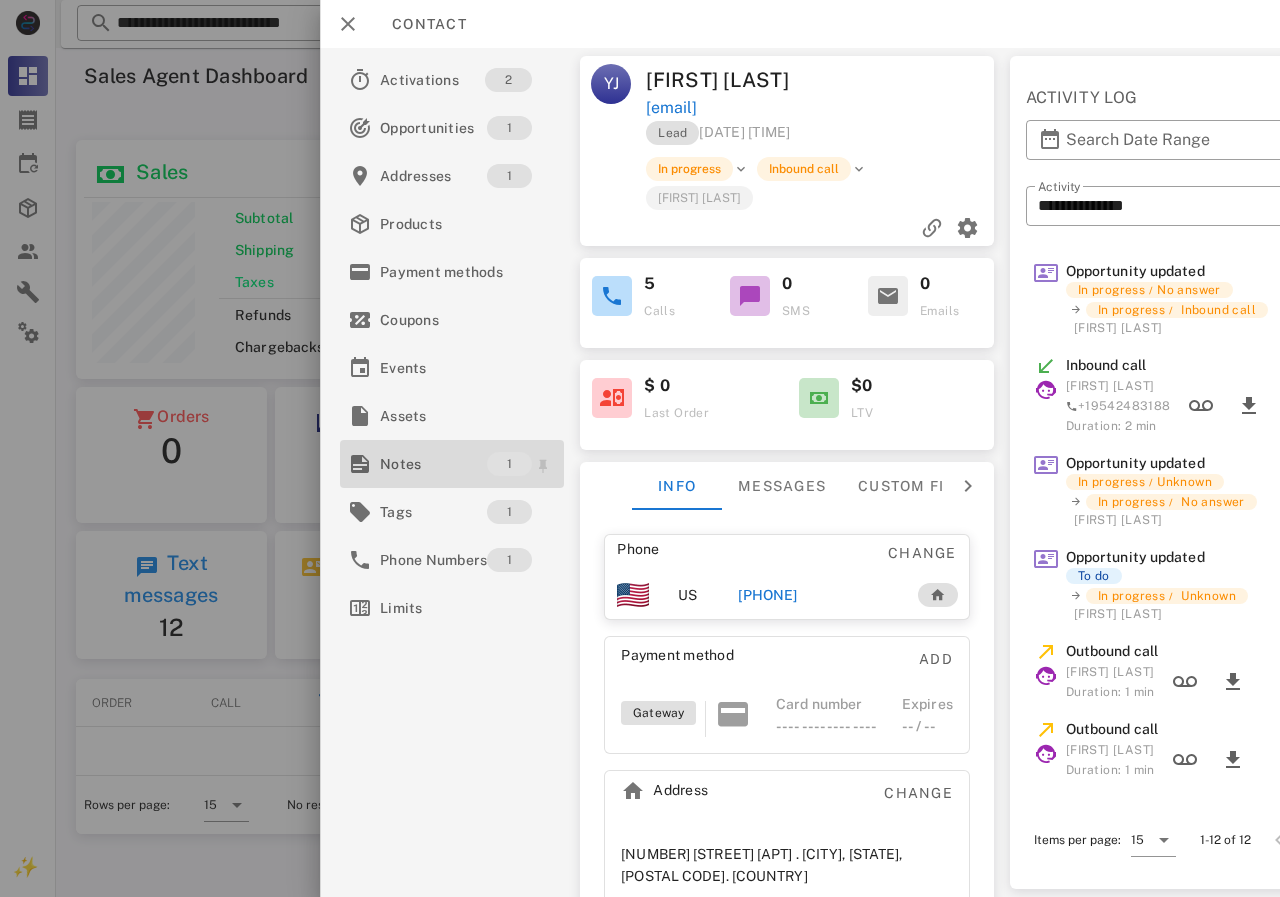 click on "Notes" at bounding box center (433, 464) 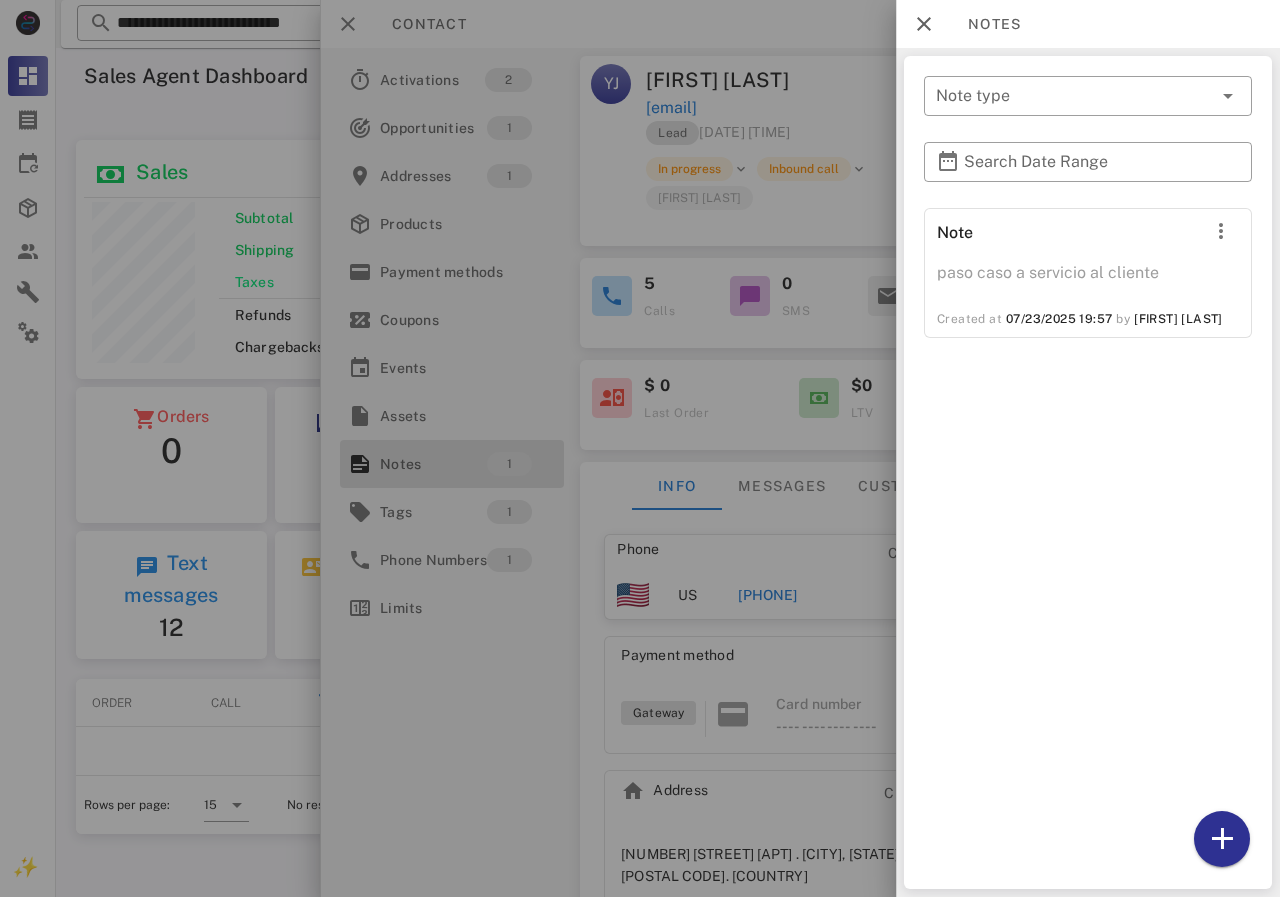 click at bounding box center [640, 448] 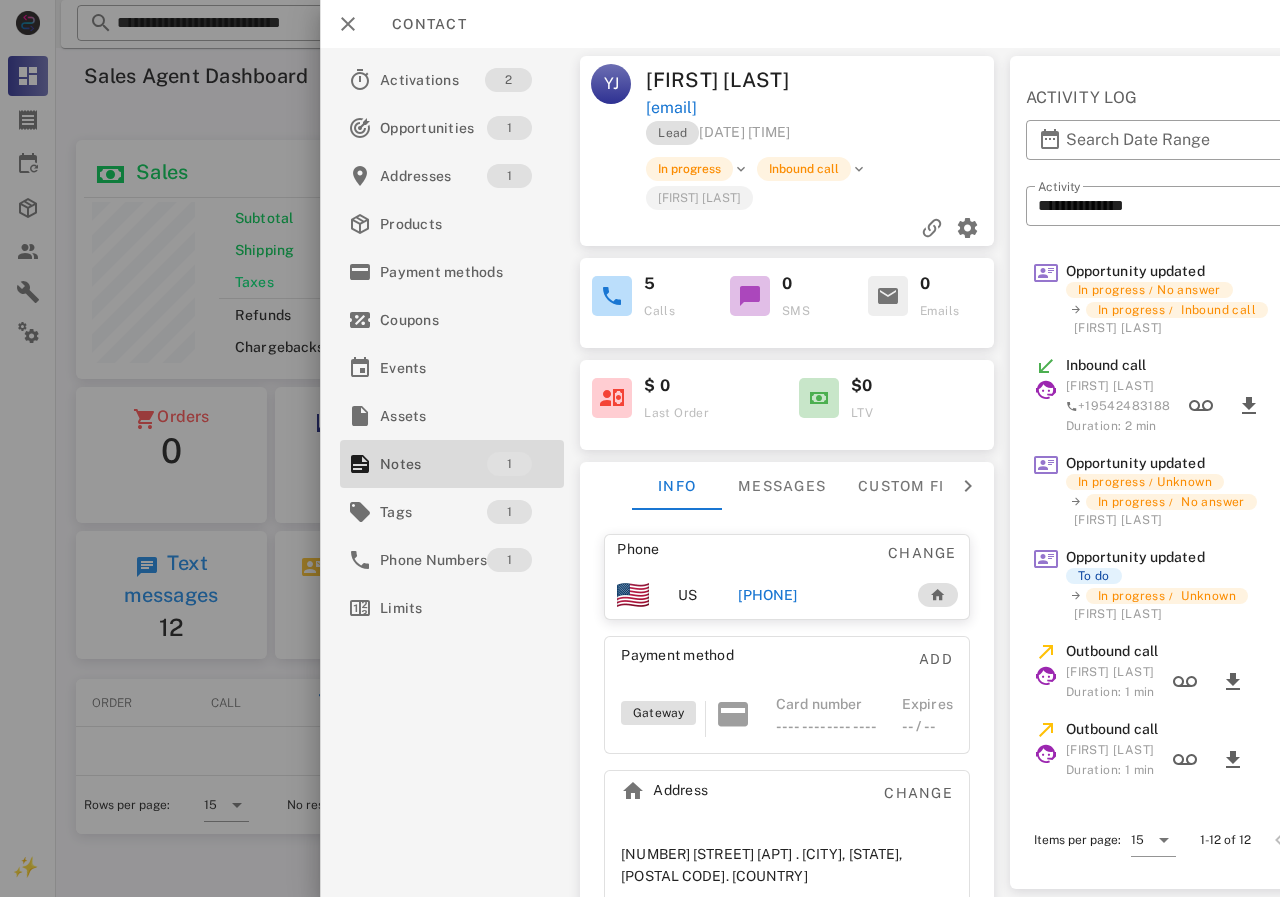 click on "[PHONE]" at bounding box center (767, 595) 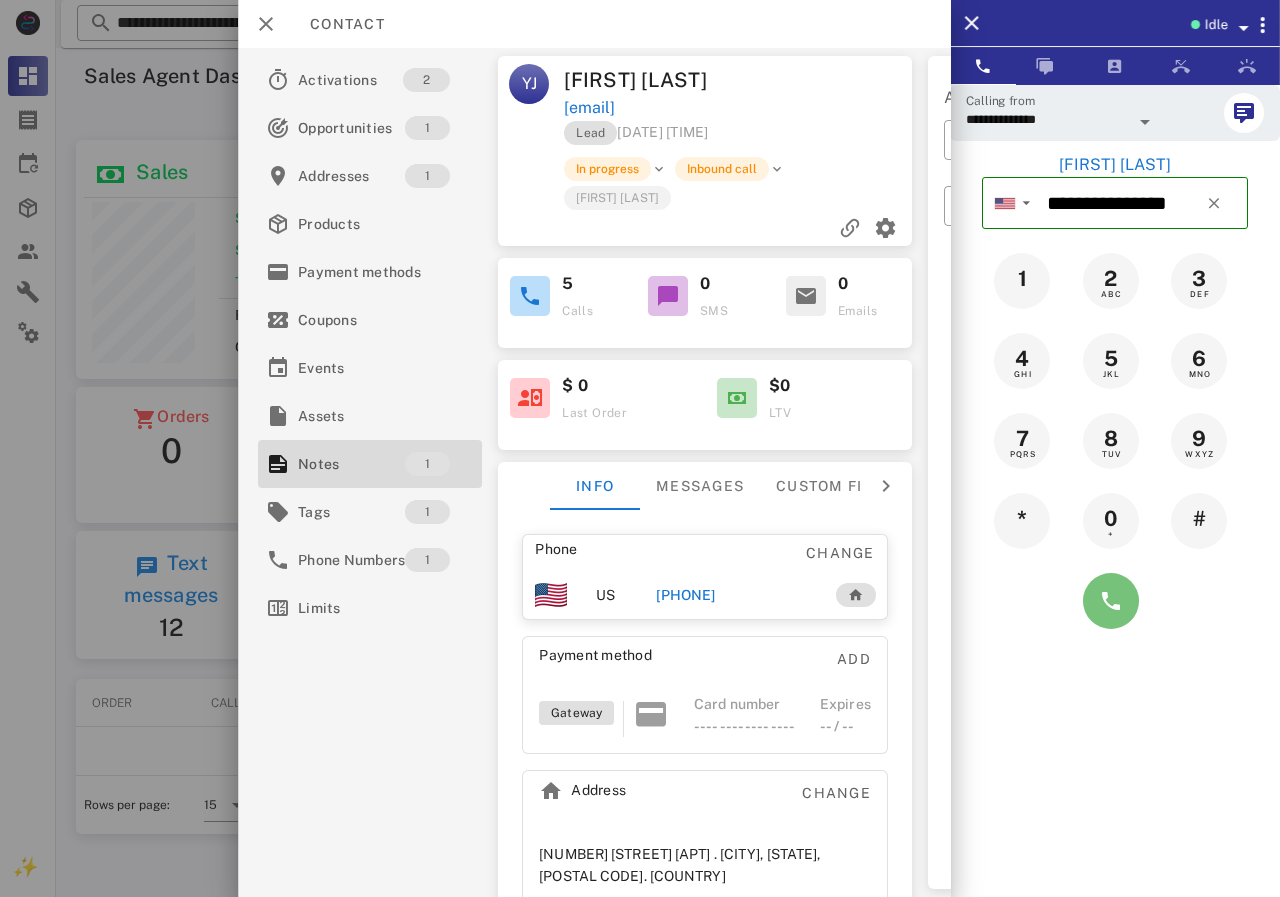 click at bounding box center (1111, 601) 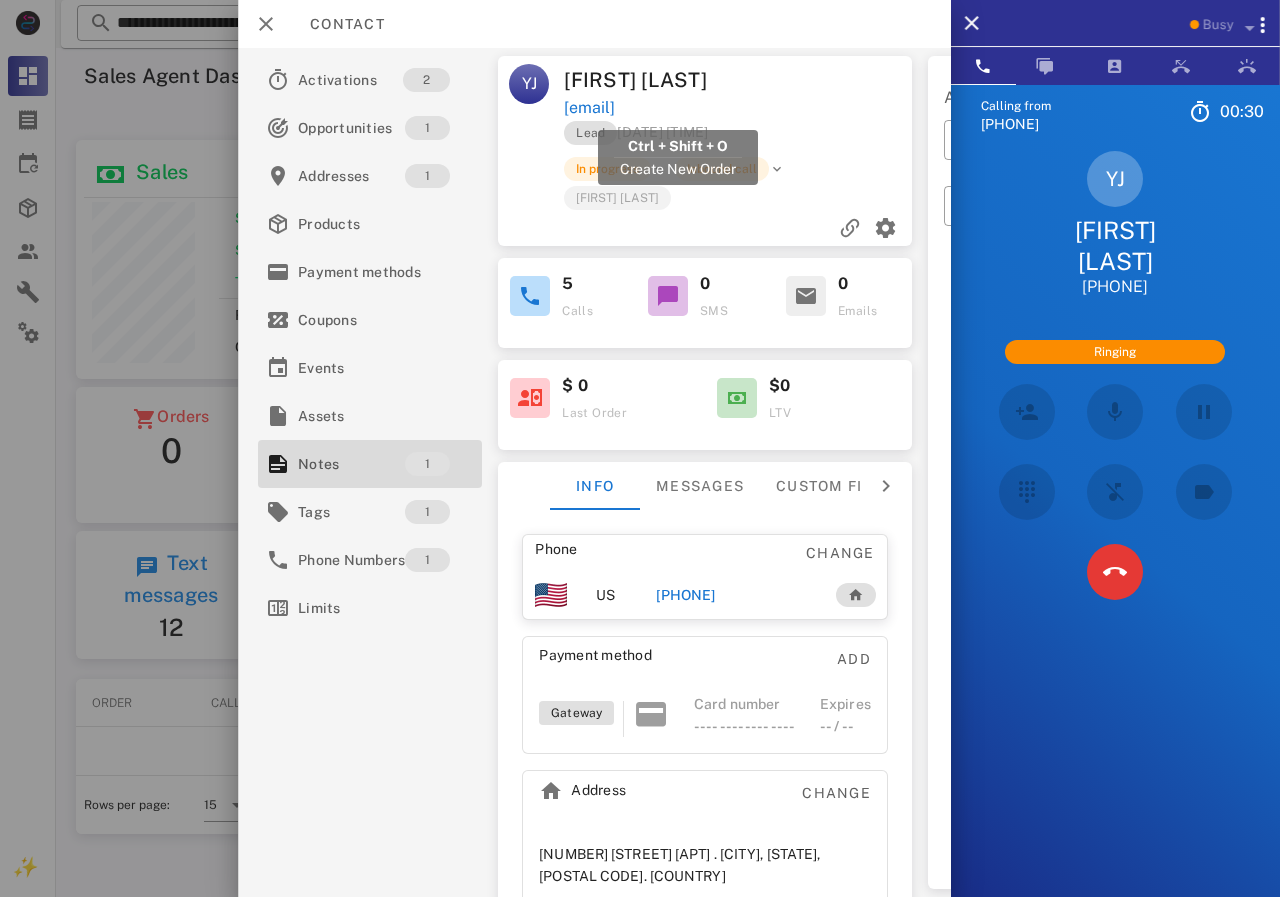 drag, startPoint x: 780, startPoint y: 112, endPoint x: 568, endPoint y: 117, distance: 212.05896 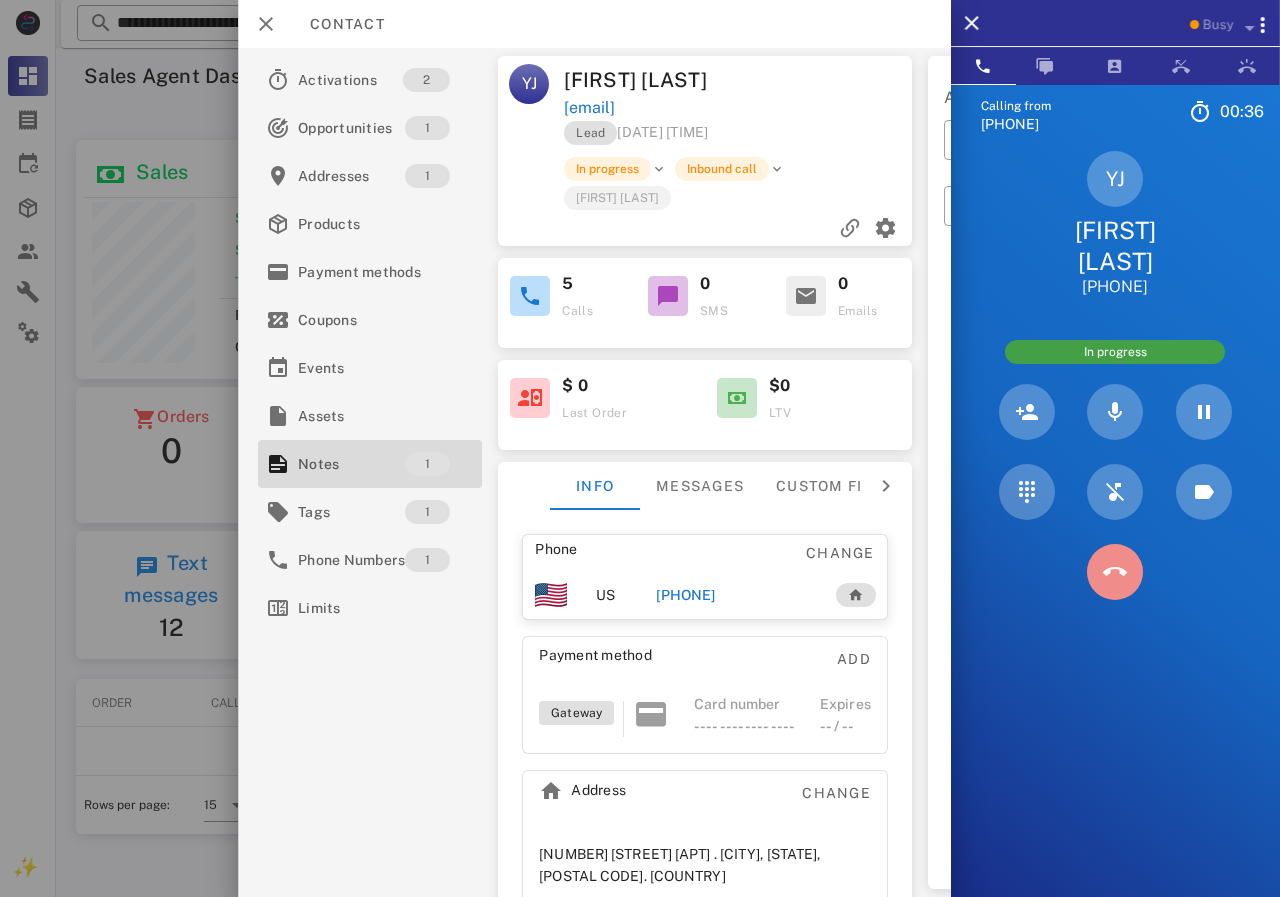 click at bounding box center [1115, 572] 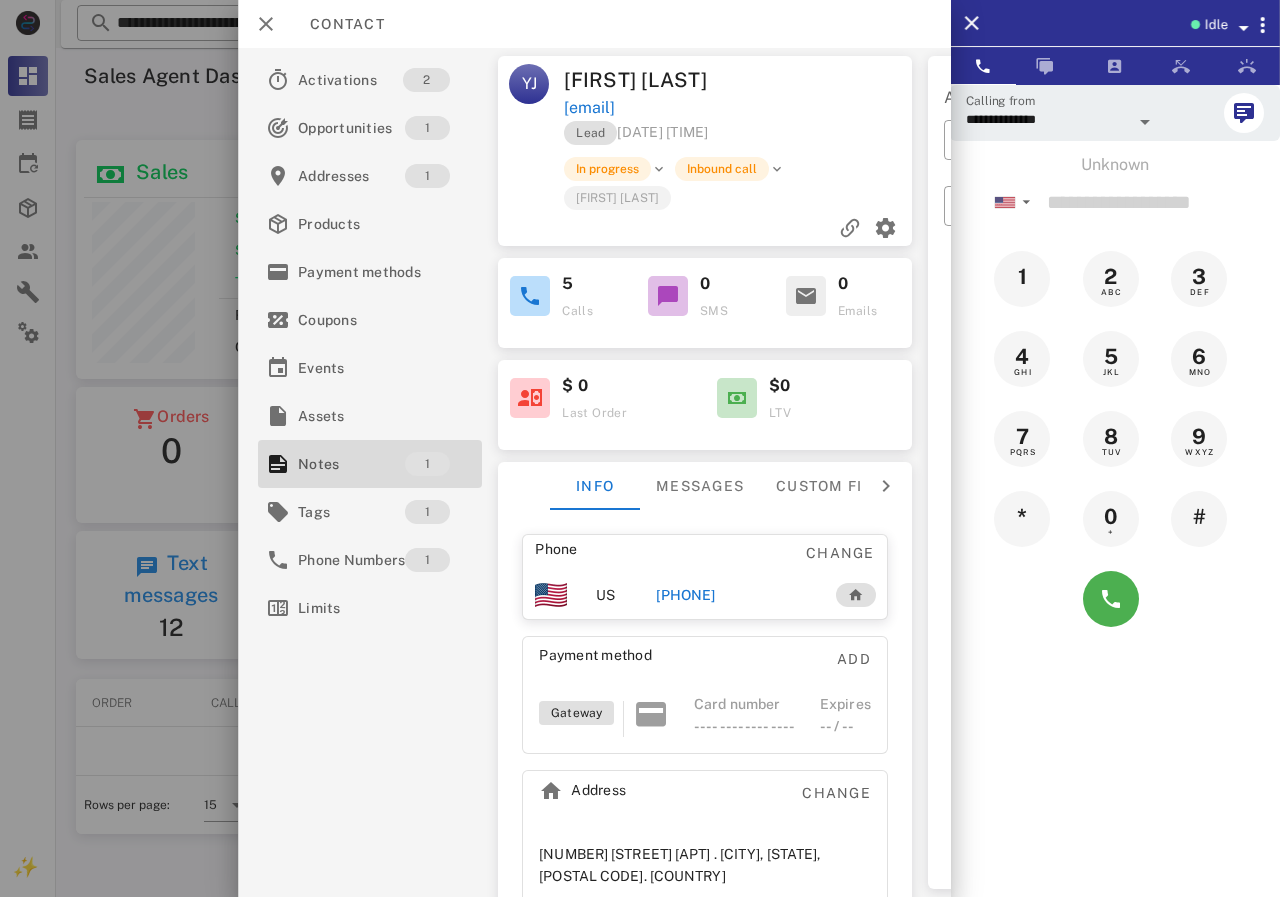 click on "In progress   Inbound call" at bounding box center [775, 169] 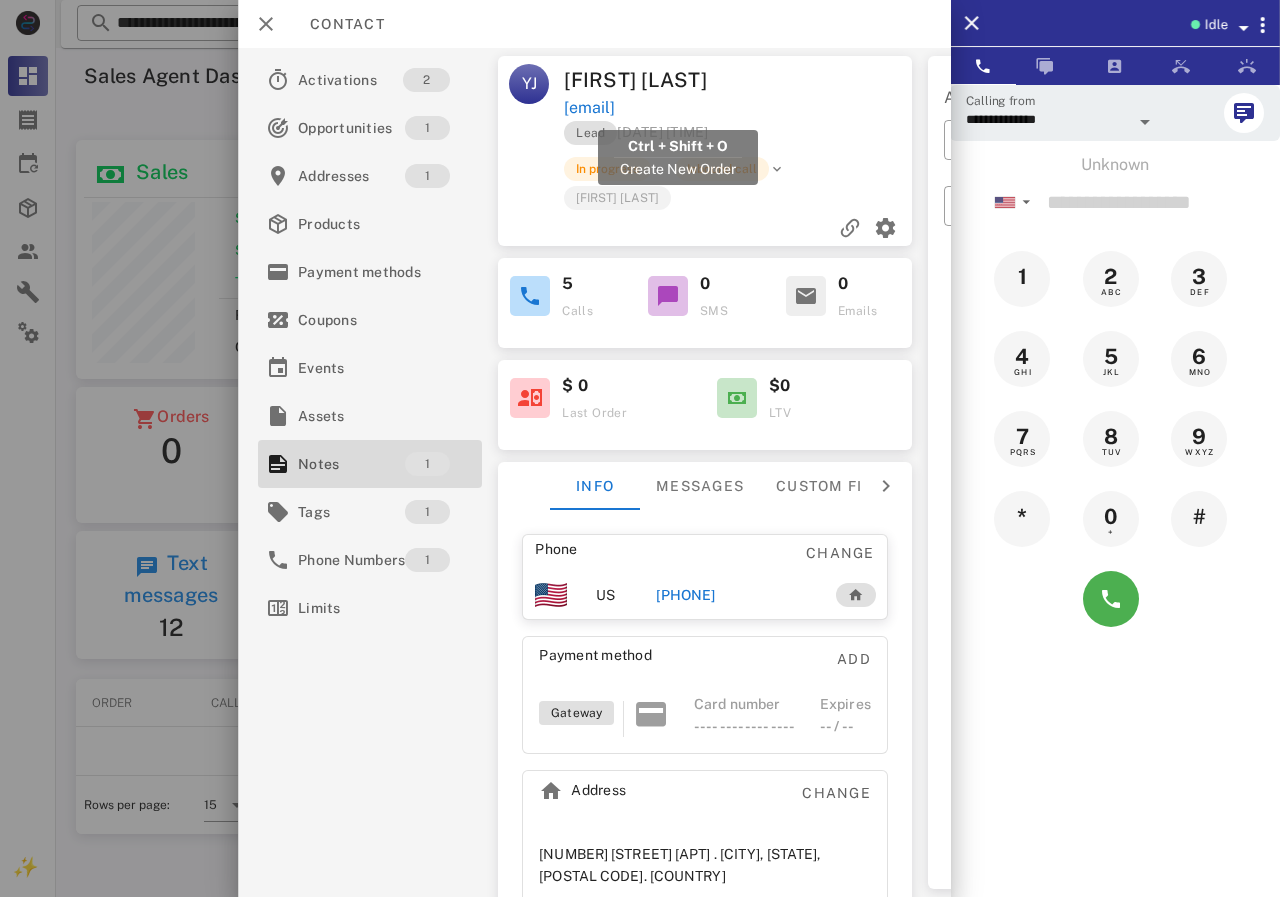 drag, startPoint x: 825, startPoint y: 127, endPoint x: 583, endPoint y: 115, distance: 242.29733 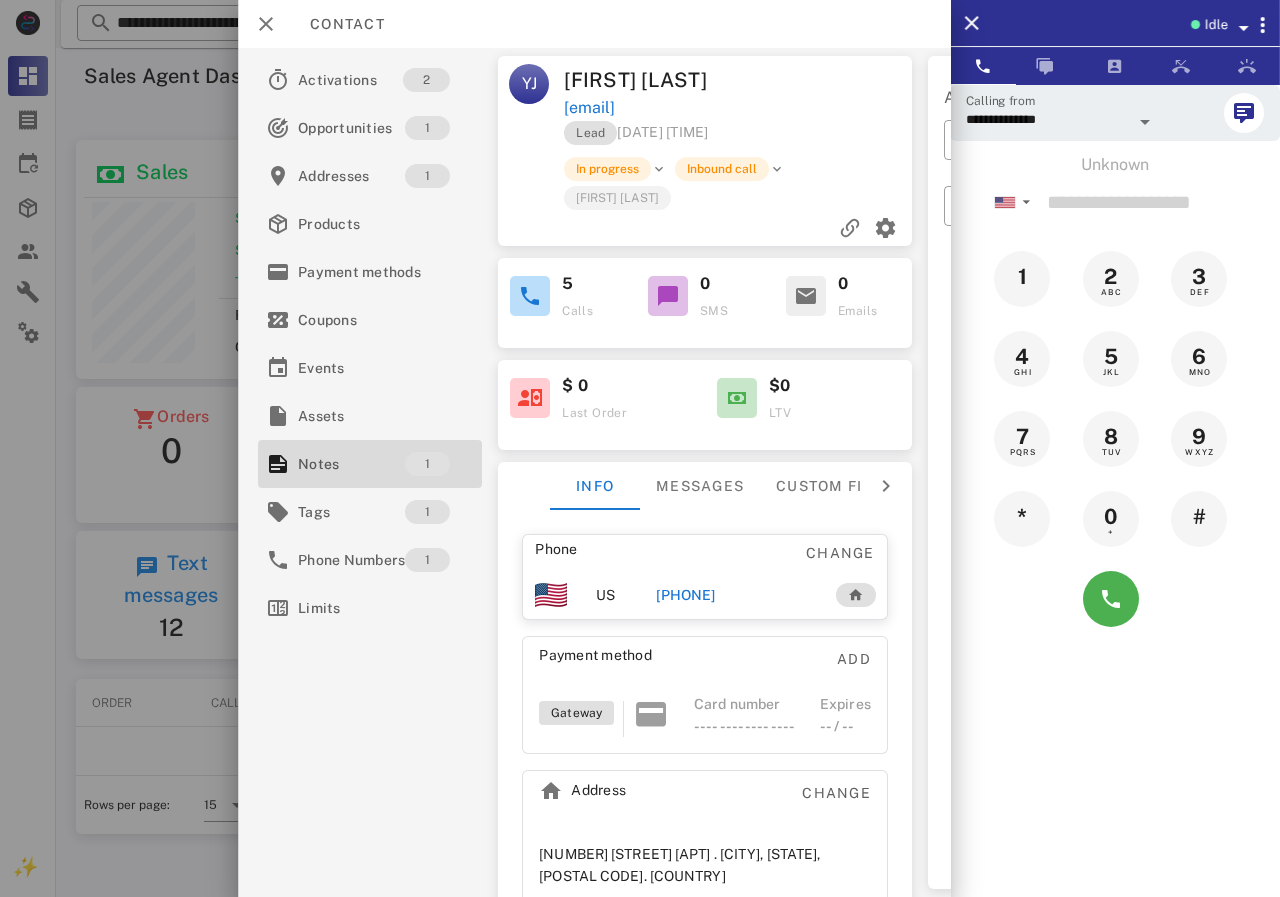 click on "Lead   [DATE] [TIME]" at bounding box center [739, 138] 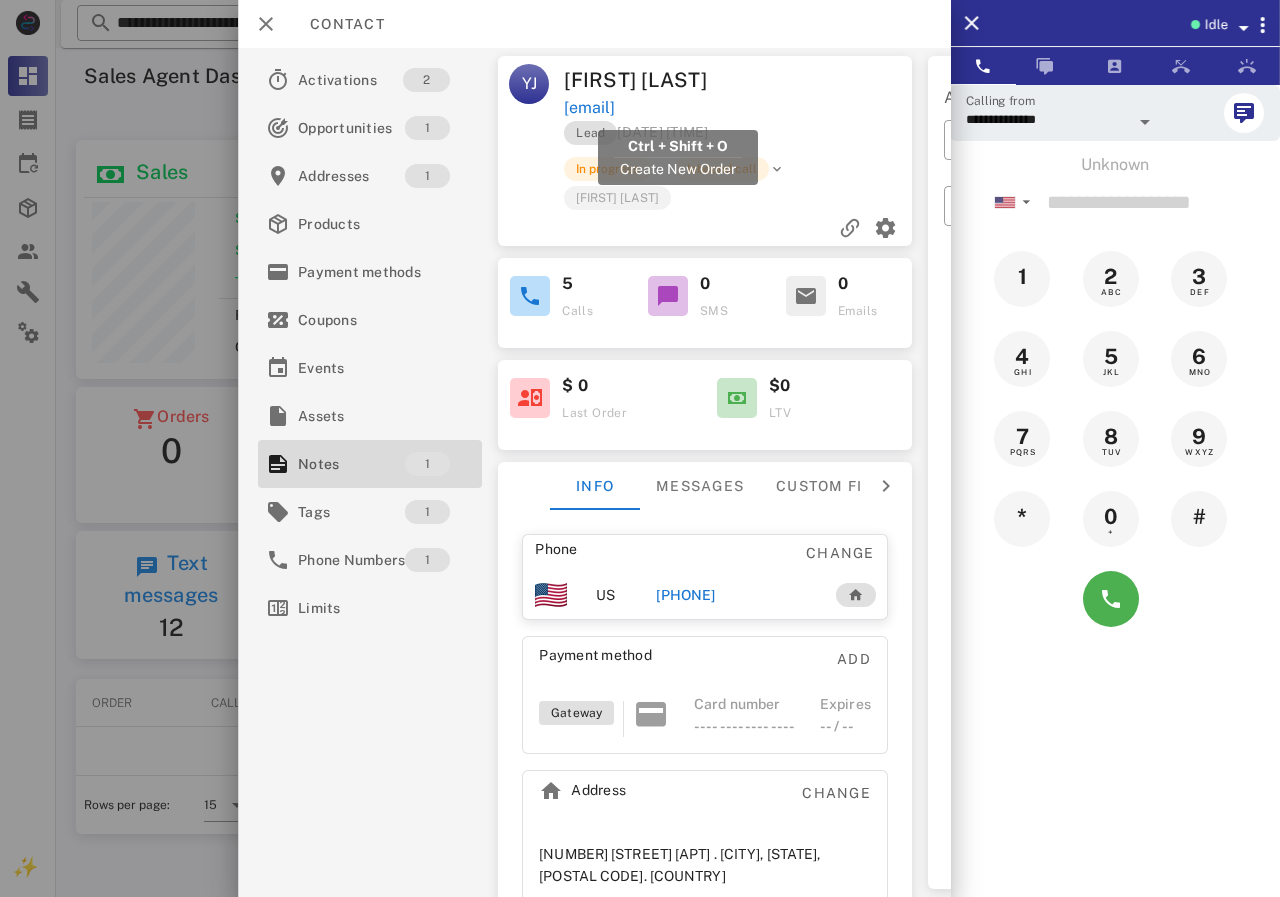 drag, startPoint x: 842, startPoint y: 110, endPoint x: 566, endPoint y: 106, distance: 276.029 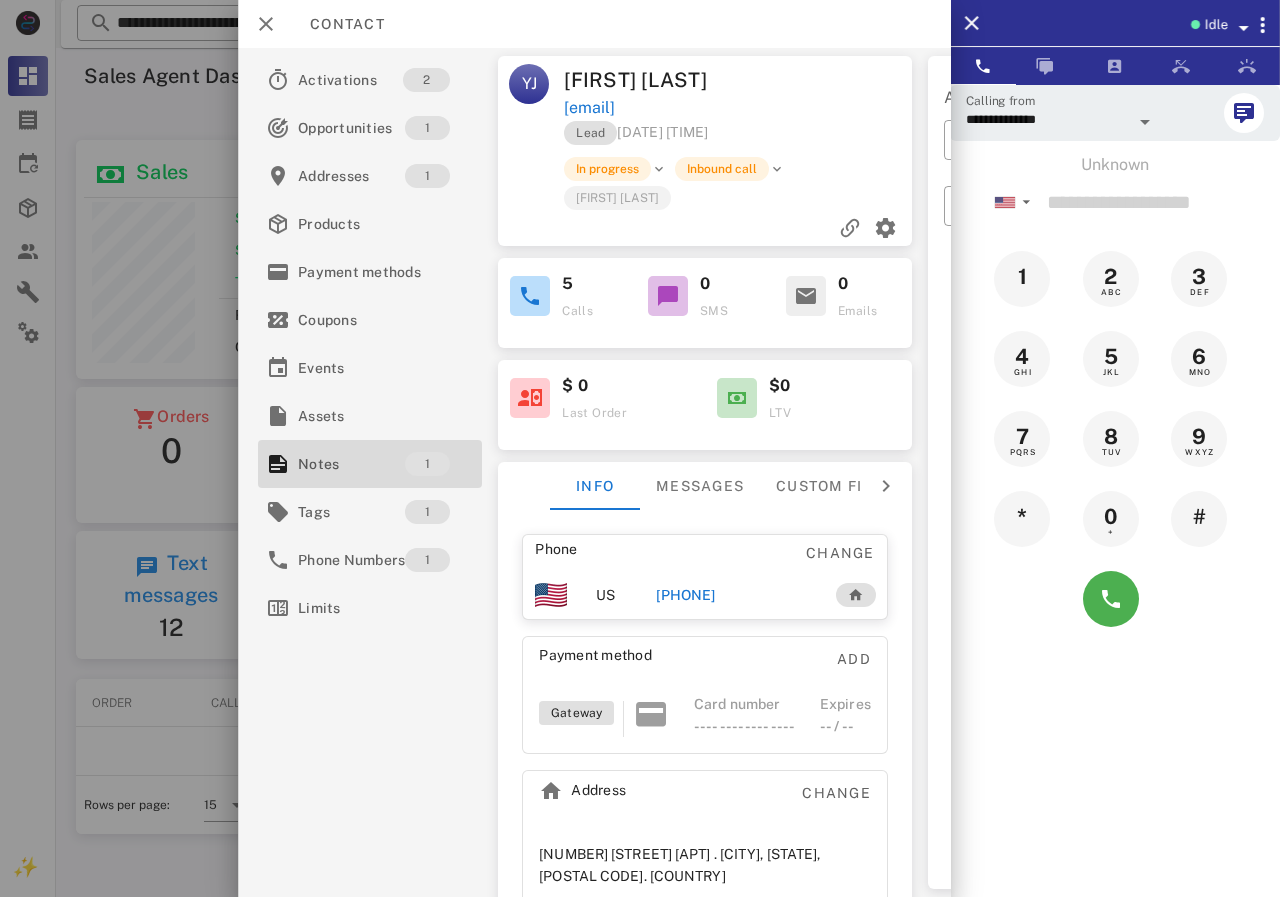 click on "[PHONE]" at bounding box center (685, 595) 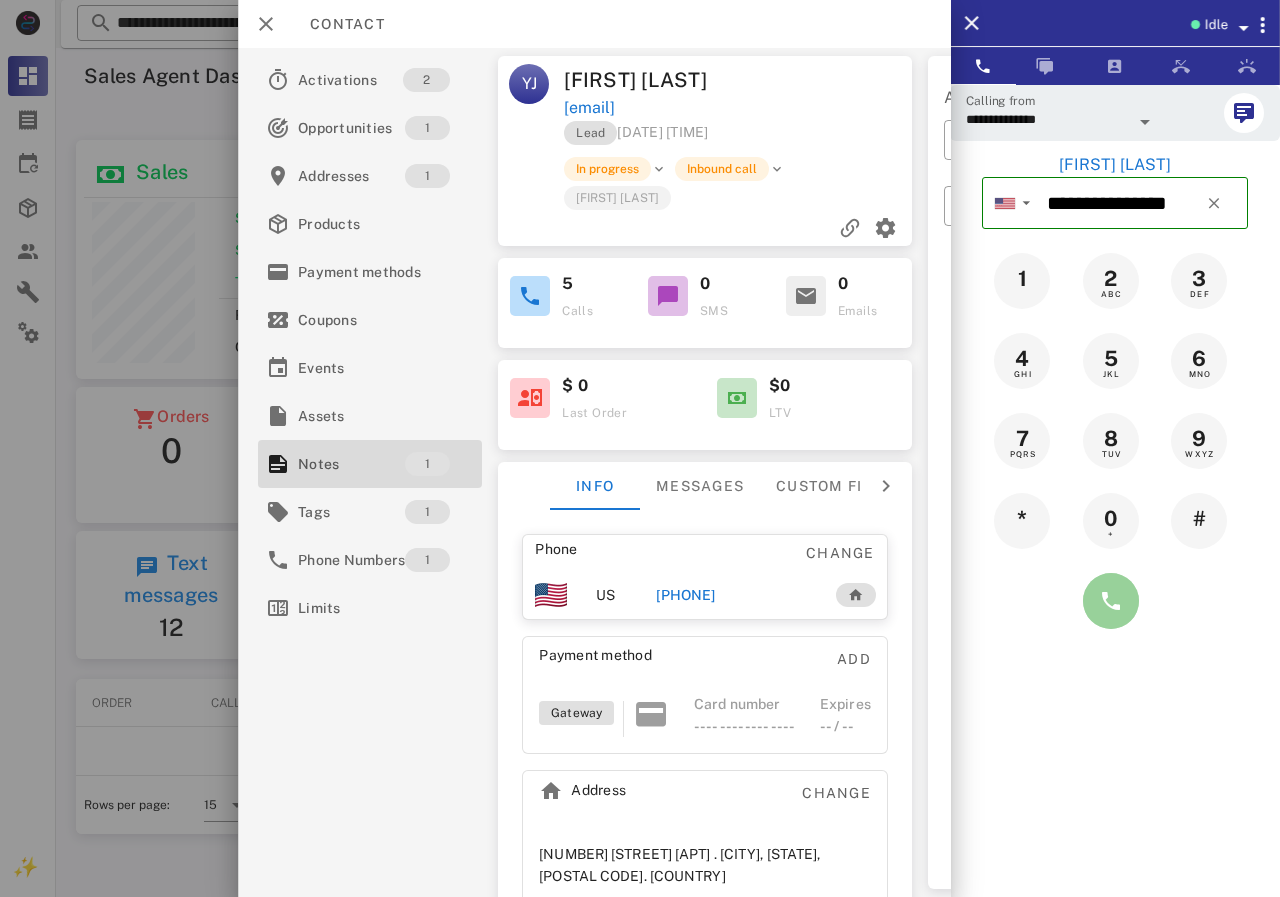 click at bounding box center (1111, 601) 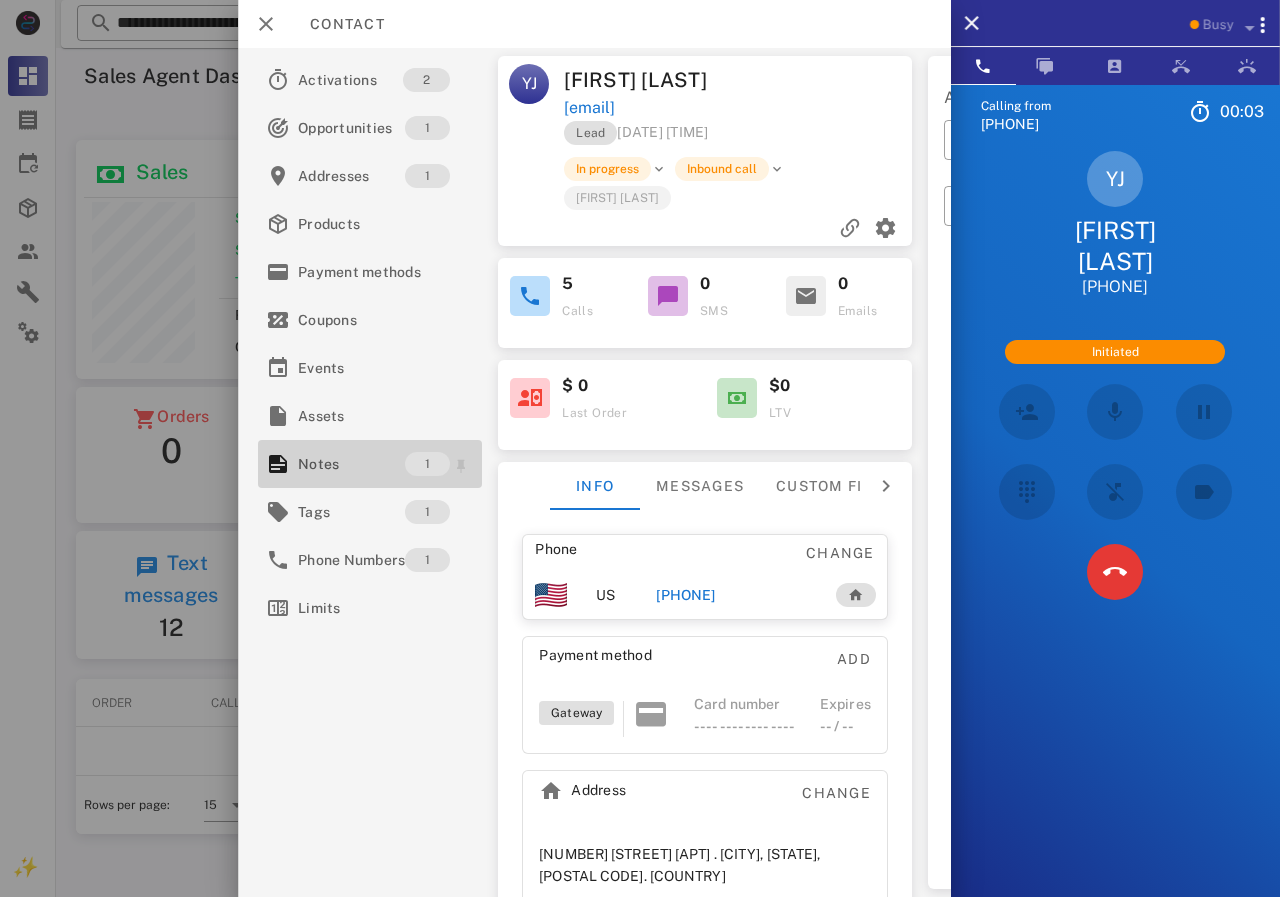 click on "Notes" at bounding box center [351, 464] 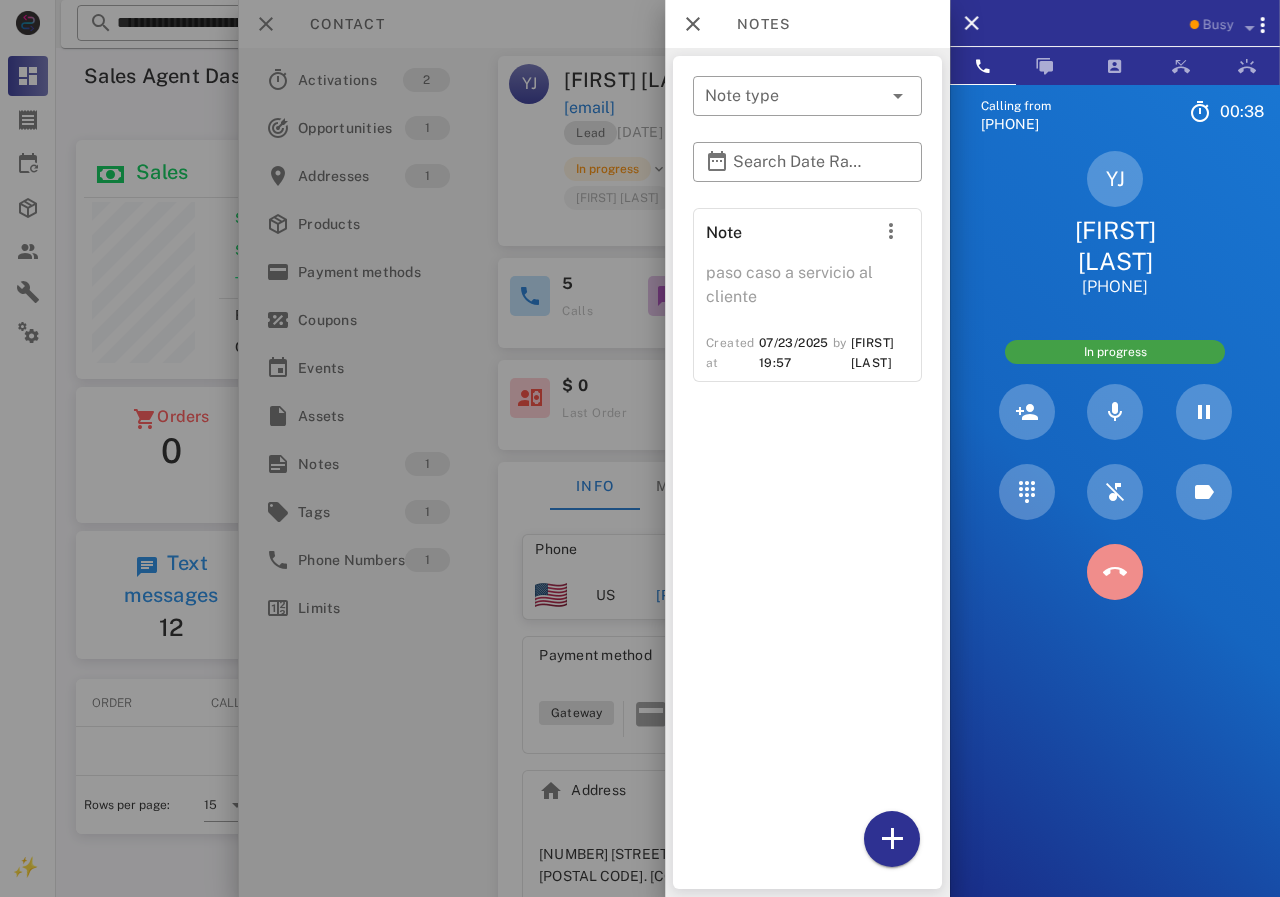 click at bounding box center (1115, 572) 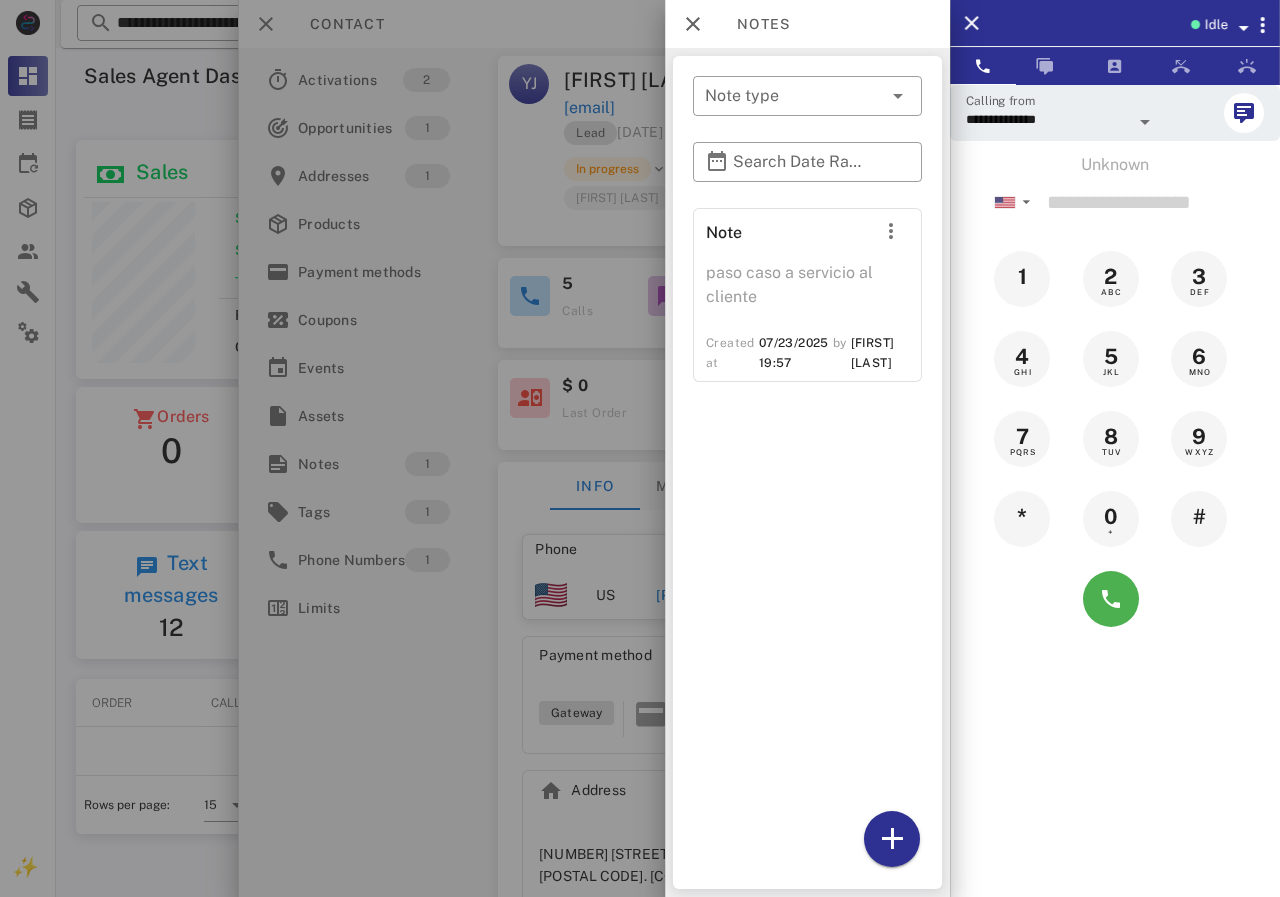 drag, startPoint x: 645, startPoint y: 371, endPoint x: 658, endPoint y: 506, distance: 135.62448 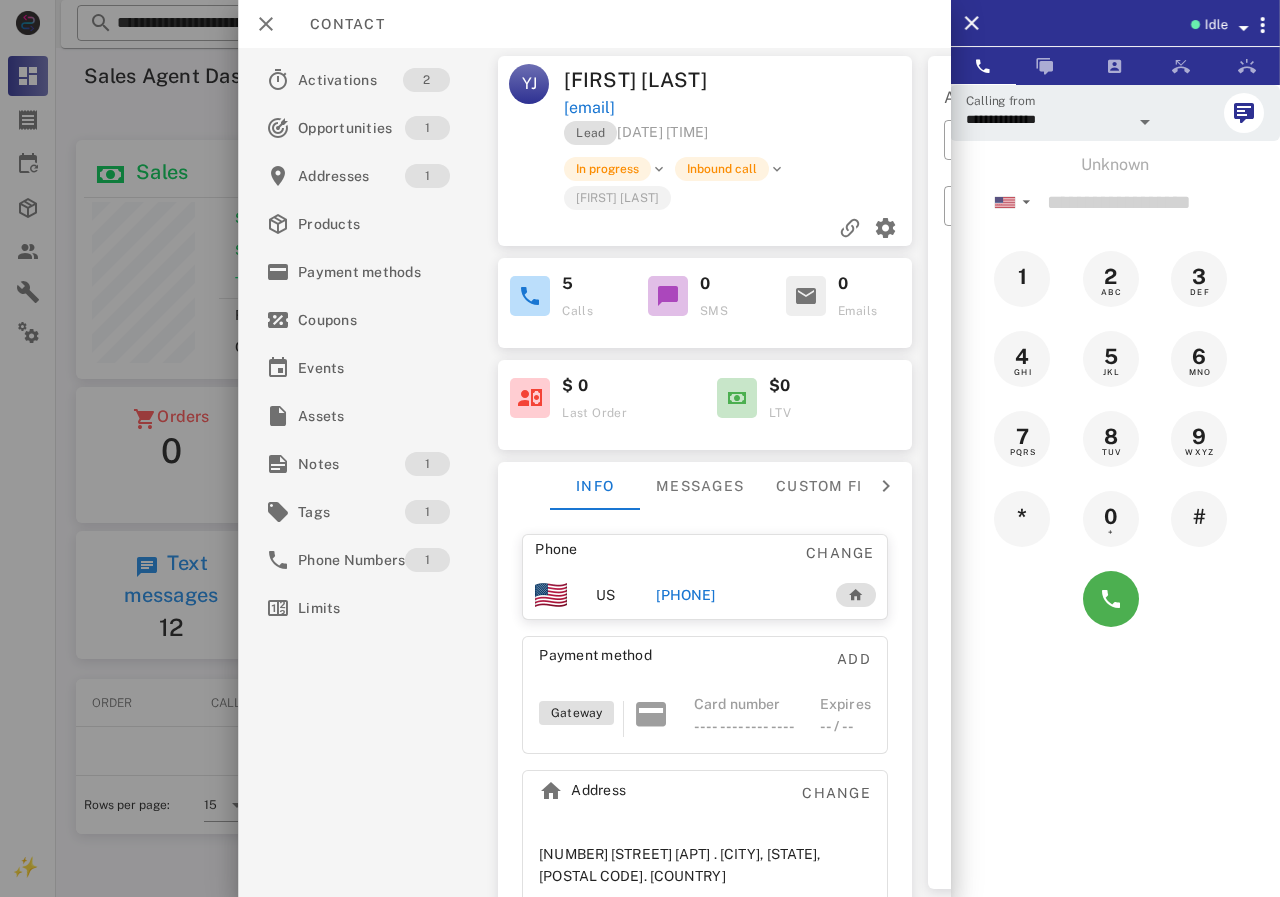 click on "[PHONE]" at bounding box center (685, 595) 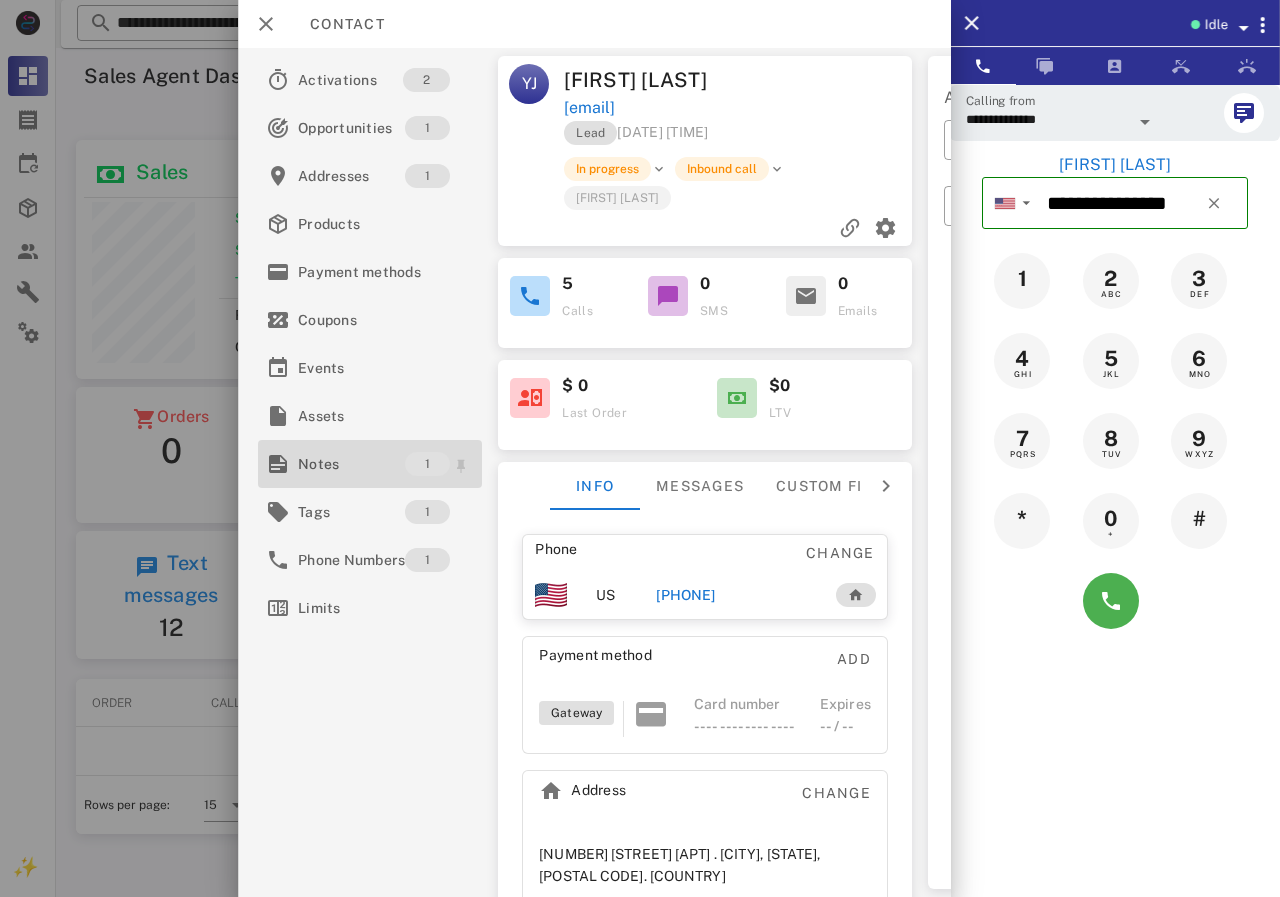 click on "Notes" at bounding box center (351, 464) 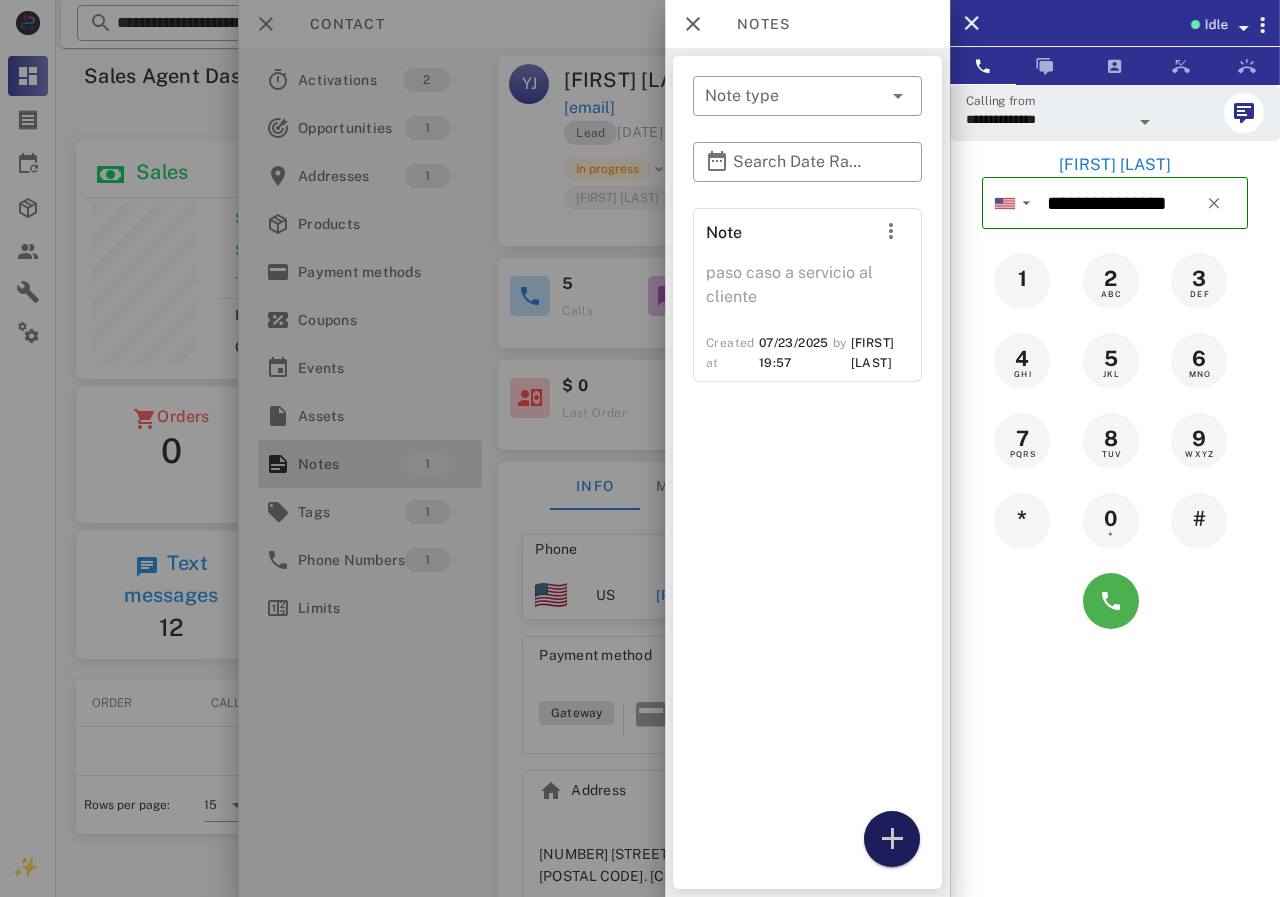 click at bounding box center [892, 839] 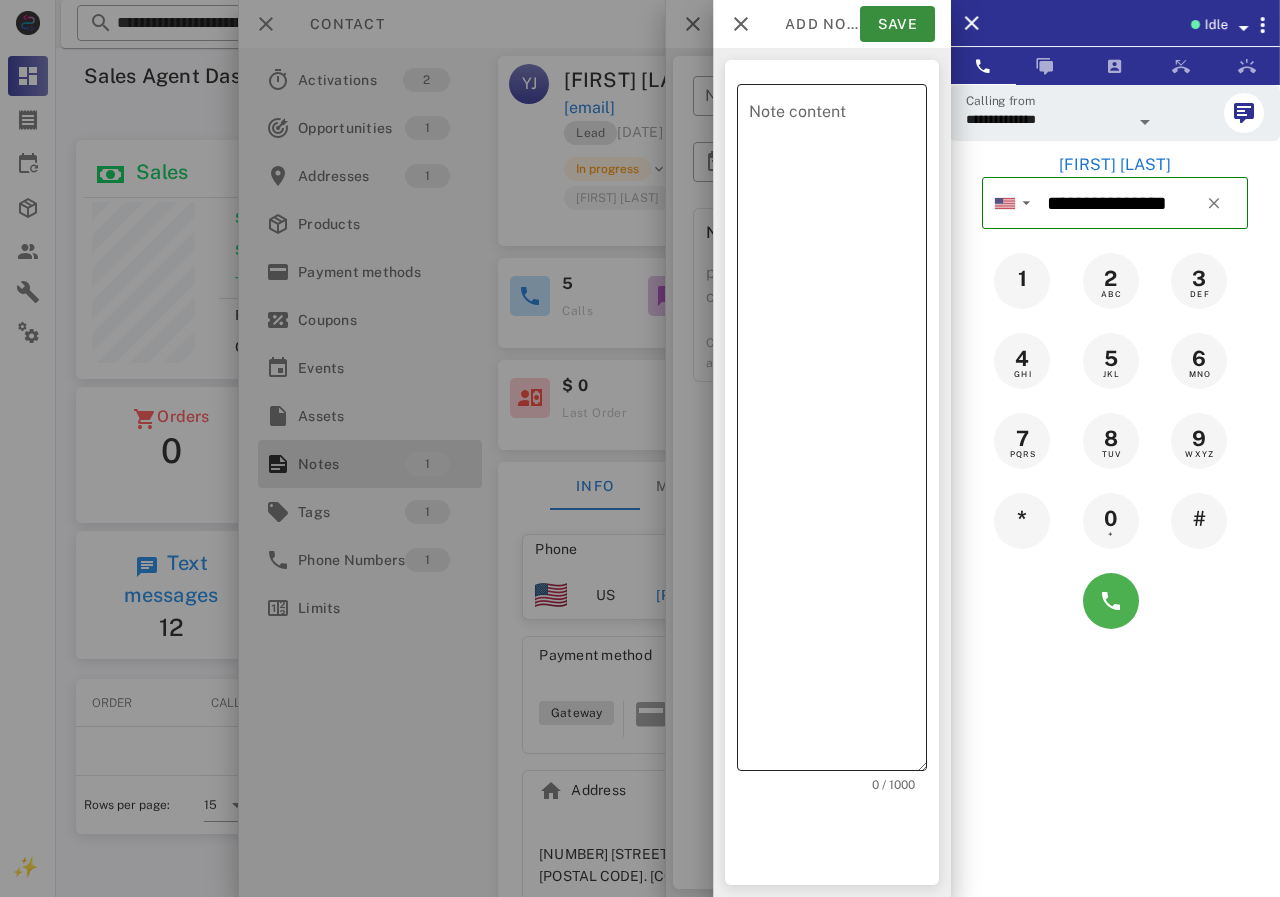 click on "Note content" at bounding box center [838, 432] 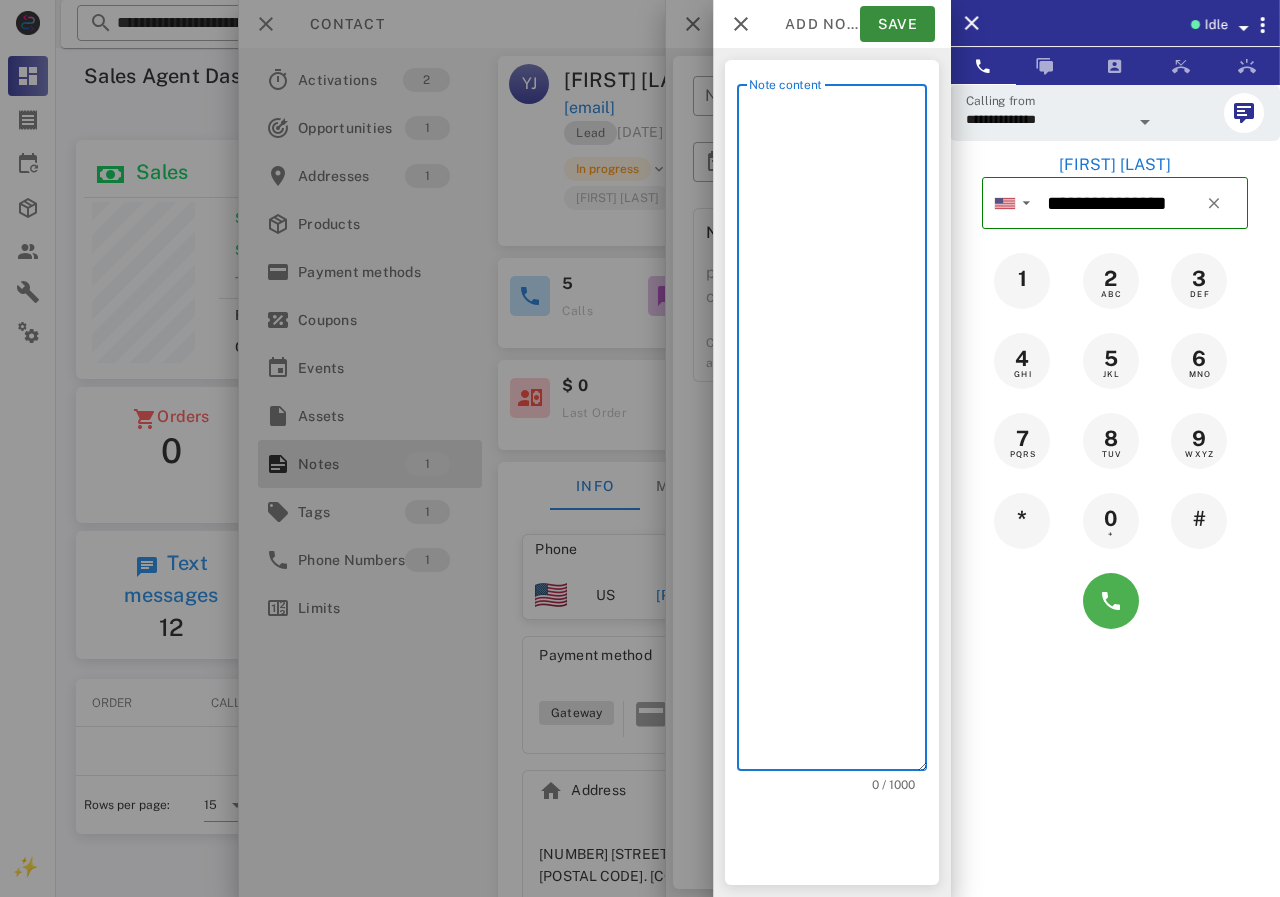 scroll, scrollTop: 240, scrollLeft: 390, axis: both 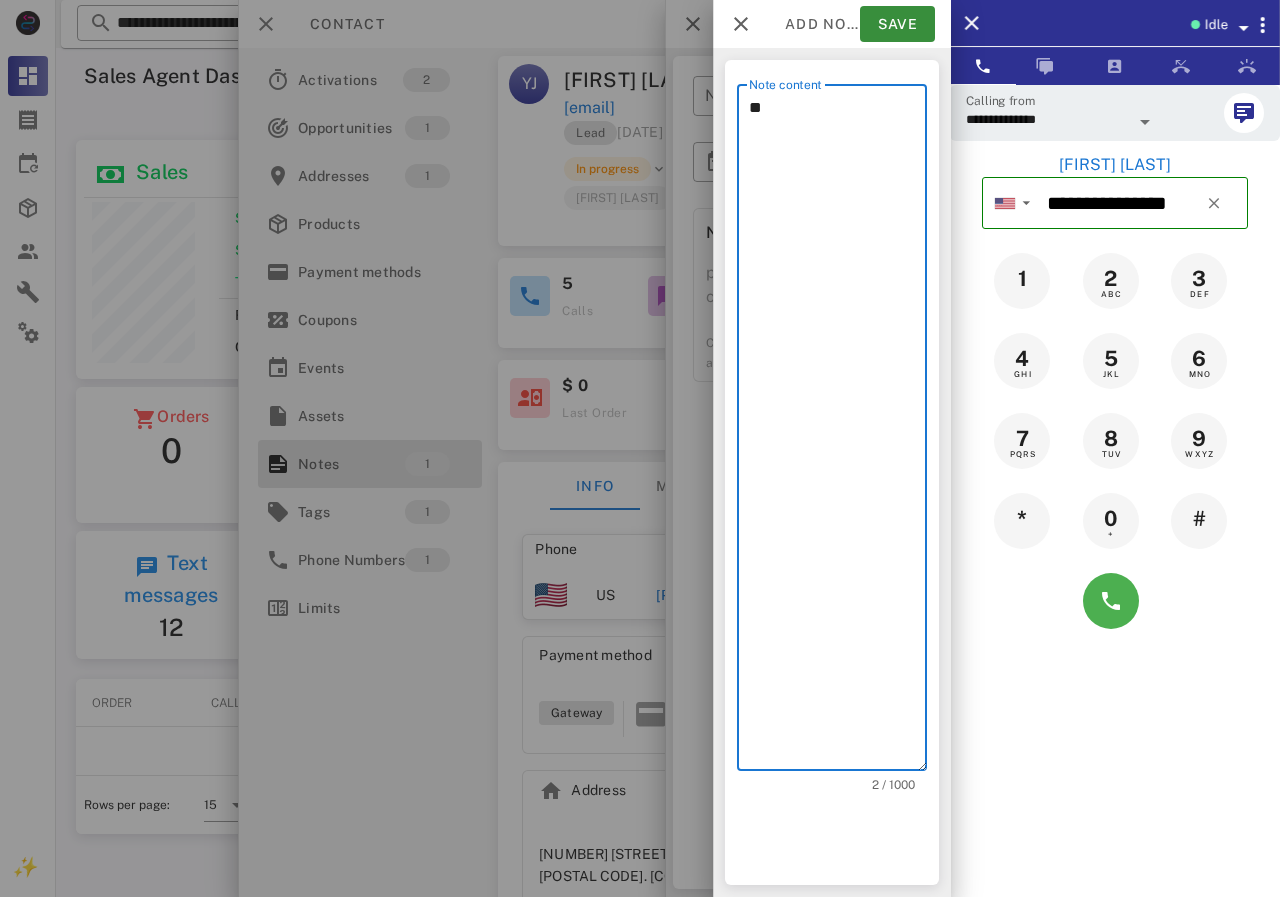 type on "*" 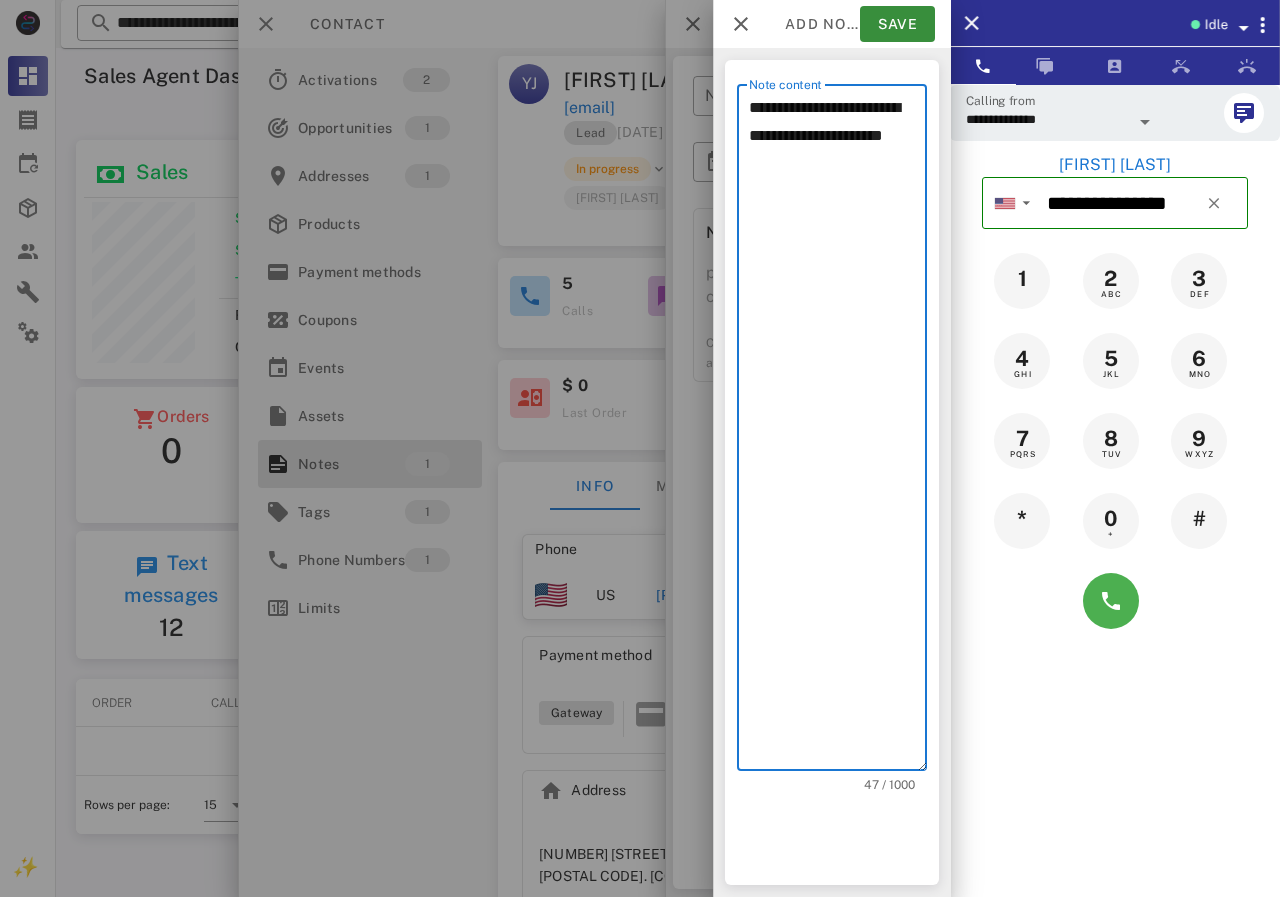 type on "**********" 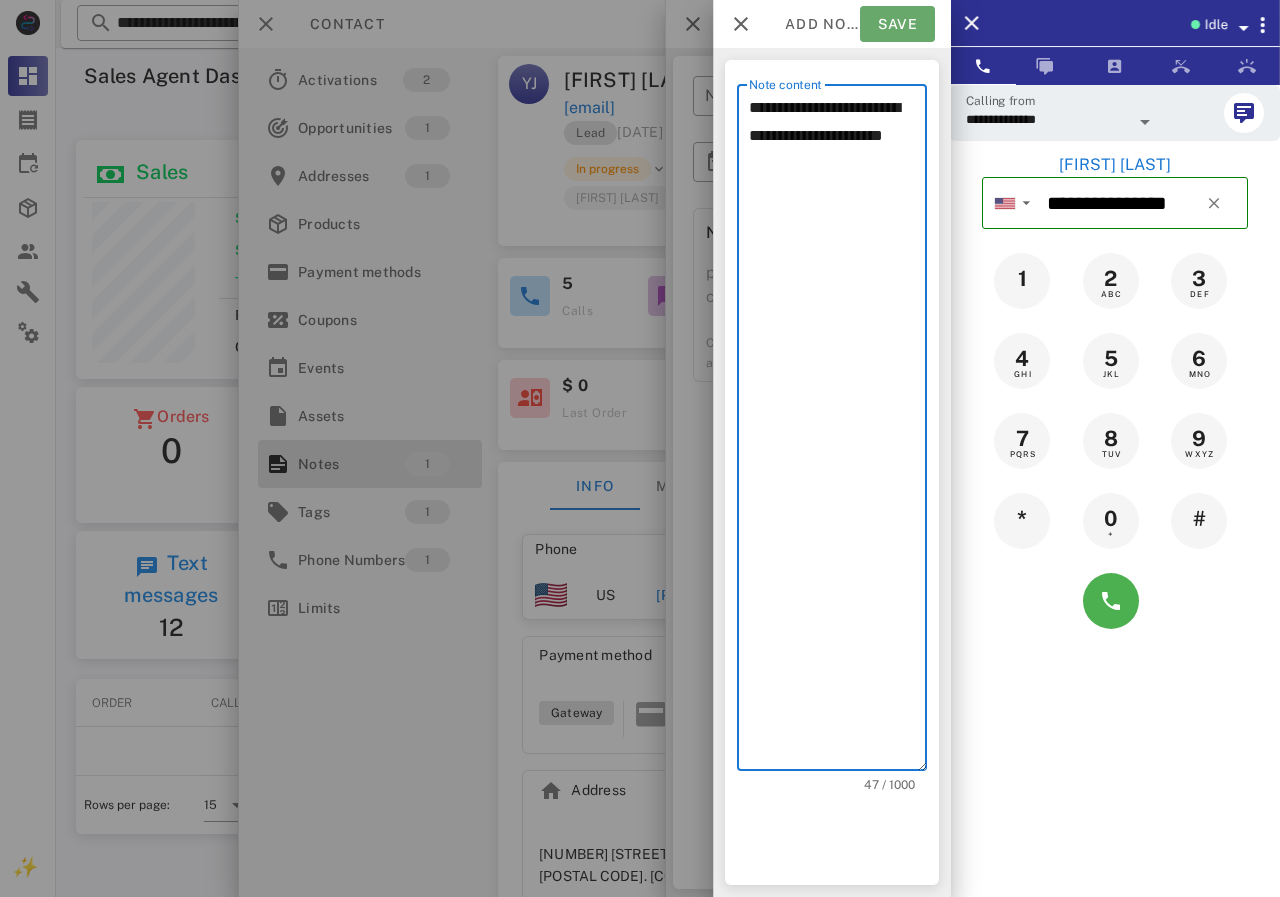 click on "Save" at bounding box center [897, 24] 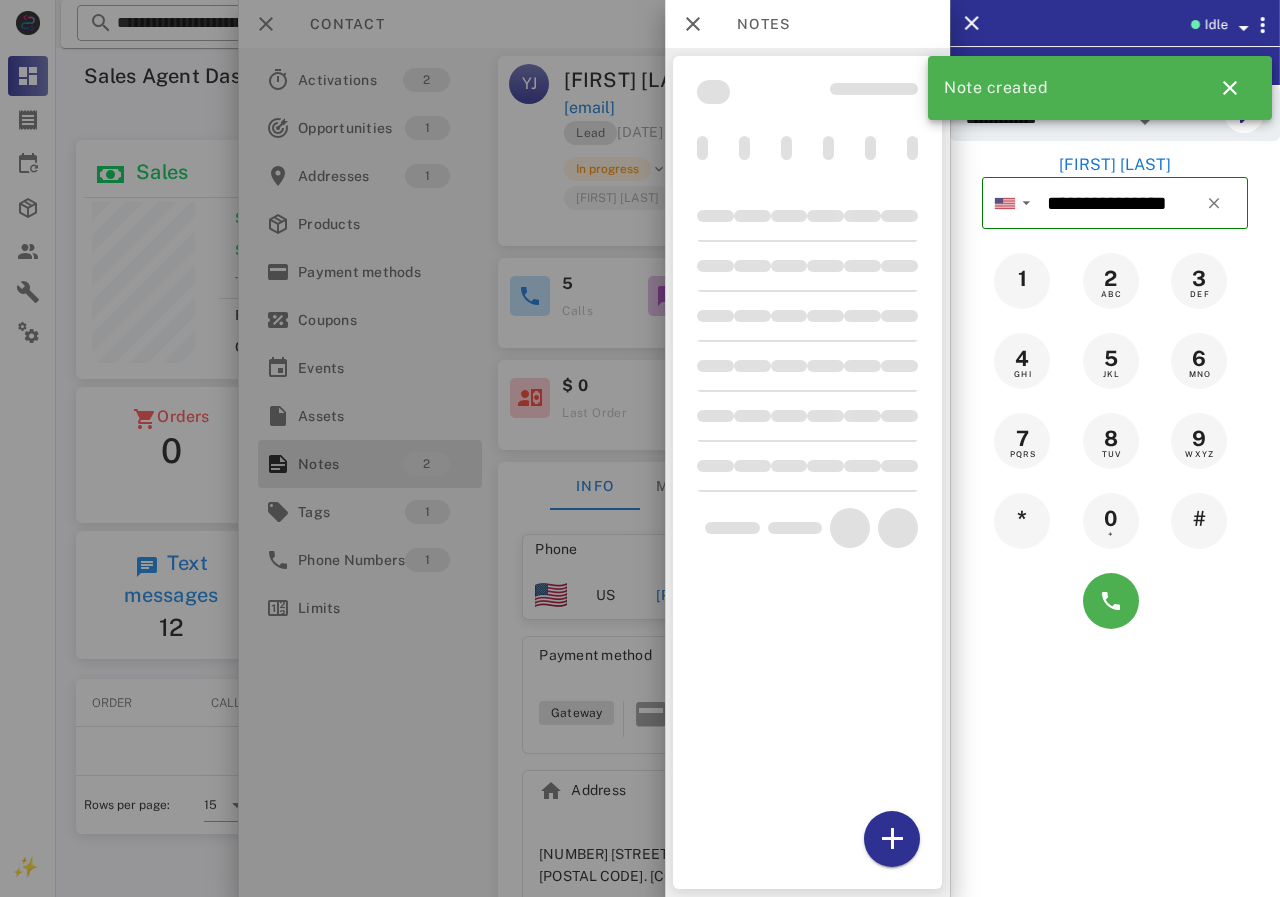 click at bounding box center [640, 448] 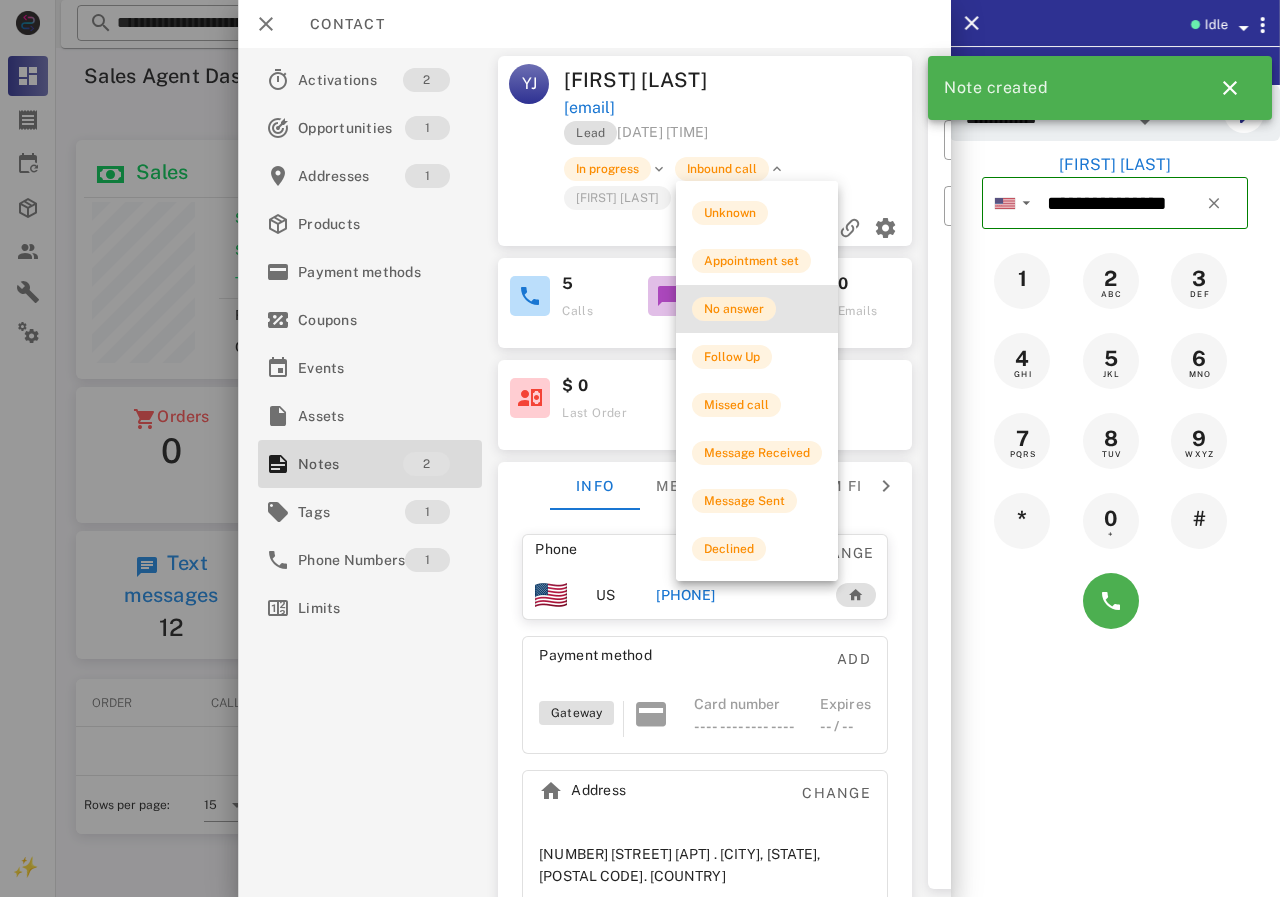 click on "No answer" at bounding box center (734, 309) 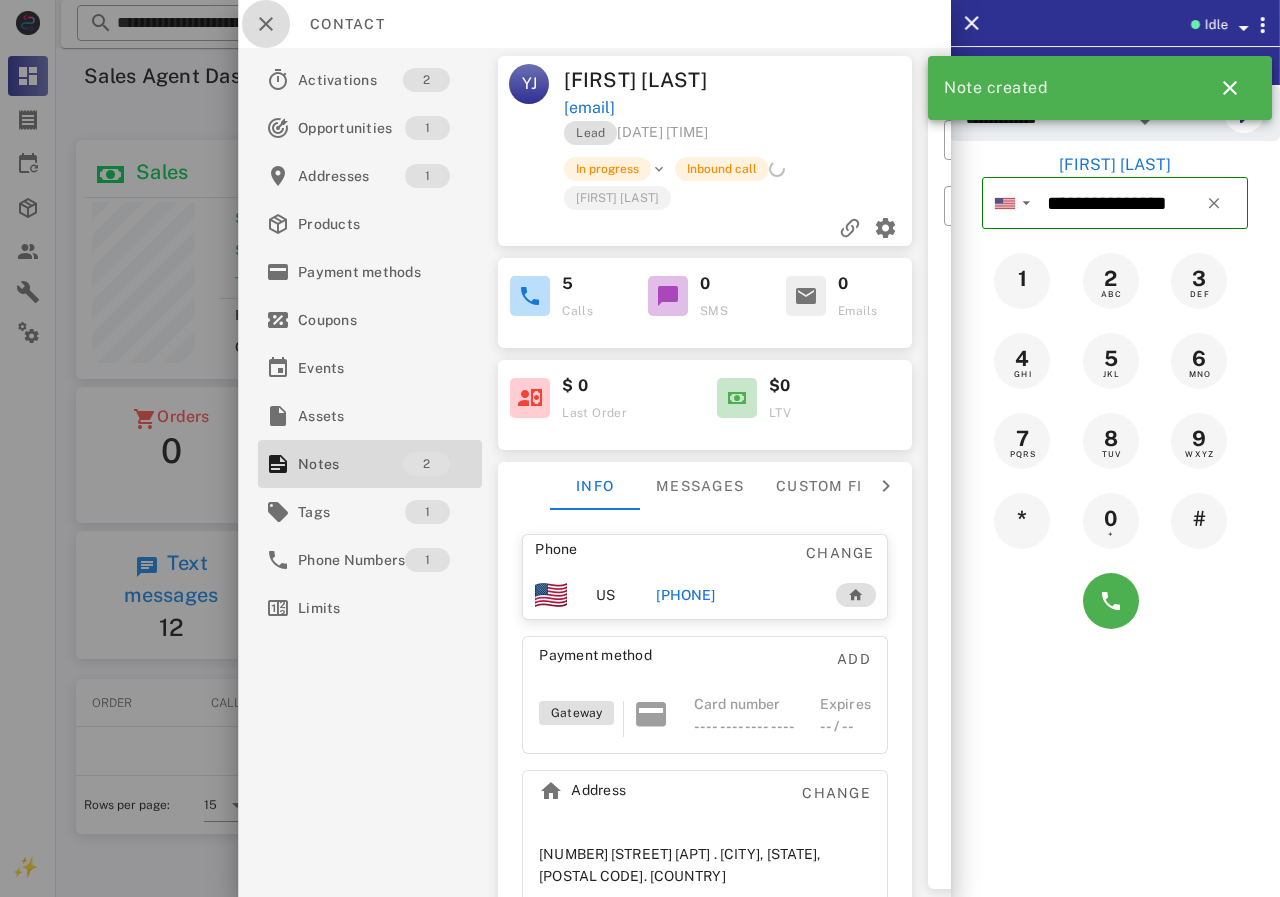 click at bounding box center [266, 24] 